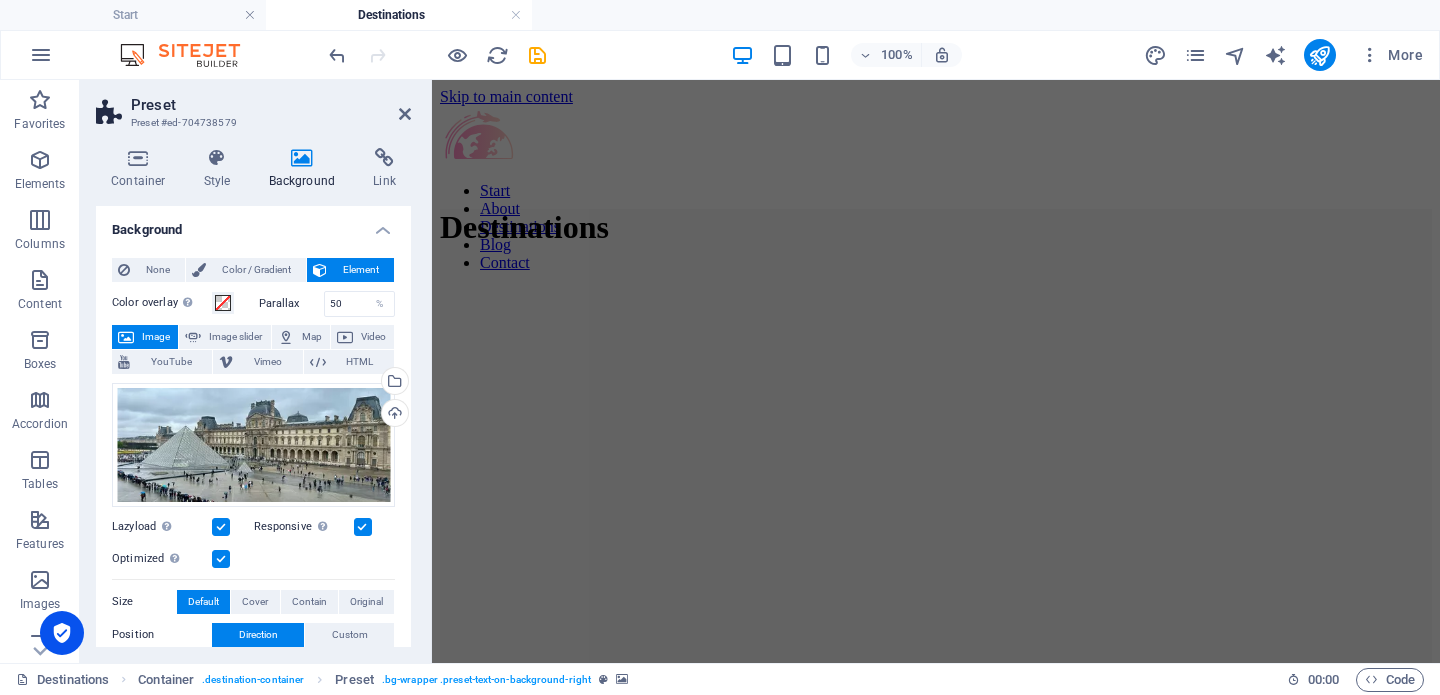 scroll, scrollTop: 0, scrollLeft: 0, axis: both 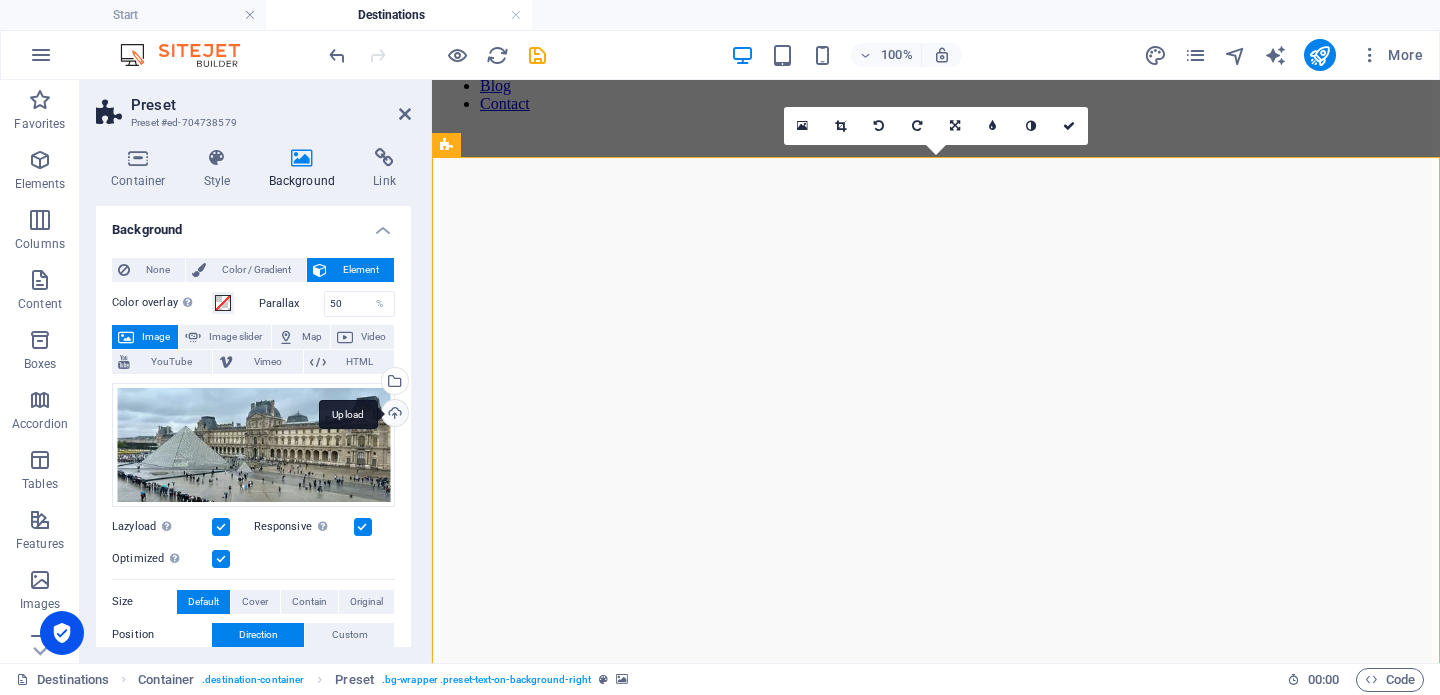 click on "Upload" at bounding box center (393, 415) 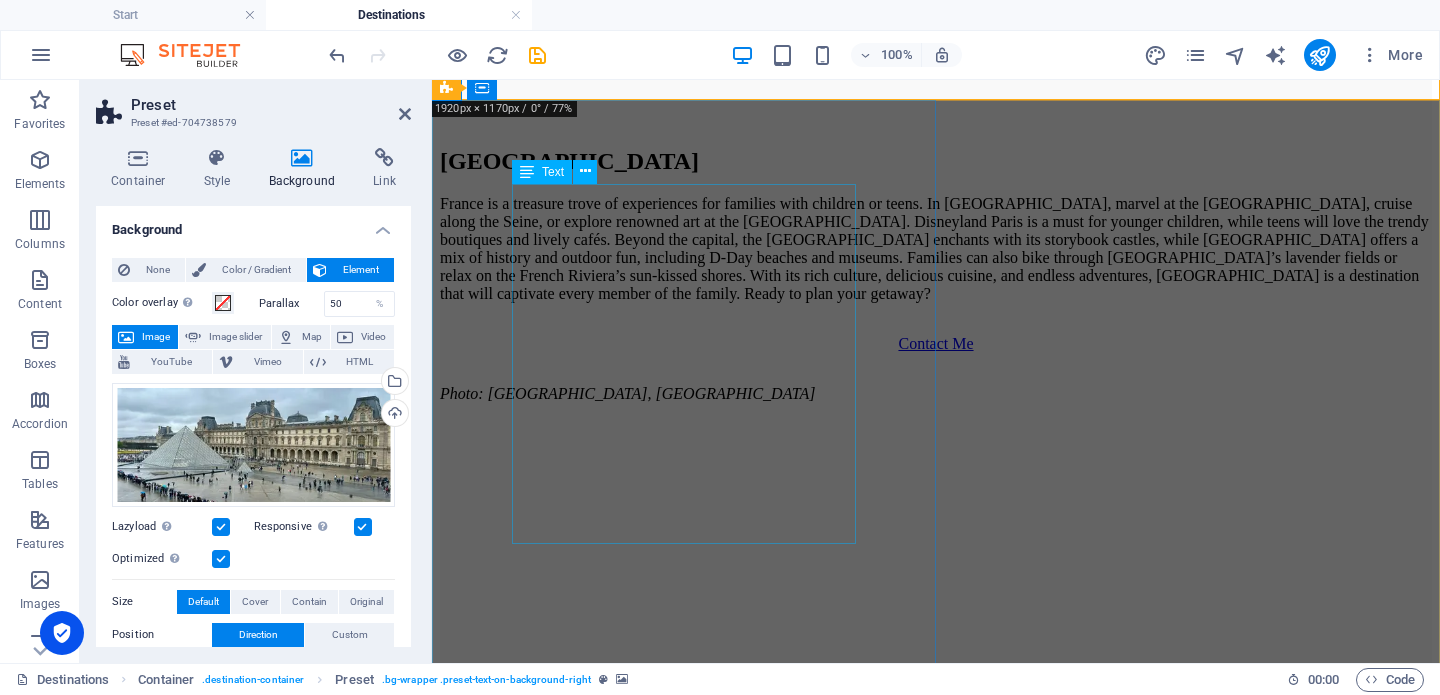 scroll, scrollTop: 858, scrollLeft: 0, axis: vertical 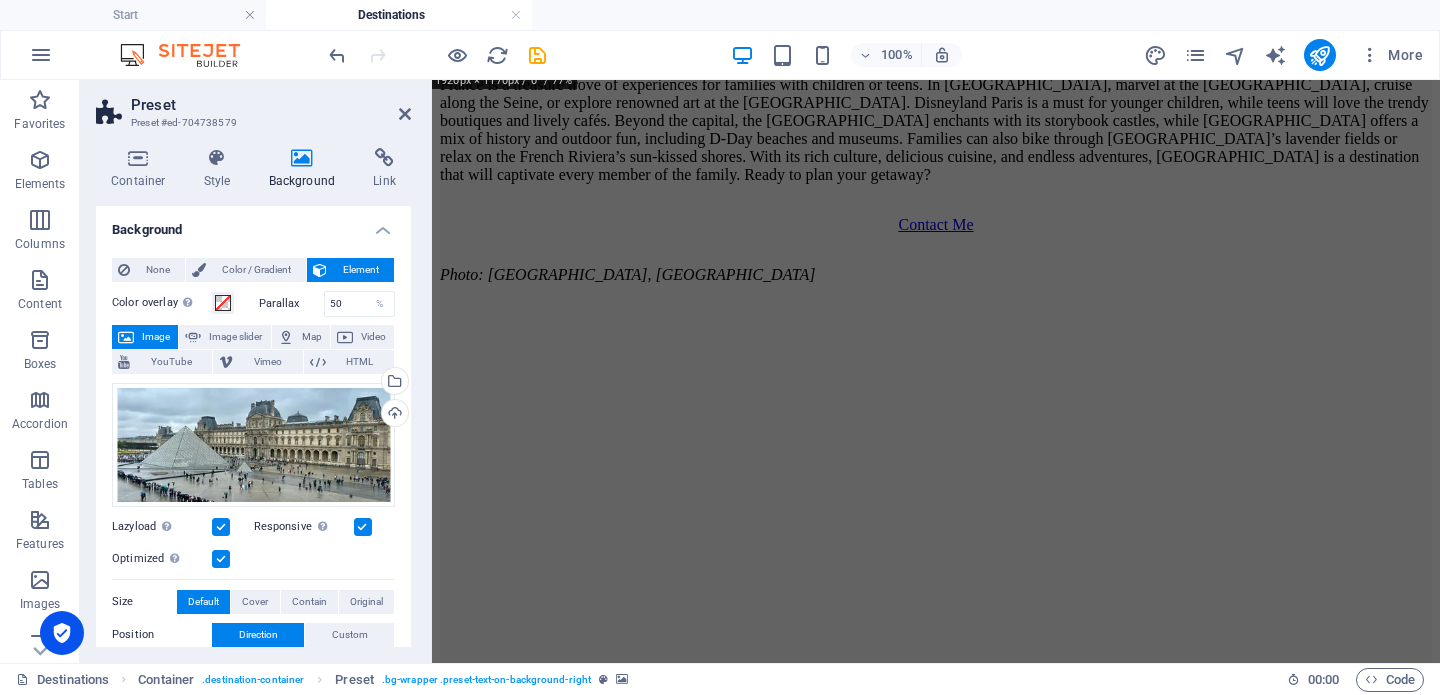 click at bounding box center (936, 304) 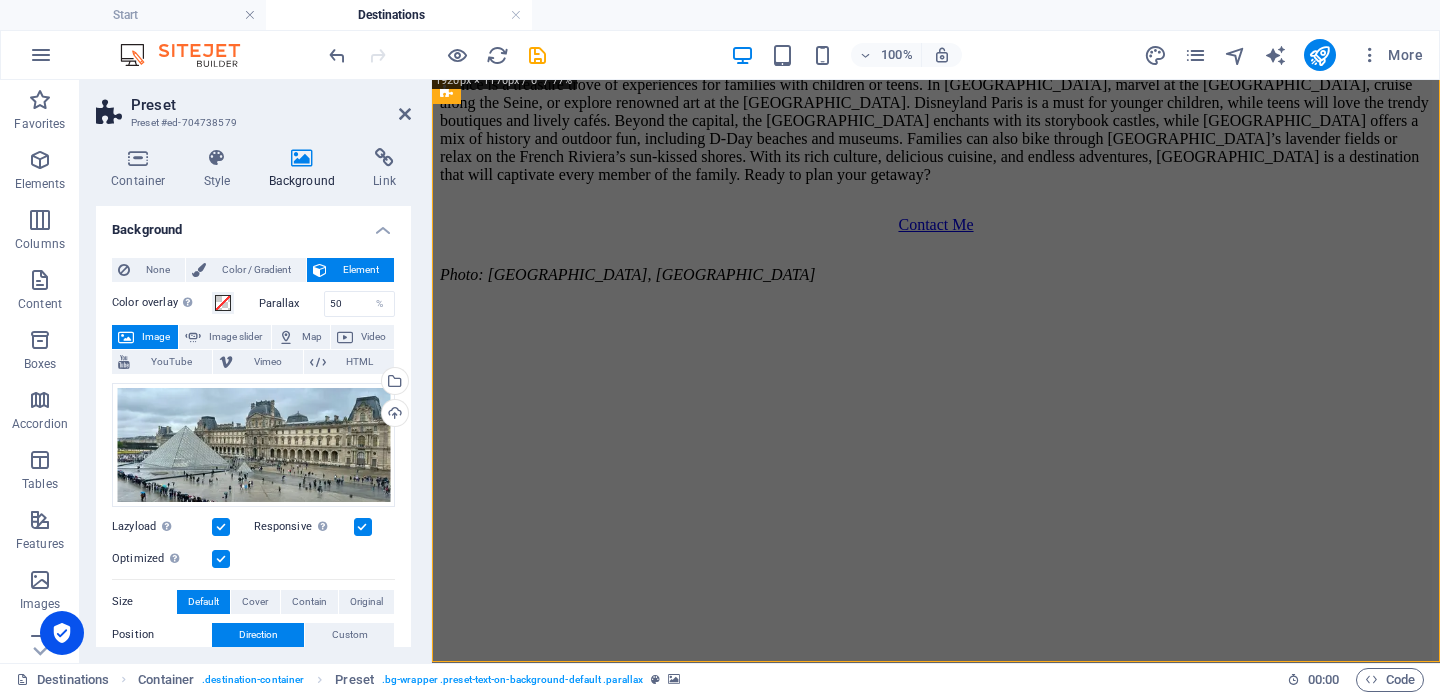 click at bounding box center (936, 304) 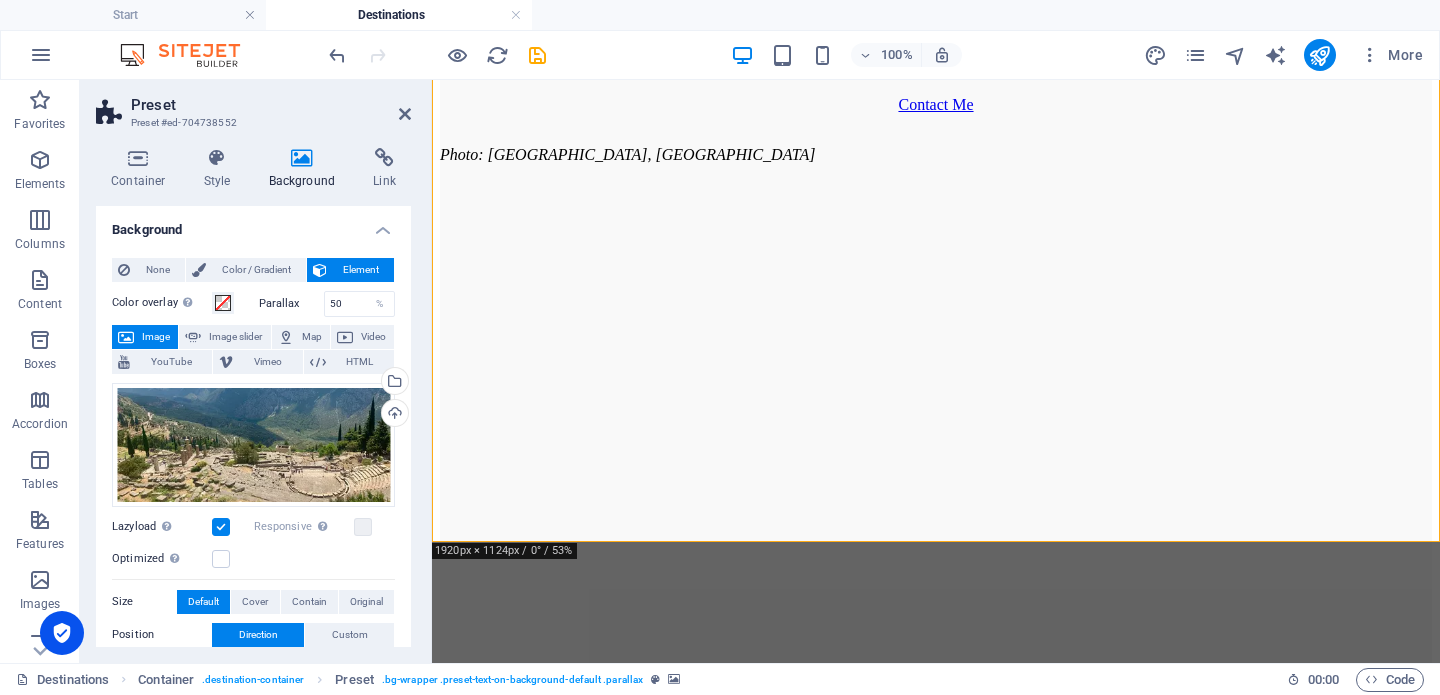 click at bounding box center (936, 244) 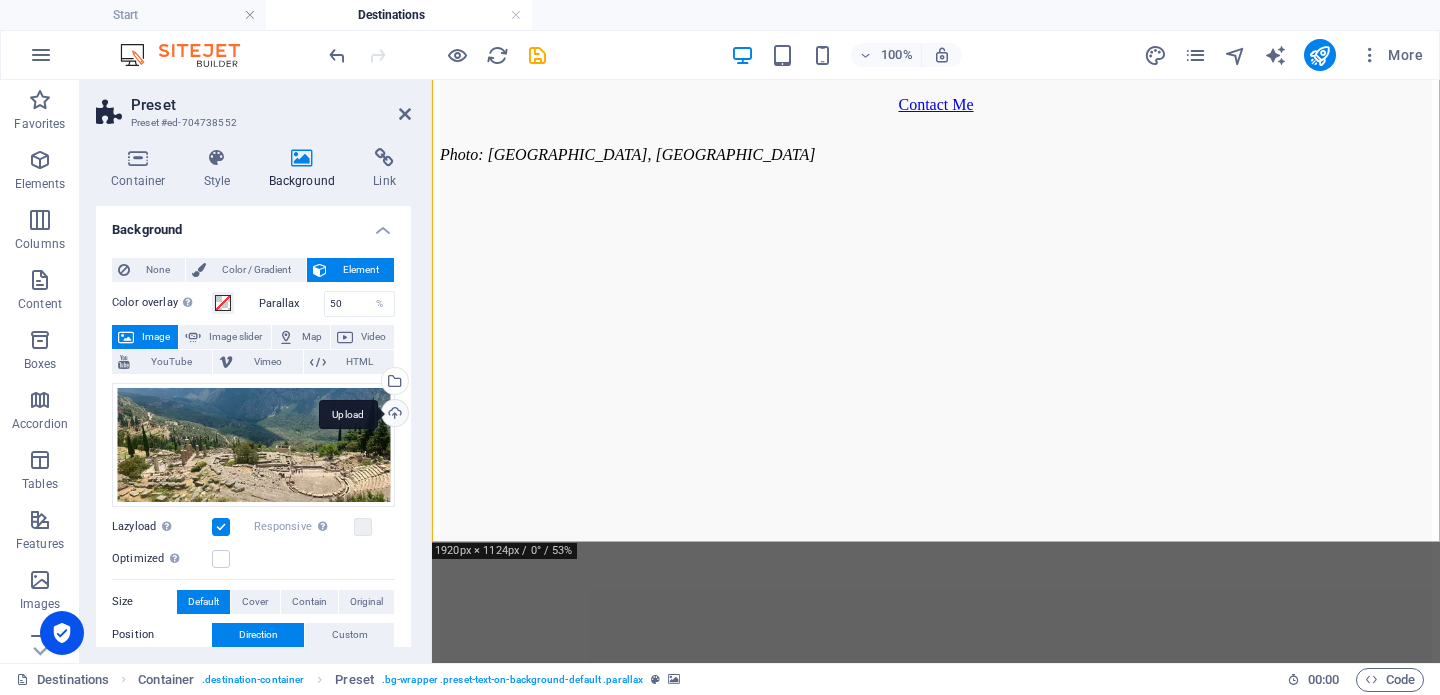 click on "Upload" at bounding box center (393, 415) 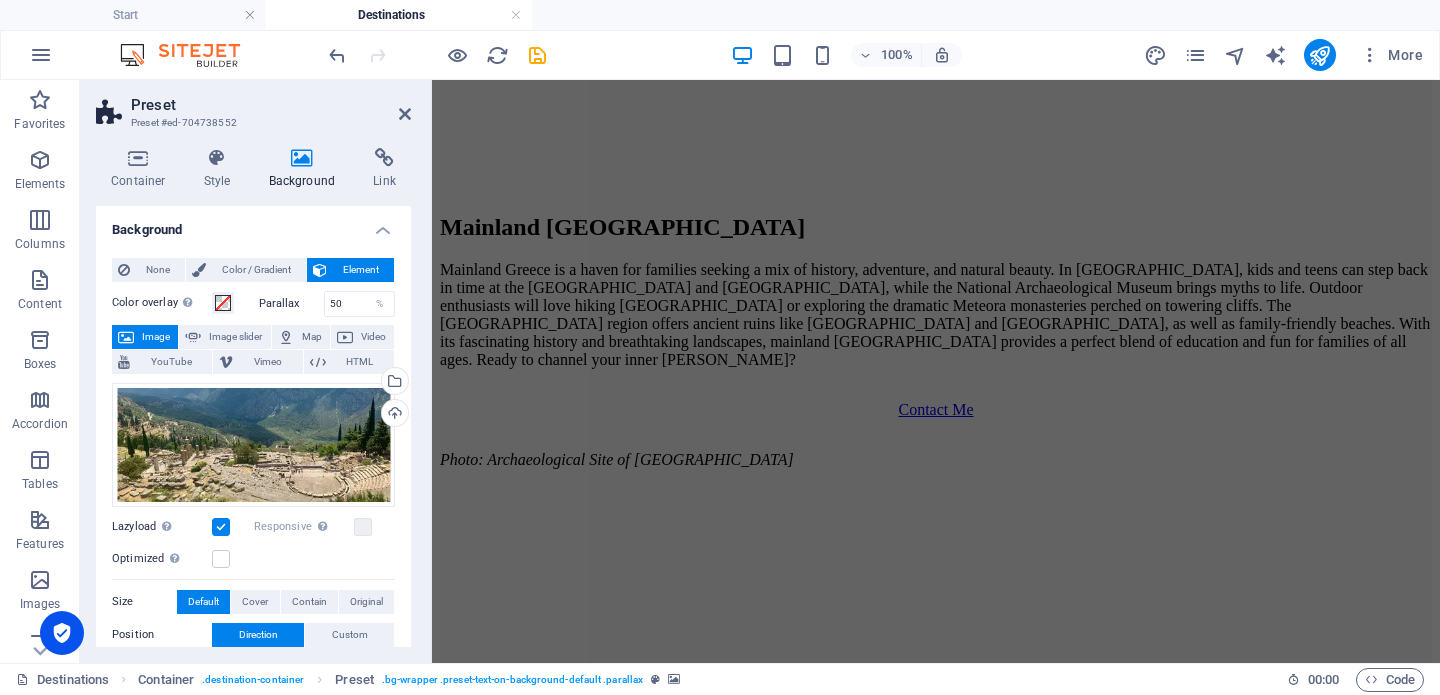 scroll, scrollTop: 1544, scrollLeft: 0, axis: vertical 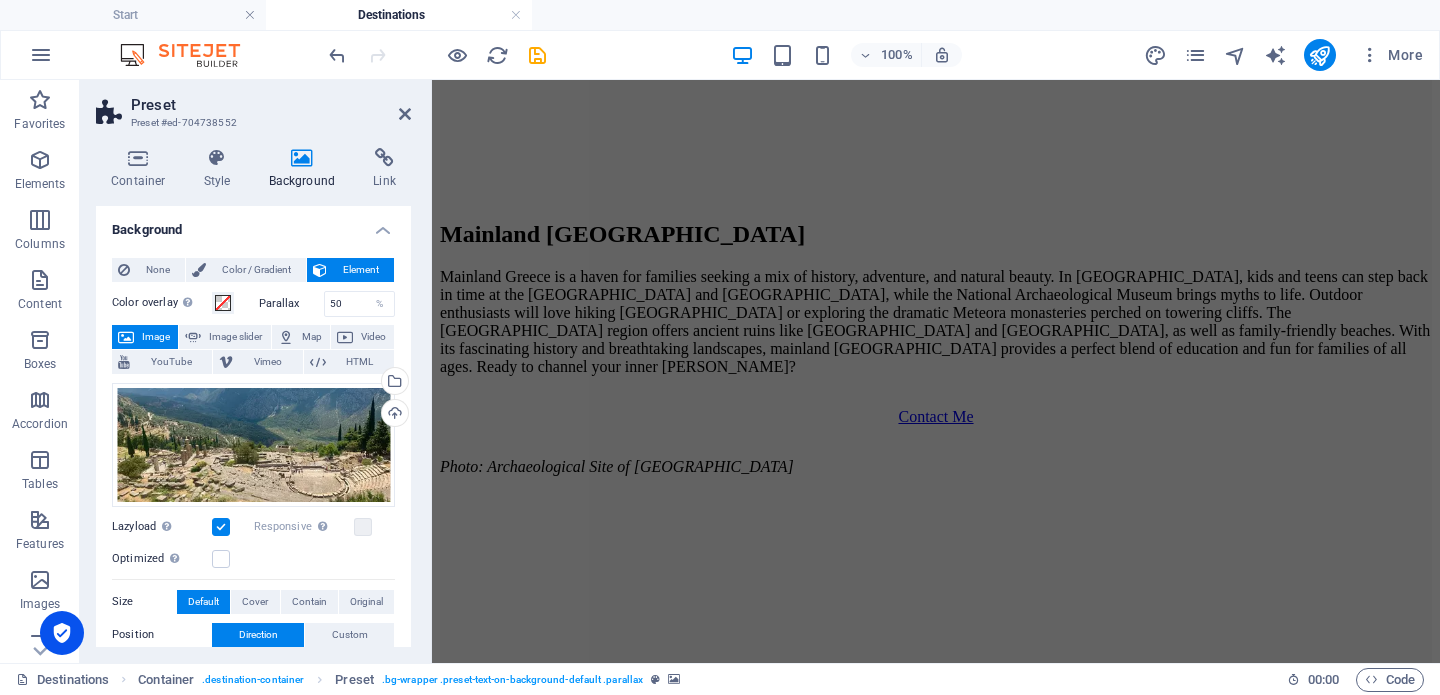 click at bounding box center [936, 544] 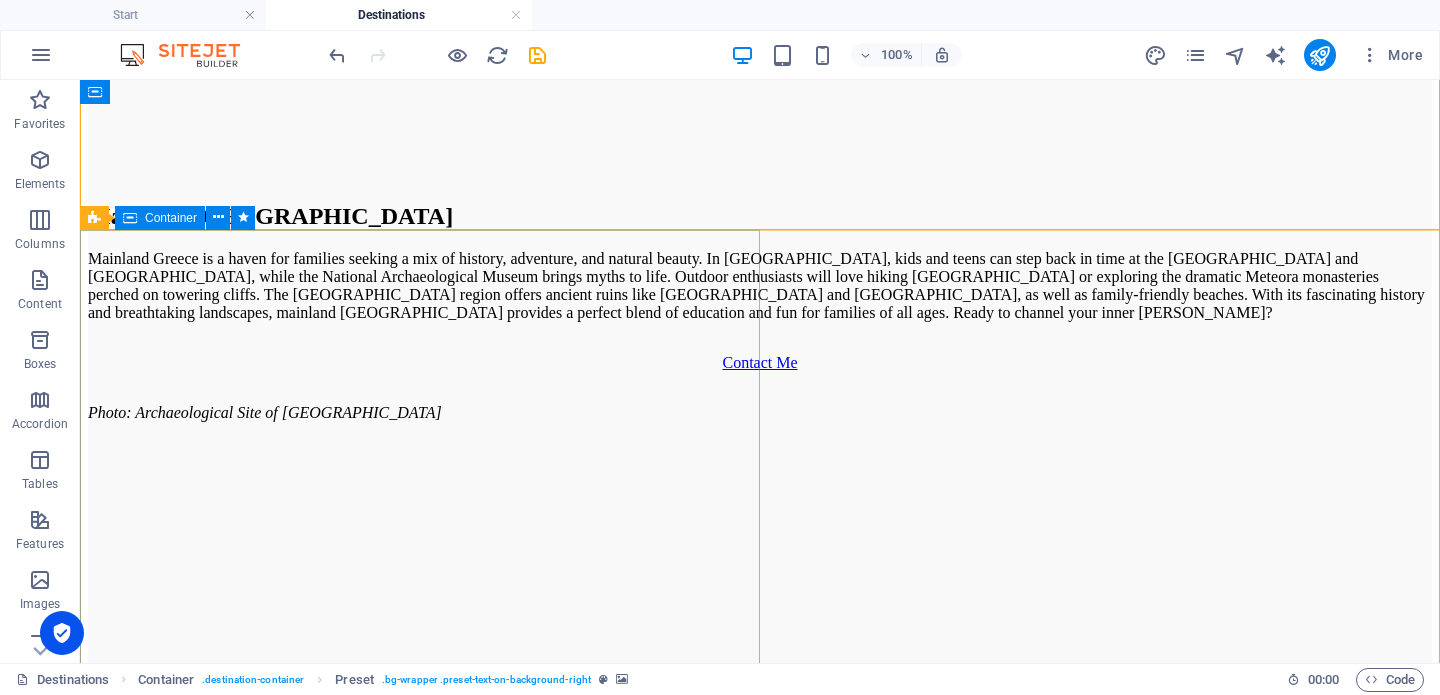 click on "Italy Italy is a family favorite for good reason—where else can you combine ancient wonders with gelato on every corner? In [GEOGRAPHIC_DATA], the Colosseum and Roman Forum ignite imaginations, while Venice’s gondolas and winding canals feel like something out of a fairy tale. [PERSON_NAME] offers art in bite-sized doses, and pizza-making classes in [GEOGRAPHIC_DATA] are always a hit with kids. Teens will love [GEOGRAPHIC_DATA]’s ancient ruins, and [GEOGRAPHIC_DATA] offers cooking classes and countryside relaxation. For a coastal escape, the Amalfi Coast dazzles with its scenic beauty. With its warm hospitality and world-famous cuisine, [GEOGRAPHIC_DATA] ensures a family vacation filled with unforgettable moments. Ready to experience "la dolce vita"? Contact Me Photo: [GEOGRAPHIC_DATA], [GEOGRAPHIC_DATA]" at bounding box center (760, 2007) 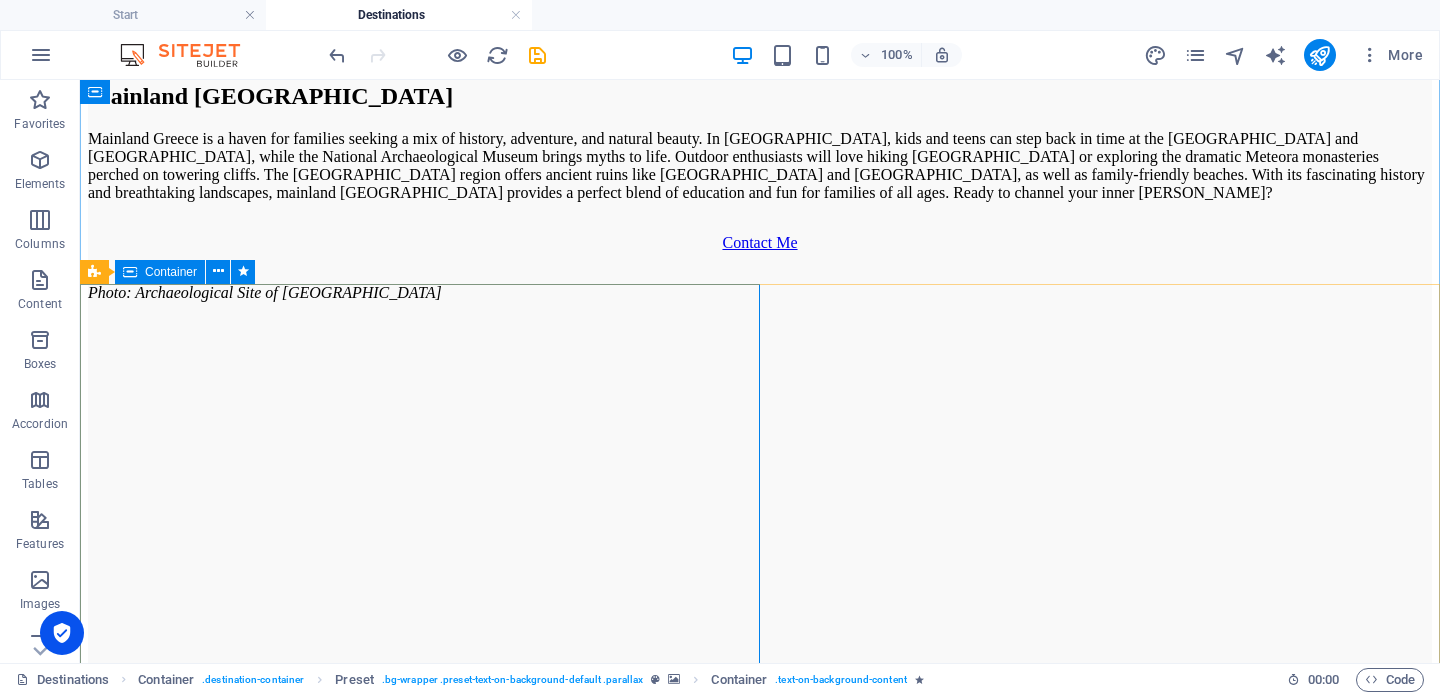 scroll, scrollTop: 1303, scrollLeft: 0, axis: vertical 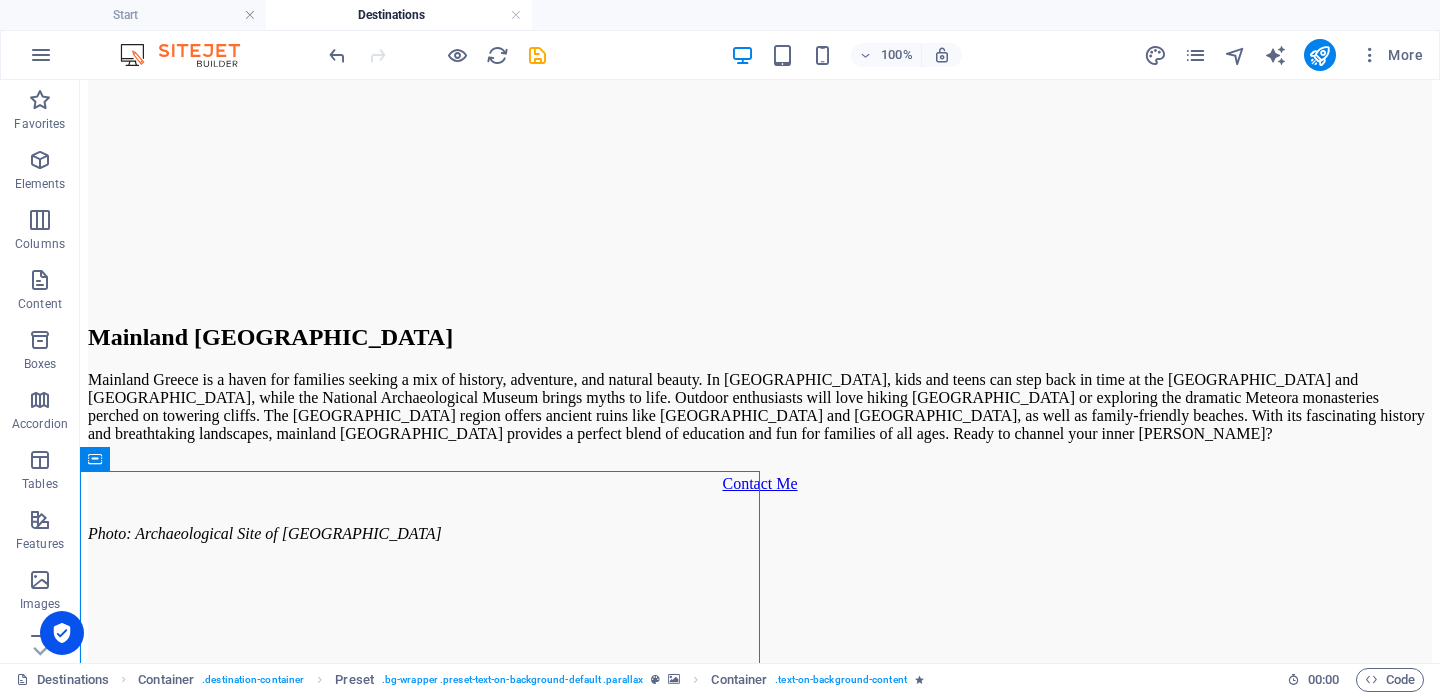 click at bounding box center [760, 610] 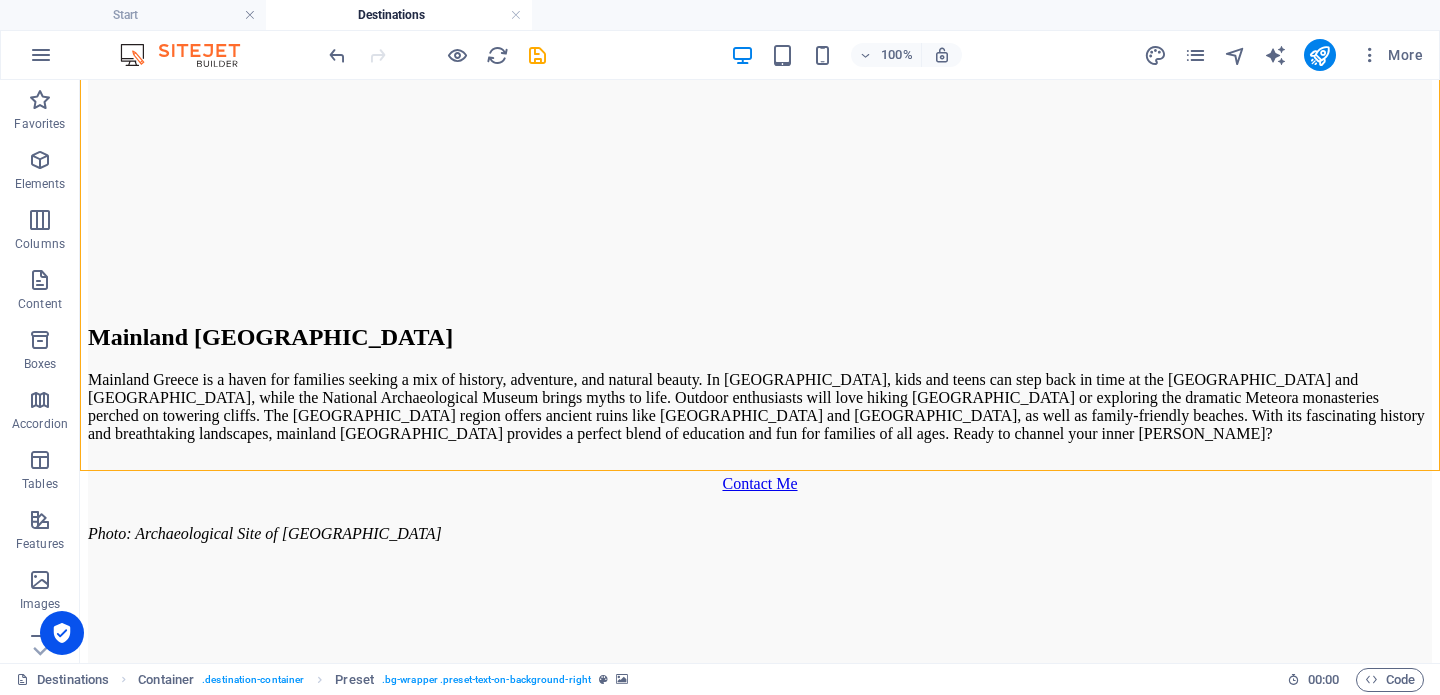 click at bounding box center (760, 610) 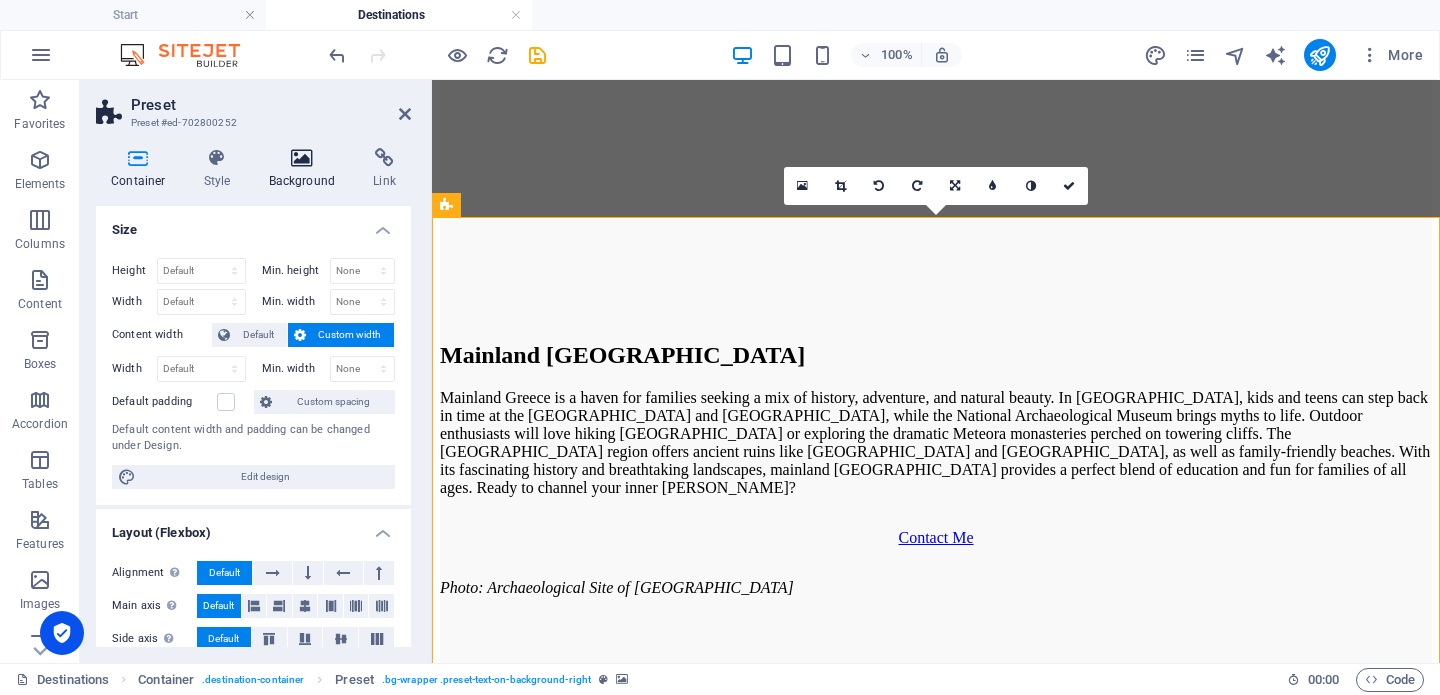 click at bounding box center (302, 158) 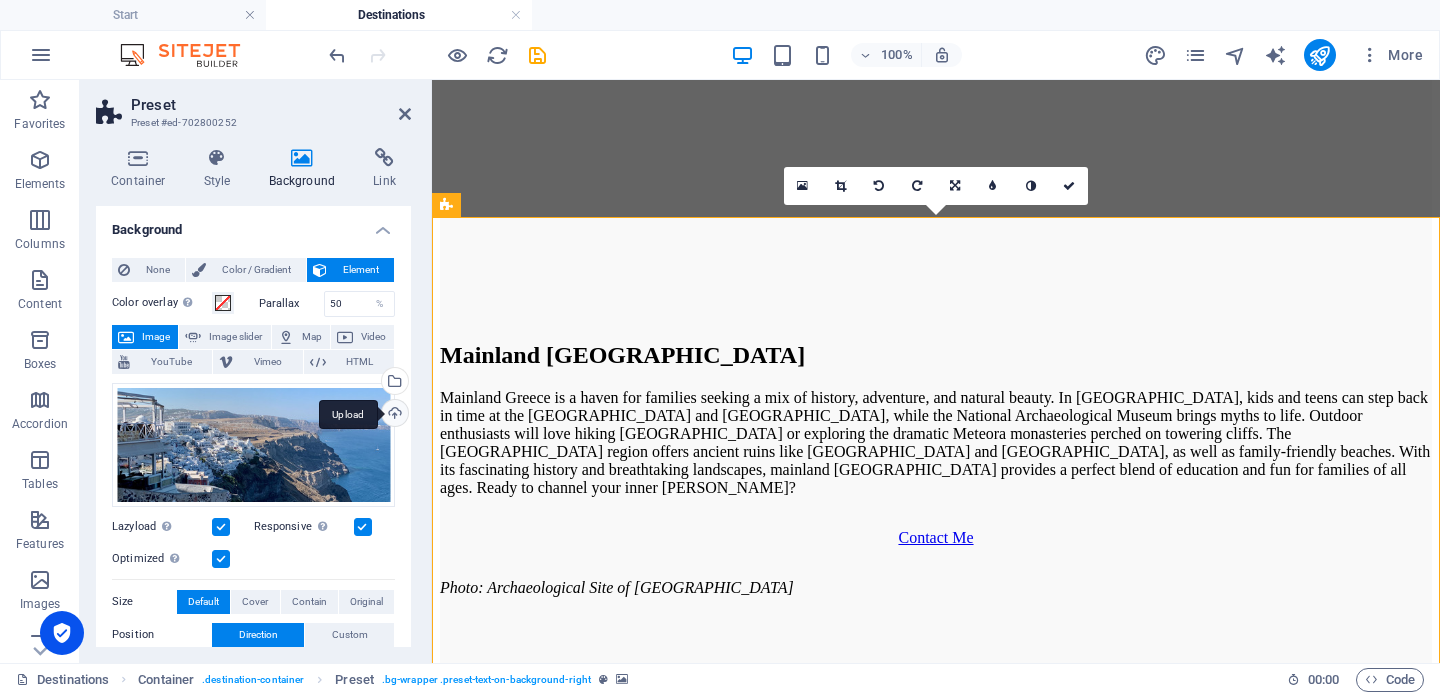 click on "Upload" at bounding box center (393, 415) 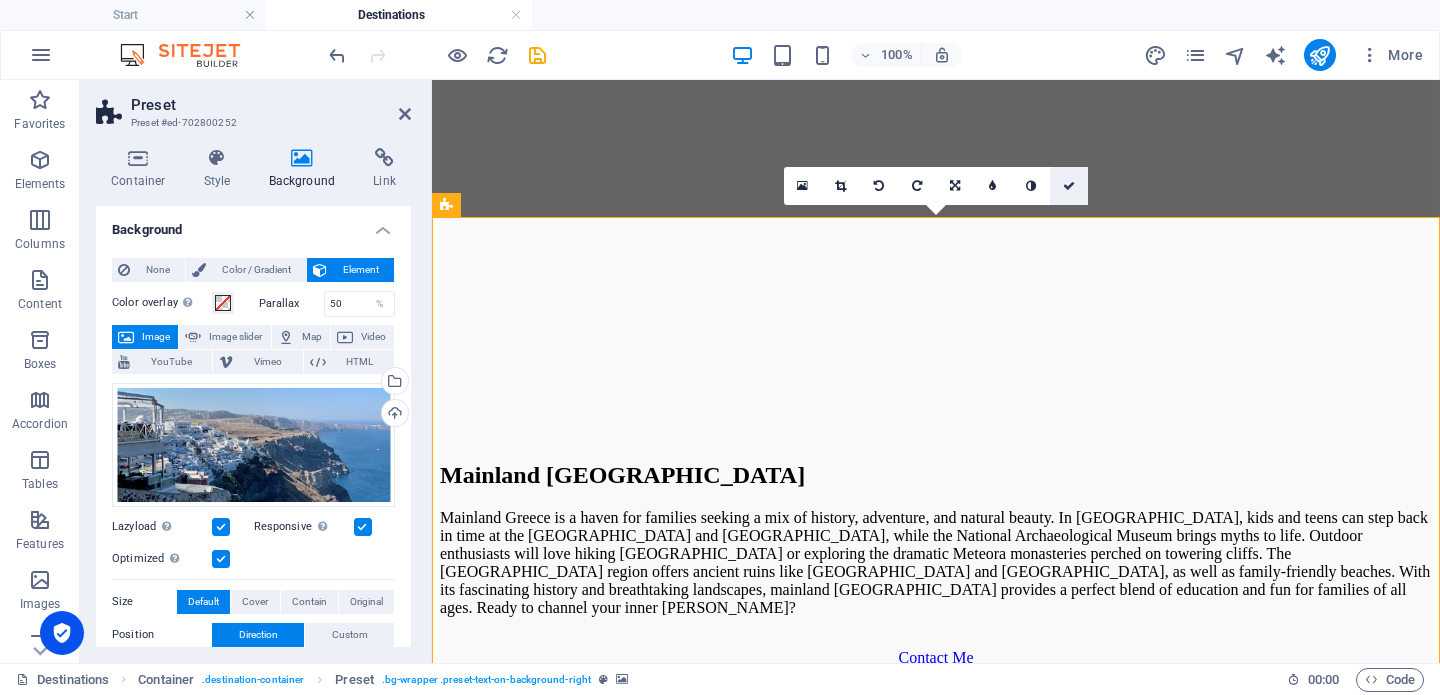 click at bounding box center [1069, 186] 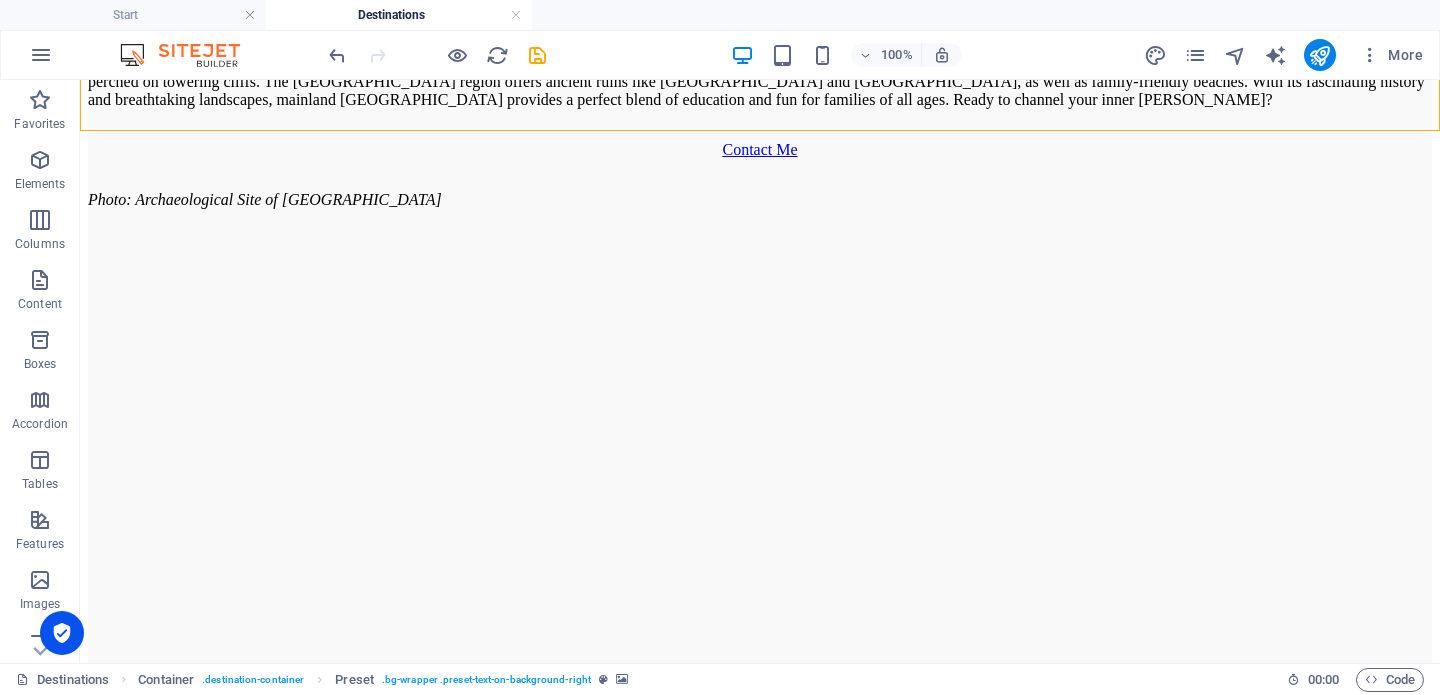 scroll, scrollTop: 1643, scrollLeft: 0, axis: vertical 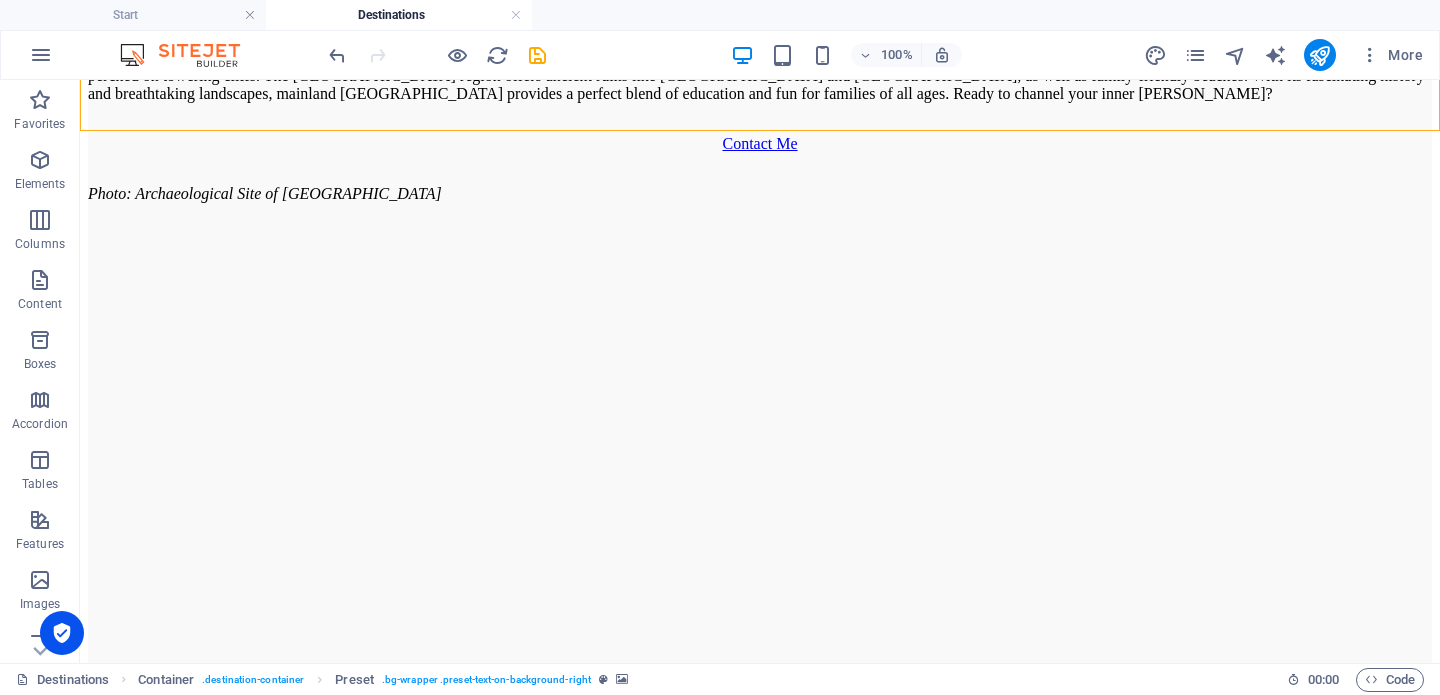 click at bounding box center (760, 987) 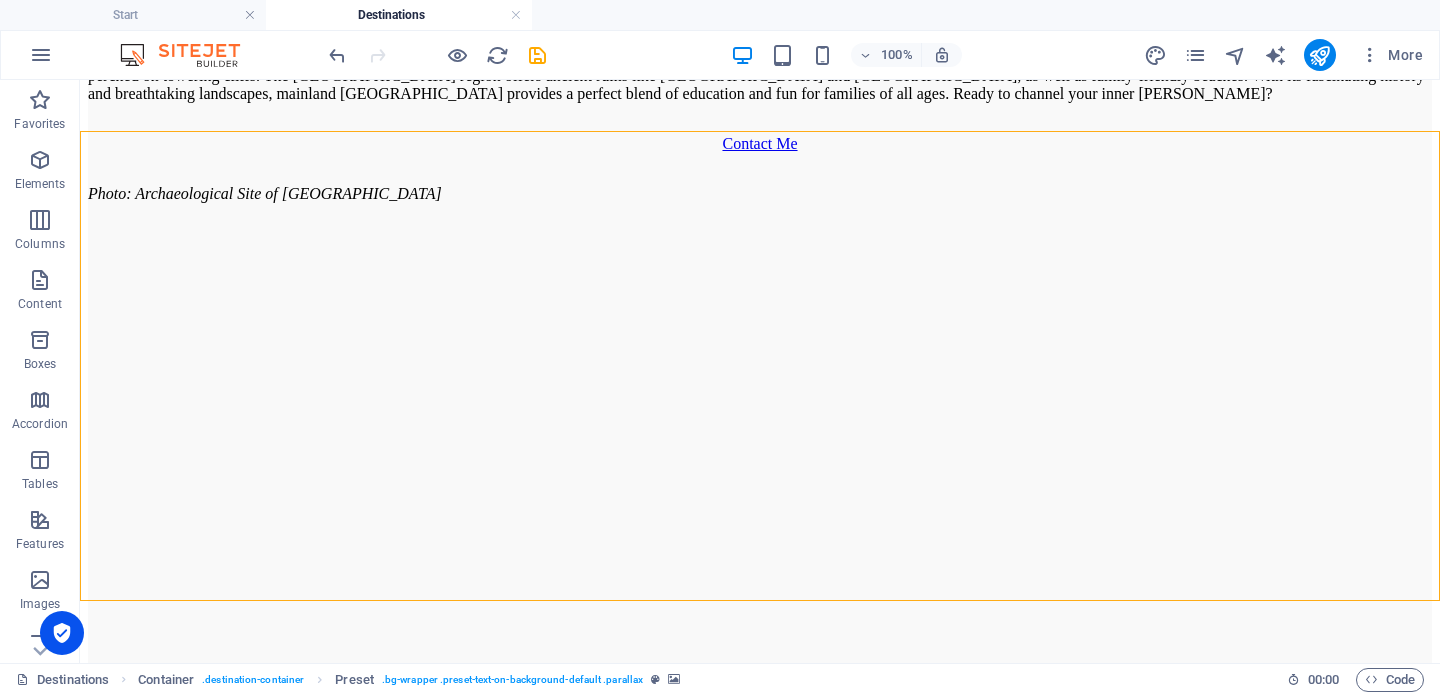 click at bounding box center (760, 987) 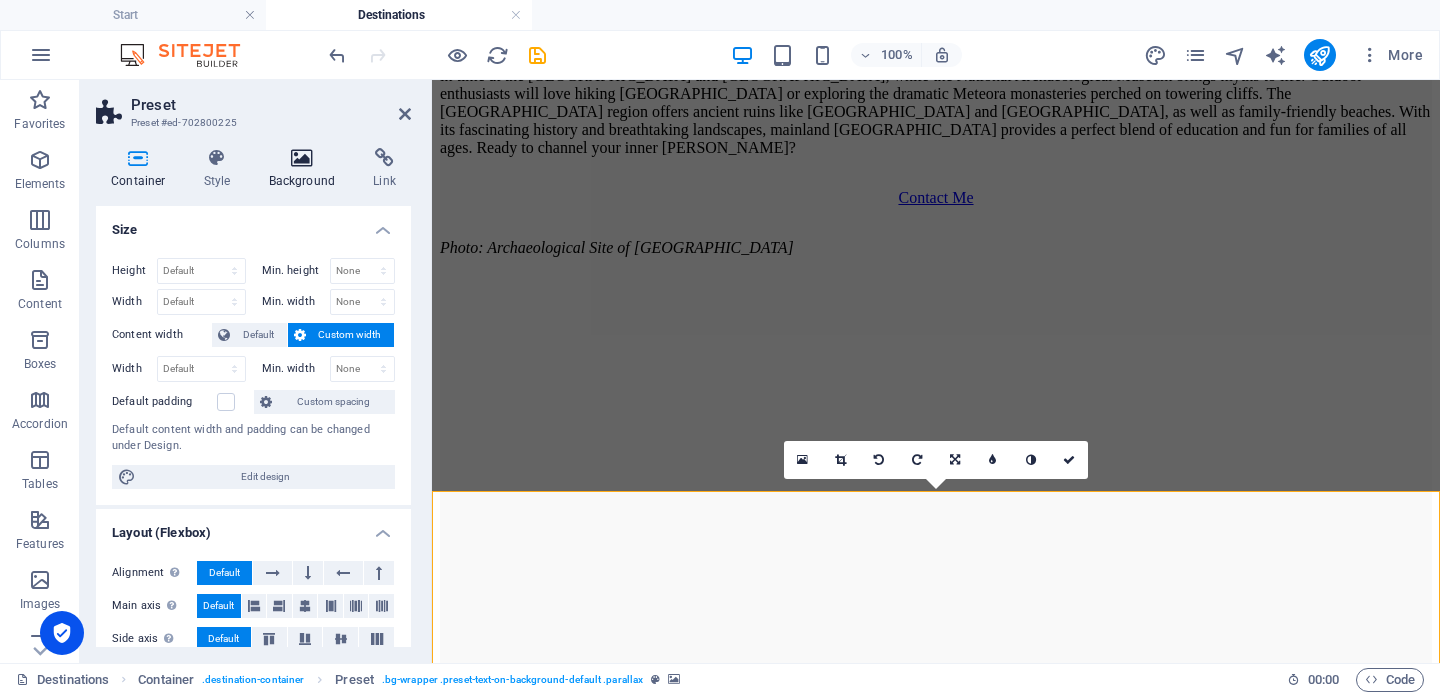click at bounding box center (302, 158) 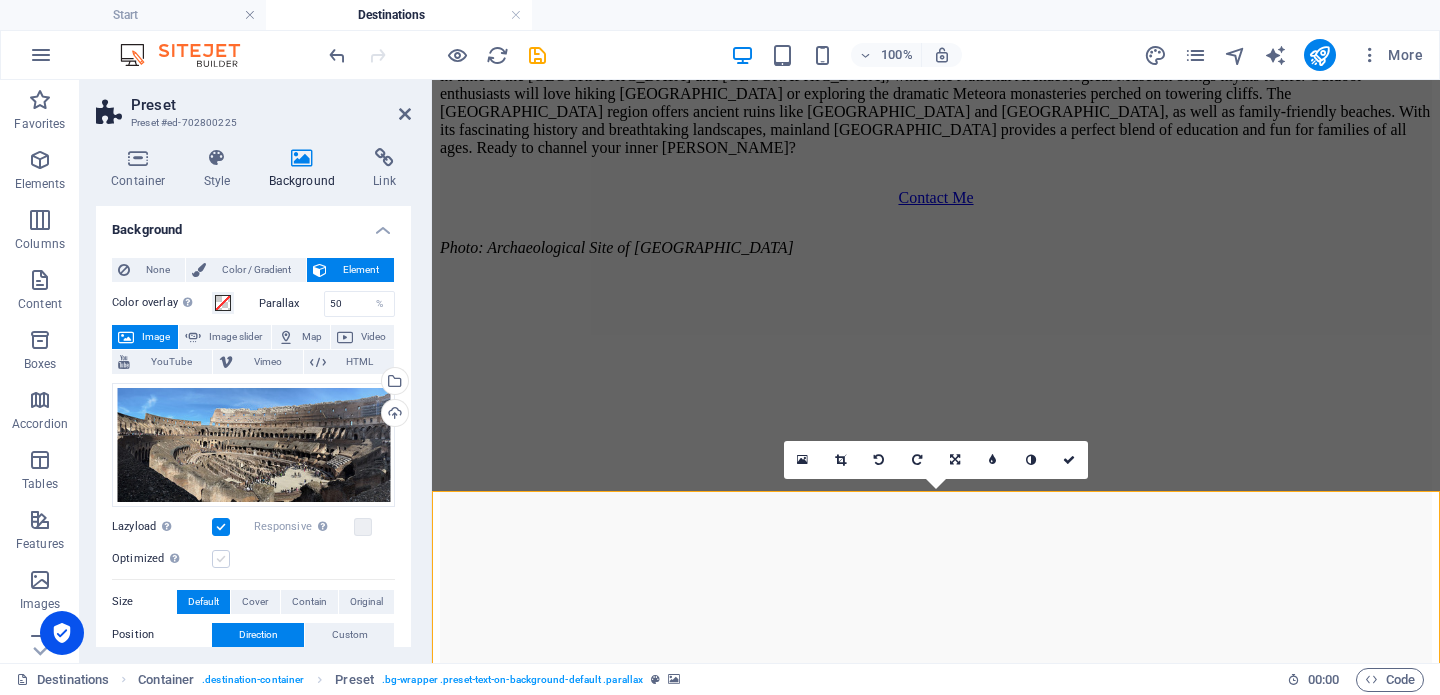 click at bounding box center [221, 559] 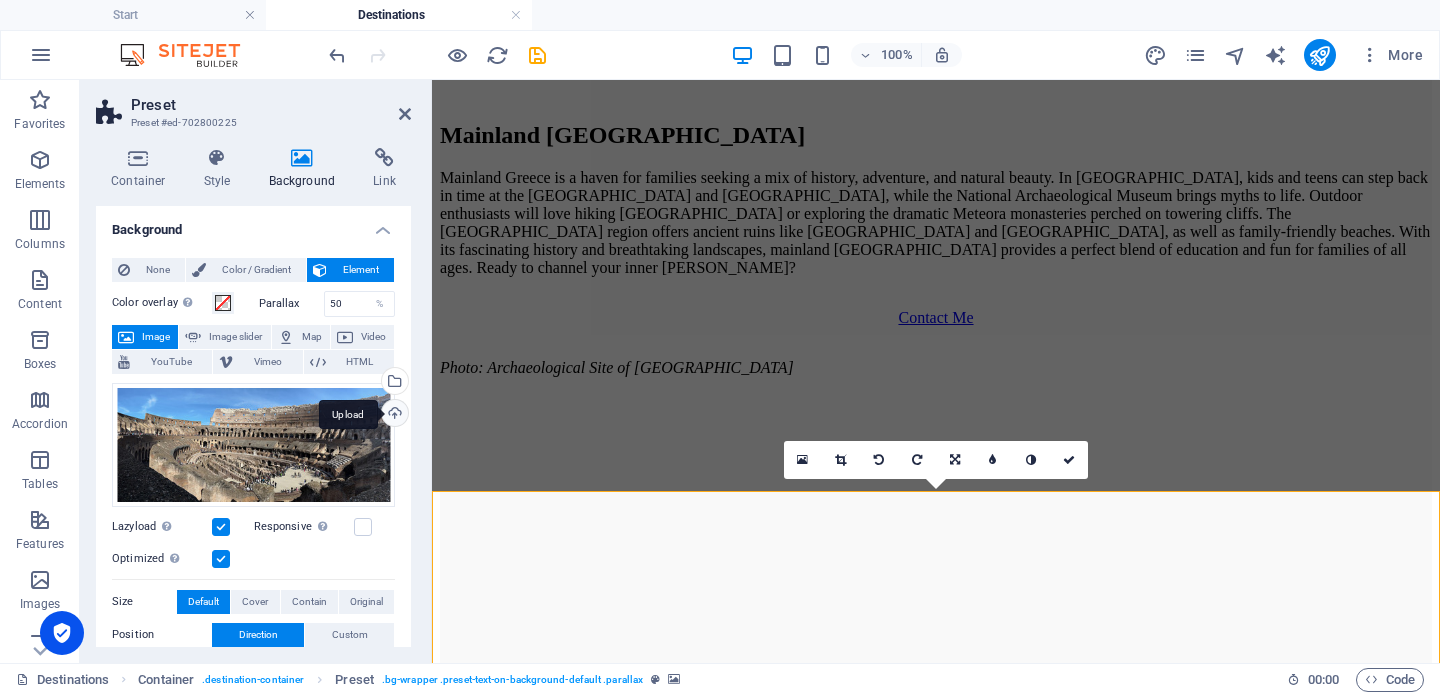 click on "Upload" at bounding box center (393, 415) 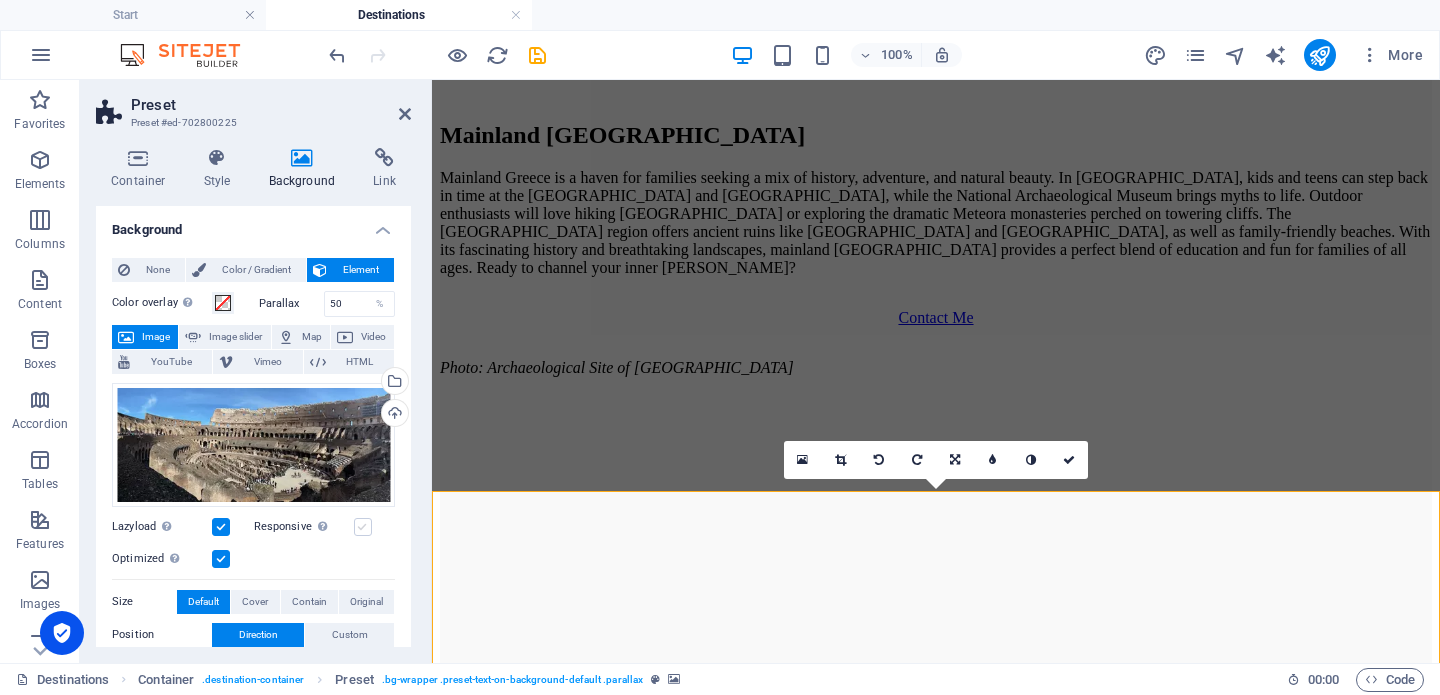 click at bounding box center [363, 527] 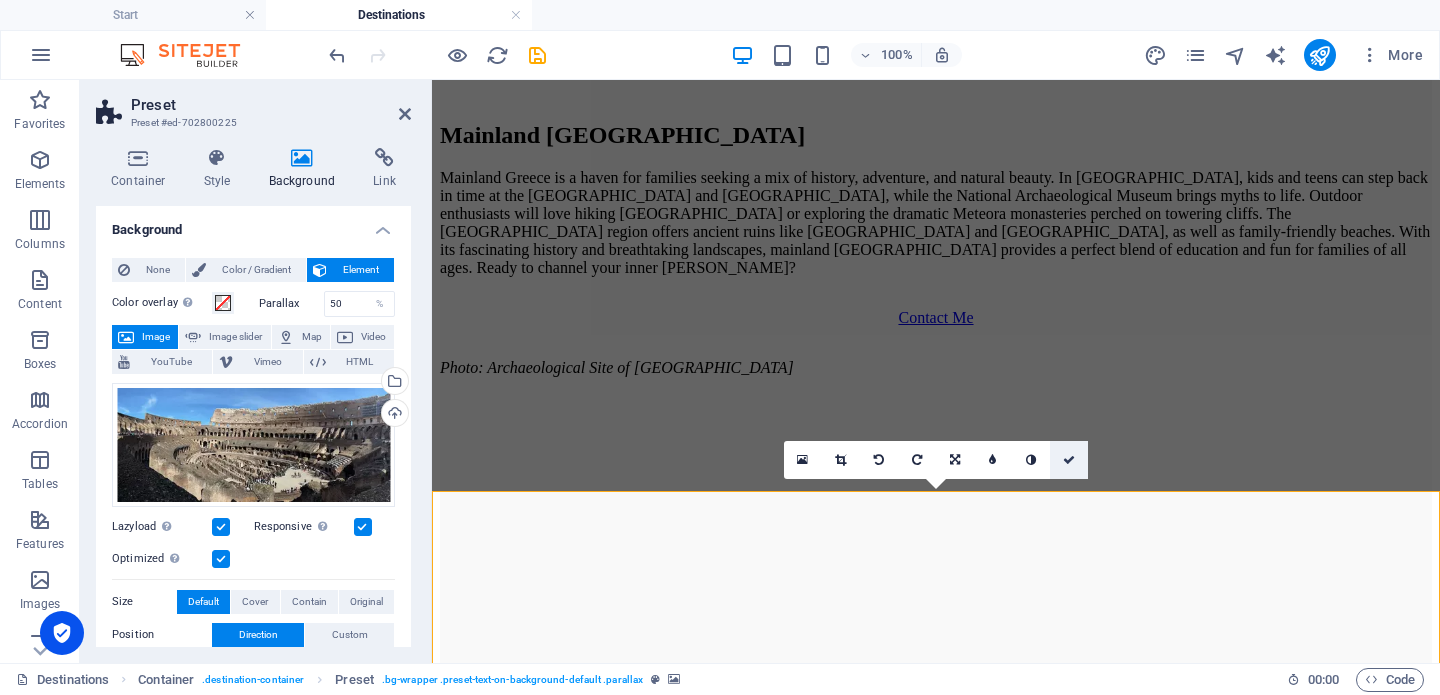 click at bounding box center [1069, 460] 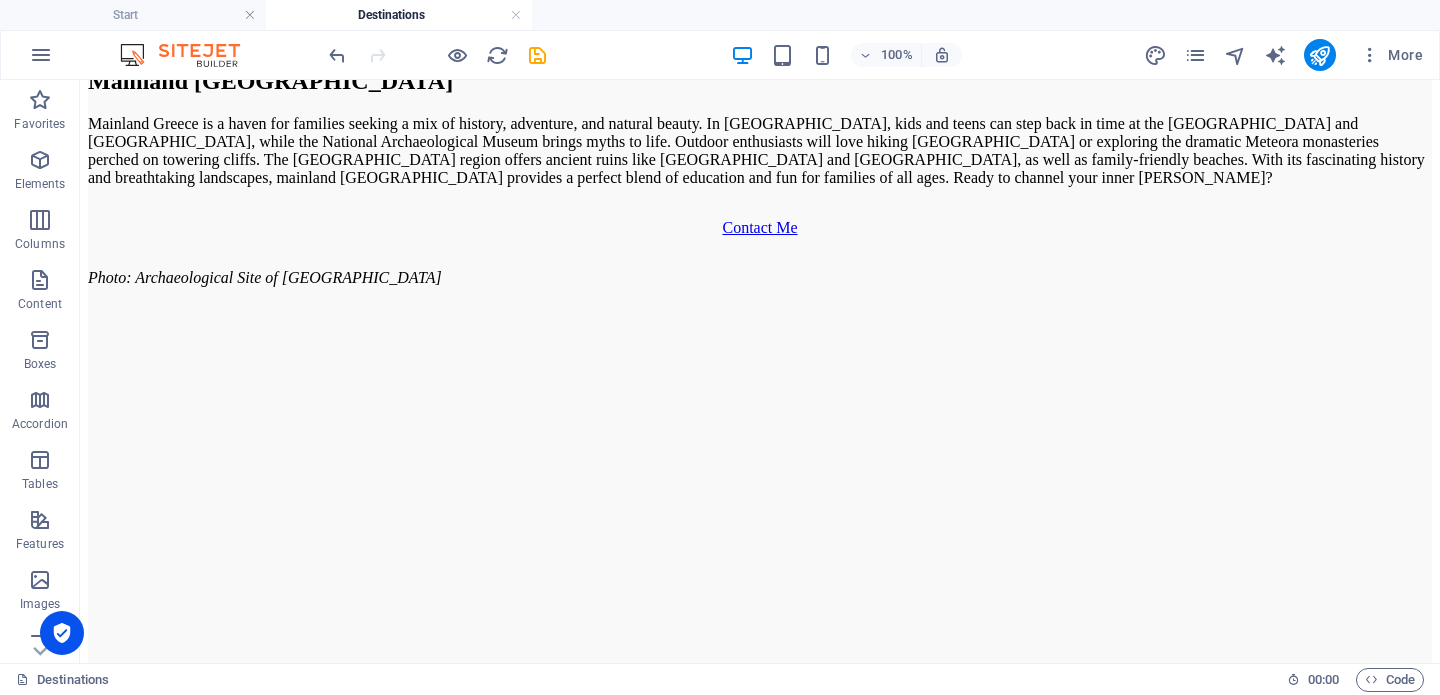 scroll, scrollTop: 1600, scrollLeft: 0, axis: vertical 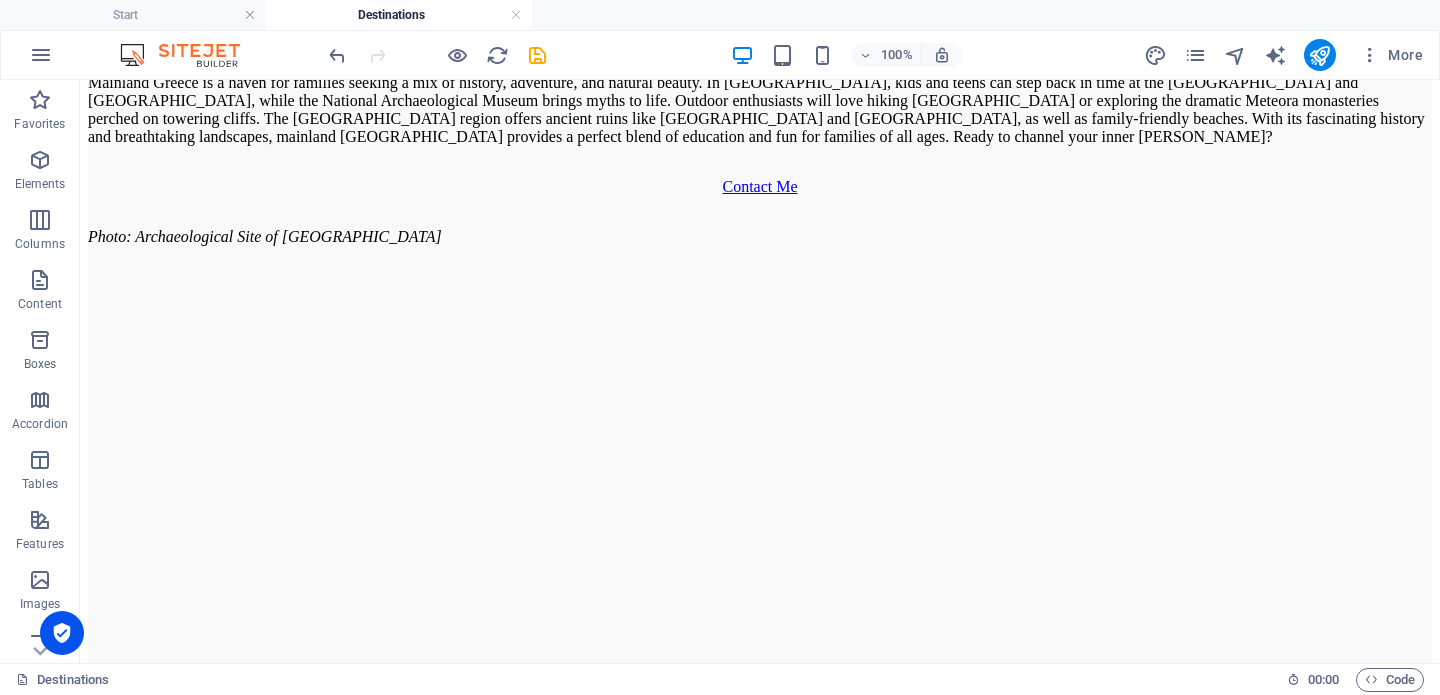 click at bounding box center (760, 1009) 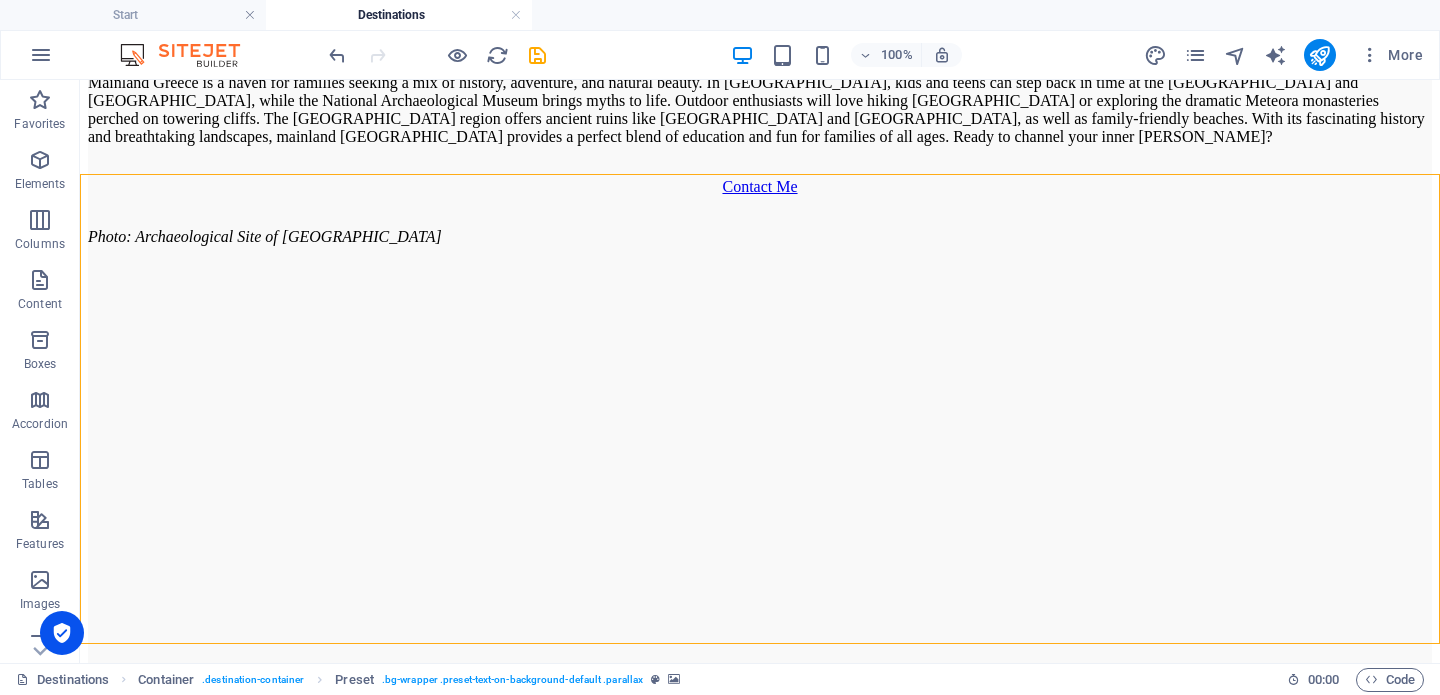 click at bounding box center [760, 1009] 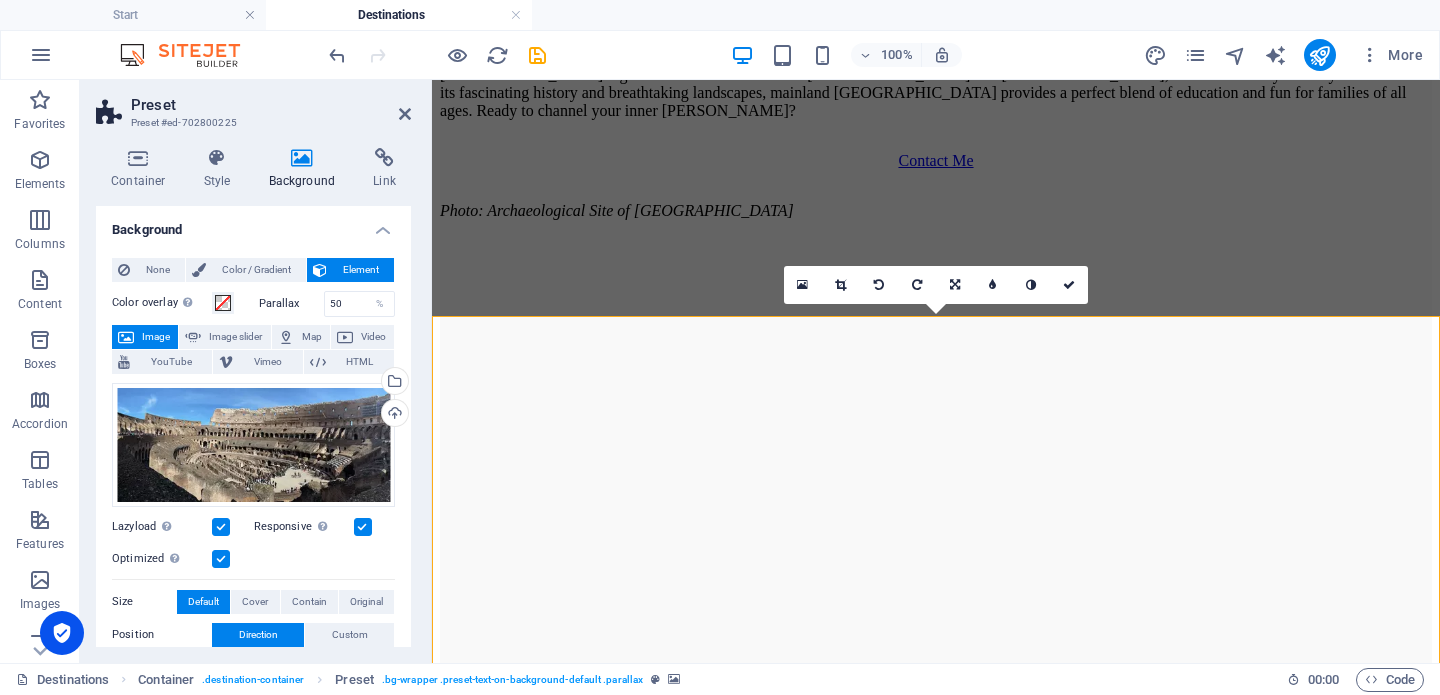 scroll, scrollTop: 1820, scrollLeft: 0, axis: vertical 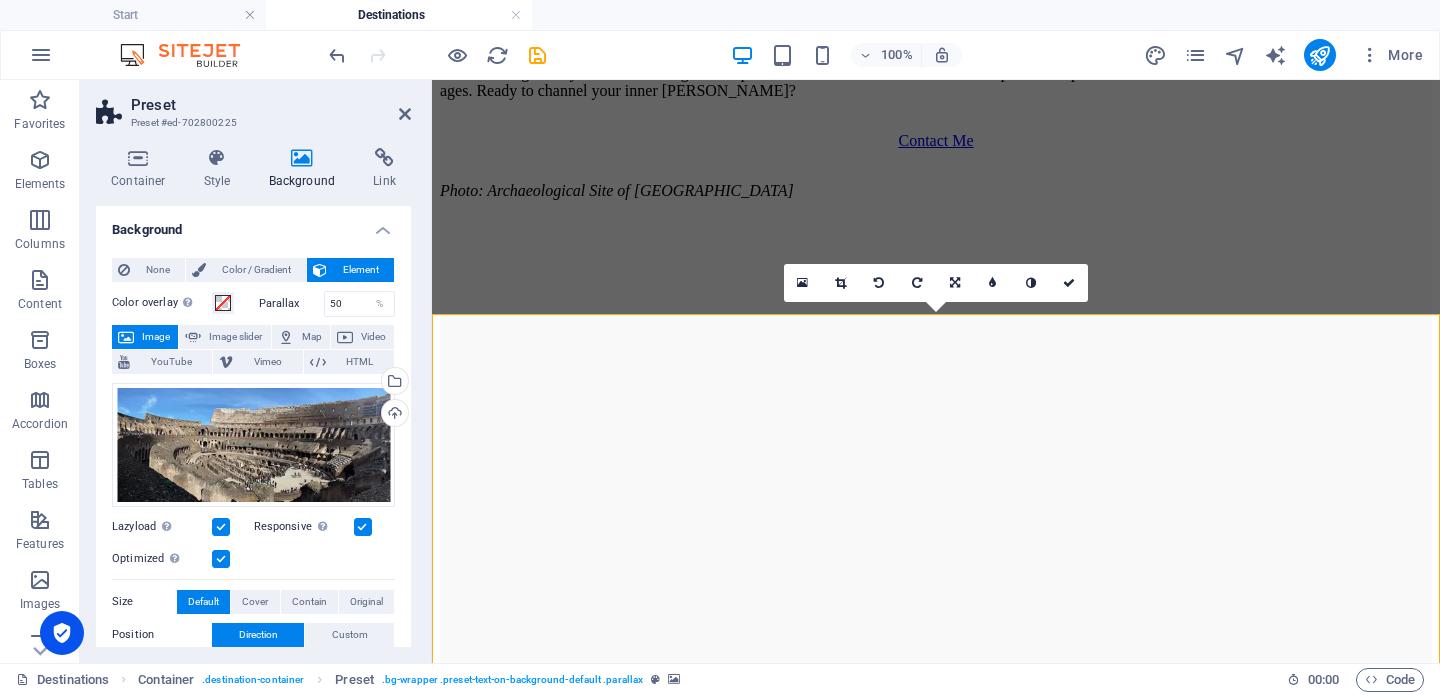 click at bounding box center [936, 989] 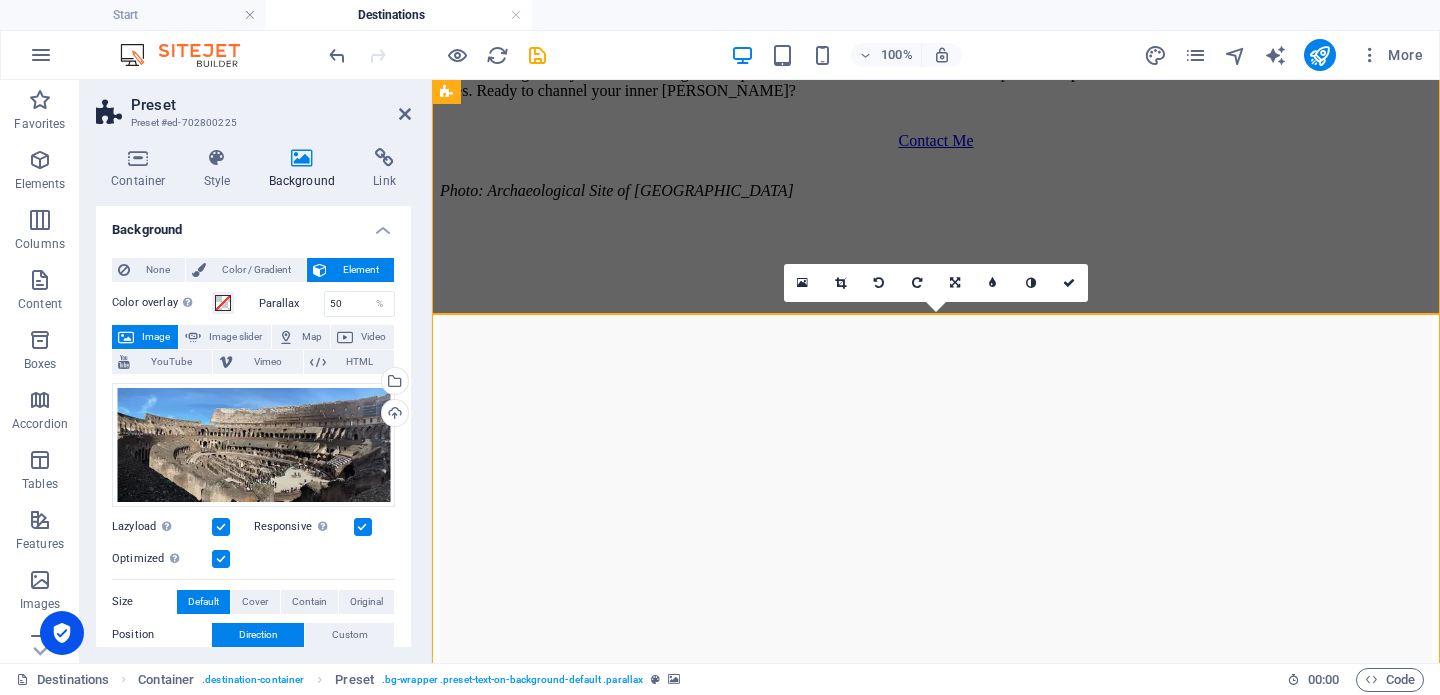 click at bounding box center [936, 406] 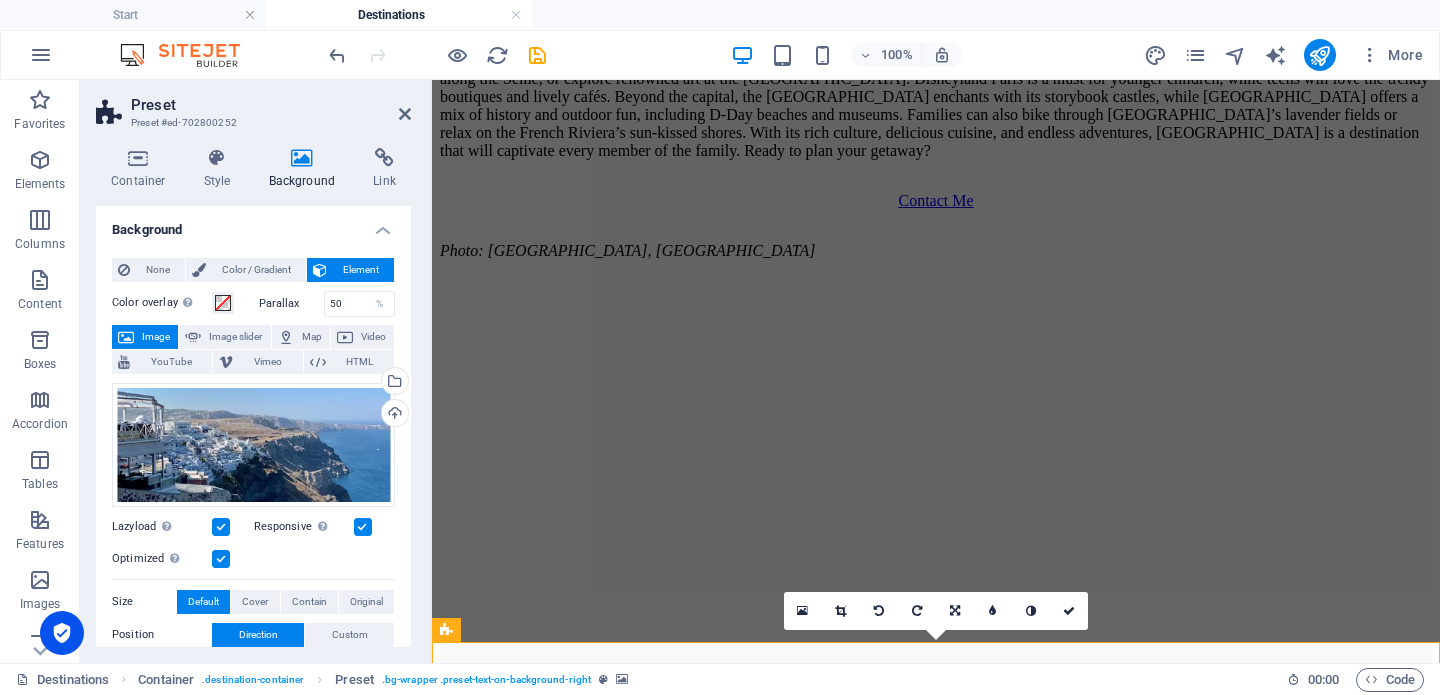 scroll, scrollTop: 878, scrollLeft: 0, axis: vertical 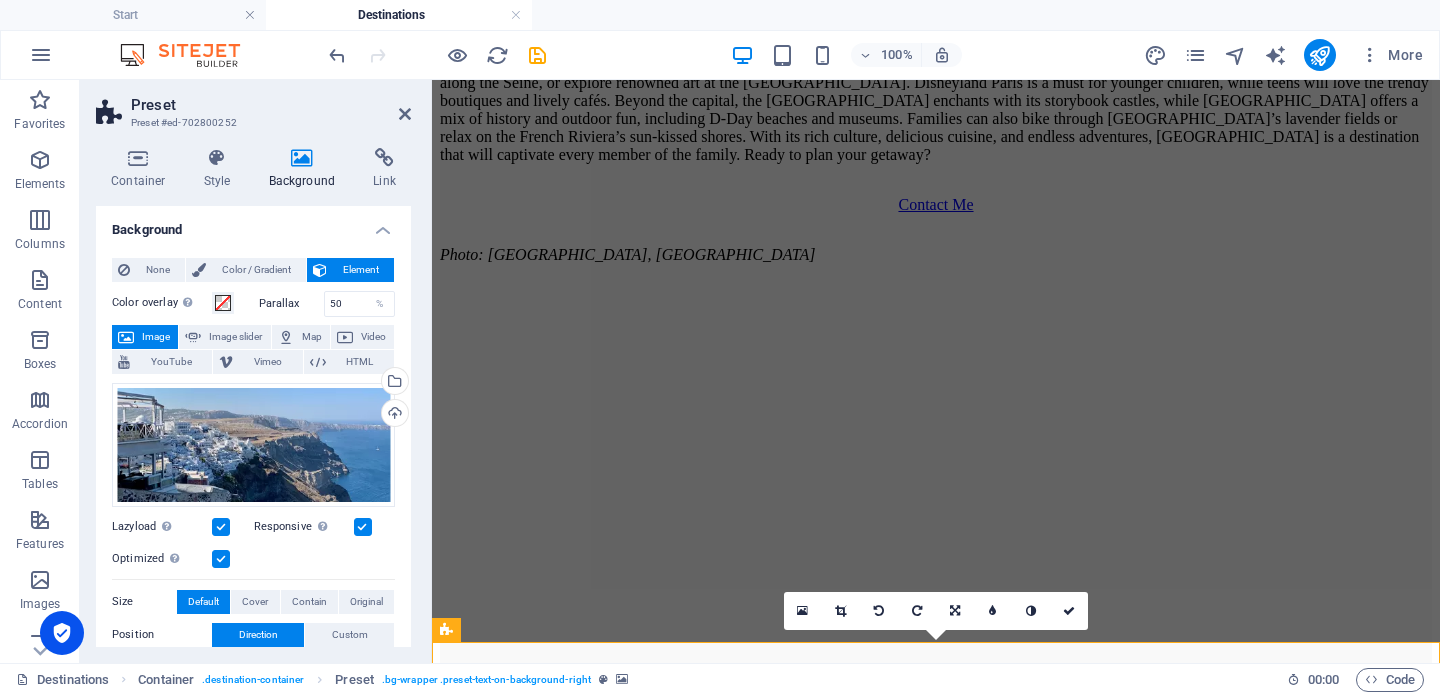 click at bounding box center [936, 294] 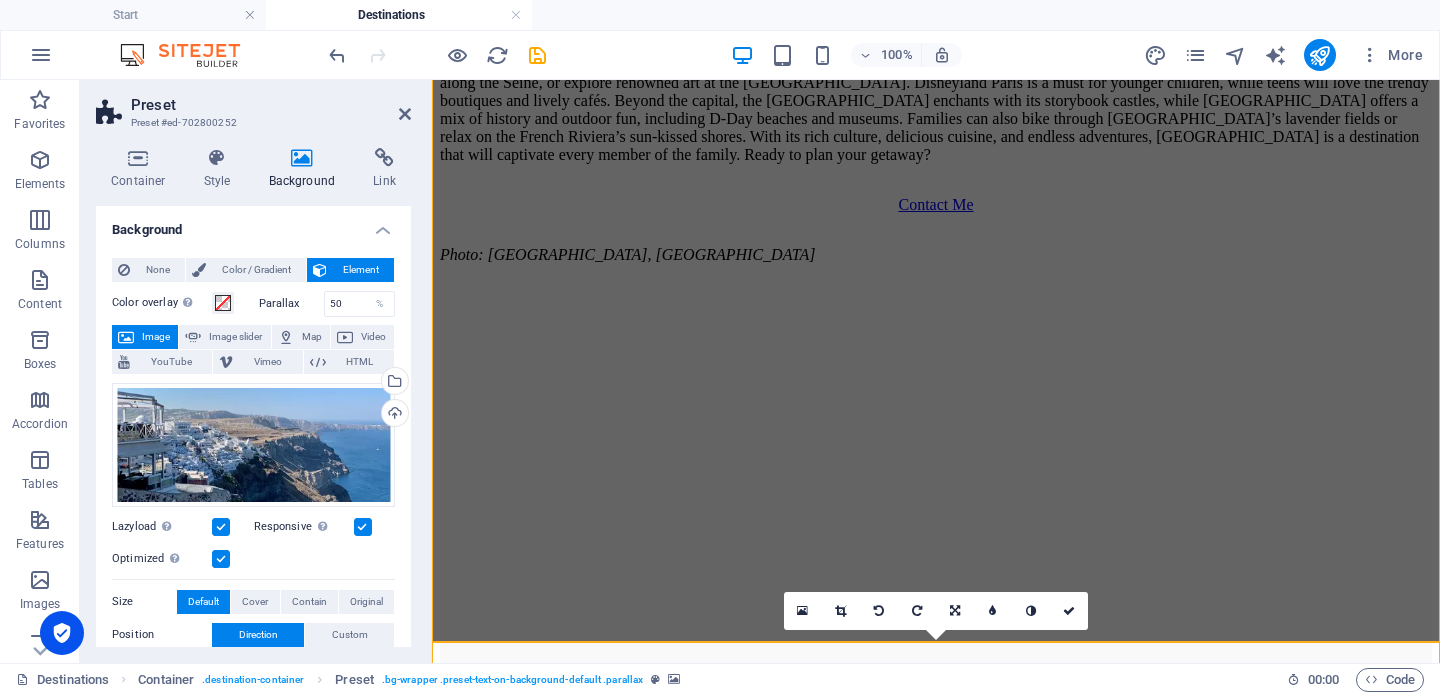 click at bounding box center (936, 294) 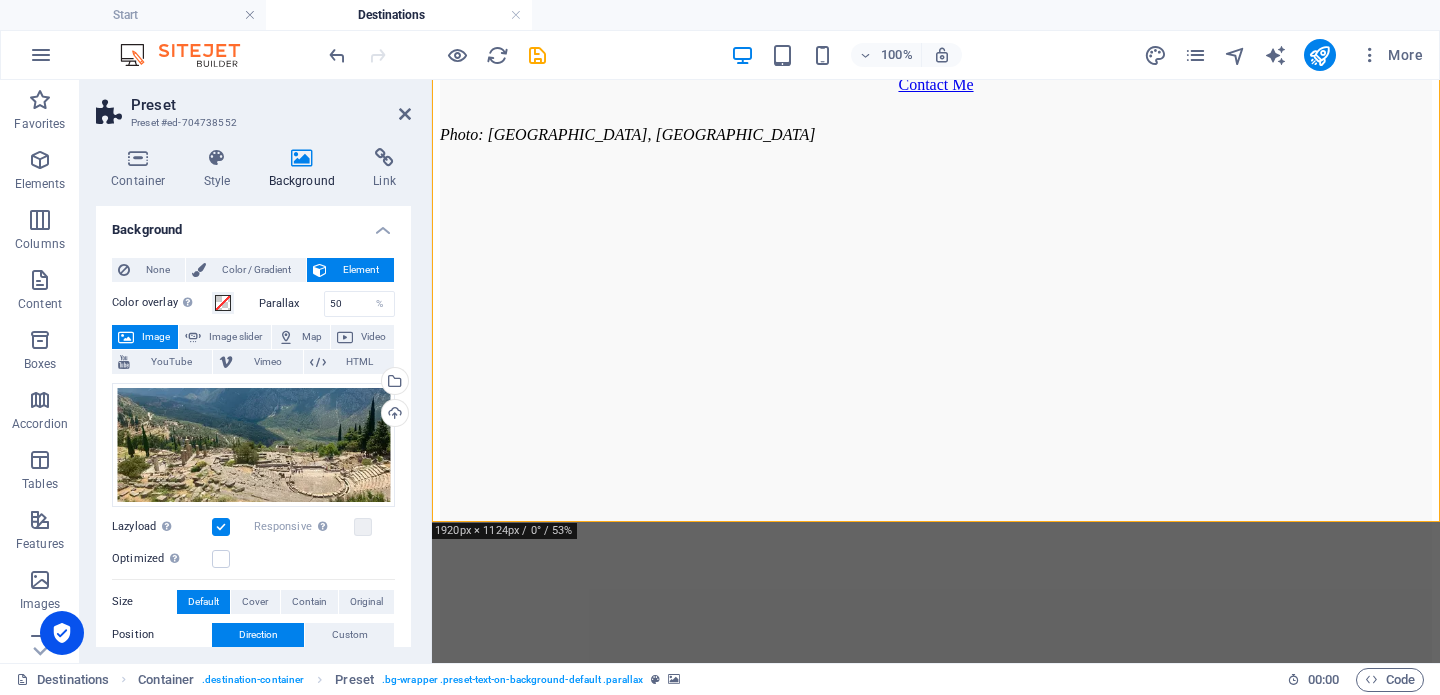 click at bounding box center [936, 817] 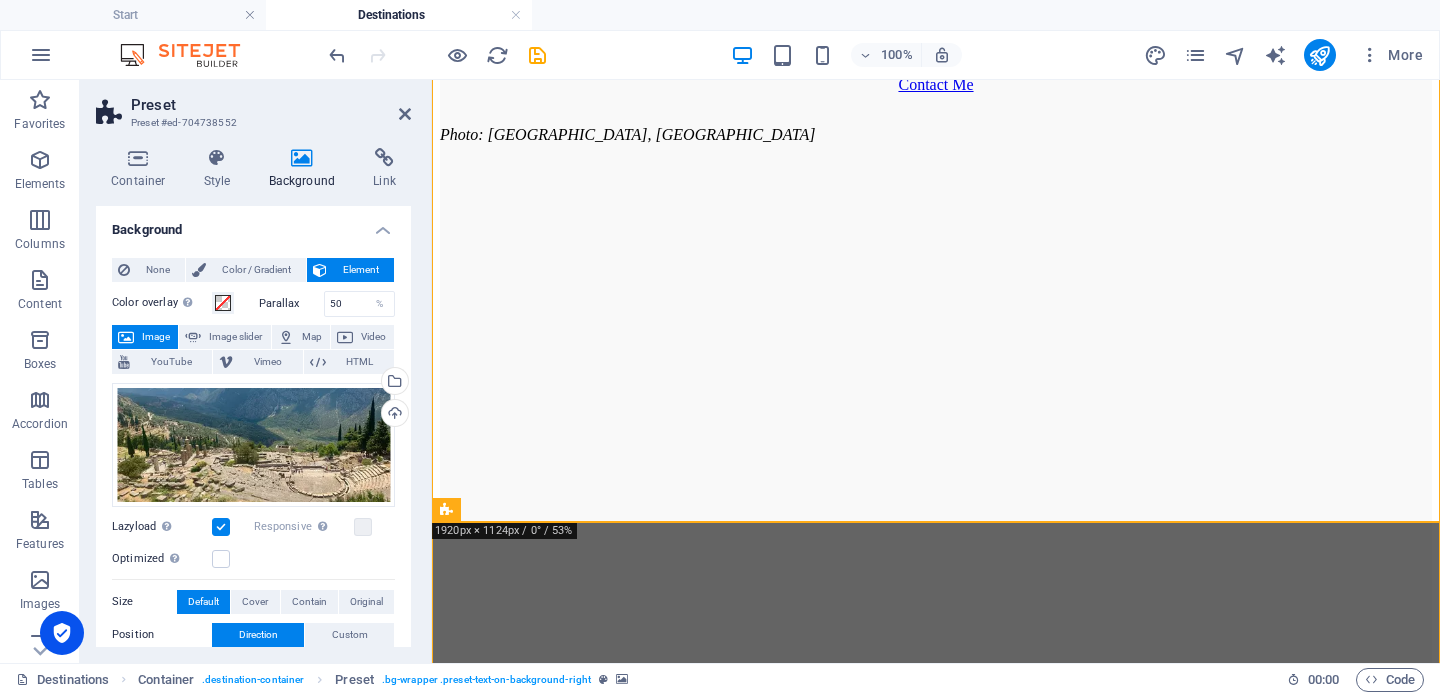 click at bounding box center [936, 817] 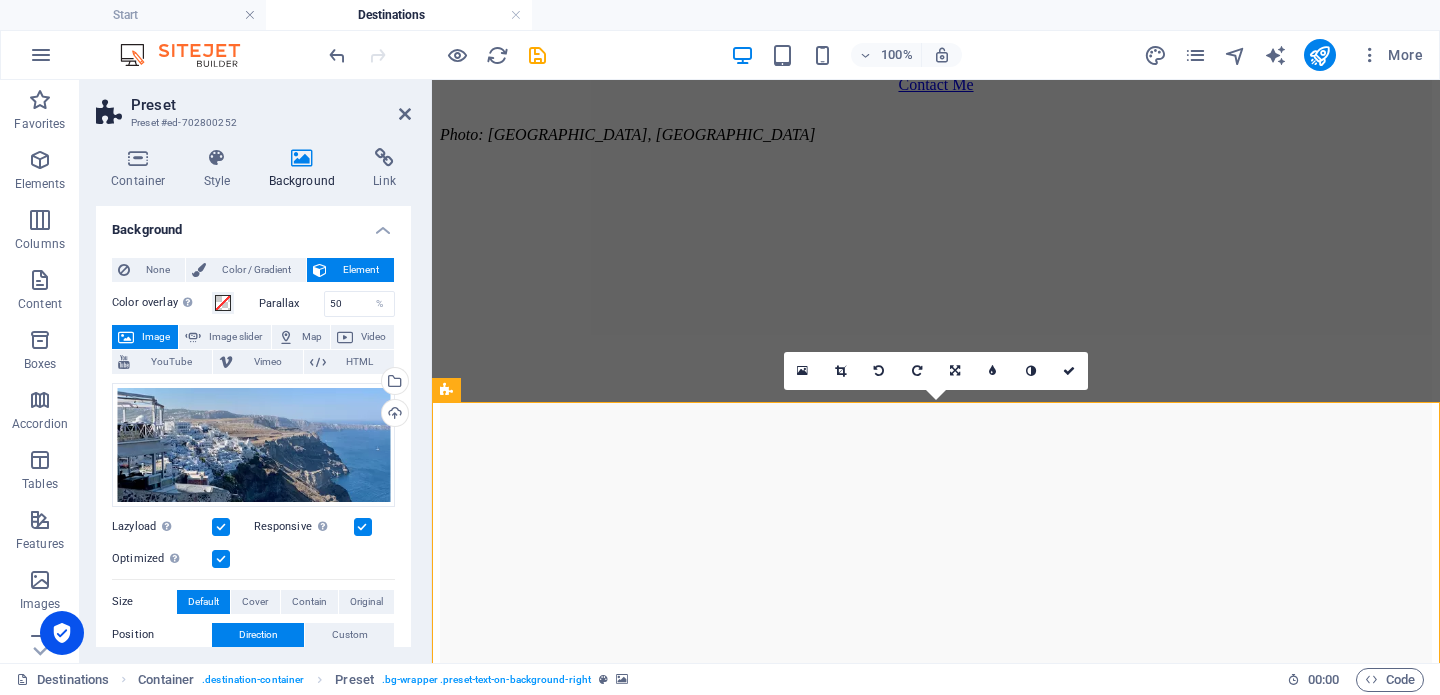 scroll, scrollTop: 1118, scrollLeft: 0, axis: vertical 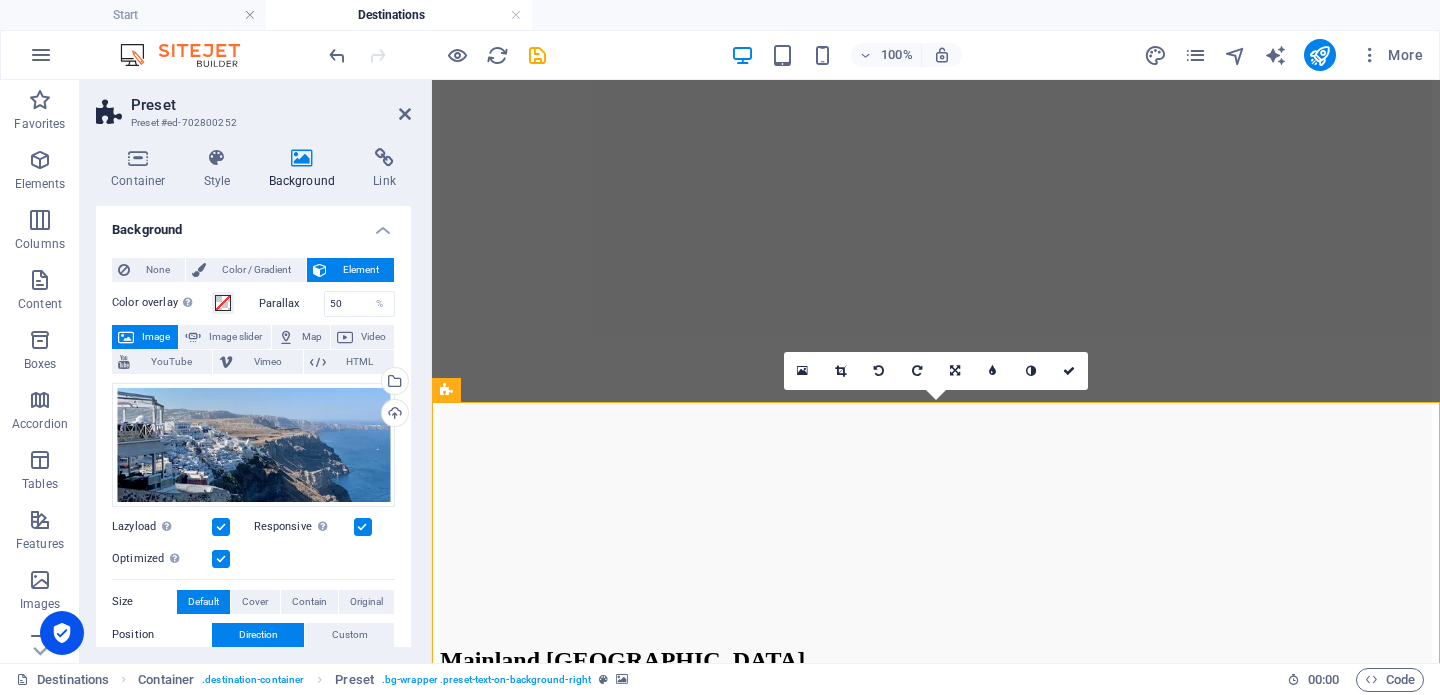 click at bounding box center (936, 174) 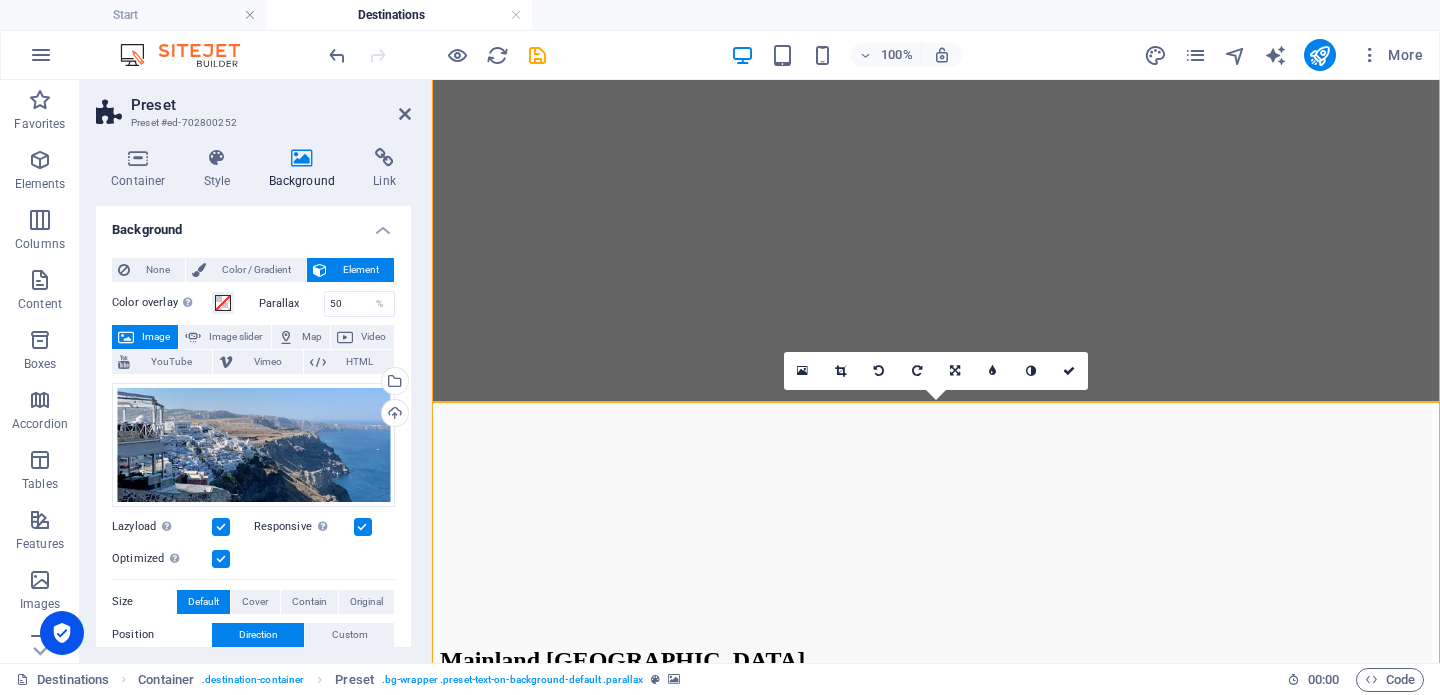 click at bounding box center (936, 174) 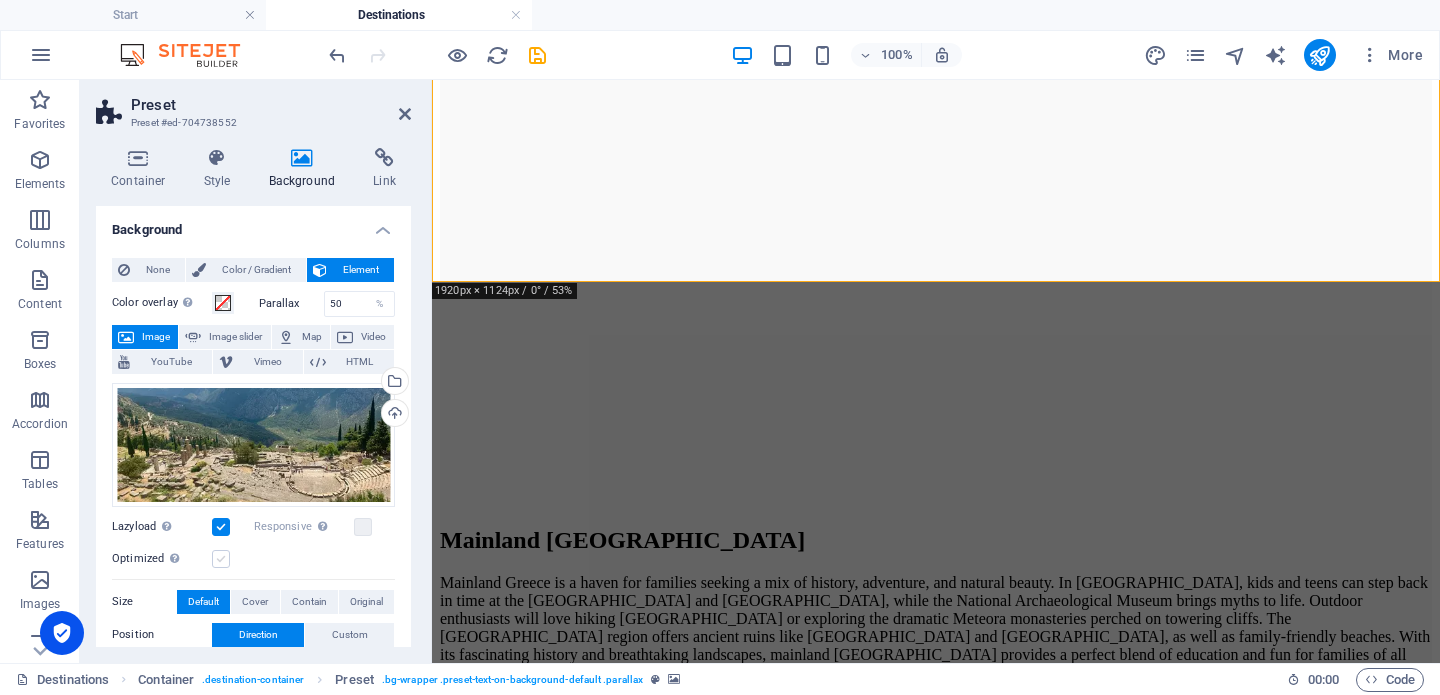 click at bounding box center (221, 559) 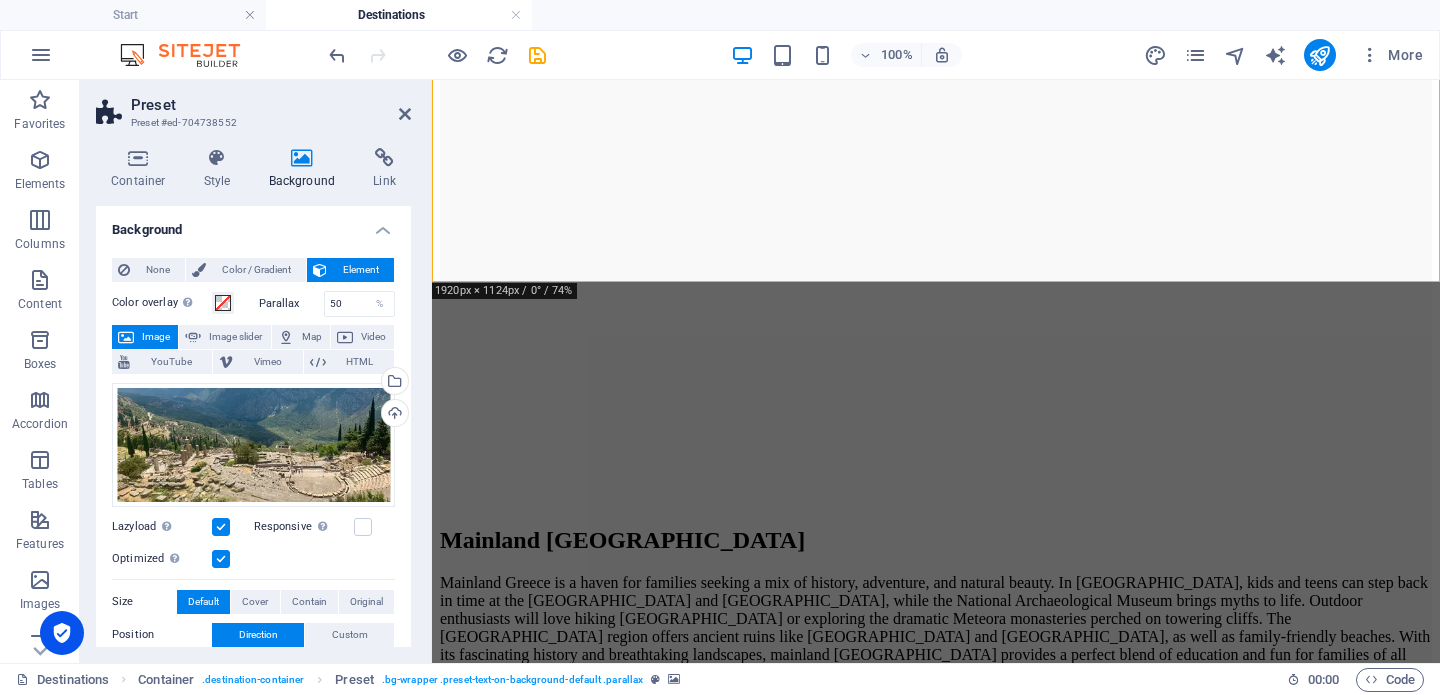 click on "Responsive Automatically load retina image and smartphone optimized sizes." at bounding box center (325, 527) 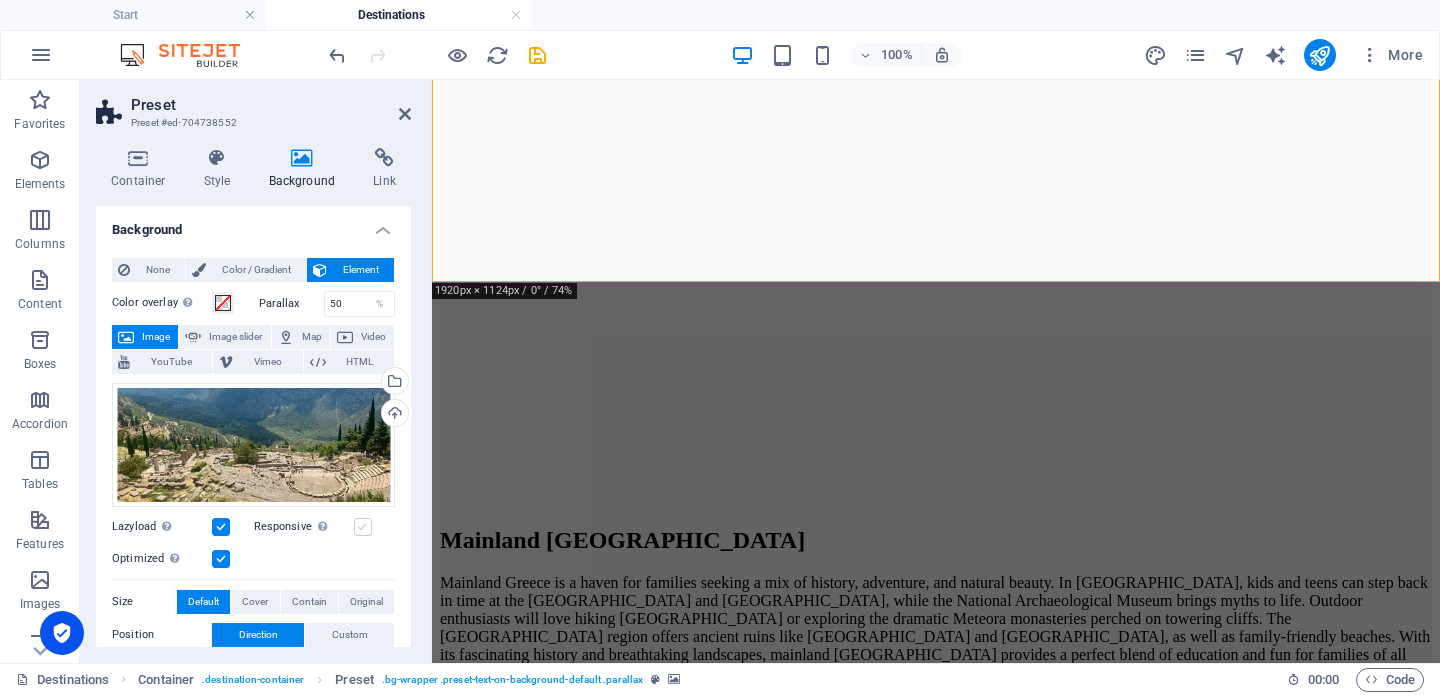 click at bounding box center (363, 527) 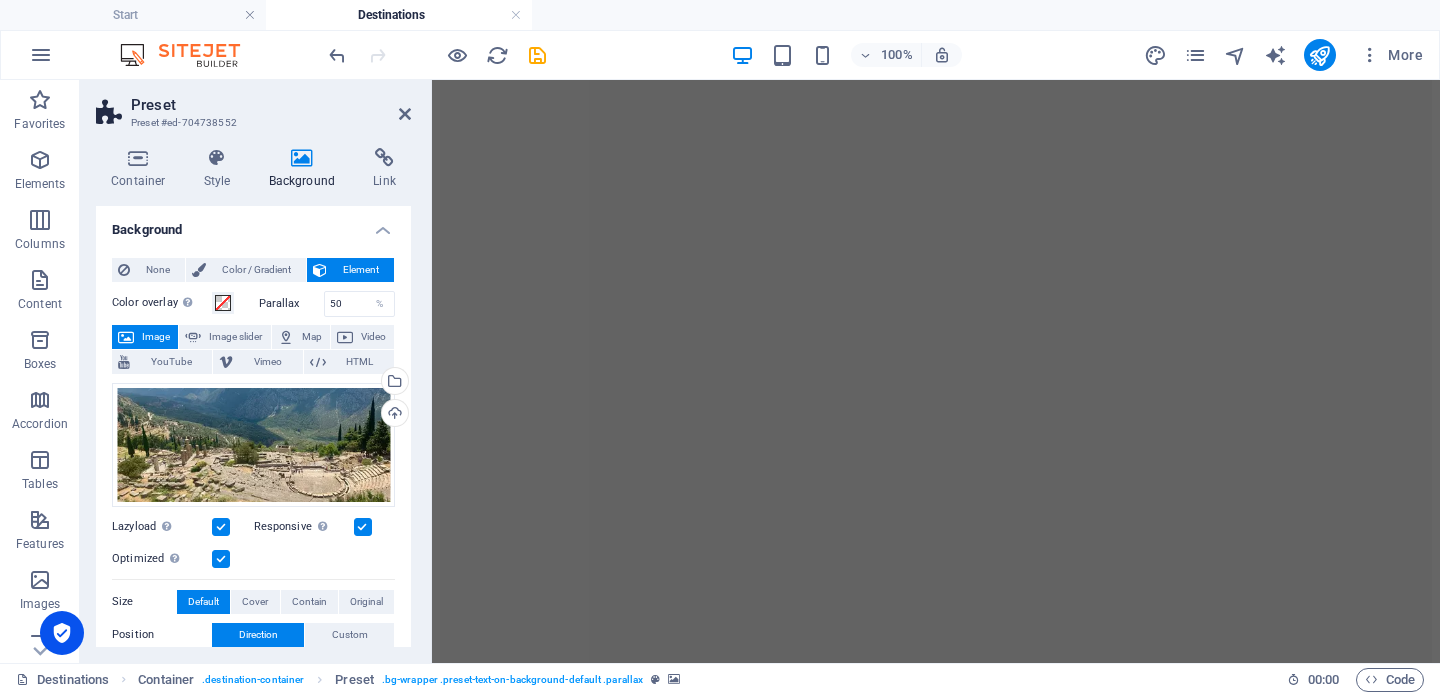 scroll, scrollTop: 184, scrollLeft: 0, axis: vertical 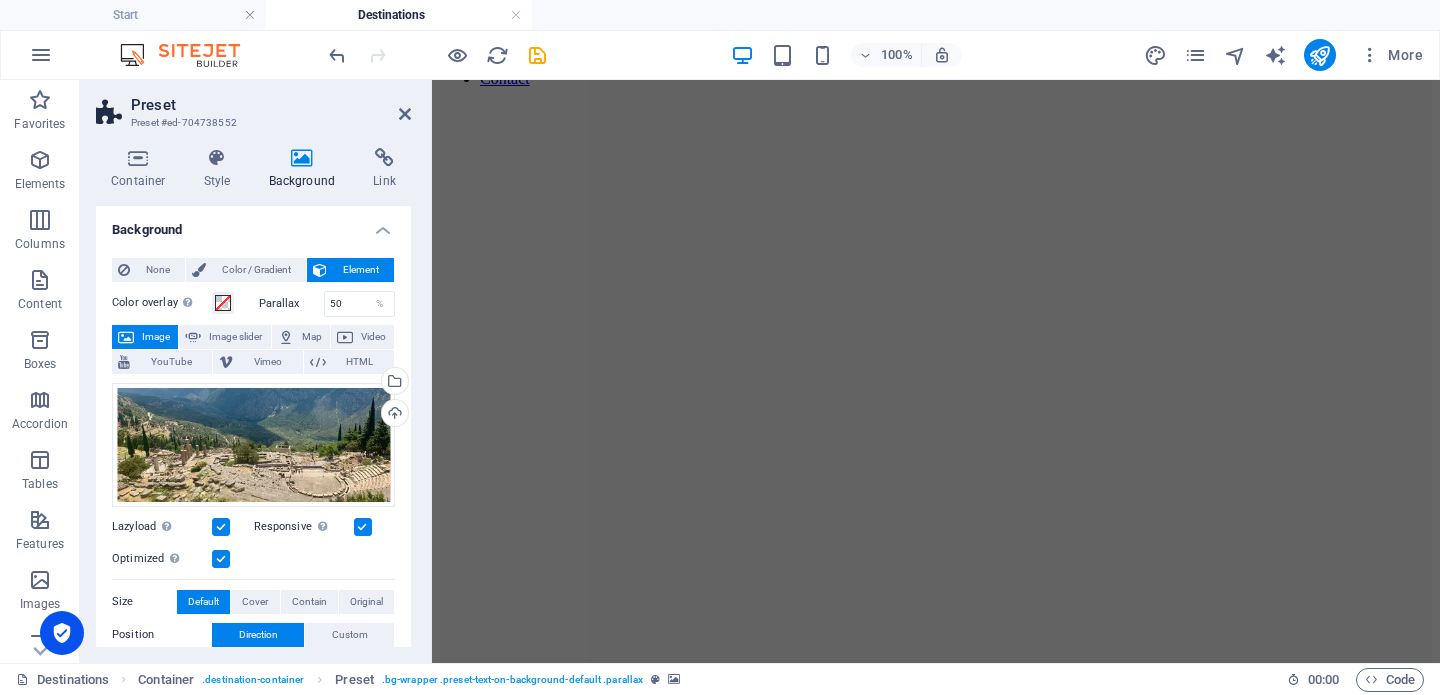 click at bounding box center [936, 58] 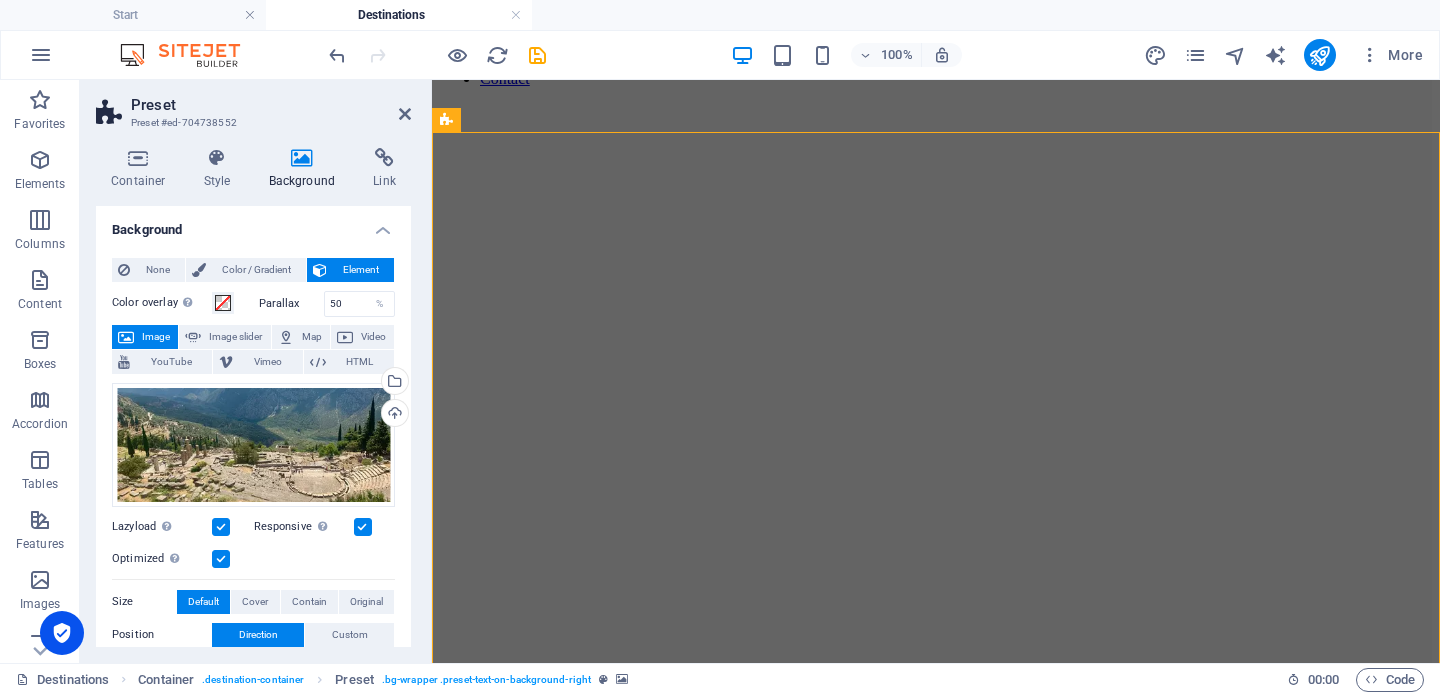click at bounding box center [936, 58] 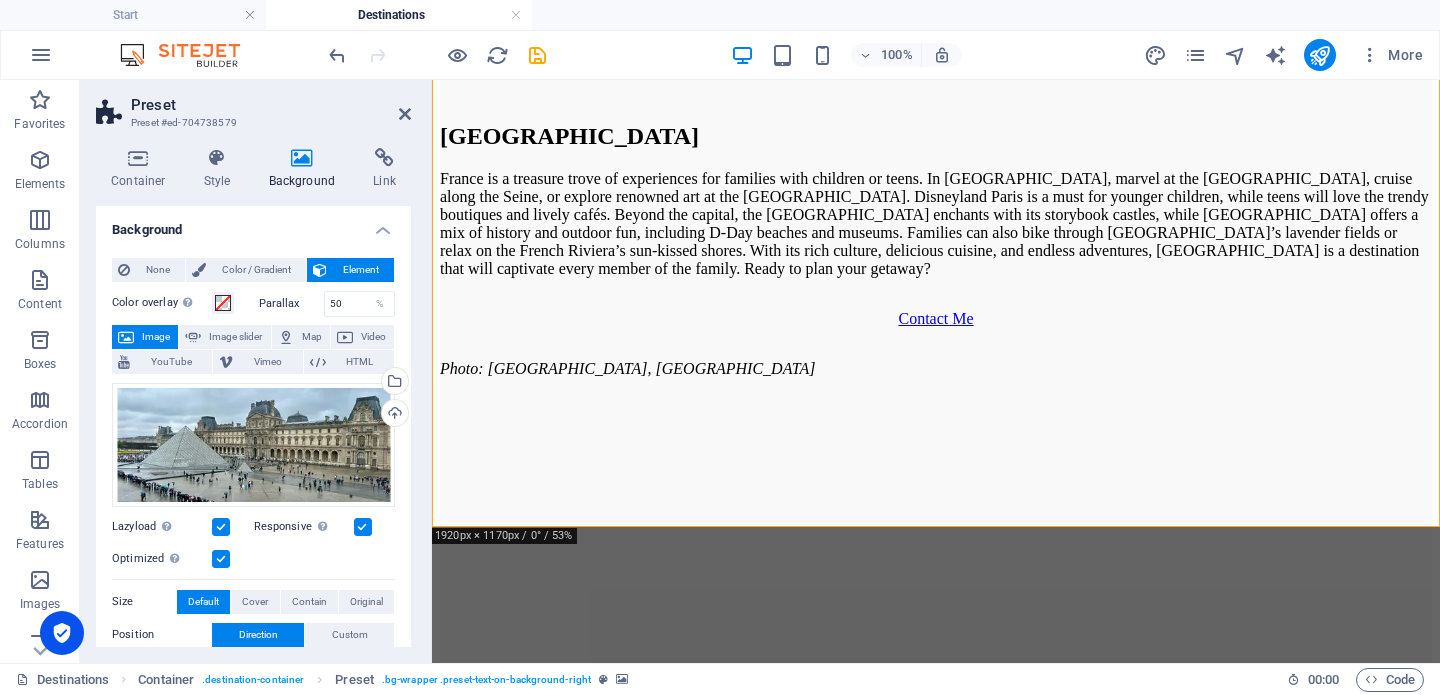 scroll, scrollTop: 822, scrollLeft: 0, axis: vertical 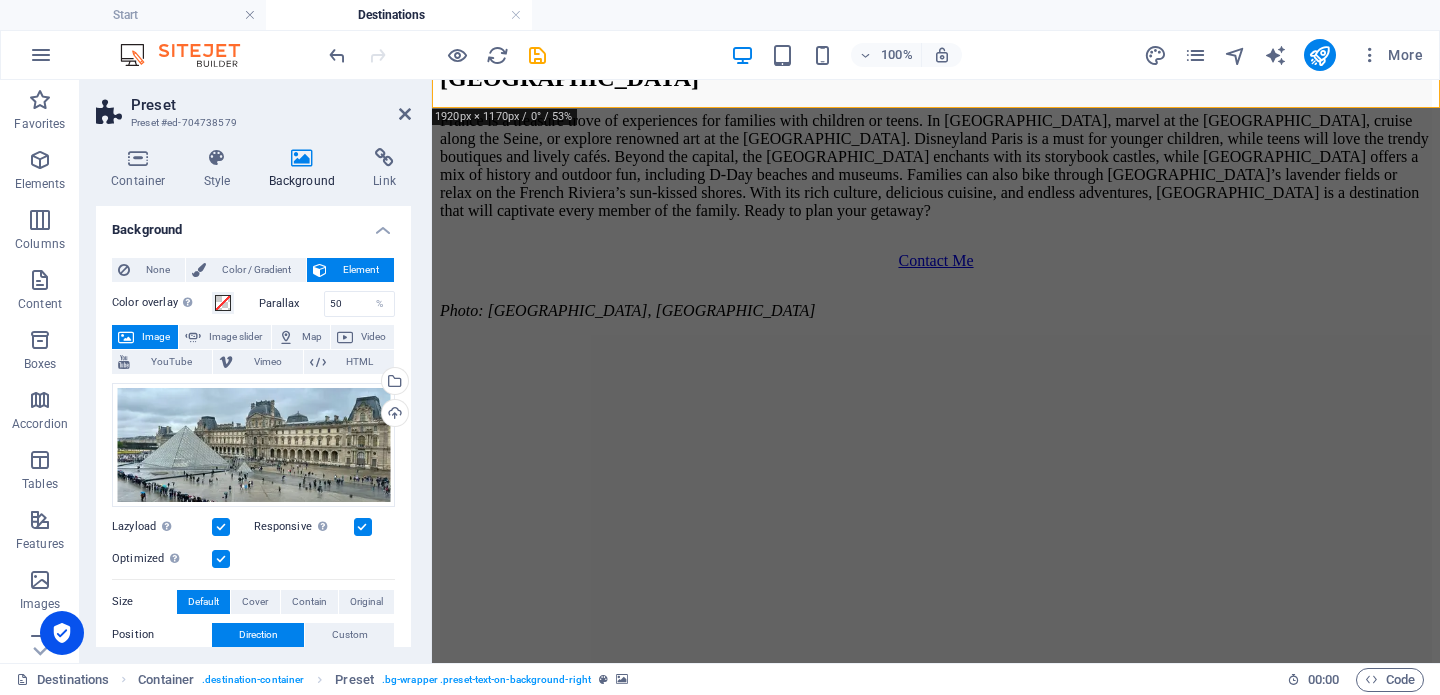 click at bounding box center [936, 322] 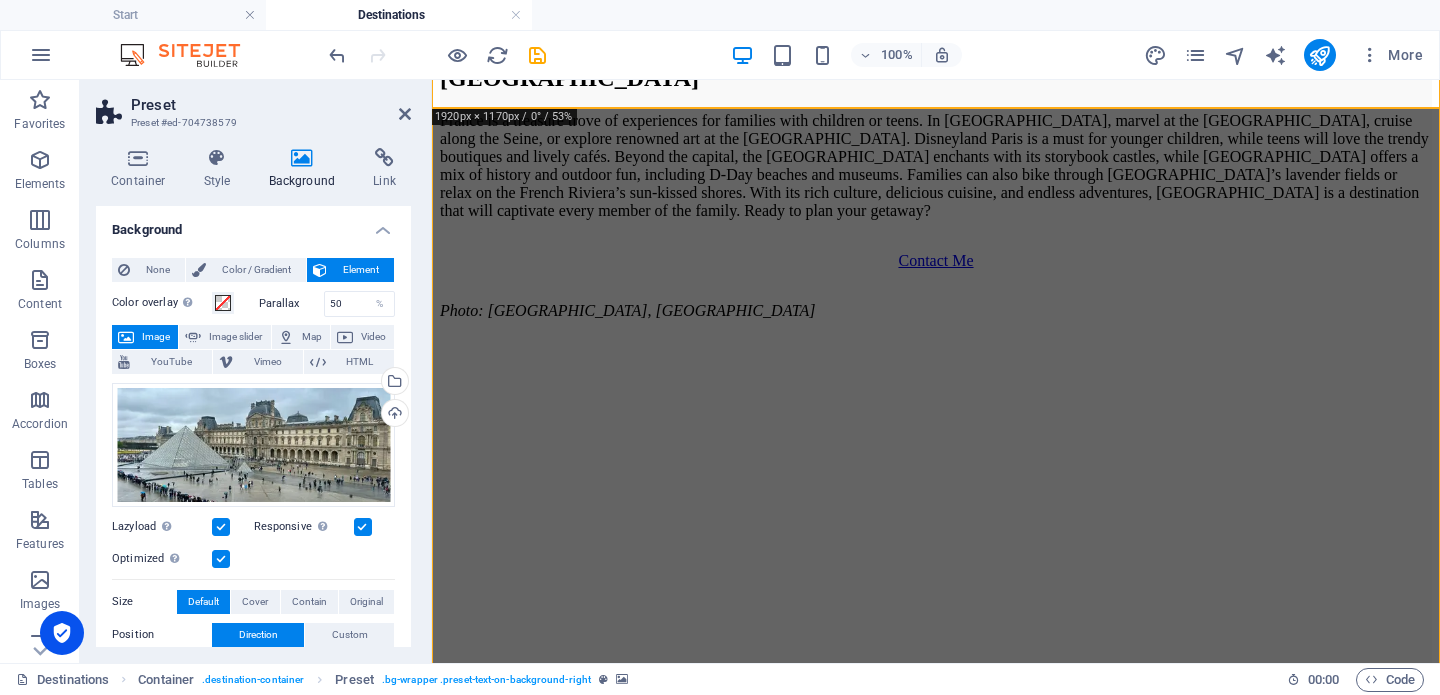 click at bounding box center [936, 322] 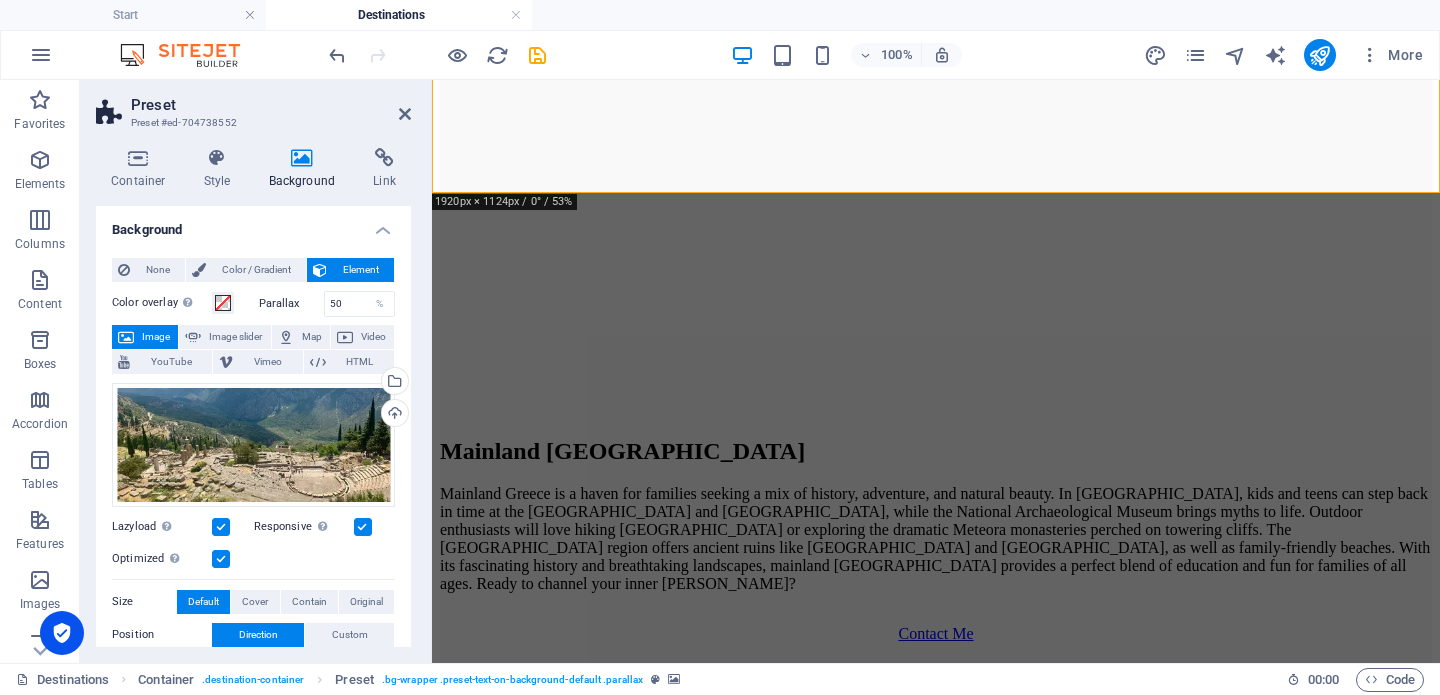 click at bounding box center [936, 652] 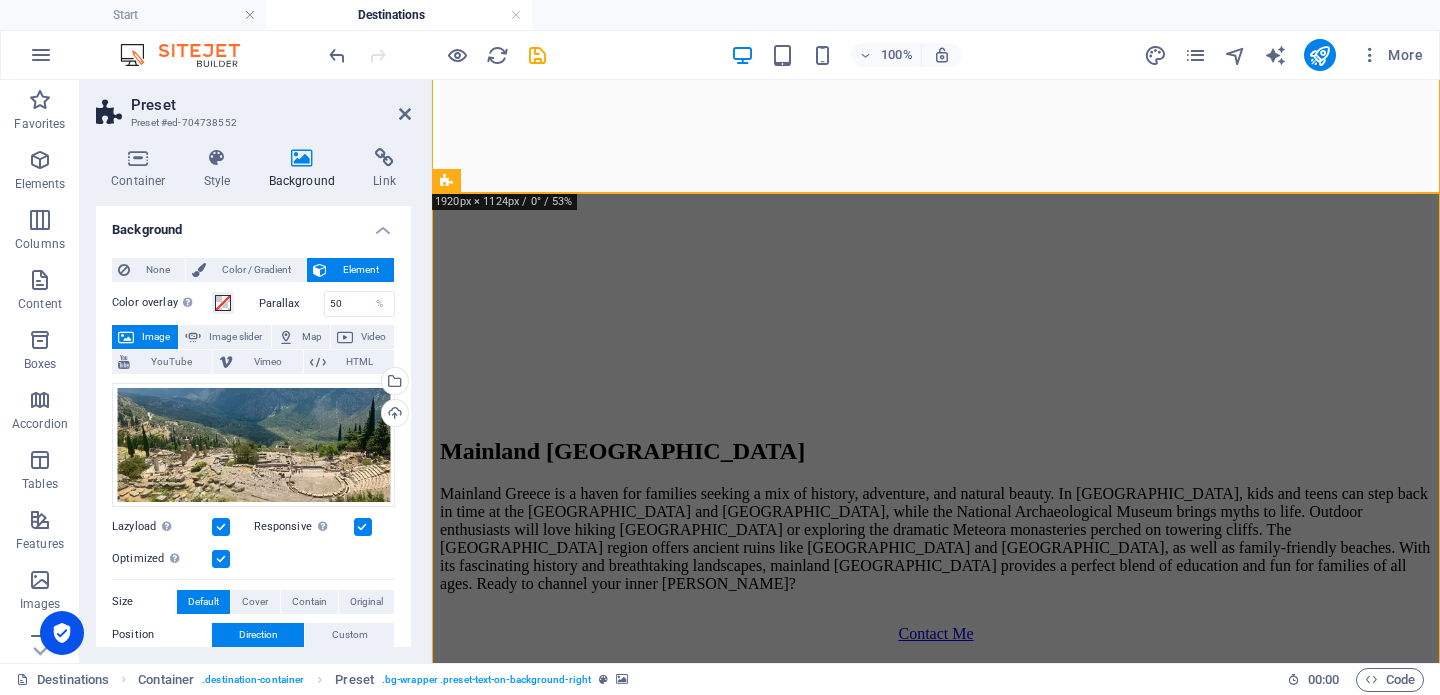 click at bounding box center (936, 652) 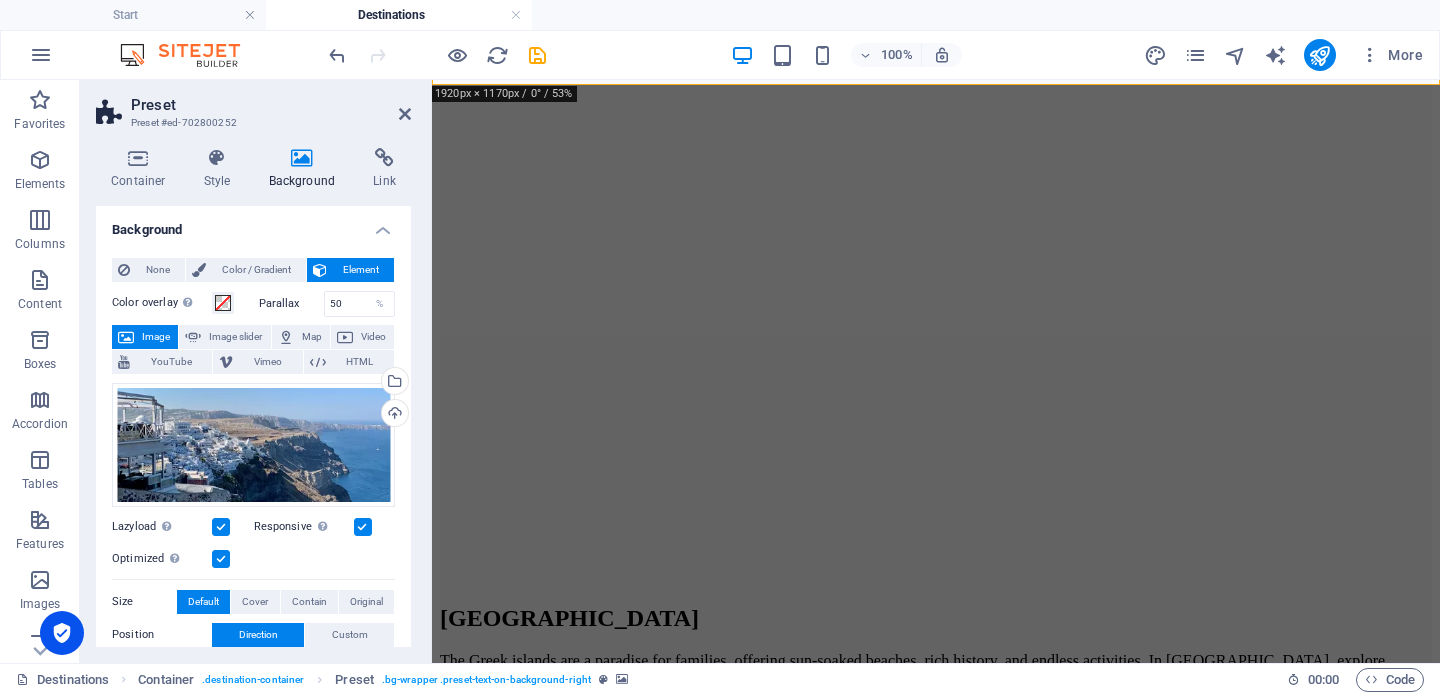 click at bounding box center (936, 874) 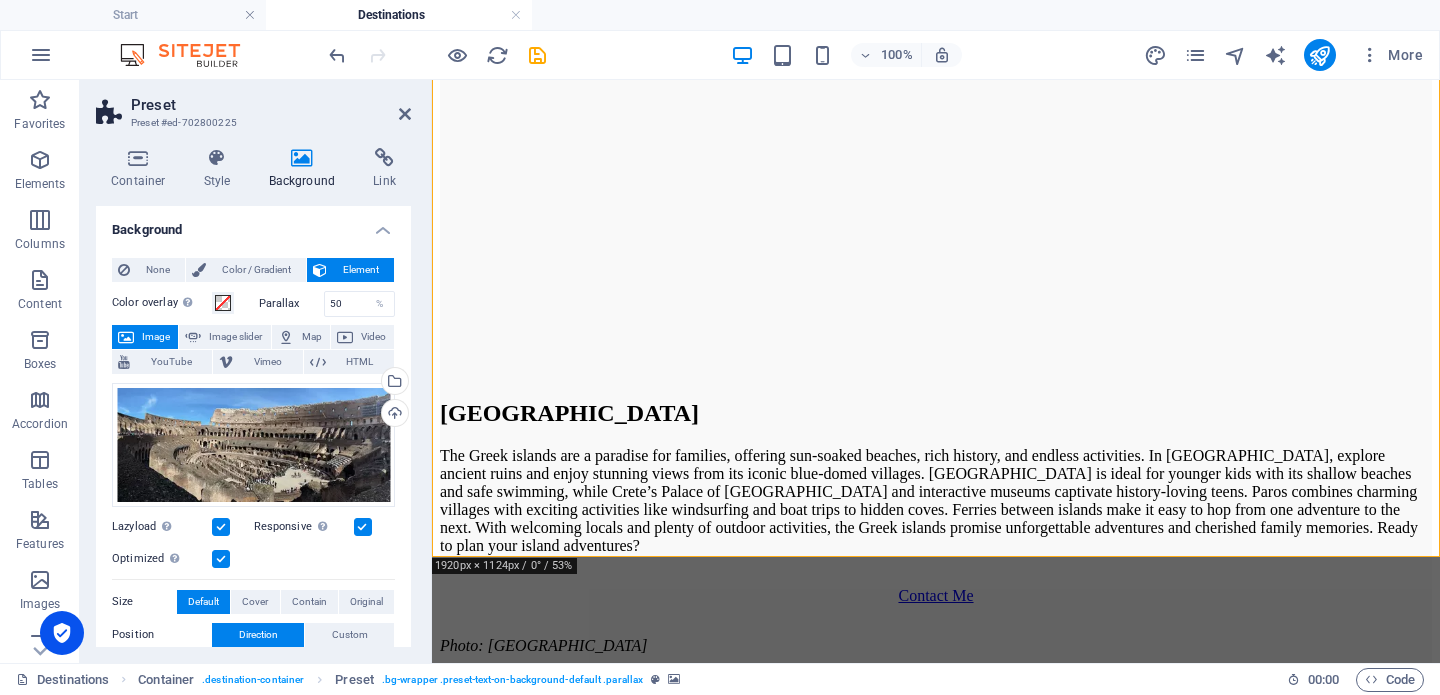 scroll, scrollTop: 1925, scrollLeft: 0, axis: vertical 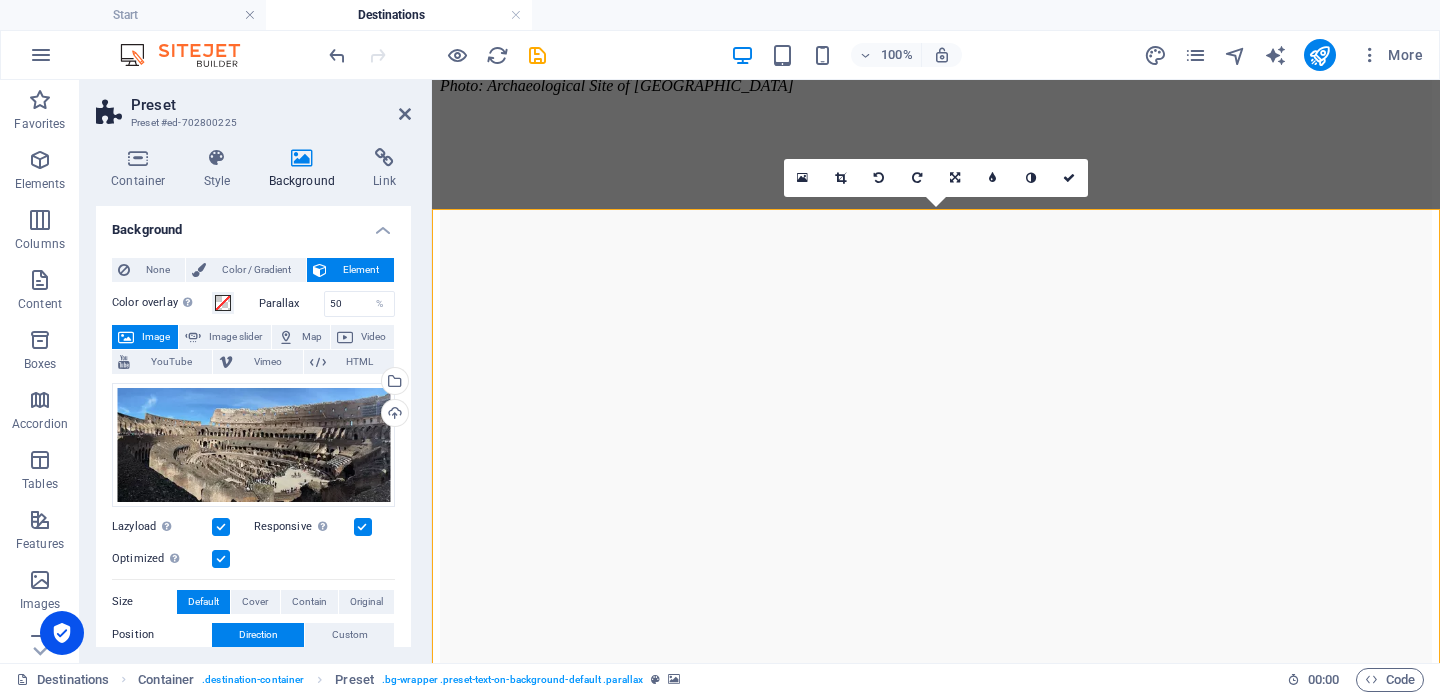 click at bounding box center (936, 936) 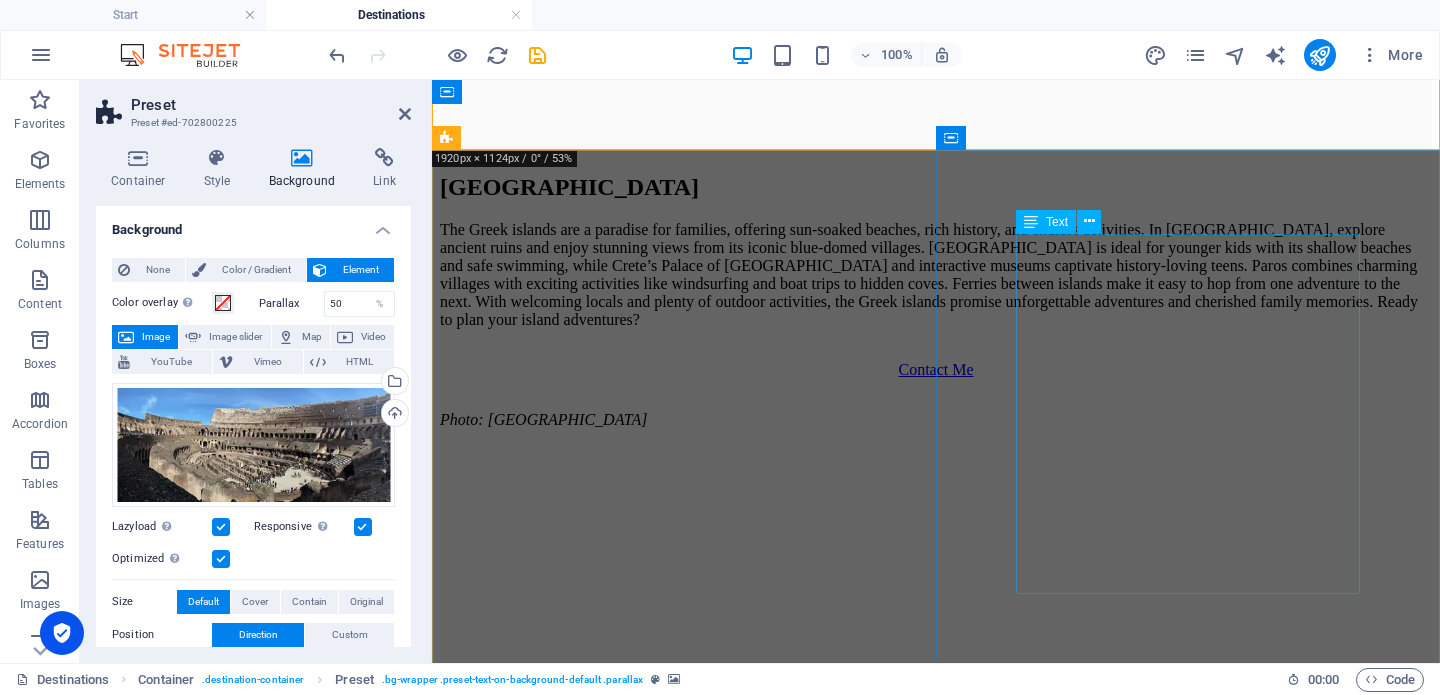 scroll, scrollTop: 2574, scrollLeft: 0, axis: vertical 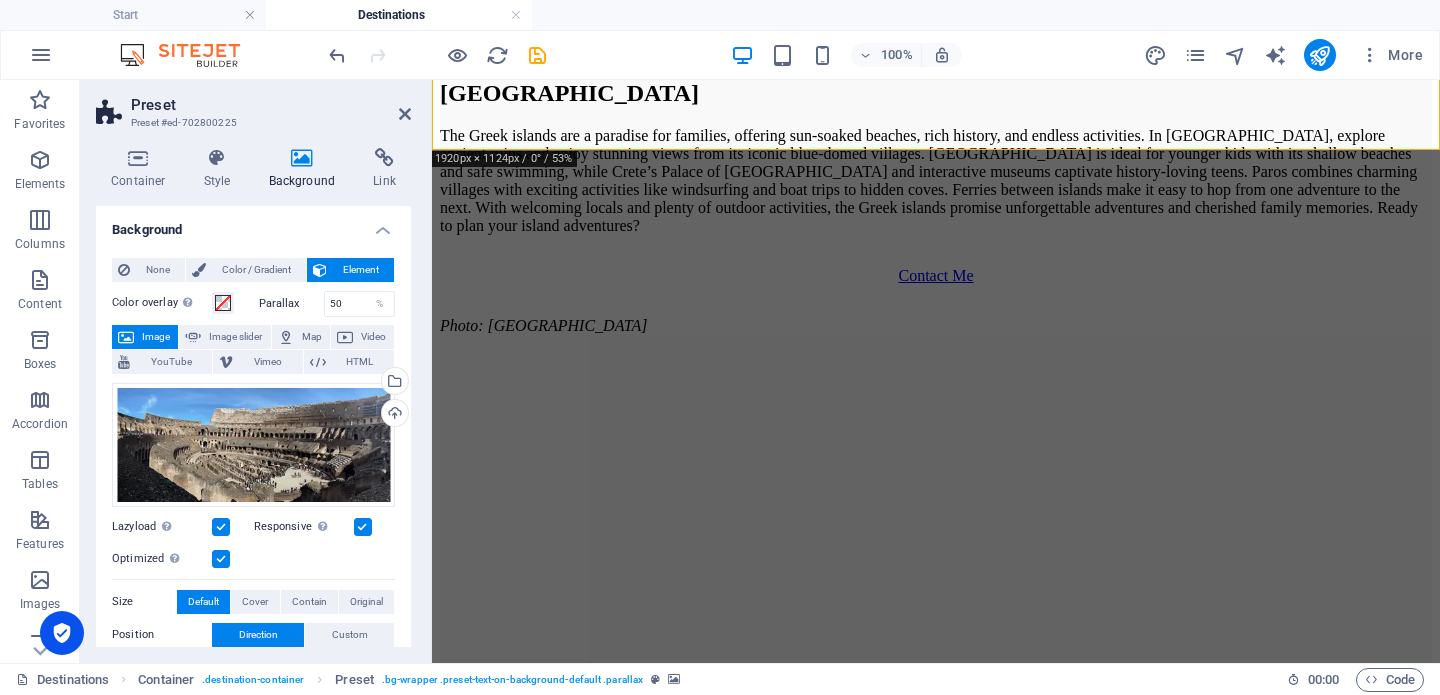 click at bounding box center [936, 1194] 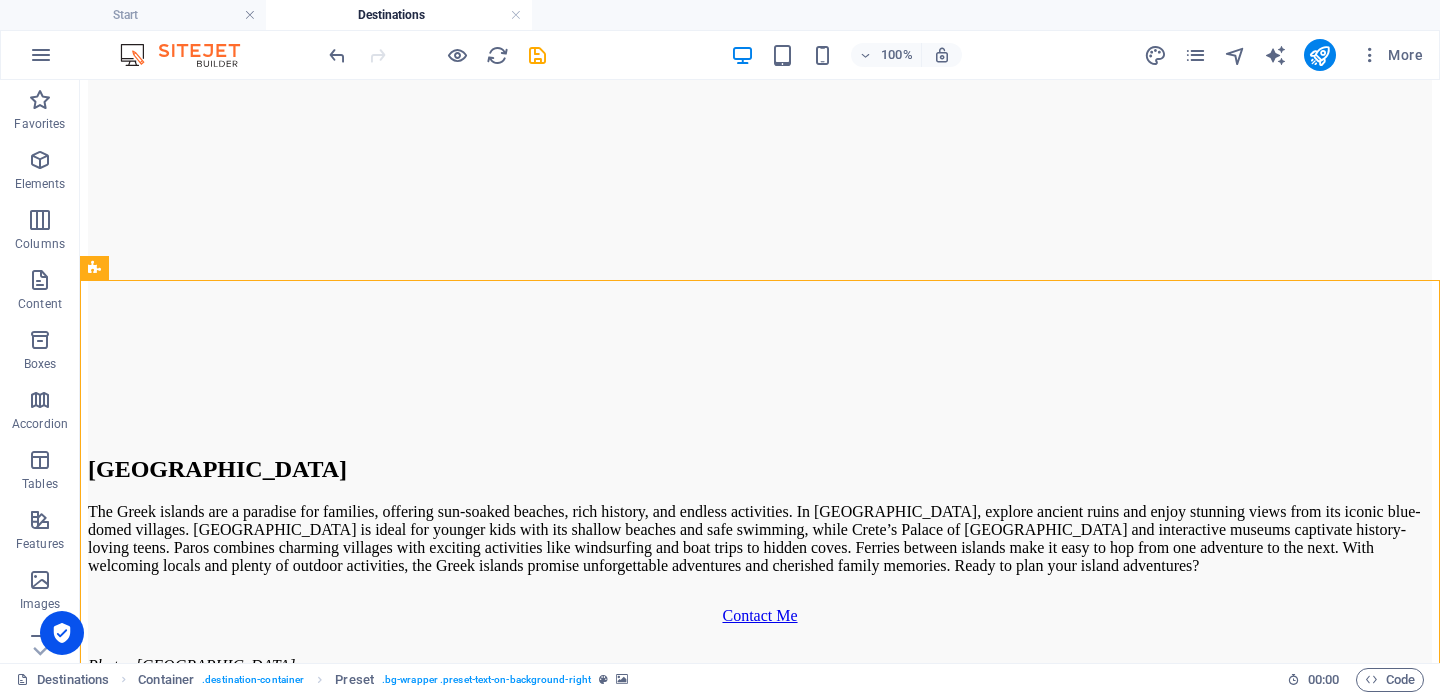 scroll, scrollTop: 2119, scrollLeft: 0, axis: vertical 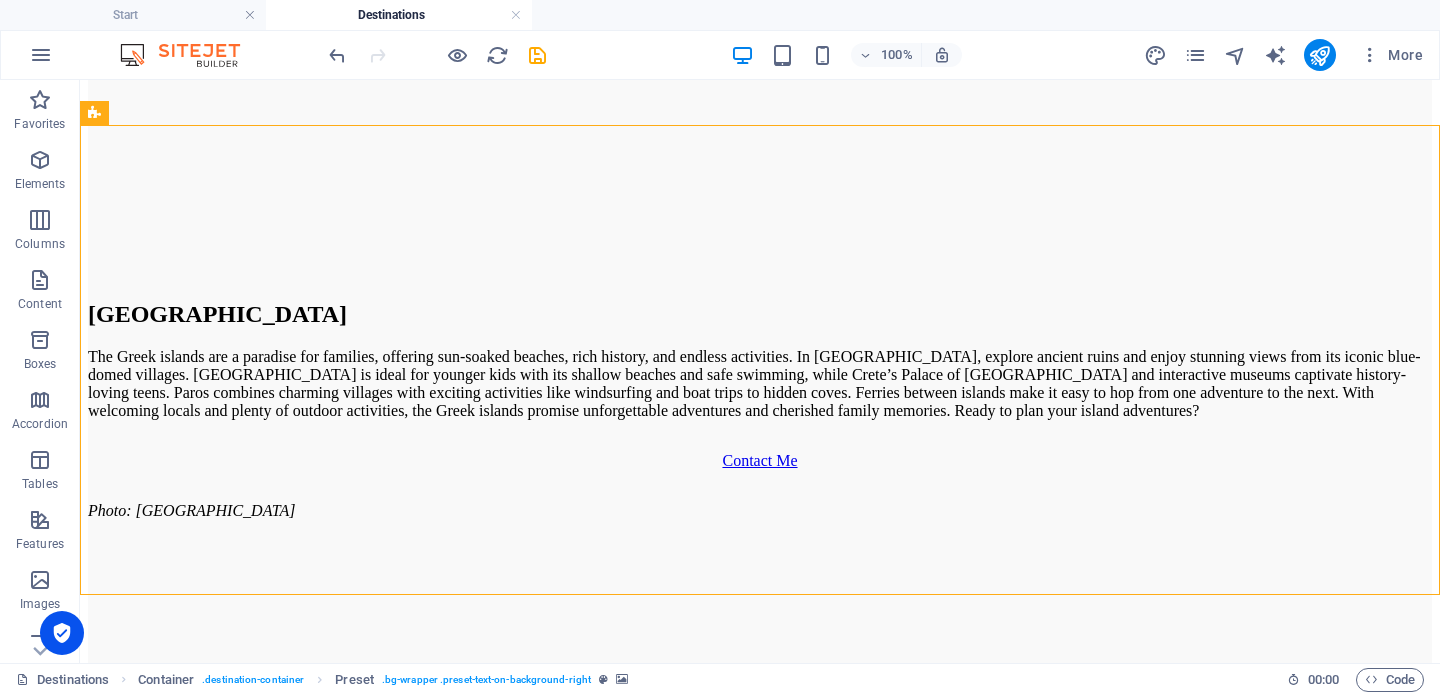 click at bounding box center [760, 1296] 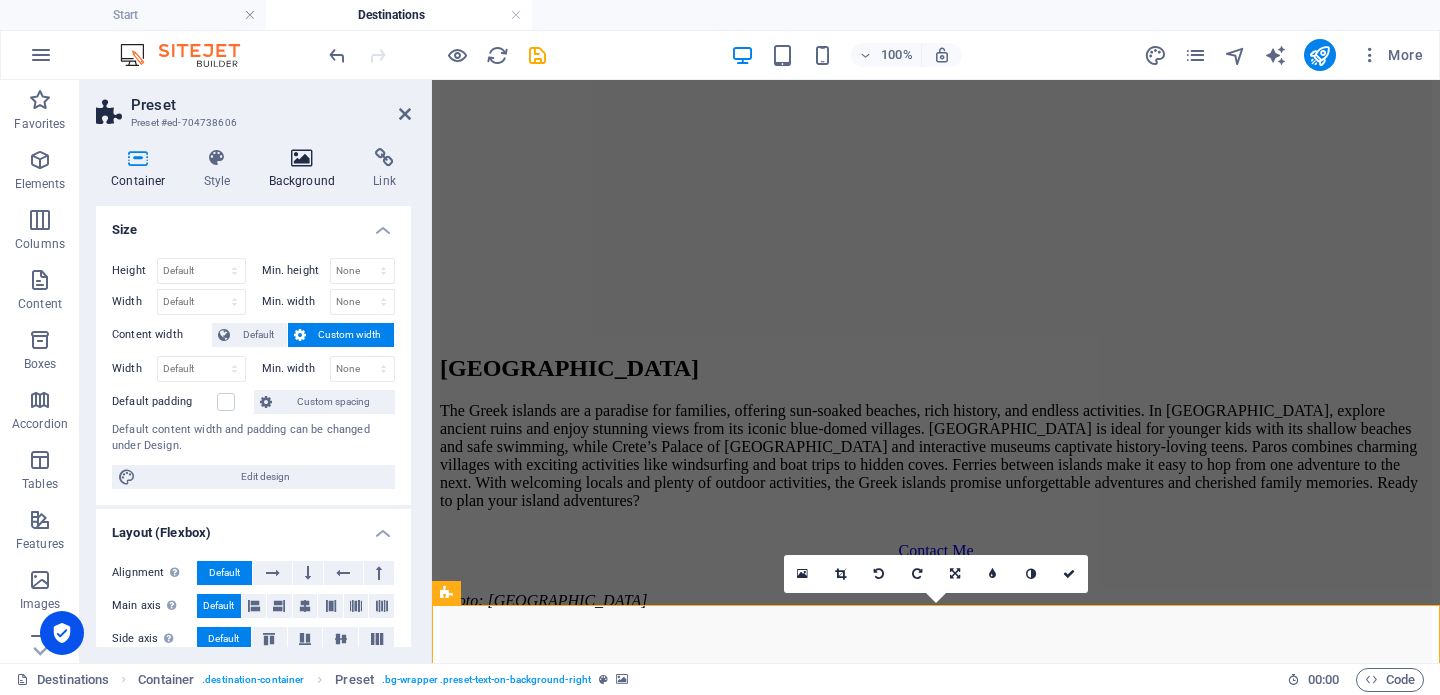 click at bounding box center (302, 158) 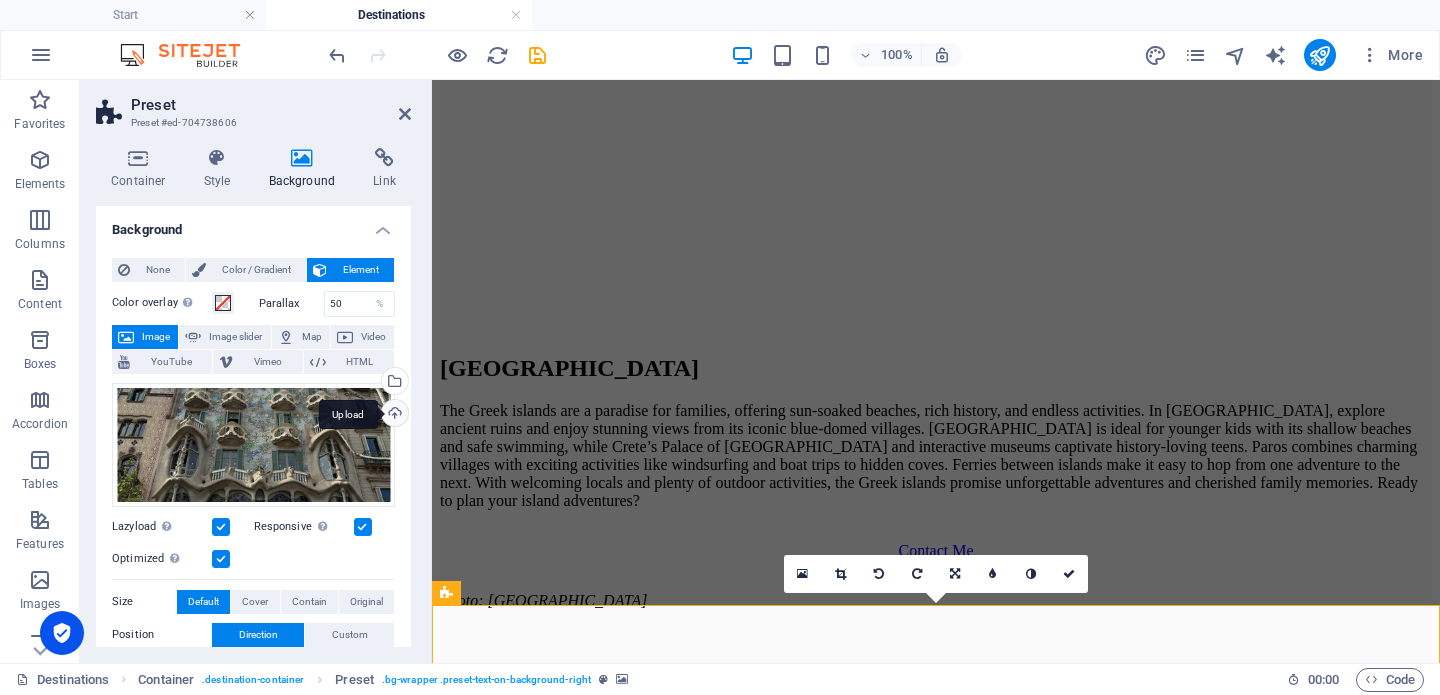 click on "Upload" at bounding box center (393, 415) 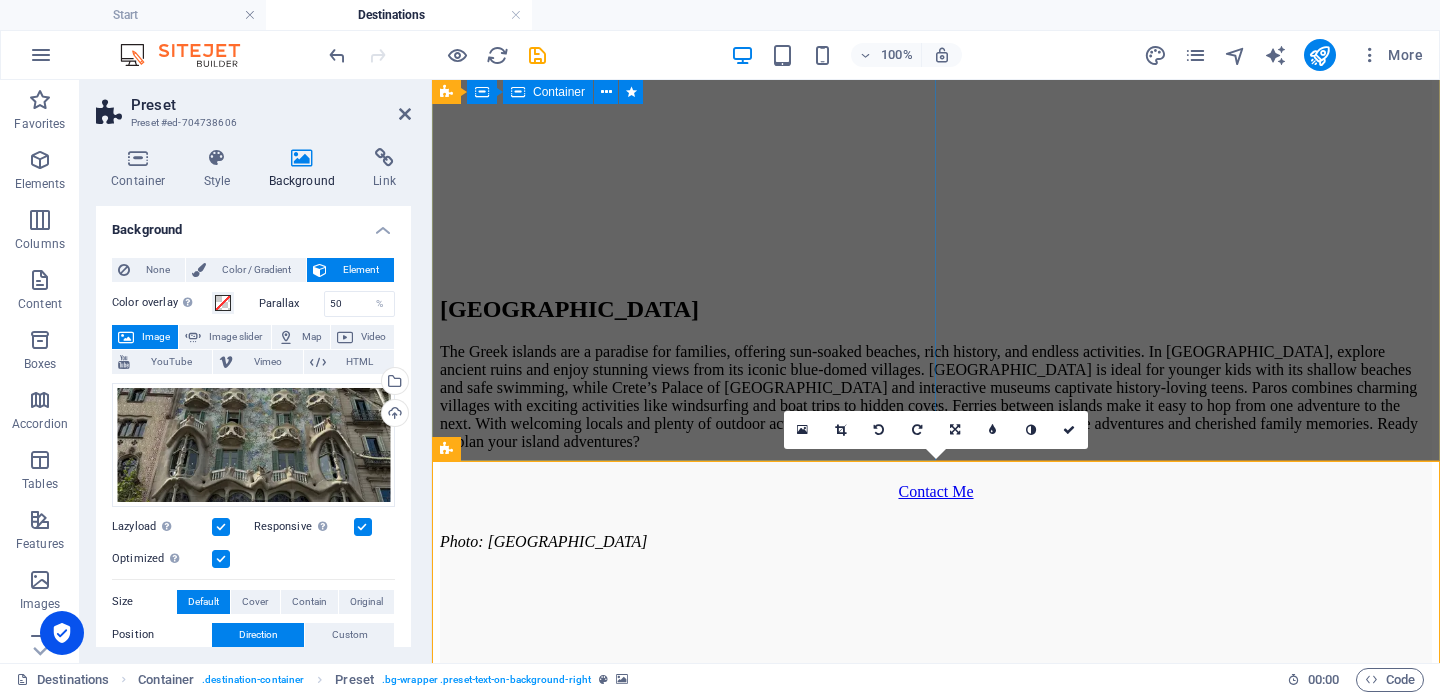 scroll, scrollTop: 2434, scrollLeft: 0, axis: vertical 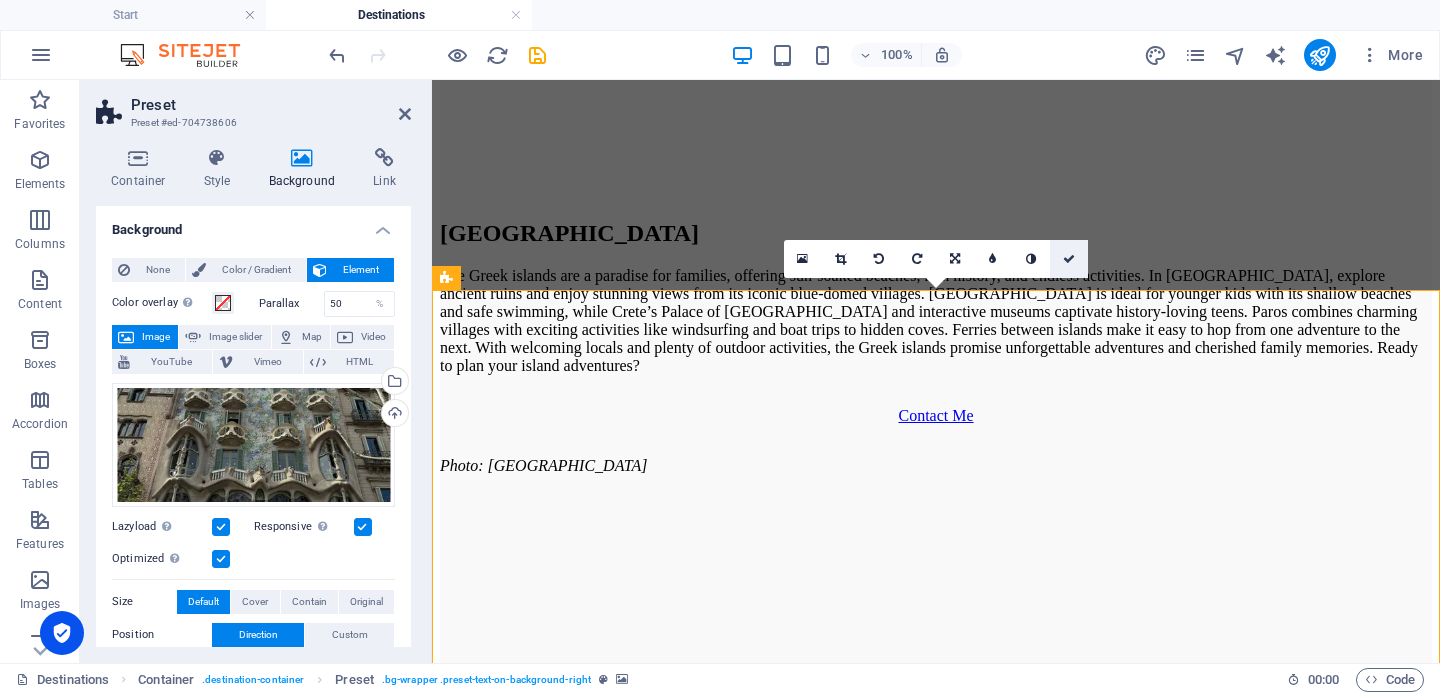 click at bounding box center (1069, 259) 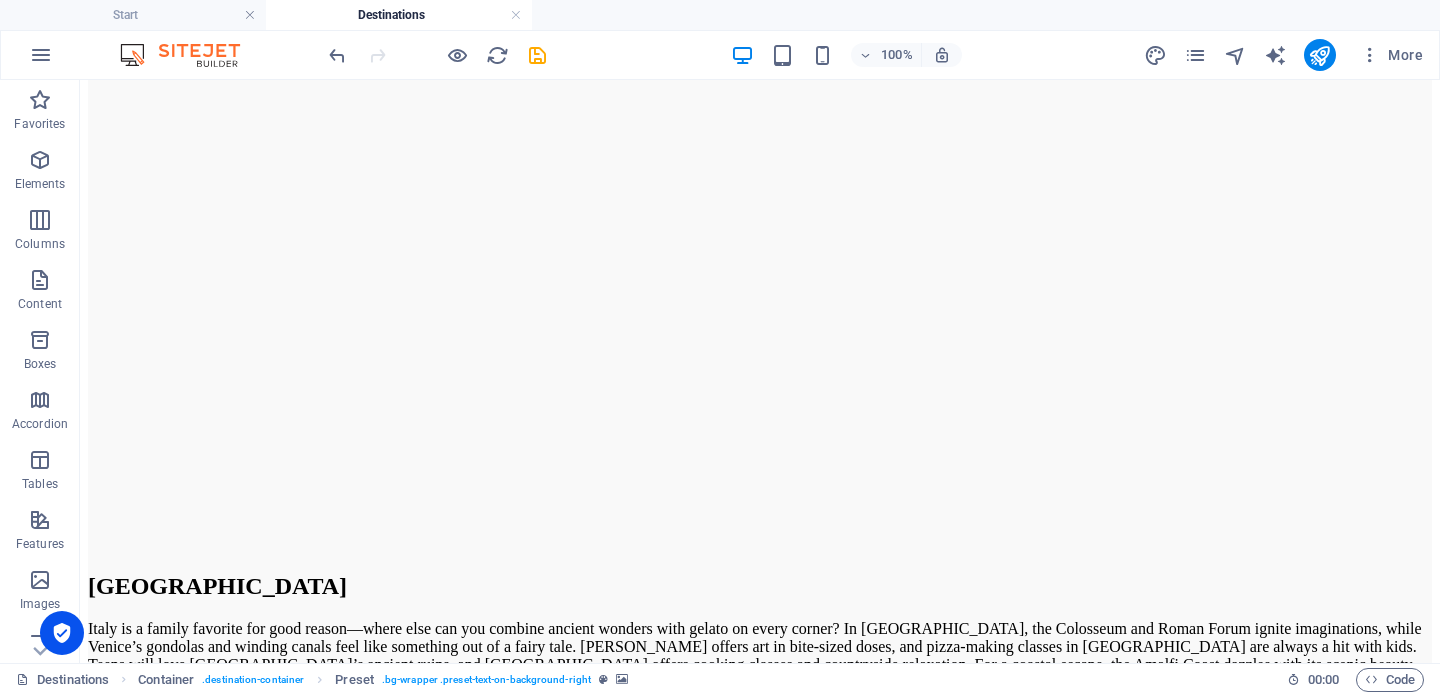 scroll, scrollTop: 2635, scrollLeft: 0, axis: vertical 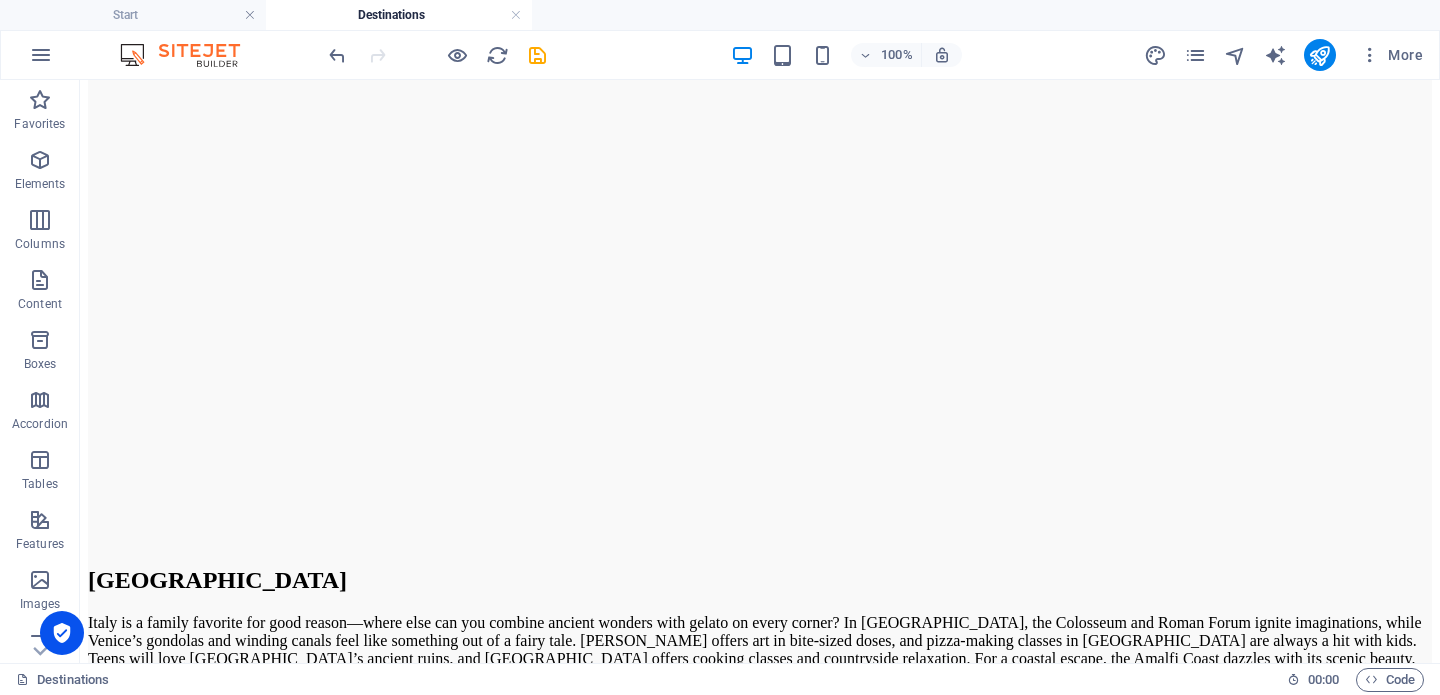 click at bounding box center (760, 1603) 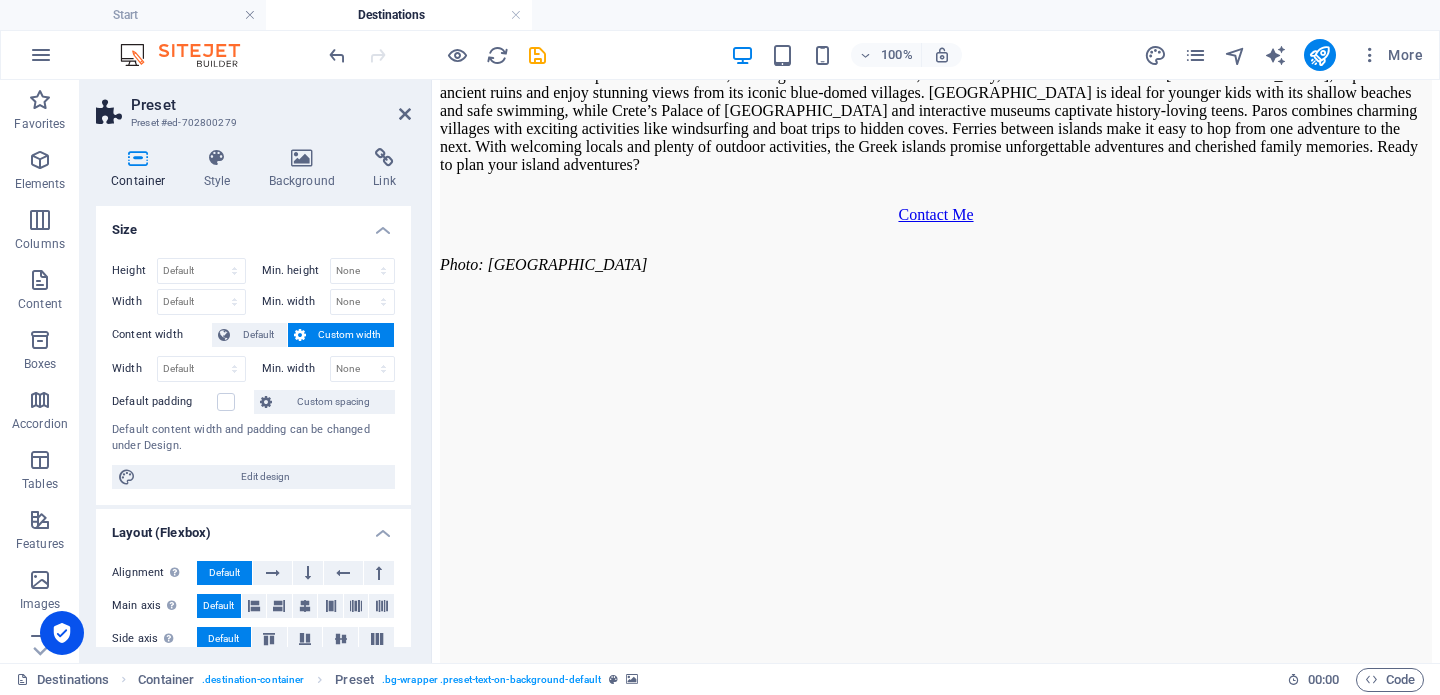 scroll, scrollTop: 3237, scrollLeft: 0, axis: vertical 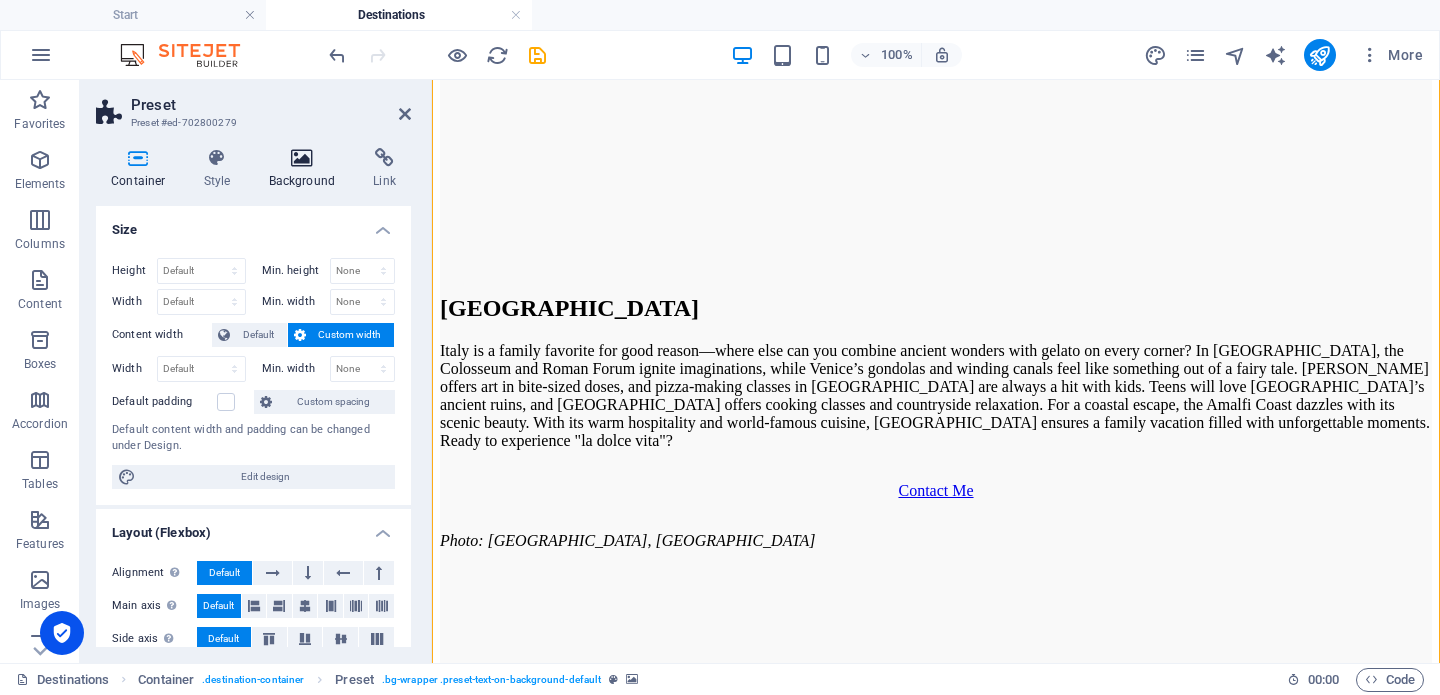 click on "Background" at bounding box center (306, 169) 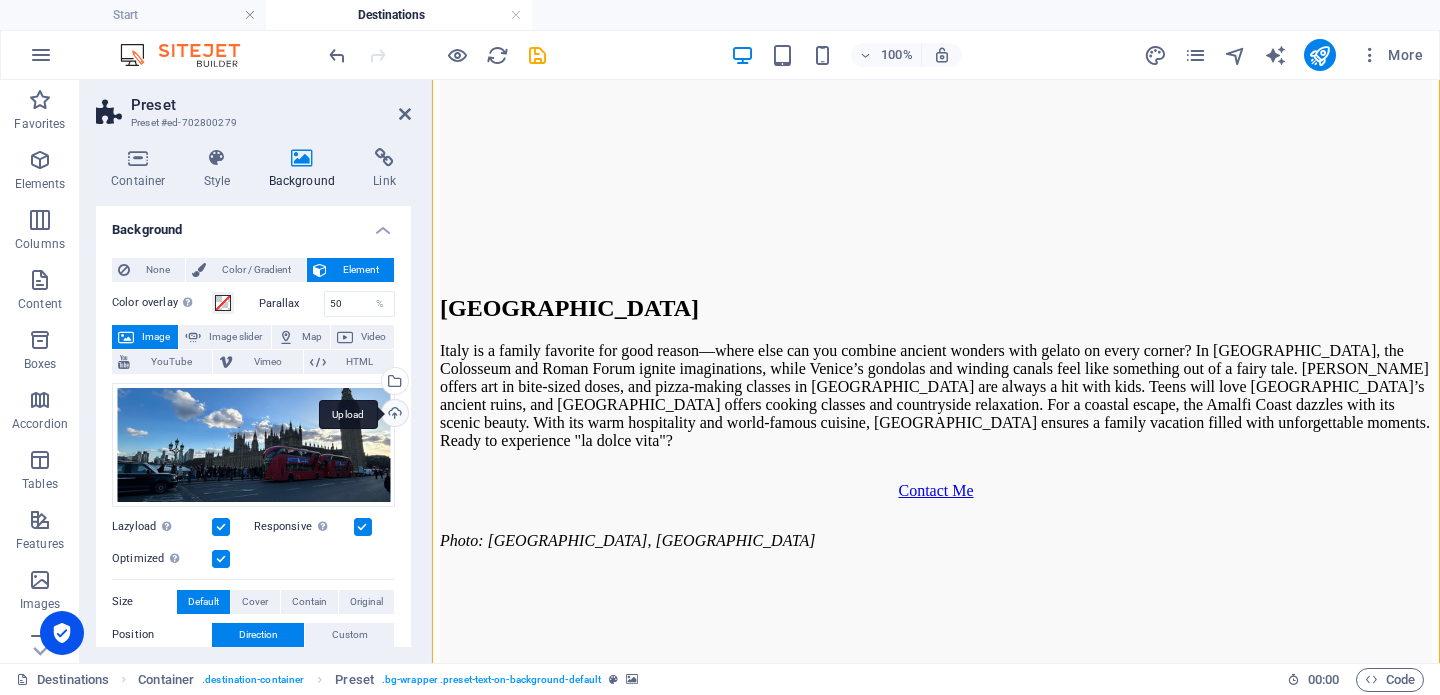 click on "Upload" at bounding box center (393, 415) 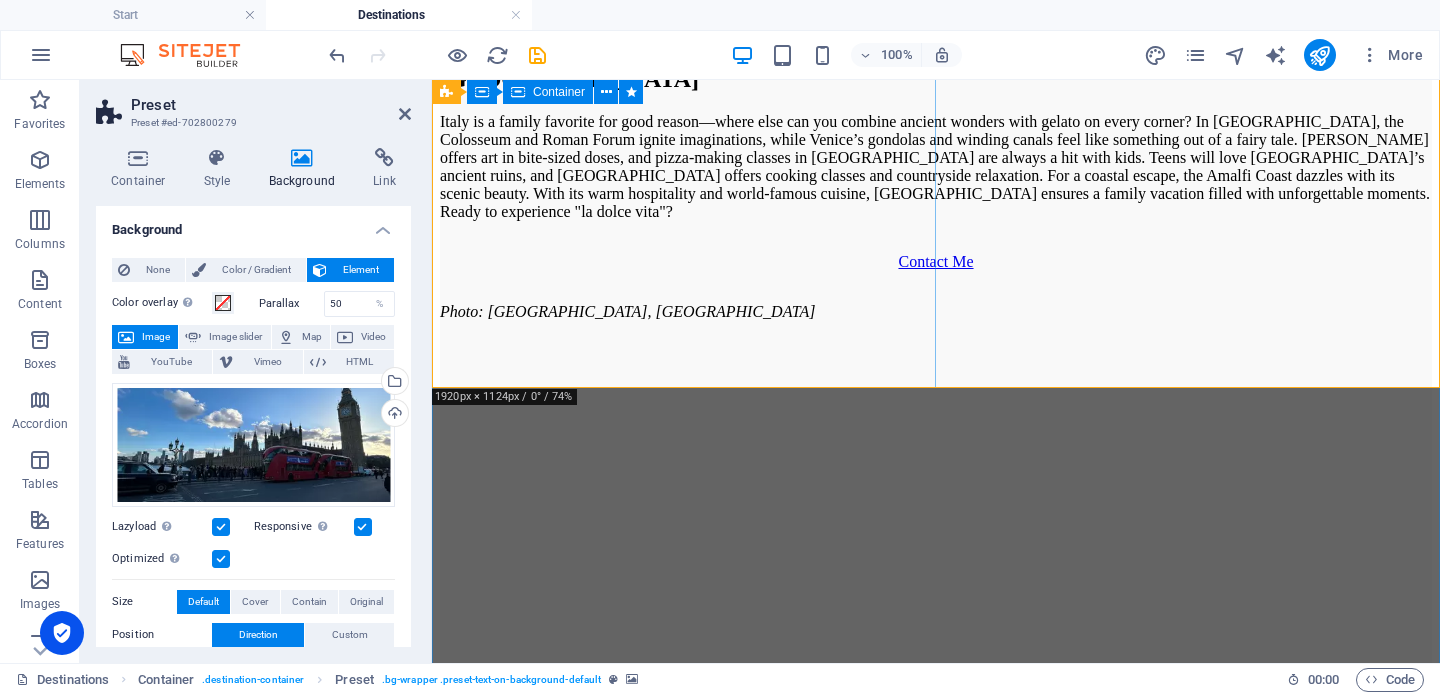 scroll, scrollTop: 3729, scrollLeft: 0, axis: vertical 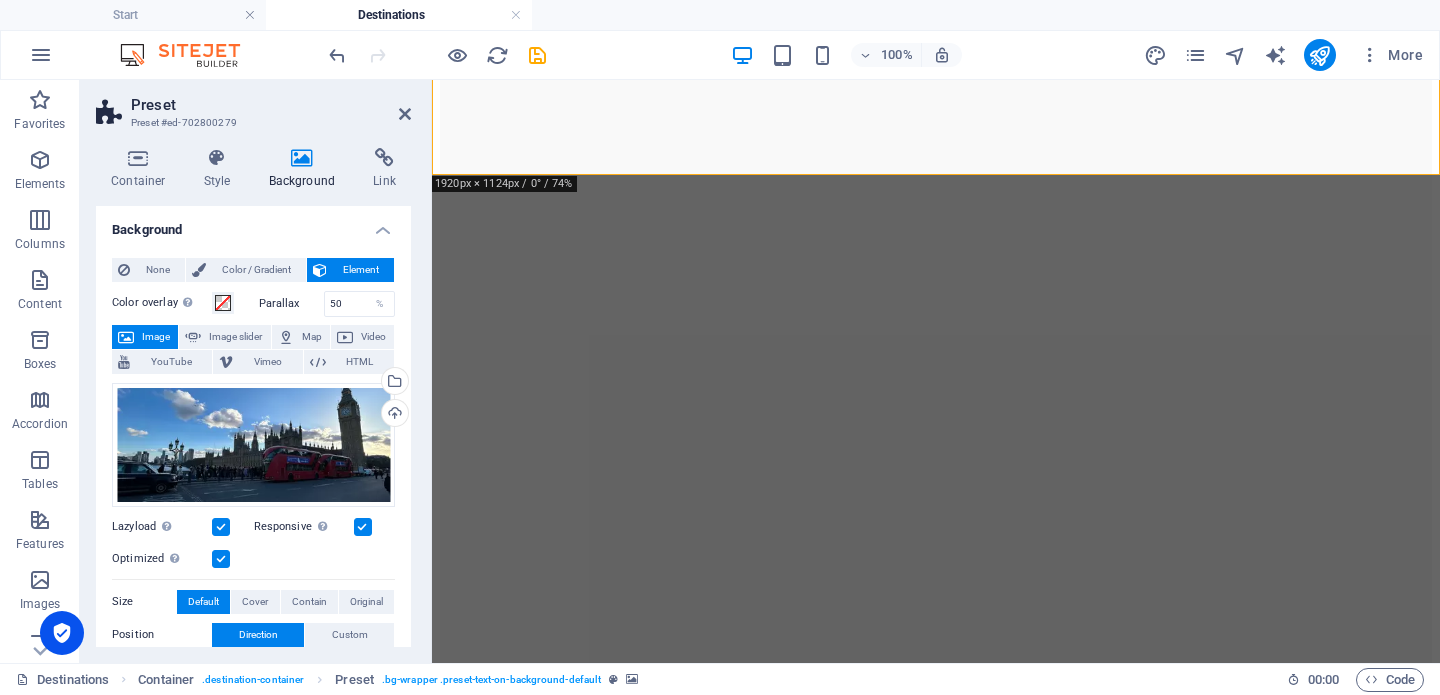 click at bounding box center [936, 1800] 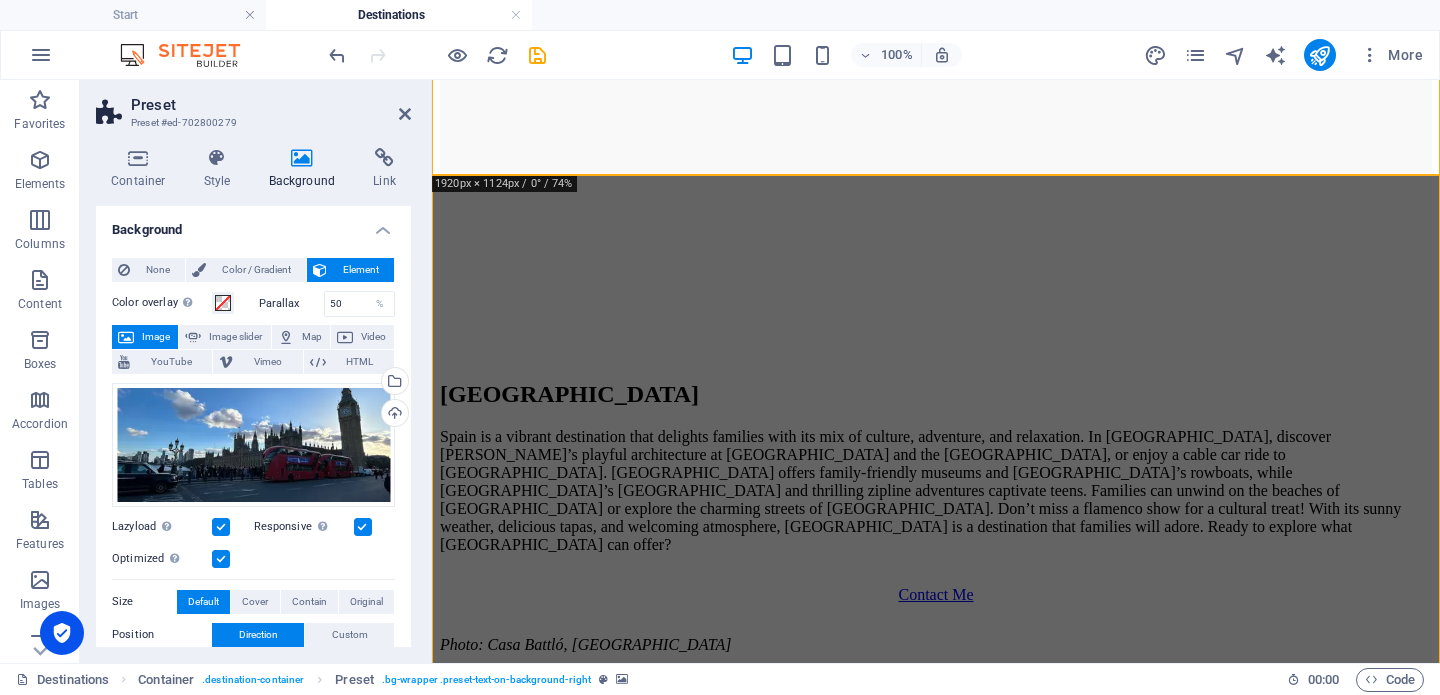 scroll, scrollTop: 3023, scrollLeft: 0, axis: vertical 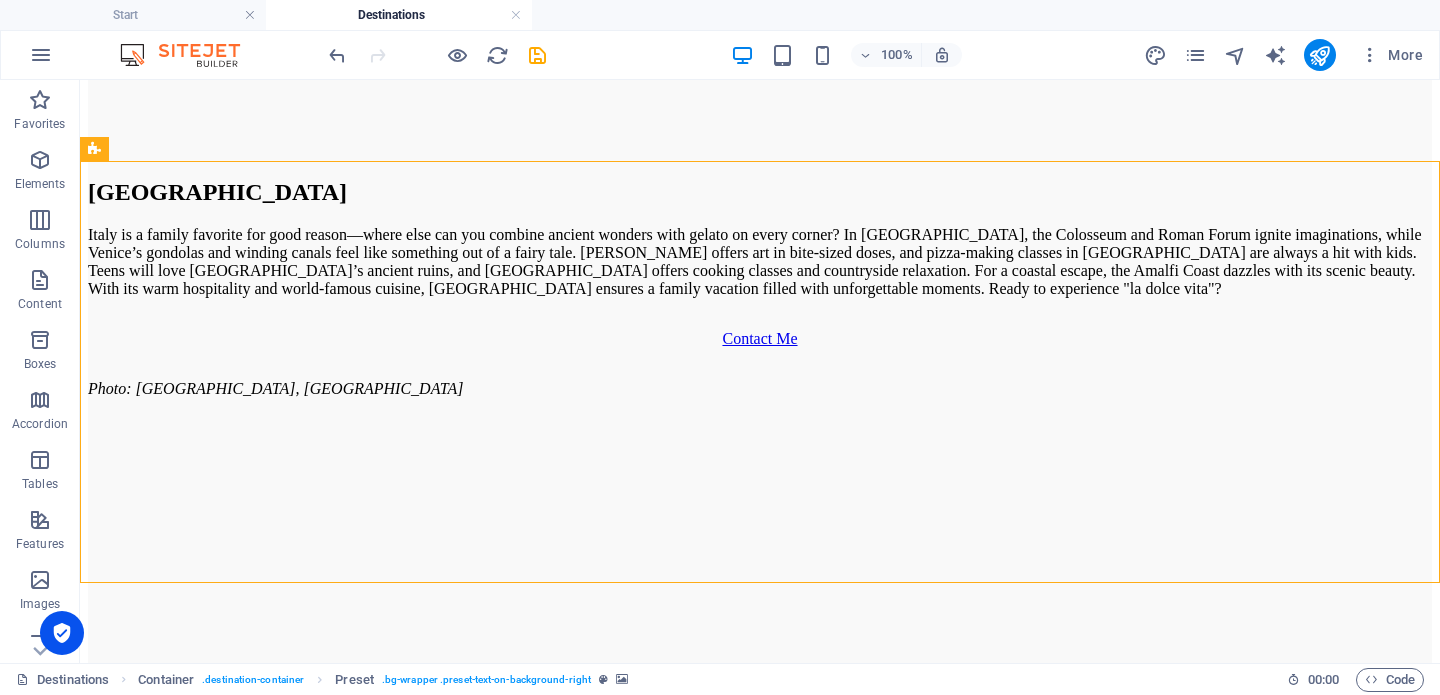 click at bounding box center [760, 1973] 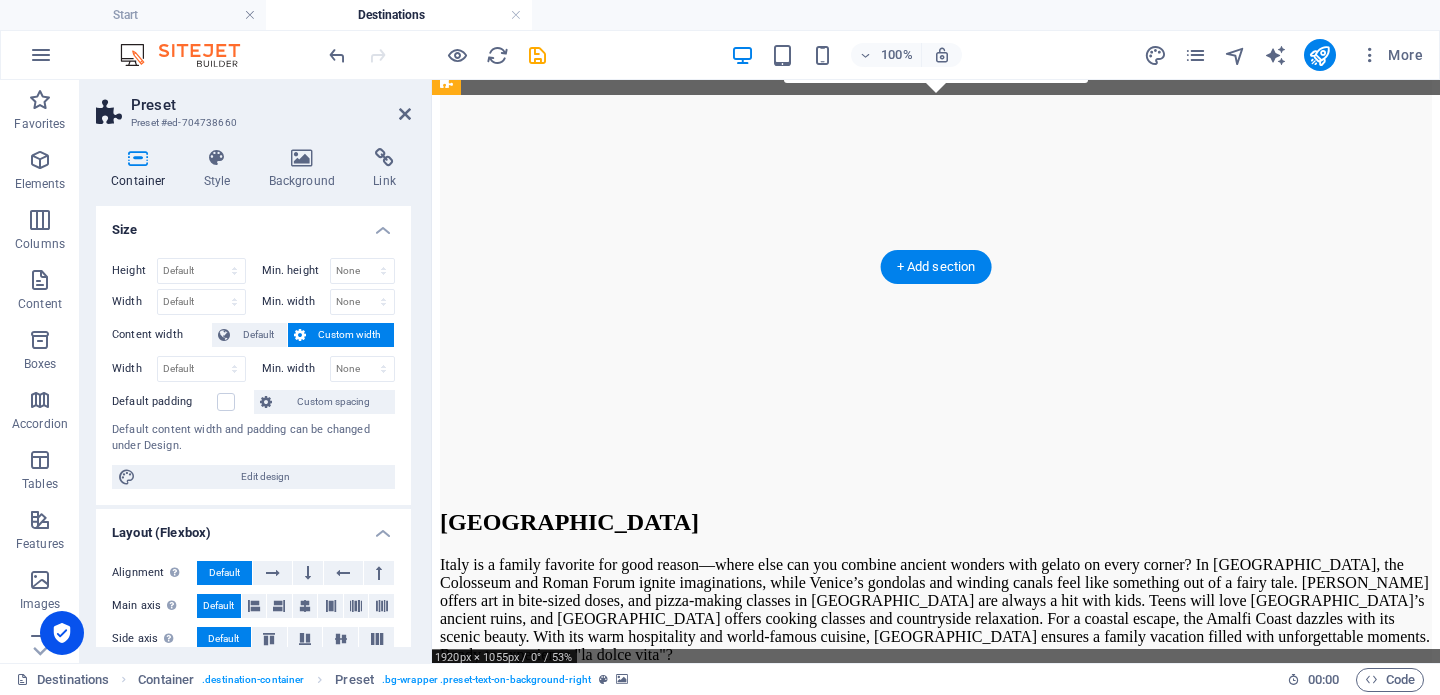 scroll, scrollTop: 3809, scrollLeft: 0, axis: vertical 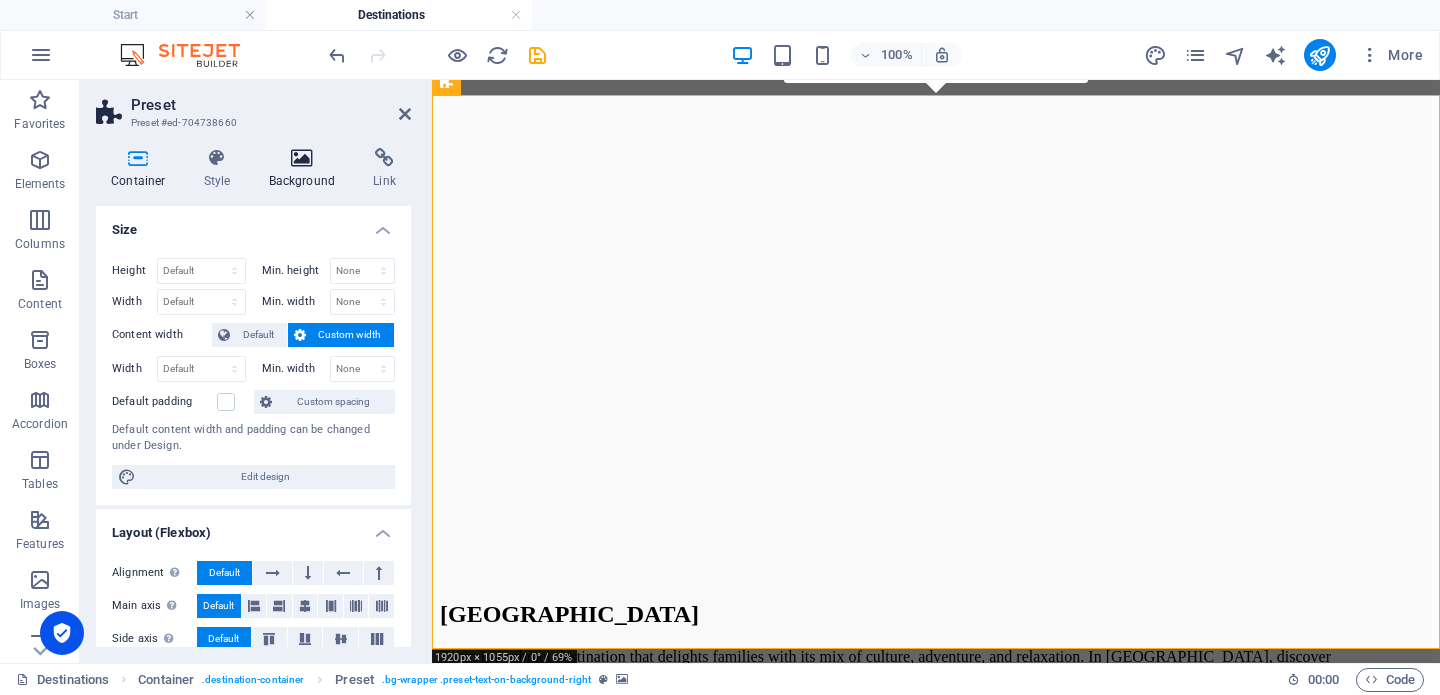 click on "Background" at bounding box center [306, 169] 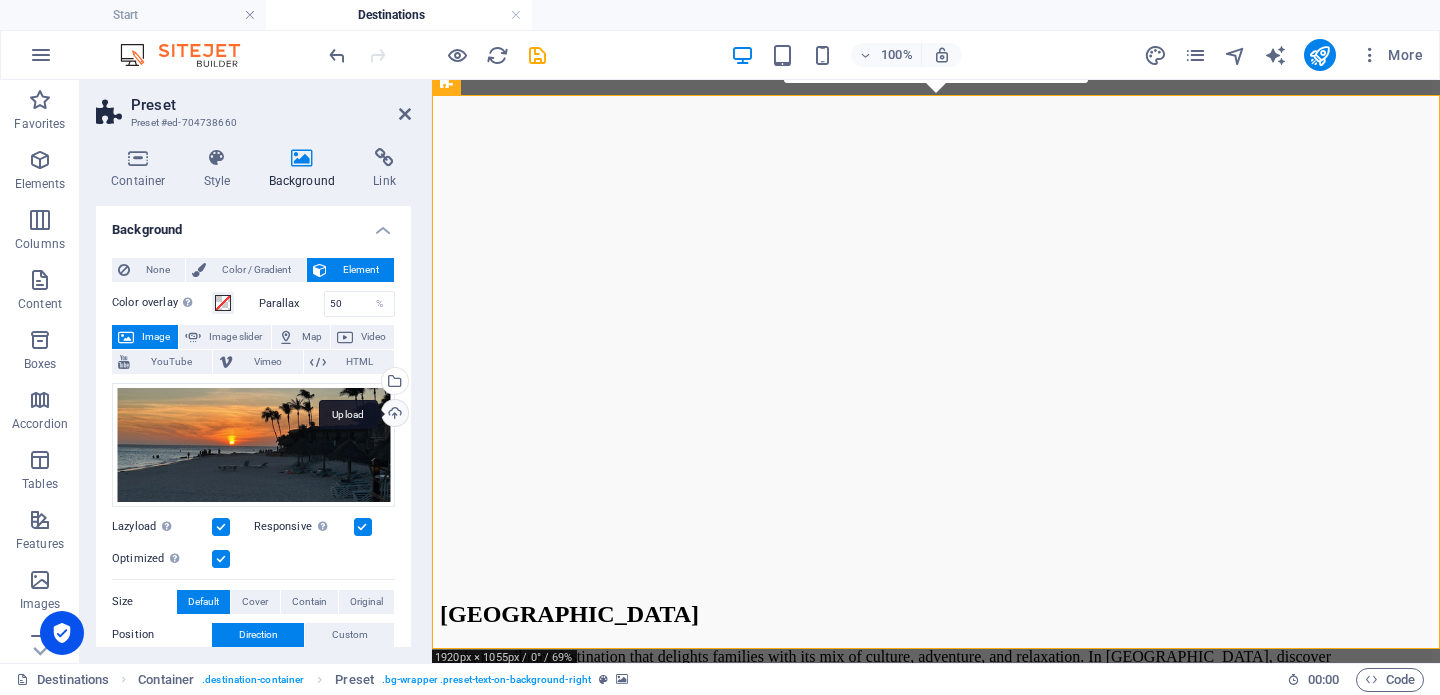 click on "Upload" at bounding box center [393, 415] 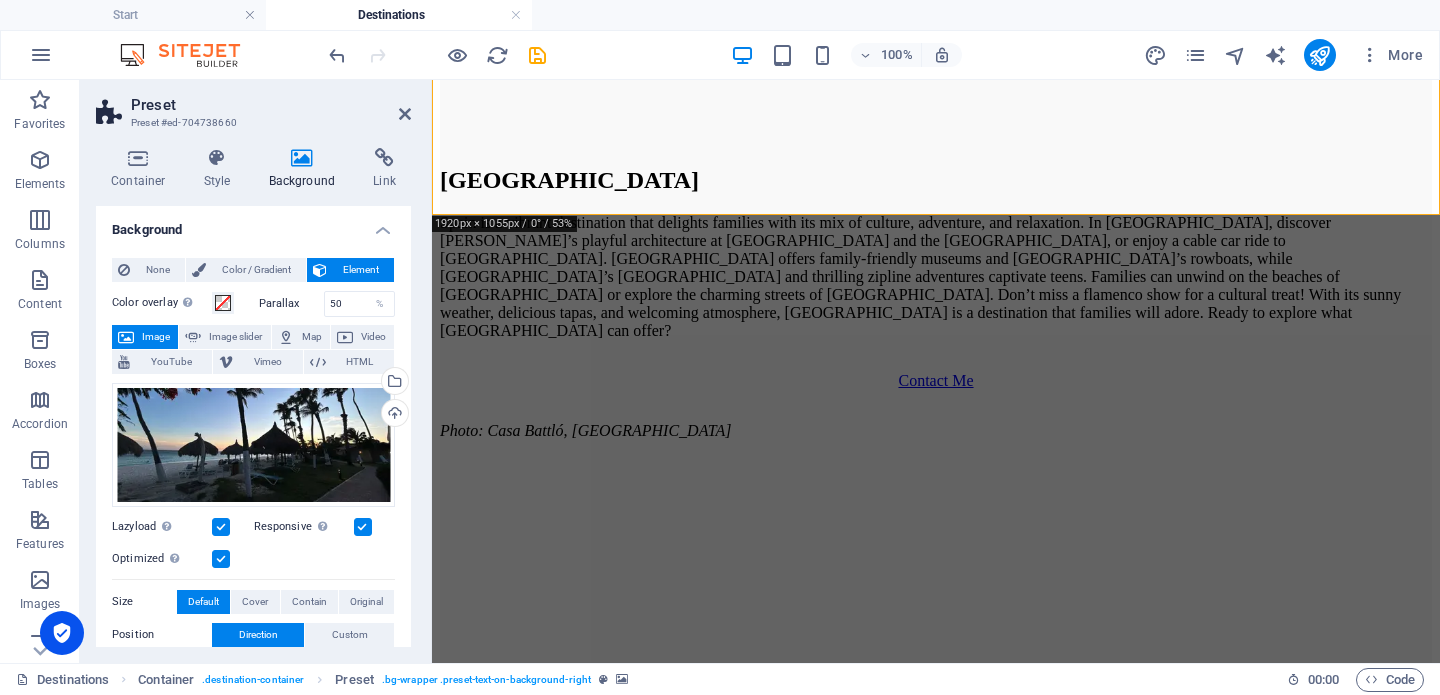 click at bounding box center (936, 2108) 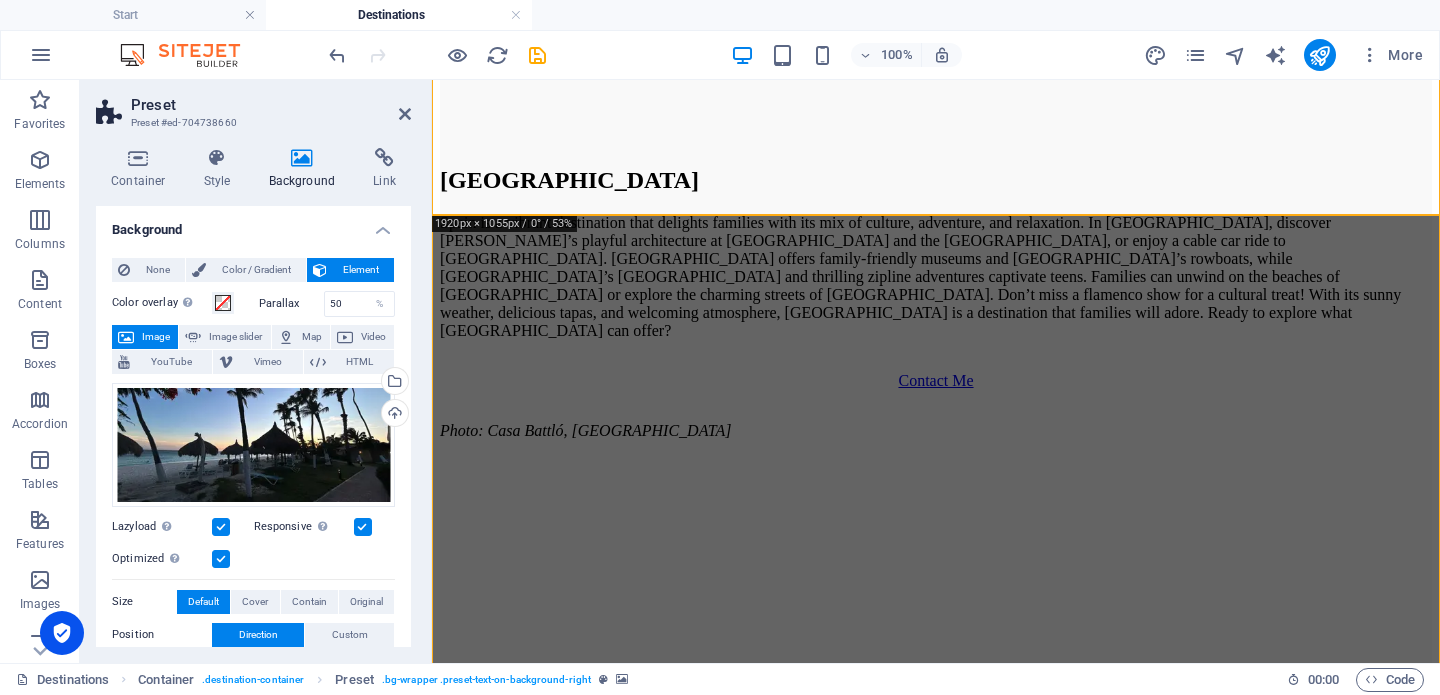 click at bounding box center (936, 2108) 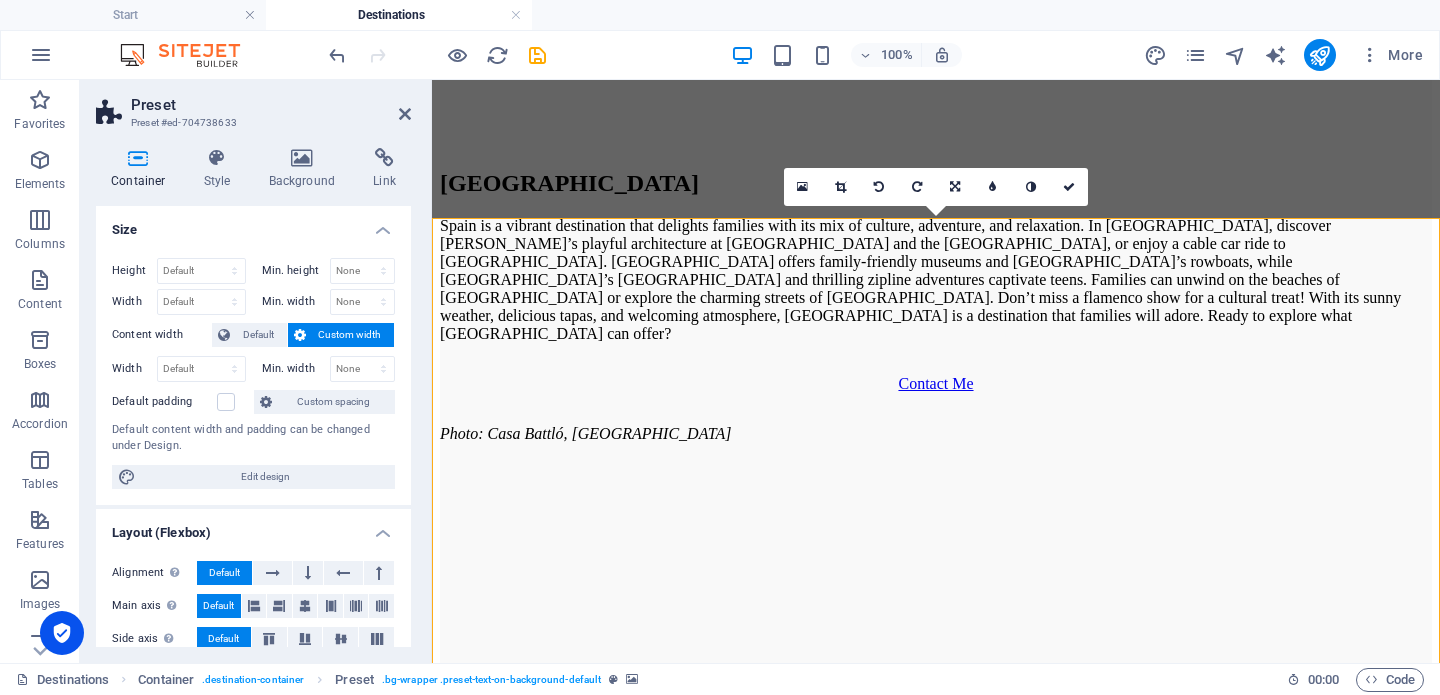 scroll, scrollTop: 4313, scrollLeft: 0, axis: vertical 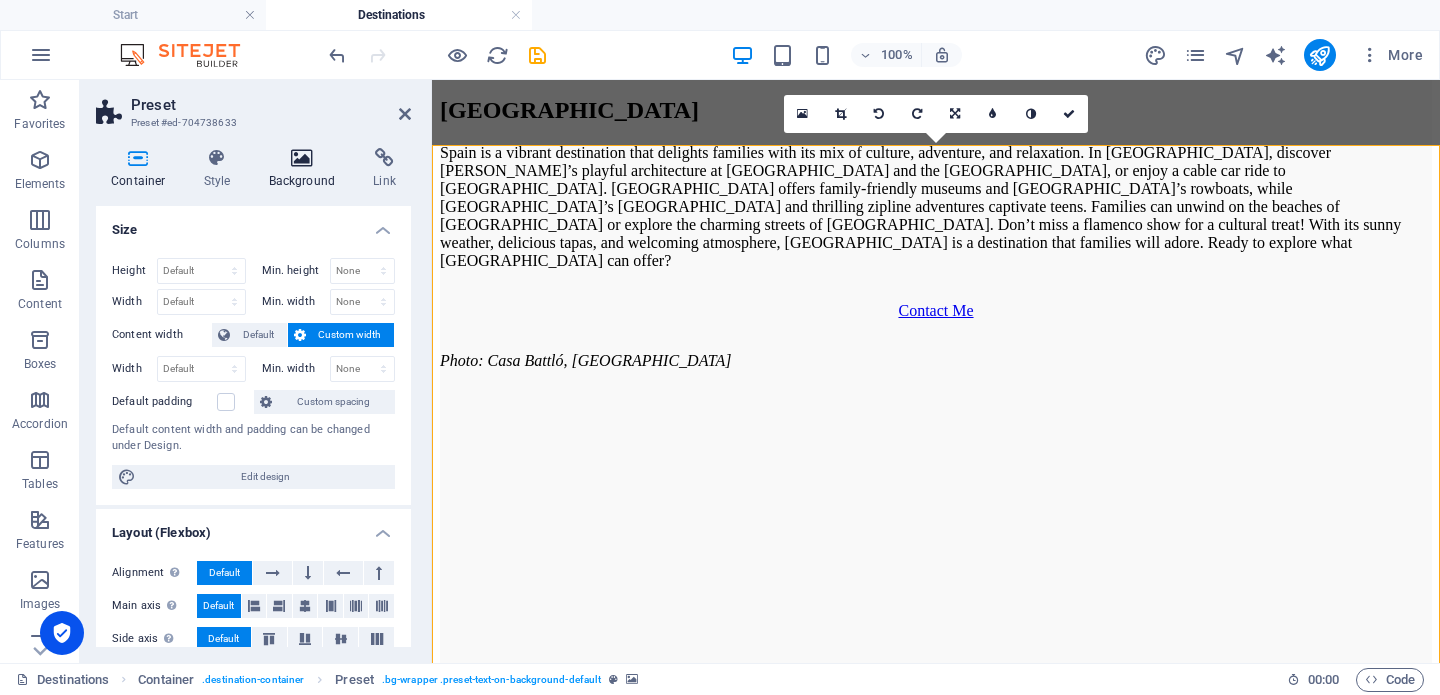 click at bounding box center [302, 158] 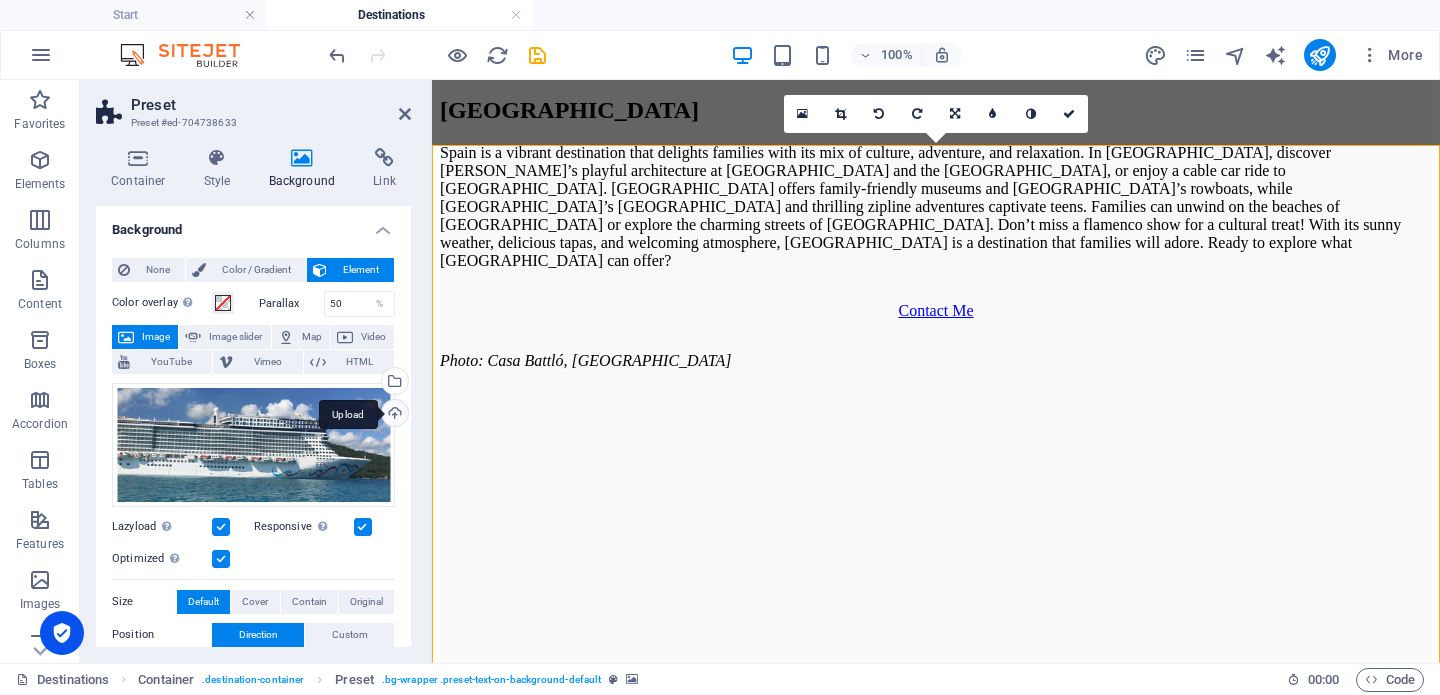 click on "Upload" at bounding box center (393, 415) 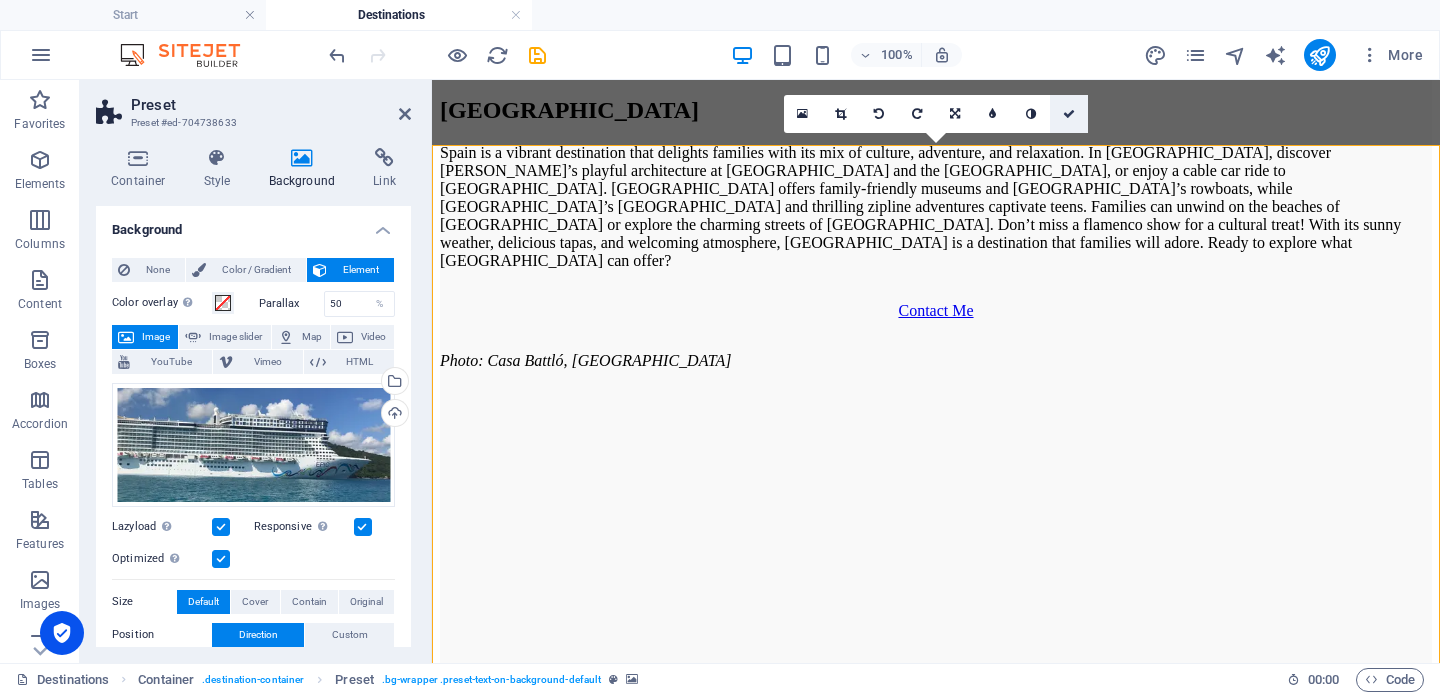 drag, startPoint x: 1068, startPoint y: 118, endPoint x: 988, endPoint y: 38, distance: 113.137085 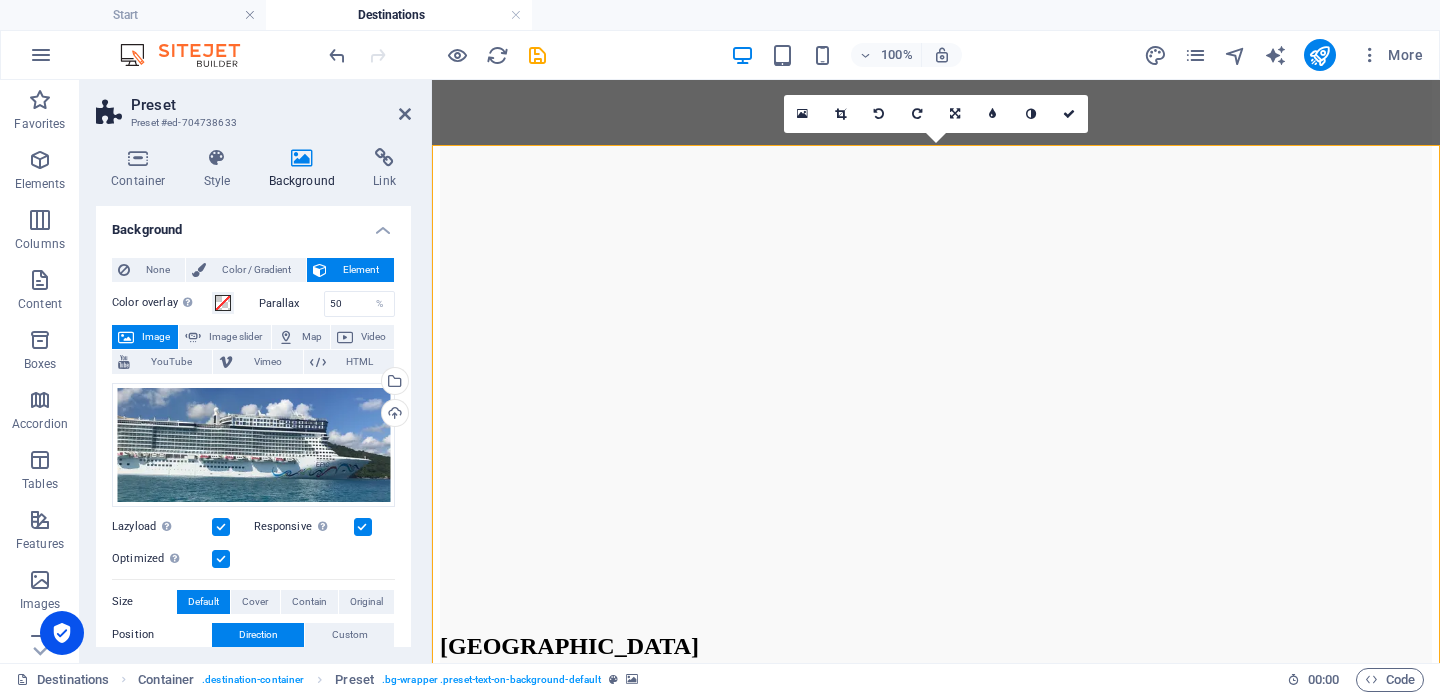 scroll, scrollTop: 3469, scrollLeft: 0, axis: vertical 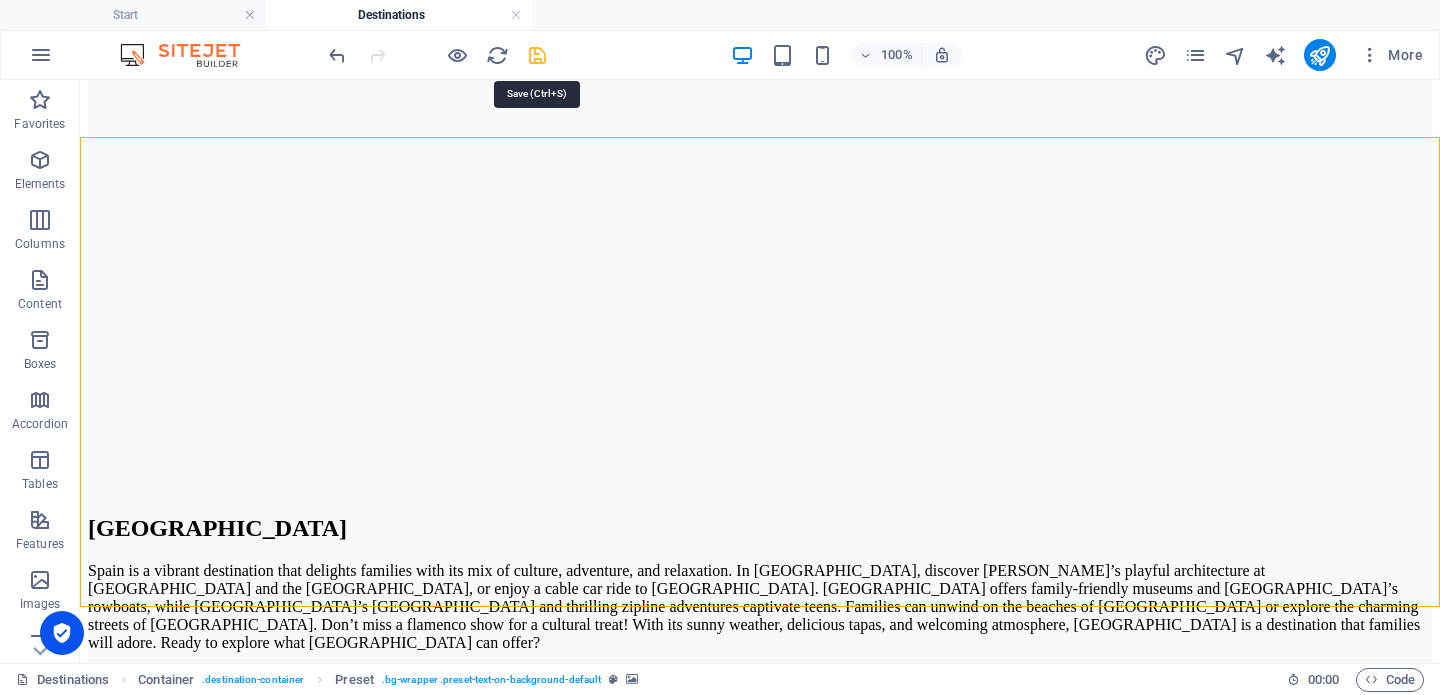 click at bounding box center [537, 55] 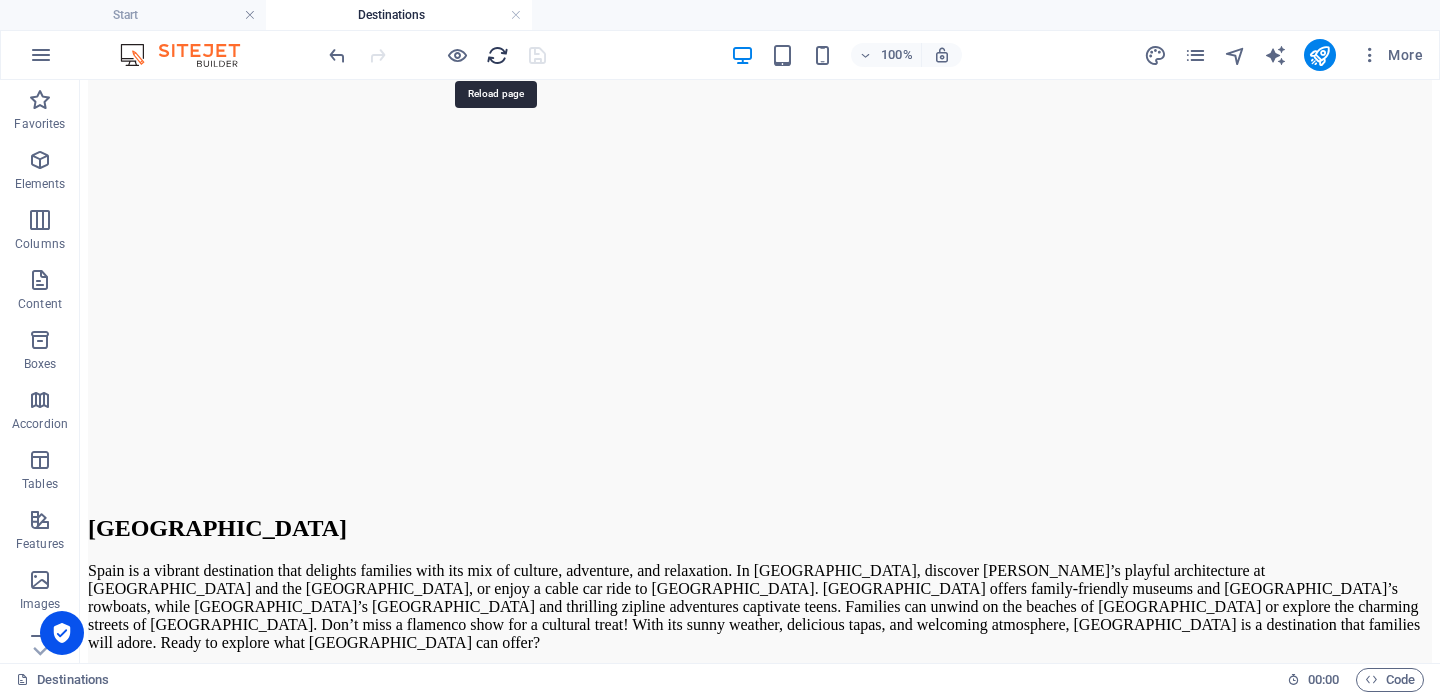 click at bounding box center (497, 55) 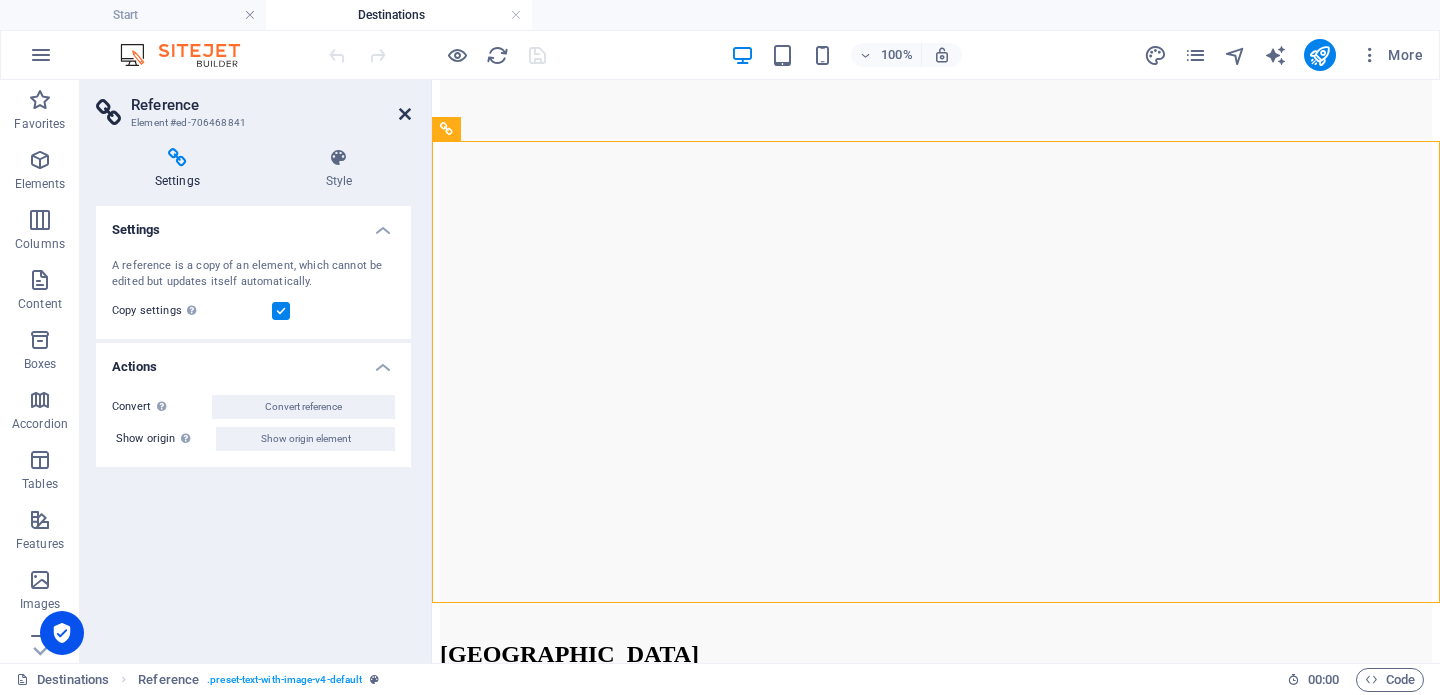 click at bounding box center (405, 114) 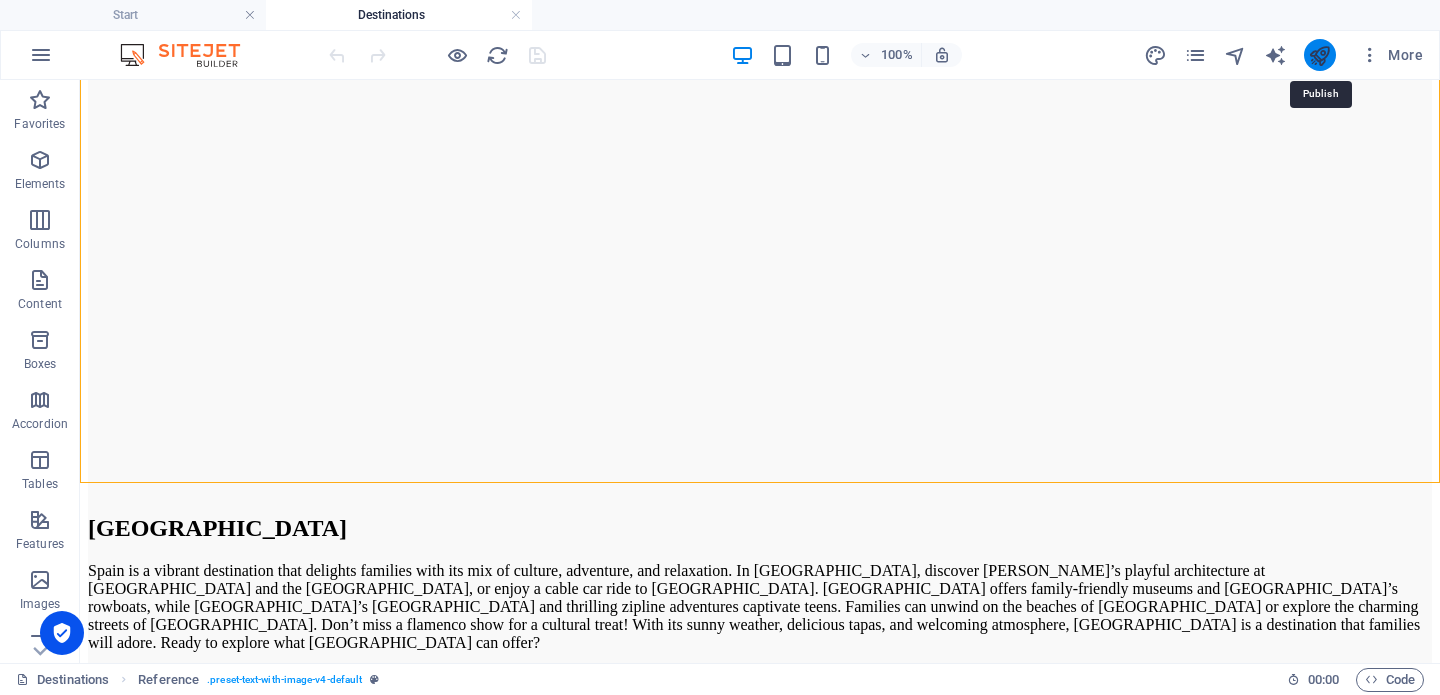 click at bounding box center [1319, 55] 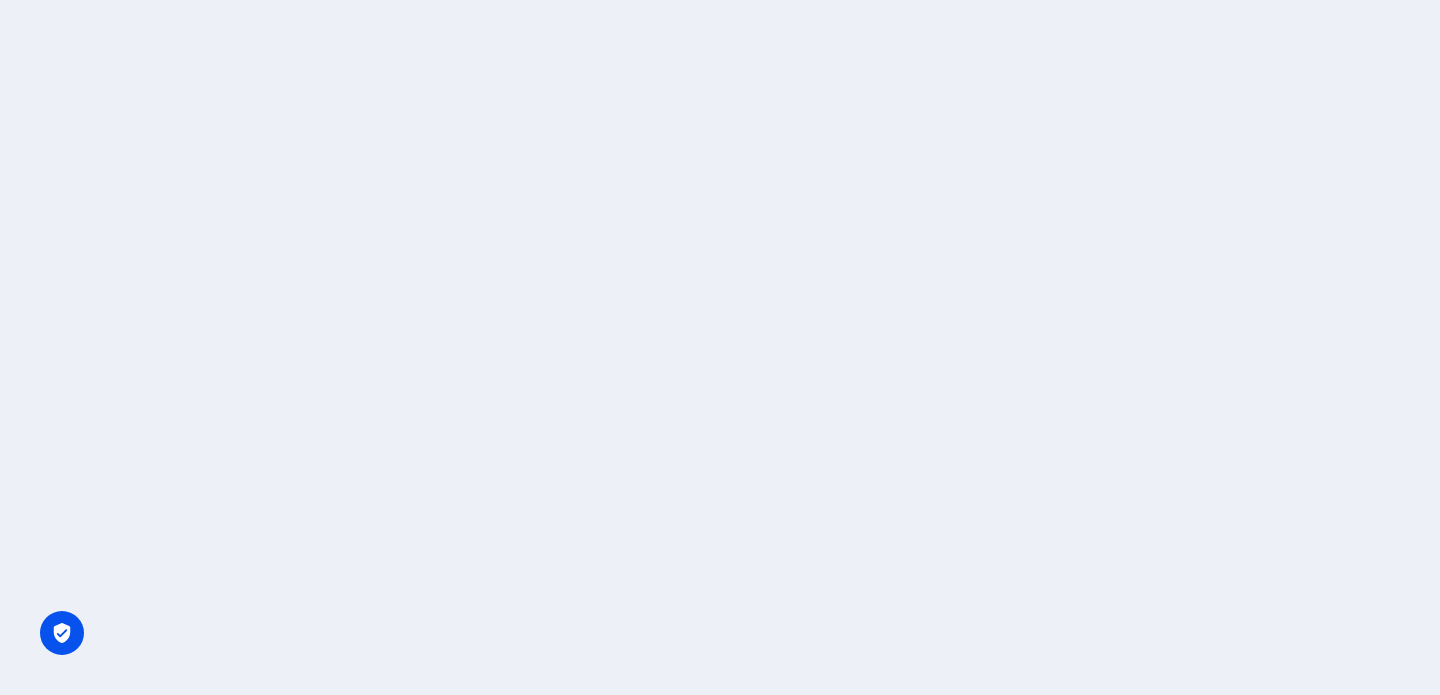 scroll, scrollTop: 0, scrollLeft: 0, axis: both 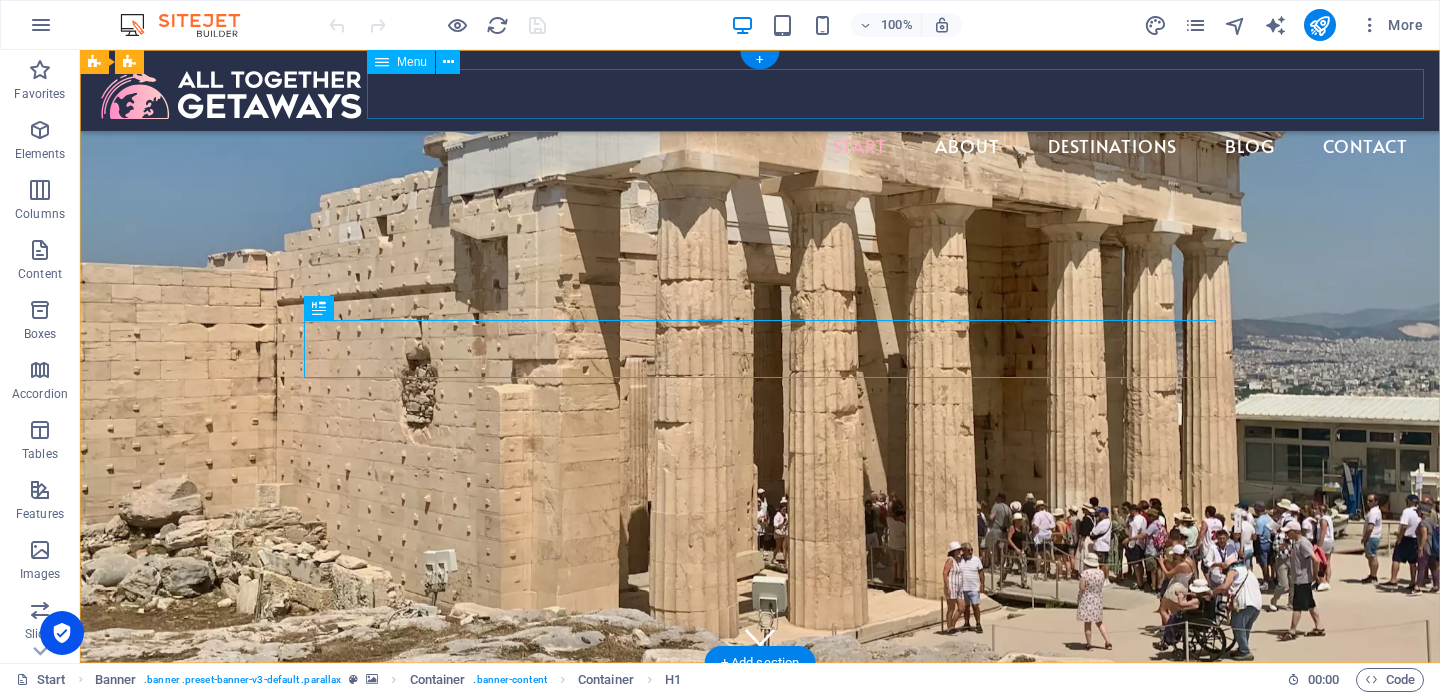click on "Start About Destinations Blog Contact" at bounding box center (760, 147) 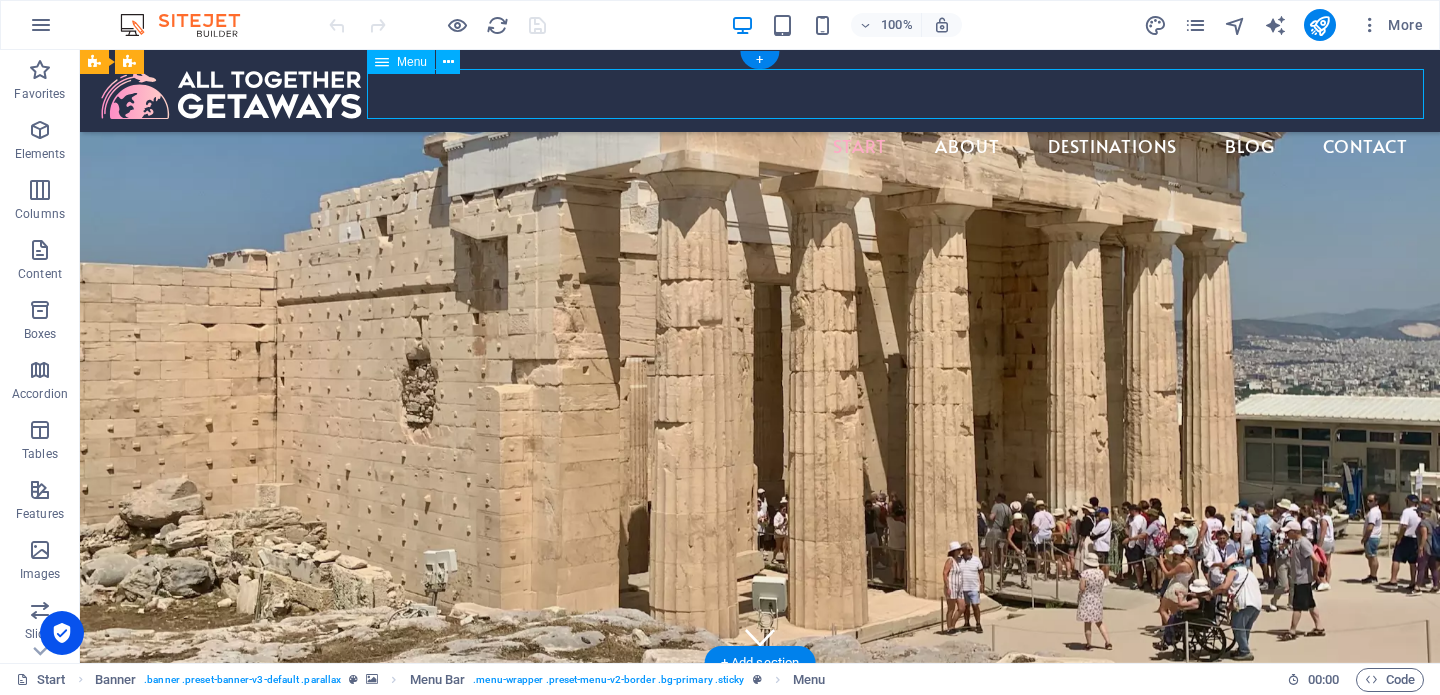 click on "Start About Destinations Blog Contact" at bounding box center (760, 147) 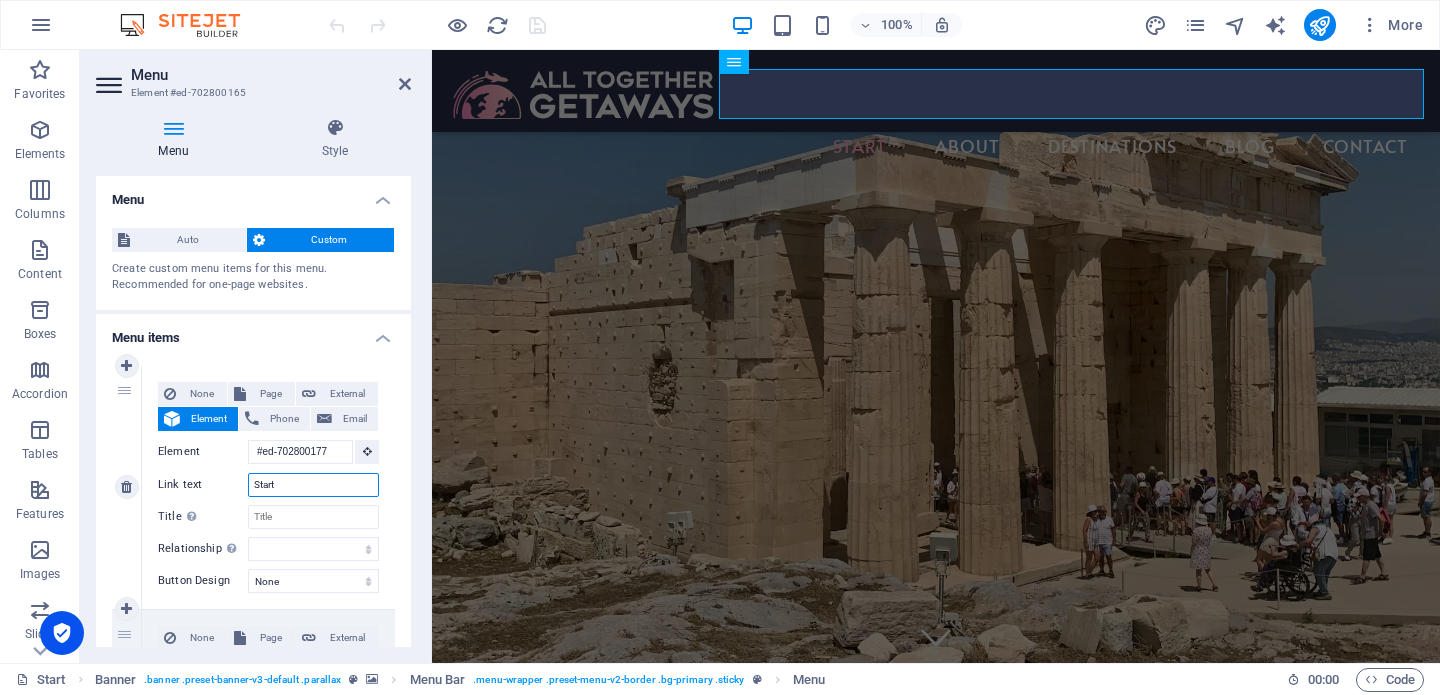 click on "Start" at bounding box center (313, 485) 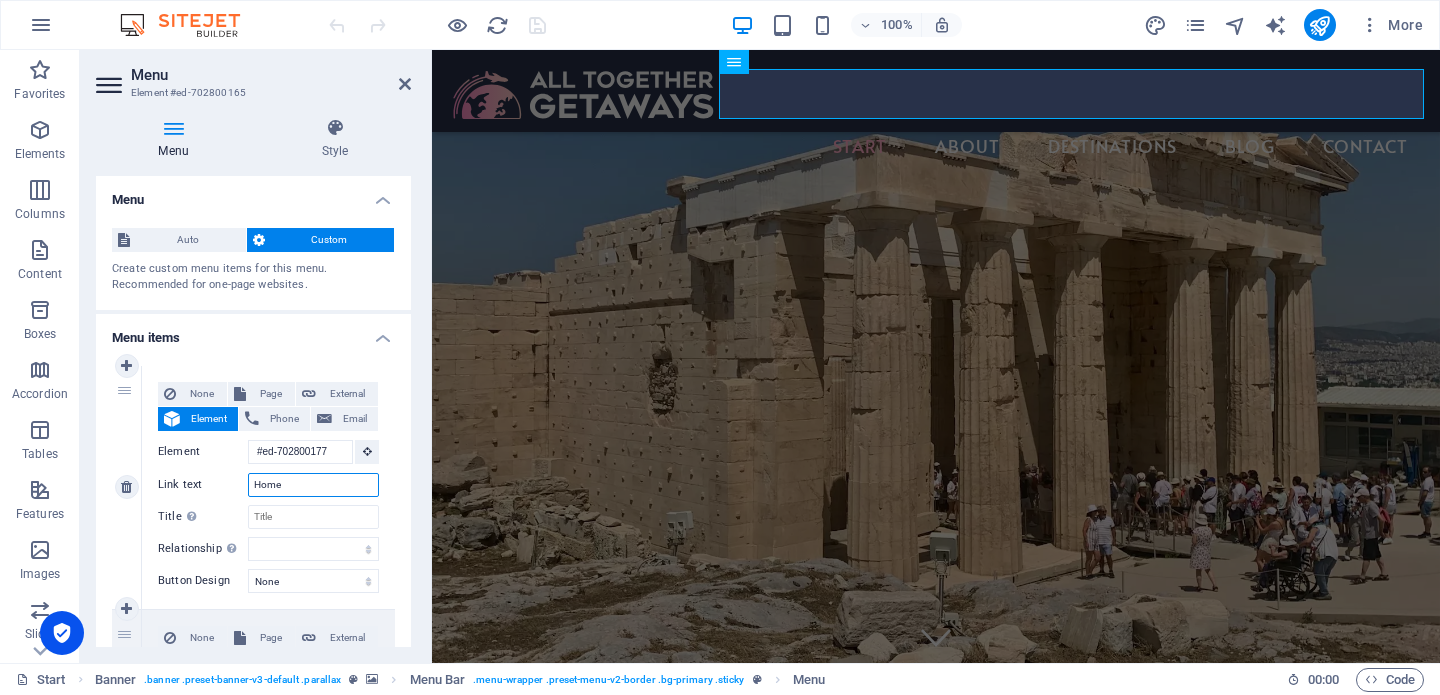type on "Home" 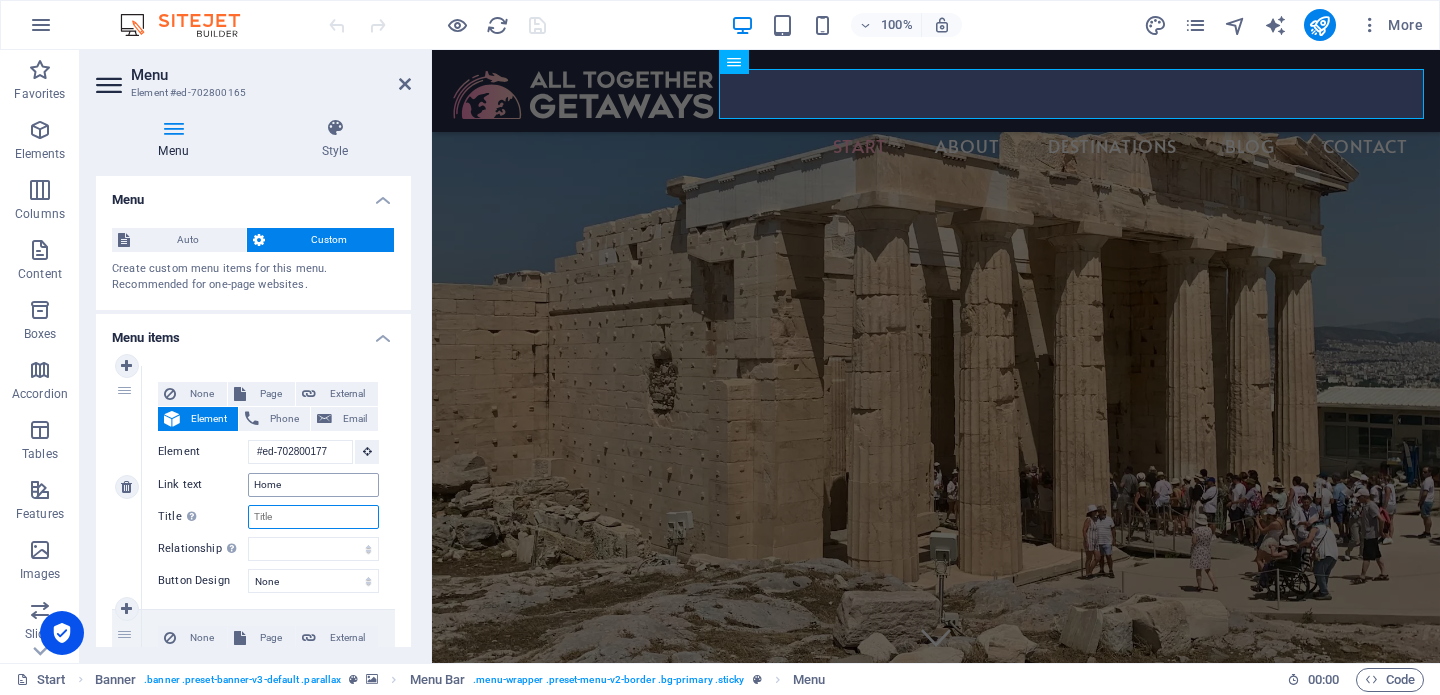 select 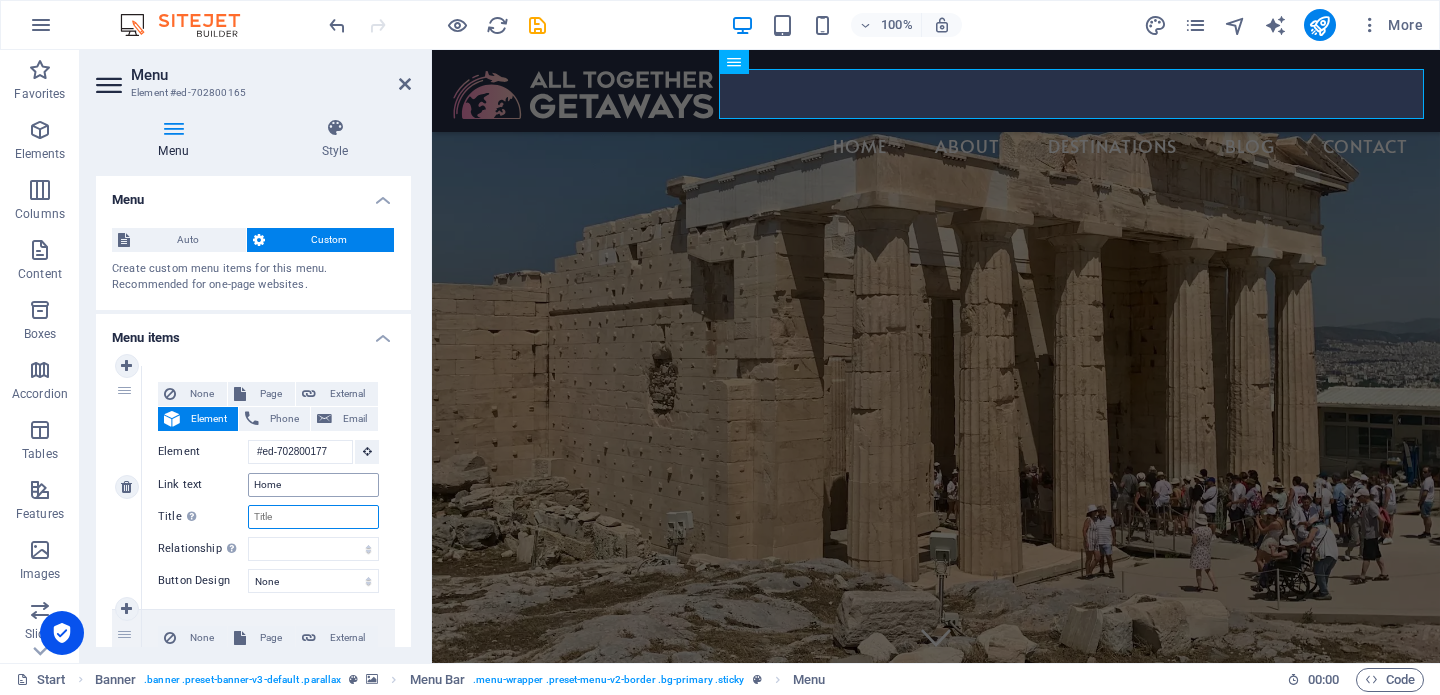 select 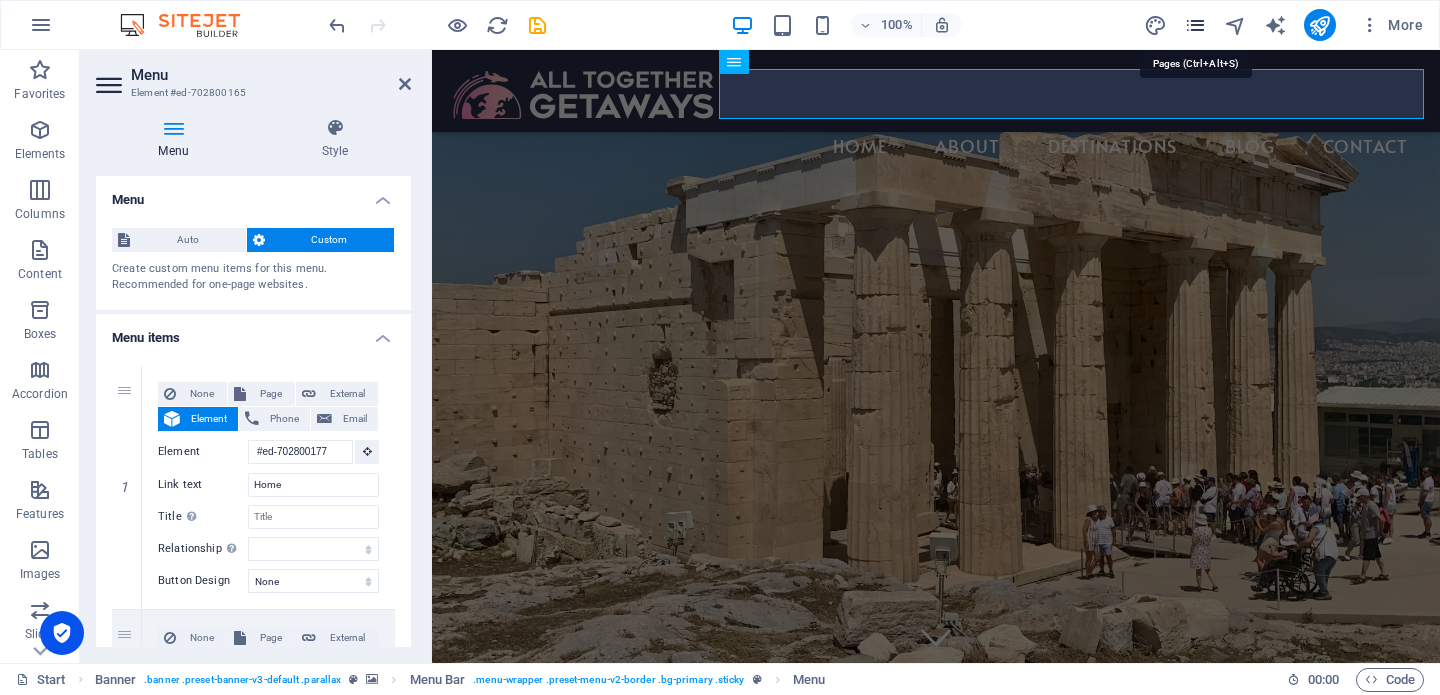 click at bounding box center [1195, 25] 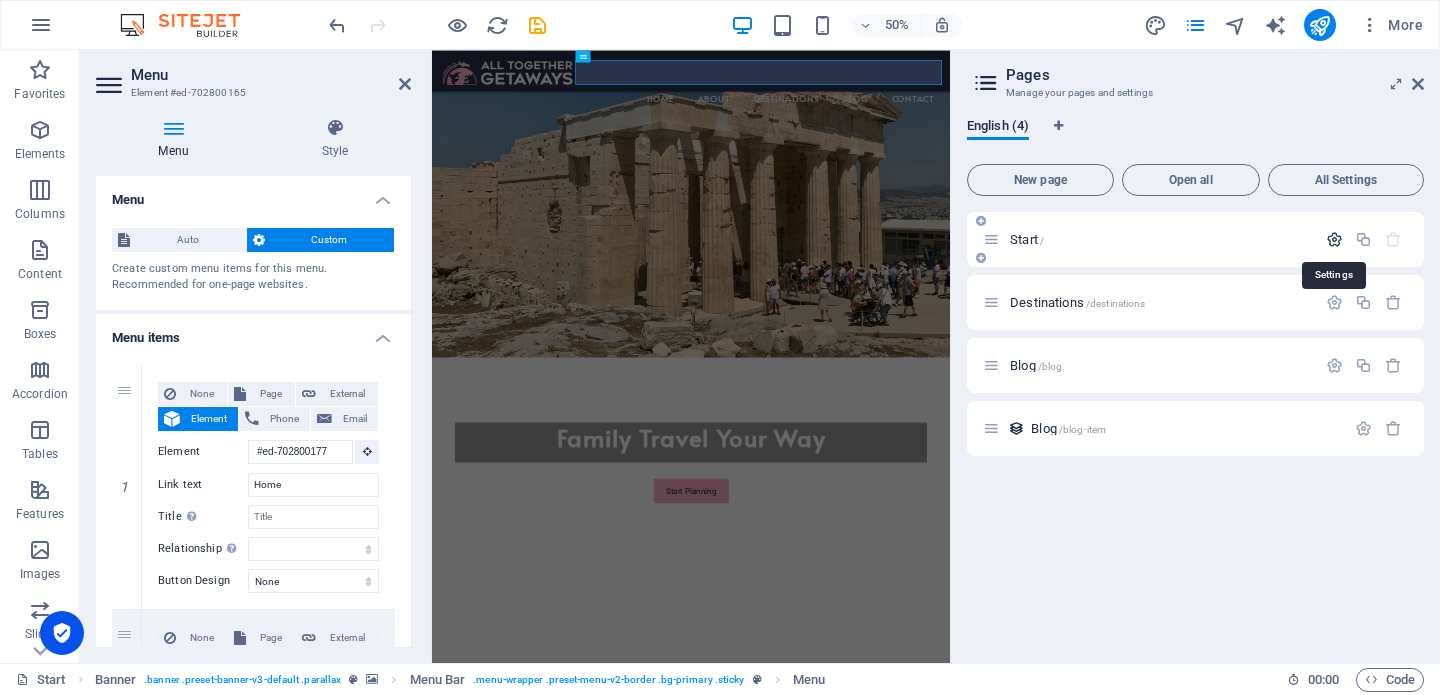 click at bounding box center (1334, 239) 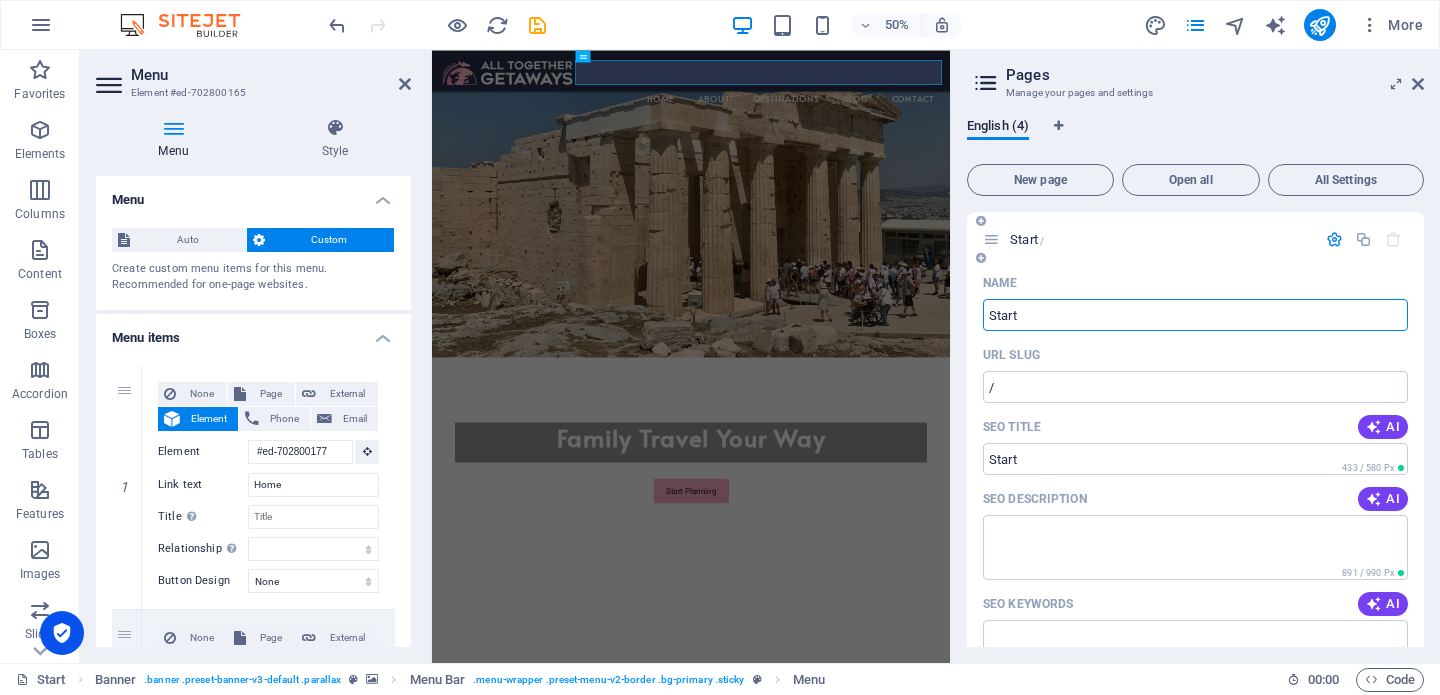 click on "Start" at bounding box center [1195, 315] 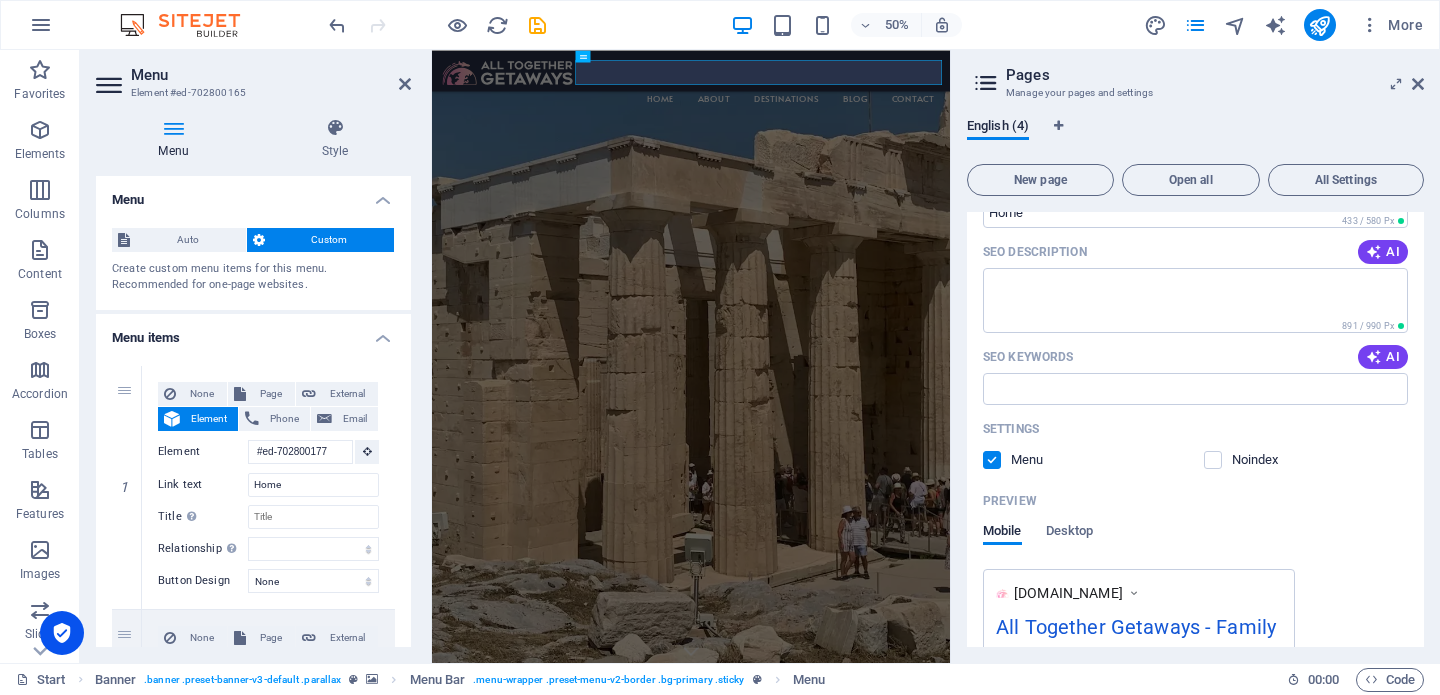 scroll, scrollTop: 0, scrollLeft: 0, axis: both 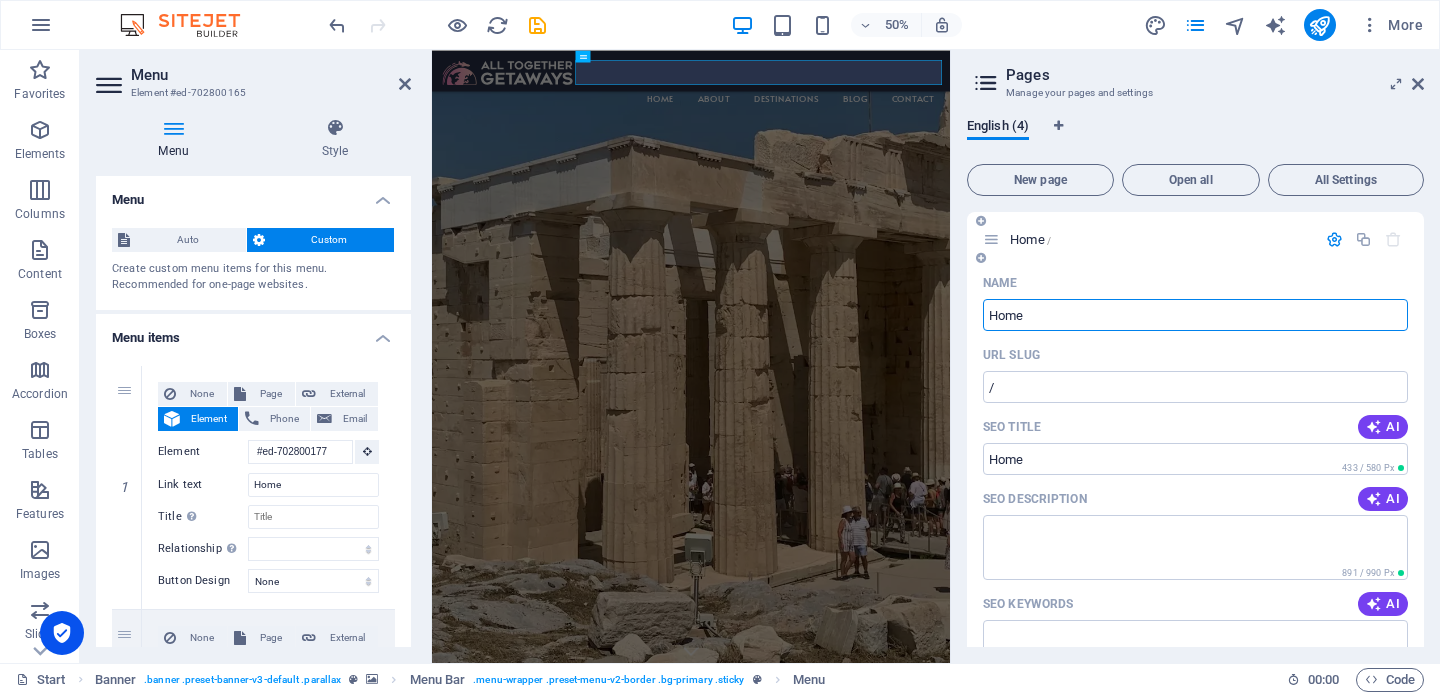 type on "Home" 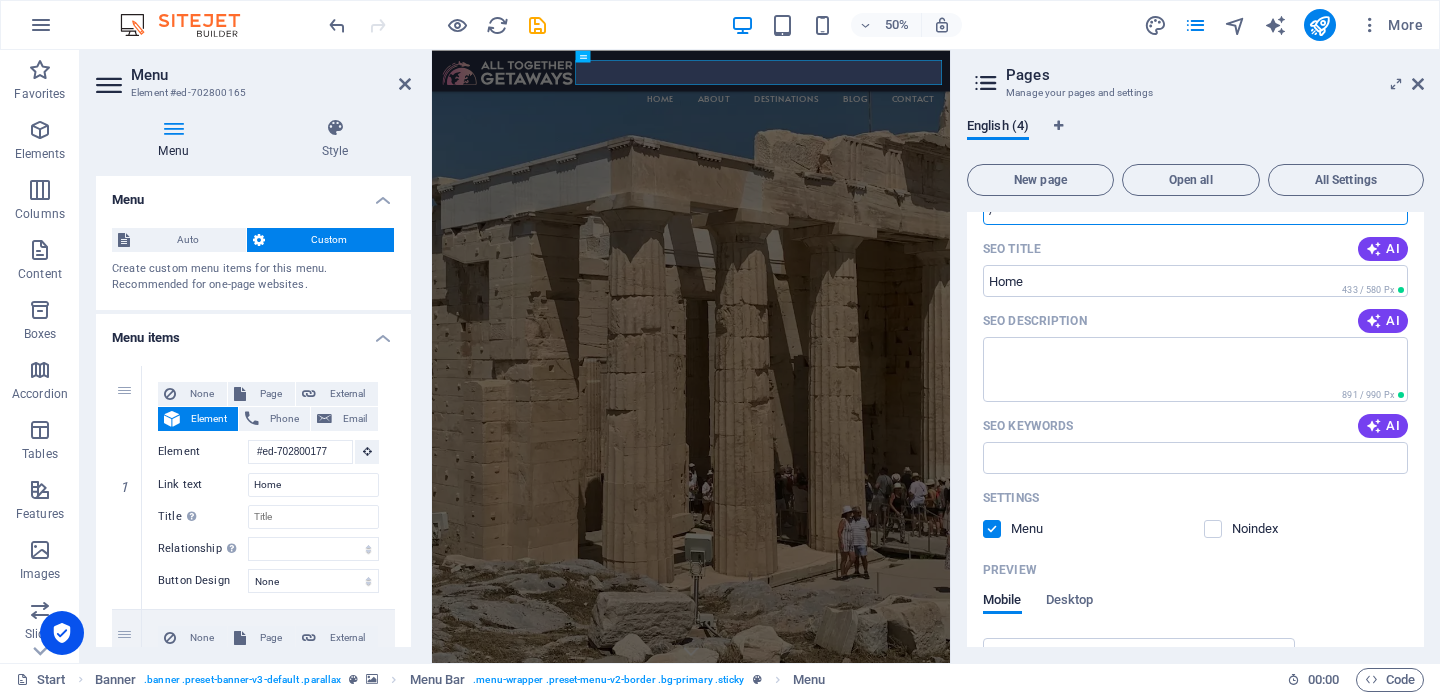 scroll, scrollTop: 0, scrollLeft: 0, axis: both 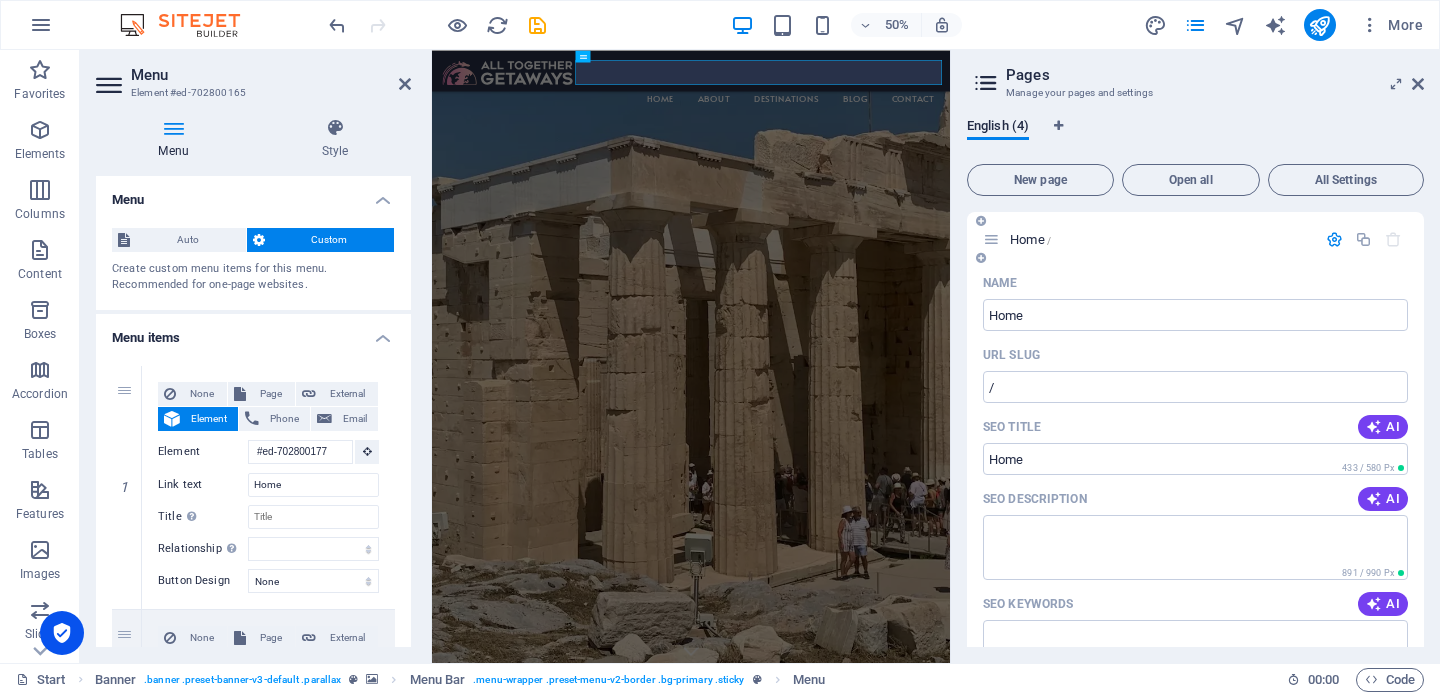 type 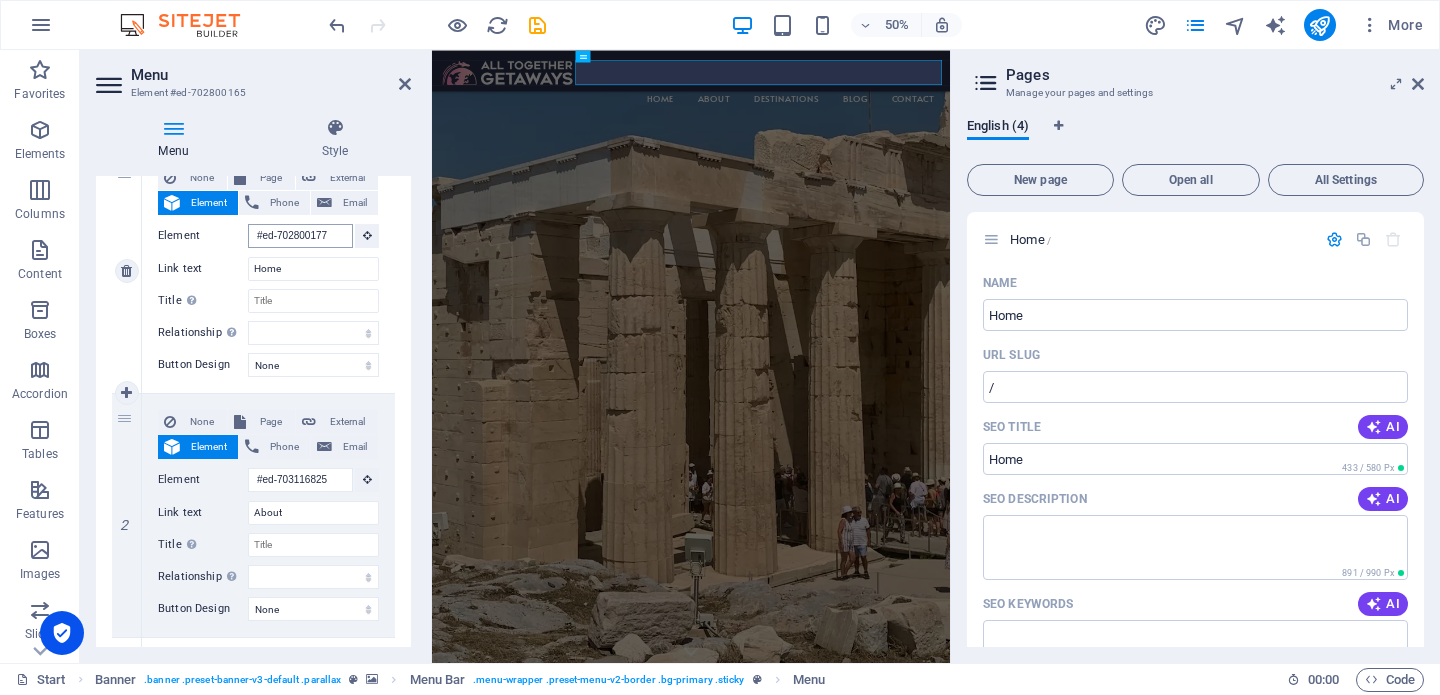 scroll, scrollTop: 219, scrollLeft: 0, axis: vertical 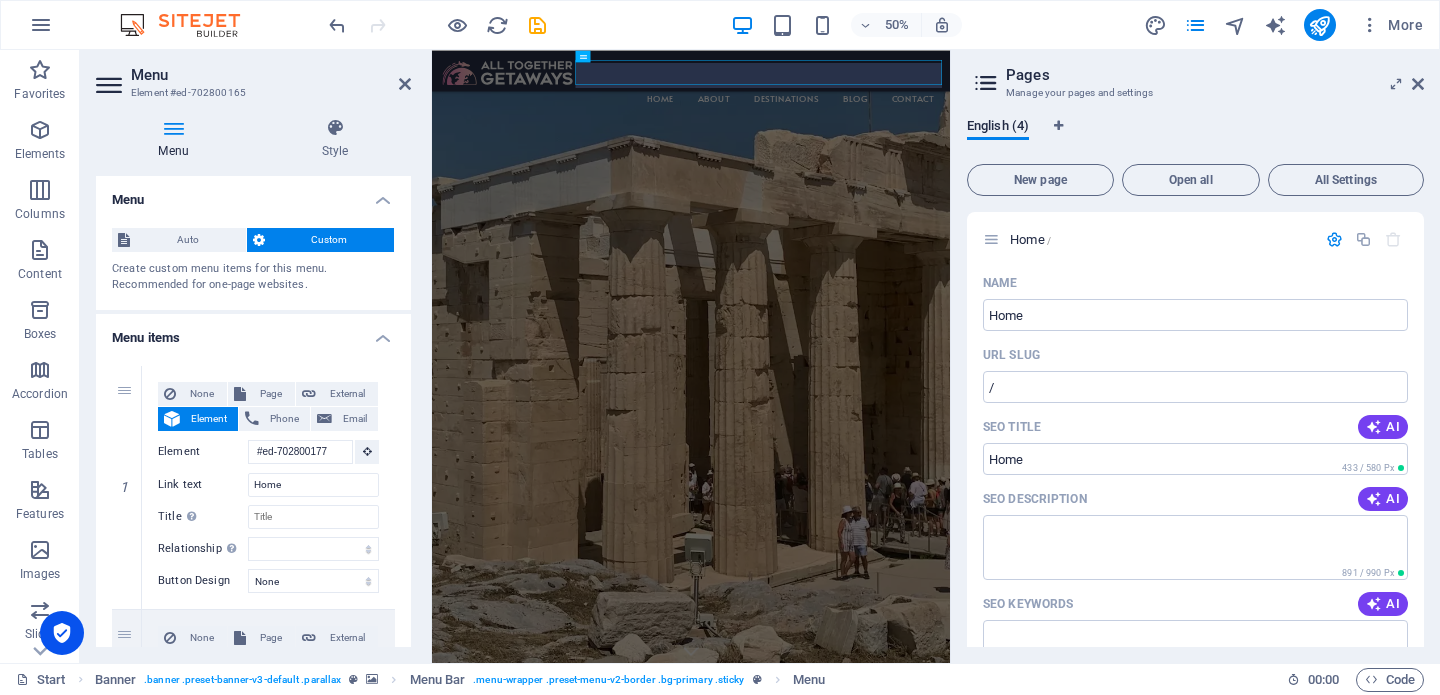 click on "Menu" at bounding box center [271, 75] 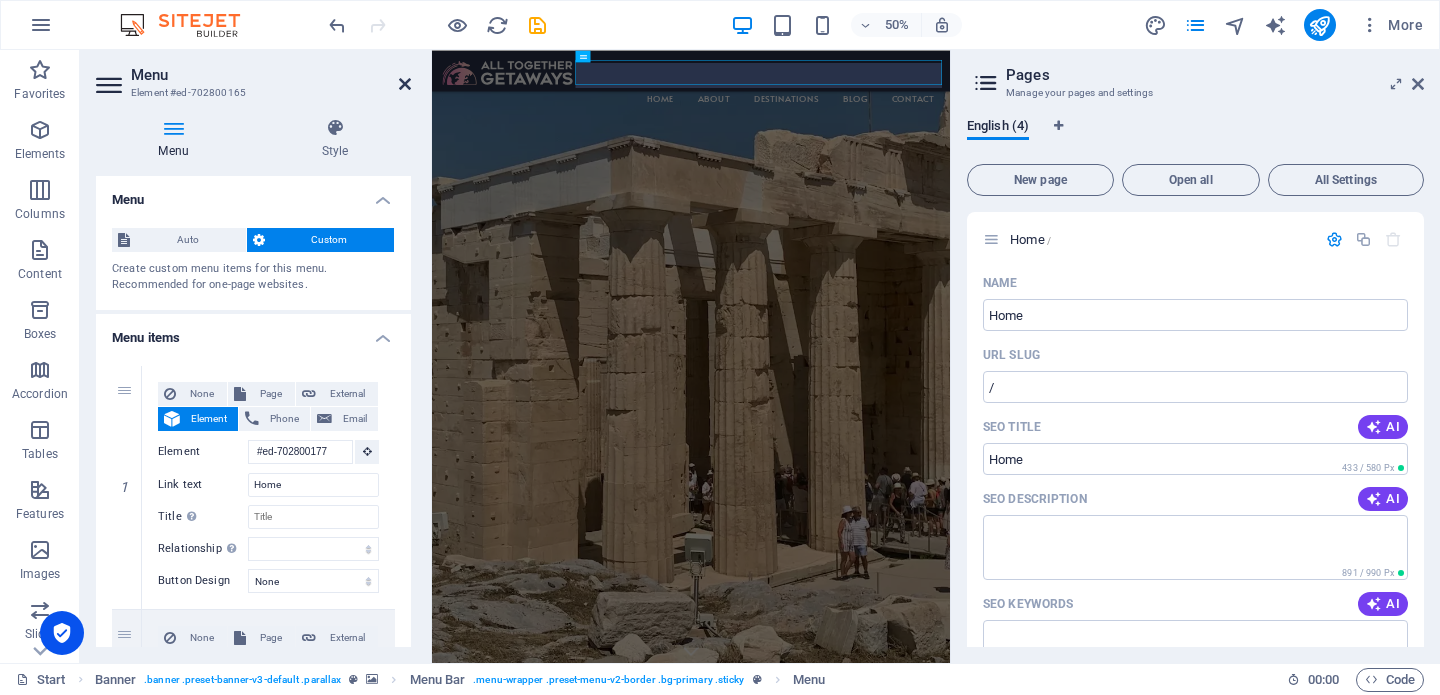 click at bounding box center [405, 84] 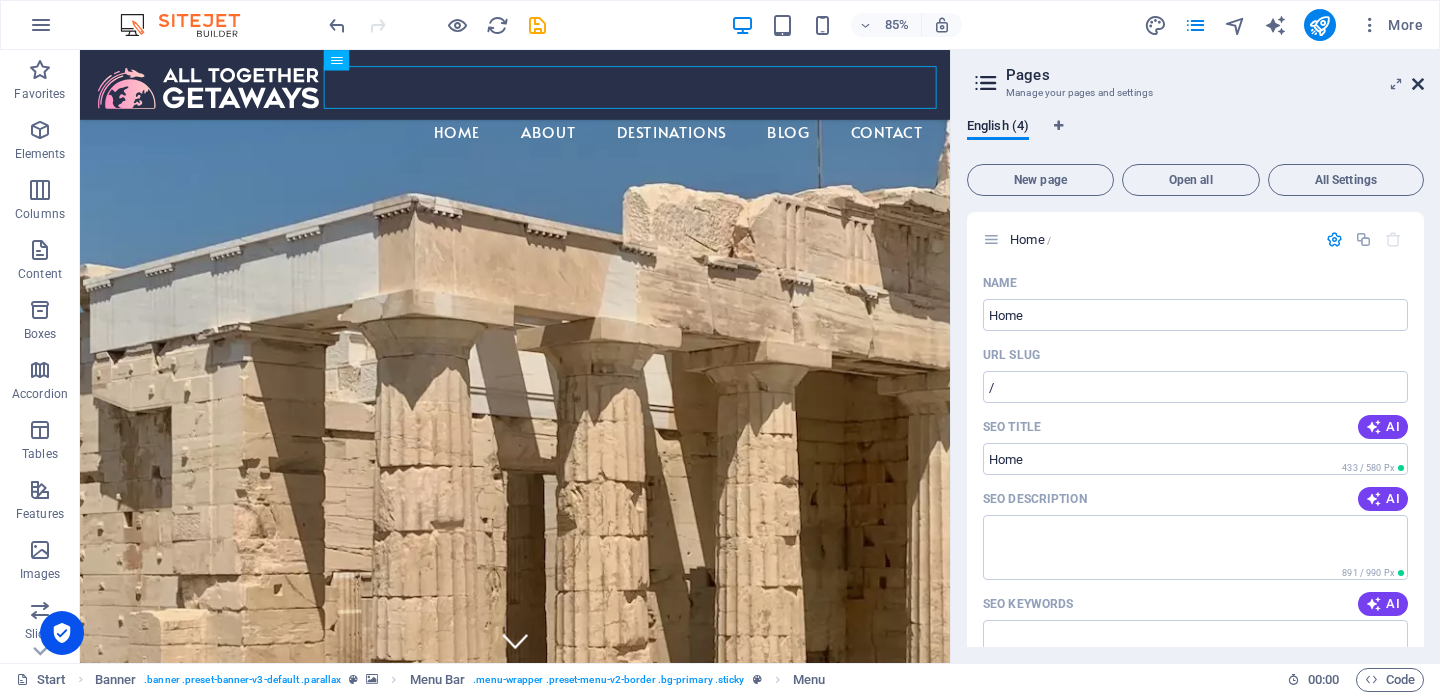 click at bounding box center [1418, 84] 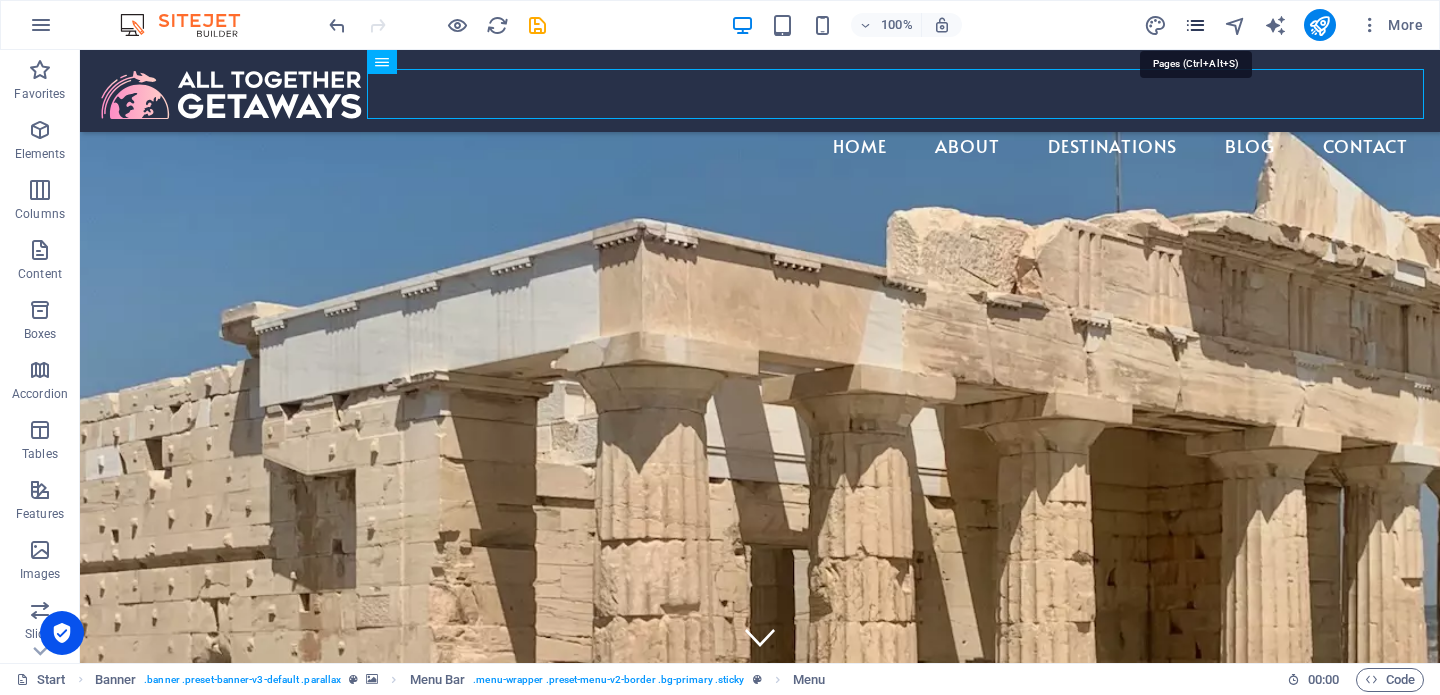 click at bounding box center (1195, 25) 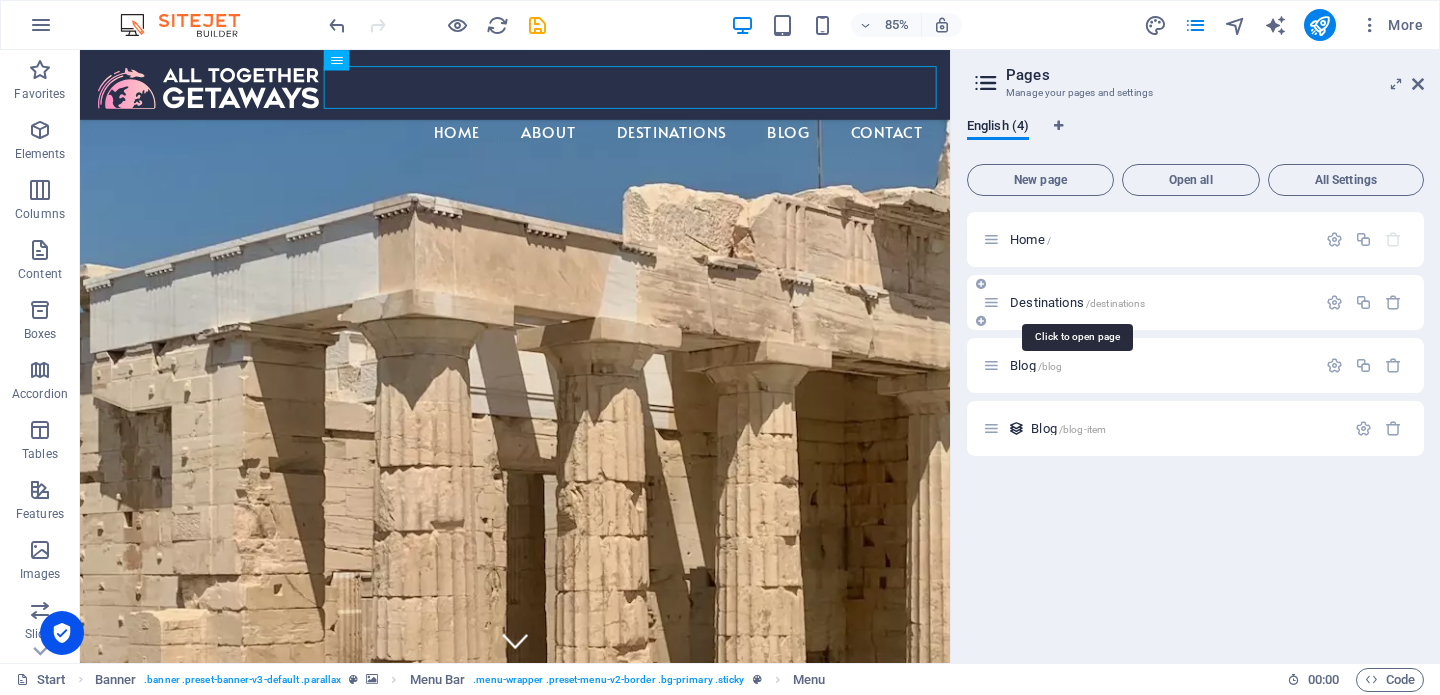 click on "Destinations /destinations" at bounding box center [1077, 302] 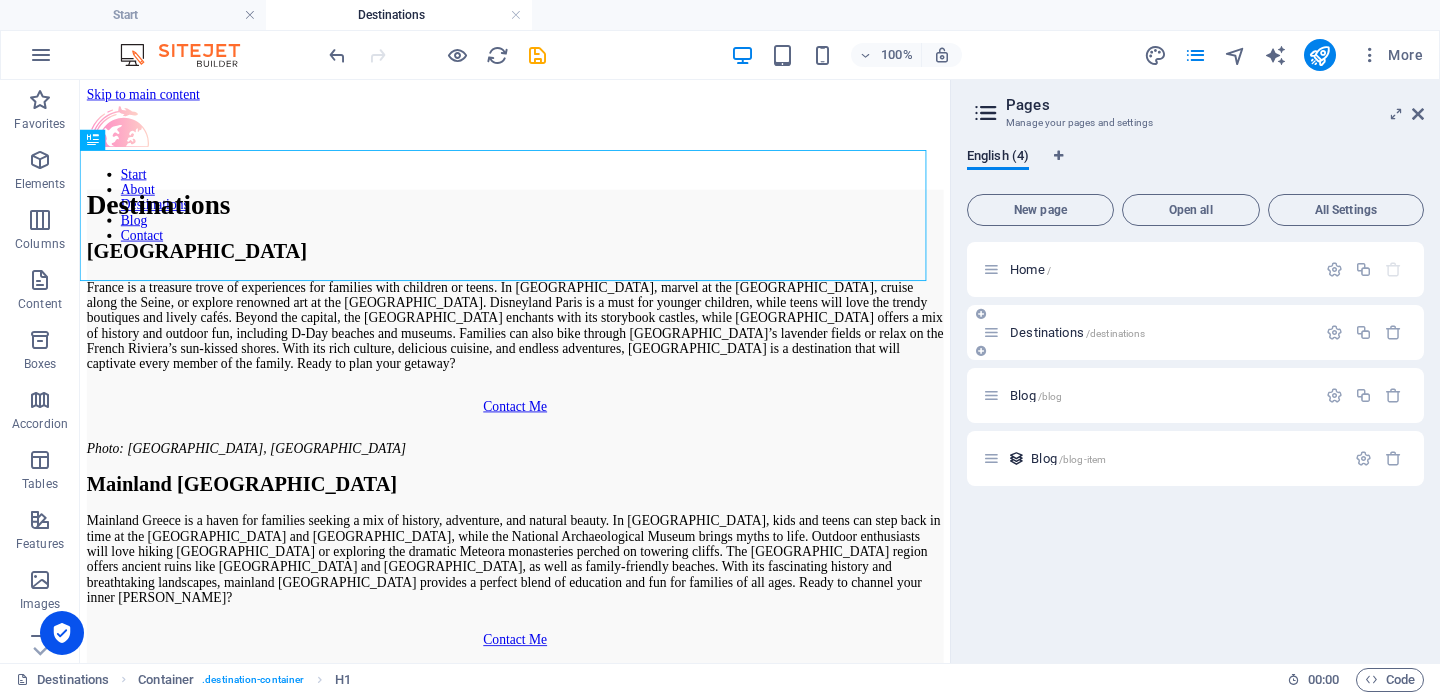 scroll, scrollTop: 0, scrollLeft: 0, axis: both 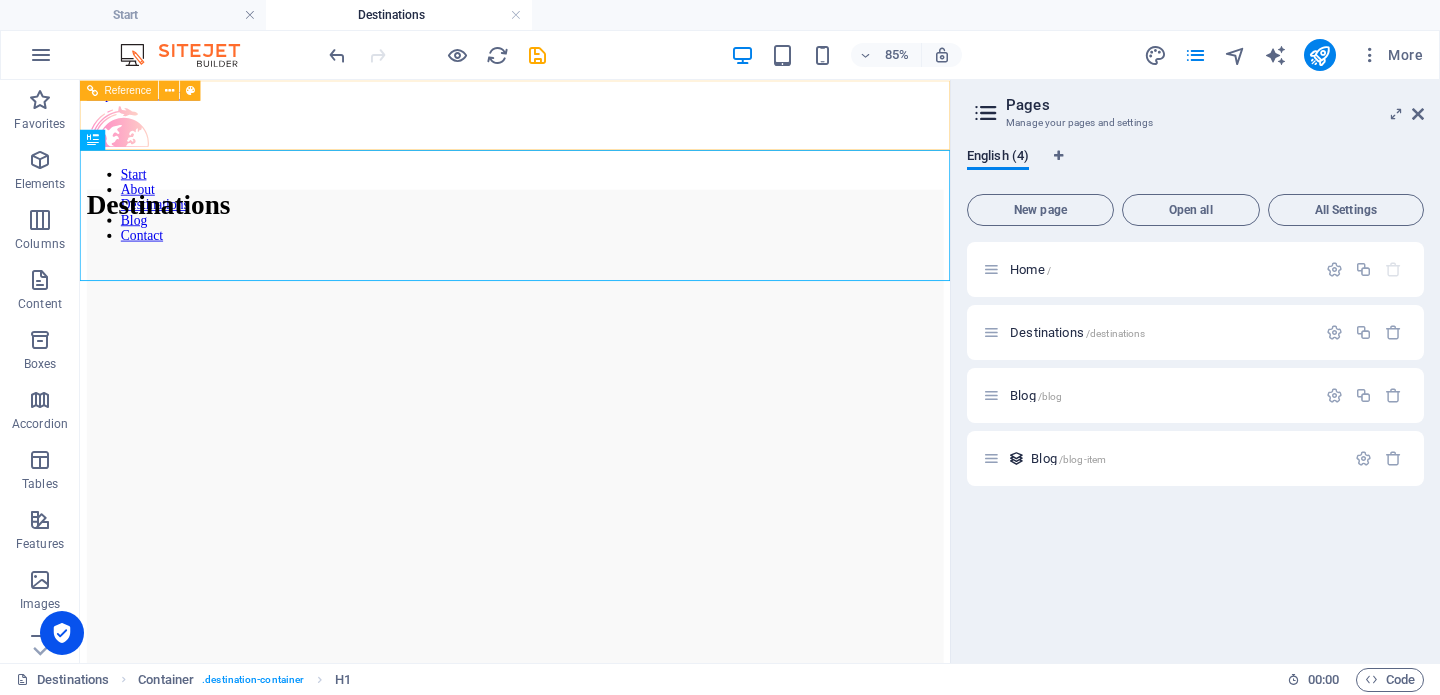 click on "Start About Destinations Blog Contact" at bounding box center [592, 227] 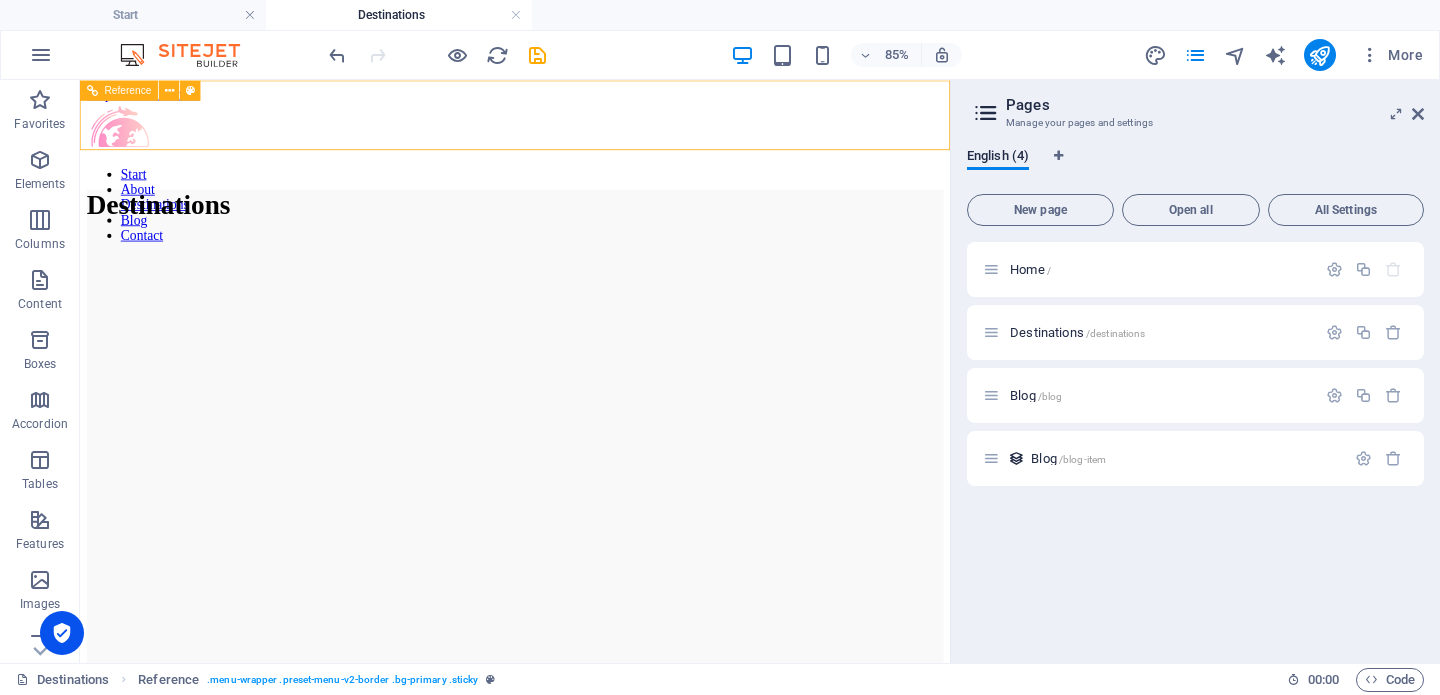 click on "Start About Destinations Blog Contact" at bounding box center (592, 227) 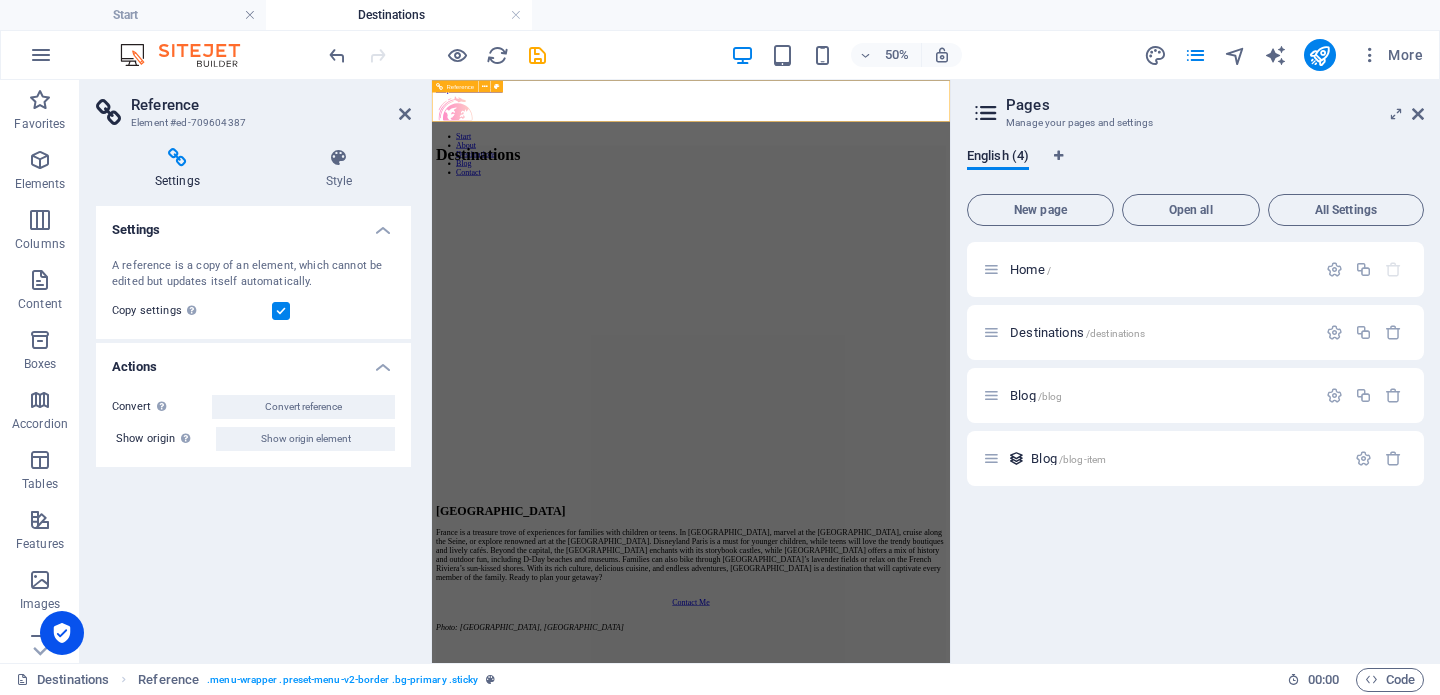 click on "Start About Destinations Blog Contact" at bounding box center [950, 227] 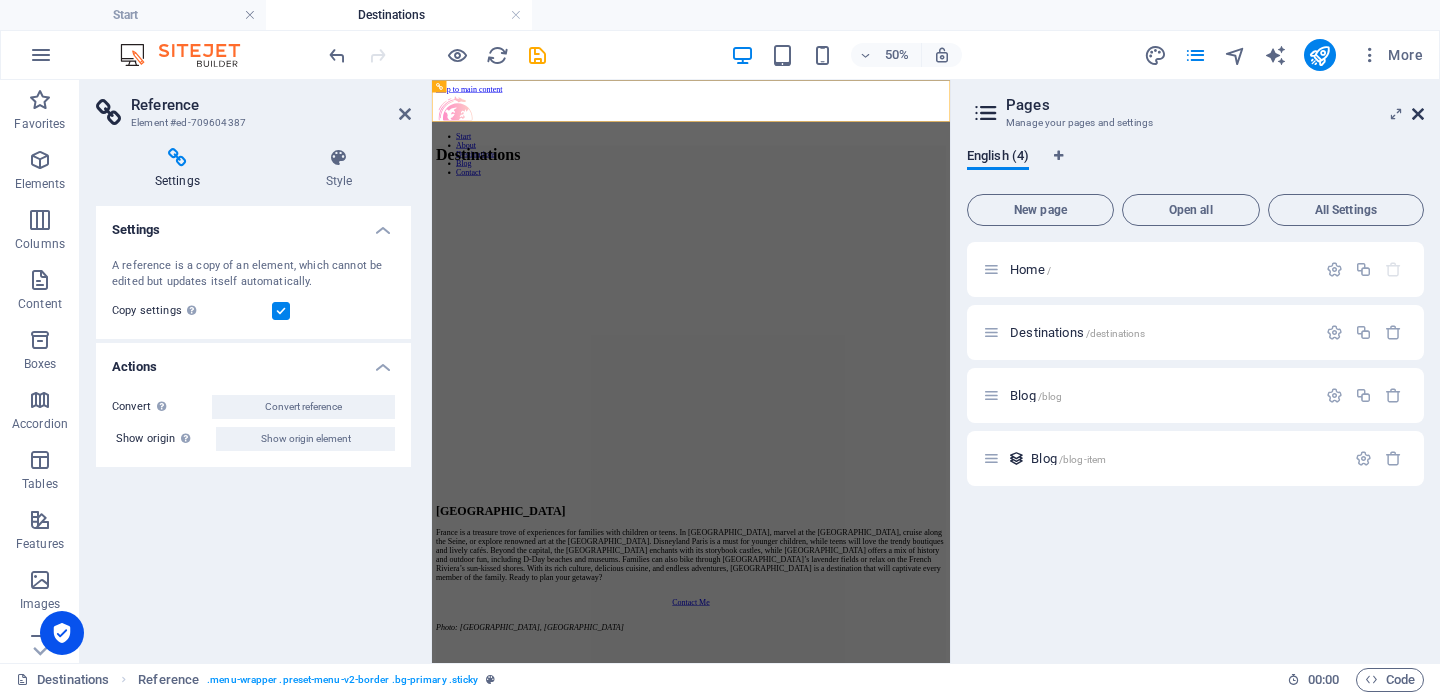 click at bounding box center [1418, 114] 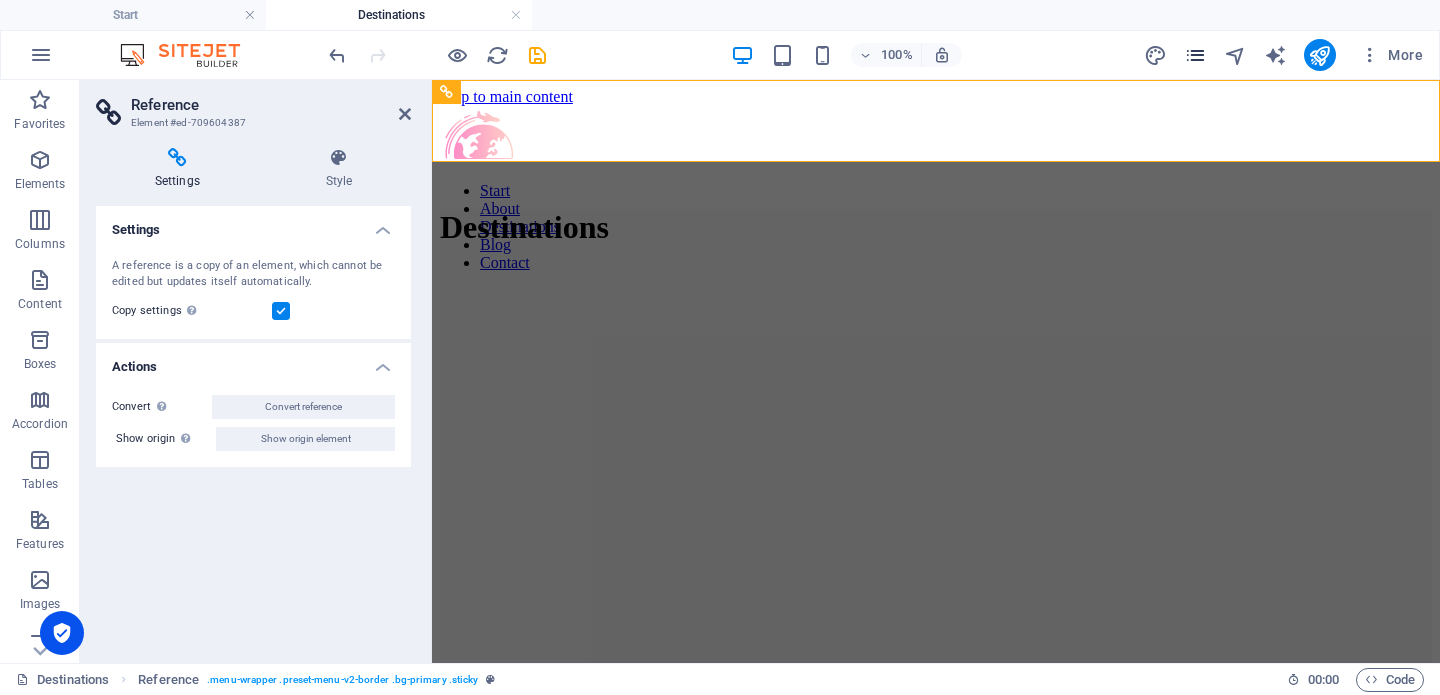 click at bounding box center [1195, 55] 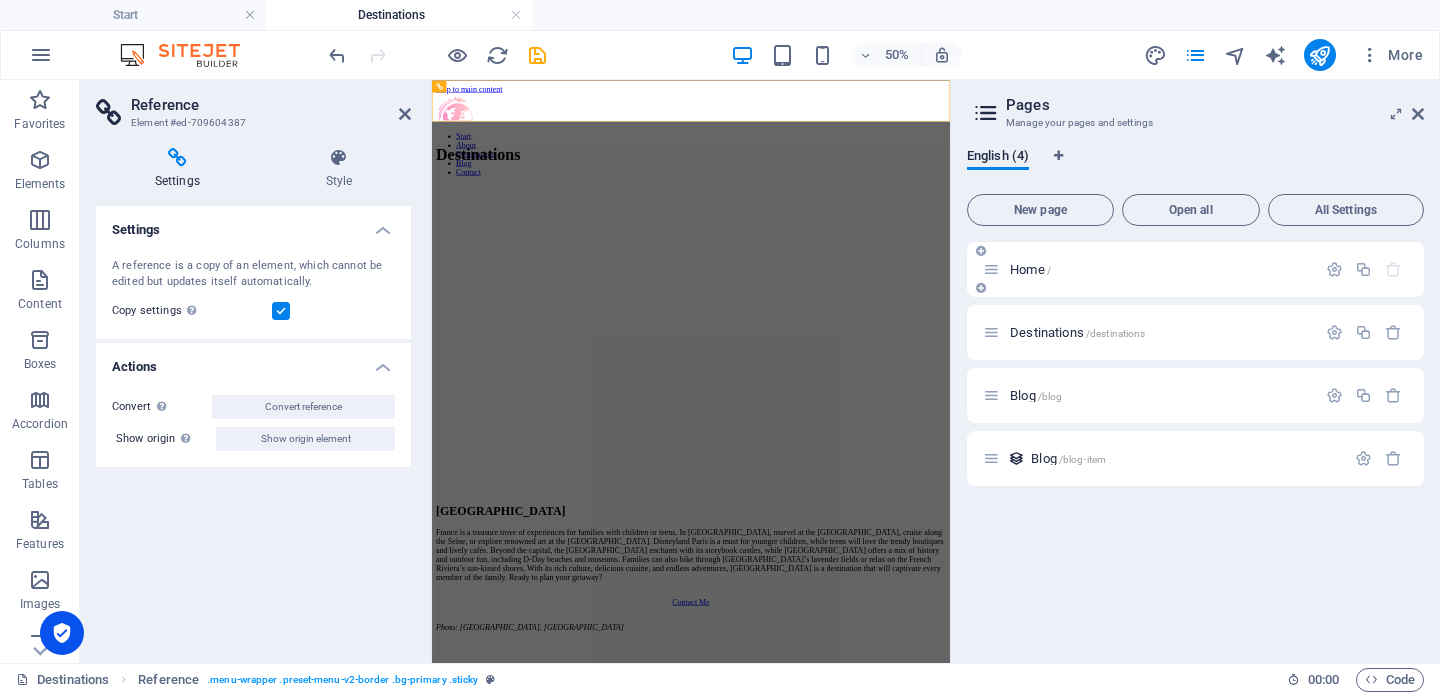 click on "Home /" at bounding box center (1030, 269) 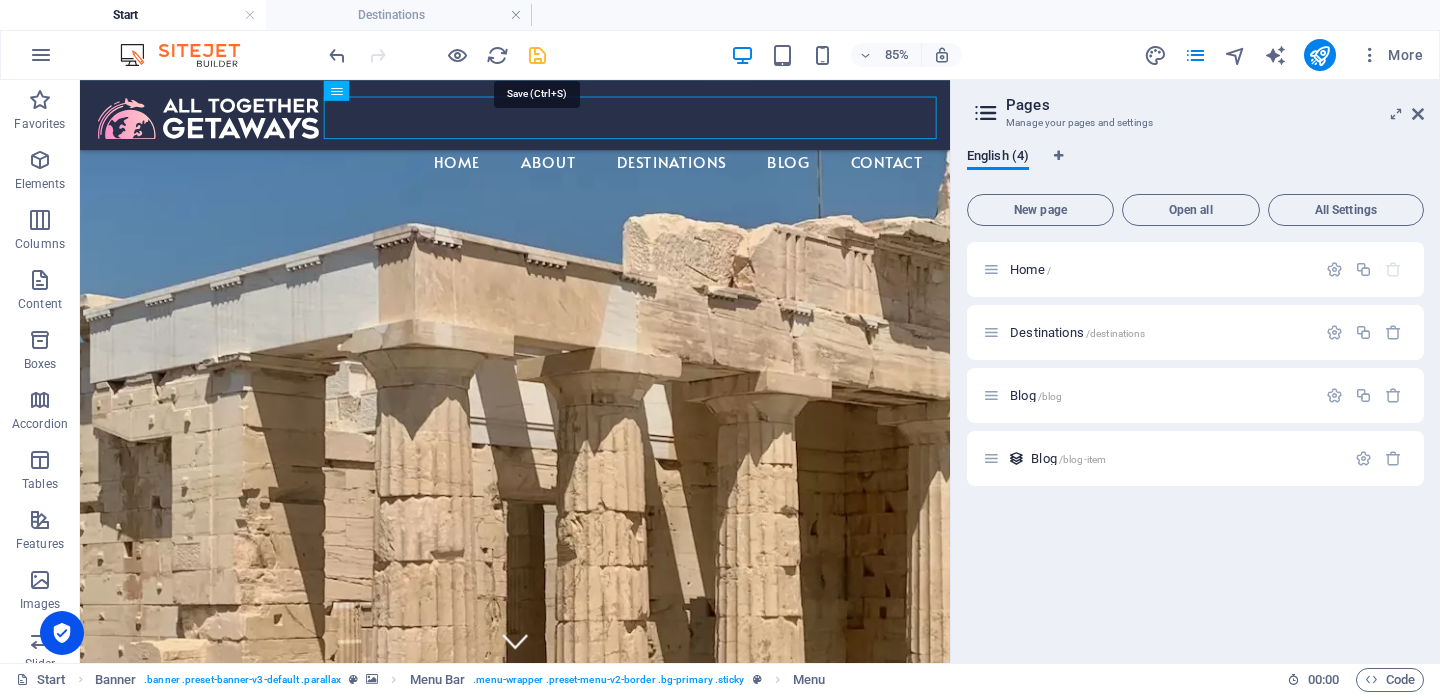 click at bounding box center (537, 55) 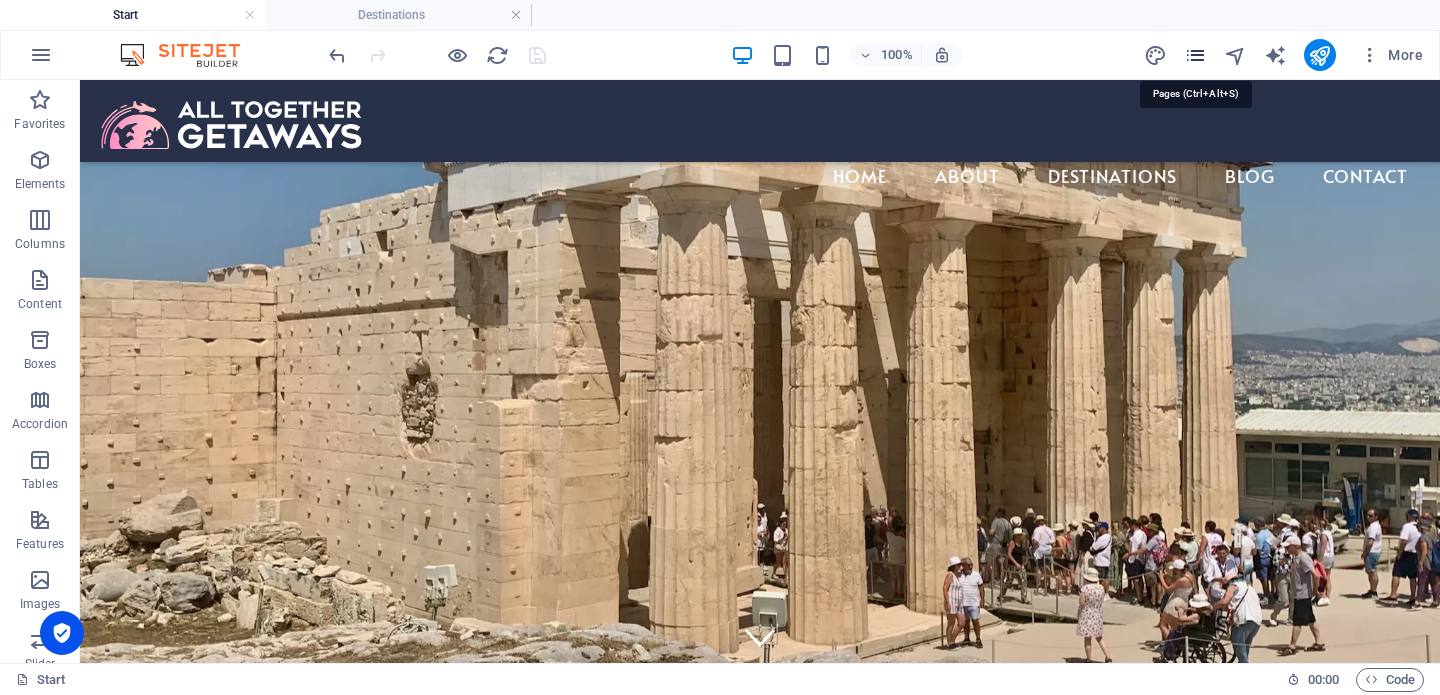 click at bounding box center [1195, 55] 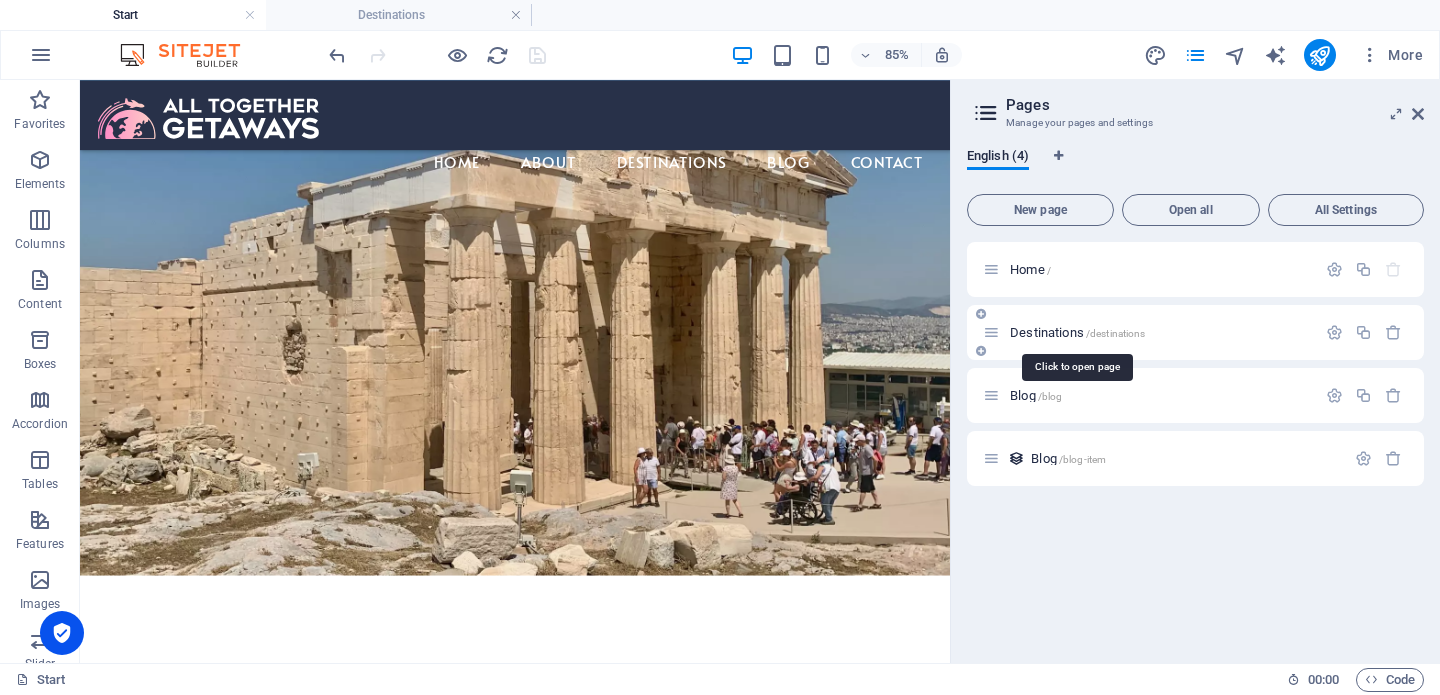 click on "Destinations /destinations" at bounding box center [1077, 332] 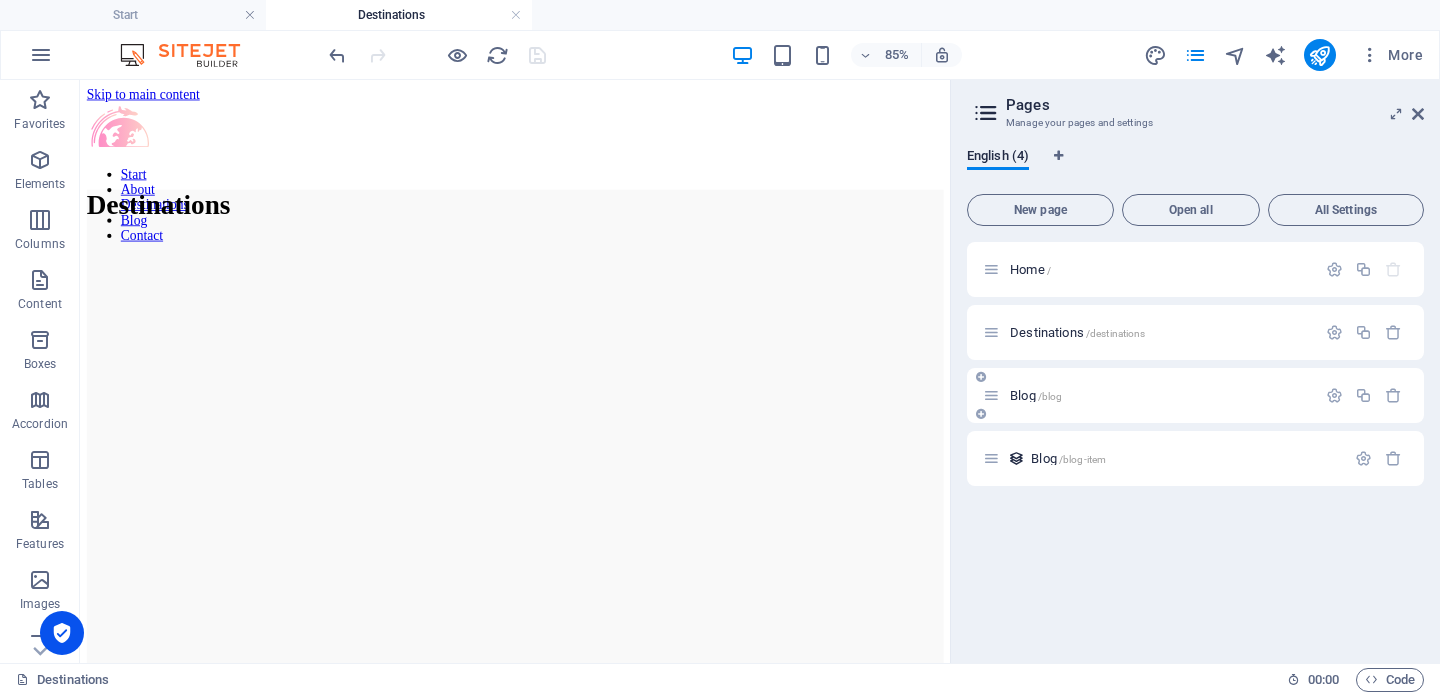click on "Blog /blog" at bounding box center (1036, 395) 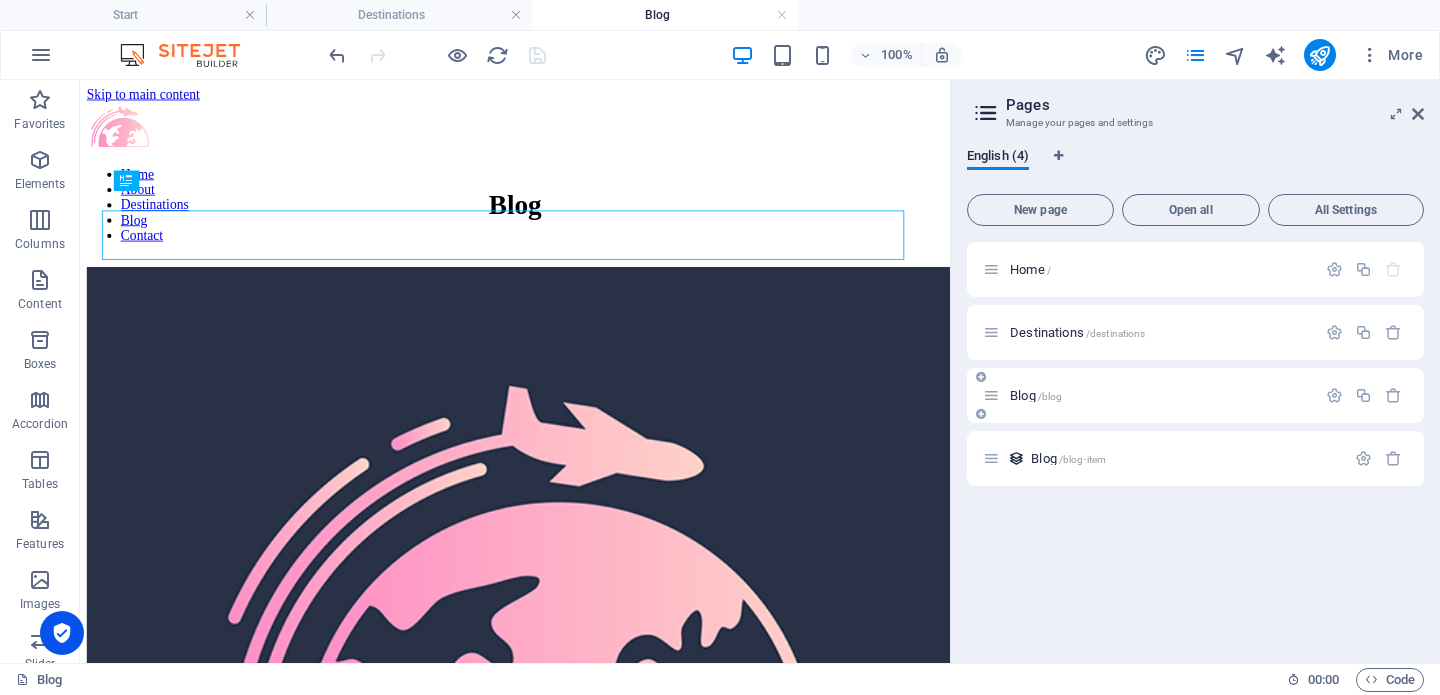 scroll, scrollTop: 0, scrollLeft: 0, axis: both 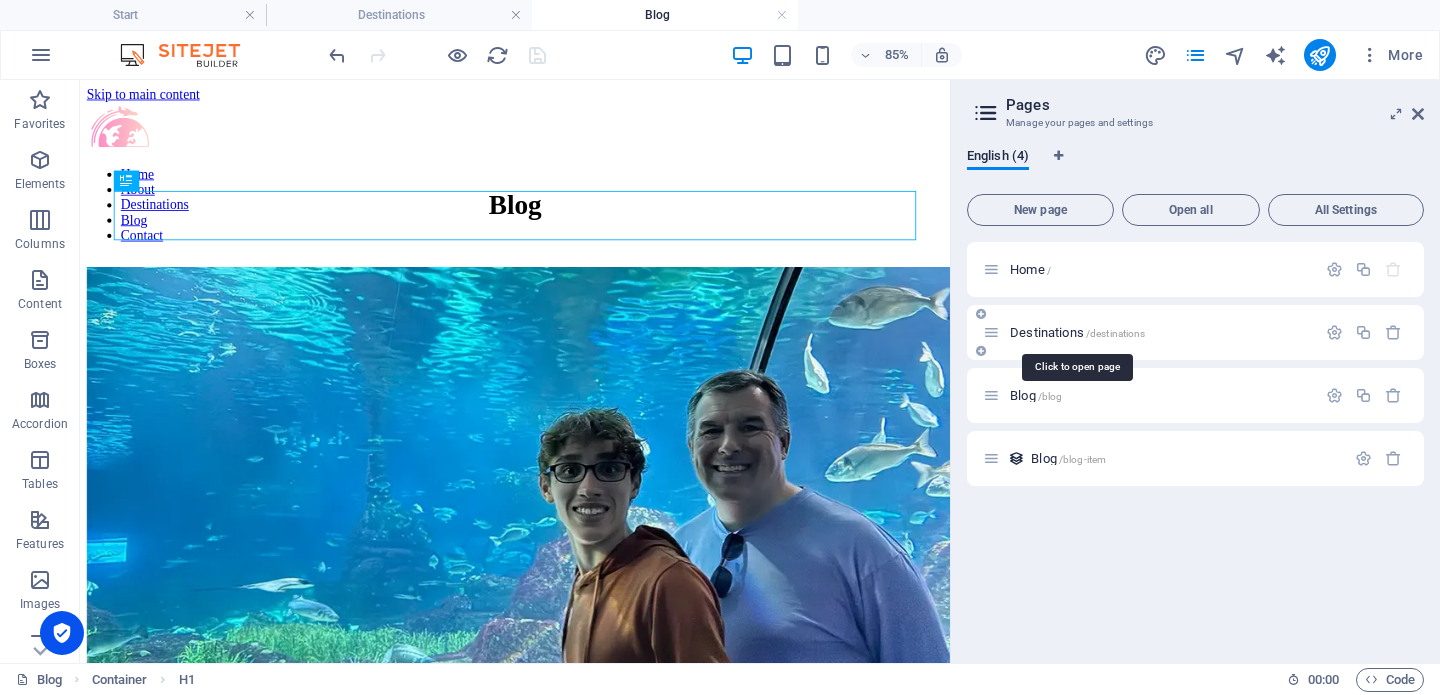 click on "Destinations /destinations" at bounding box center (1077, 332) 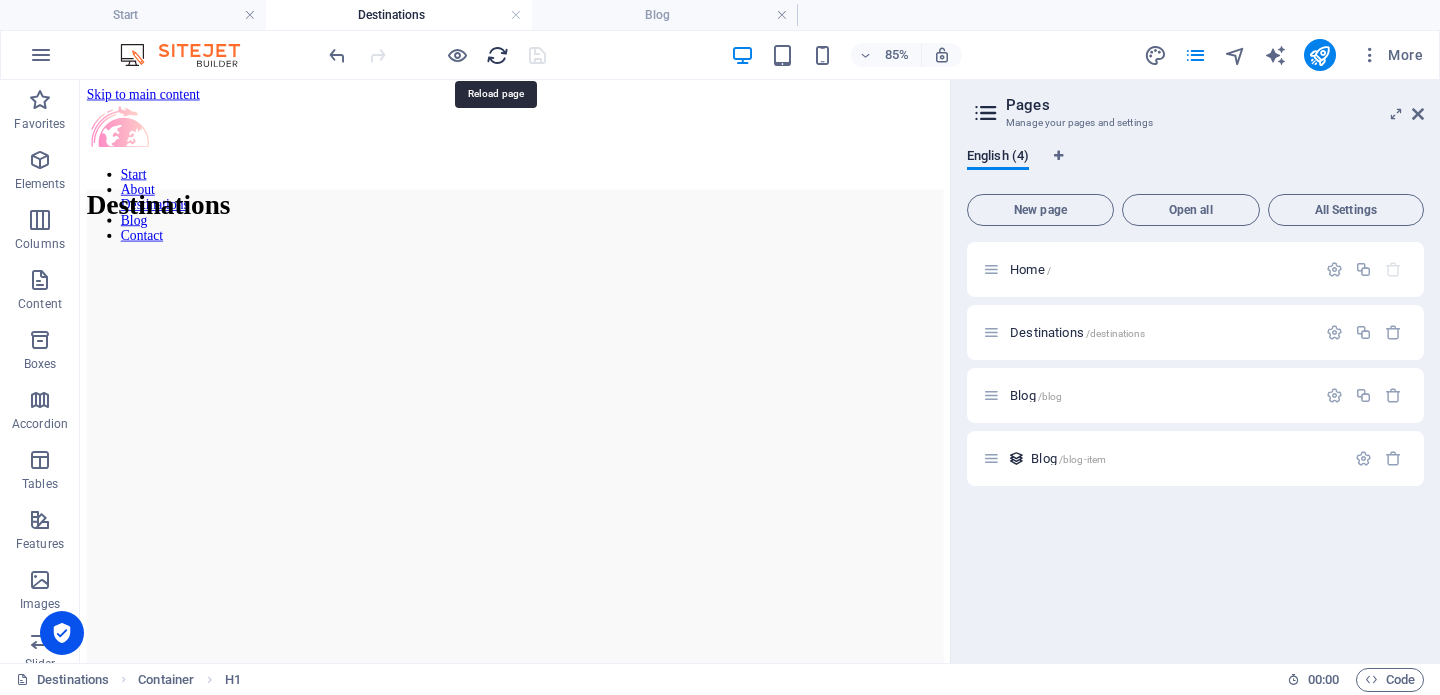 click at bounding box center [497, 55] 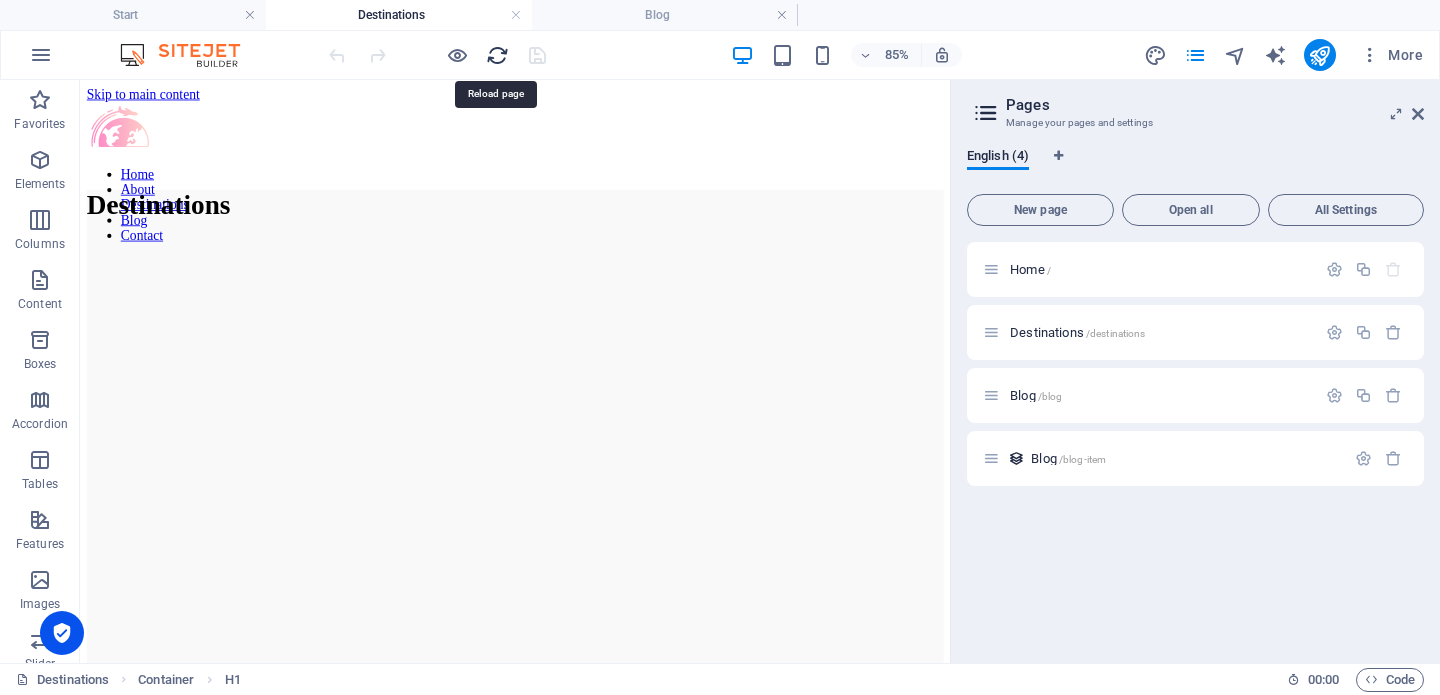 click at bounding box center [497, 55] 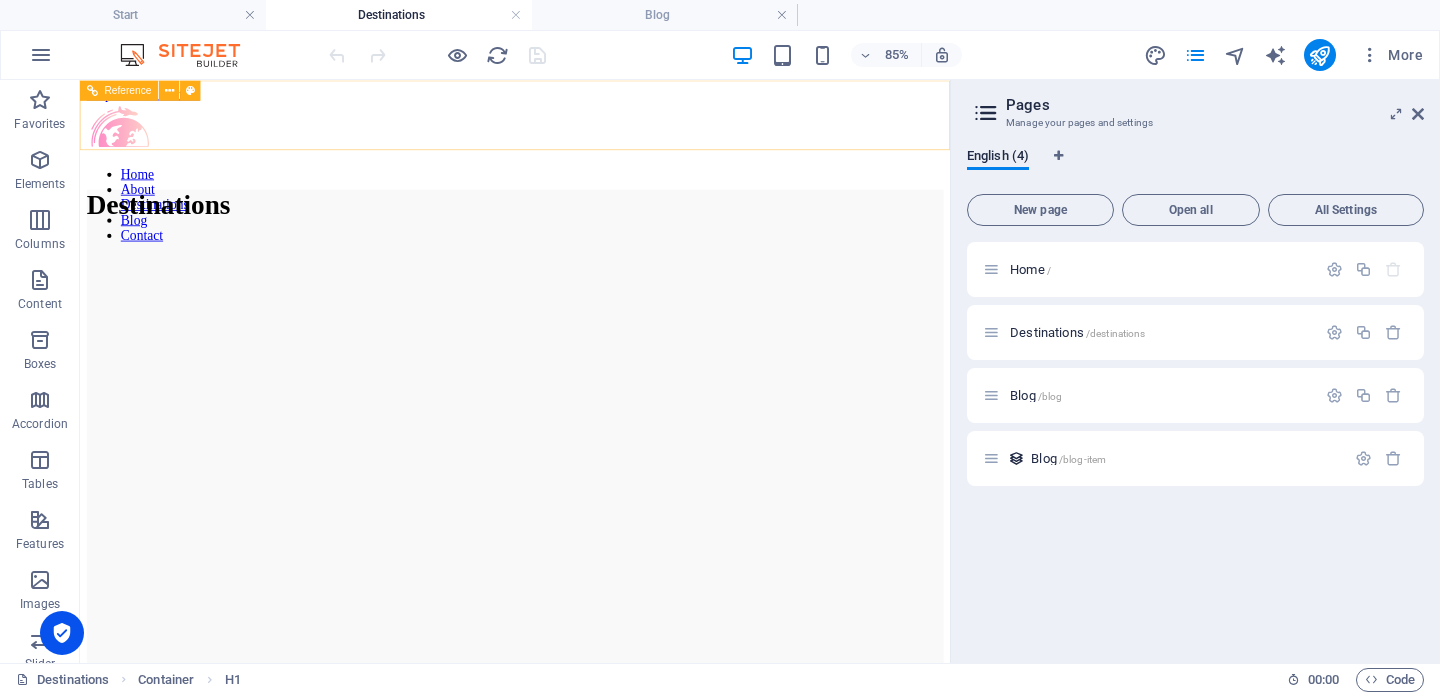 scroll, scrollTop: 0, scrollLeft: 0, axis: both 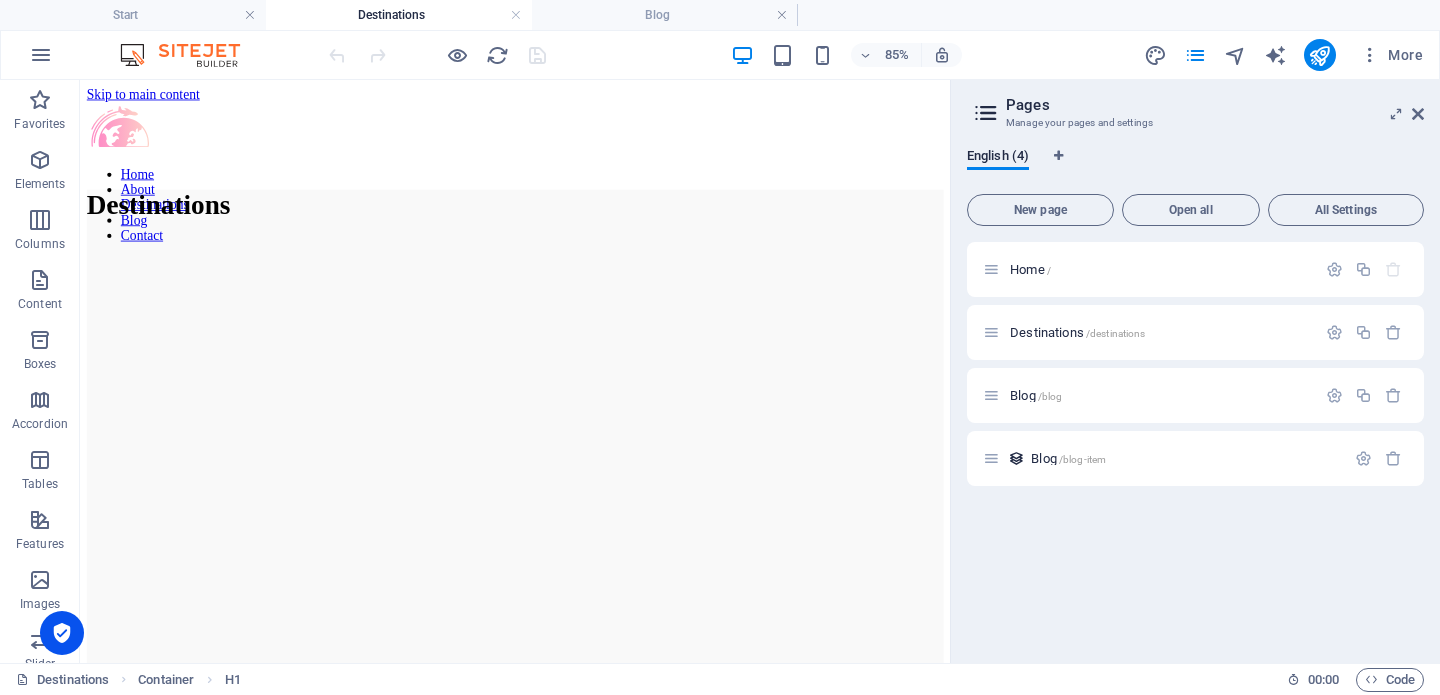 click on "Home About Destinations Blog Contact" at bounding box center (592, 227) 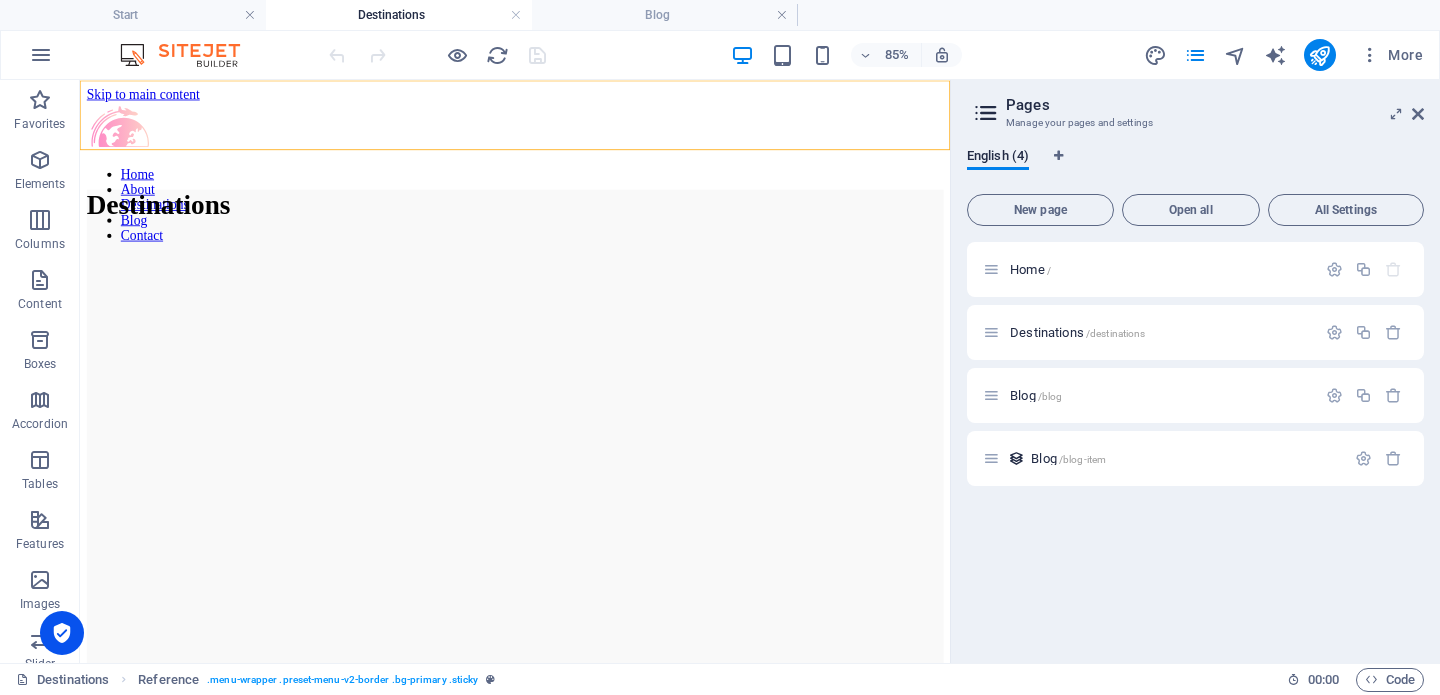 click on "Home About Destinations Blog Contact" at bounding box center [592, 227] 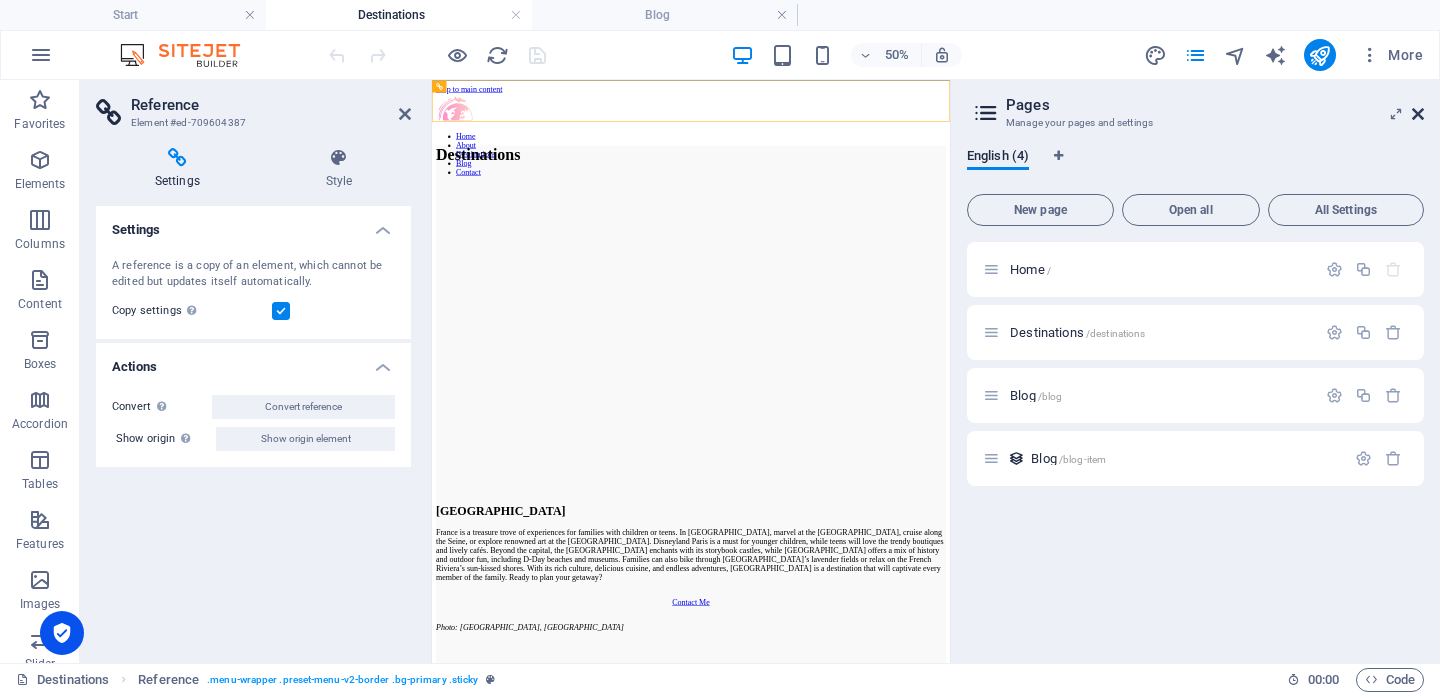 drag, startPoint x: 982, startPoint y: 35, endPoint x: 1414, endPoint y: 115, distance: 439.34497 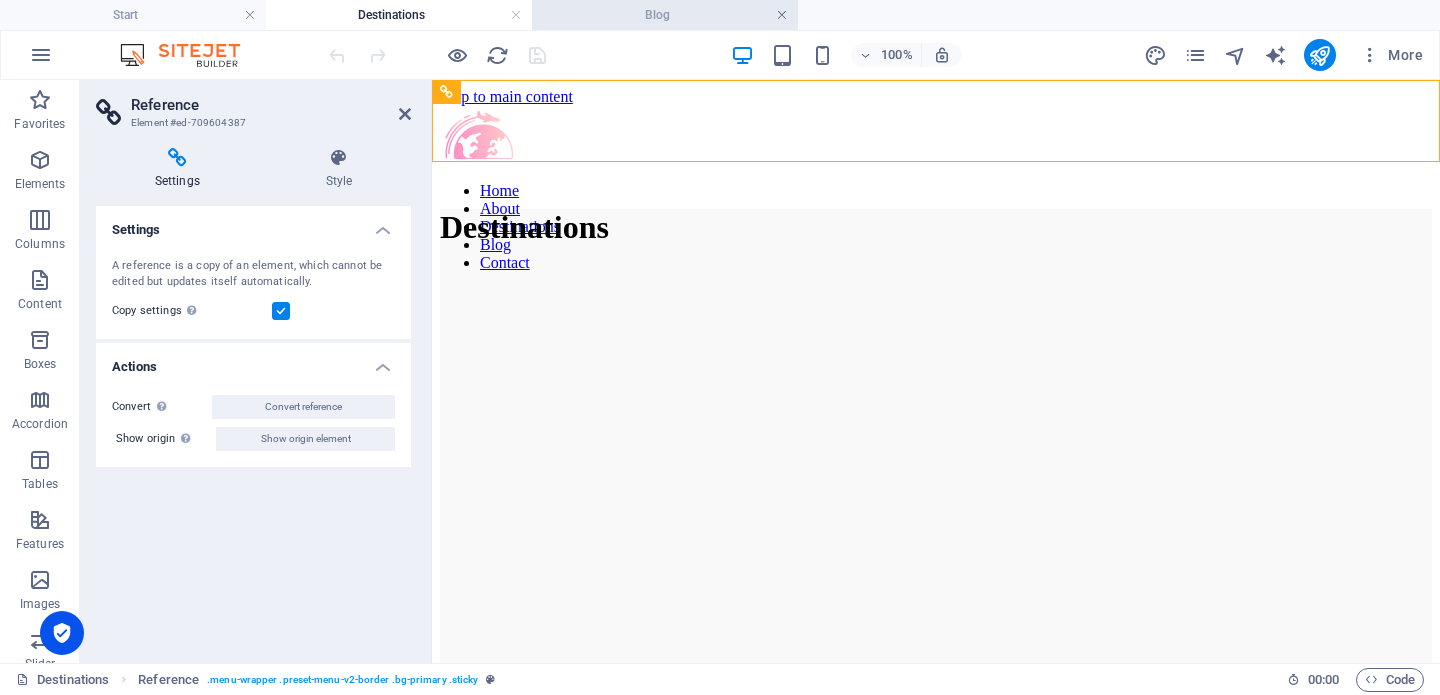 click at bounding box center [782, 15] 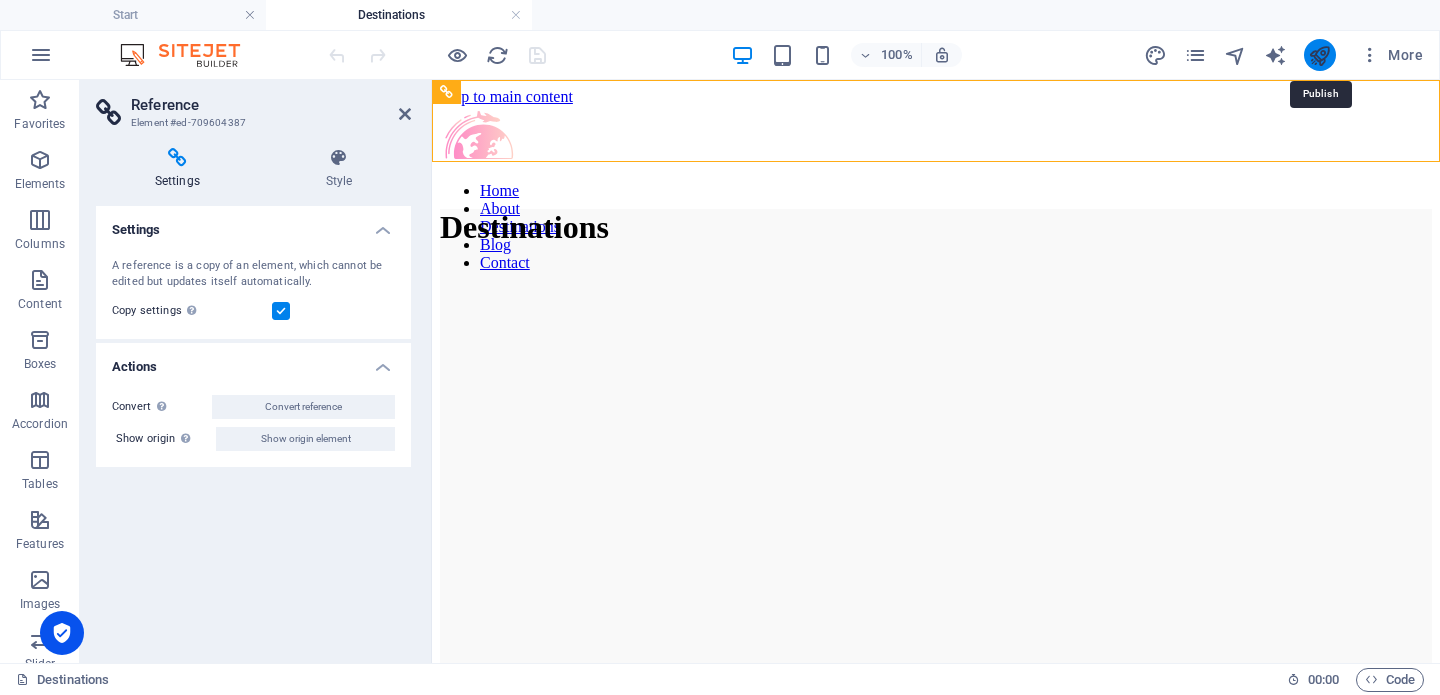 click at bounding box center (1319, 55) 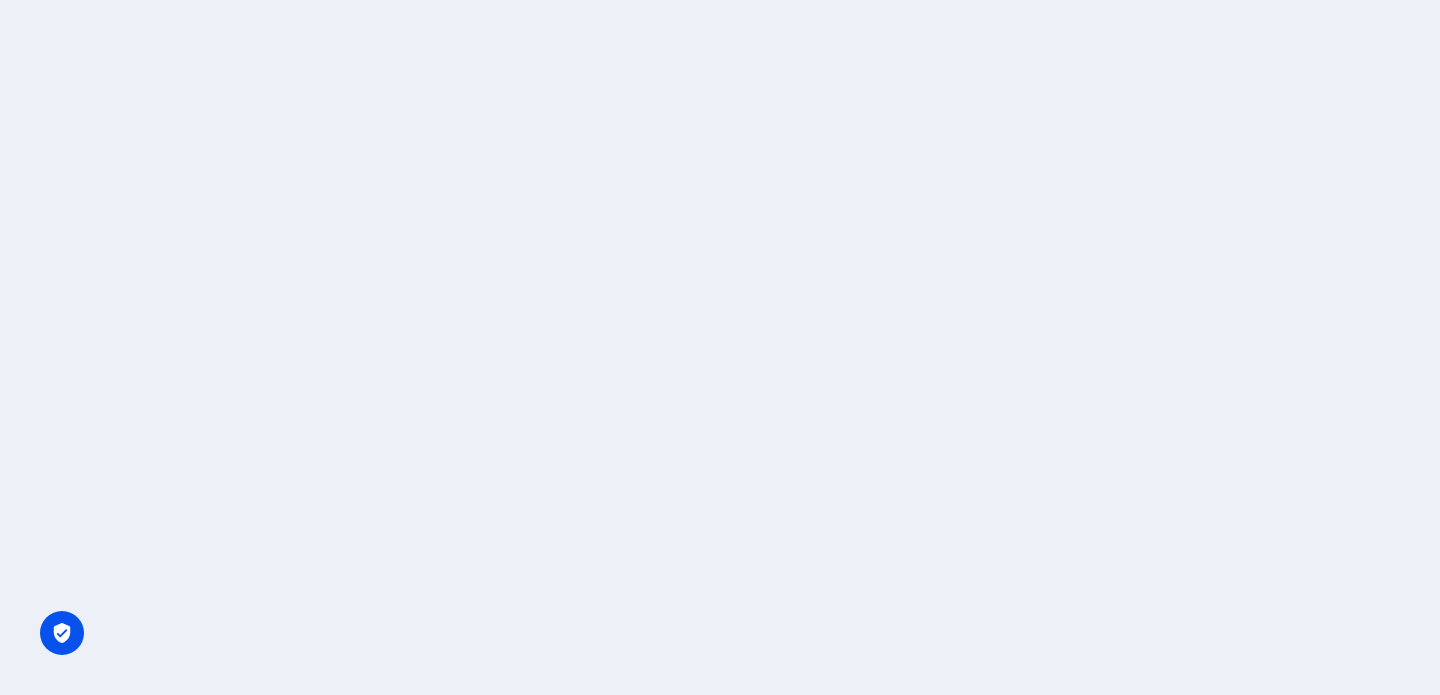 scroll, scrollTop: 0, scrollLeft: 0, axis: both 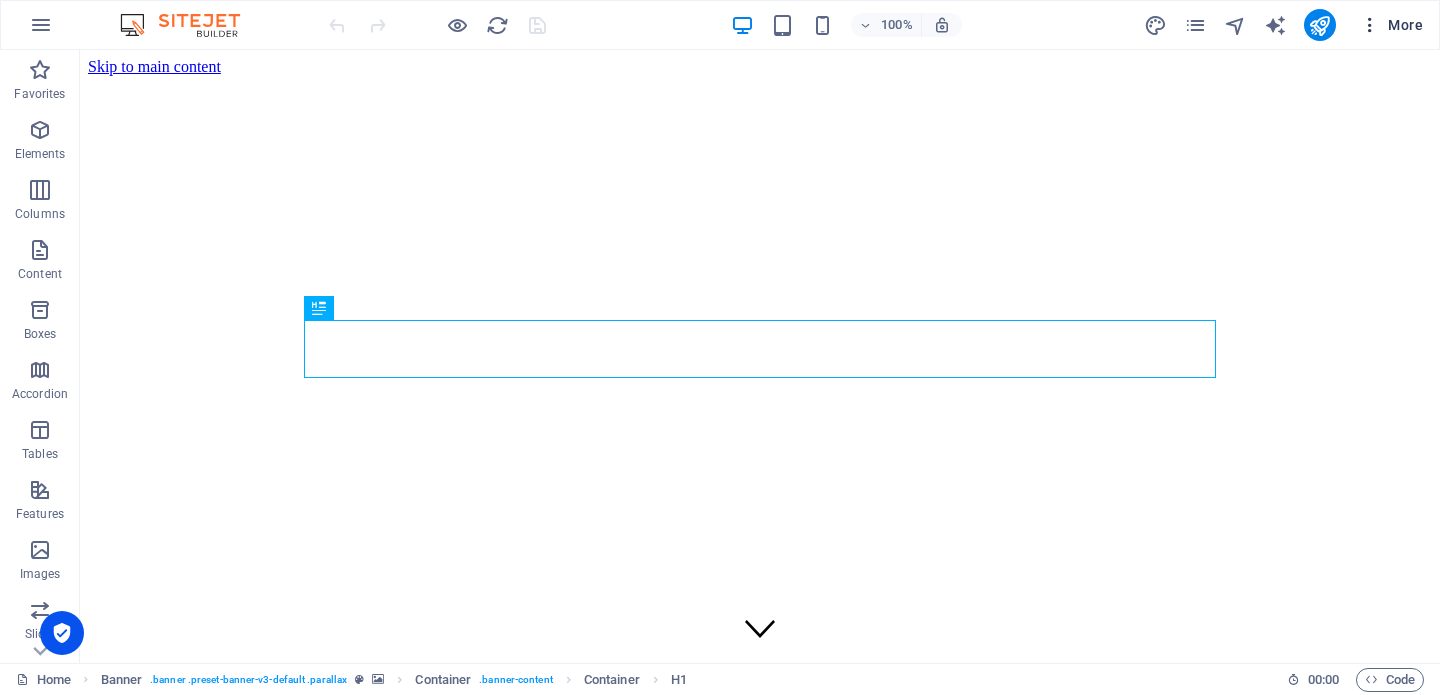 click on "More" at bounding box center [1391, 25] 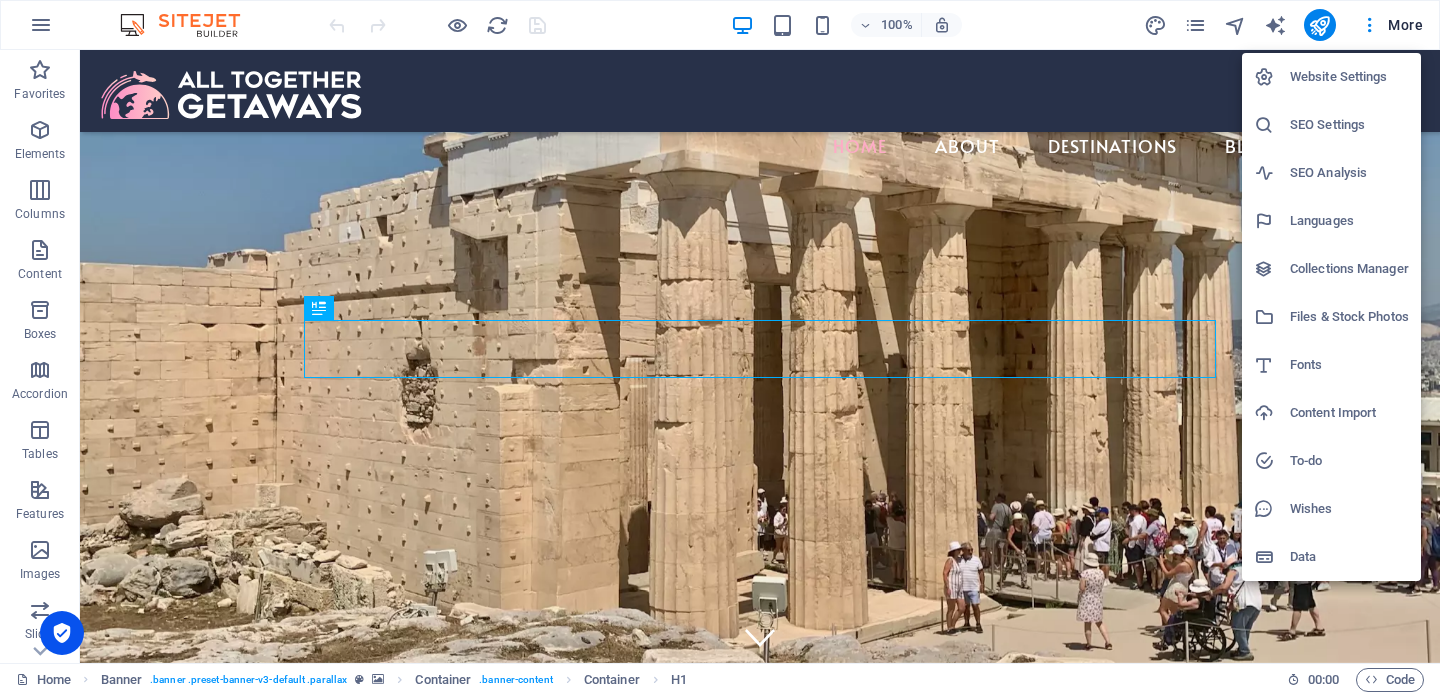click on "Collections Manager" at bounding box center [1349, 269] 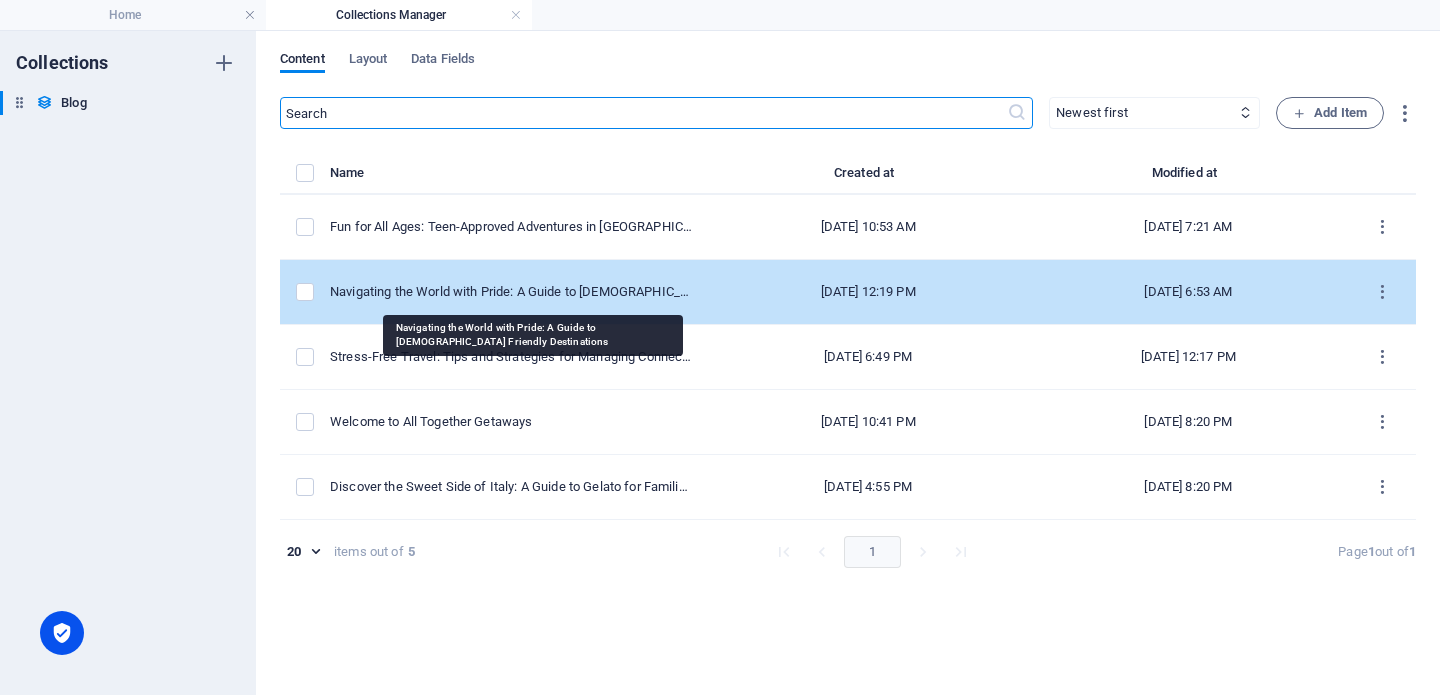 click on "Navigating the World with Pride: A Guide to [DEMOGRAPHIC_DATA] Friendly Destinations" at bounding box center (511, 292) 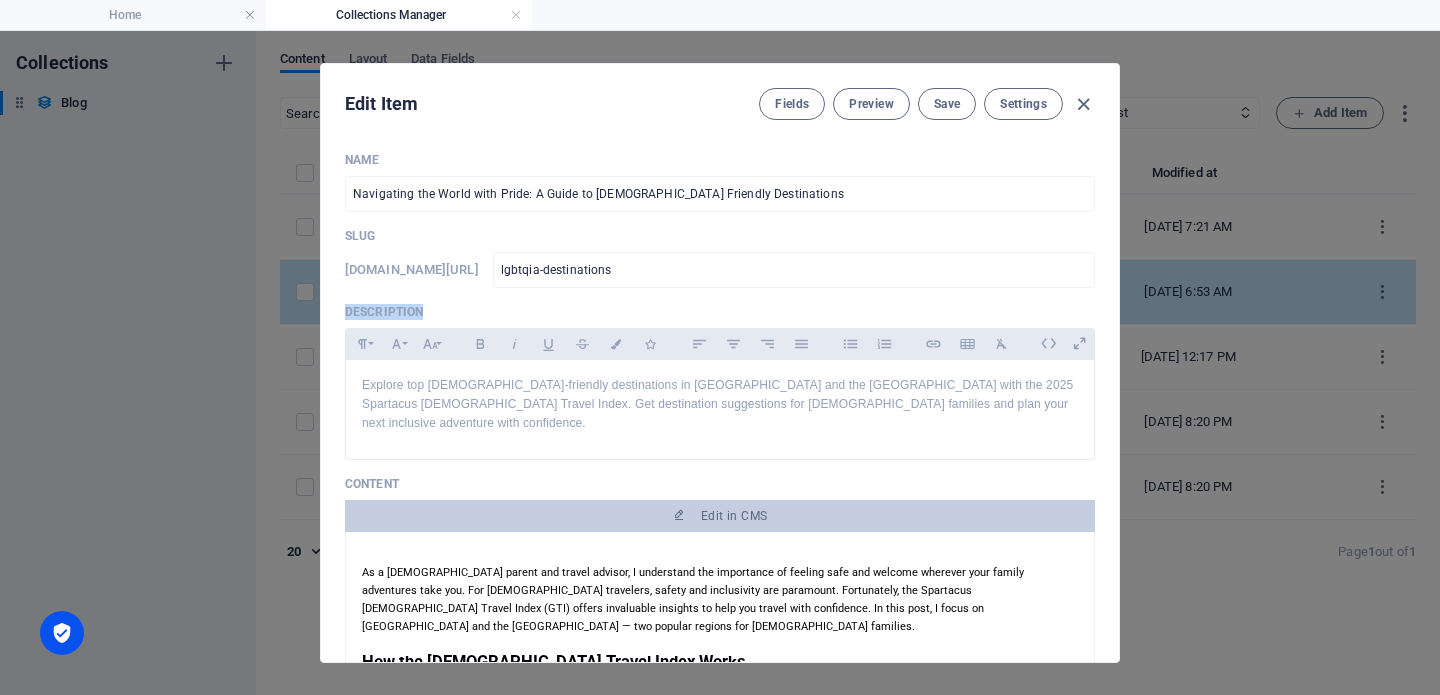 click on "Name Navigating the World with Pride: A Guide to LGBTQIA+ Friendly Destinations ​ Slug www.example.com/blog-item/ lgbtqia-destinations ​ Description Paragraph Format Normal Heading 1 Heading 2 Heading 3 Heading 4 Heading 5 Heading 6 Code Font Family Arial Georgia Impact Tahoma Times New Roman Verdana Font Size 8 9 10 11 12 14 18 24 30 36 48 60 72 96 Bold Italic Underline Strikethrough Colors Icons Align Left Align Center Align Right Align Justify Unordered List Ordered List Insert Link Insert Table Clear Formatting Explore top LGBTQIA+-friendly destinations in Europe and the Caribbean with the 2025 Spartacus Gay Travel Index. Get destination suggestions for queer families and plan your next inclusive adventure with confidence. <p>Explore top LGBTQIA+-friendly destinations in Europe and the Caribbean with the 2025 Spartacus Gay Travel Index. Get destination suggestions for queer families and plan your next inclusive adventure with confidence.</p> Content Edit in CMS How the Gay Travel Index Works     red" at bounding box center (720, 774) 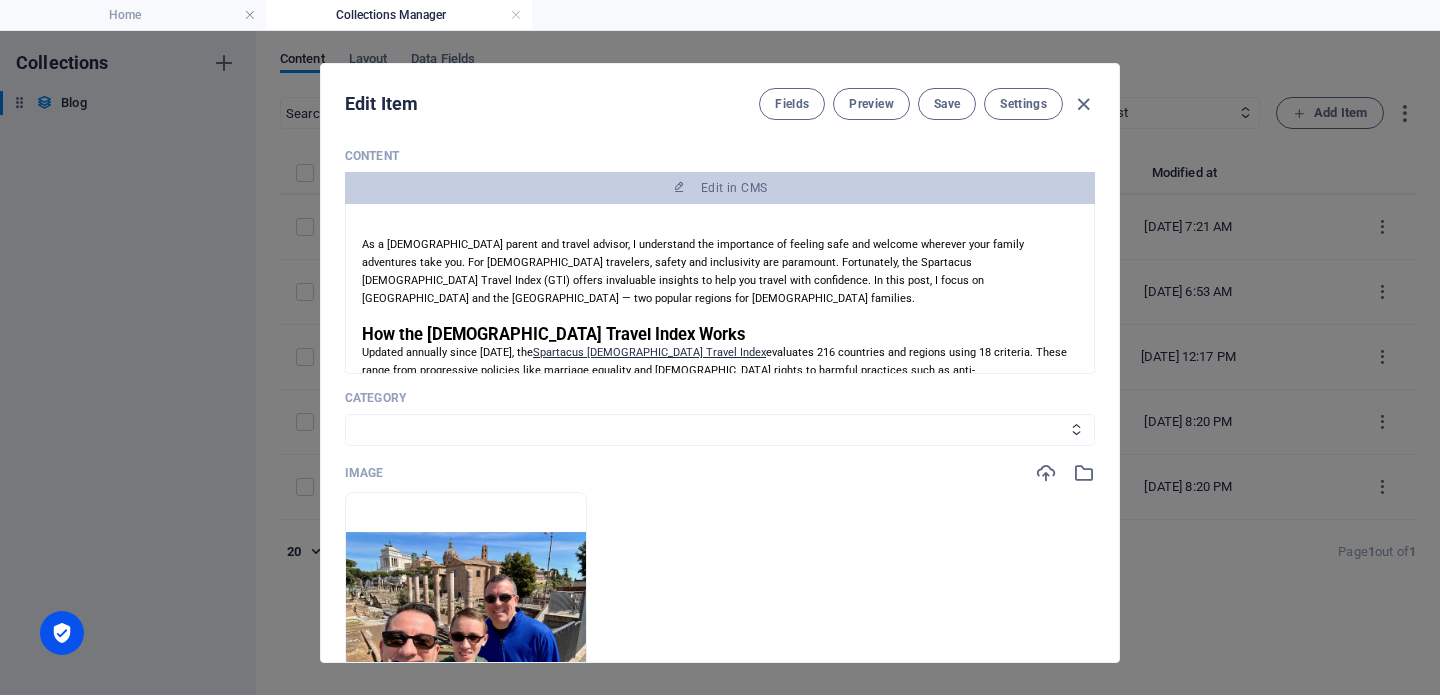 scroll, scrollTop: 555, scrollLeft: 0, axis: vertical 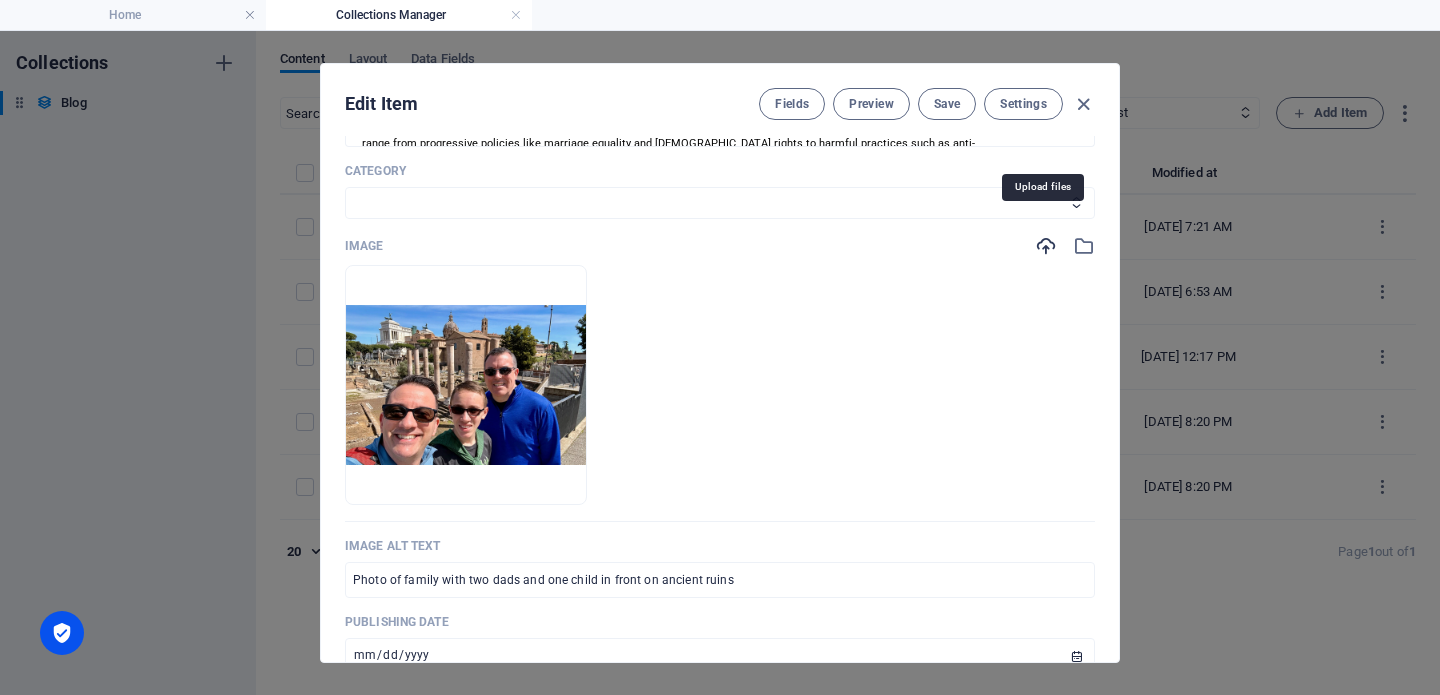 click at bounding box center (1046, 246) 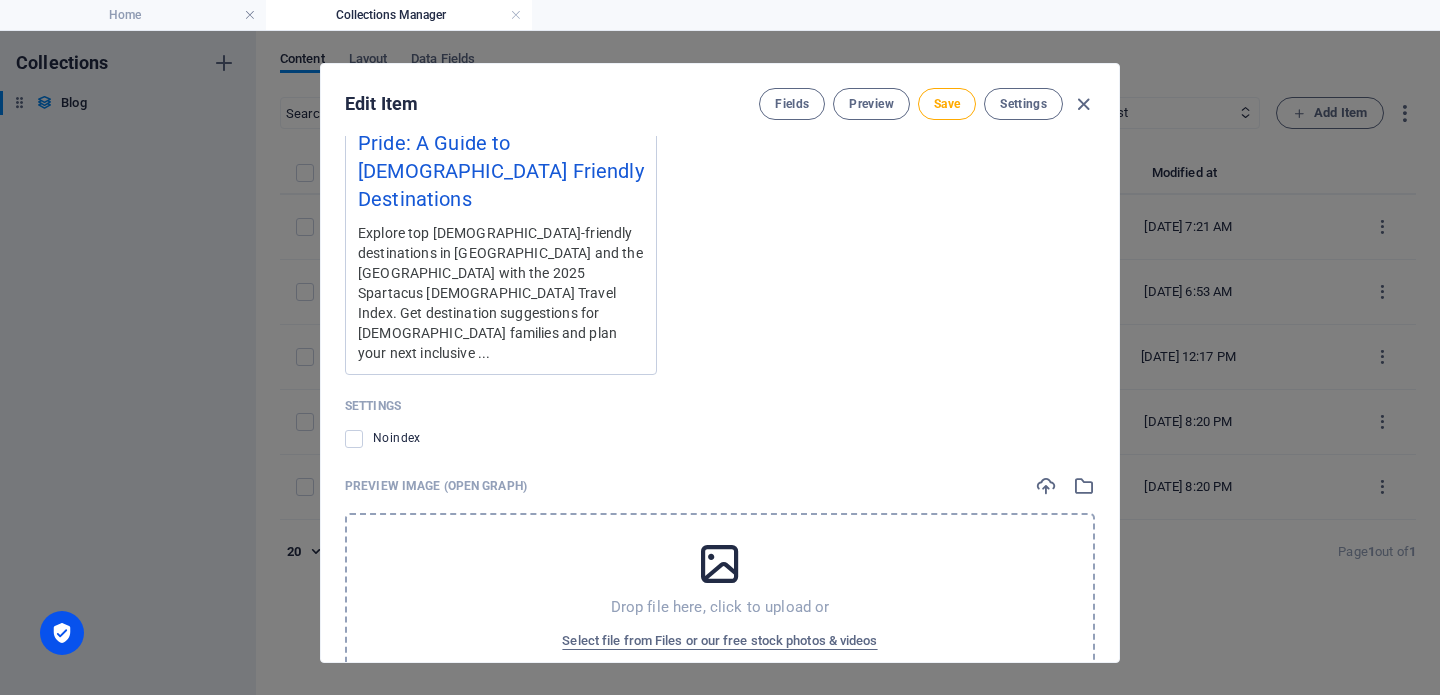 scroll, scrollTop: 1998, scrollLeft: 0, axis: vertical 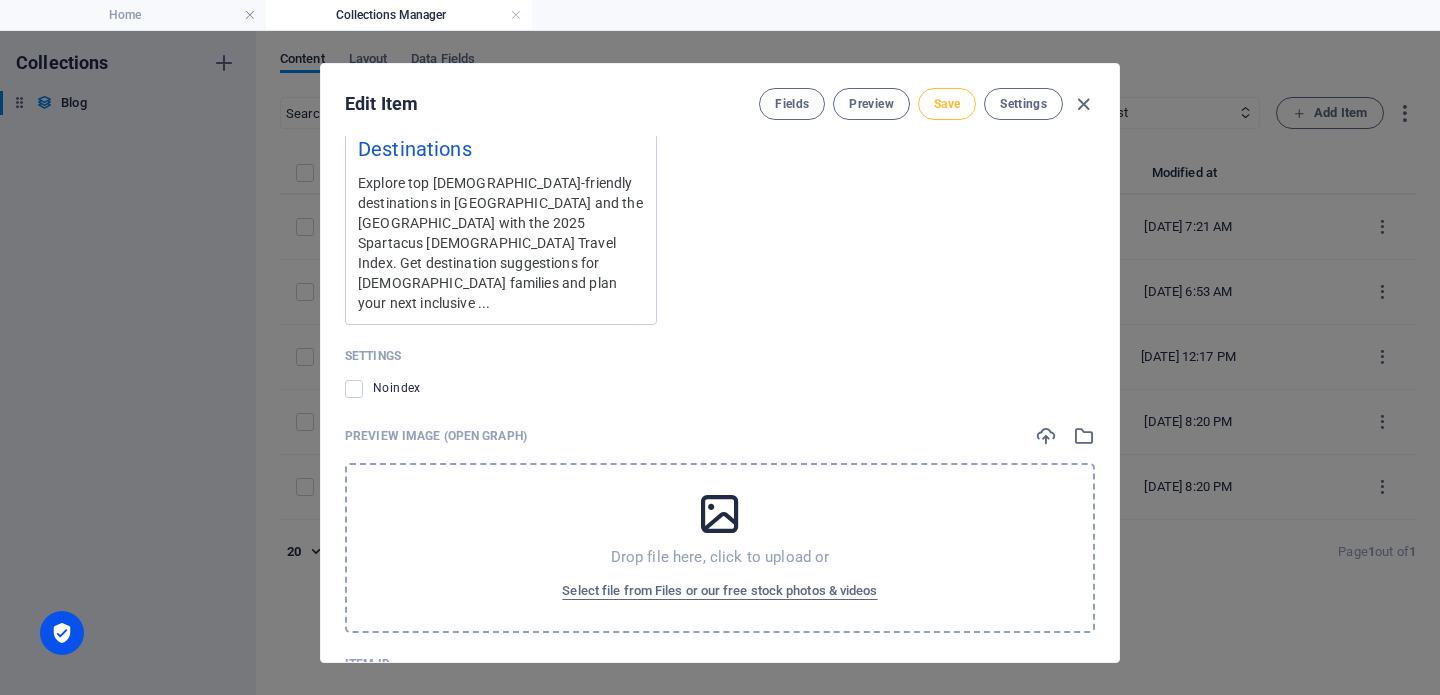 click on "Save" at bounding box center (947, 104) 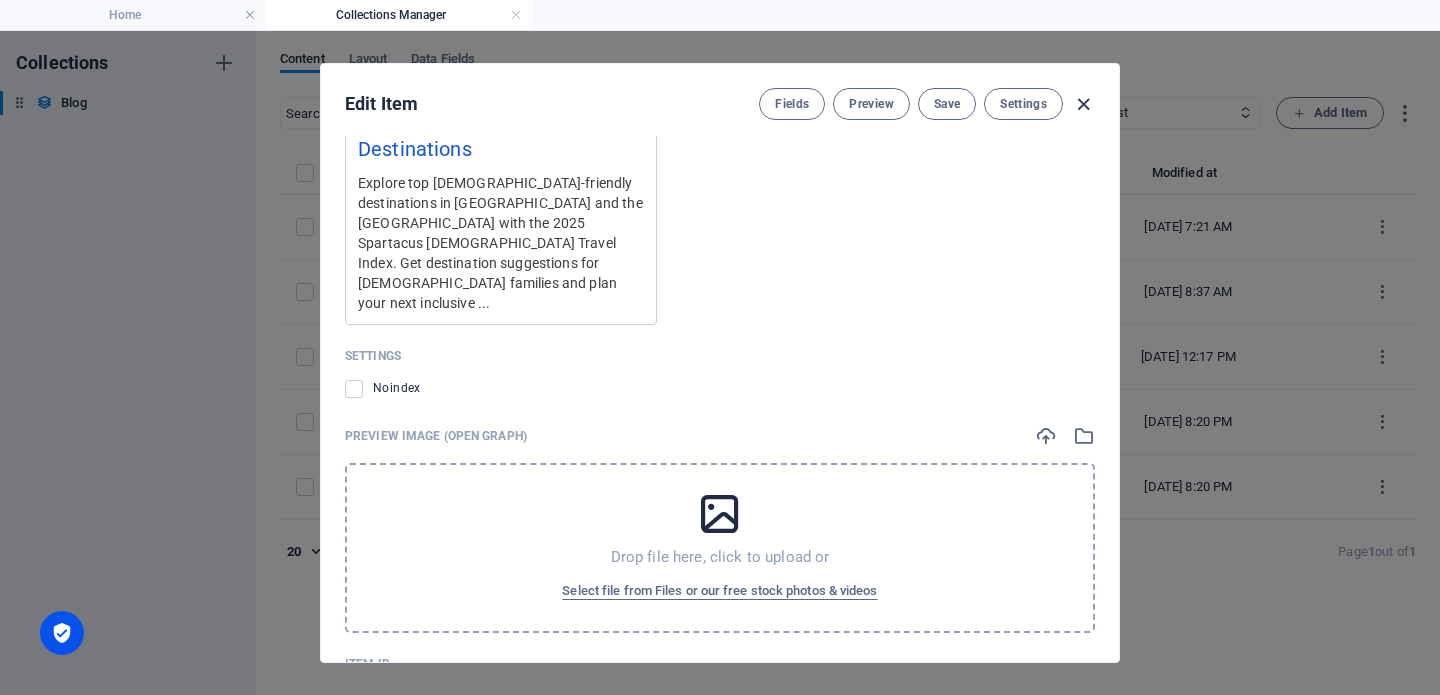 click at bounding box center (1083, 104) 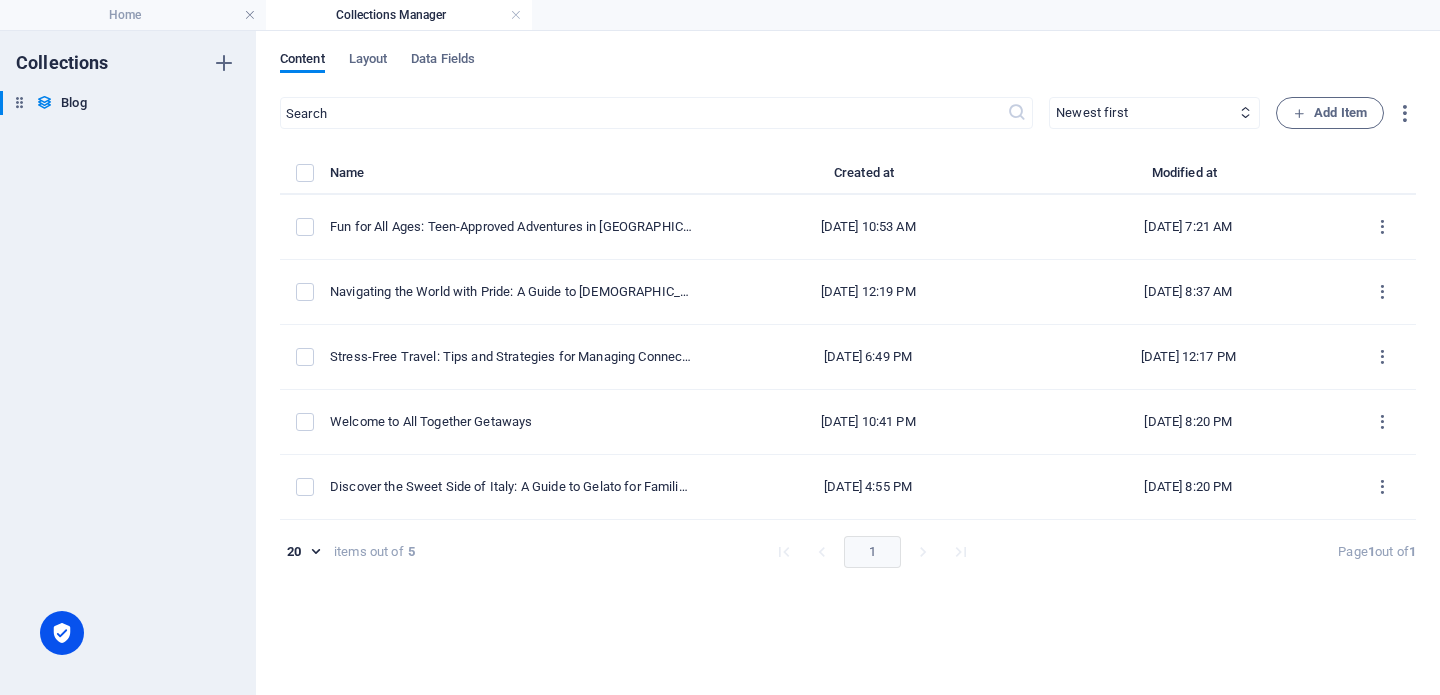 scroll, scrollTop: 1540, scrollLeft: 0, axis: vertical 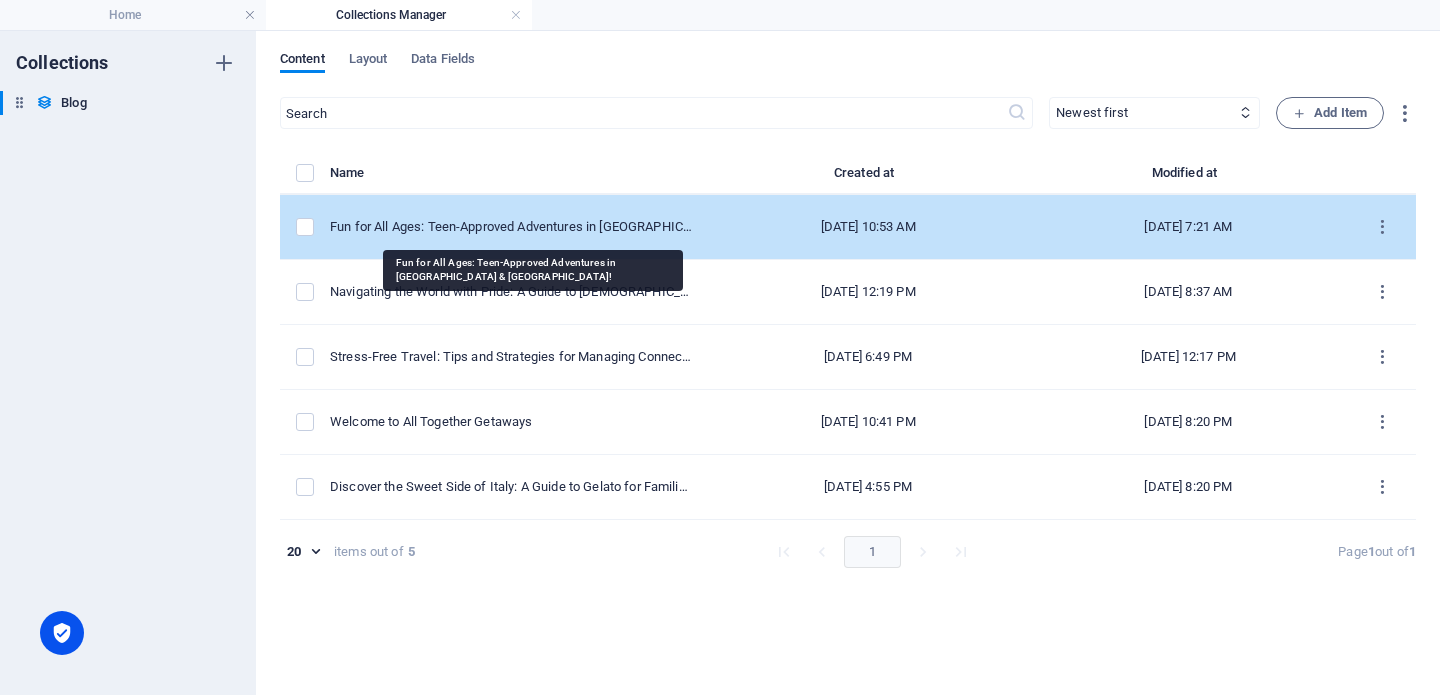 click on "Fun for All Ages: Teen-Approved Adventures in [GEOGRAPHIC_DATA] & [GEOGRAPHIC_DATA]!" at bounding box center (511, 227) 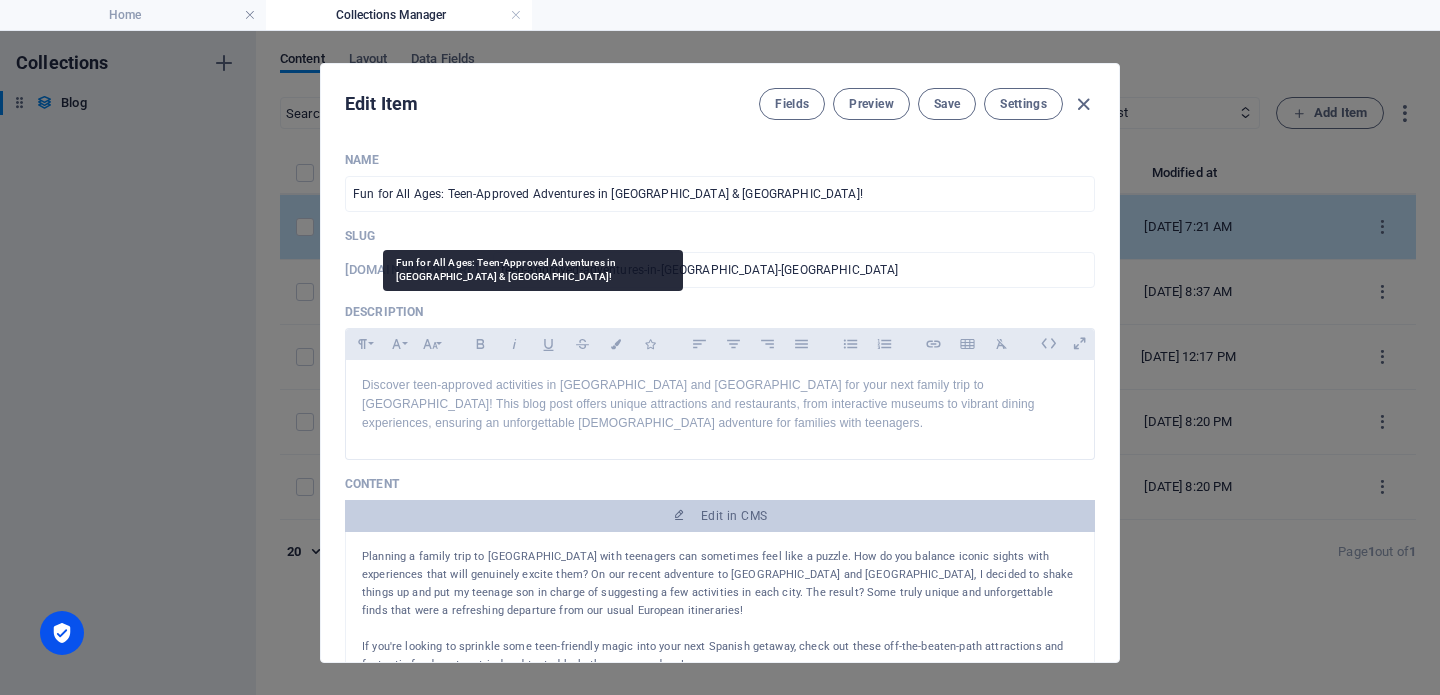 click on "Slug" at bounding box center [720, 236] 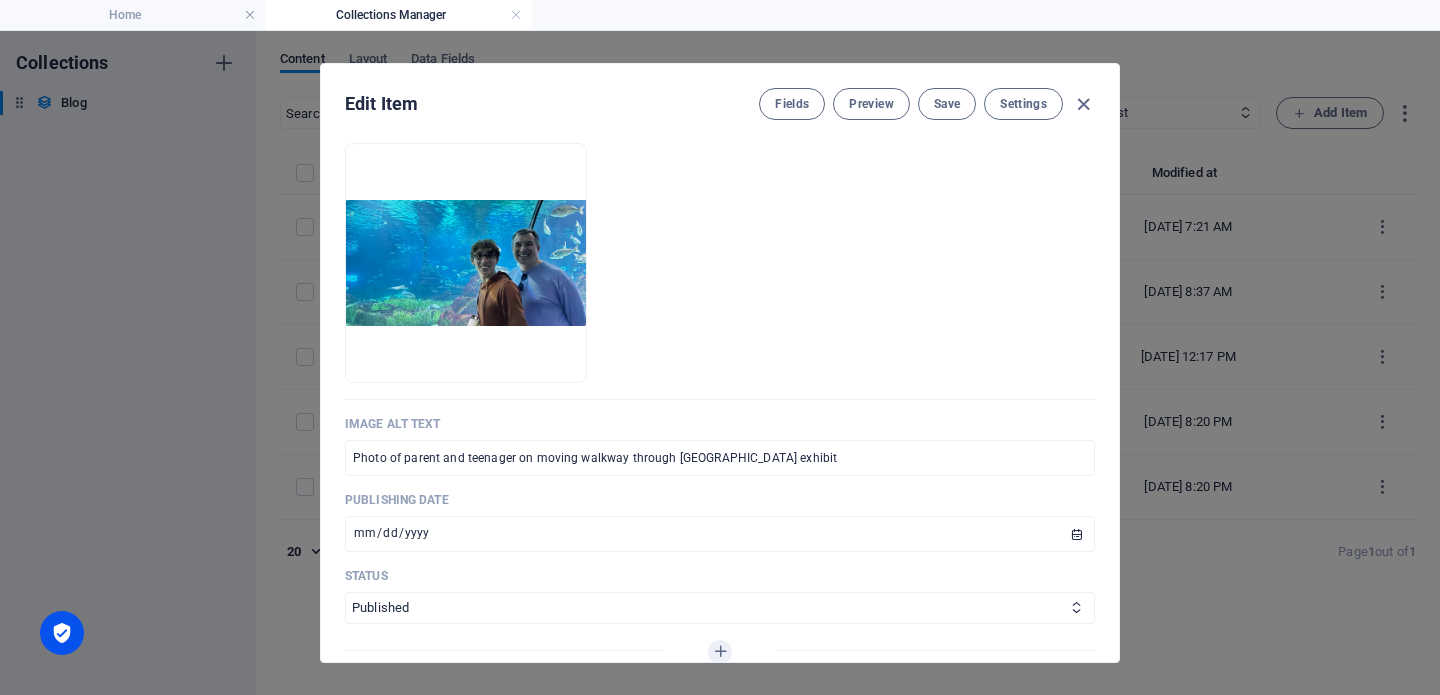 scroll, scrollTop: 553, scrollLeft: 0, axis: vertical 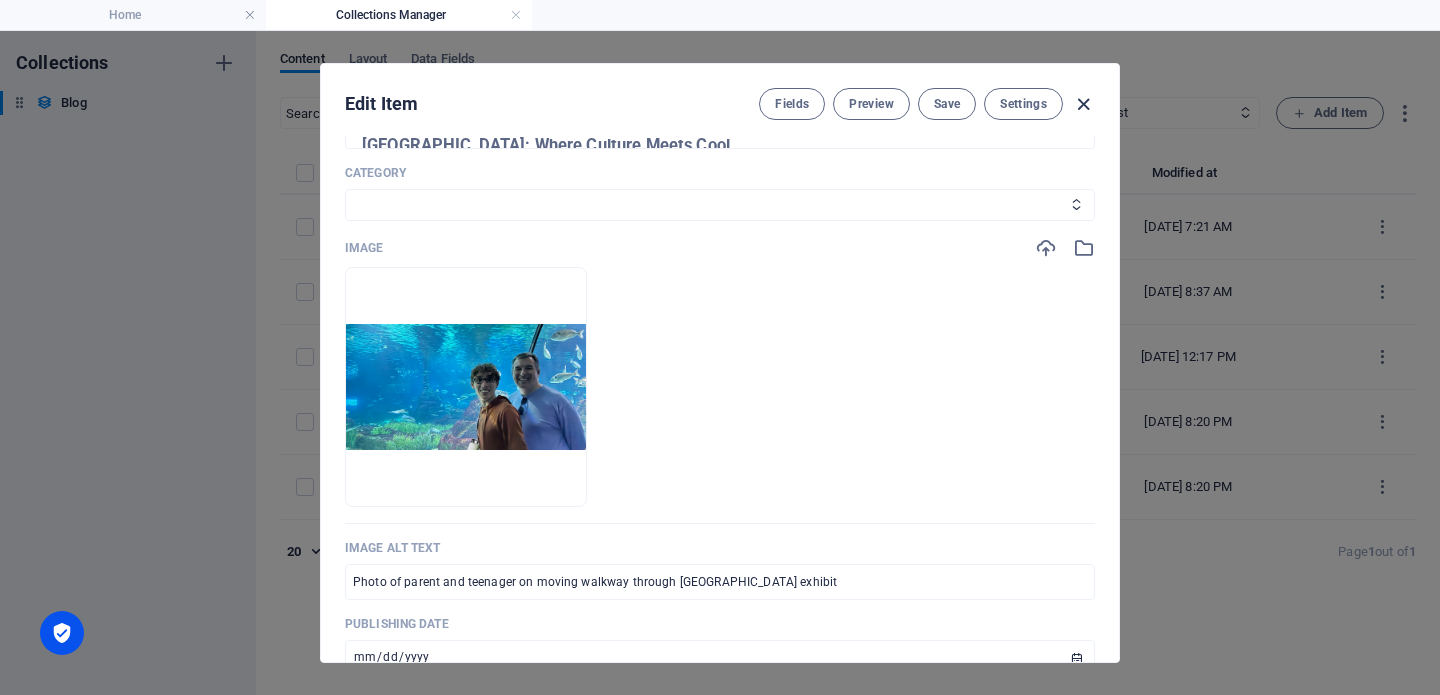 click at bounding box center (1083, 104) 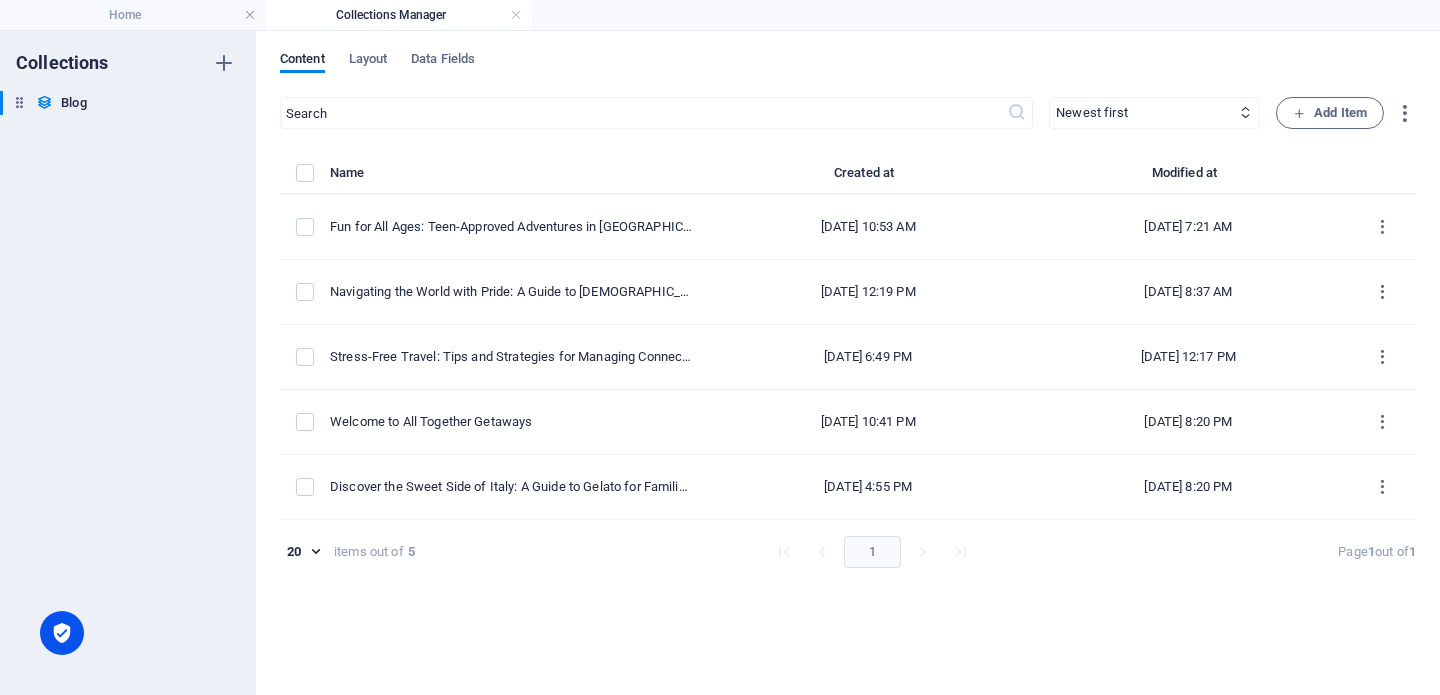 type on "2025-07-13" 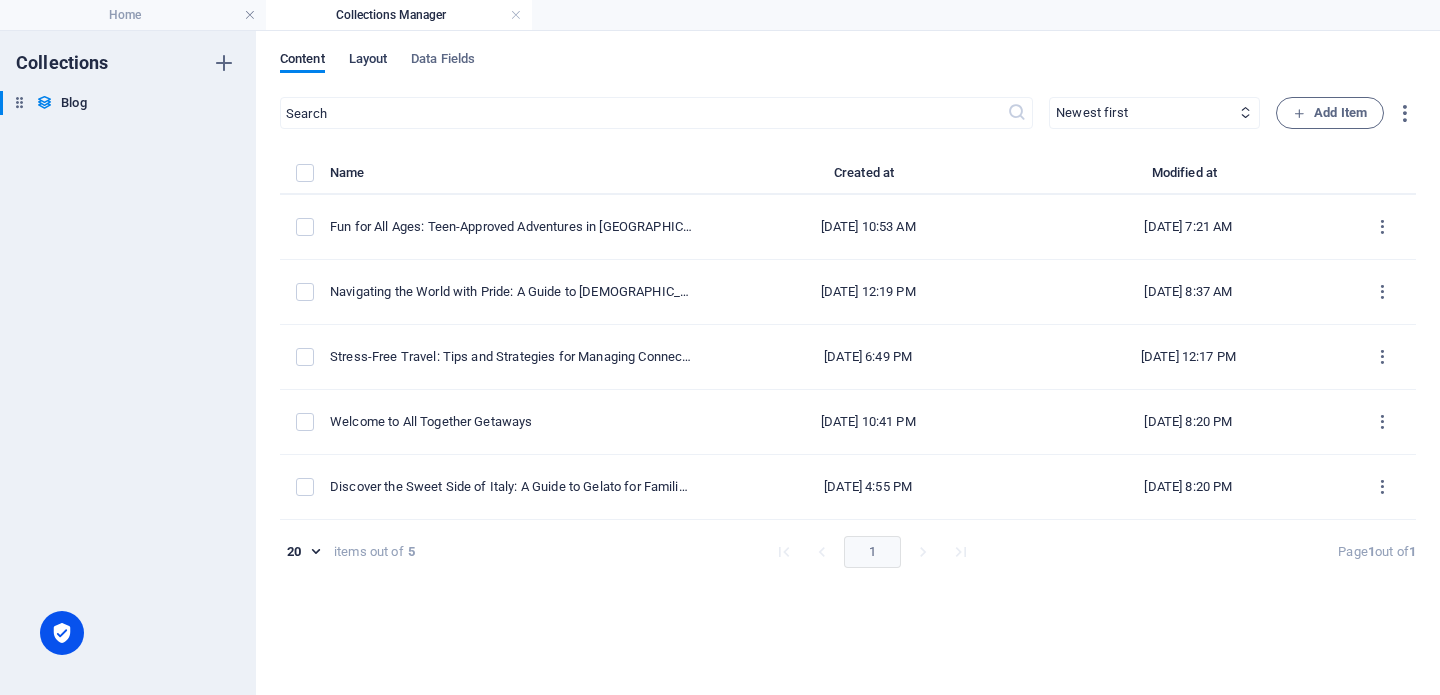 click on "Layout" at bounding box center [368, 61] 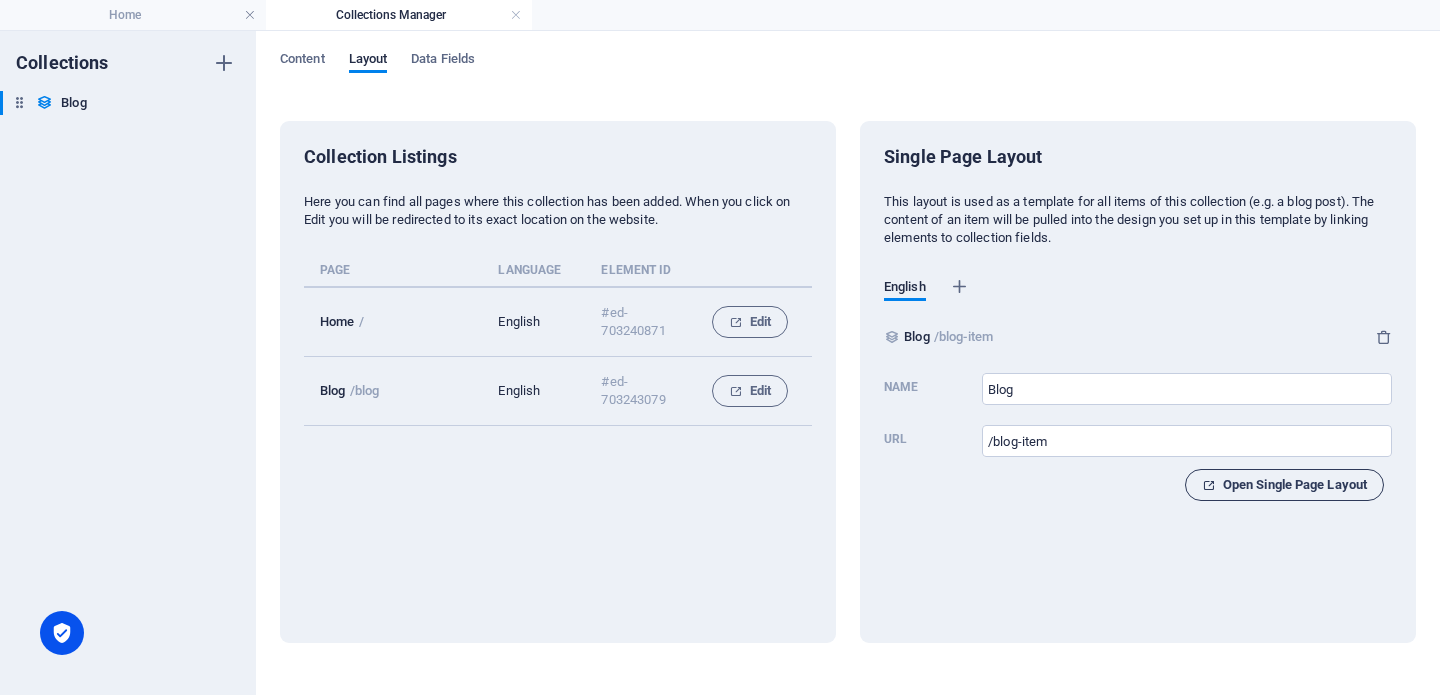 click on "Open Single Page Layout" at bounding box center [1284, 485] 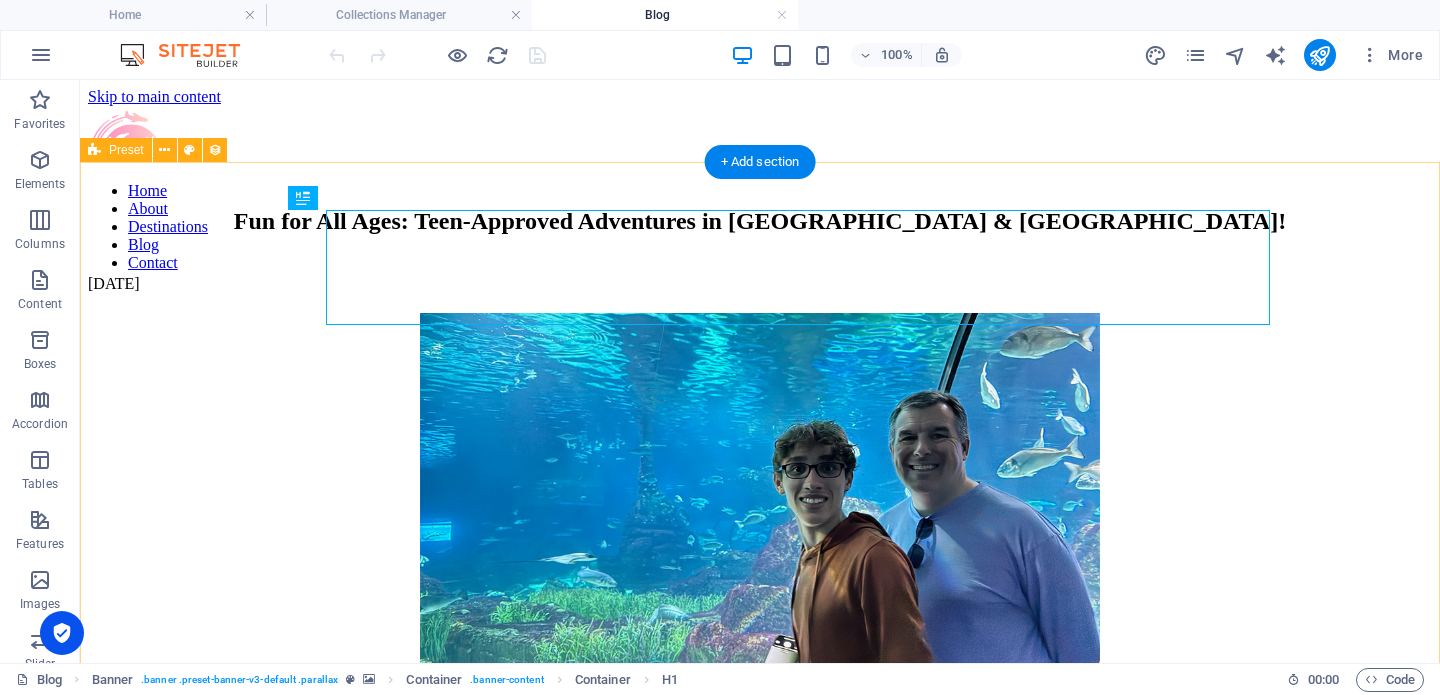 scroll, scrollTop: 0, scrollLeft: 0, axis: both 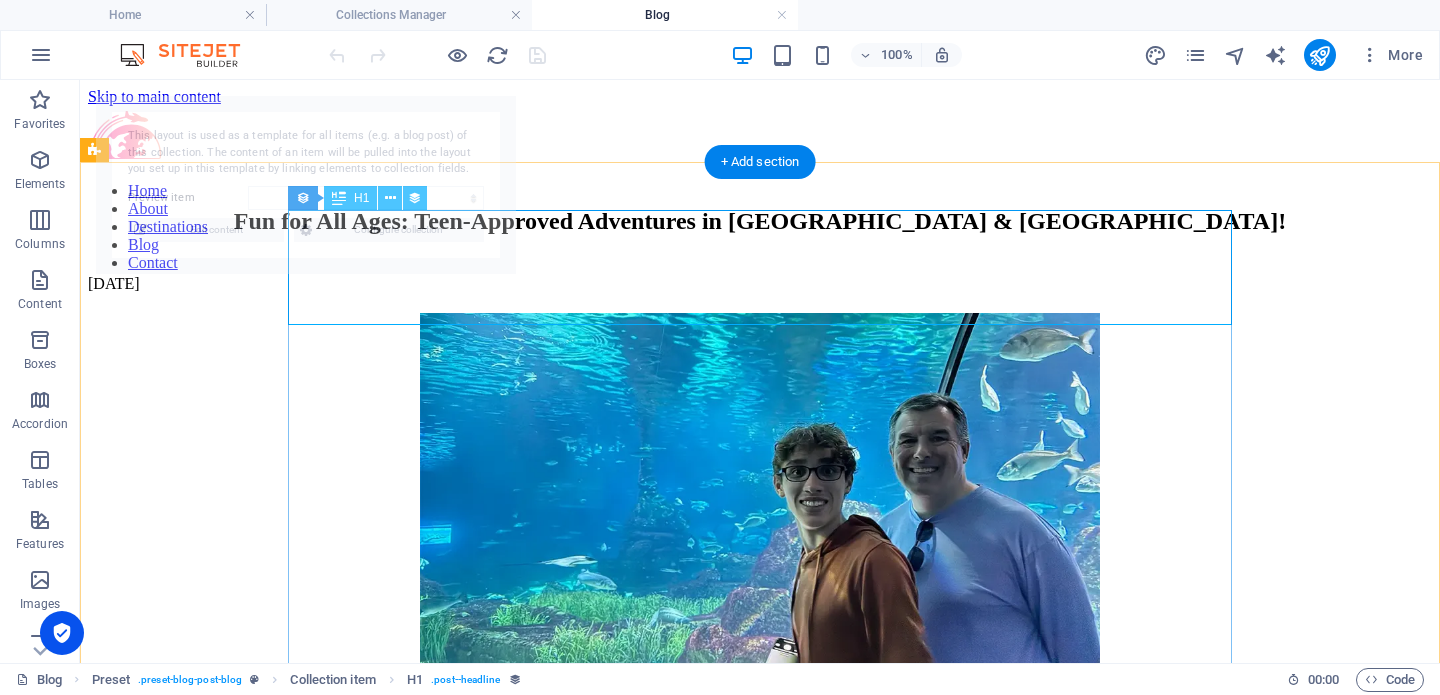 select on "6872770412097d7899000ad3" 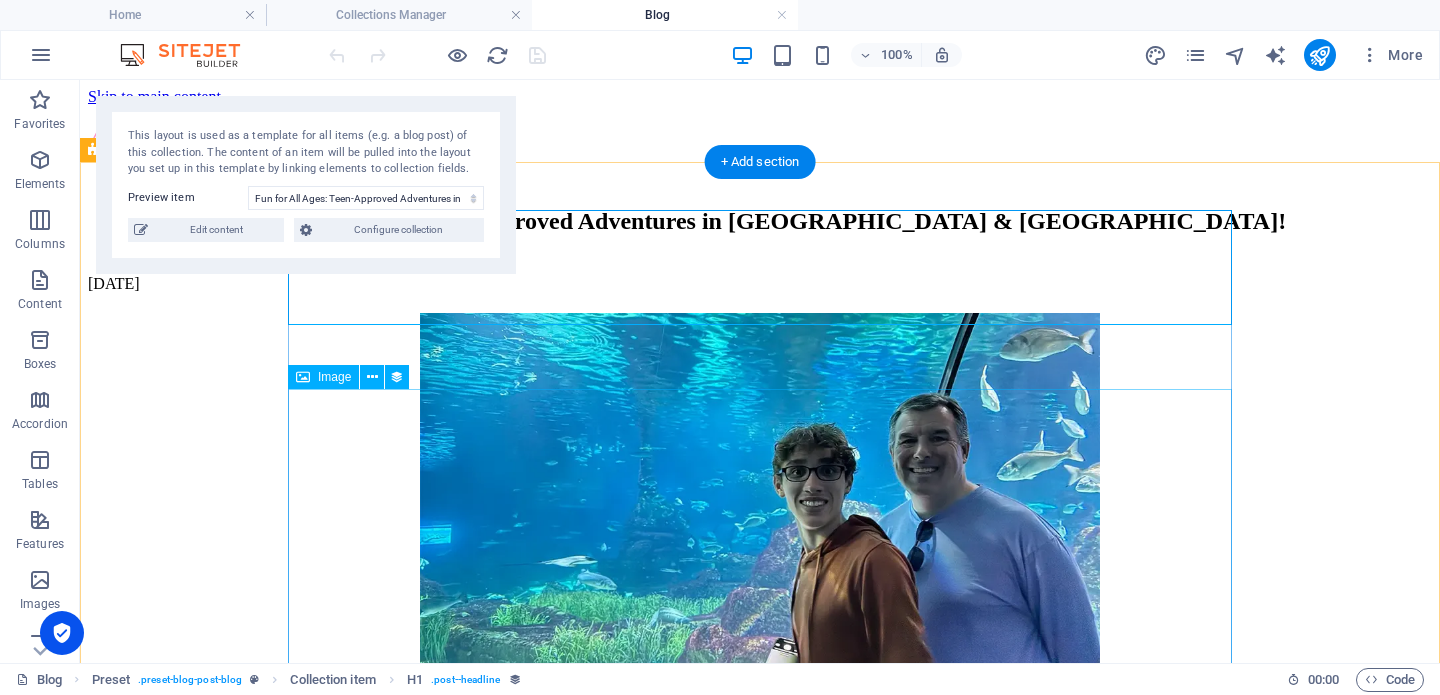 click at bounding box center [760, 493] 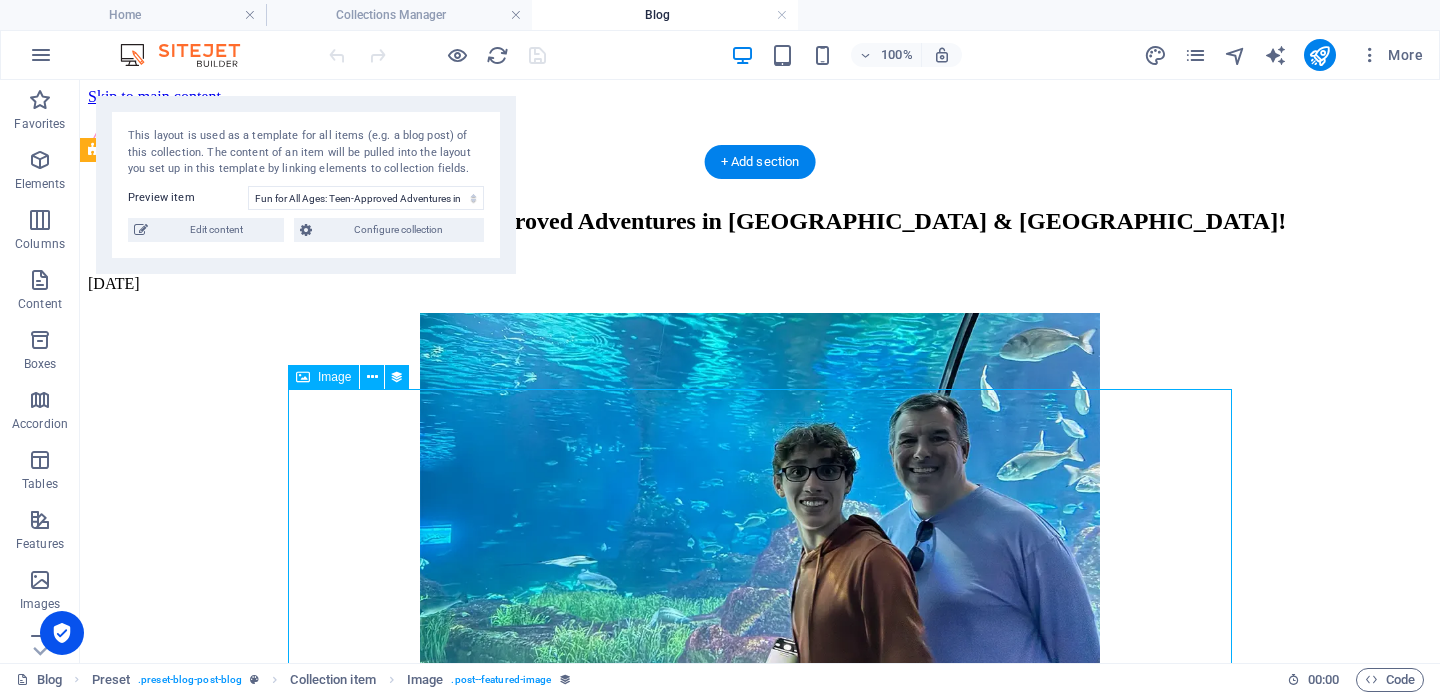 click at bounding box center [760, 493] 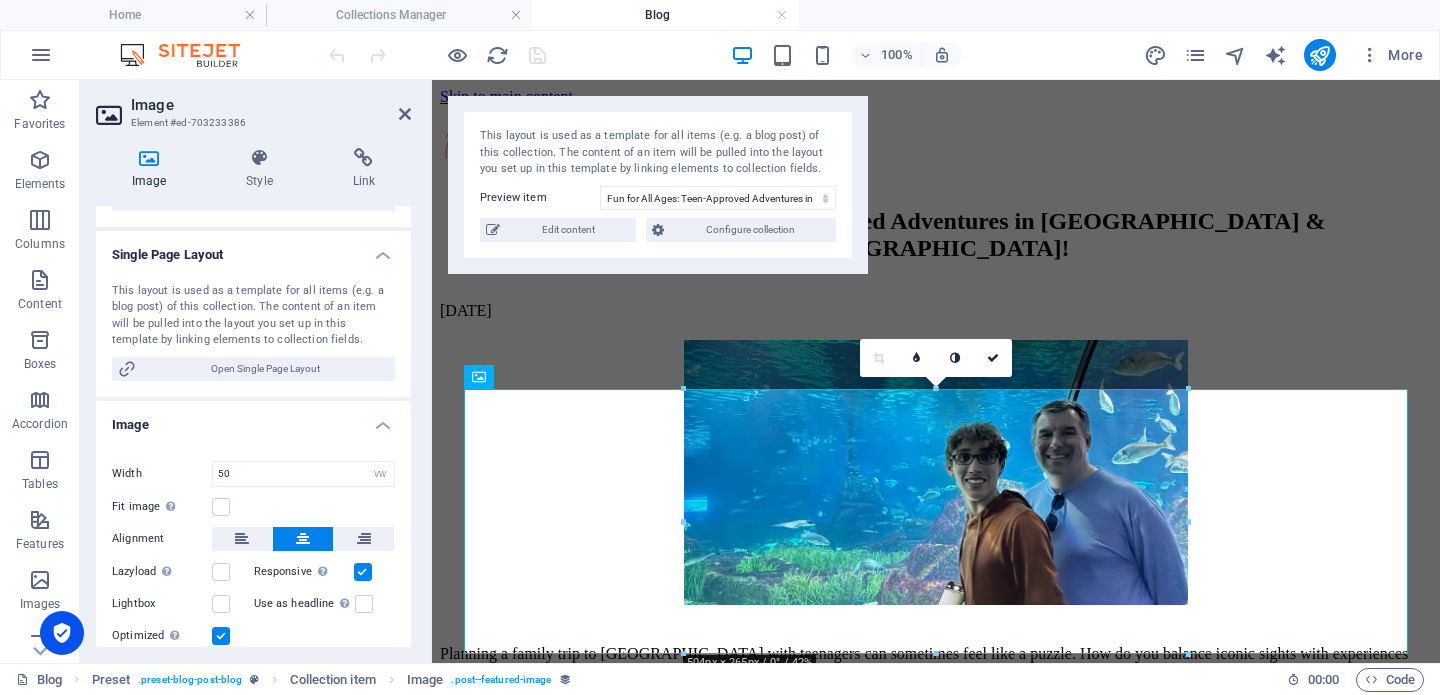scroll, scrollTop: 384, scrollLeft: 0, axis: vertical 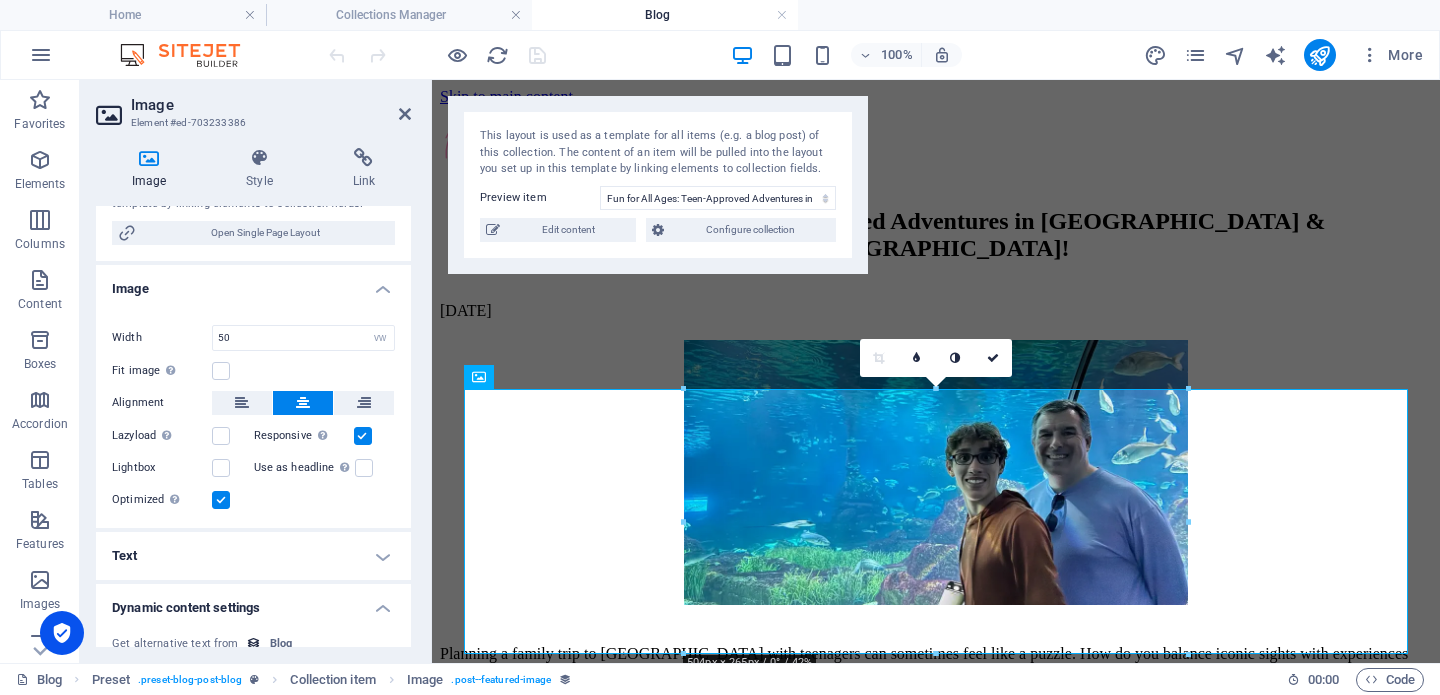click on "Image Element #ed-703233386 Image Style Link Collection No assignment, content remains static Created at (Date) Updated at (Date) Name (Plain Text) Slug (Plain Text) Description (Rich Text) Content (CMS) Category (Choice) Image (File) Image Alt Text (Plain Text) Publishing Date (Date) Status (Choice) Assign content from Blog 7/13/2025 (l) 07/13/2025 (L) Jul 13, 2025 (ll) July 13, 2025 (LL) Jul 13, 2025 8:37 AM (lll) July 13, 2025 8:37 AM (LLL) Sun, Jul 13, 2025 8:37 AM (llll) Sunday, July 13, 2025 8:37 AM (LLLL) 13.7.2025 (D.M.YYYY) 13. Jul 2025 (D. MMM YYYY) 13. July 2025 (D. MMMM YYYY) Su, 13.7.2025 (dd, D.M.YYYY) Su, 13. Jul 2025 (dd, D. MMM YYYY) Sunday, 13. July 2025 (dddd, D. MMMM YYYY) 8:37 AM (LT) 13 (D) 13 (DD) 13th (Do) 7 (M) 07 (MM) Jul (MMM) July (MMMM) 25 (YY) 2025 (YYYY) a few seconds ago Edit collection listing Configure collection Manage content Add and edit the content of your collection. Edit content Single Page Layout Open Single Page Layout Image Drag files here, click to choose files or %" at bounding box center [256, 371] 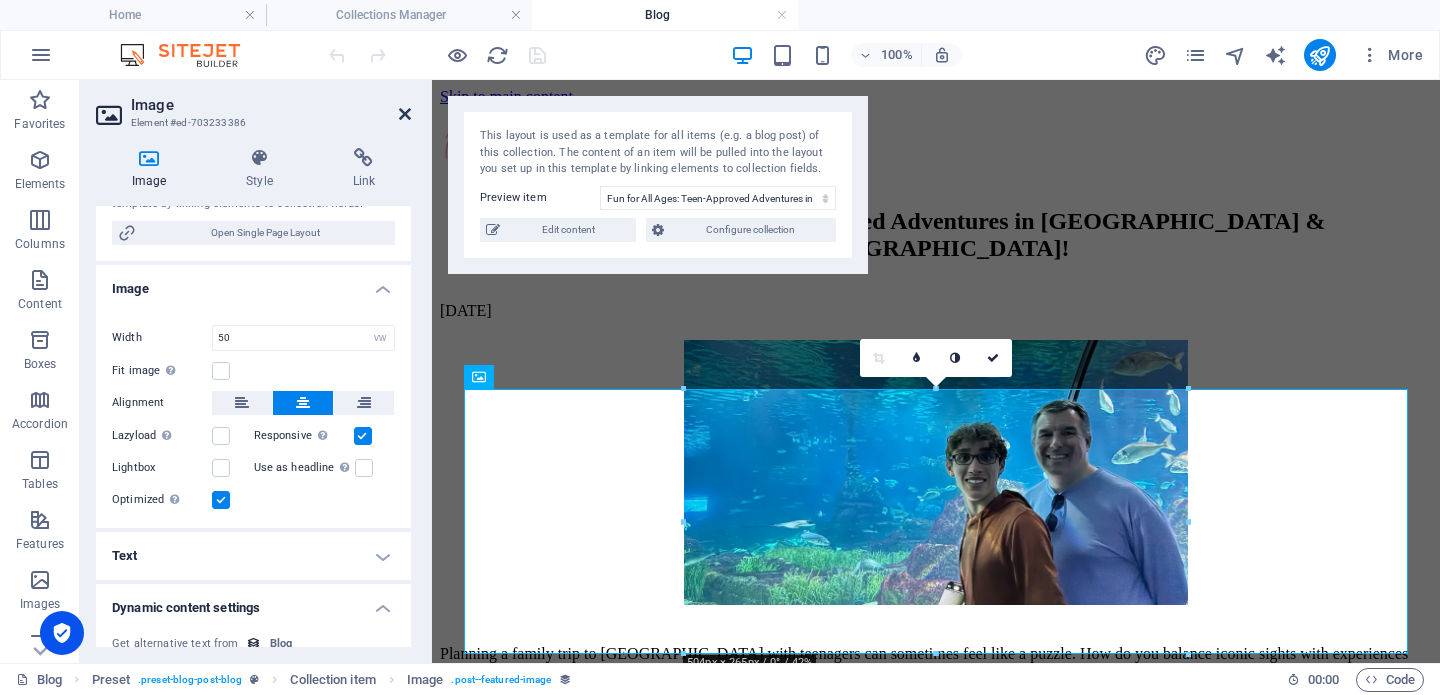 click at bounding box center (405, 114) 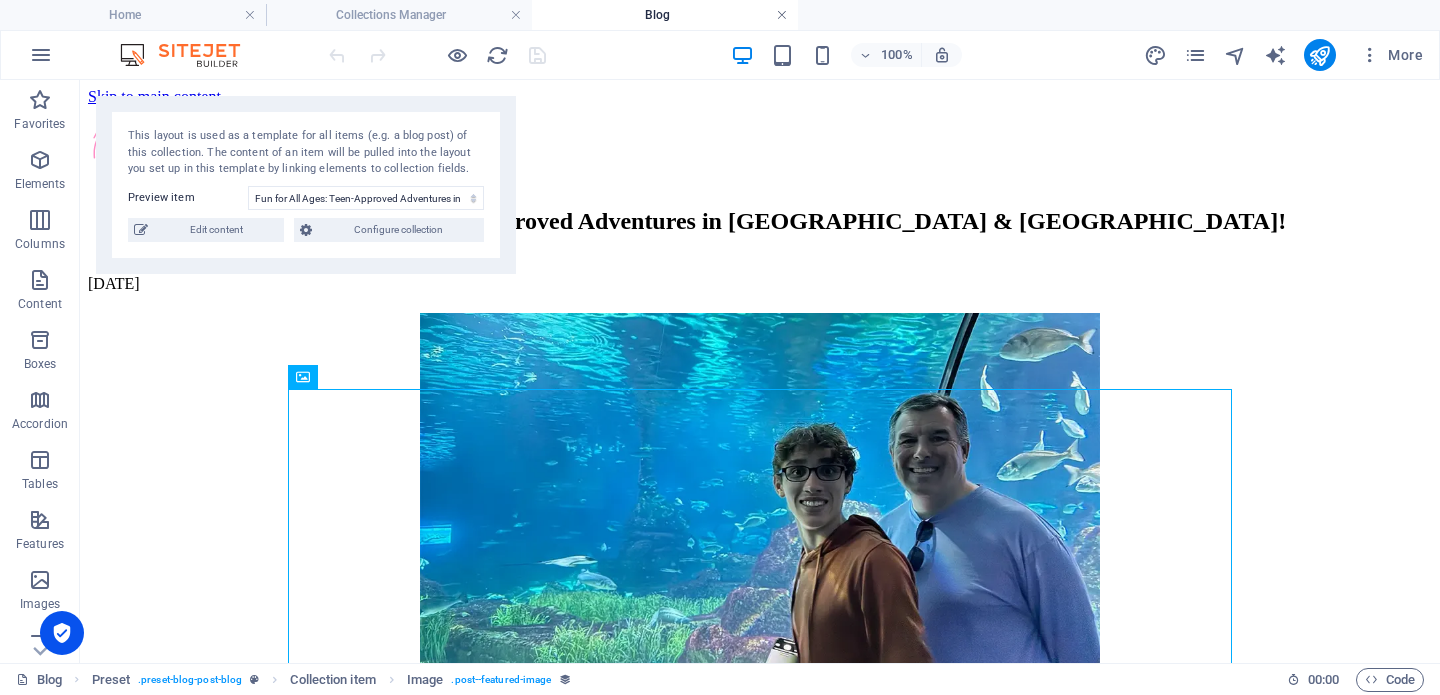 click at bounding box center [782, 15] 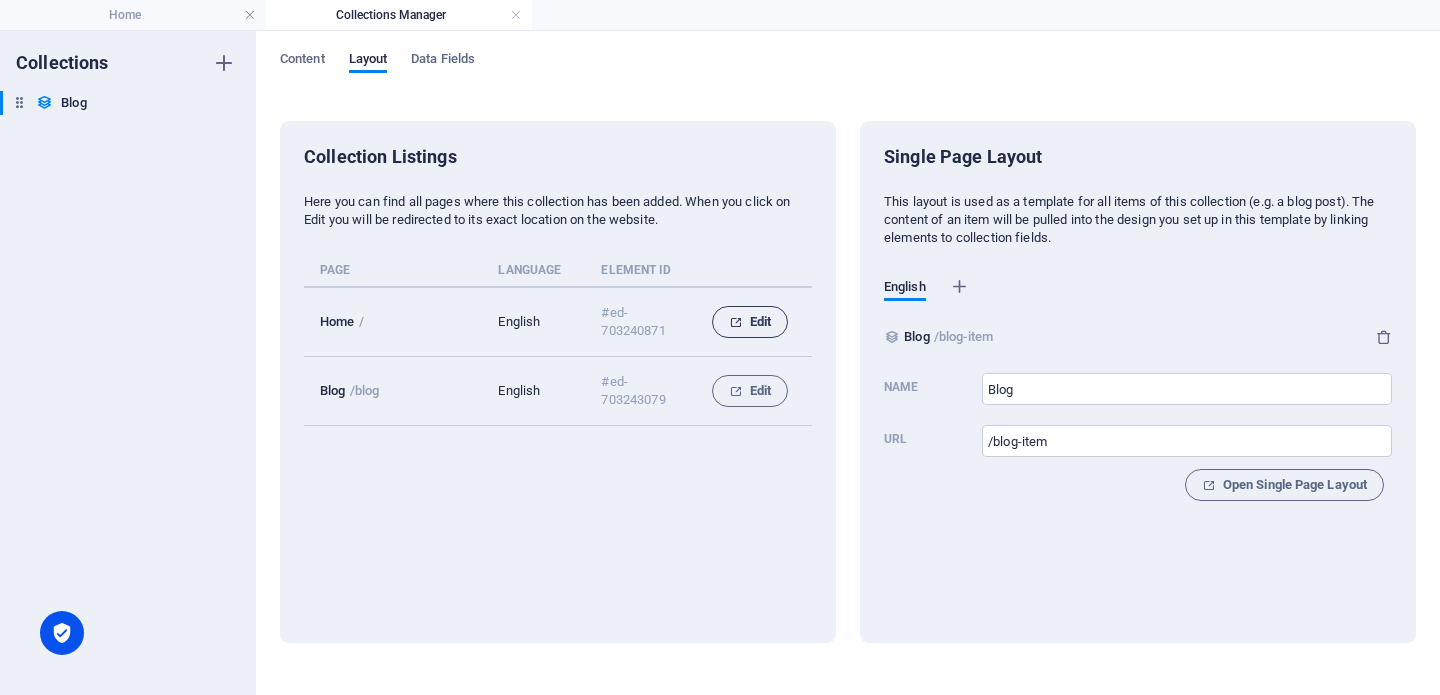 click on "Edit" at bounding box center [750, 322] 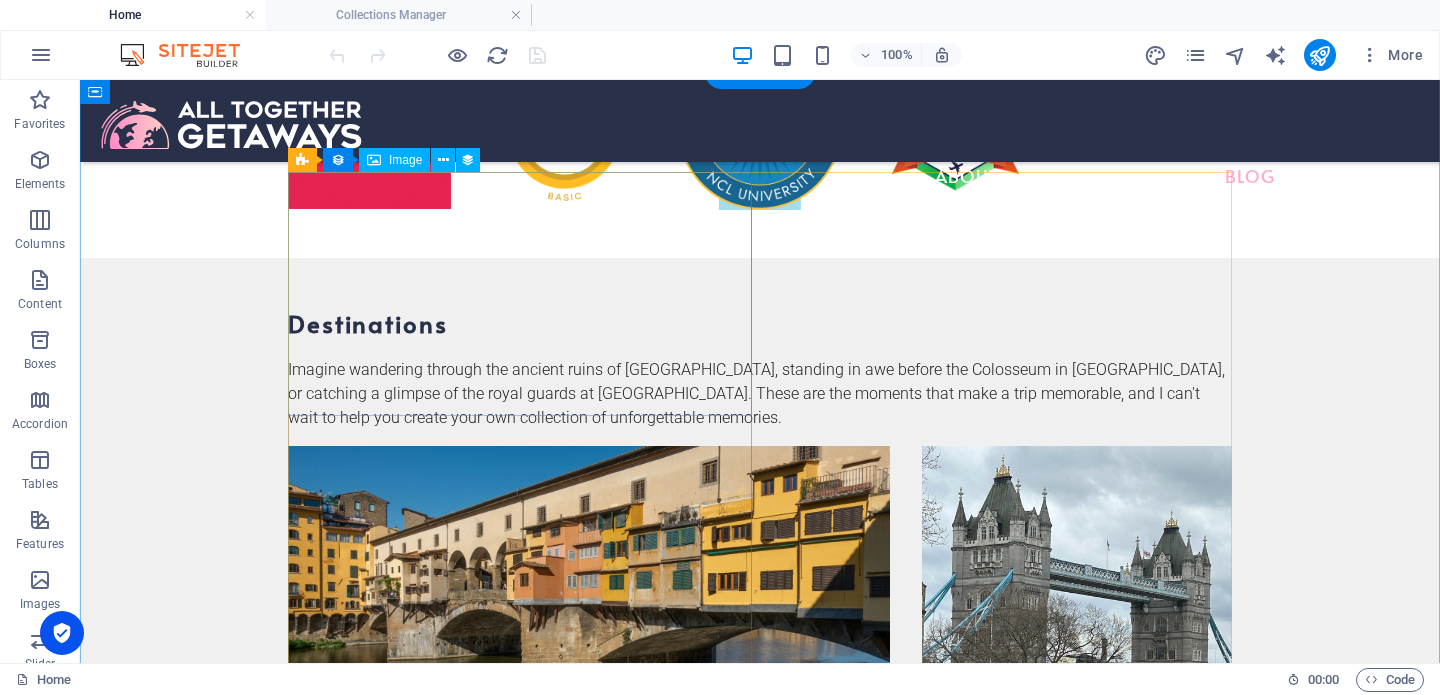 click at bounding box center (760, 2252) 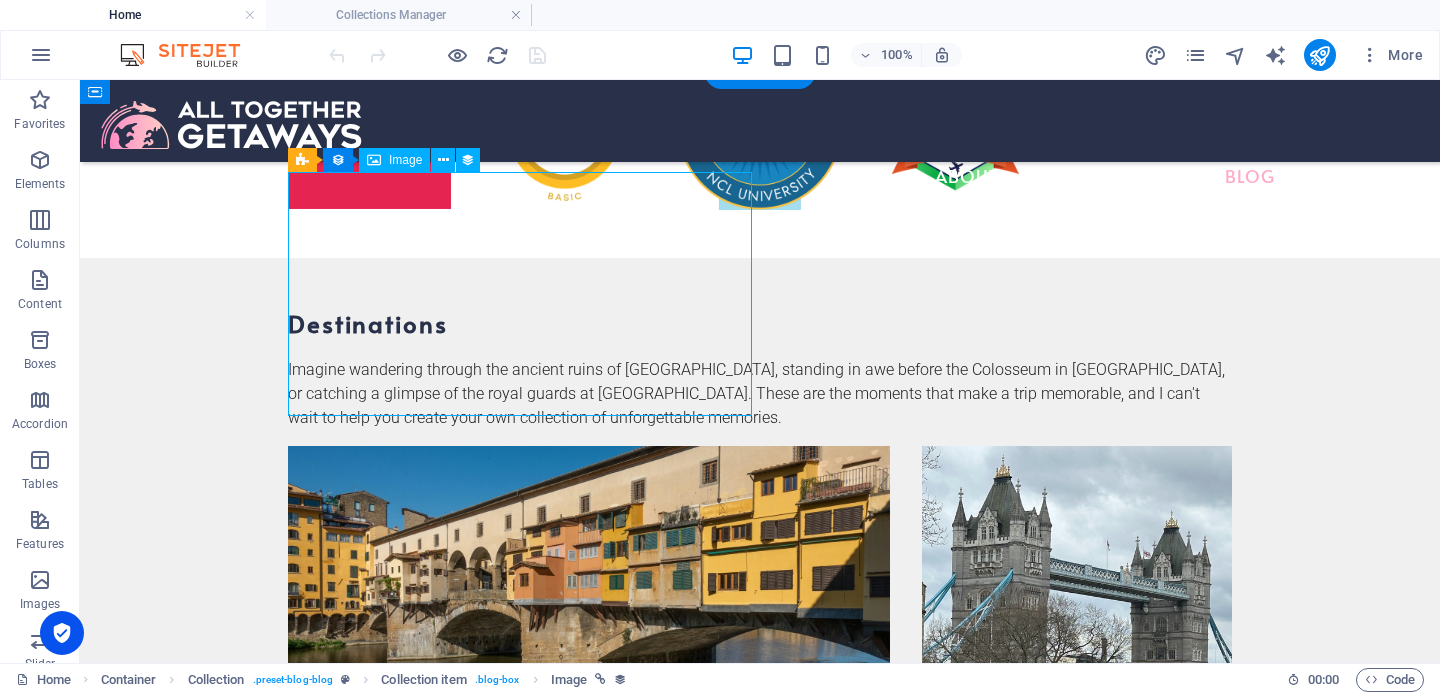 click at bounding box center (760, 2252) 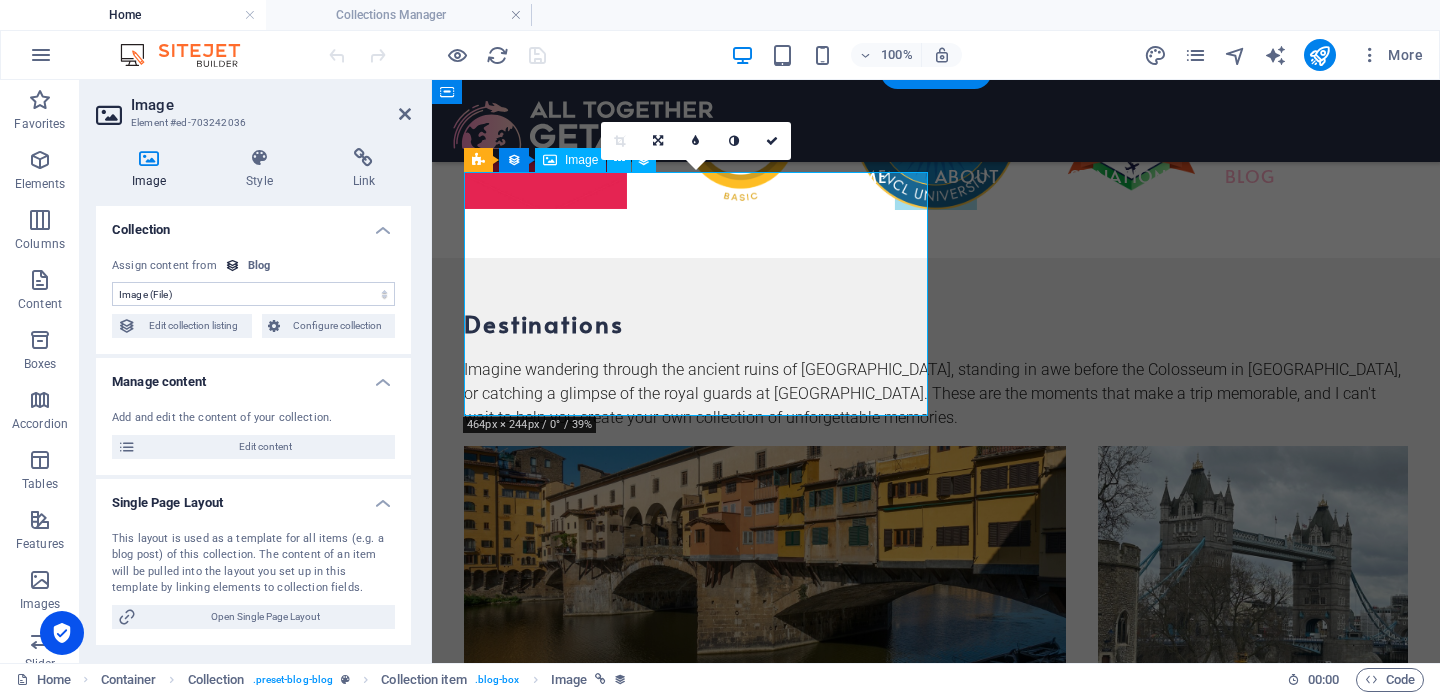 scroll, scrollTop: 2788, scrollLeft: 0, axis: vertical 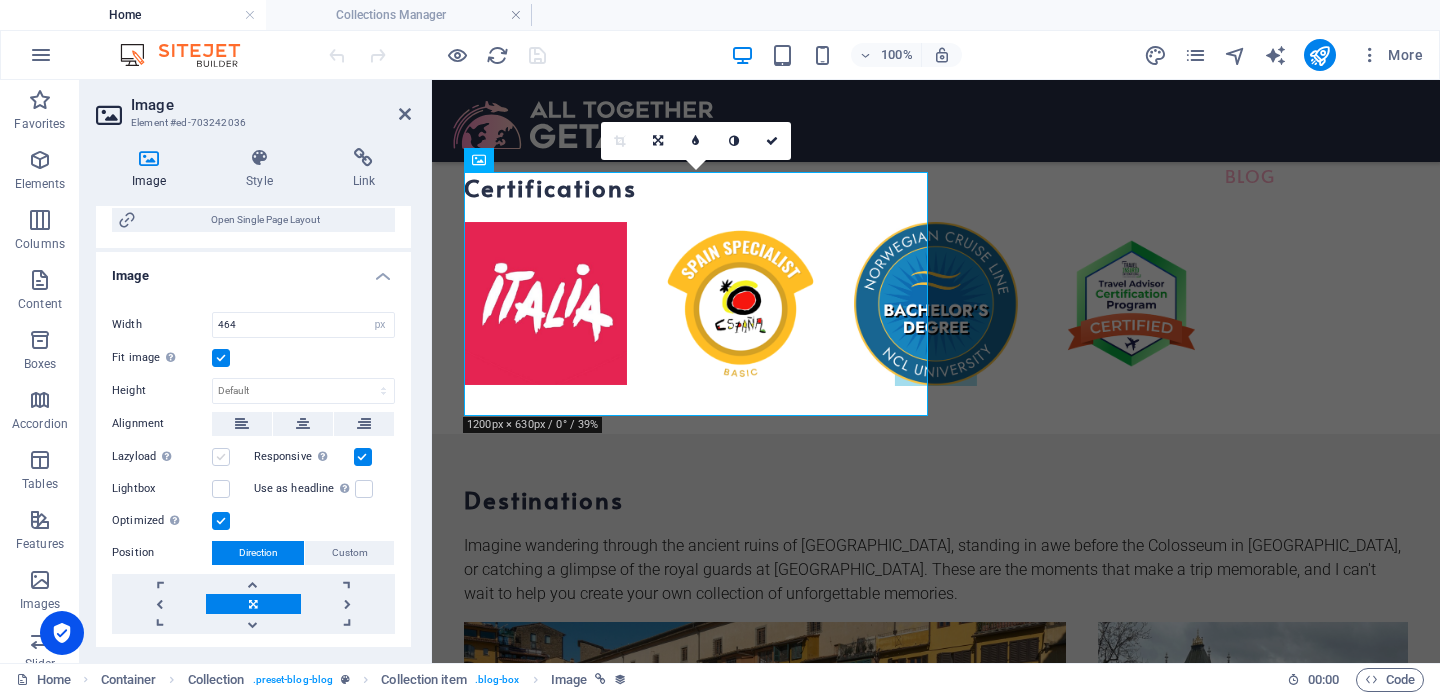 click at bounding box center [221, 457] 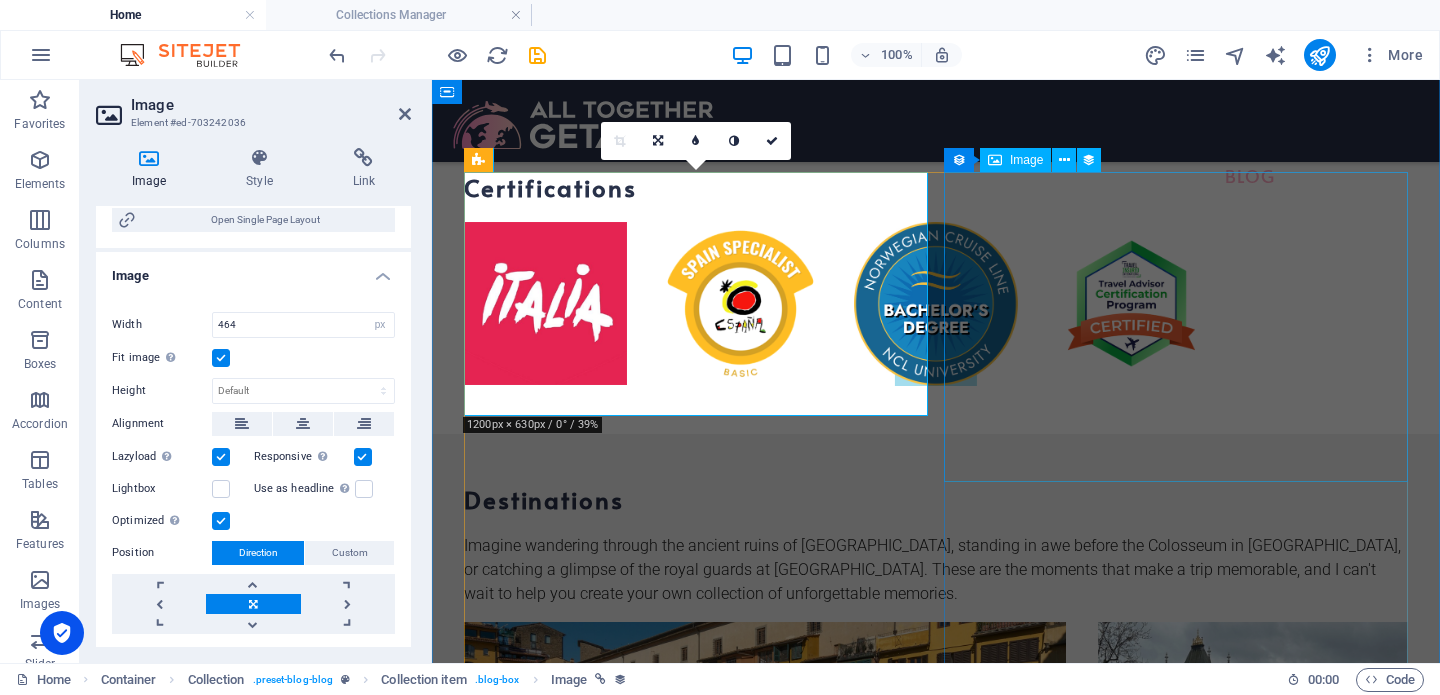 click at bounding box center [936, 2707] 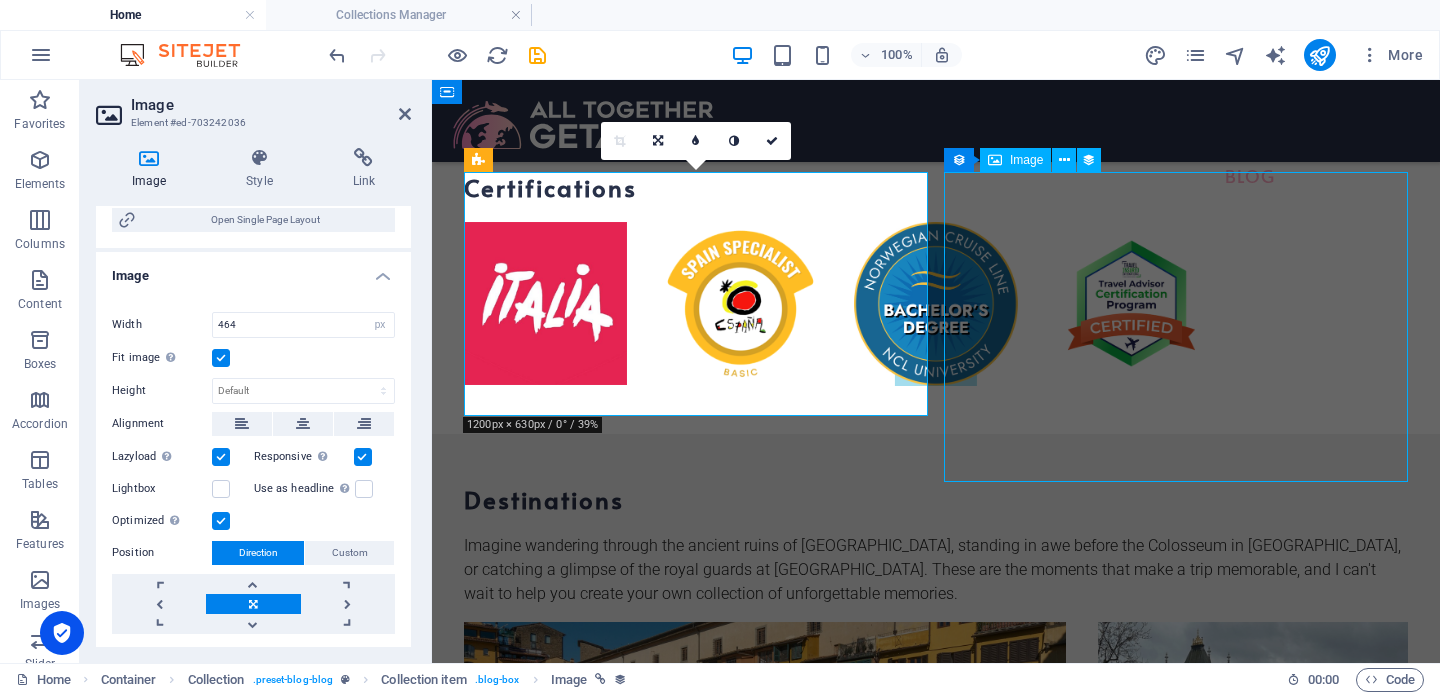 drag, startPoint x: 1103, startPoint y: 336, endPoint x: 1455, endPoint y: 336, distance: 352 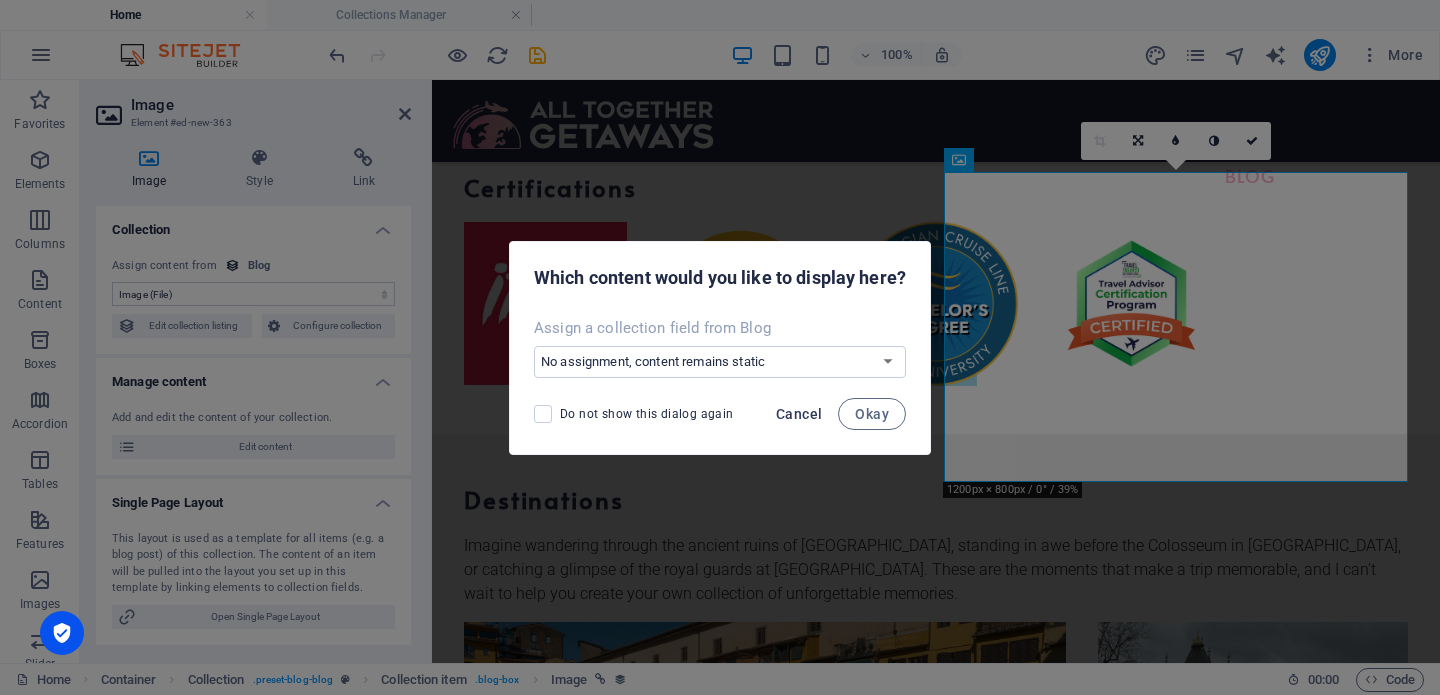 click on "Cancel" at bounding box center (799, 414) 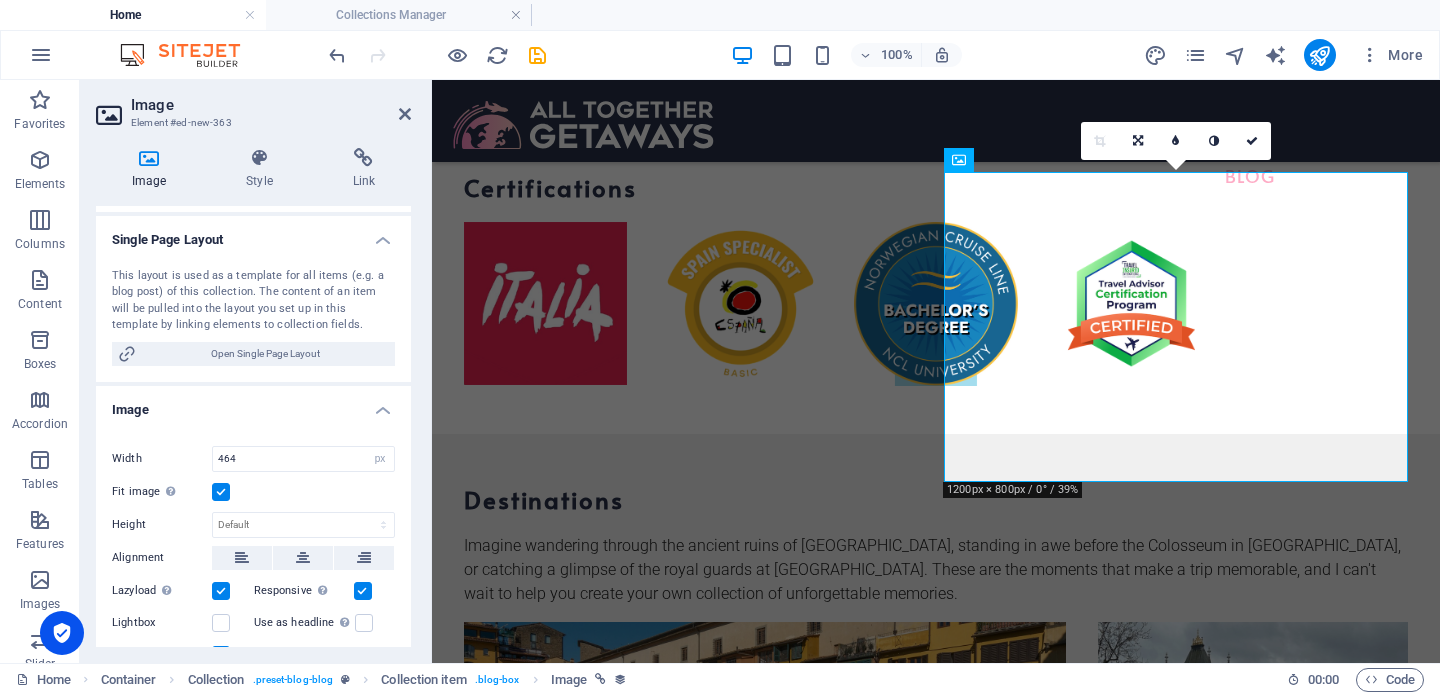 scroll, scrollTop: 282, scrollLeft: 0, axis: vertical 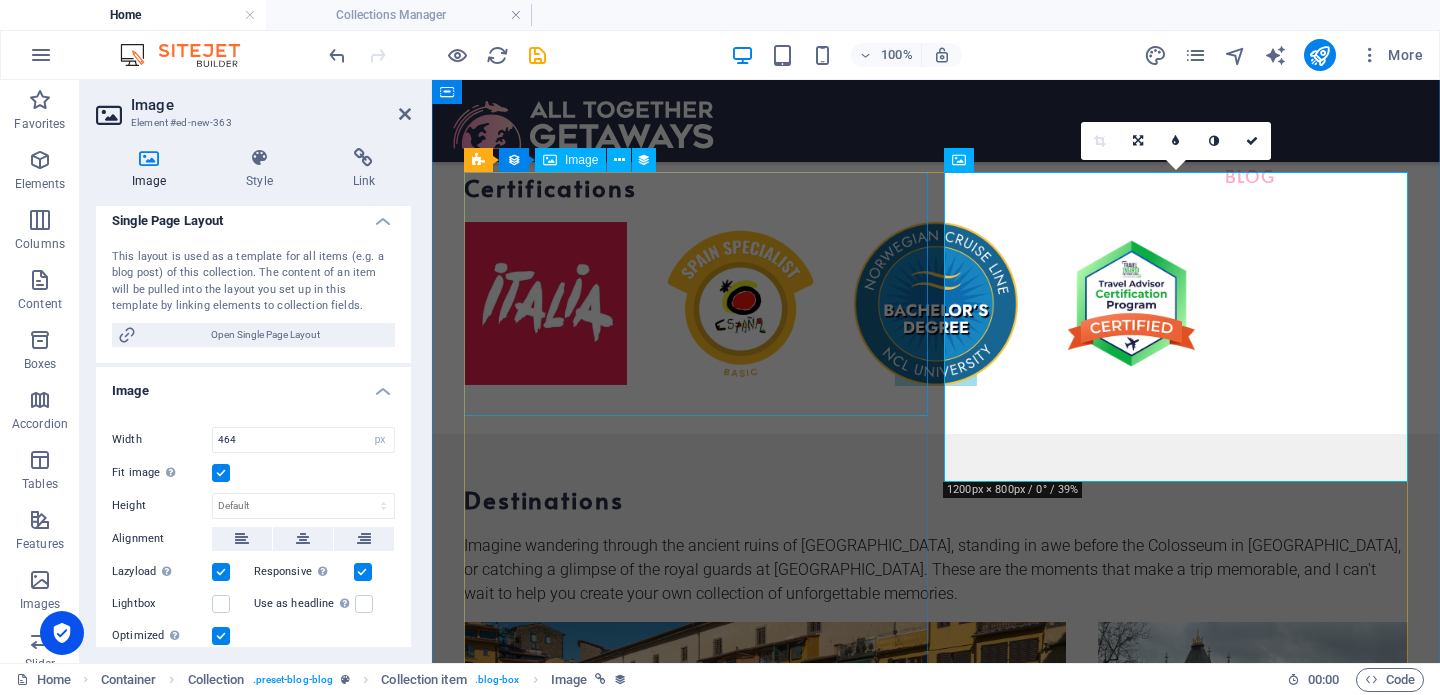 click at bounding box center (936, 2252) 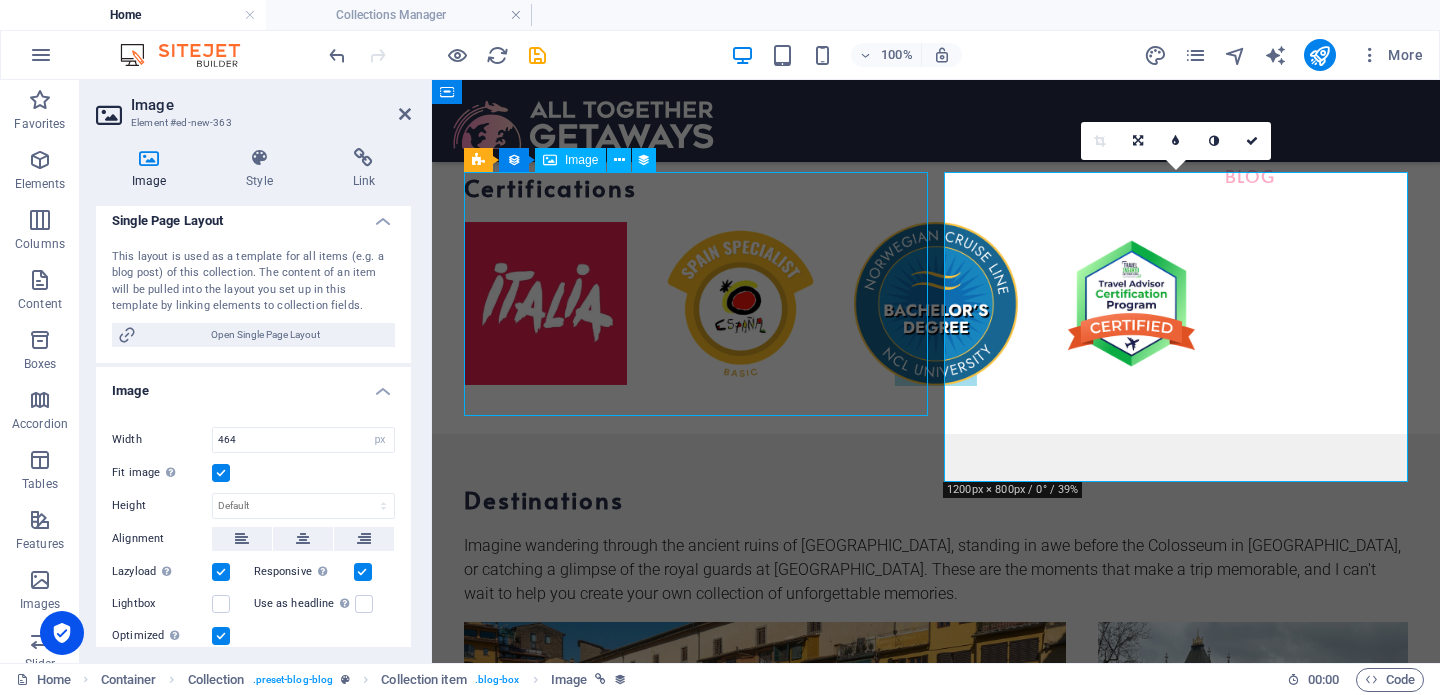 scroll, scrollTop: 2964, scrollLeft: 0, axis: vertical 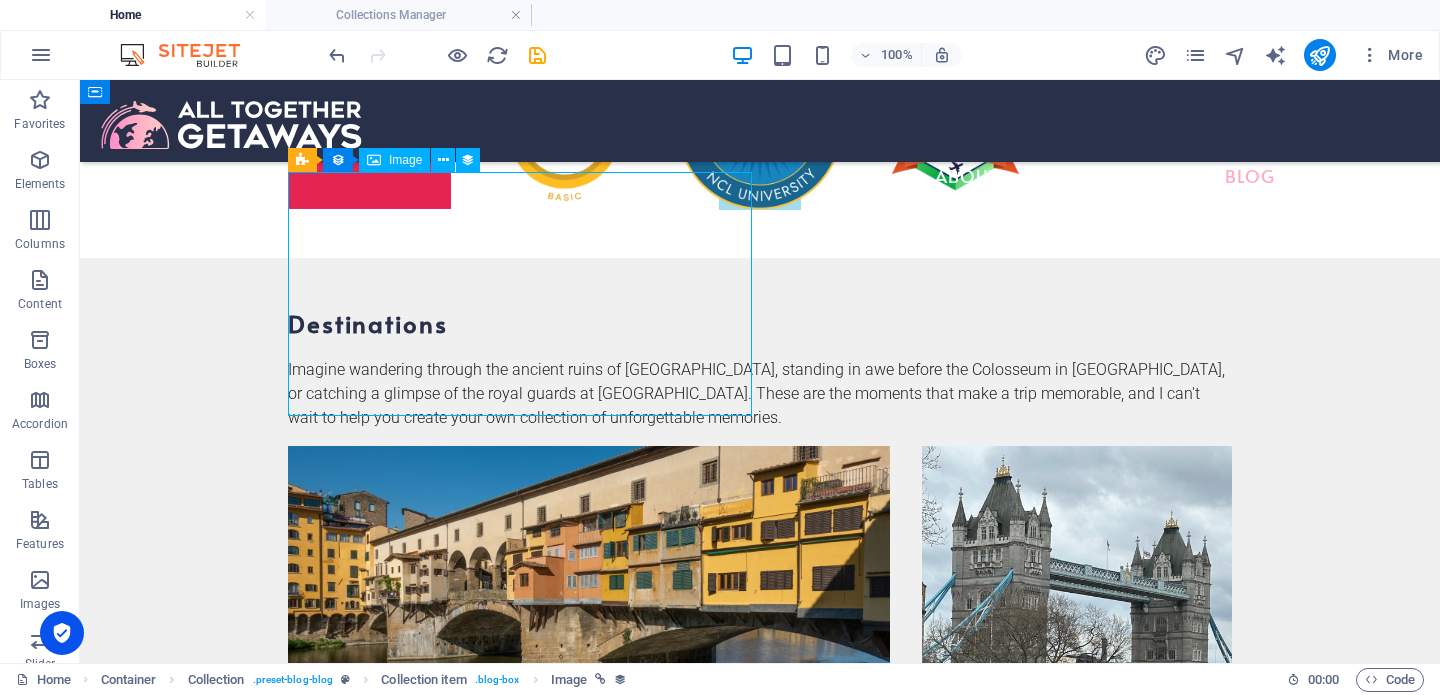 click at bounding box center (760, 2252) 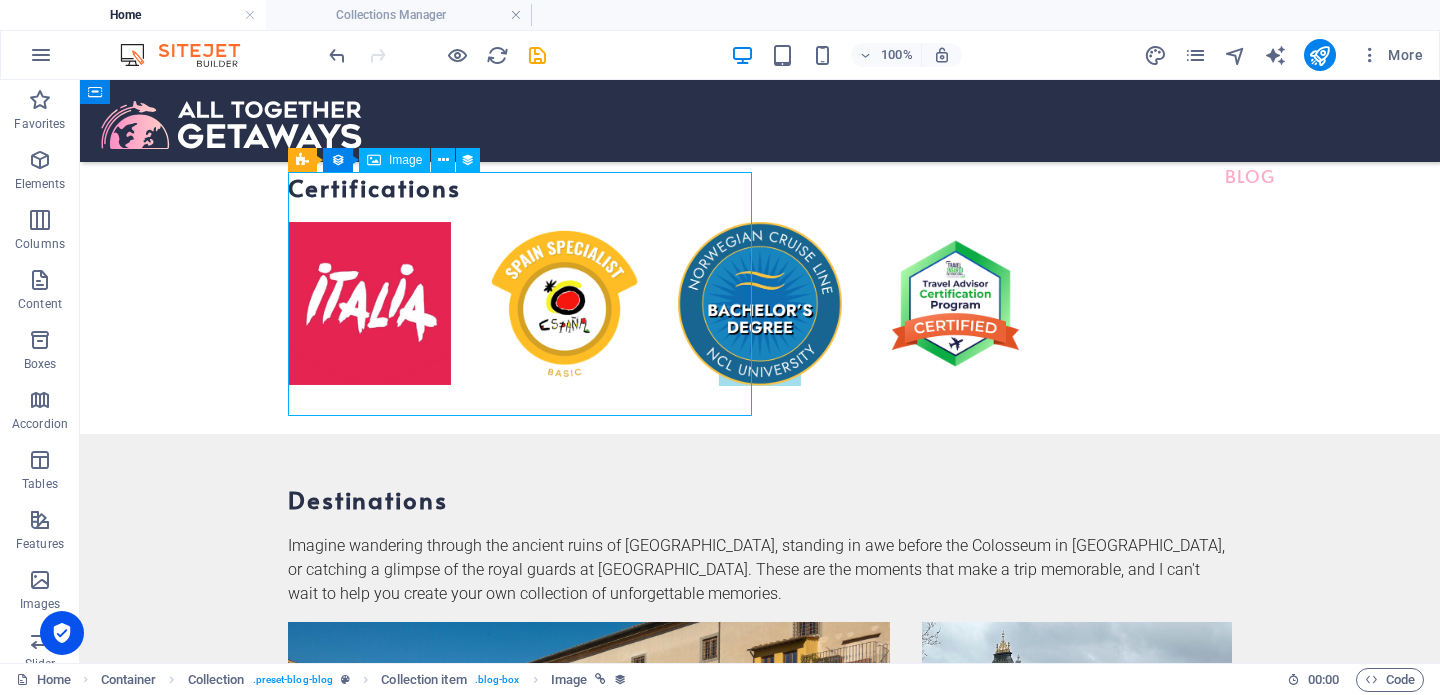 select on "image" 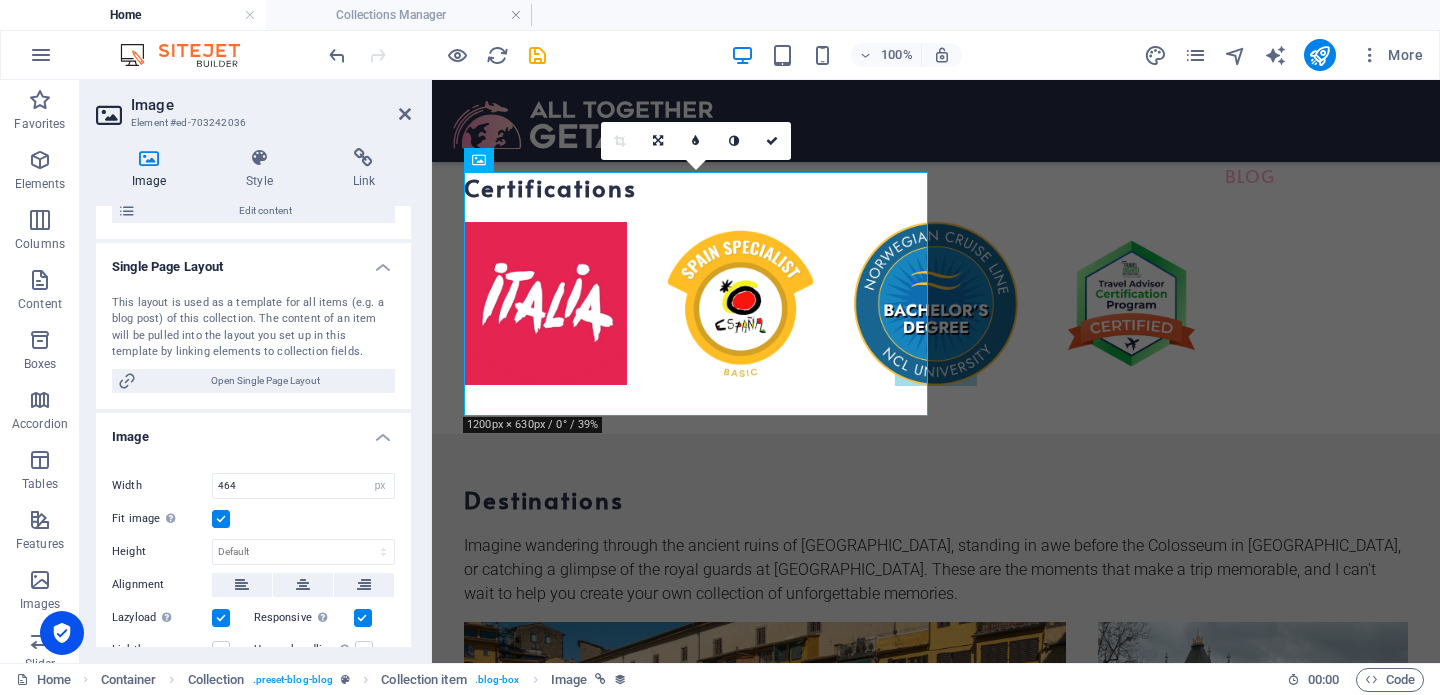 scroll, scrollTop: 283, scrollLeft: 0, axis: vertical 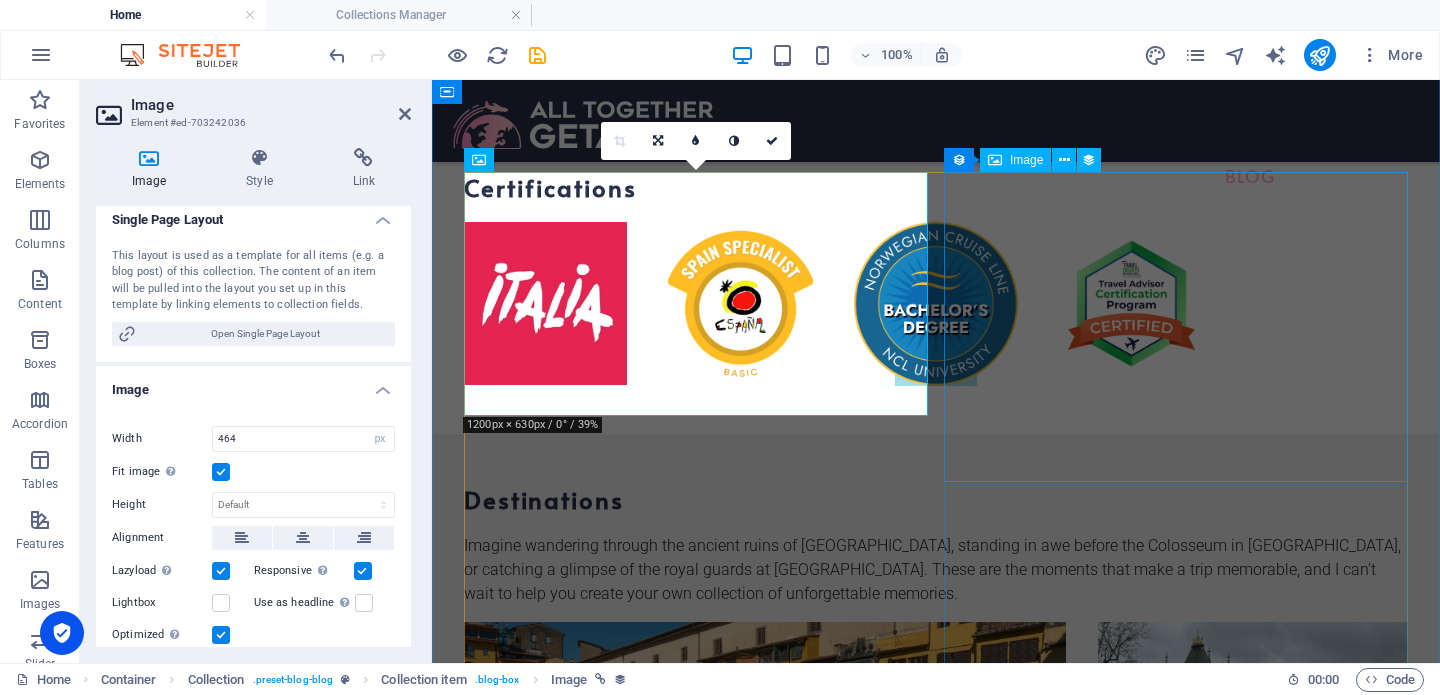 click at bounding box center [936, 2707] 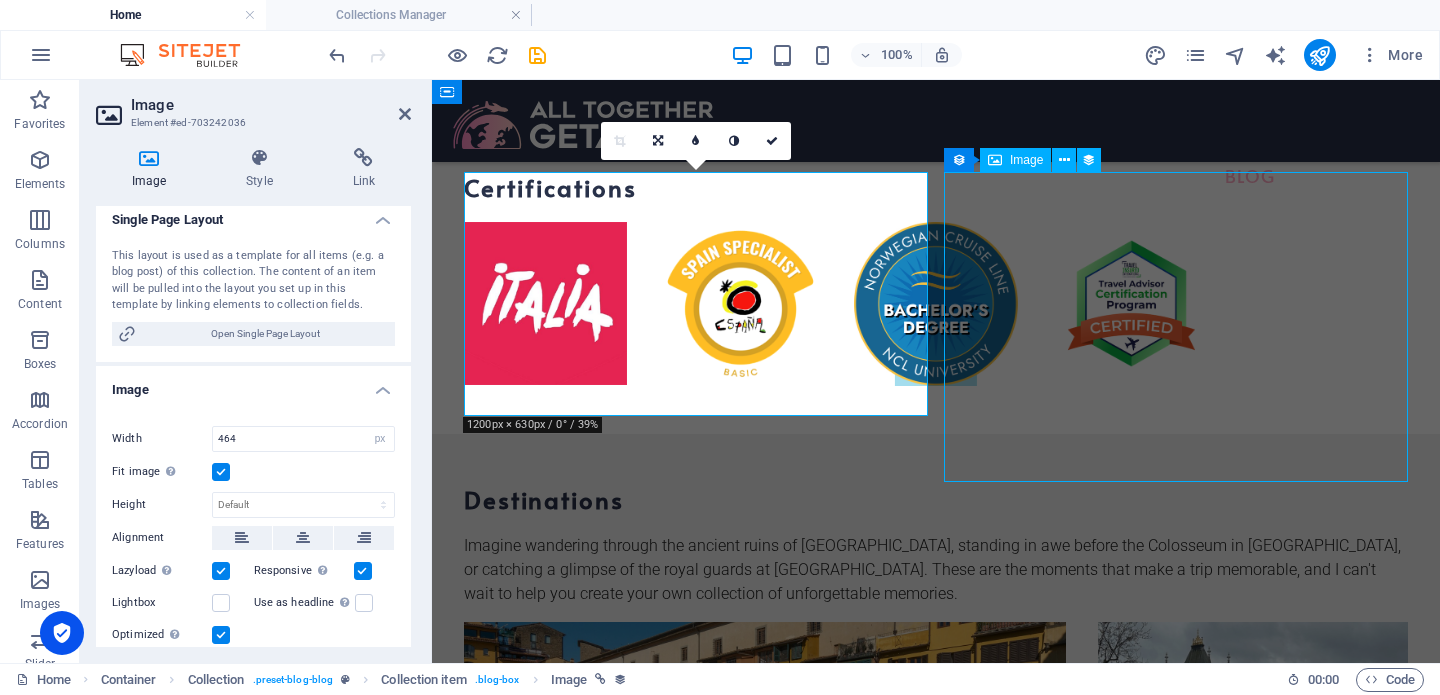 click at bounding box center (936, 2707) 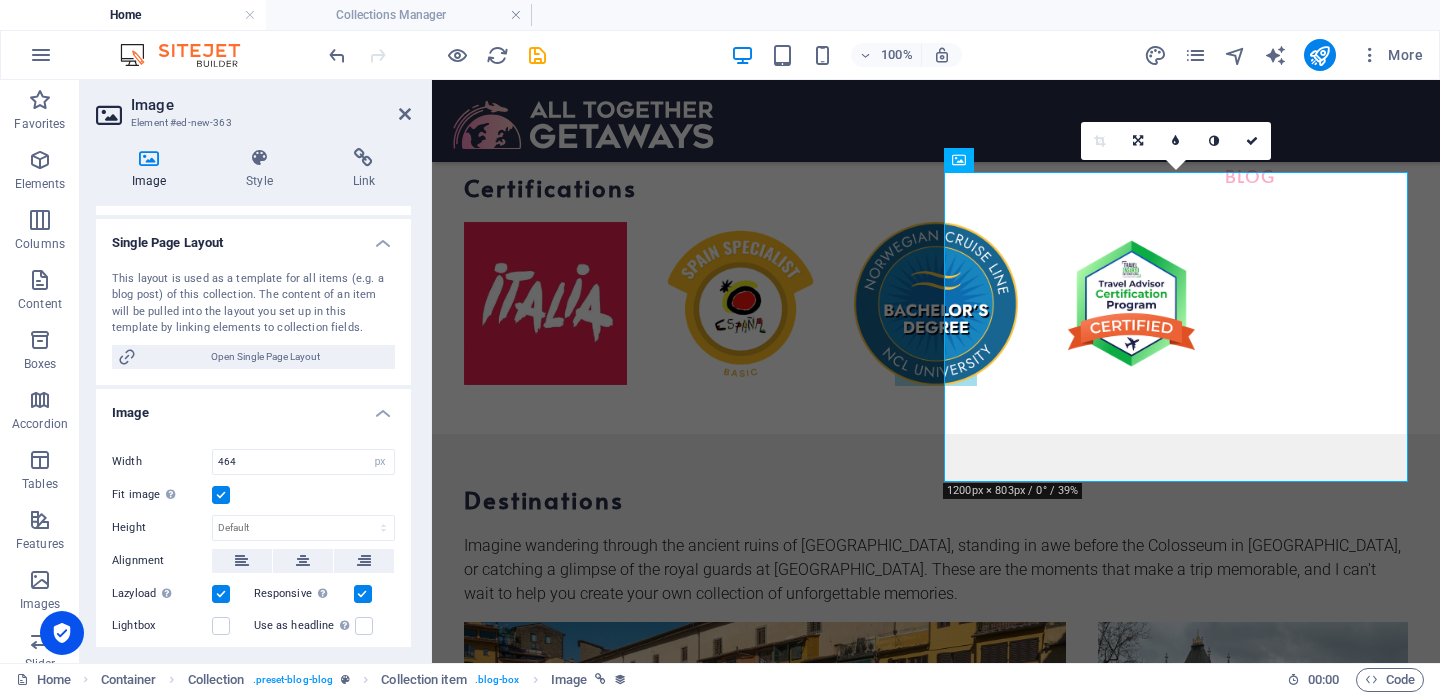 scroll, scrollTop: 336, scrollLeft: 0, axis: vertical 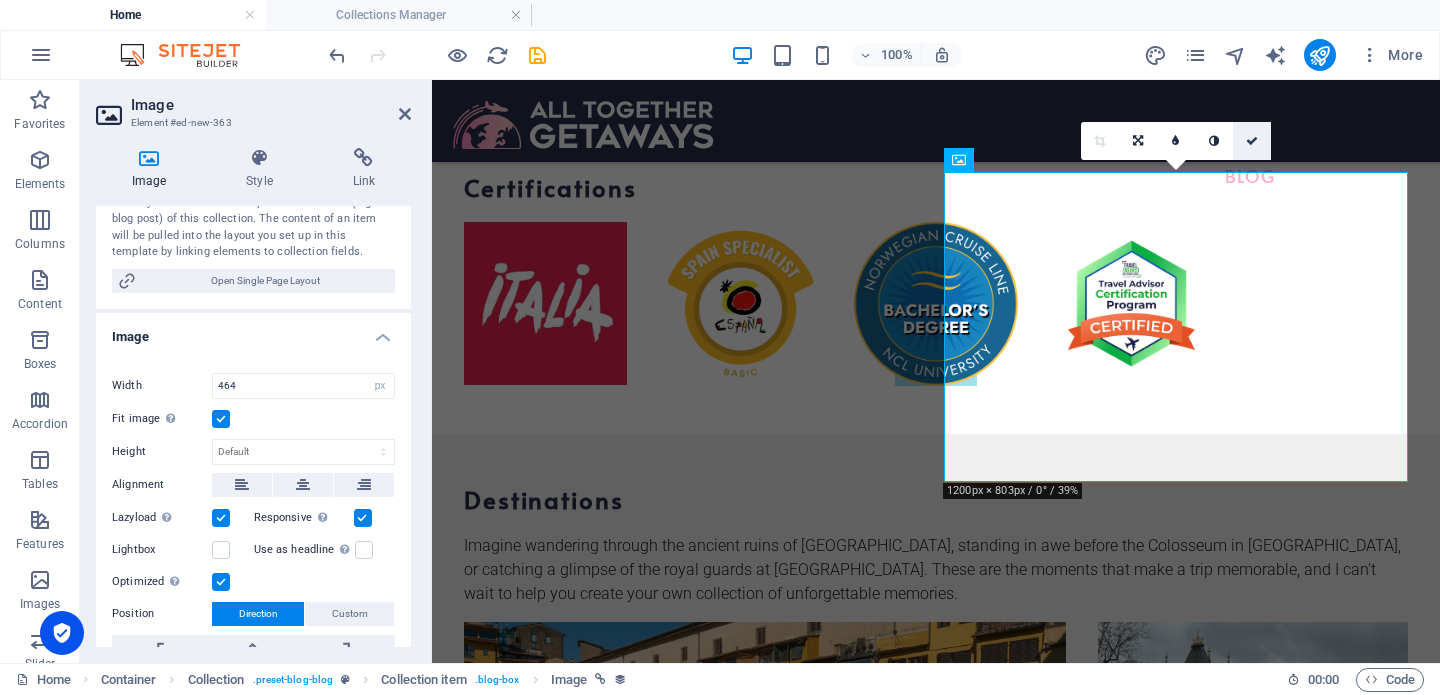 click at bounding box center (1252, 141) 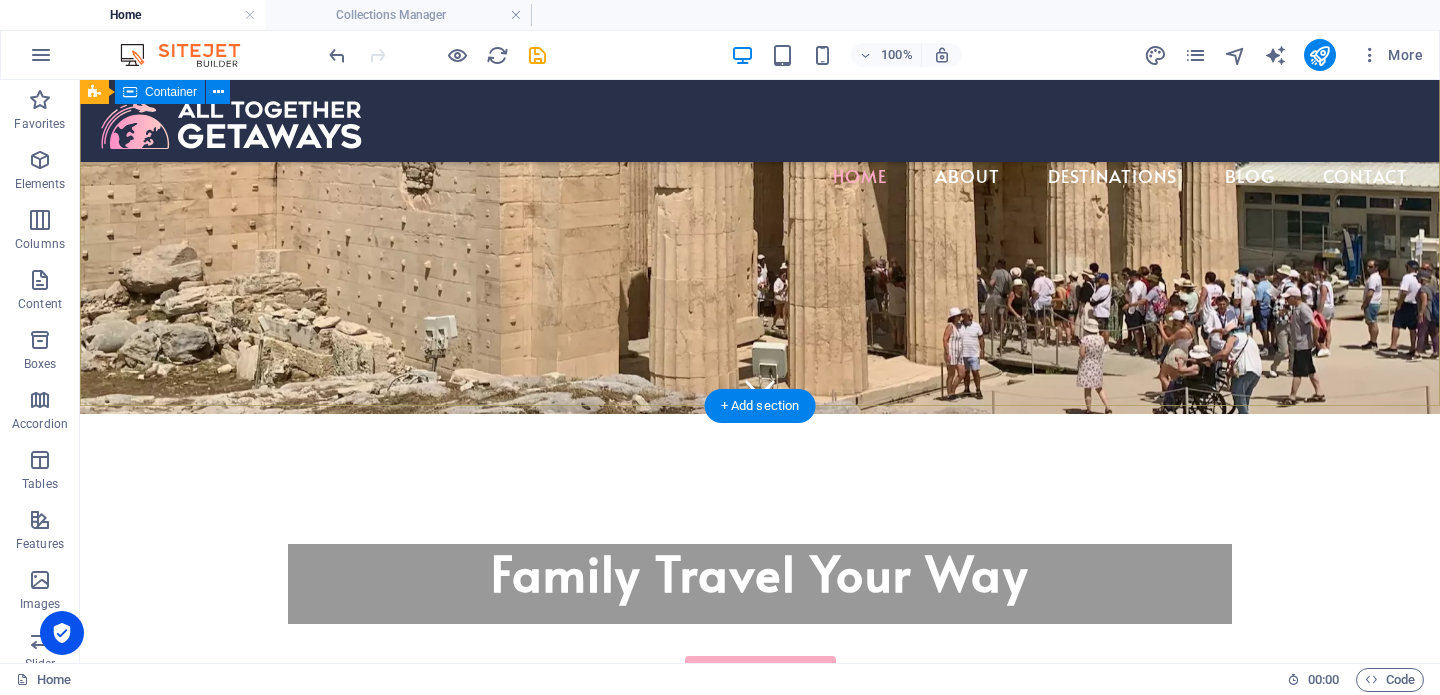 scroll, scrollTop: 0, scrollLeft: 0, axis: both 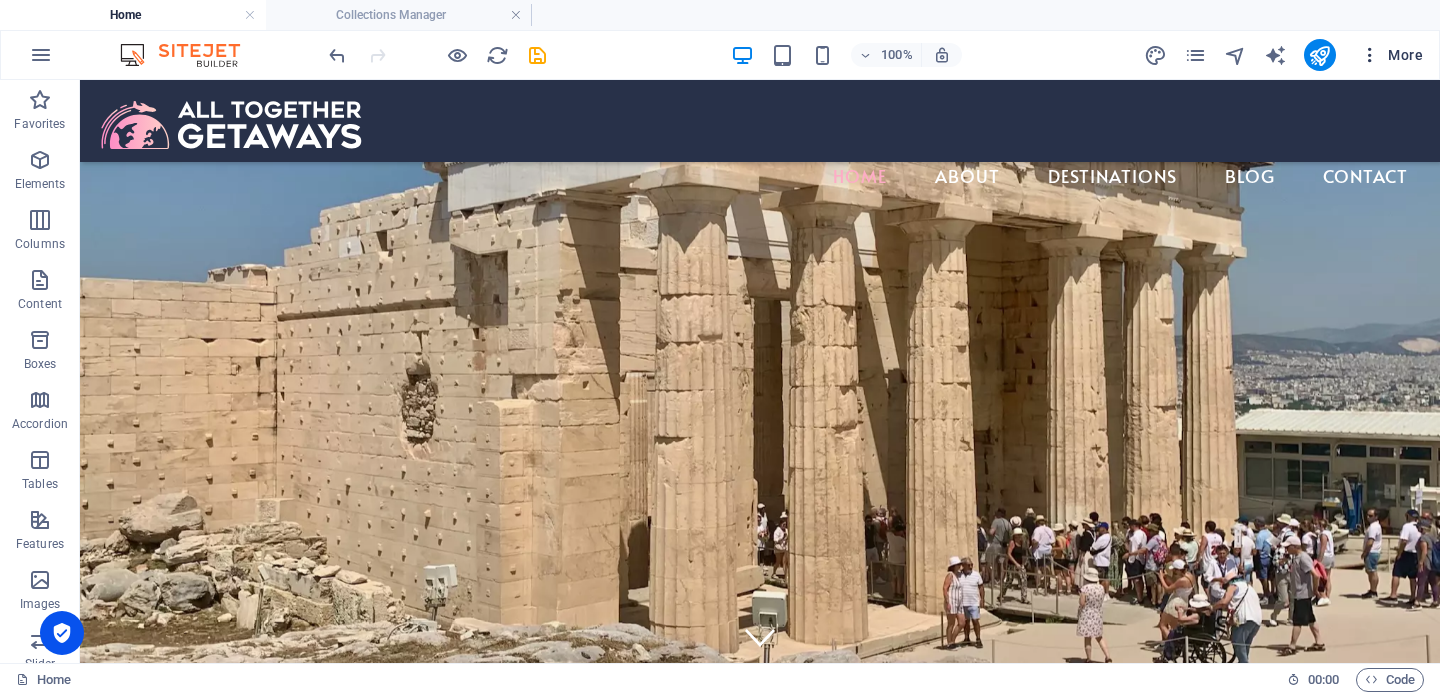 click on "More" at bounding box center [1391, 55] 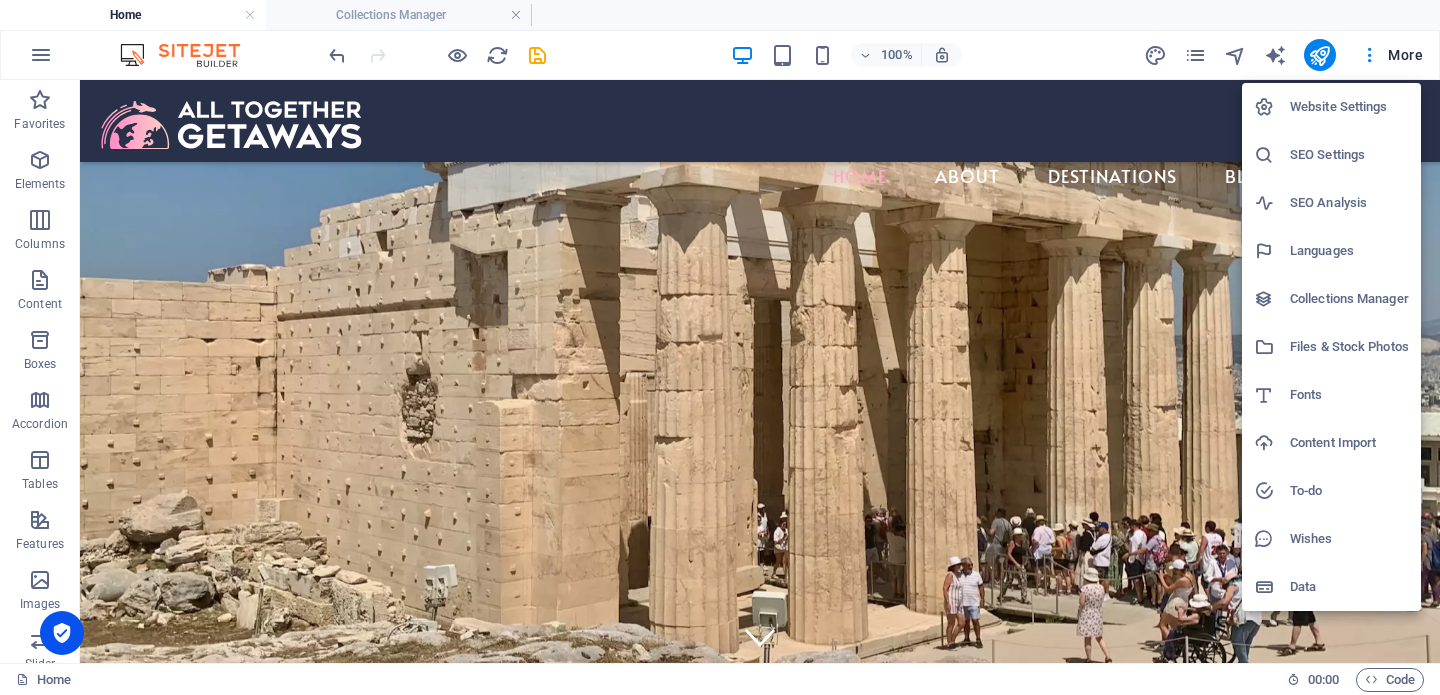 click at bounding box center (720, 347) 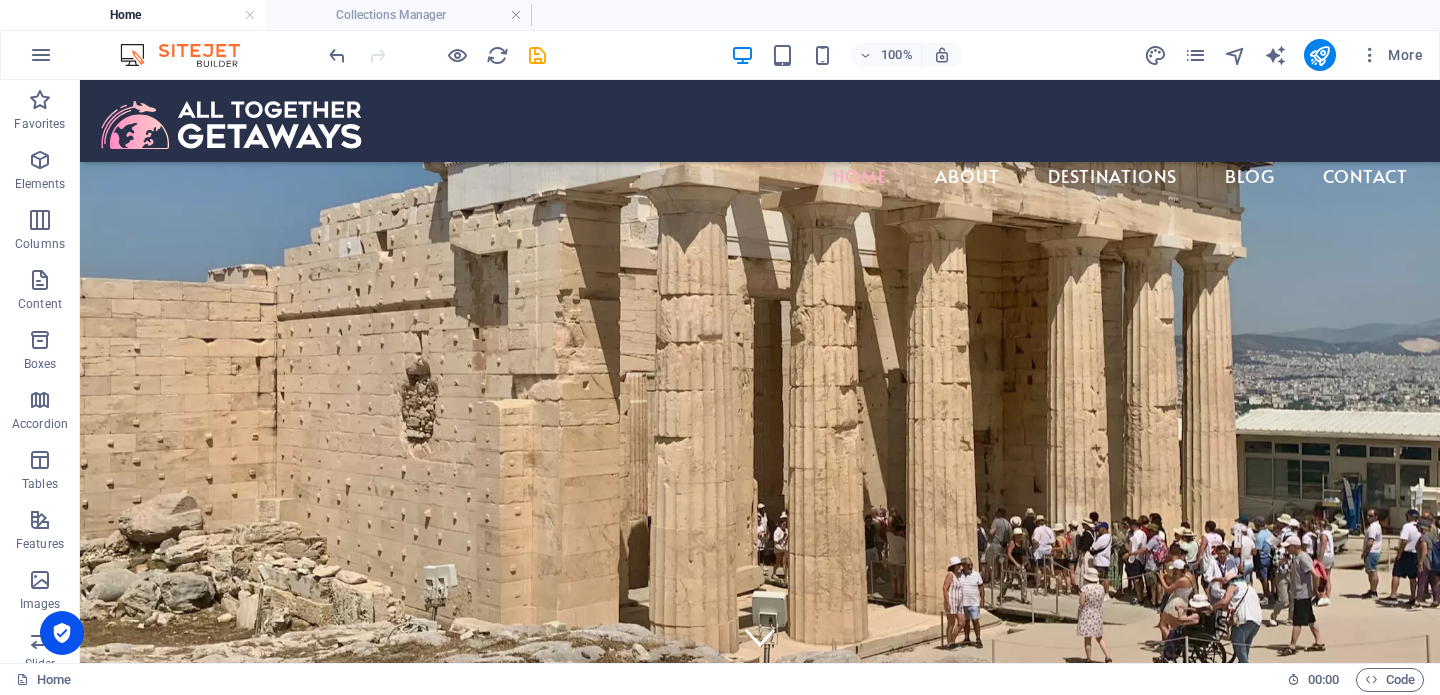 click on "Collections Manager" at bounding box center (399, 15) 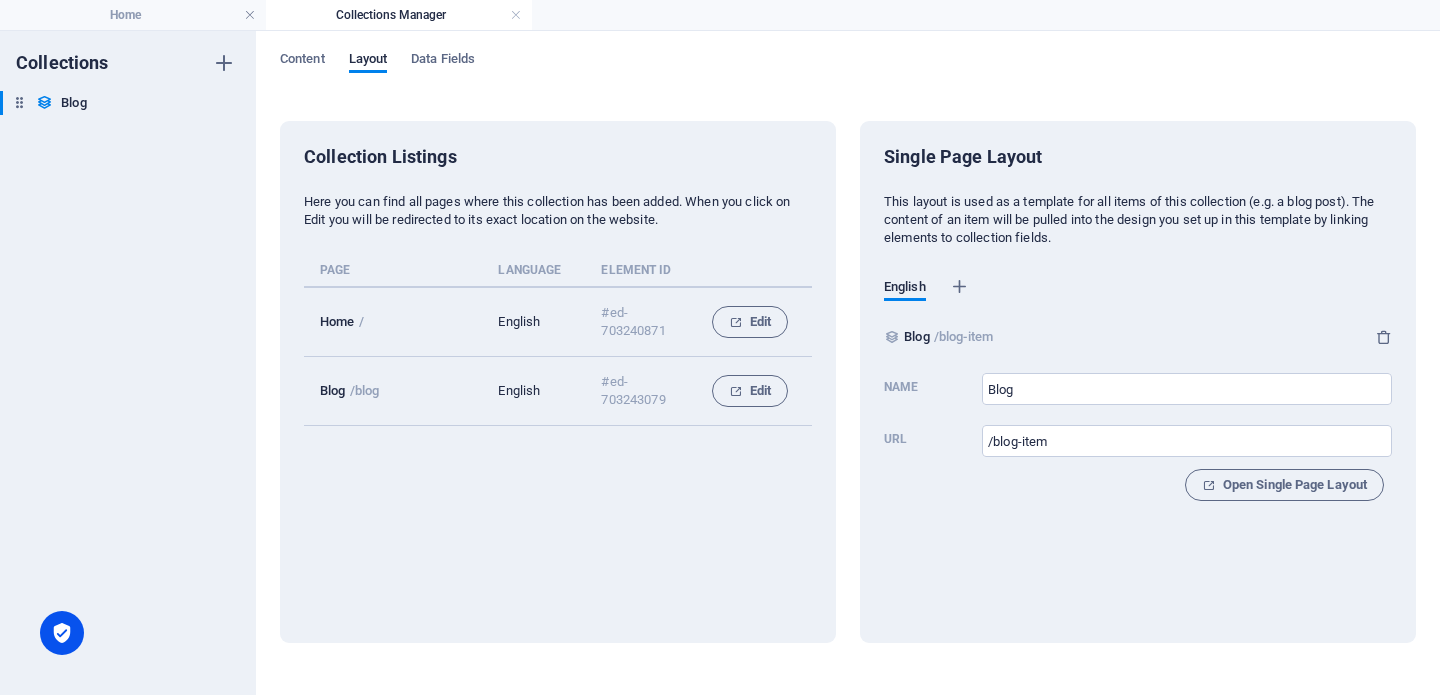 click on "Content Layout Data Fields" at bounding box center (848, 70) 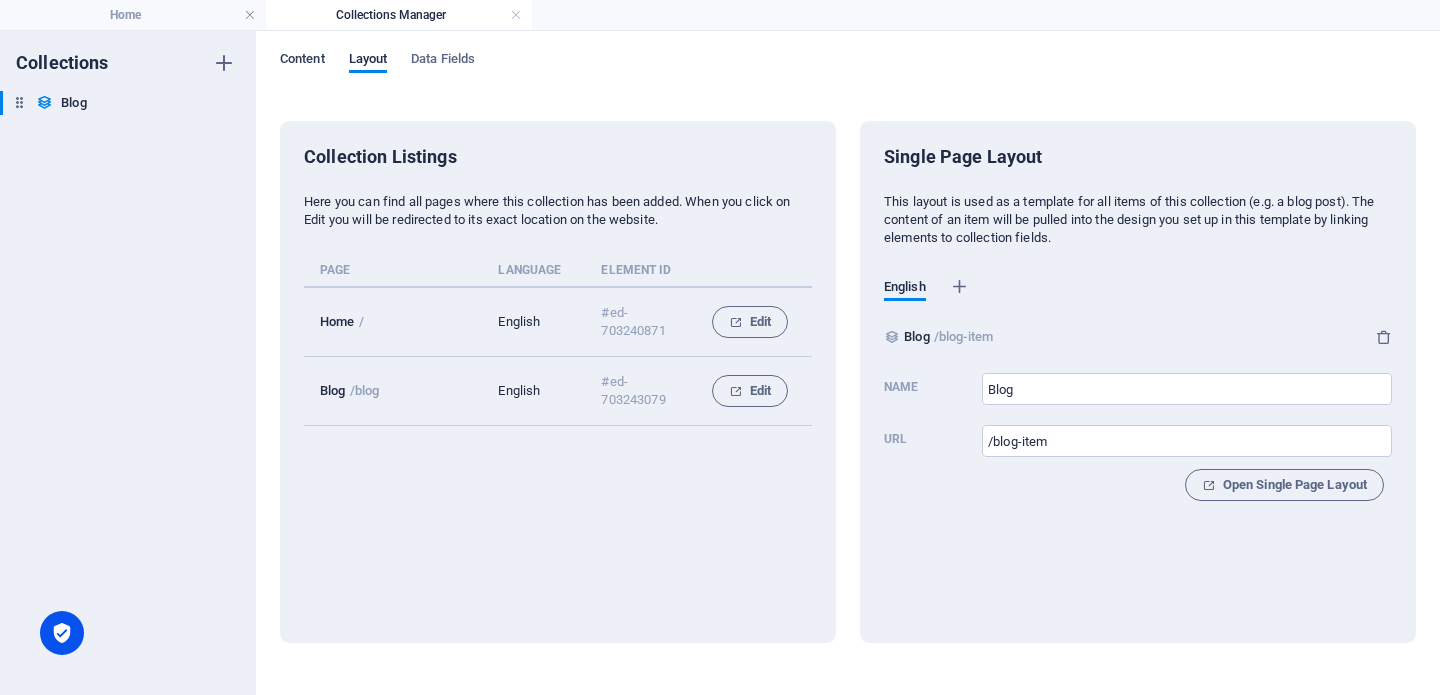 click on "Content" at bounding box center (302, 61) 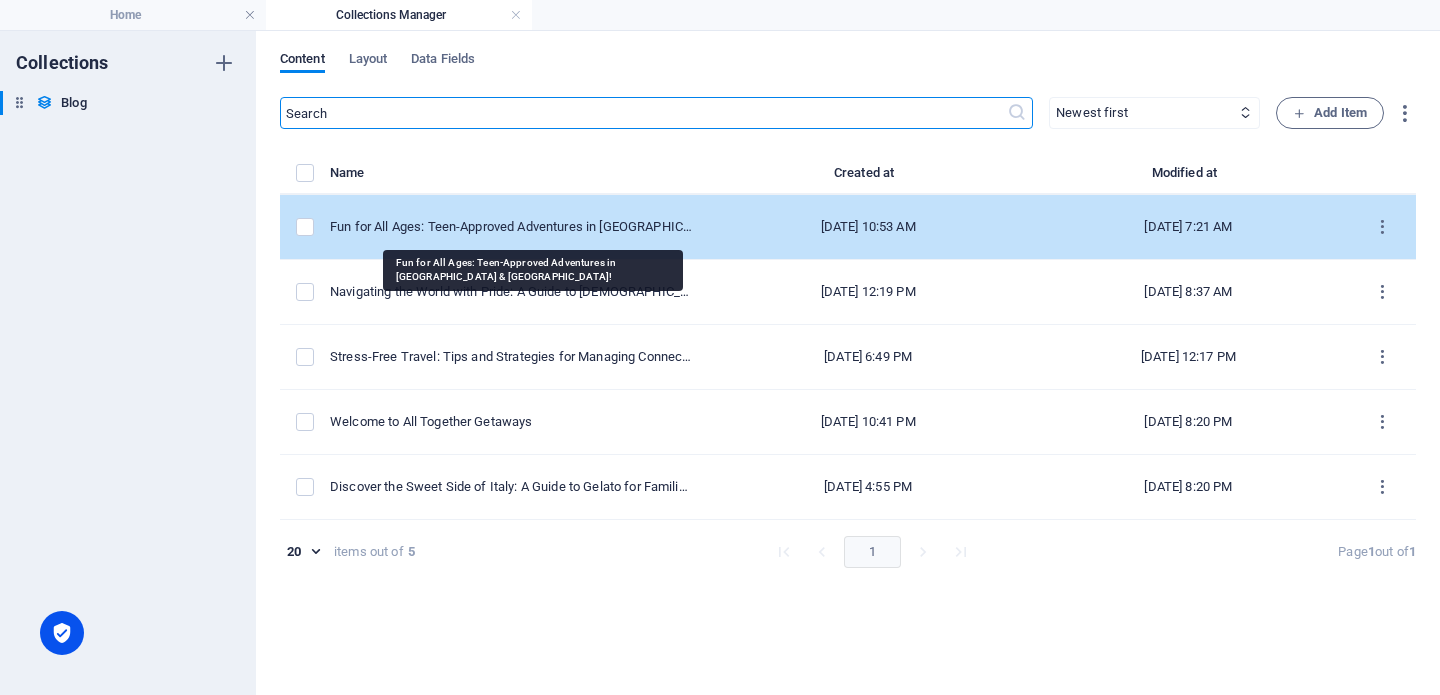 click on "Fun for All Ages: Teen-Approved Adventures in [GEOGRAPHIC_DATA] & [GEOGRAPHIC_DATA]!" at bounding box center (511, 227) 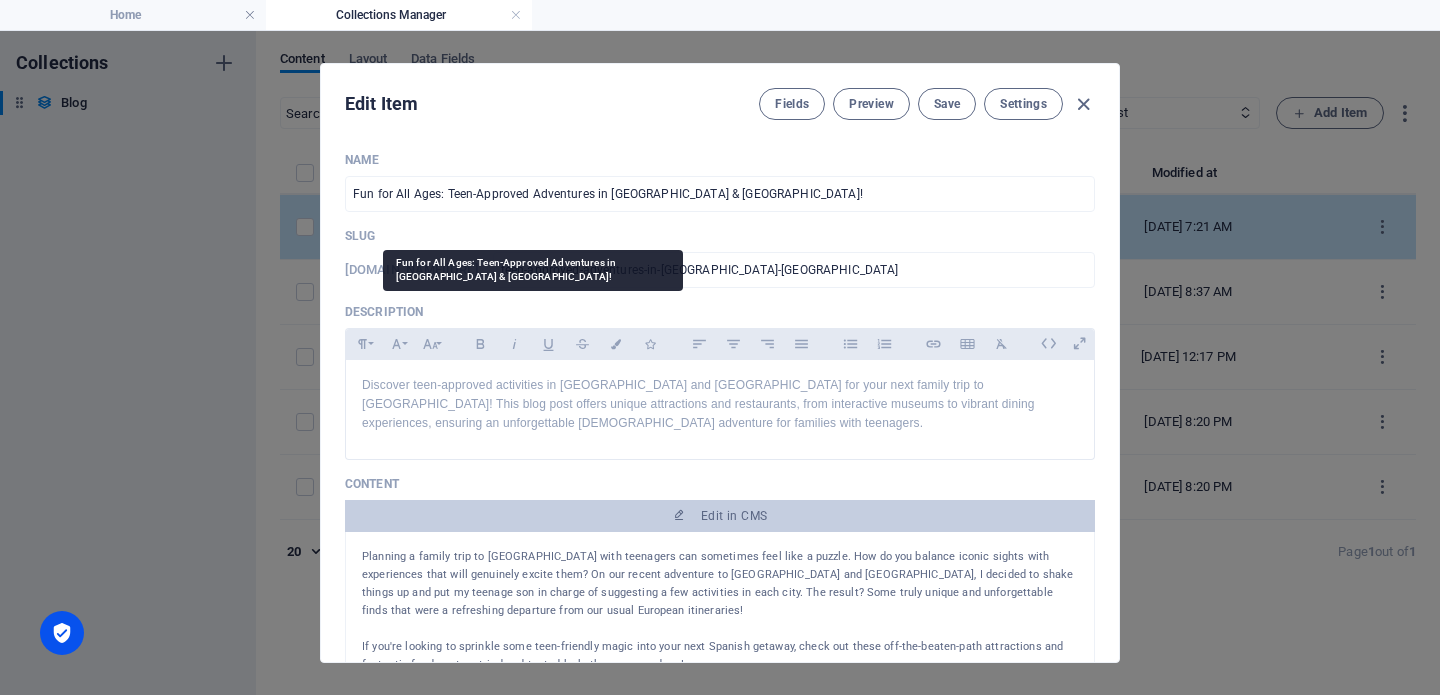 click on "Slug" at bounding box center [720, 236] 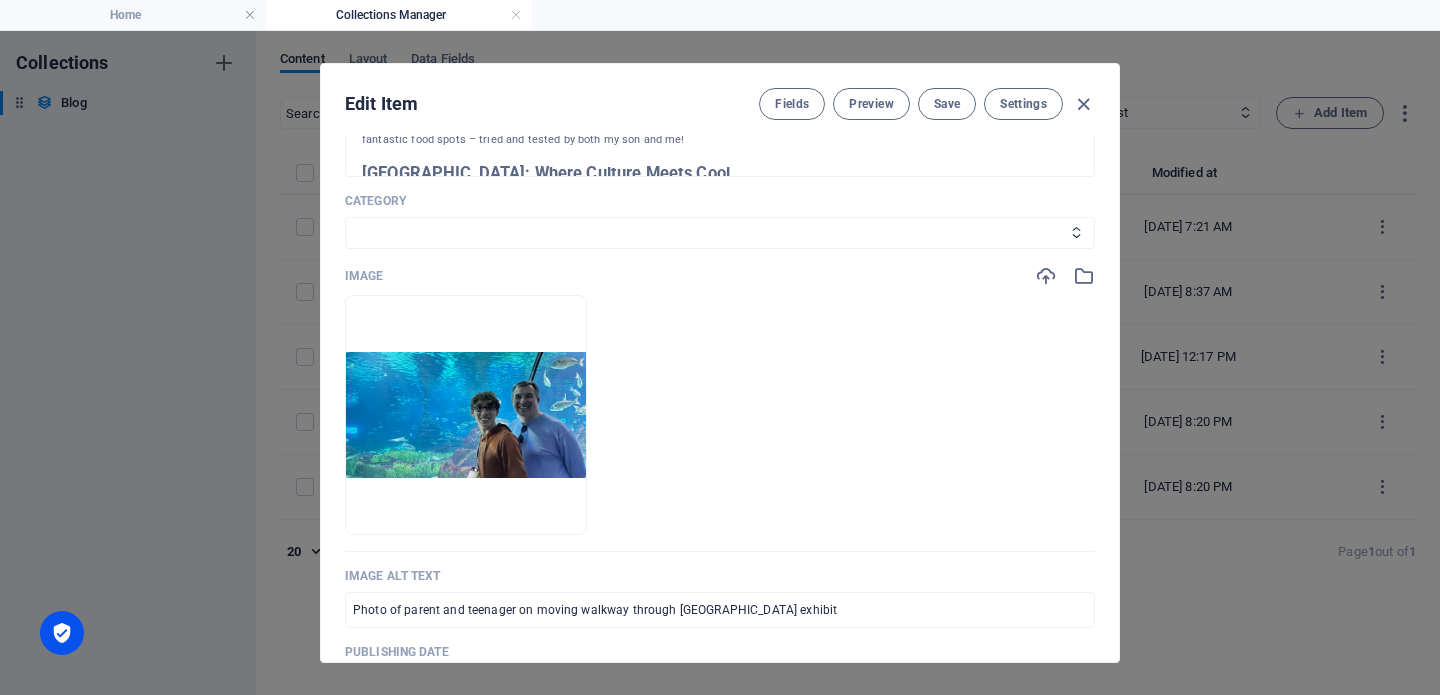 scroll, scrollTop: 527, scrollLeft: 0, axis: vertical 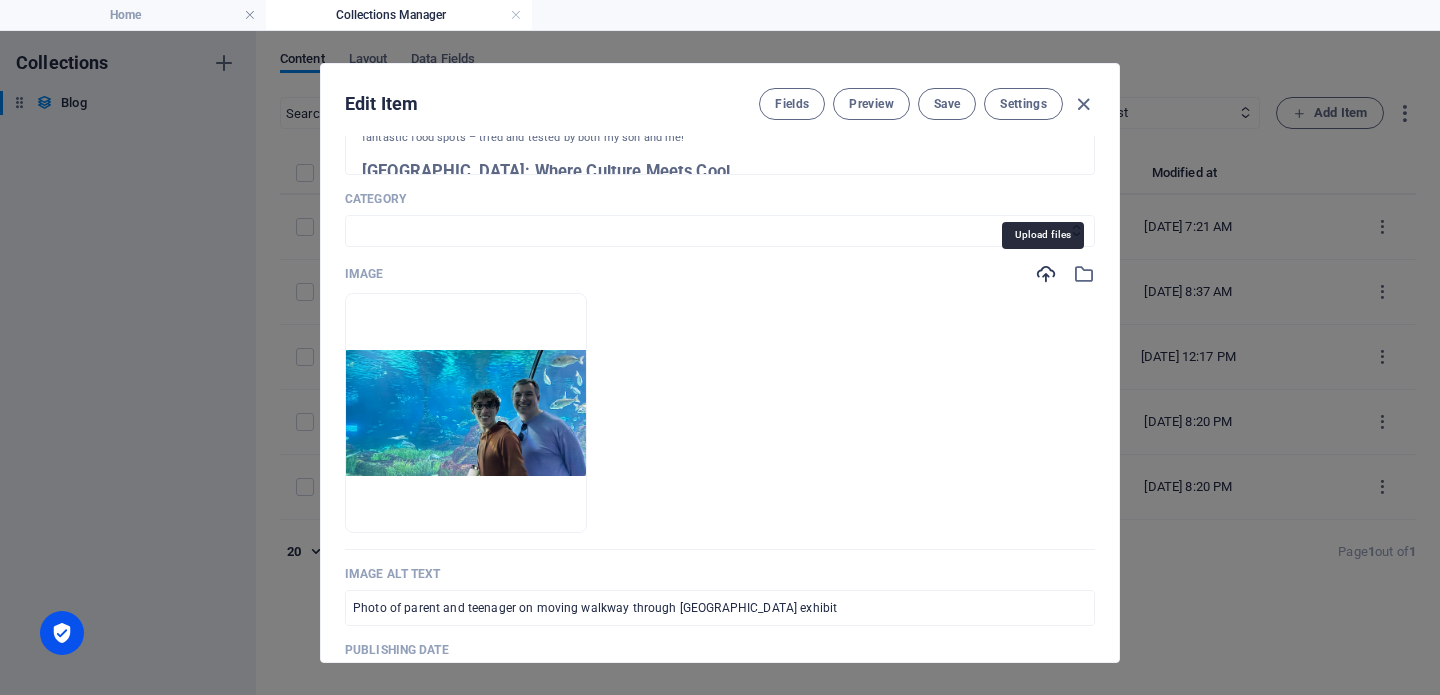 click at bounding box center (1046, 274) 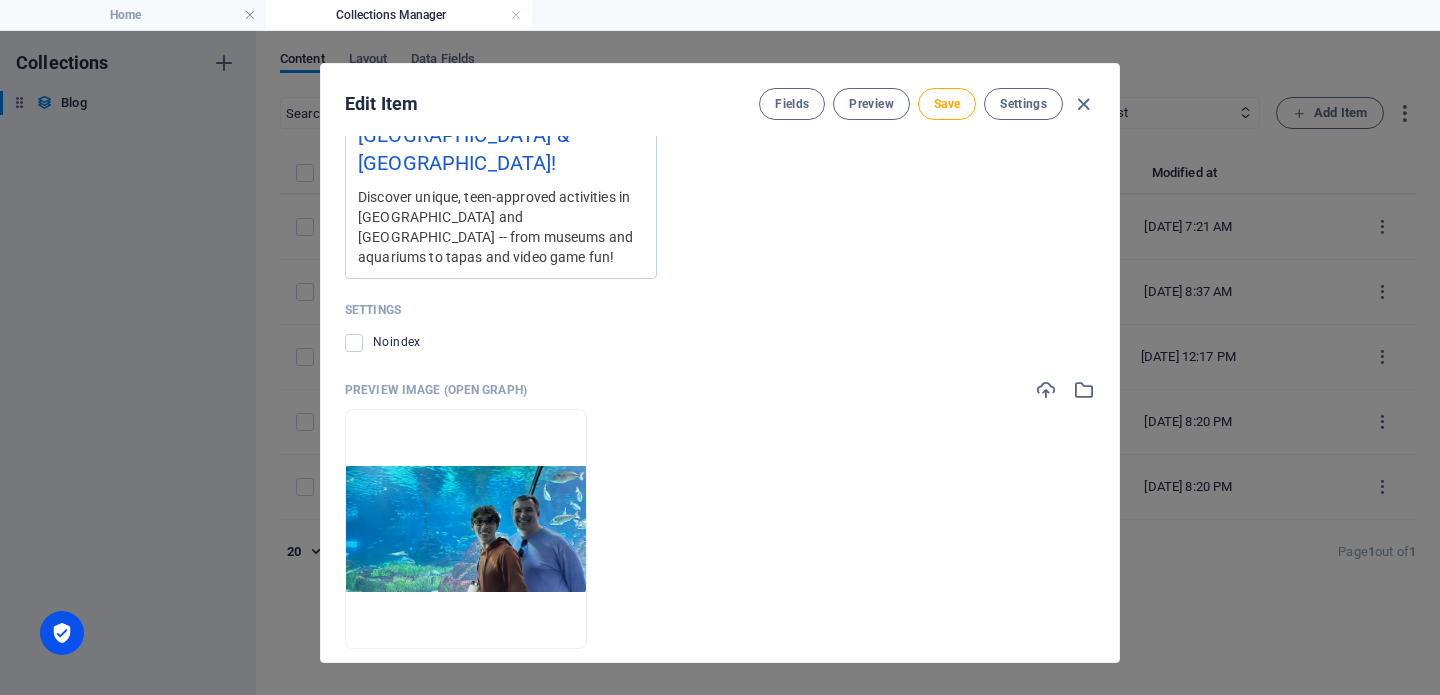 scroll, scrollTop: 2056, scrollLeft: 0, axis: vertical 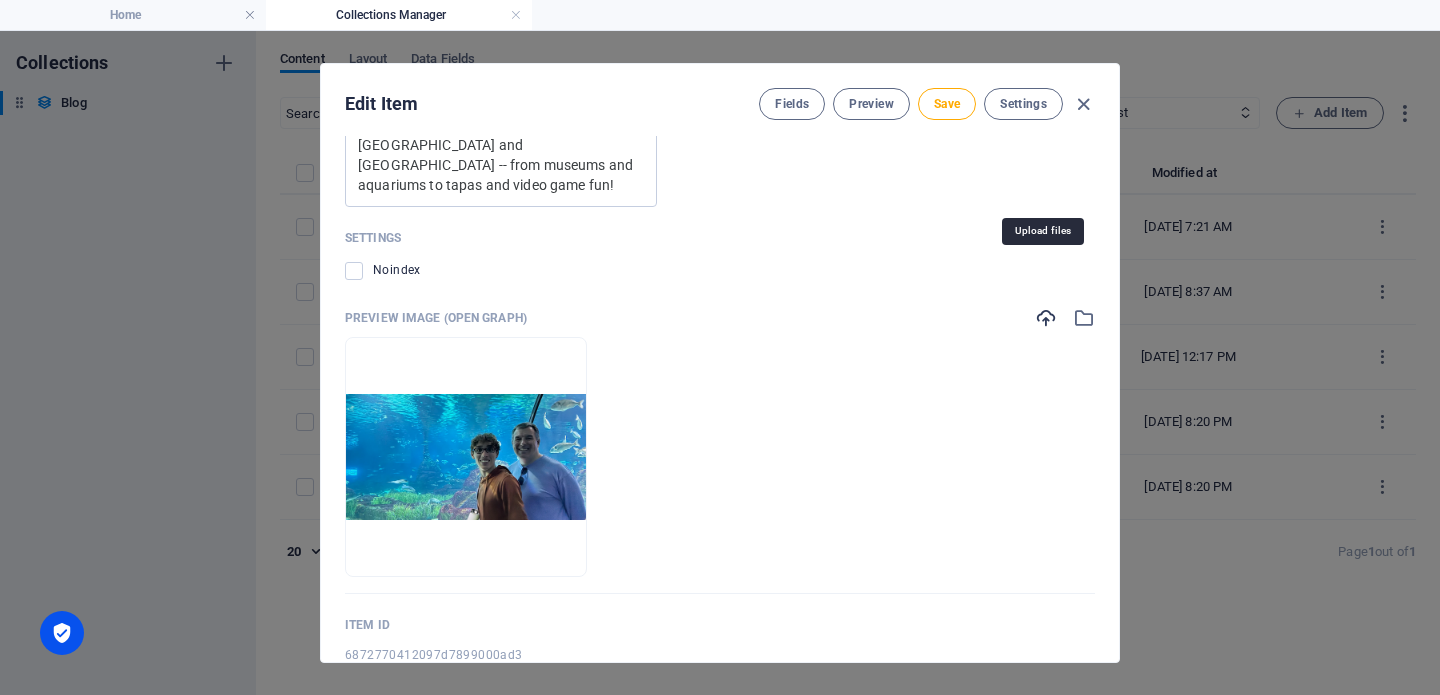 click at bounding box center [1046, 318] 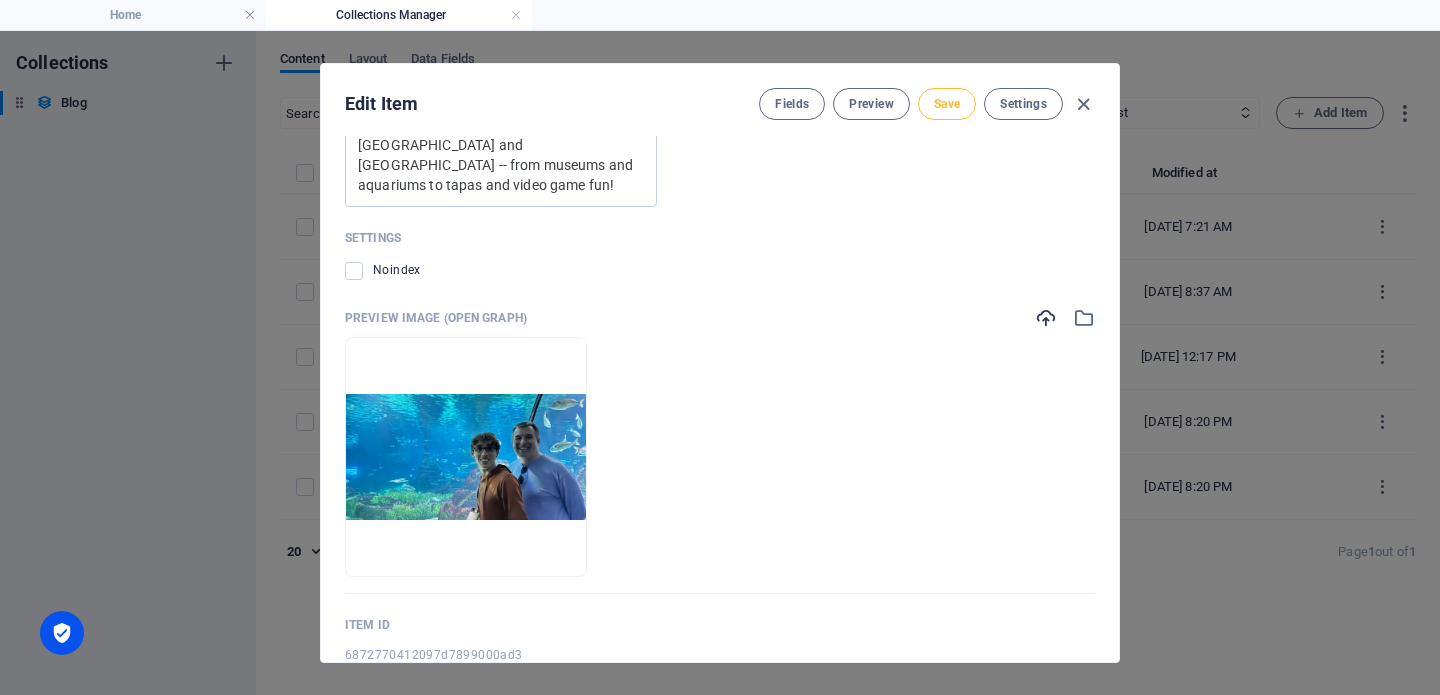 click on "Save" at bounding box center (947, 104) 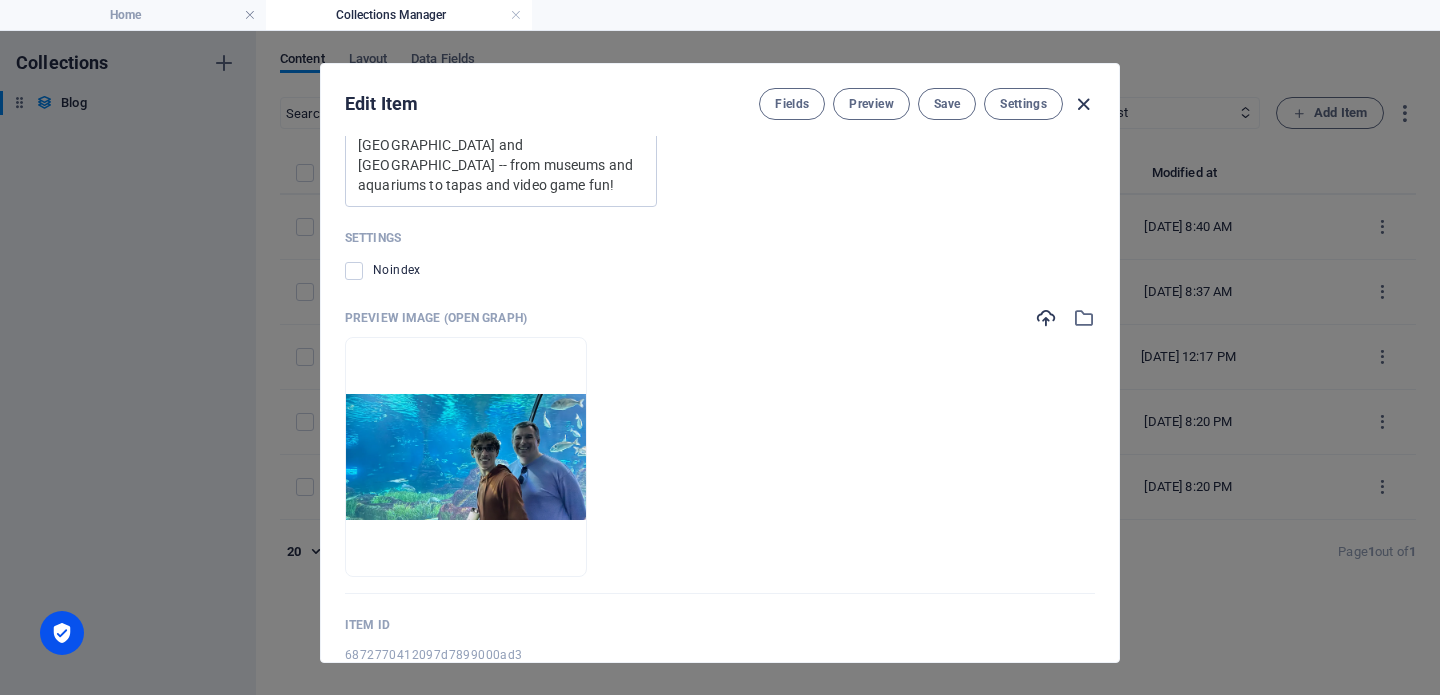 click at bounding box center [1083, 104] 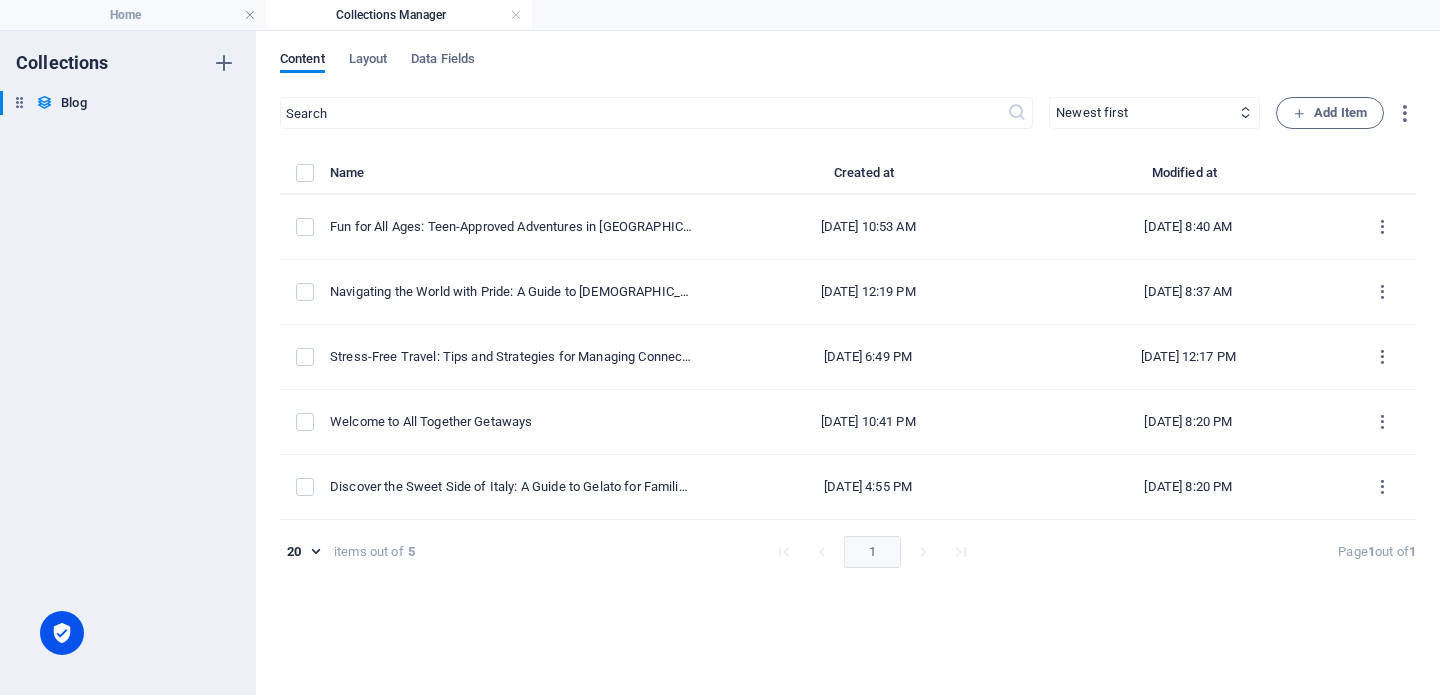type on "2025-07-13" 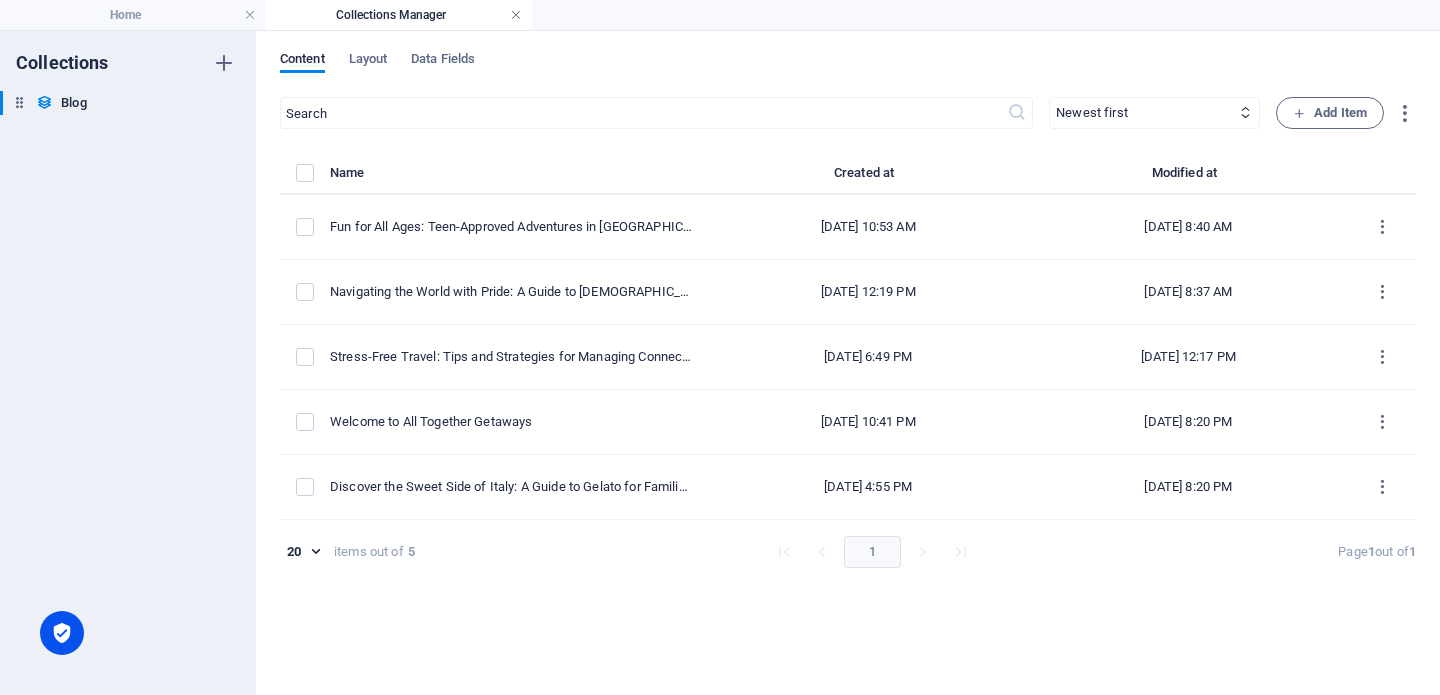 click at bounding box center [516, 15] 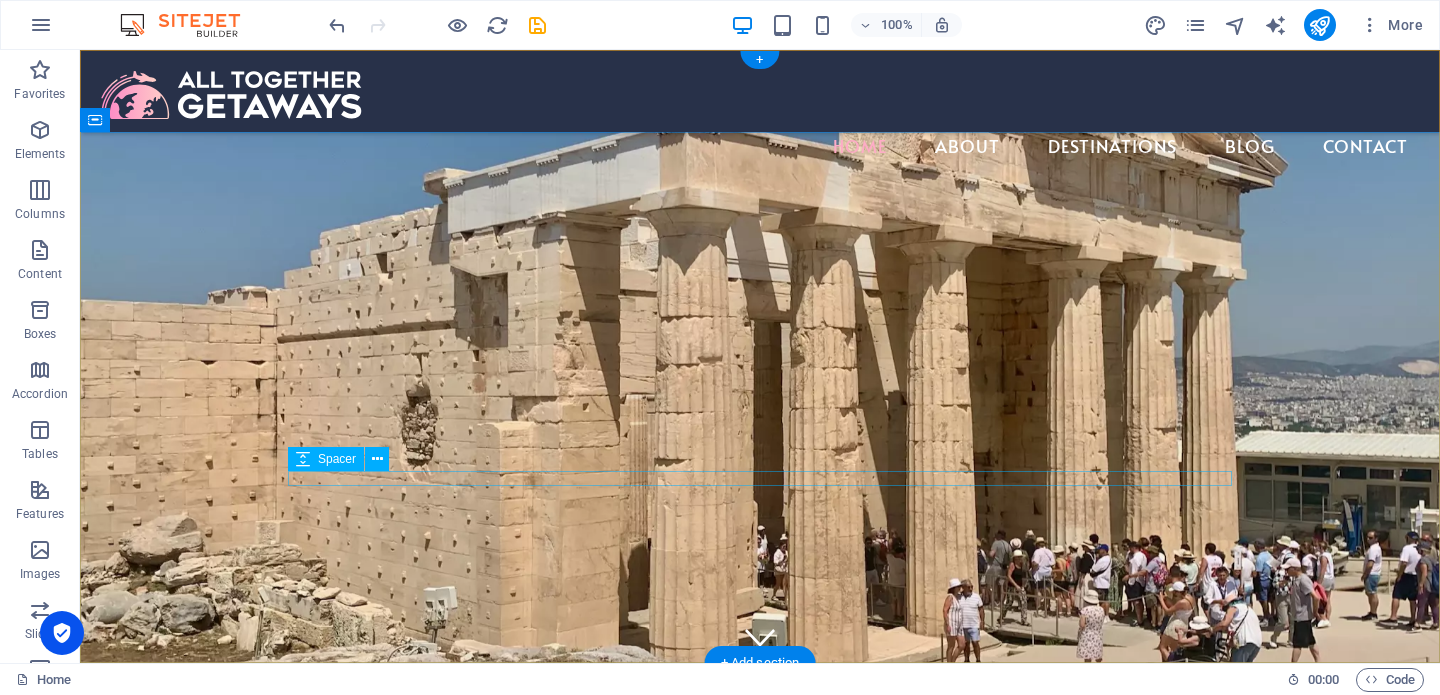 scroll, scrollTop: 132, scrollLeft: 0, axis: vertical 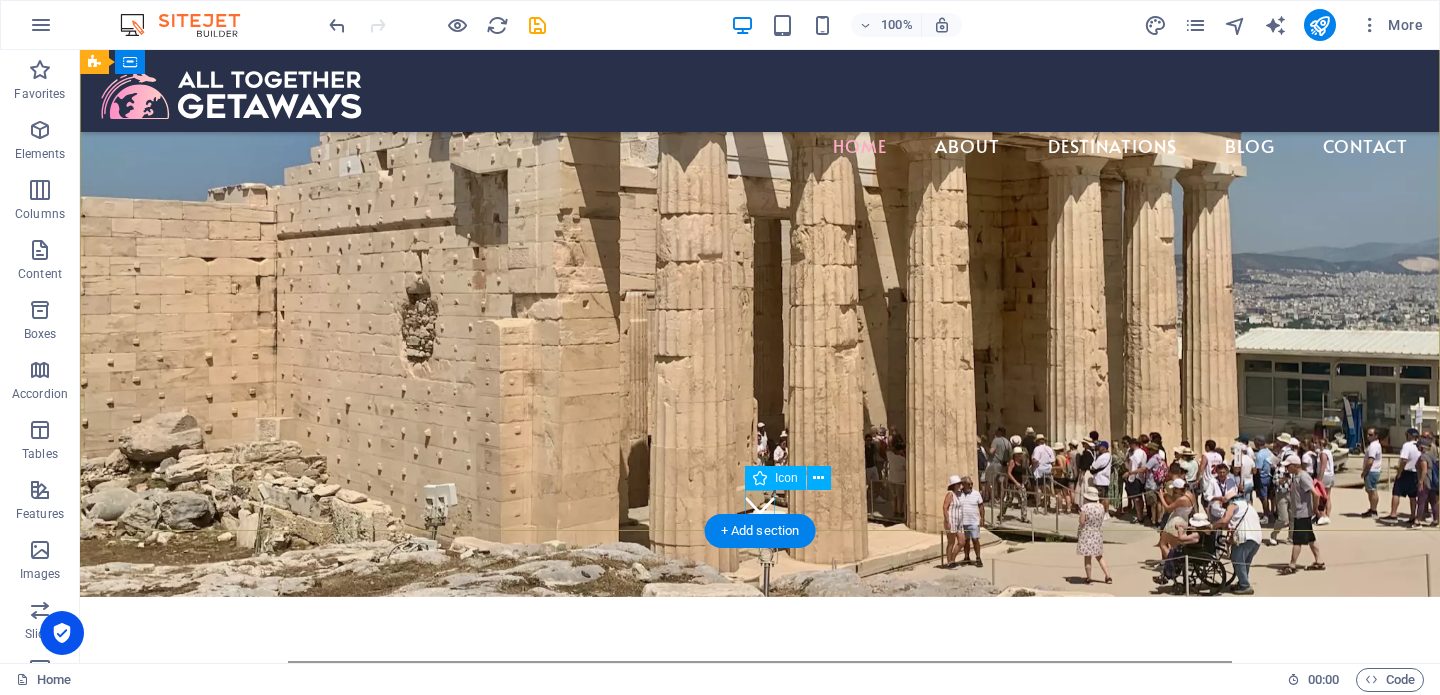 click at bounding box center (760, 505) 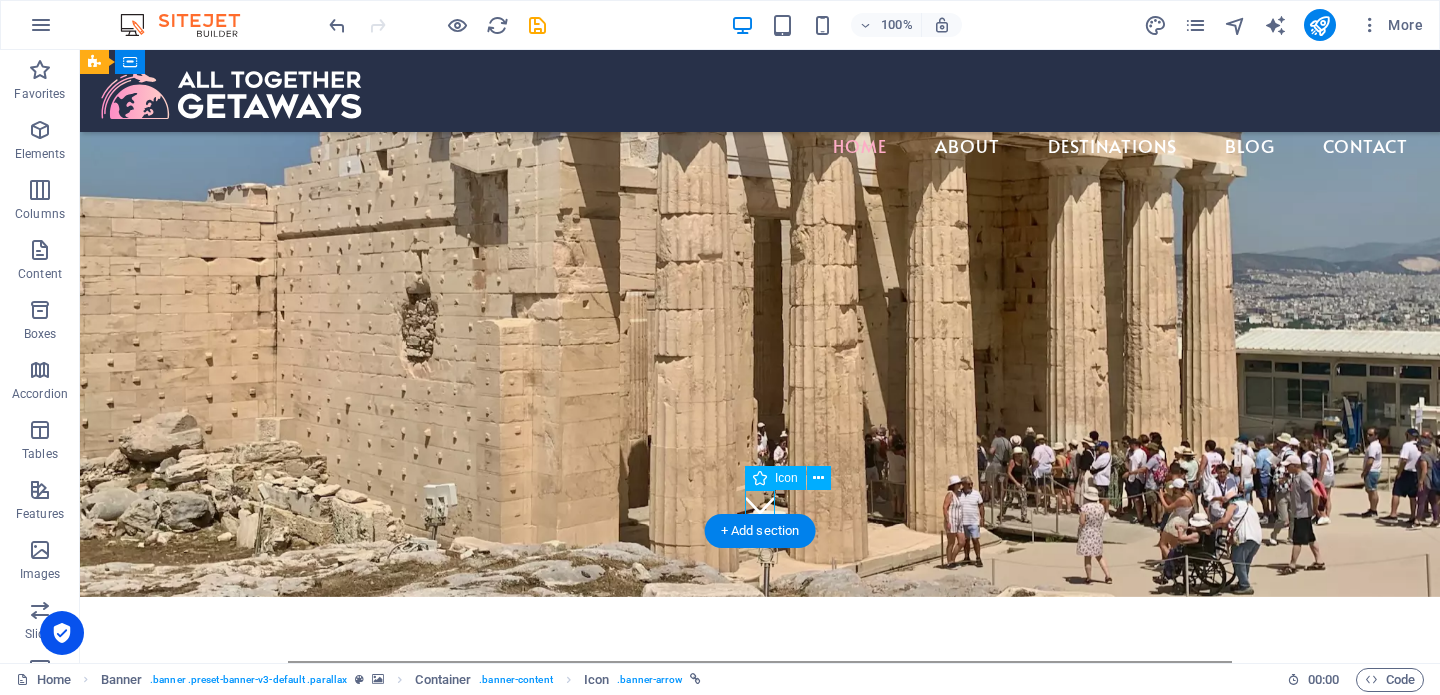click at bounding box center (760, 505) 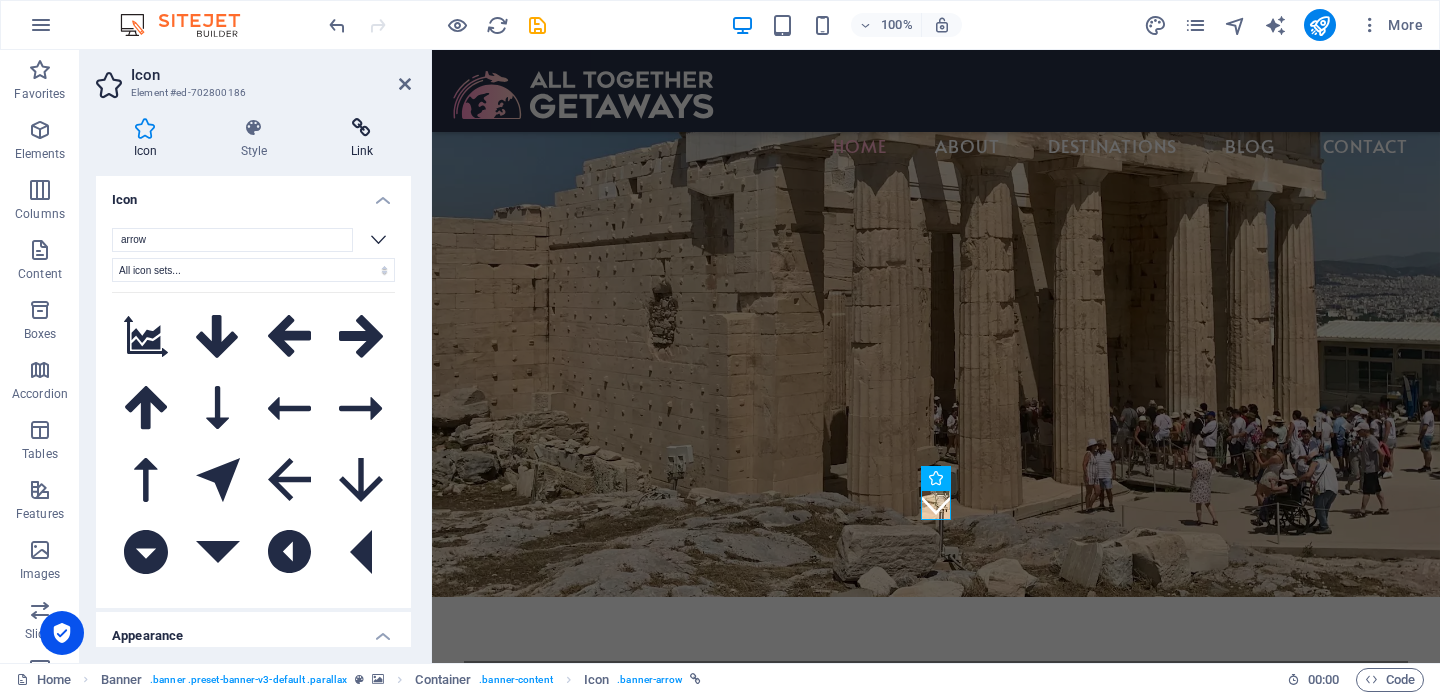 click on "Link" at bounding box center [362, 139] 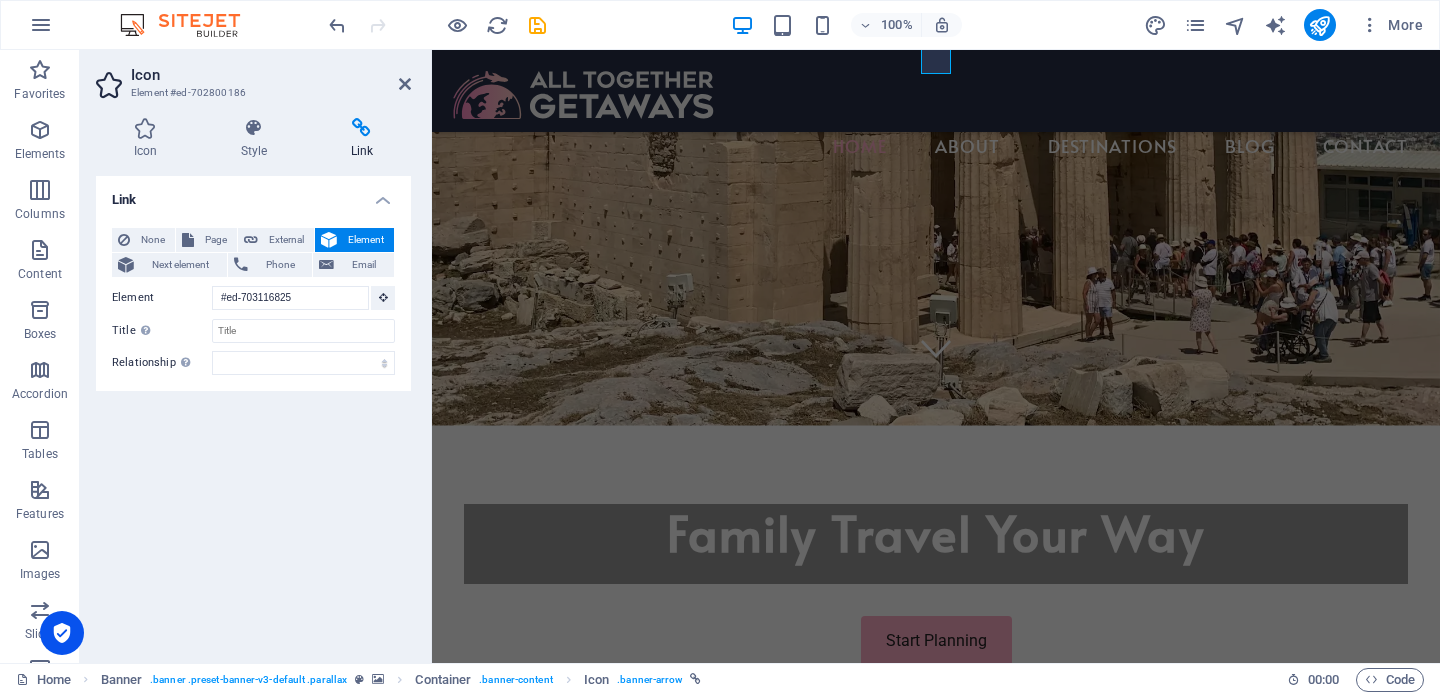scroll, scrollTop: 50, scrollLeft: 0, axis: vertical 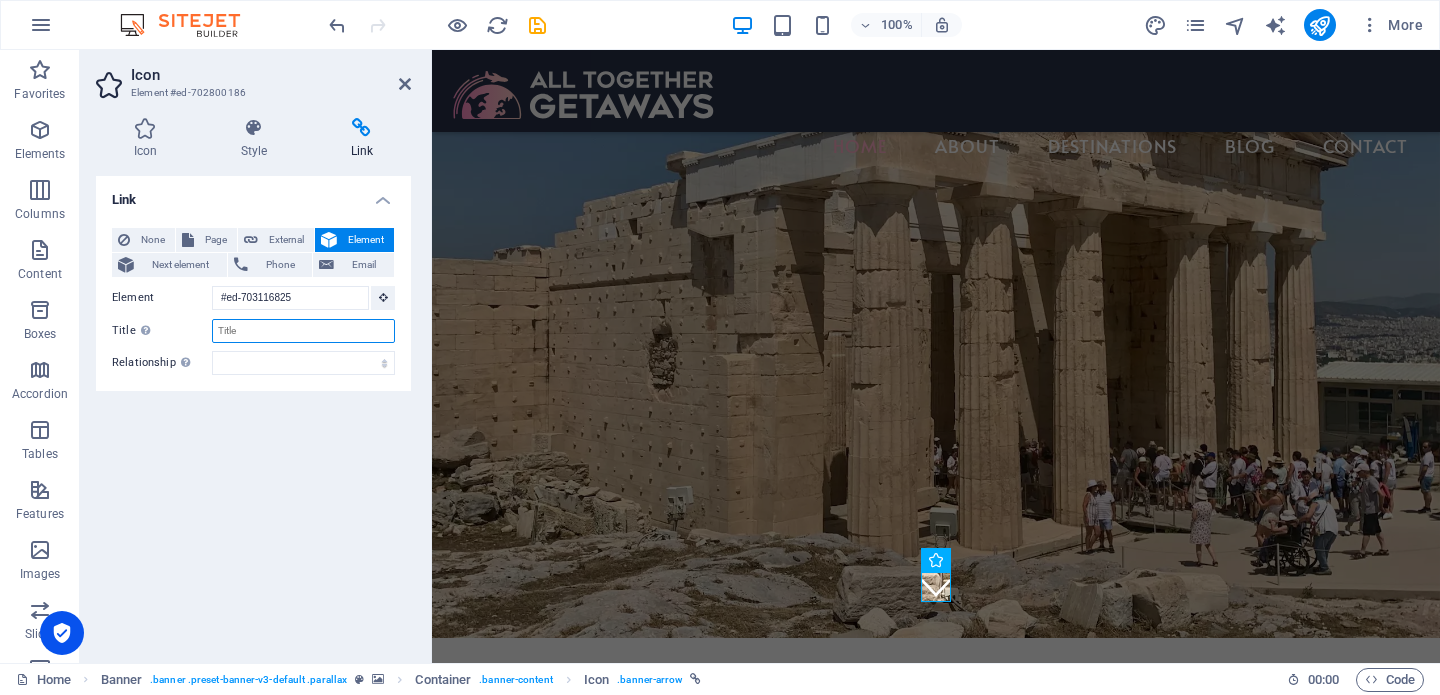 click on "Title Additional link description, should not be the same as the link text. The title is most often shown as a tooltip text when the mouse moves over the element. Leave empty if uncertain." at bounding box center [303, 331] 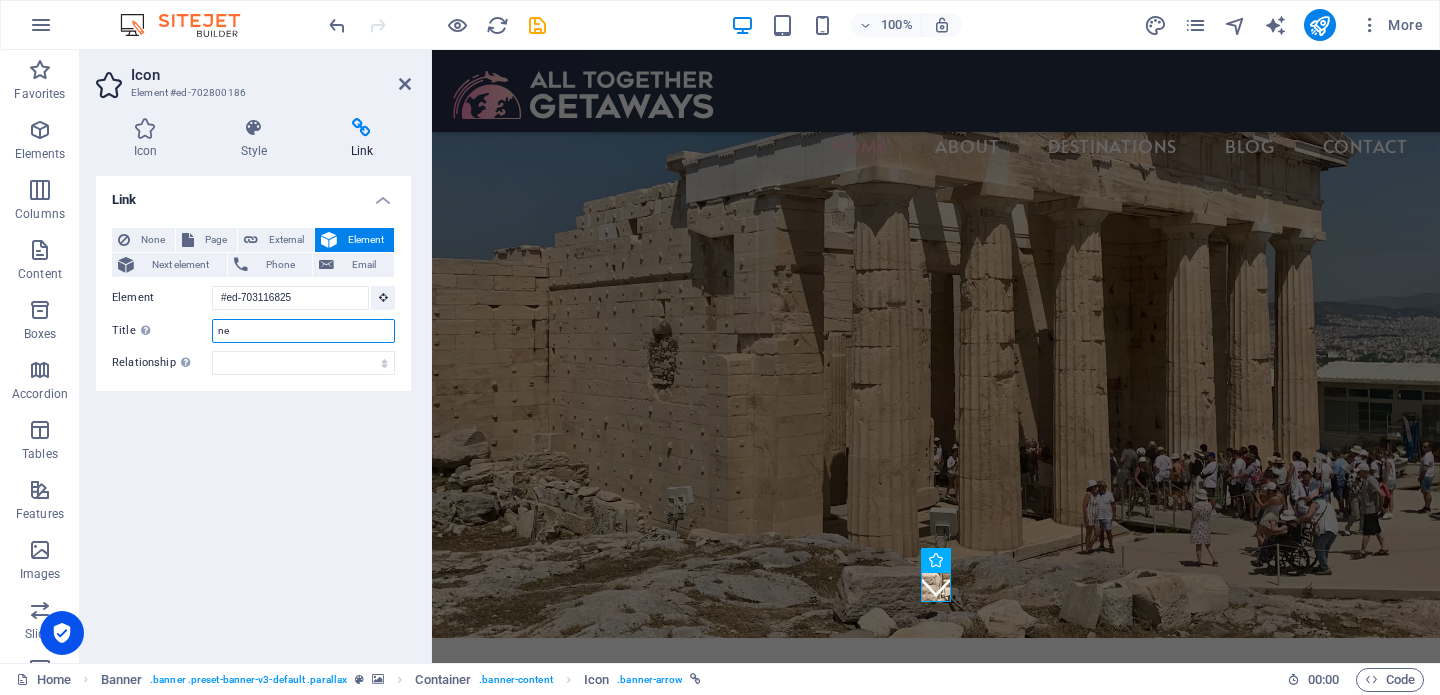 type on "n" 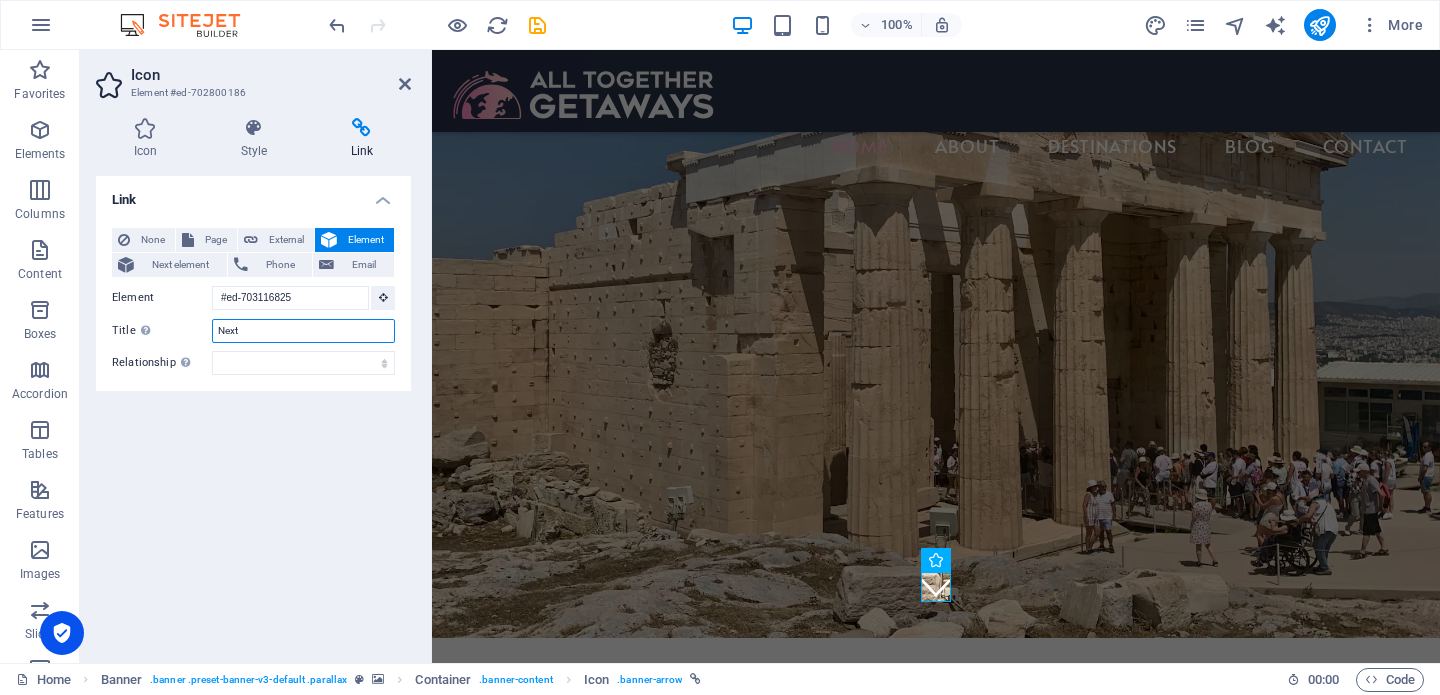 type on "Next" 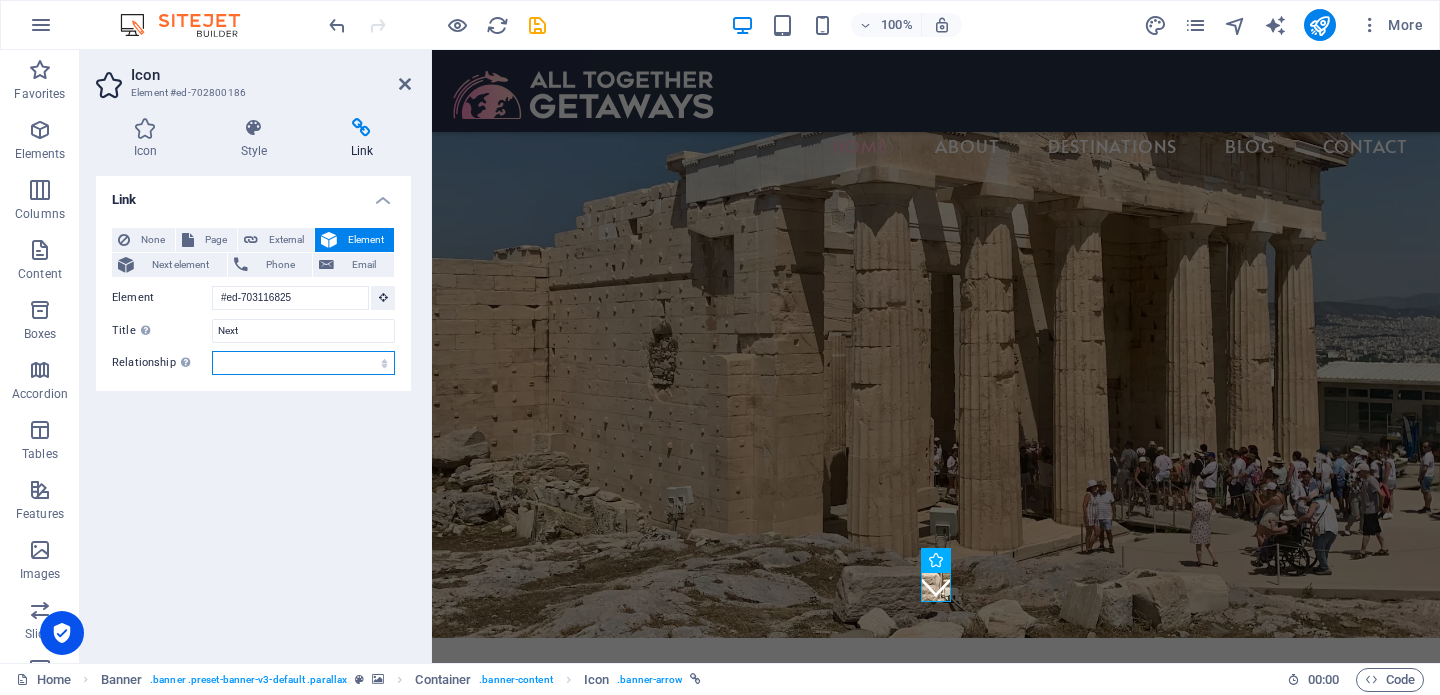 click on "alternate author bookmark external help license next nofollow noreferrer noopener prev search tag" at bounding box center [303, 363] 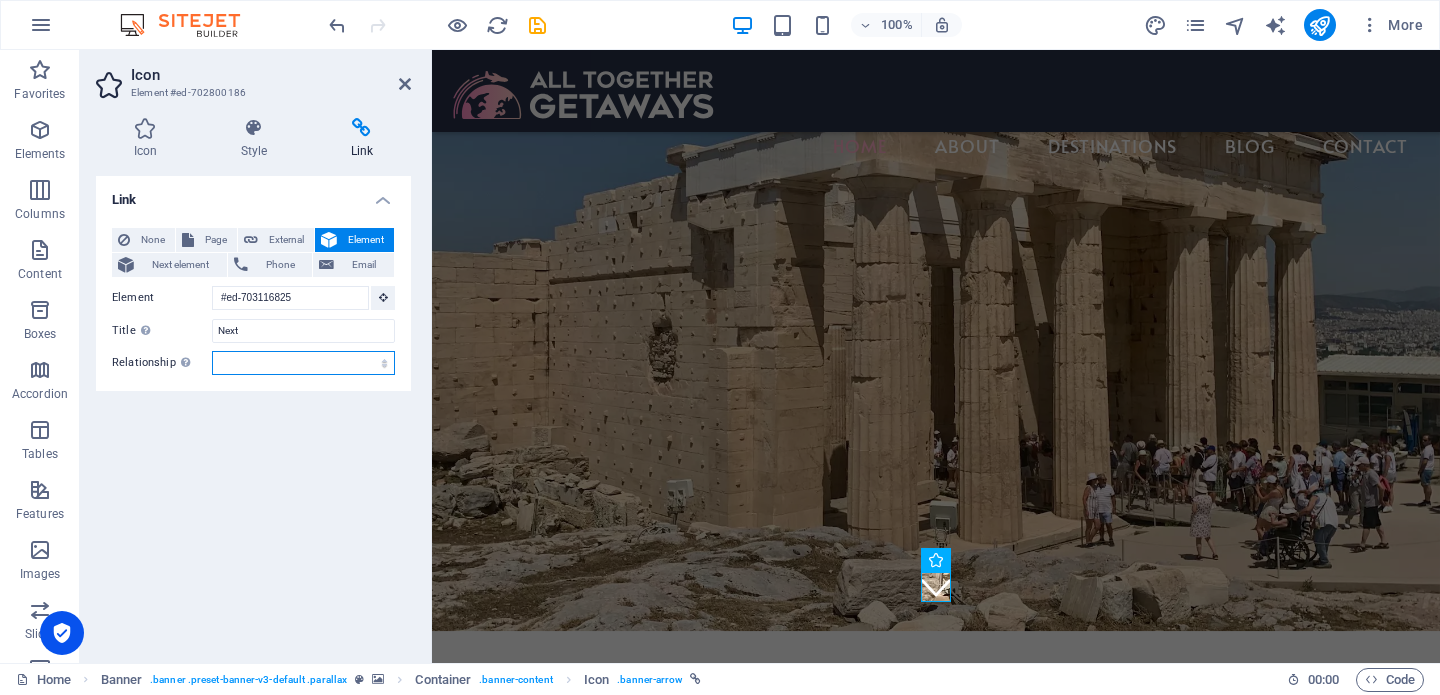 scroll, scrollTop: 0, scrollLeft: 0, axis: both 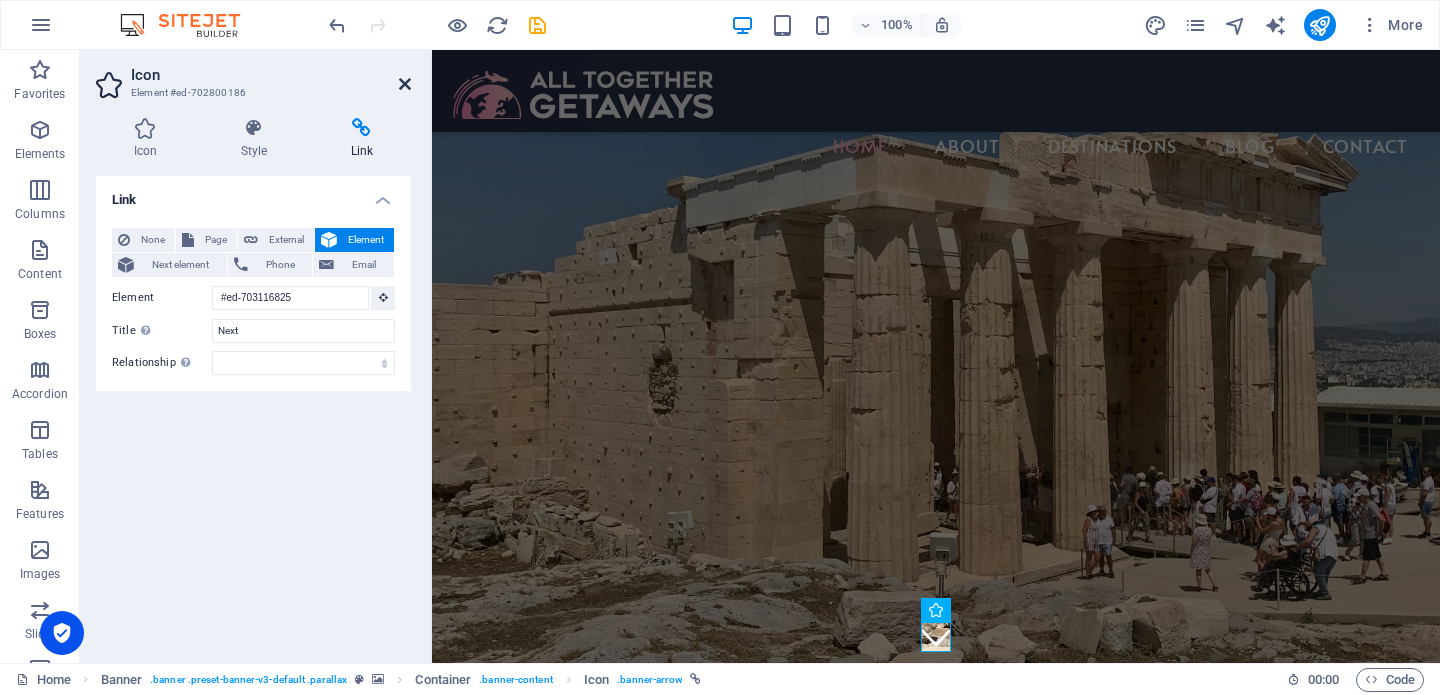 click at bounding box center [405, 84] 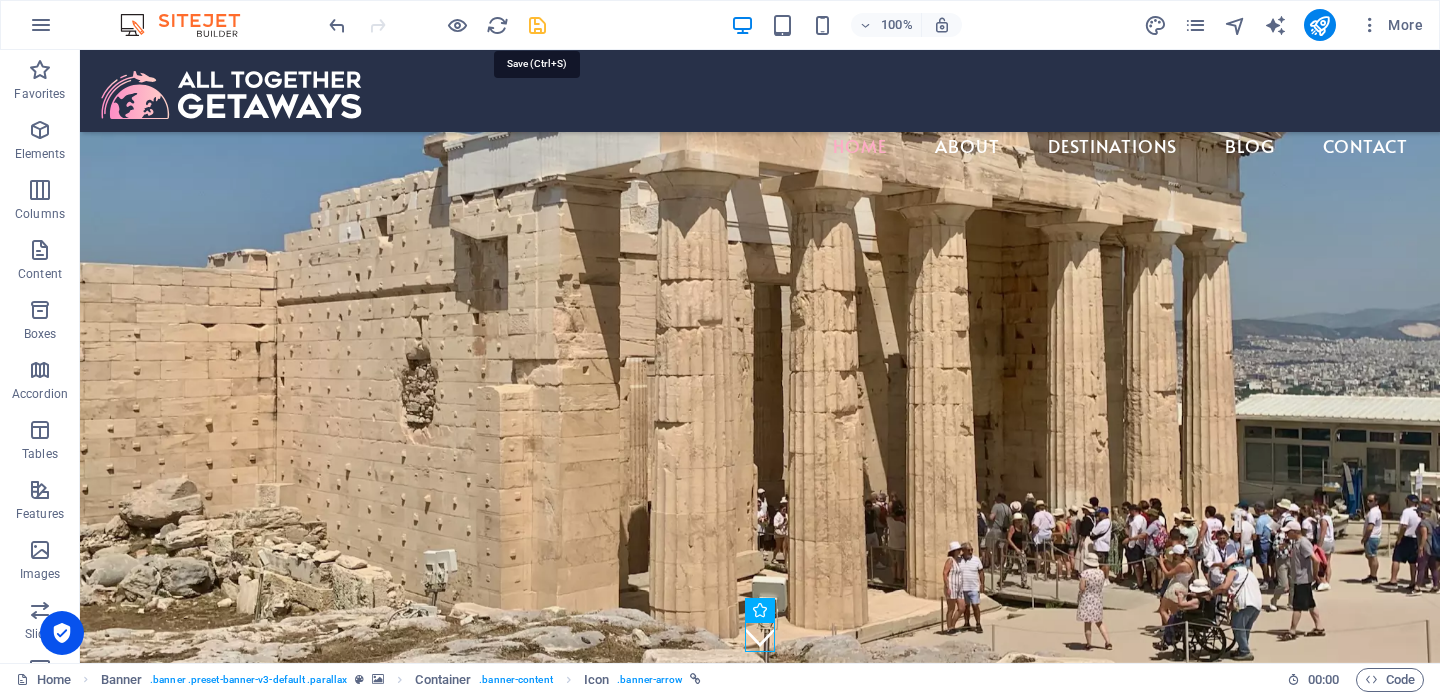 click at bounding box center (537, 25) 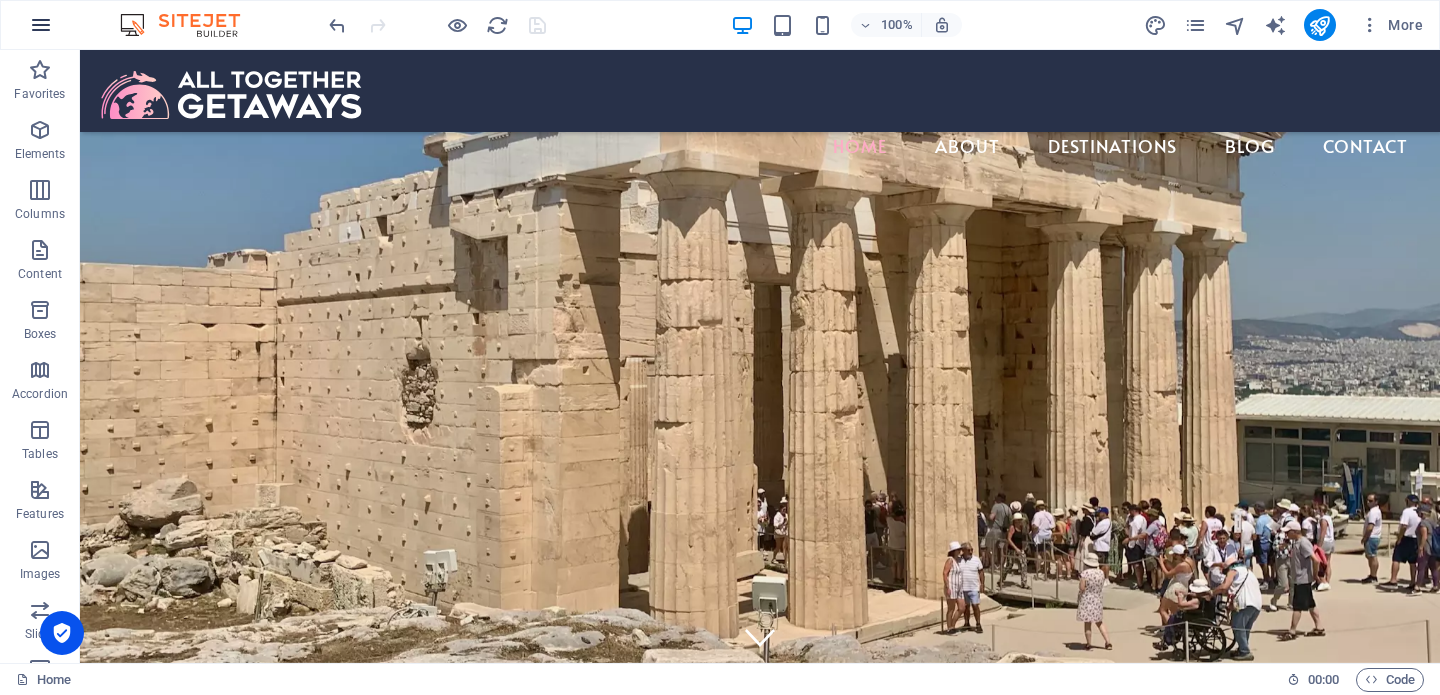 click at bounding box center (41, 25) 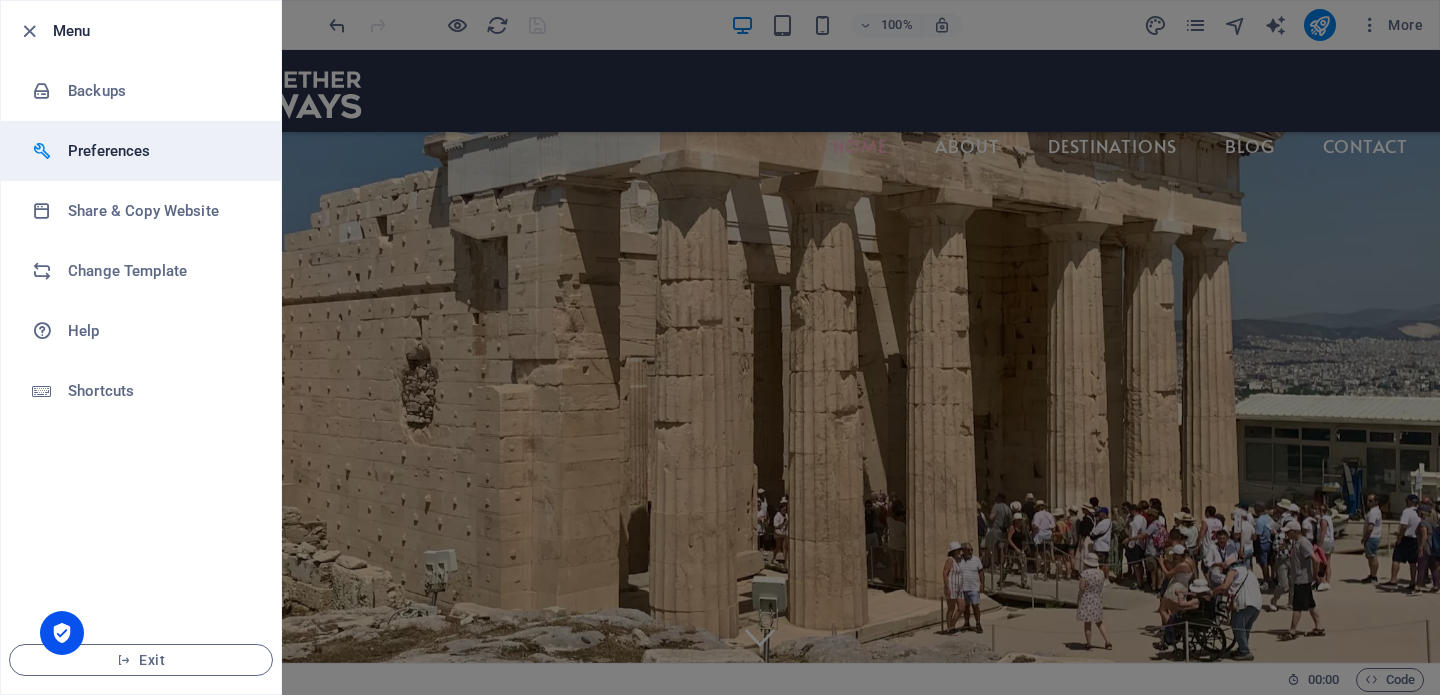 click on "Preferences" at bounding box center (160, 151) 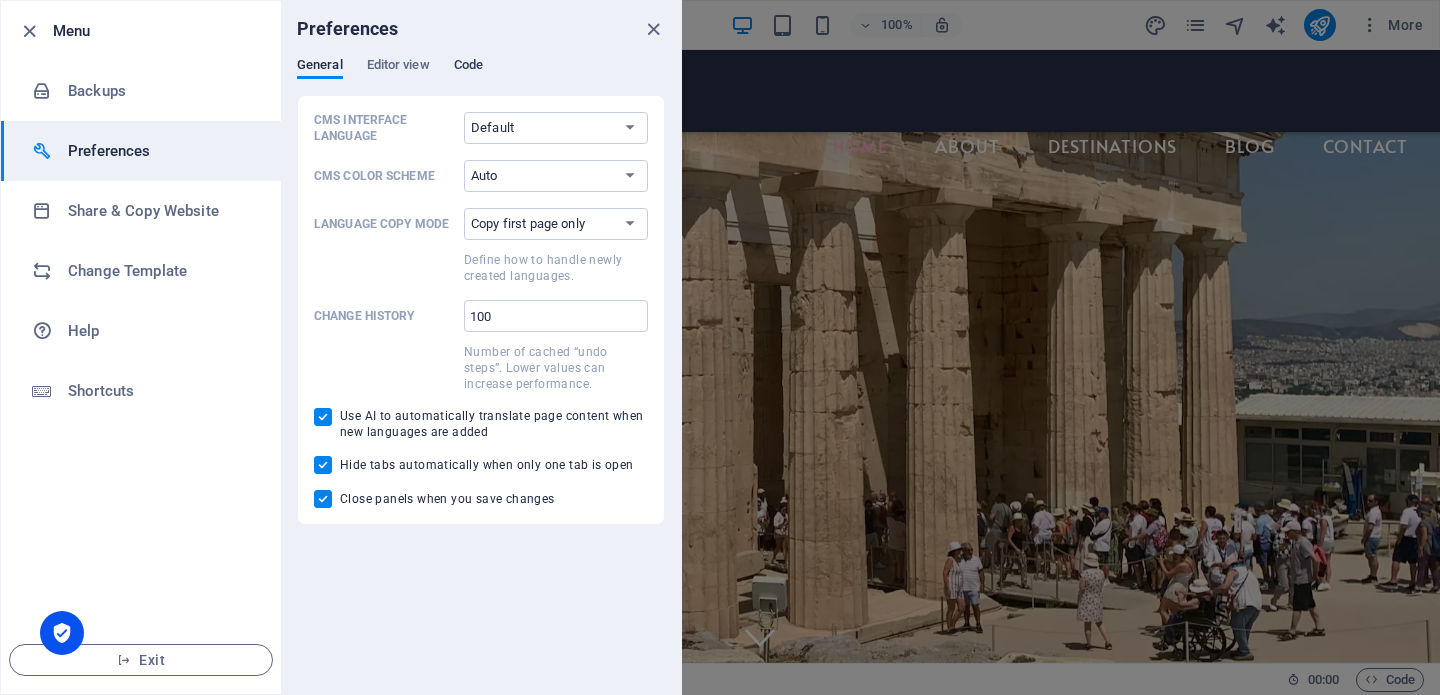 click on "Code" at bounding box center (468, 67) 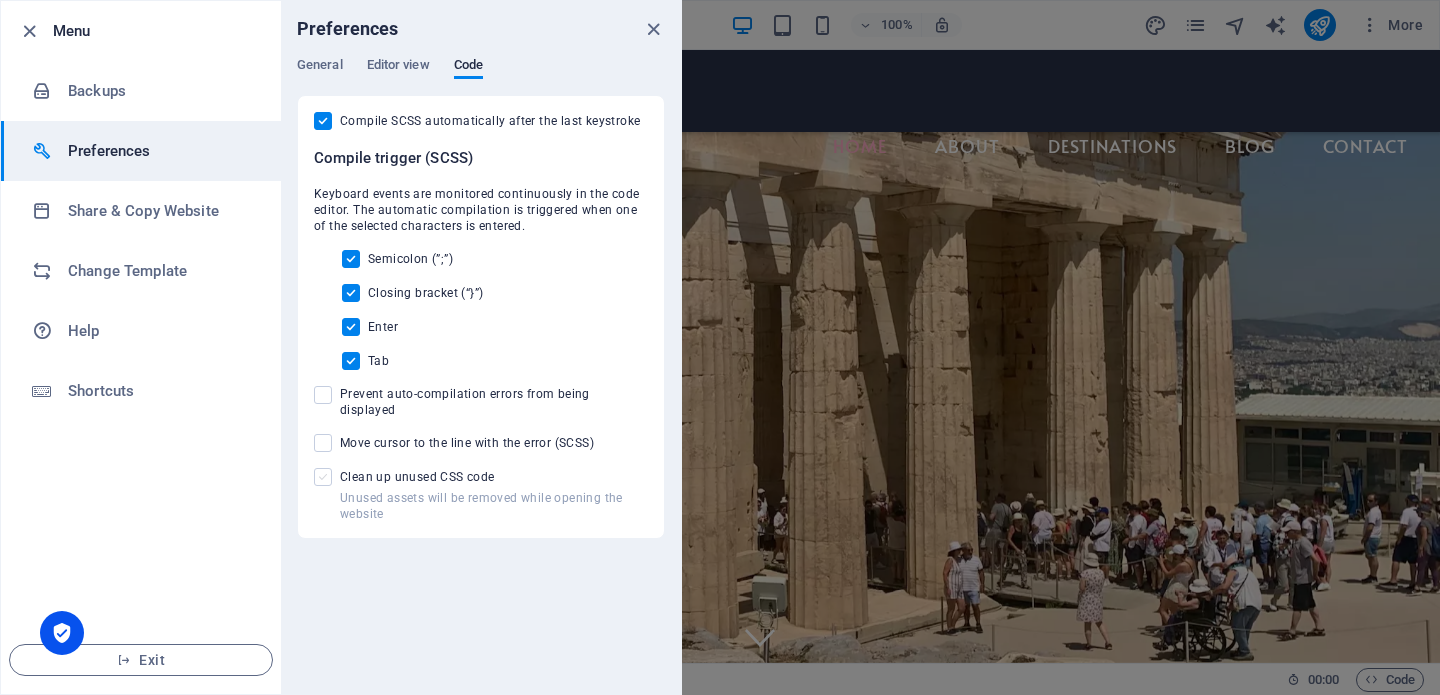 click at bounding box center (323, 477) 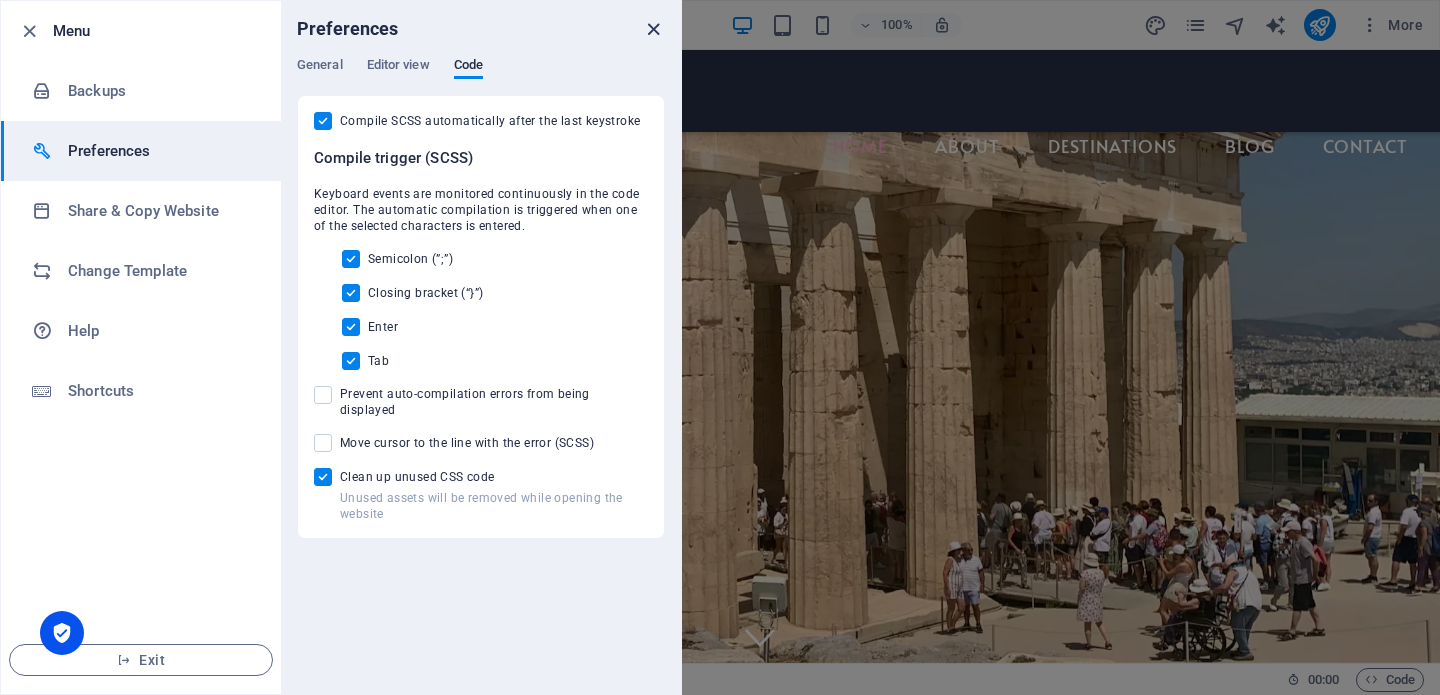 click at bounding box center (653, 29) 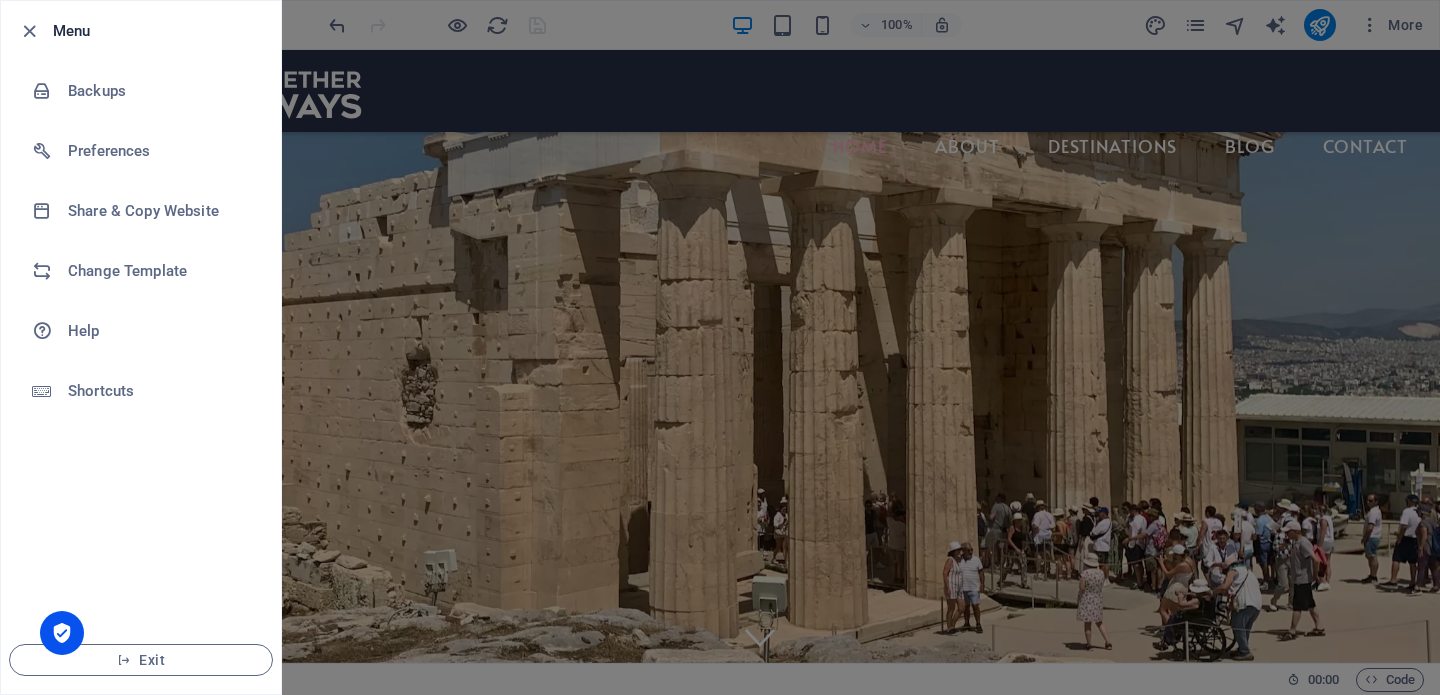 click at bounding box center (720, 347) 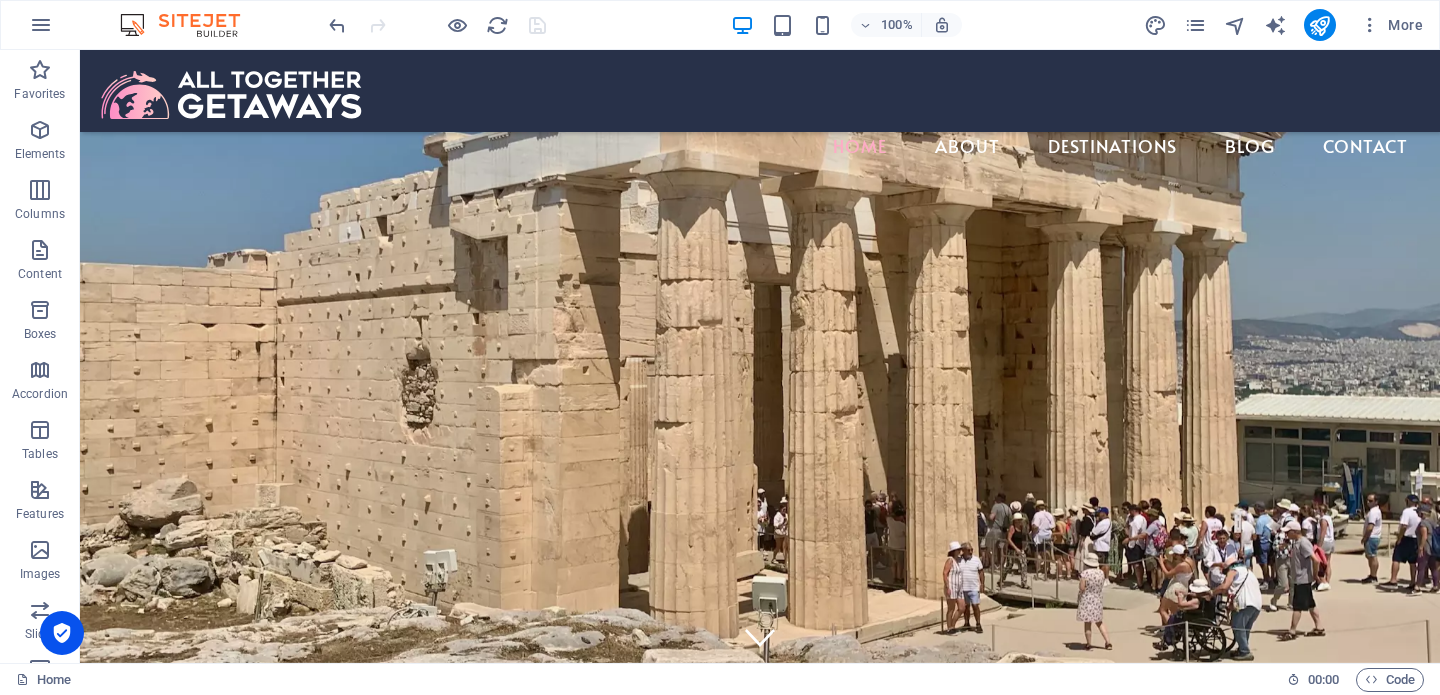 click at bounding box center (437, 25) 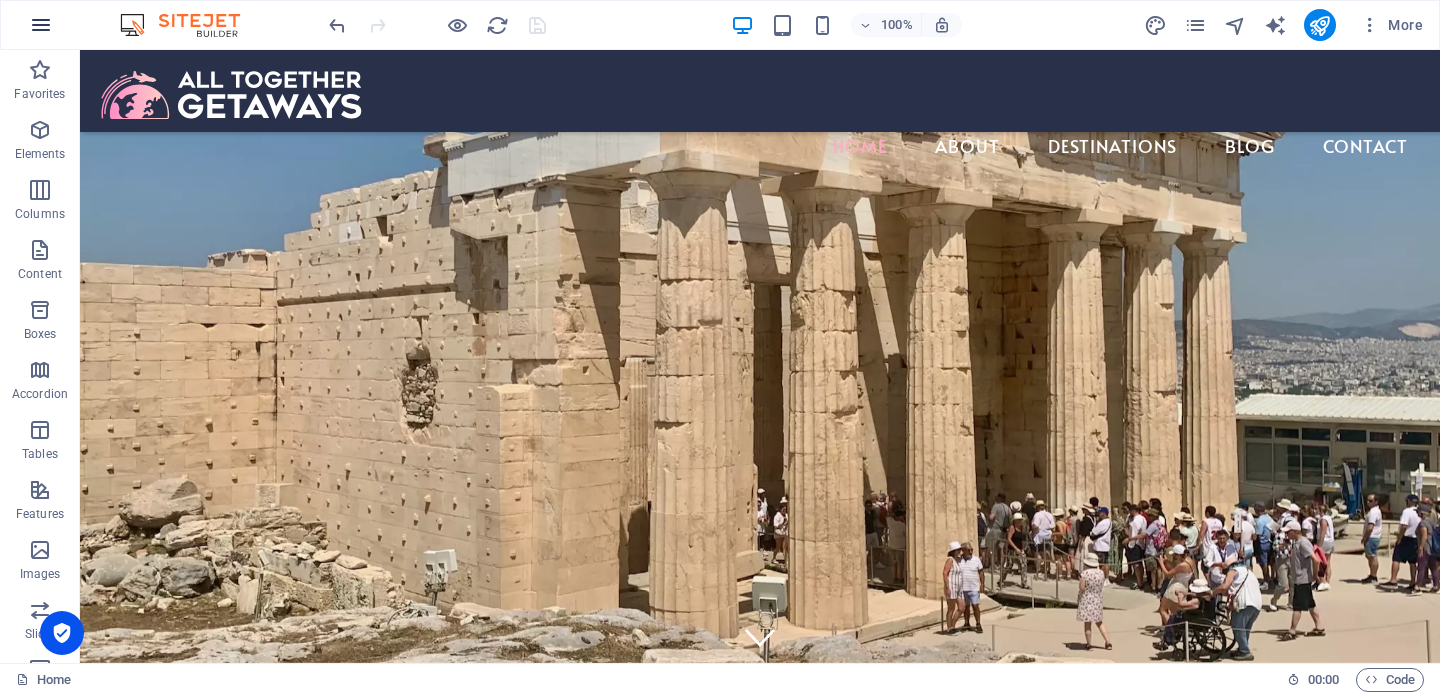 click at bounding box center [41, 25] 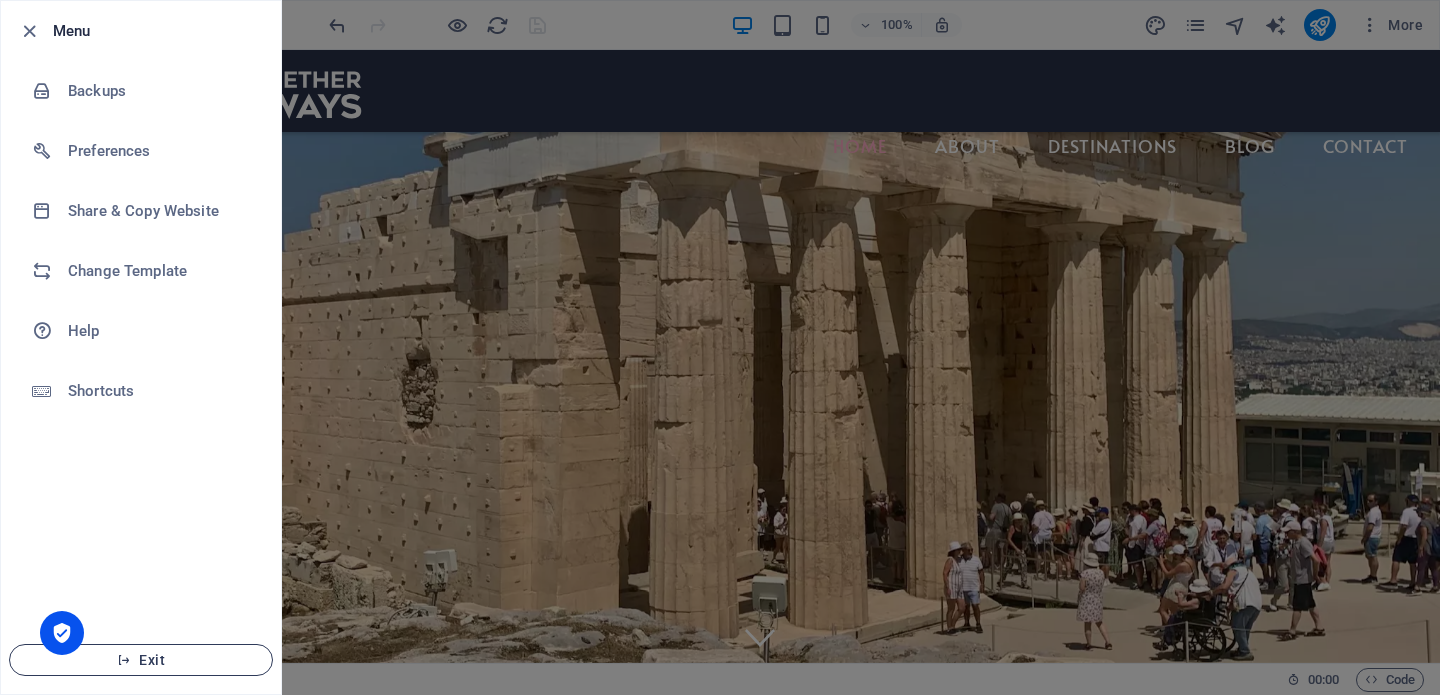click on "Exit" at bounding box center (141, 660) 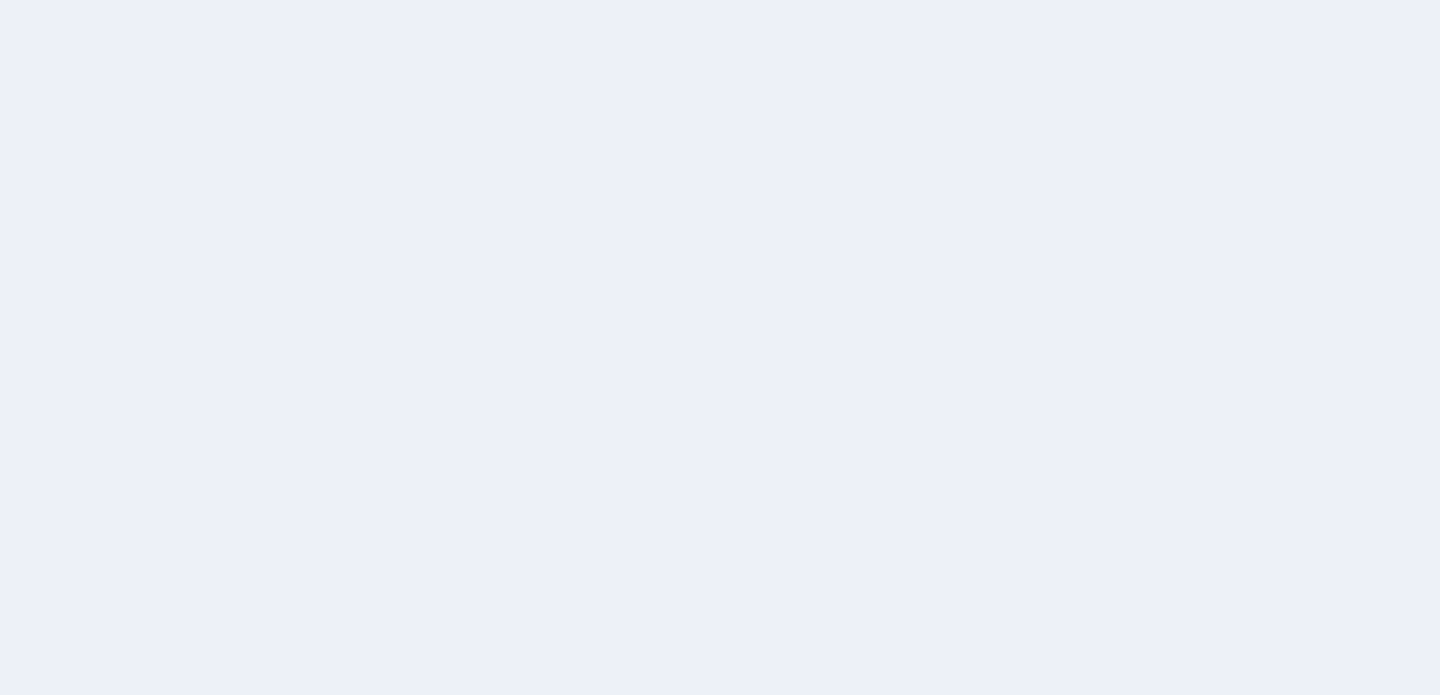 scroll, scrollTop: 0, scrollLeft: 0, axis: both 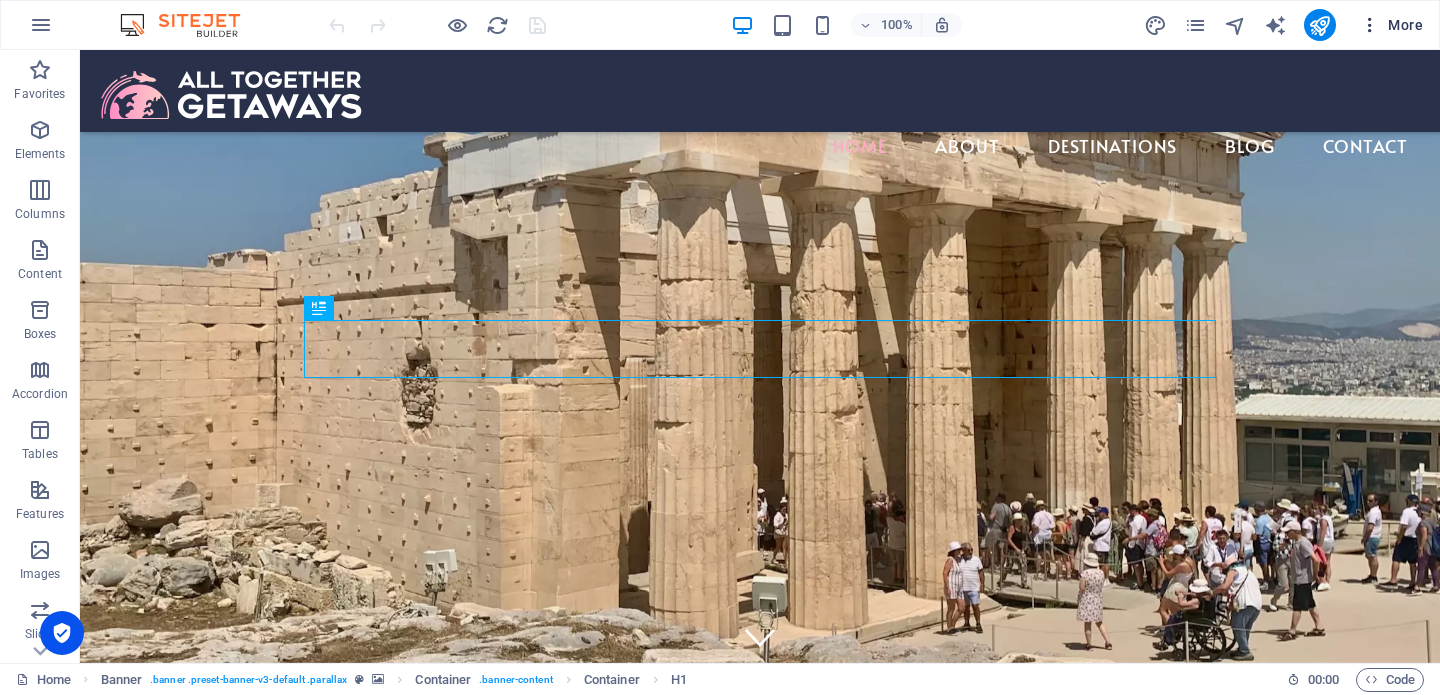 click on "More" at bounding box center (1391, 25) 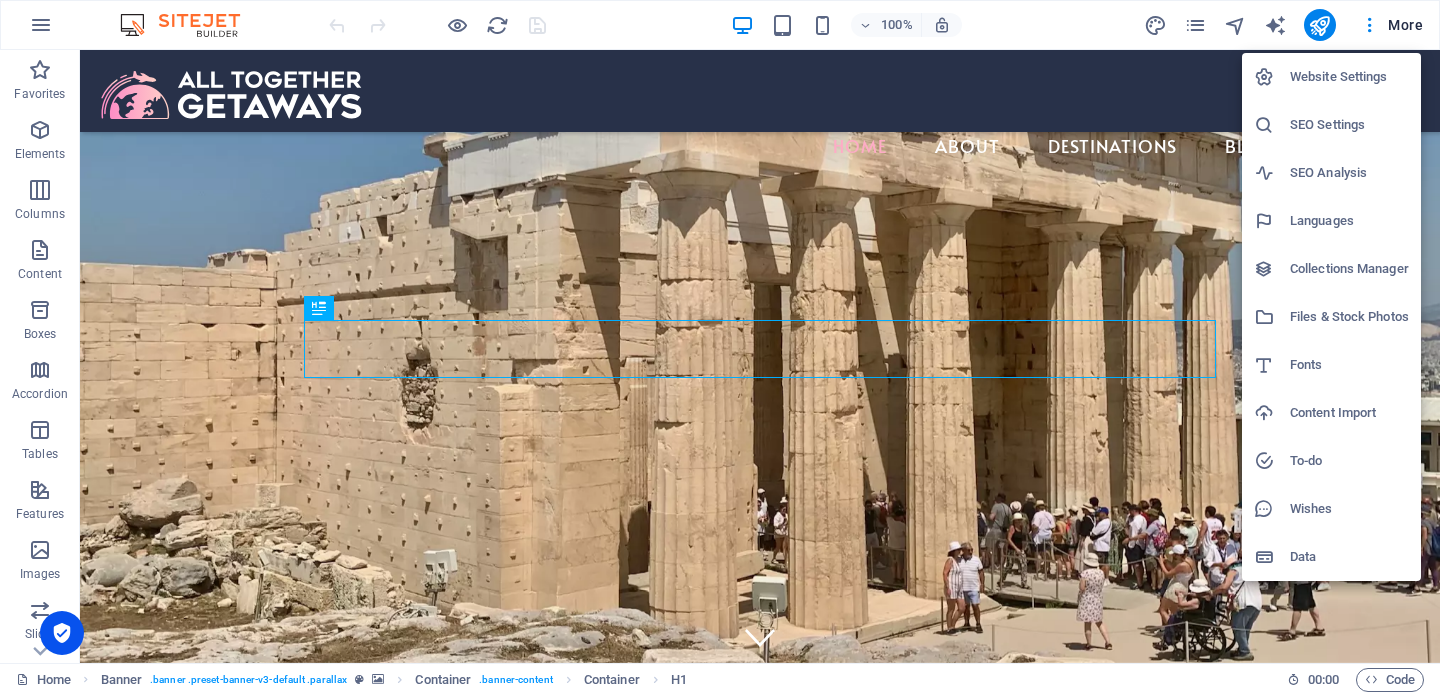 click on "Website Settings" at bounding box center [1349, 77] 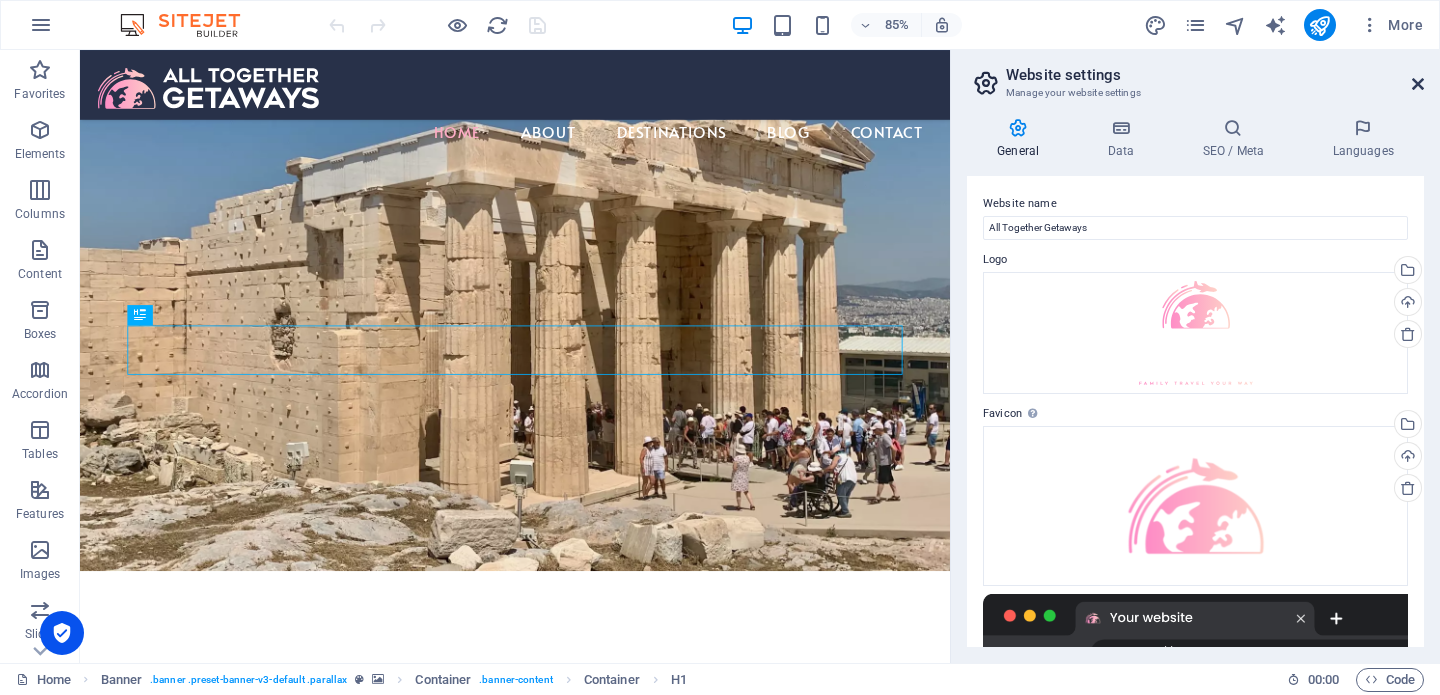click at bounding box center [1418, 84] 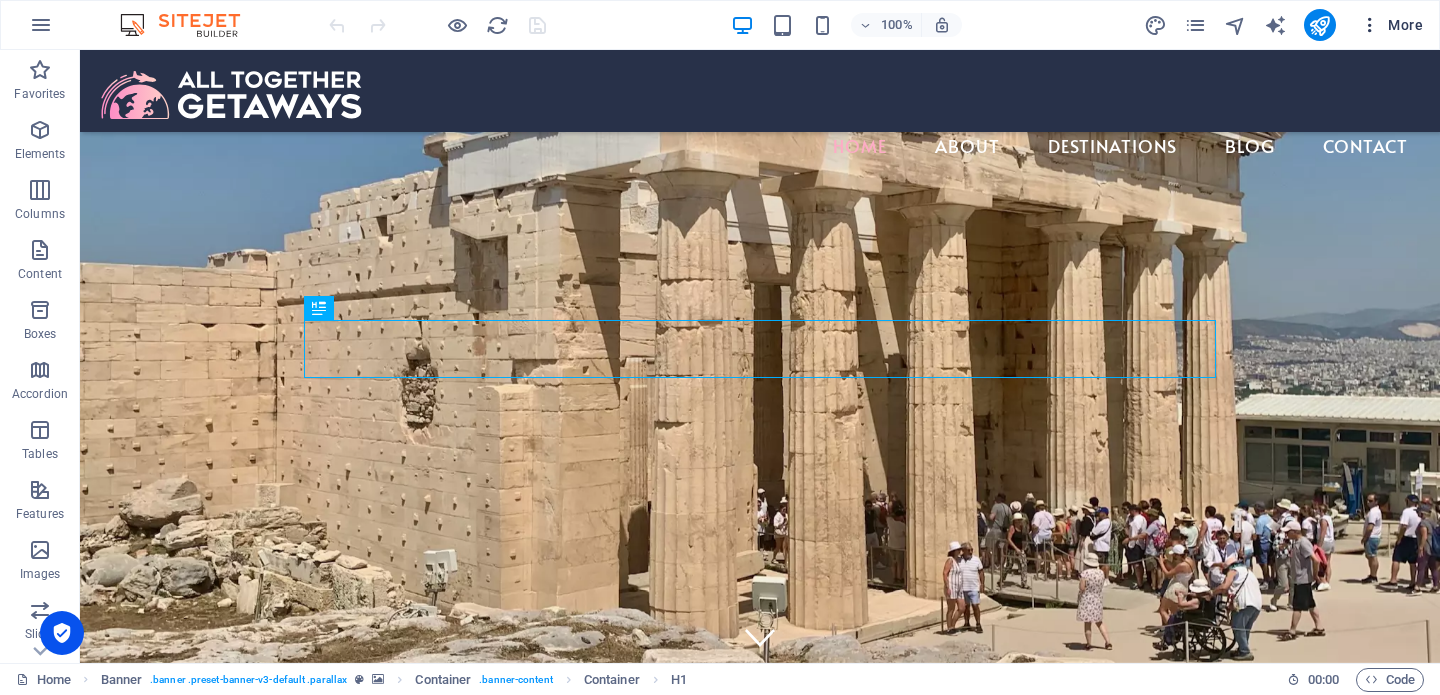 click on "More" at bounding box center (1391, 25) 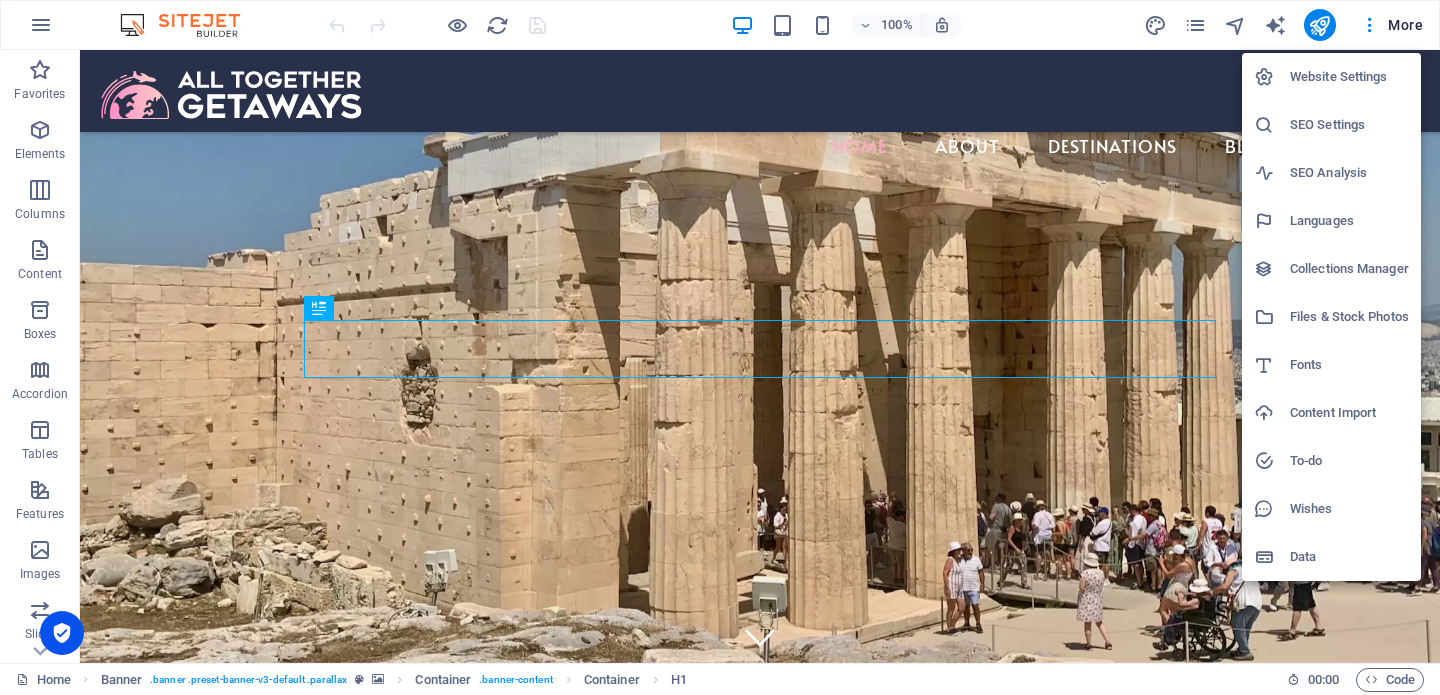 click on "Fonts" at bounding box center (1349, 365) 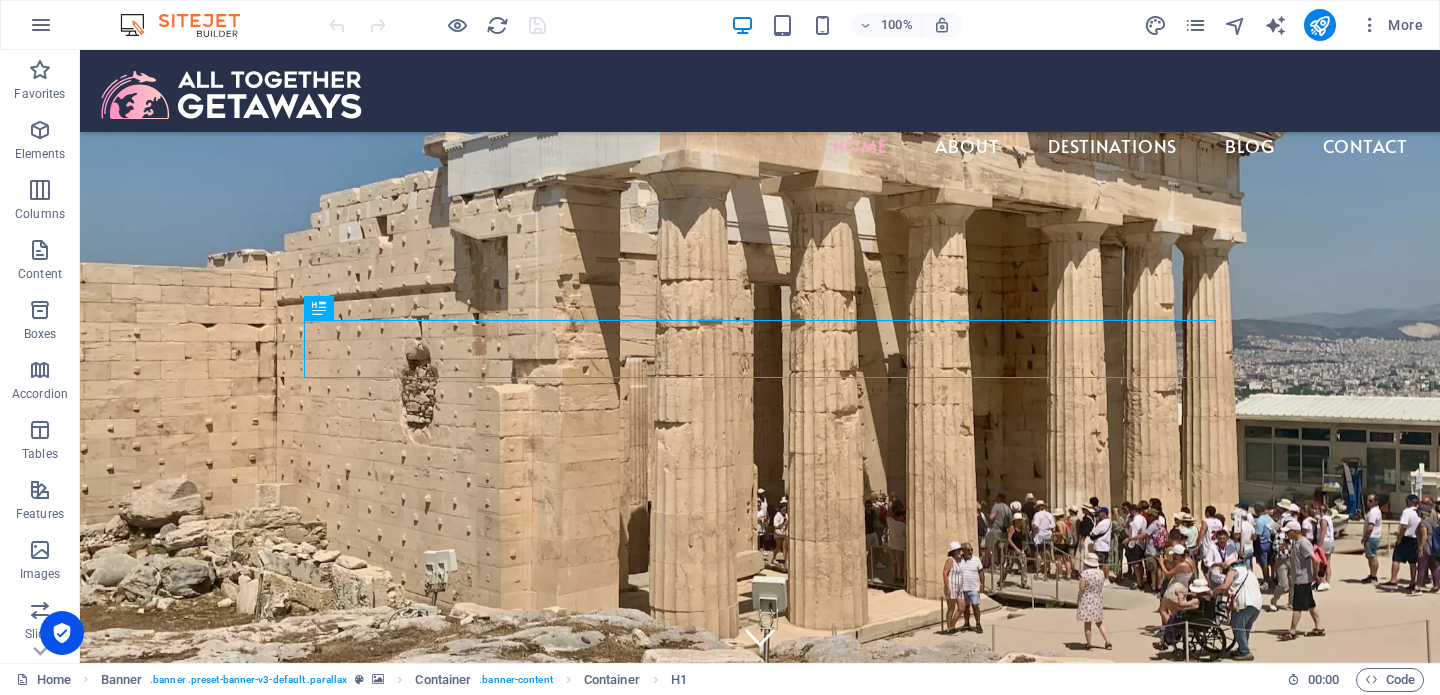 select on "popularity" 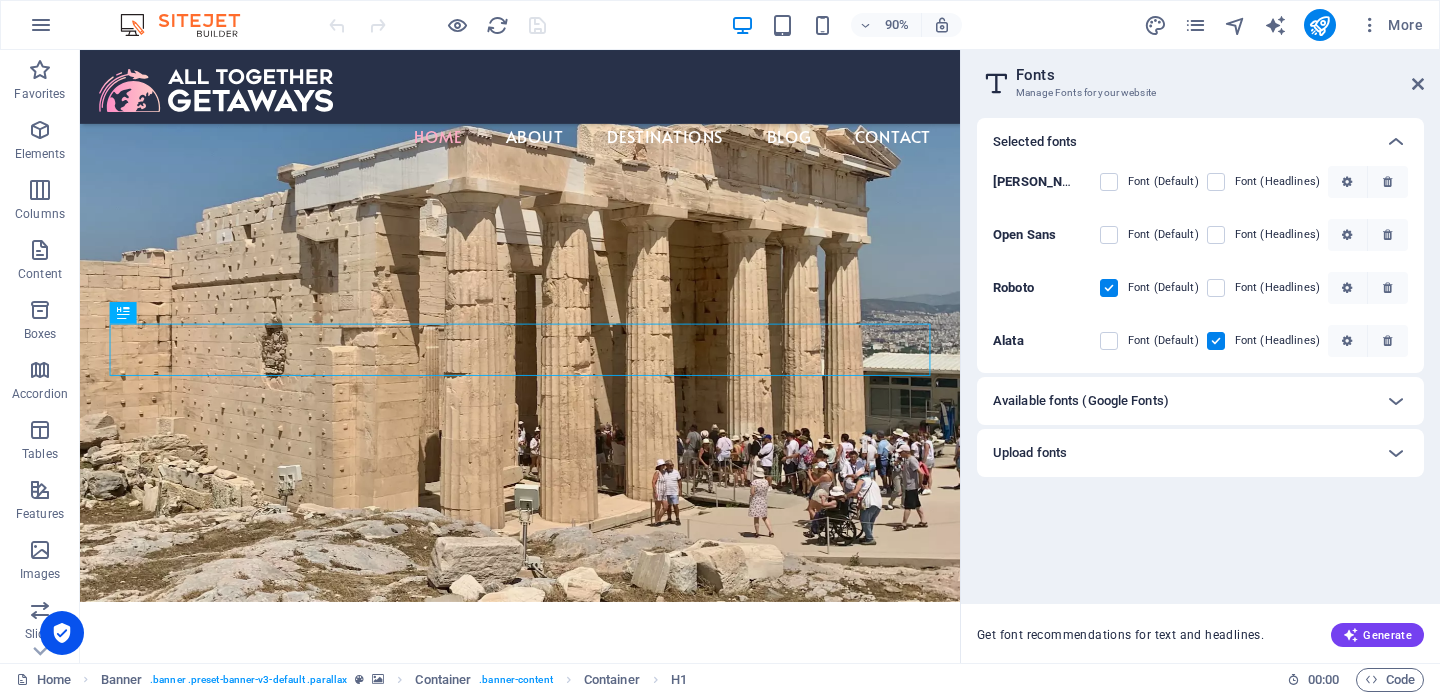 click on "Available fonts (Google Fonts)" at bounding box center [1182, 401] 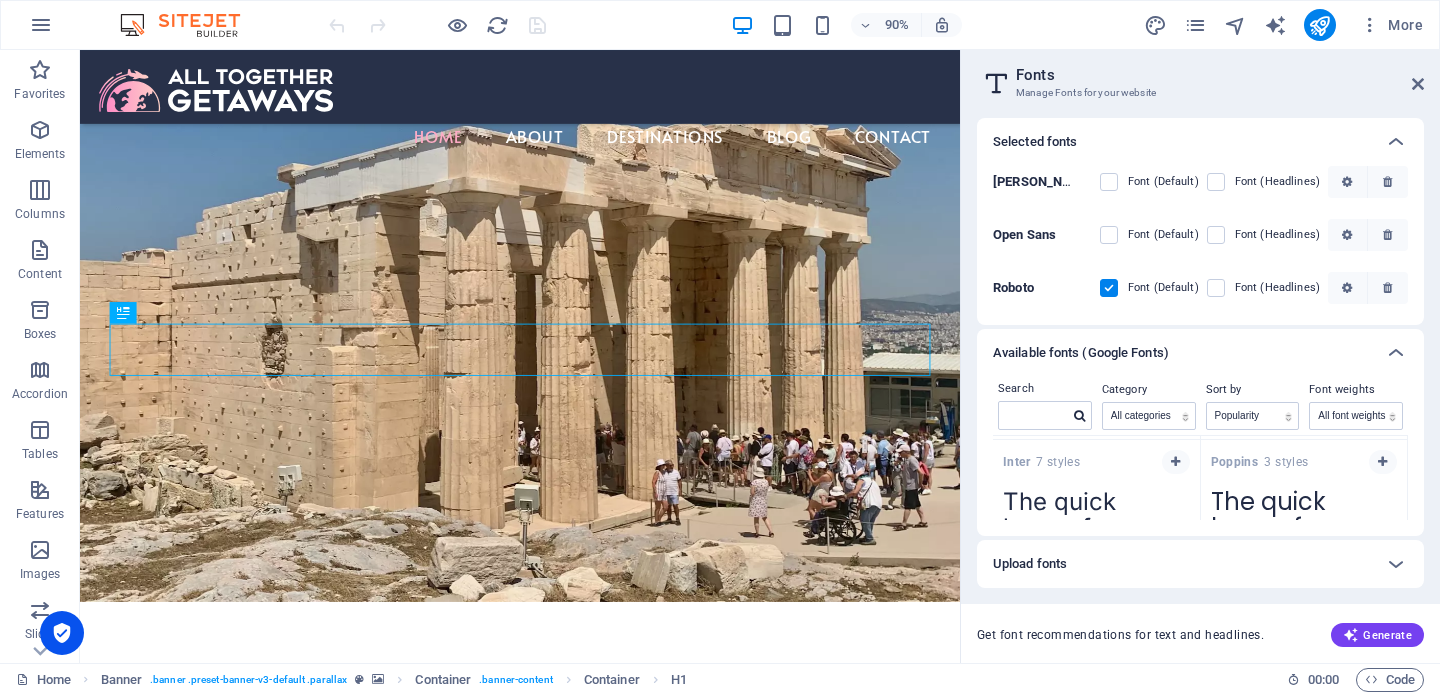 scroll, scrollTop: 159, scrollLeft: 0, axis: vertical 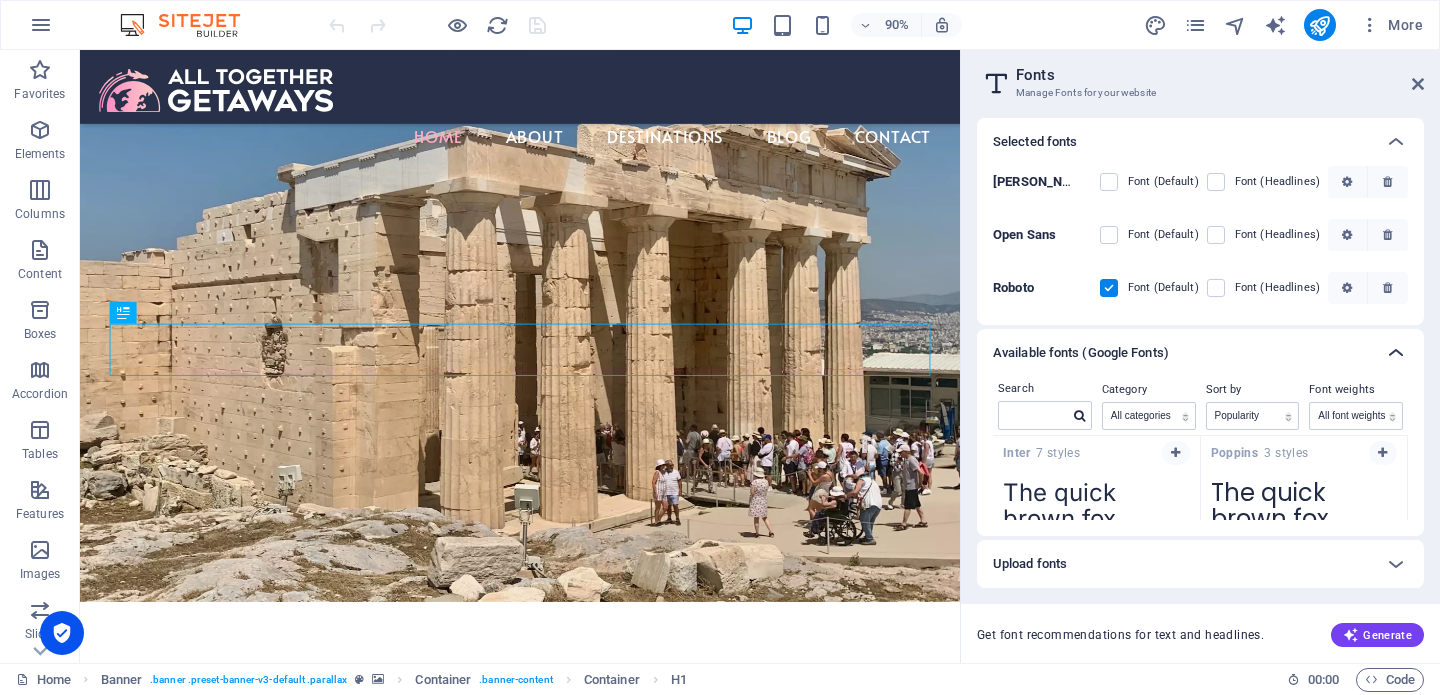 click at bounding box center (1396, 353) 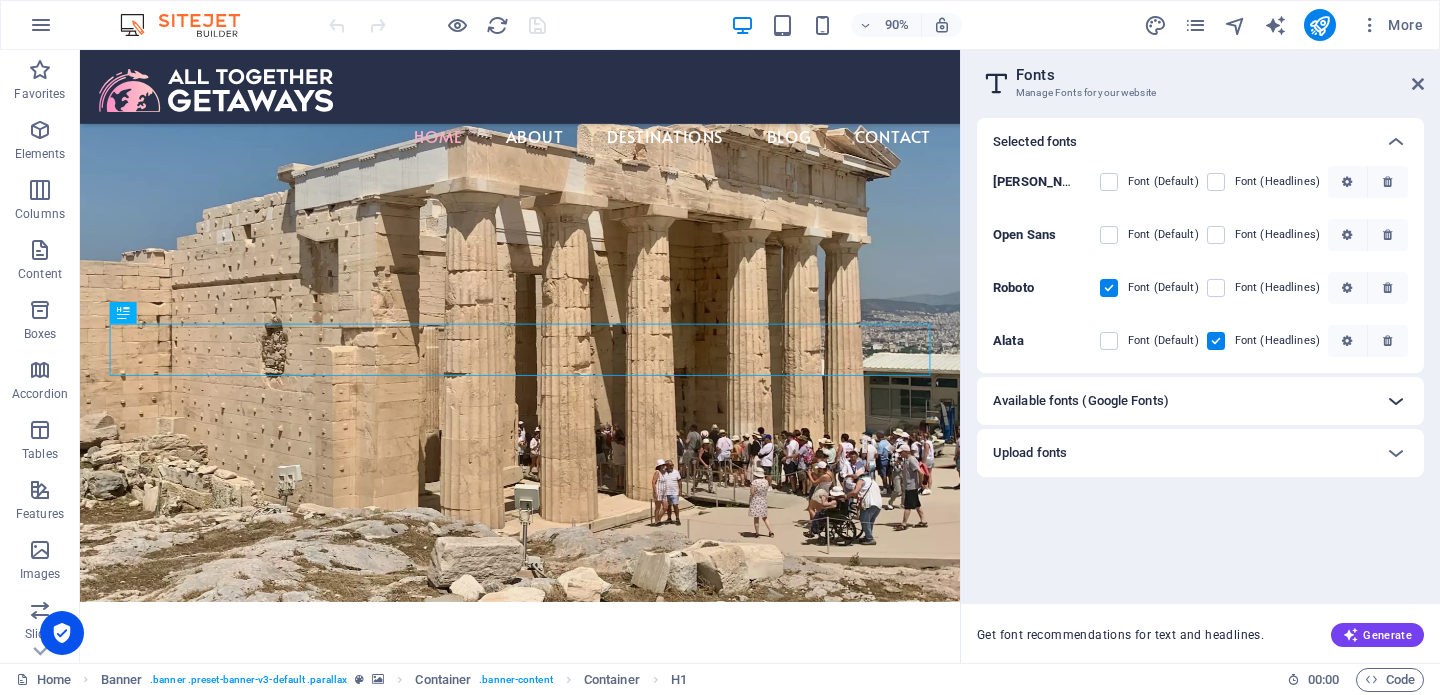 scroll, scrollTop: 0, scrollLeft: 0, axis: both 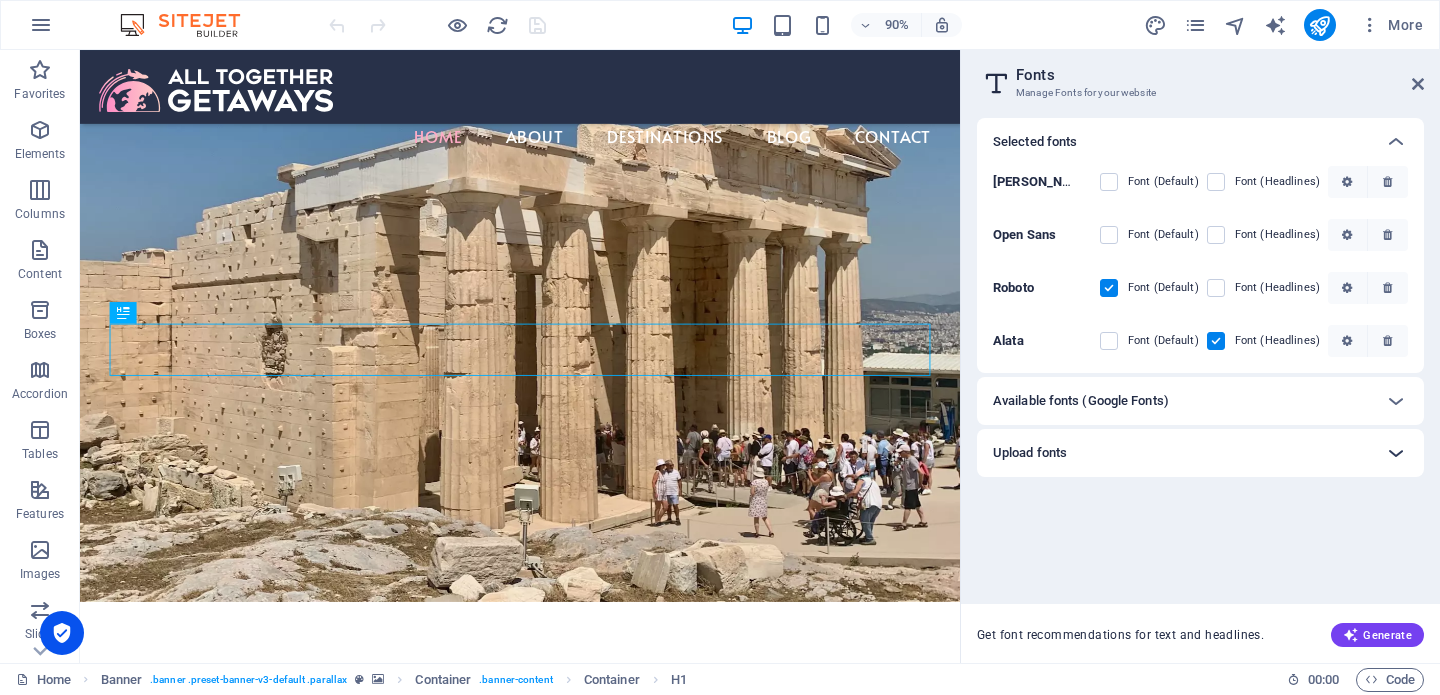 click at bounding box center [1396, 453] 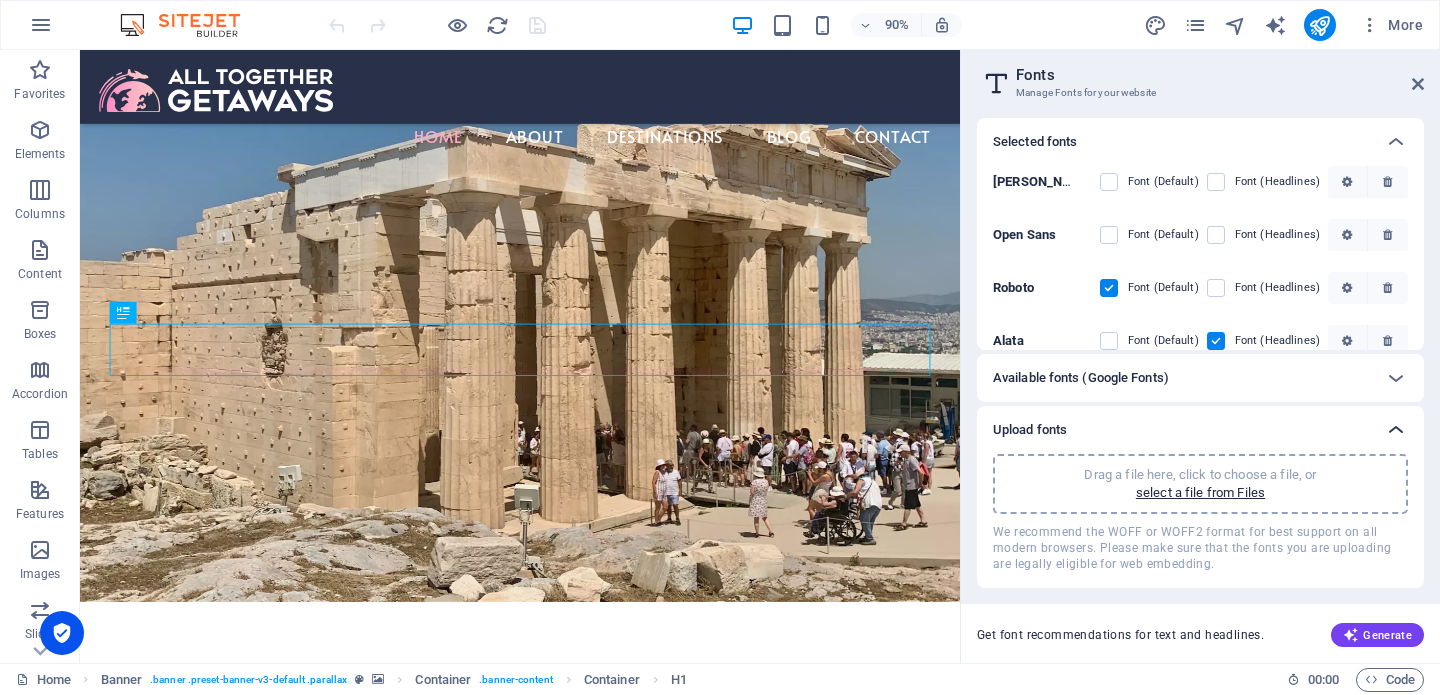 click at bounding box center (1396, 430) 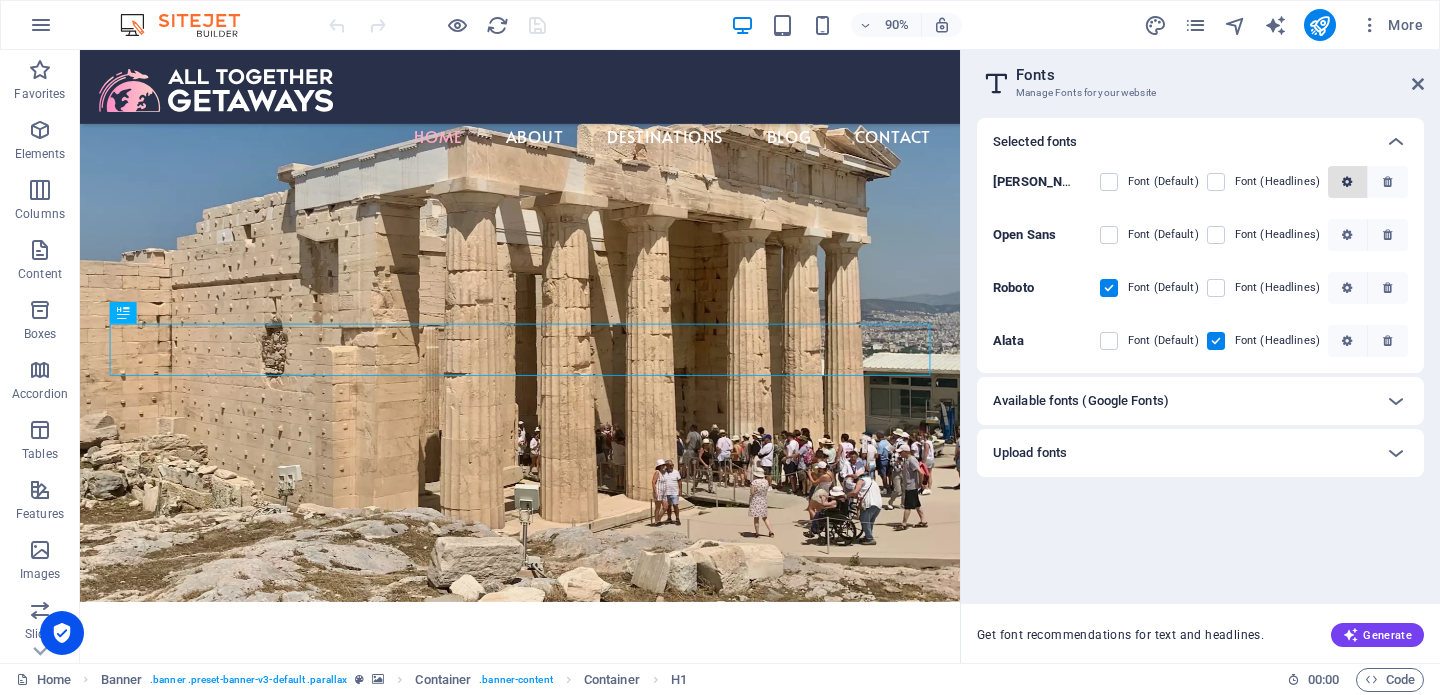 click at bounding box center (1347, 182) 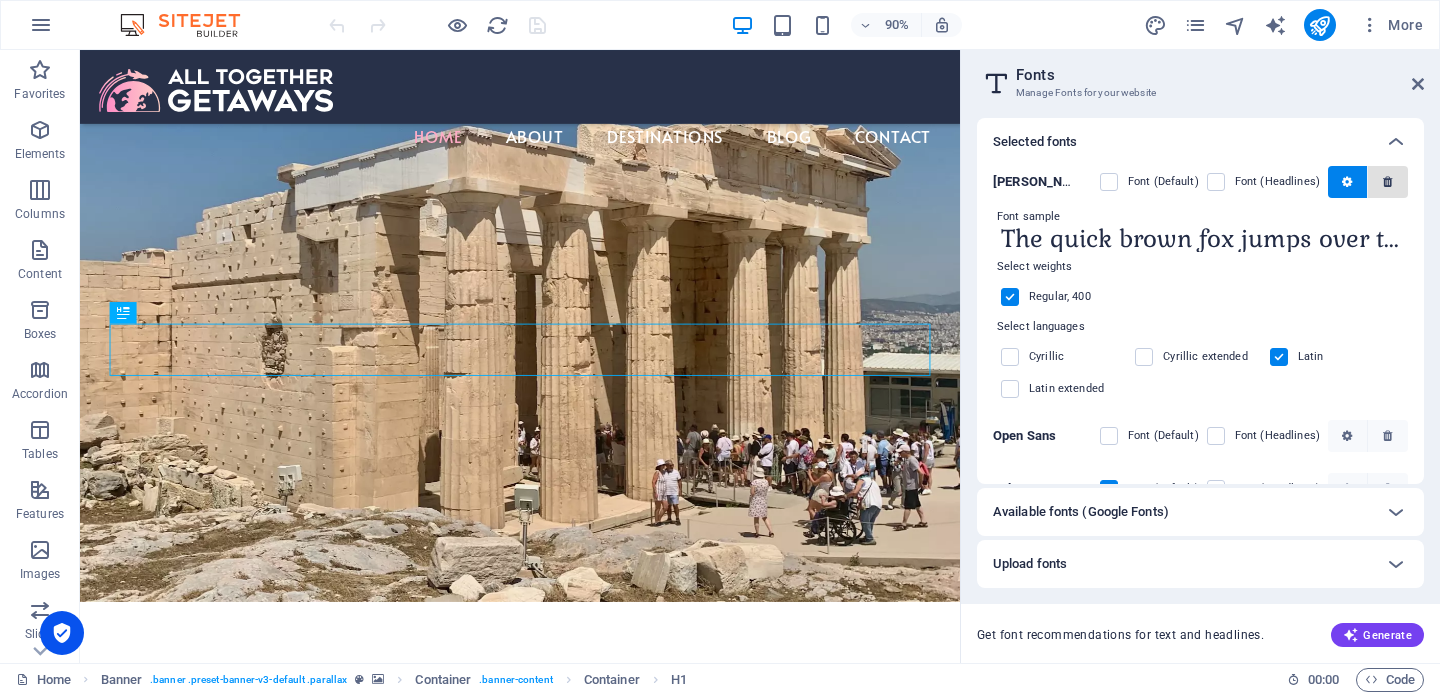 click at bounding box center [1388, 182] 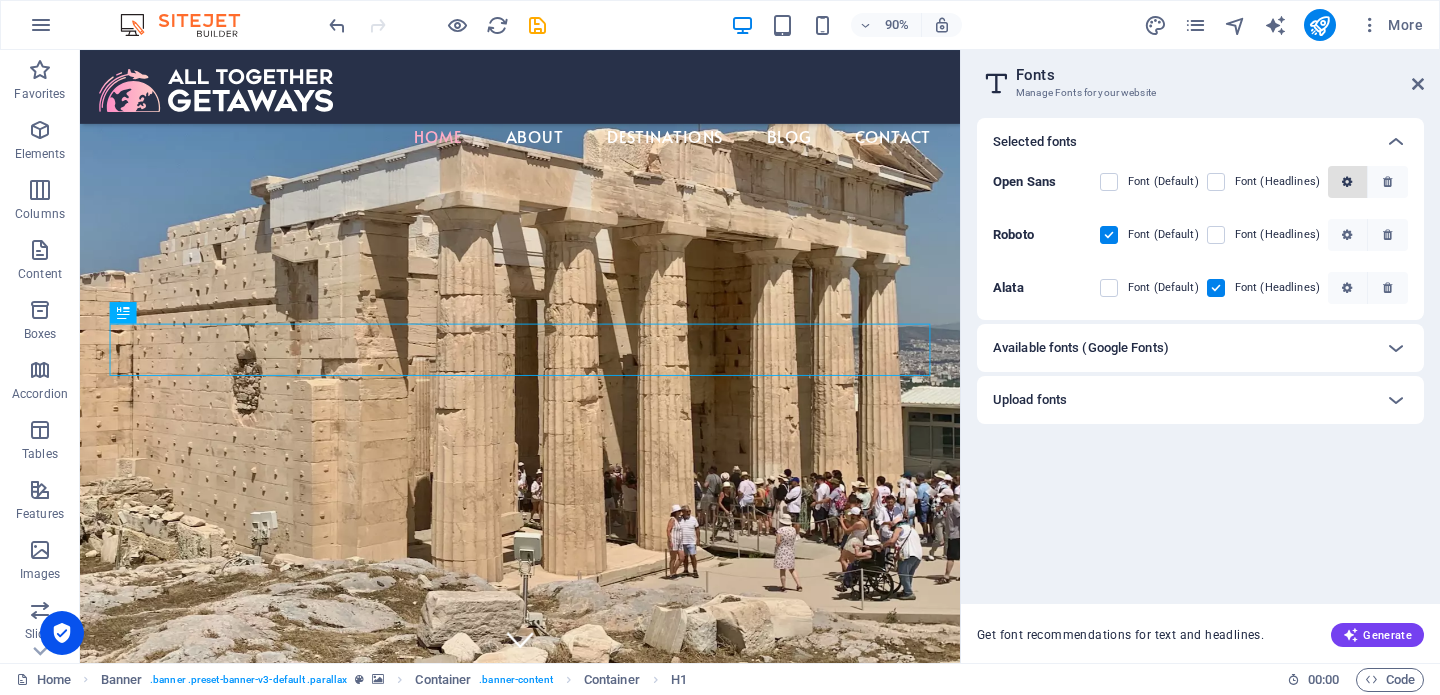click at bounding box center [1347, 182] 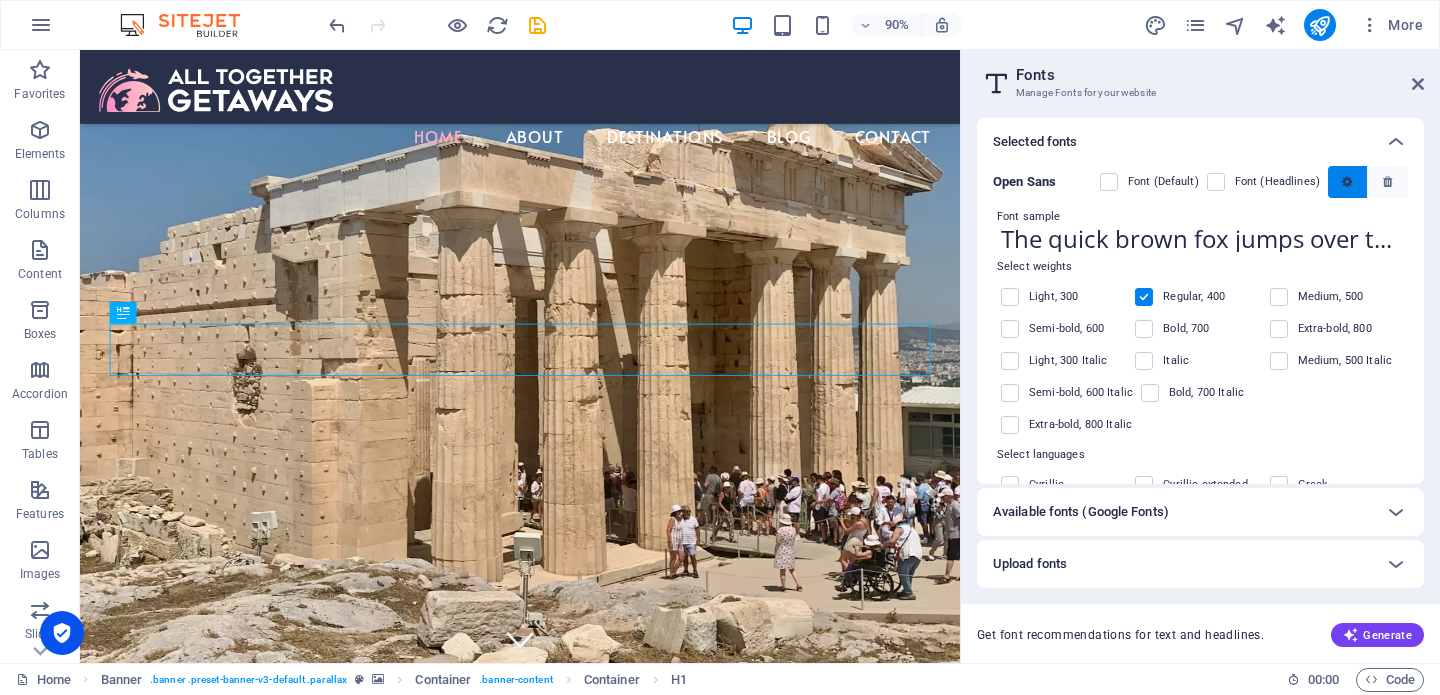 click at bounding box center (1347, 182) 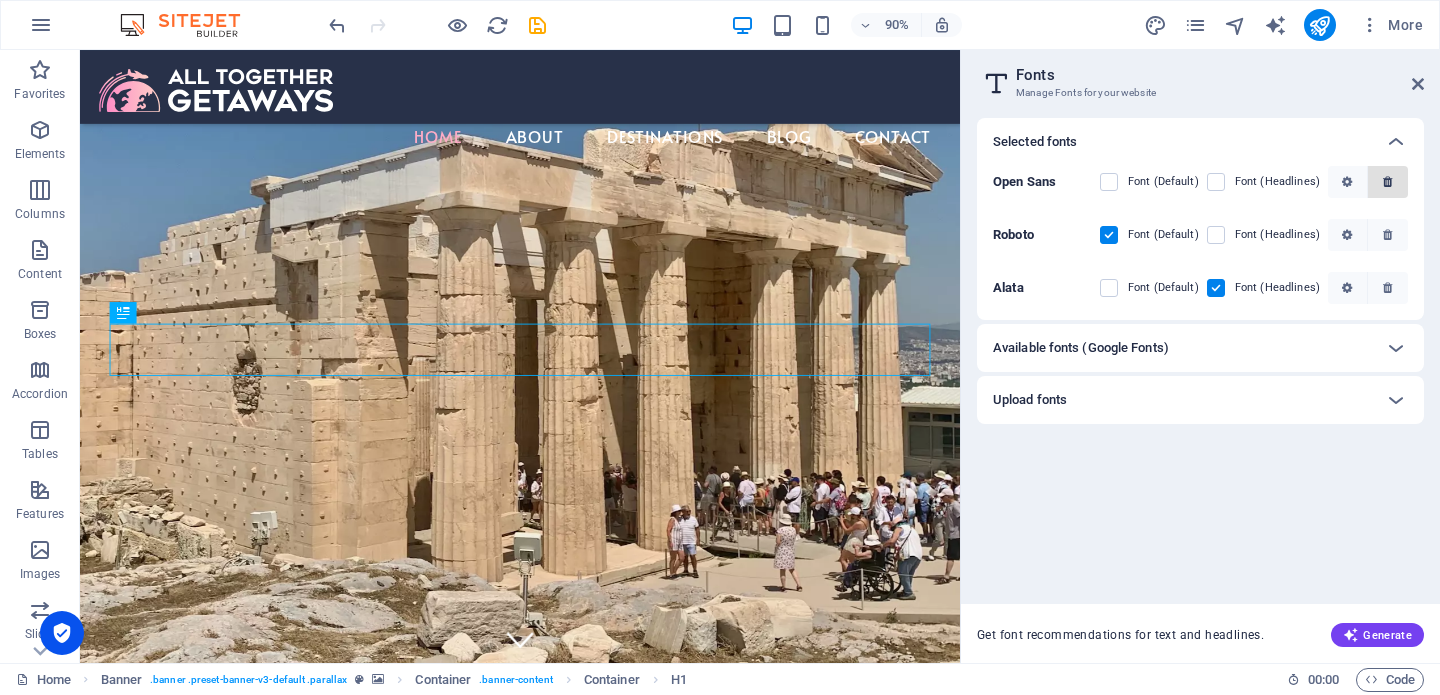 click at bounding box center [1387, 182] 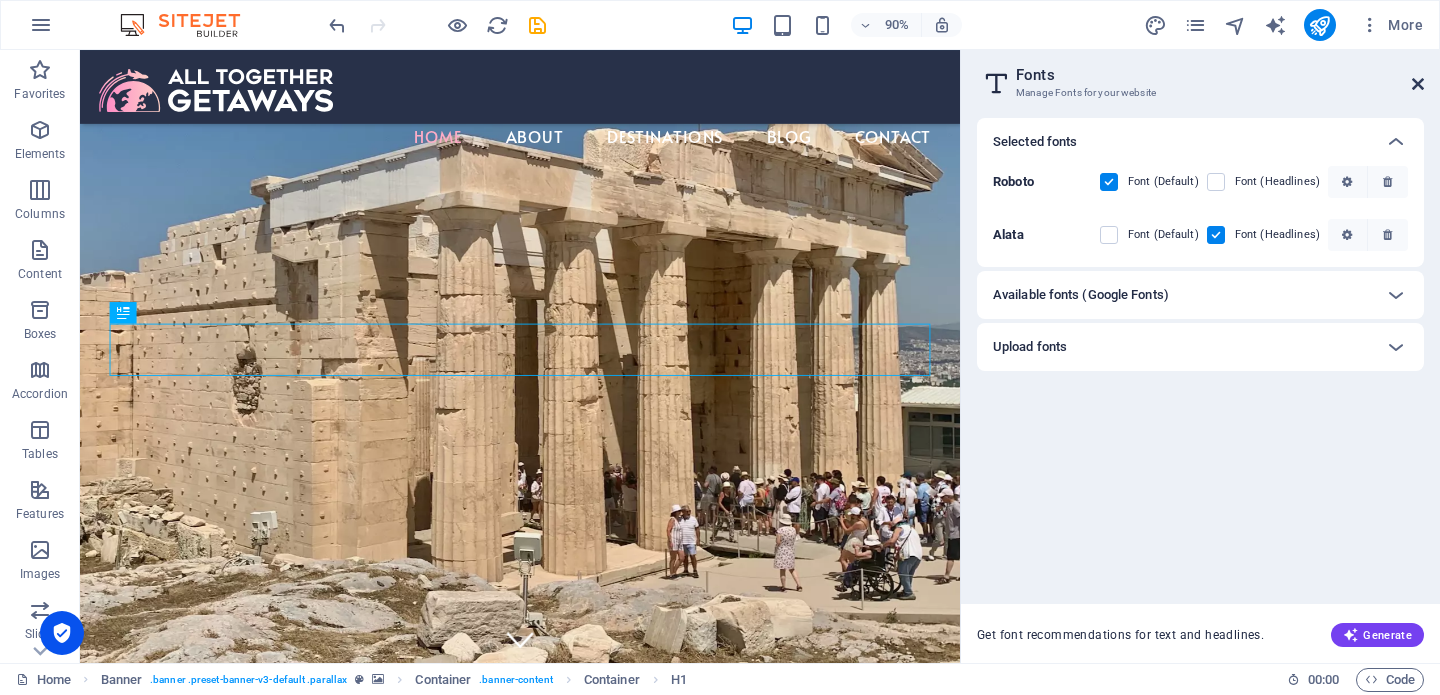 click at bounding box center (1418, 84) 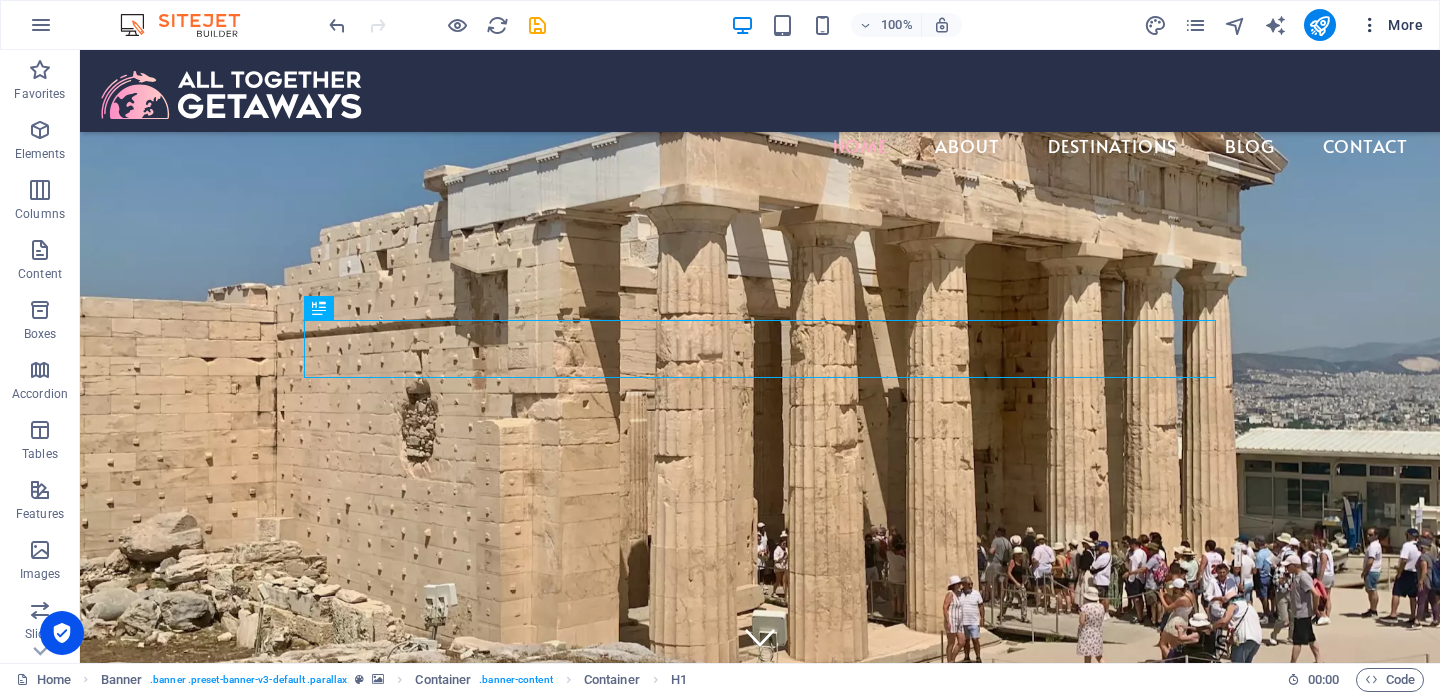 click on "More" at bounding box center [1391, 25] 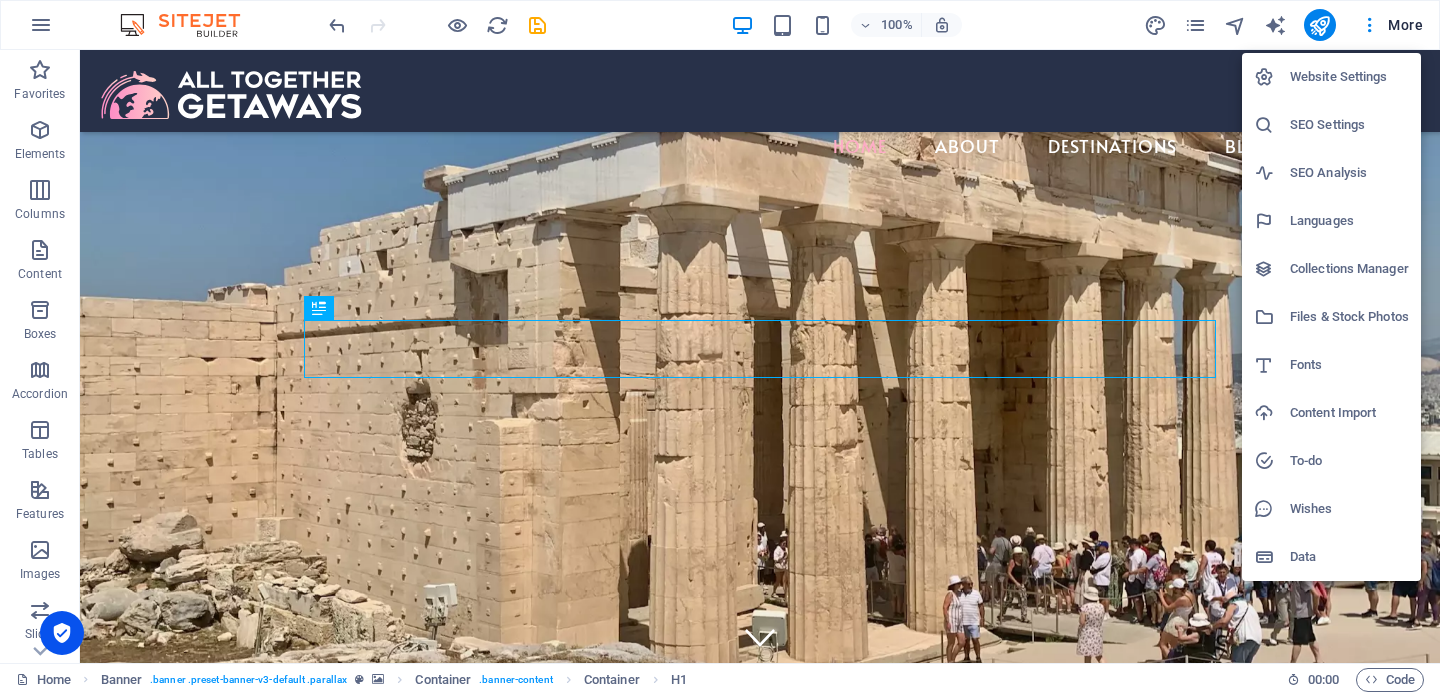 click on "Data" at bounding box center (1349, 557) 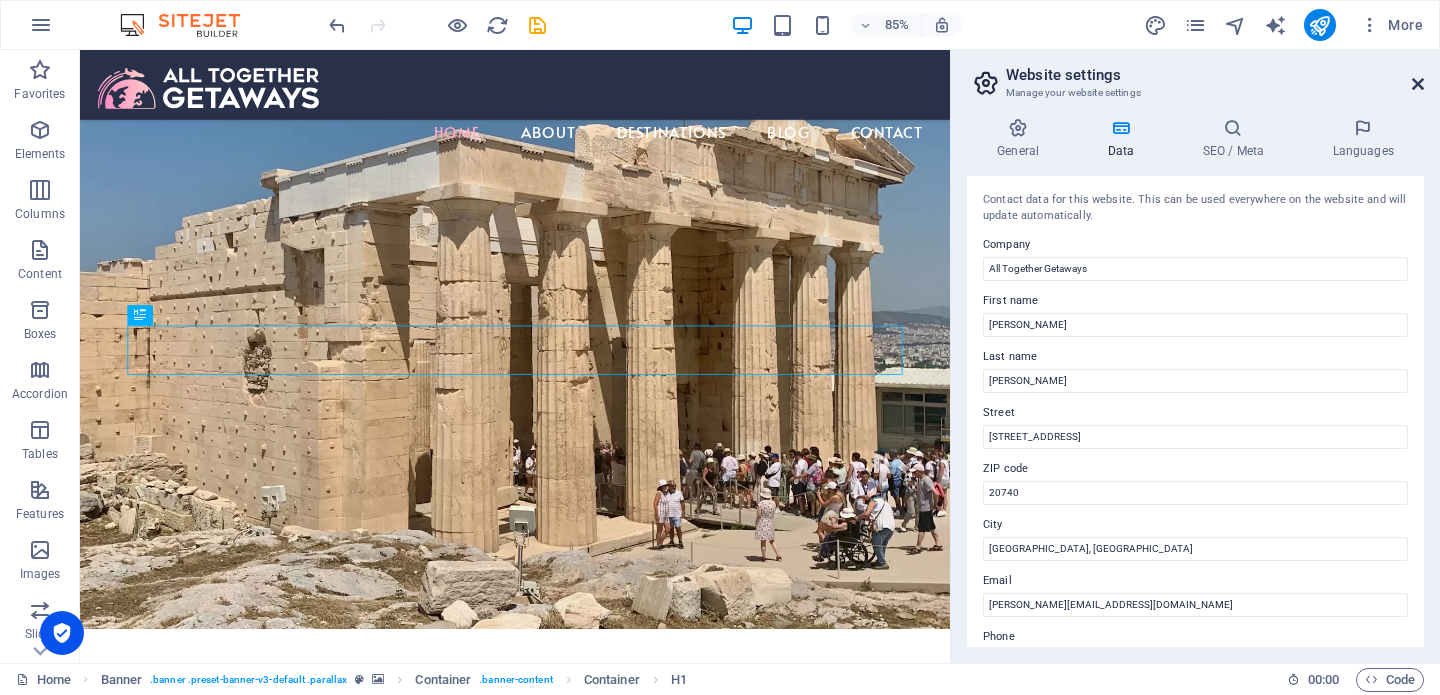 click at bounding box center [1418, 84] 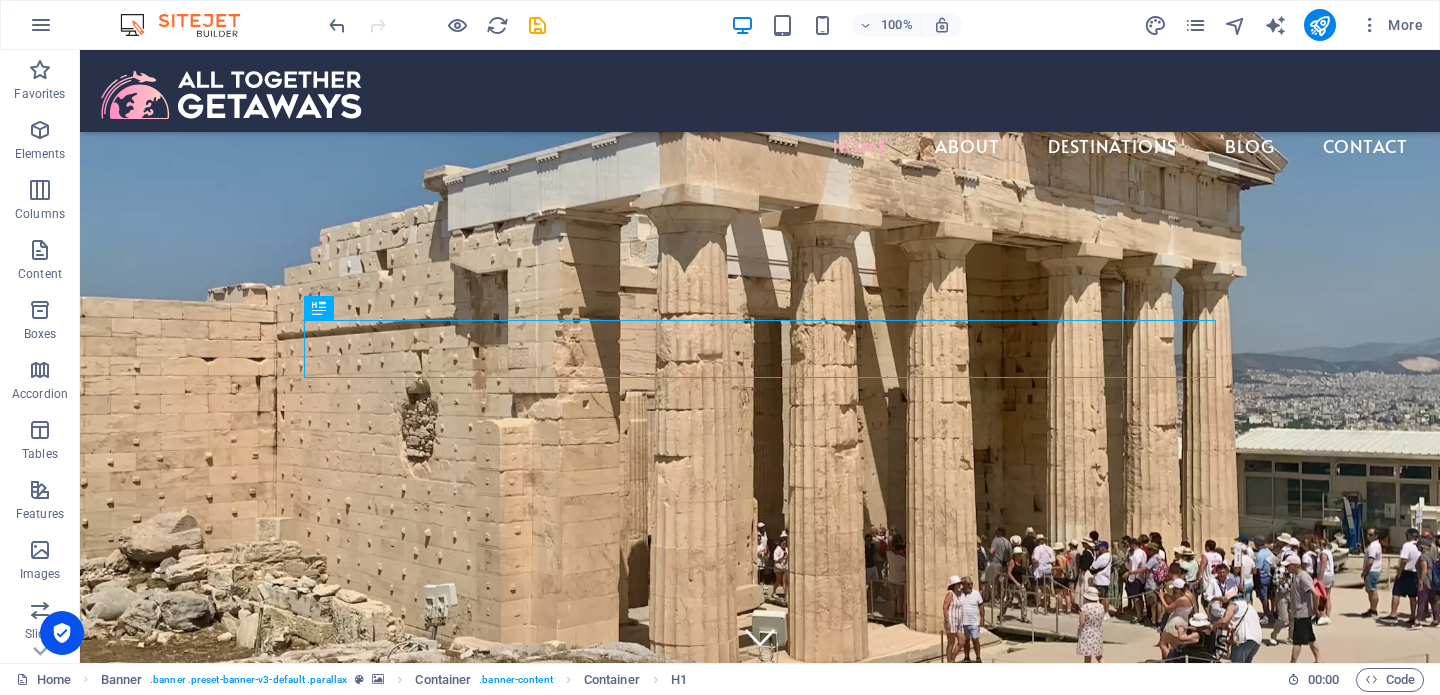 click on "100% More" at bounding box center [878, 25] 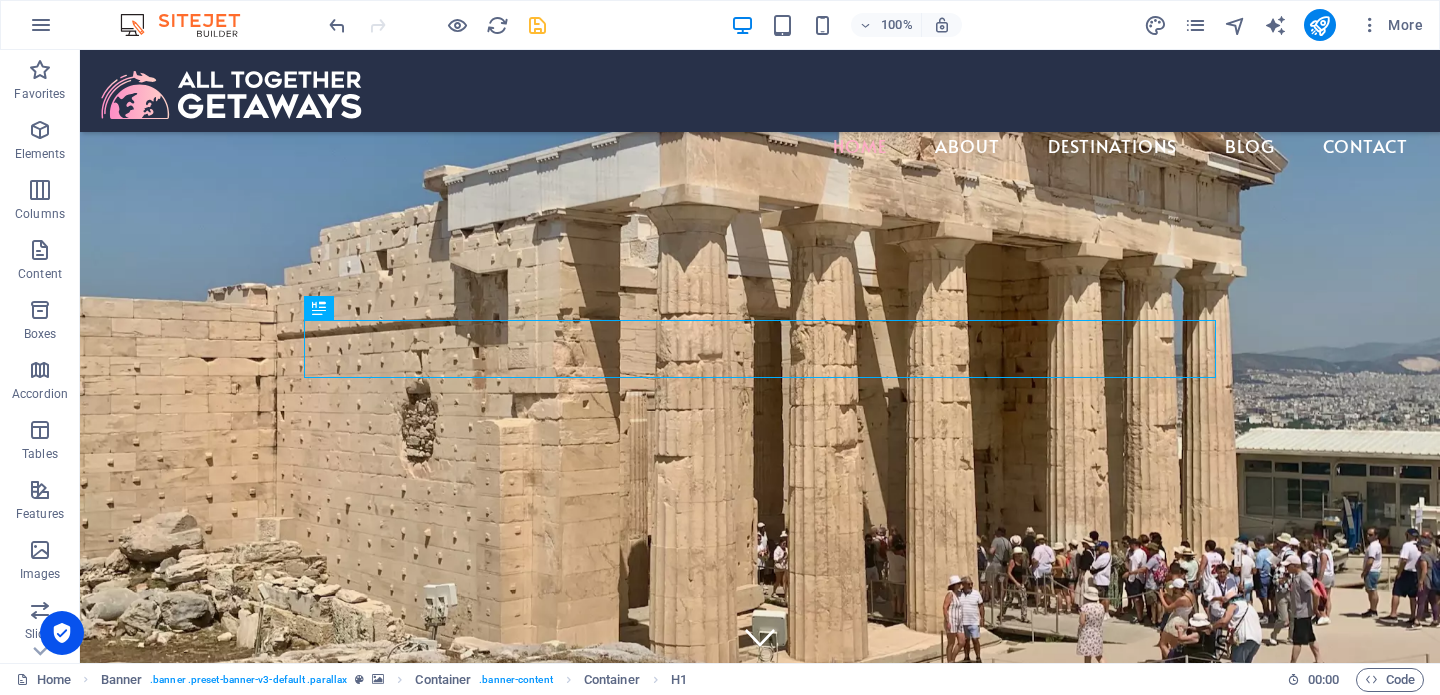 click at bounding box center [537, 25] 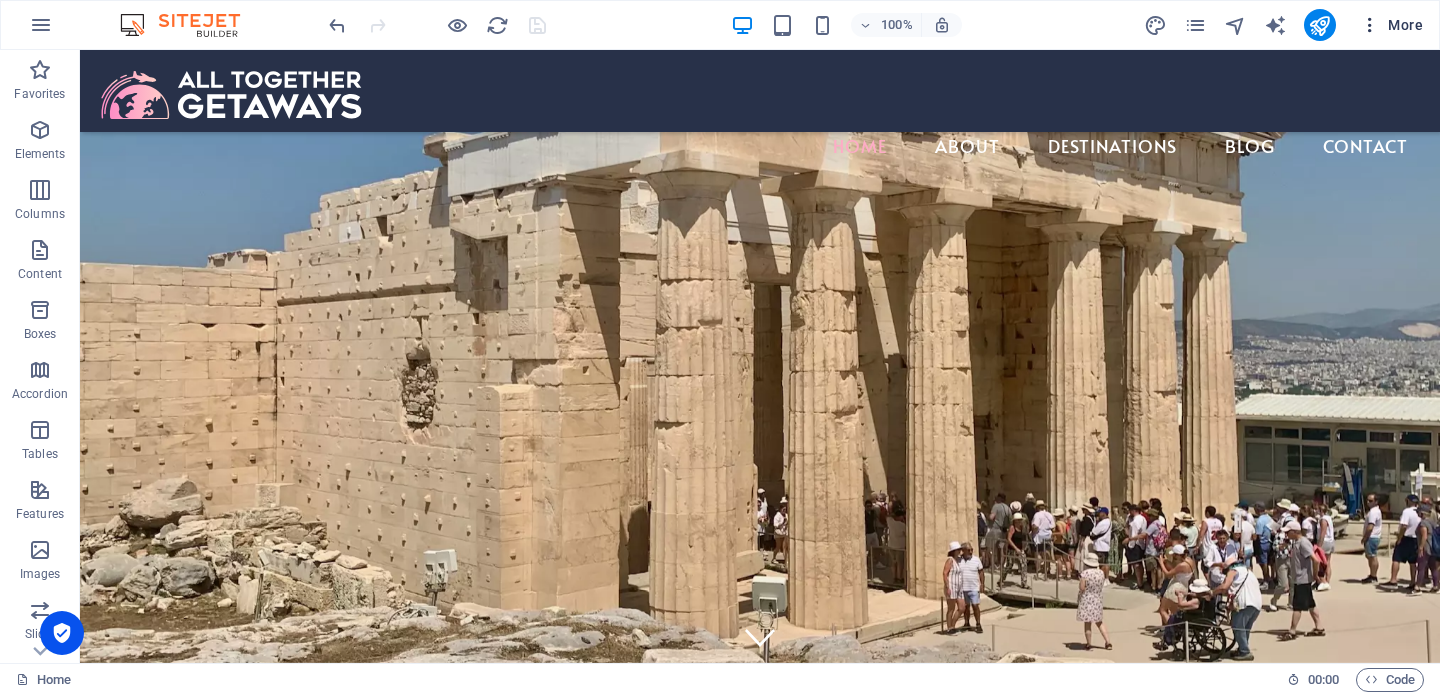 click at bounding box center (1370, 25) 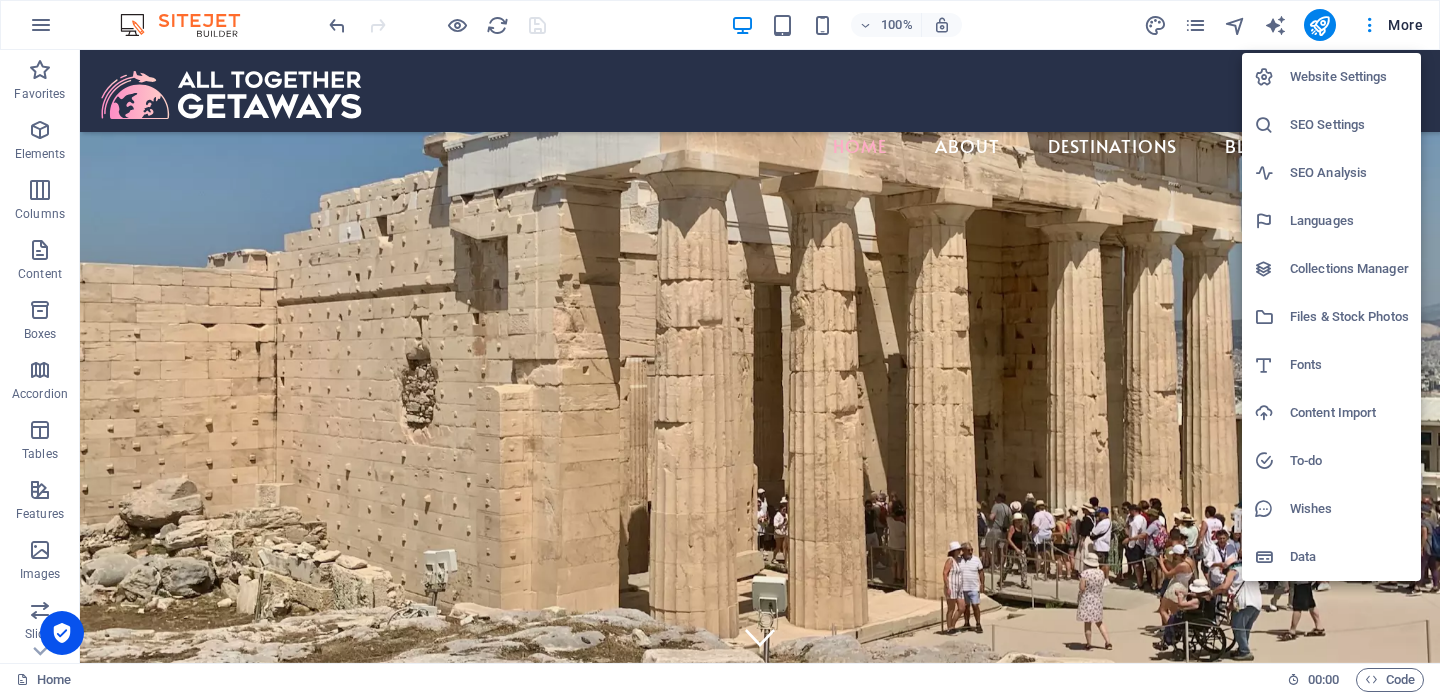 click at bounding box center (720, 347) 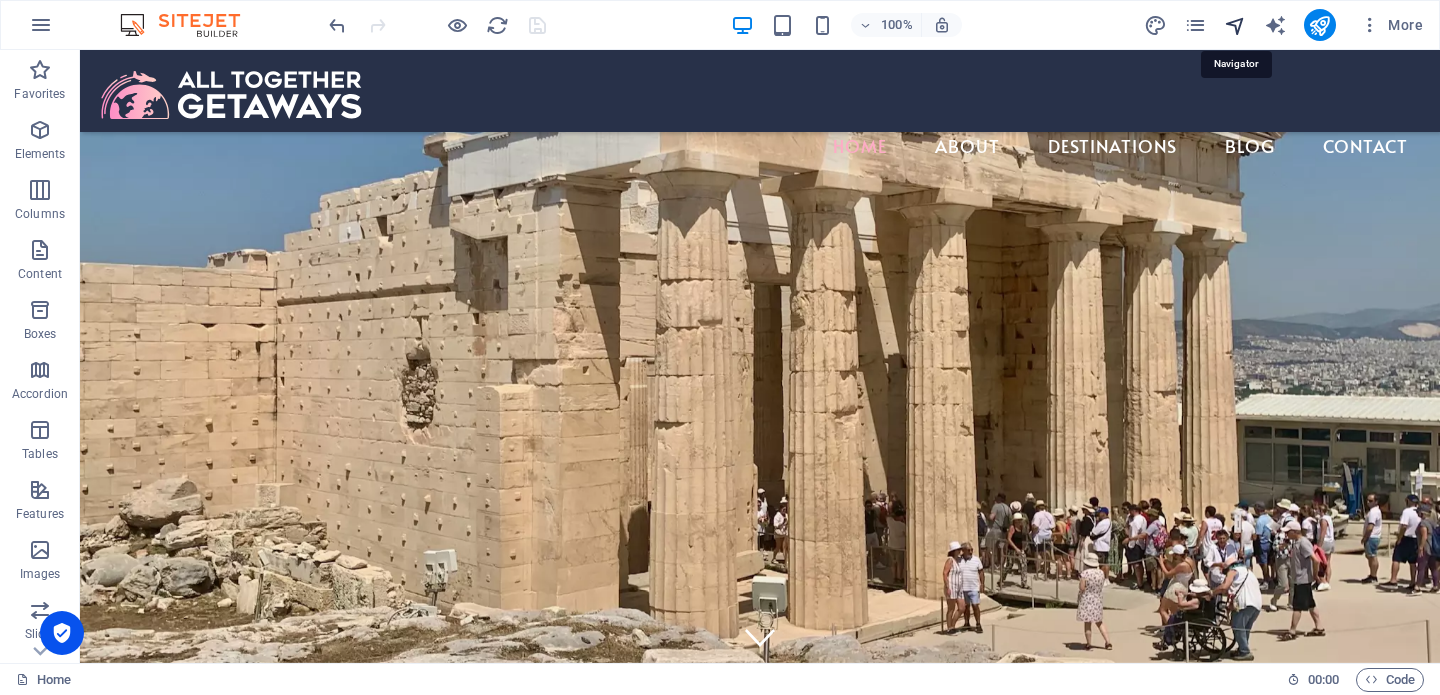 click at bounding box center (1235, 25) 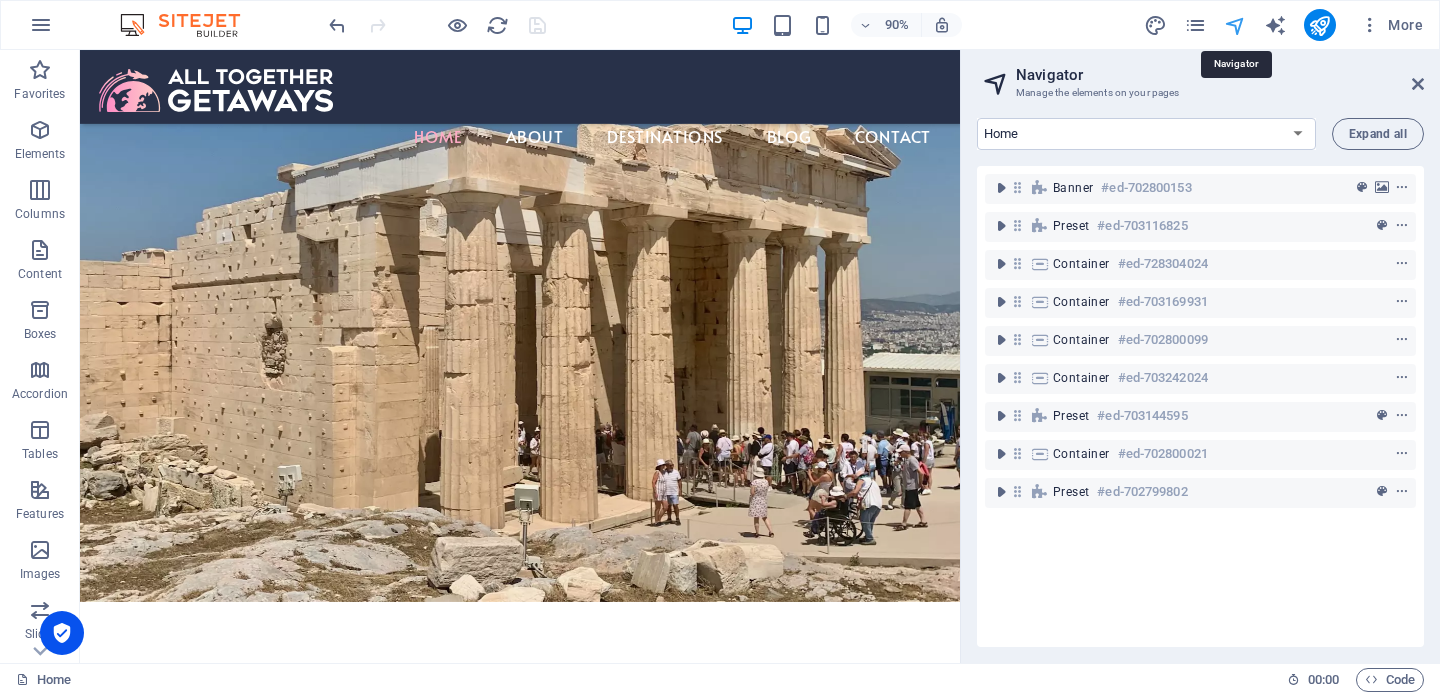 click at bounding box center (1235, 25) 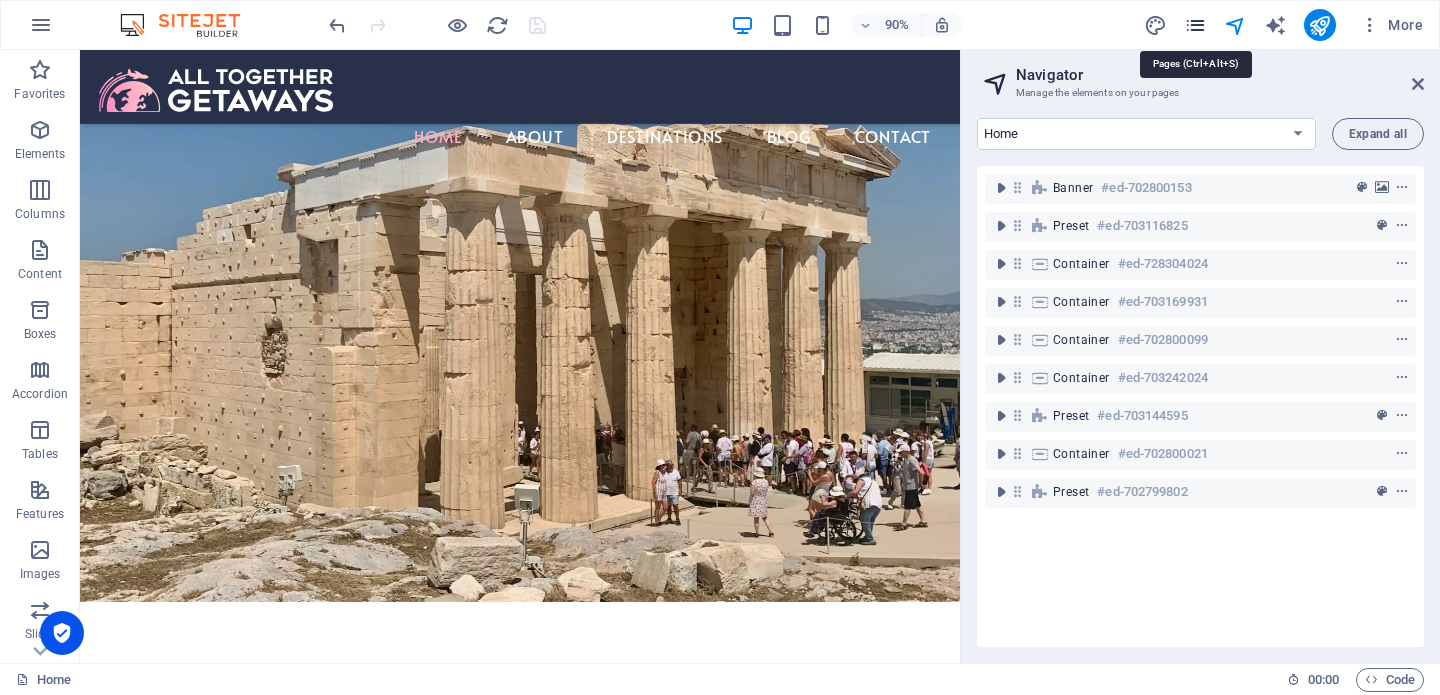 click at bounding box center [1195, 25] 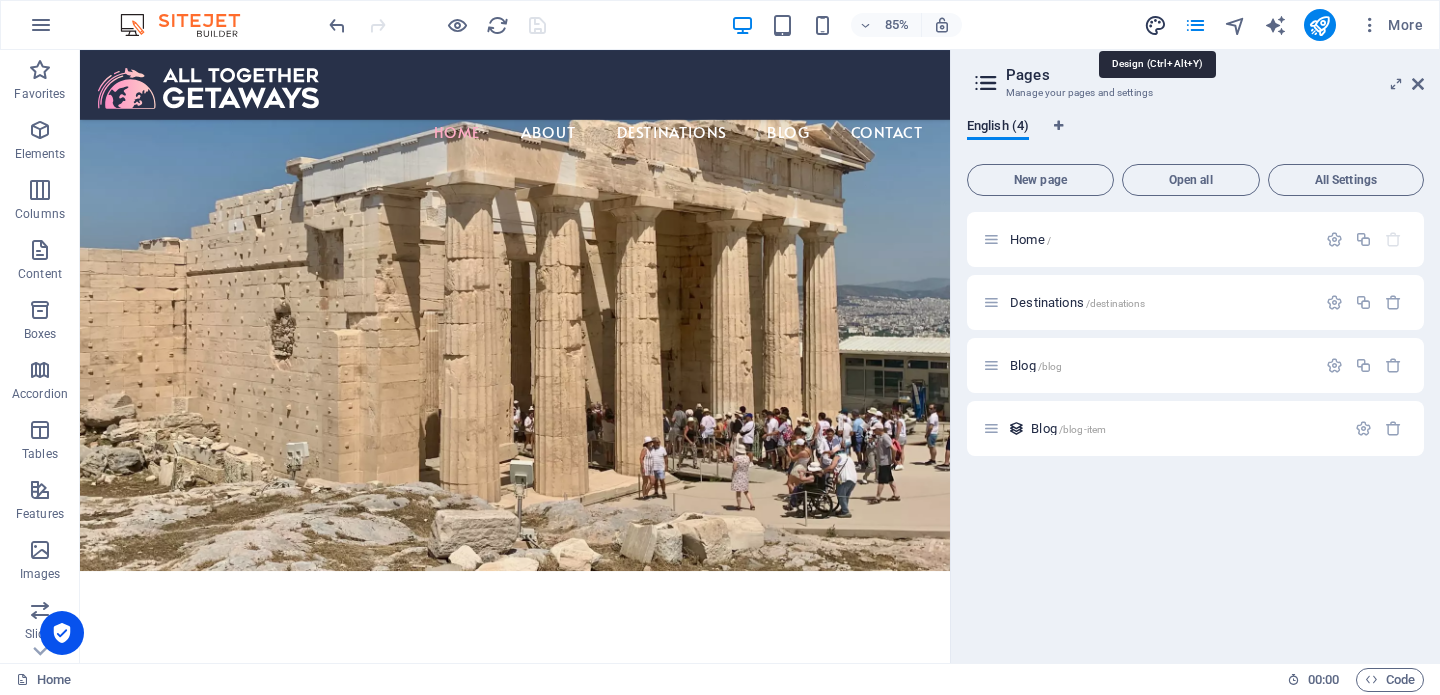 click at bounding box center [1155, 25] 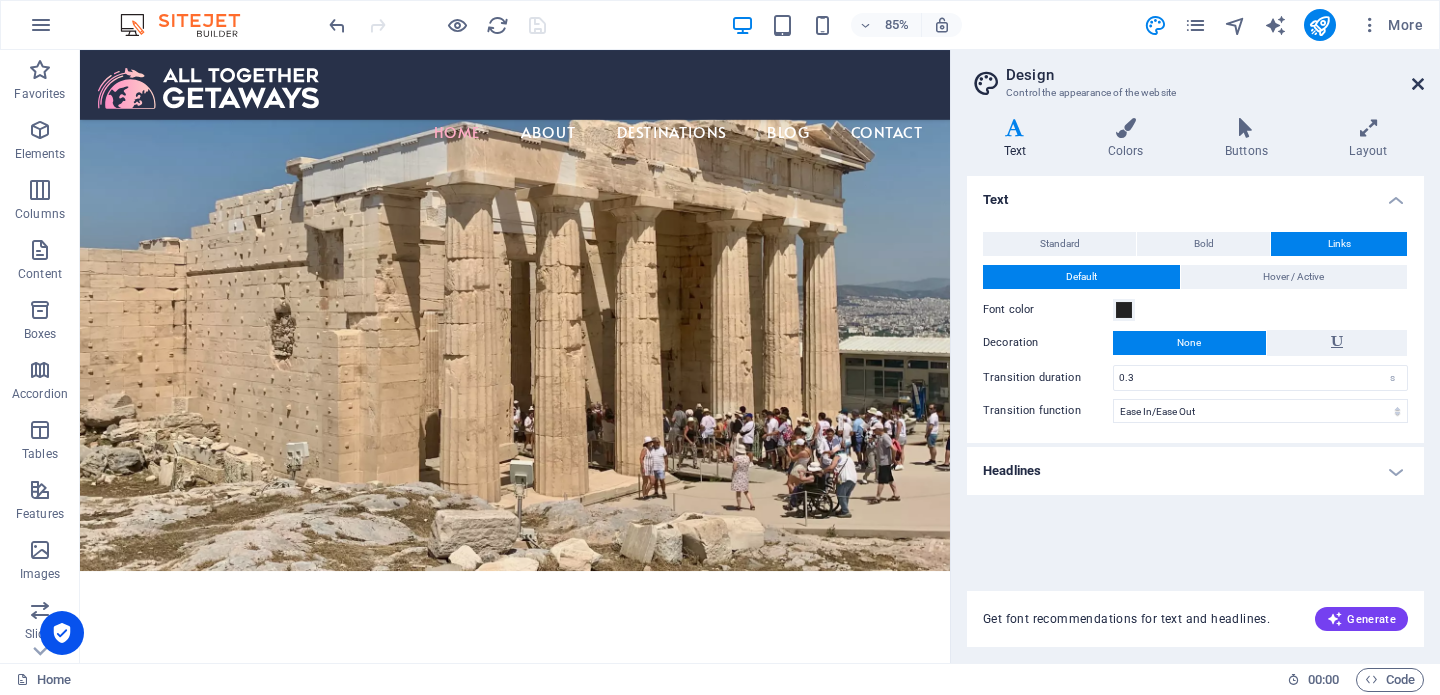 click at bounding box center (1418, 84) 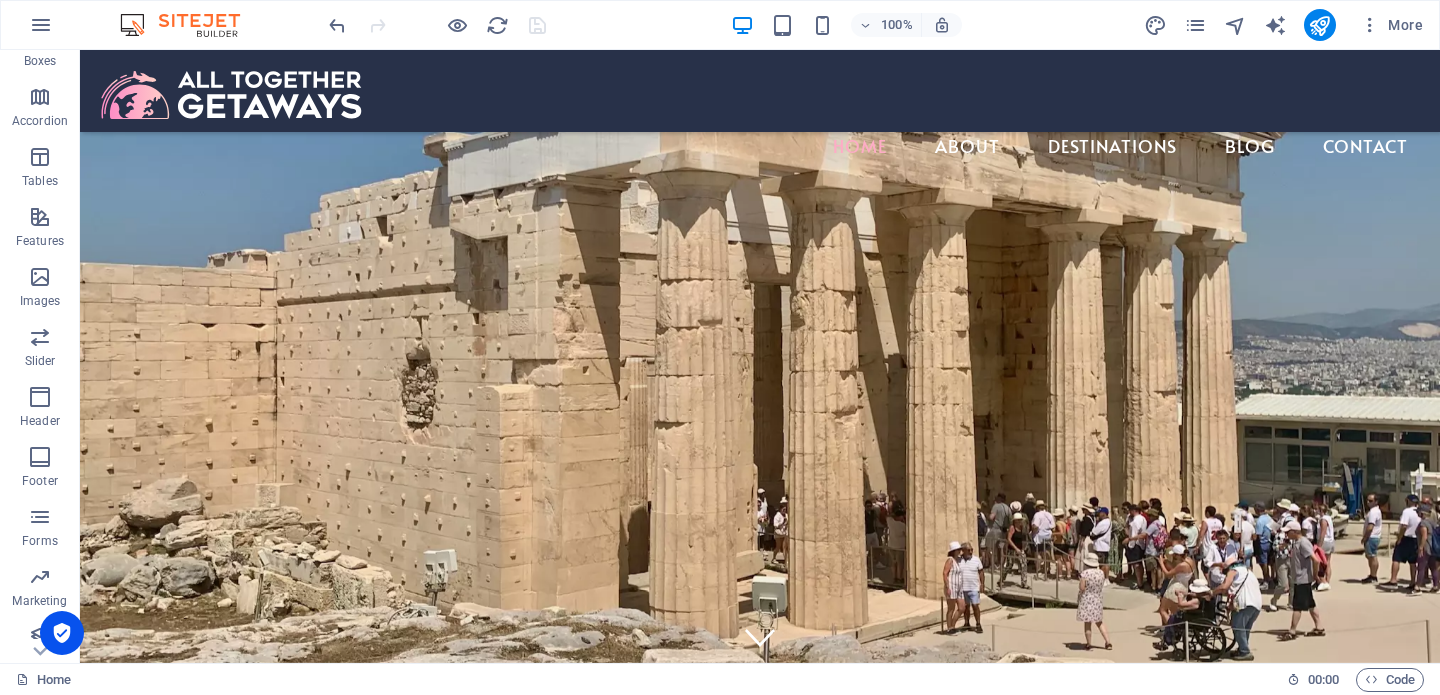 scroll, scrollTop: 287, scrollLeft: 0, axis: vertical 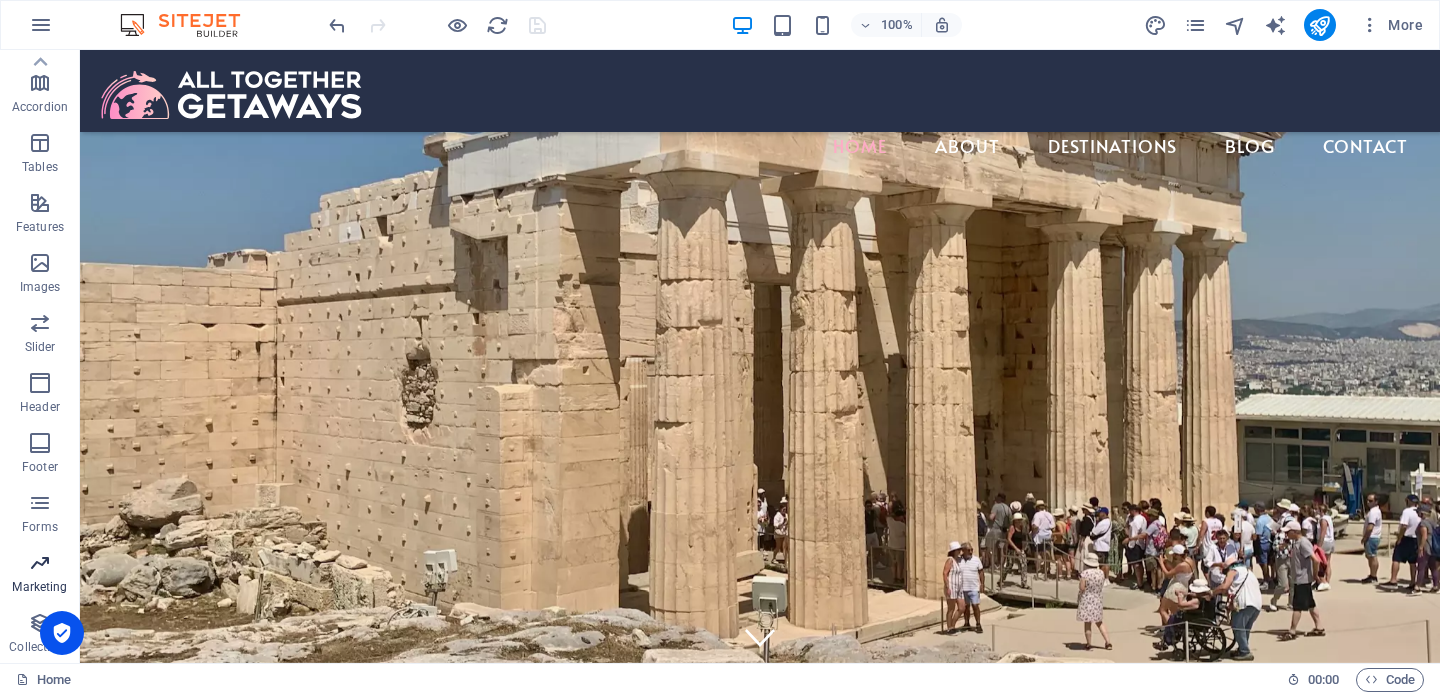 click at bounding box center [40, 563] 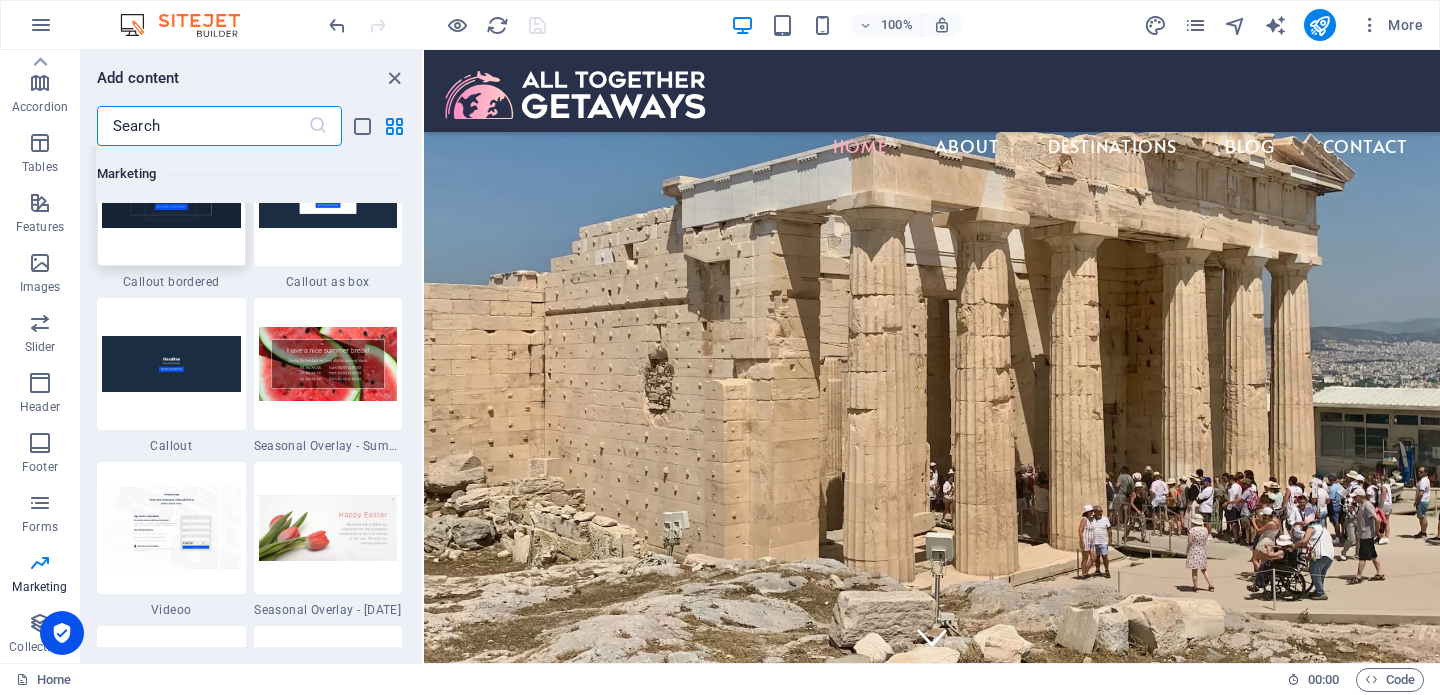 scroll, scrollTop: 16359, scrollLeft: 0, axis: vertical 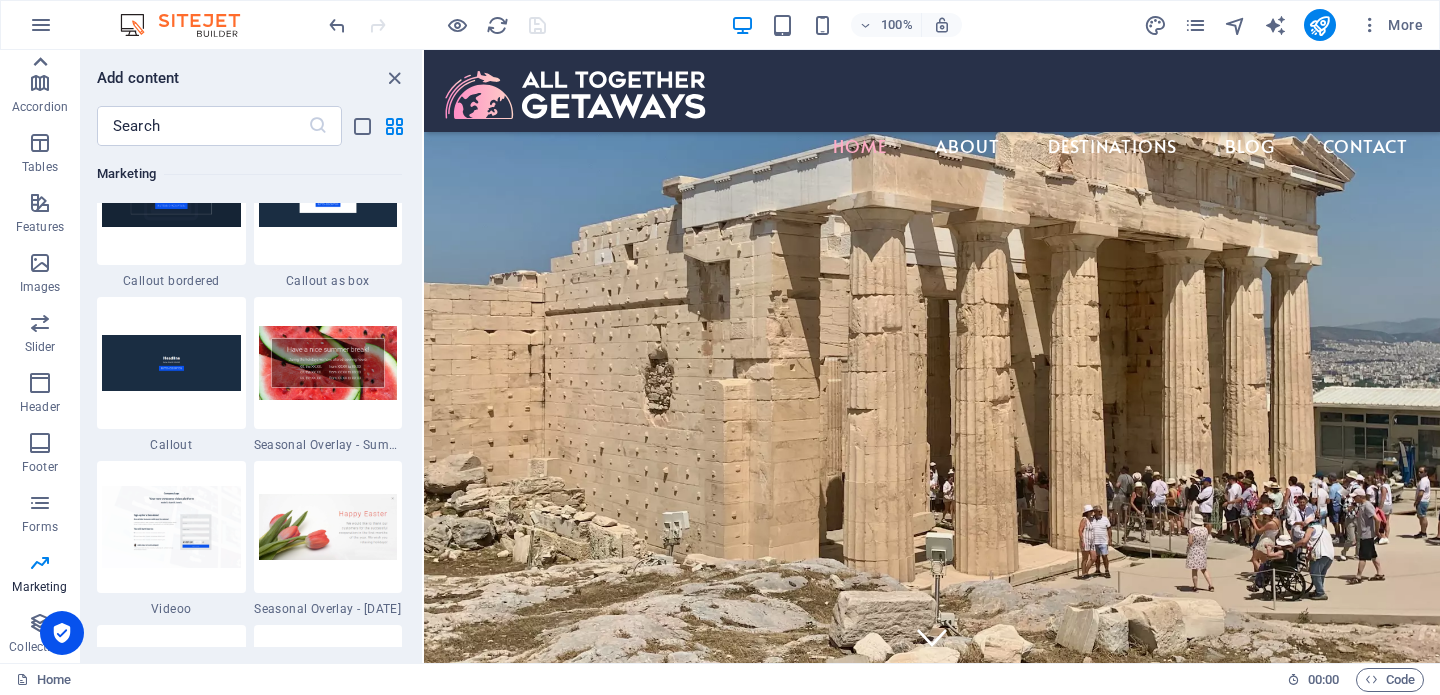 click 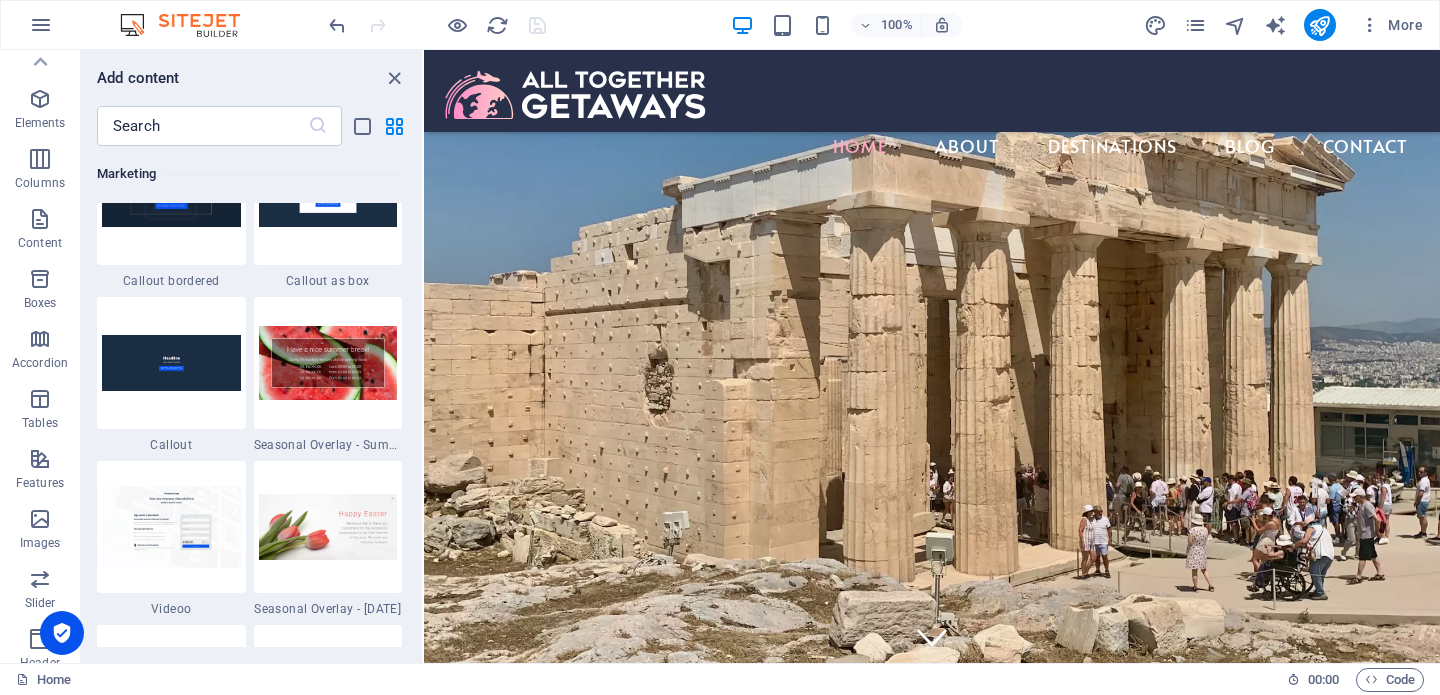 scroll, scrollTop: 0, scrollLeft: 0, axis: both 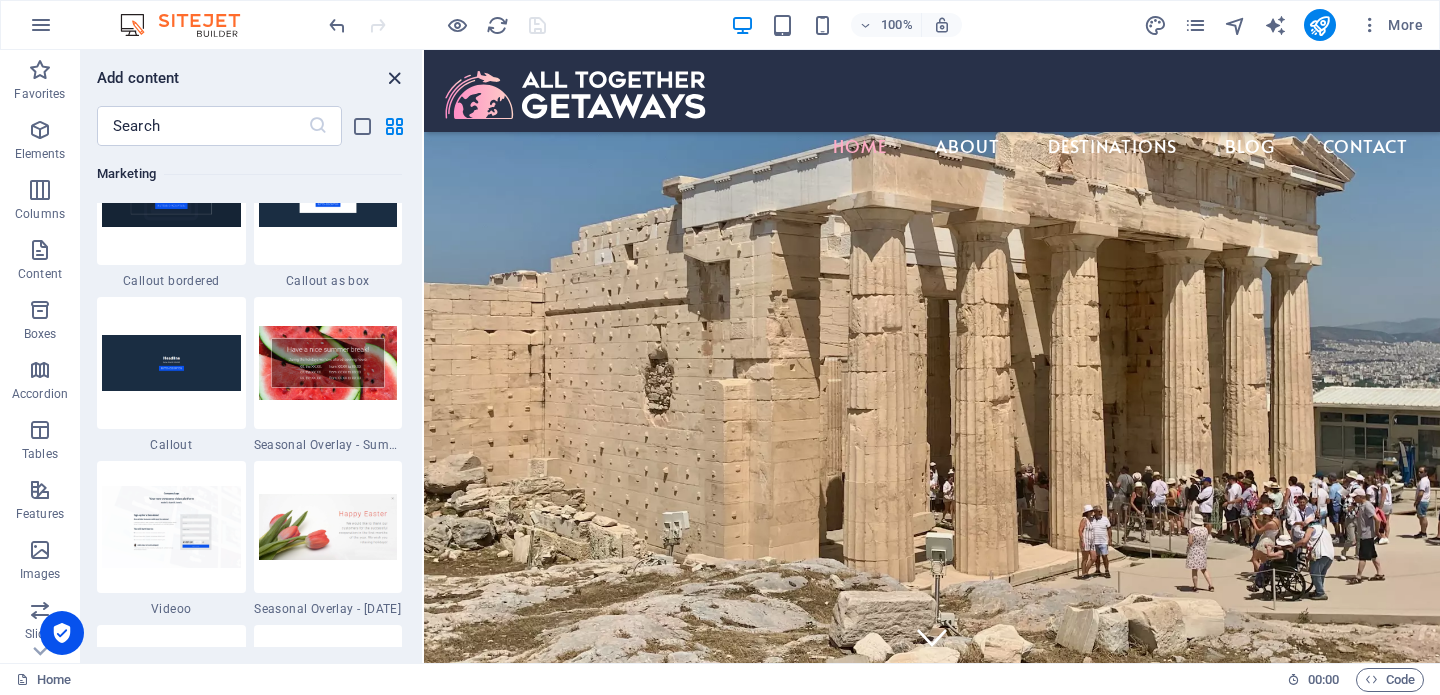 click at bounding box center [394, 78] 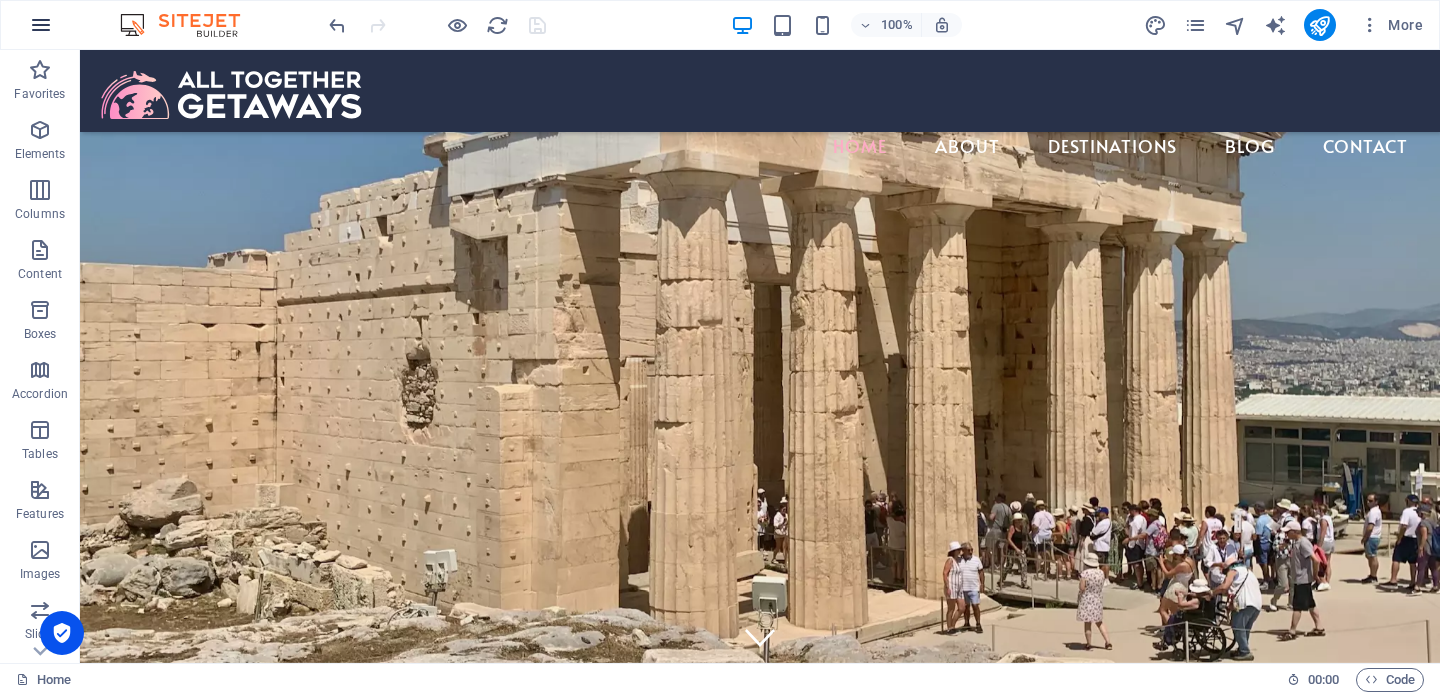 click at bounding box center (41, 25) 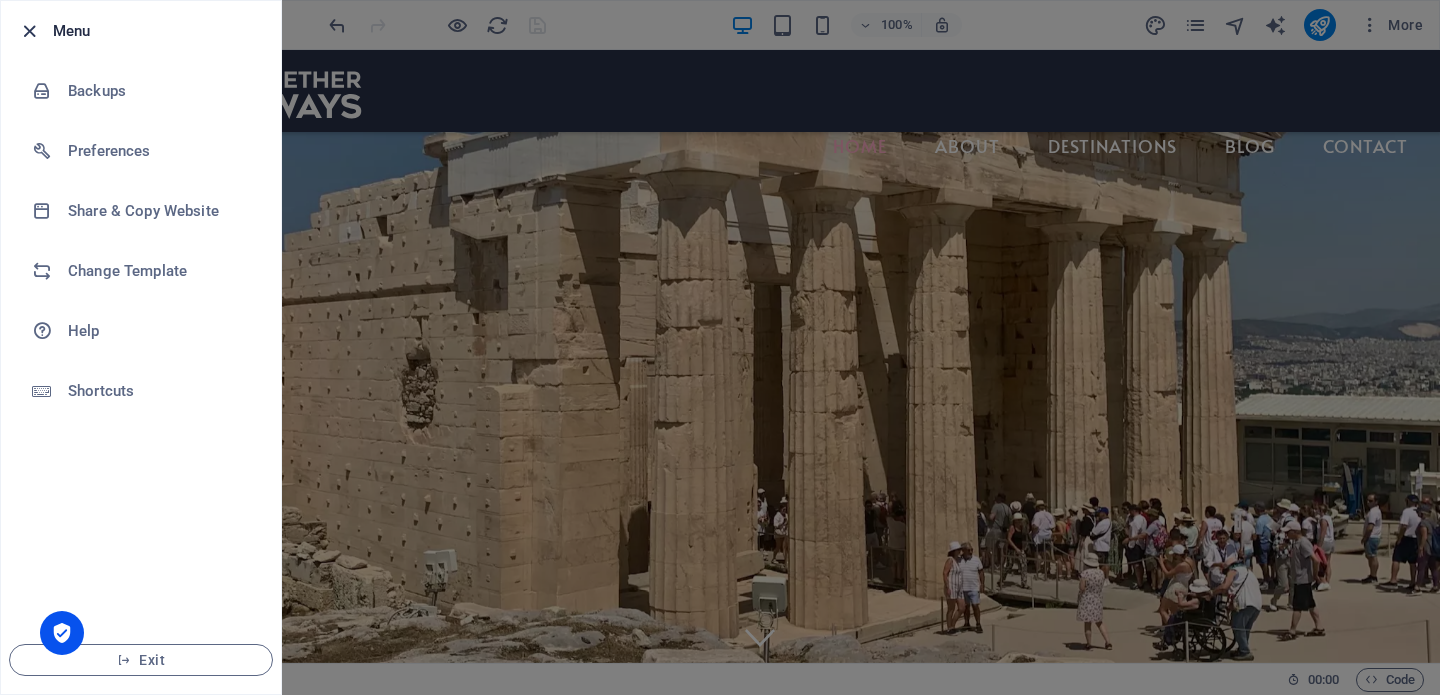 click at bounding box center [29, 31] 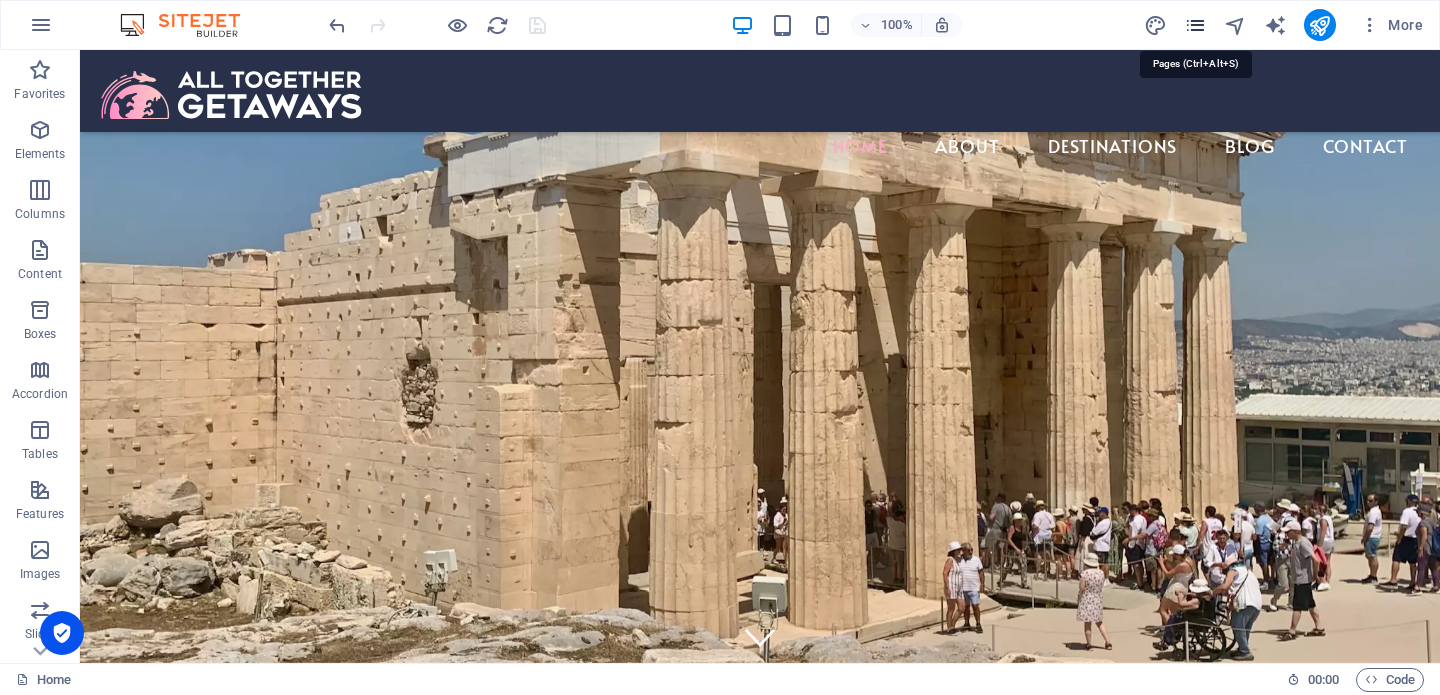 click at bounding box center (1195, 25) 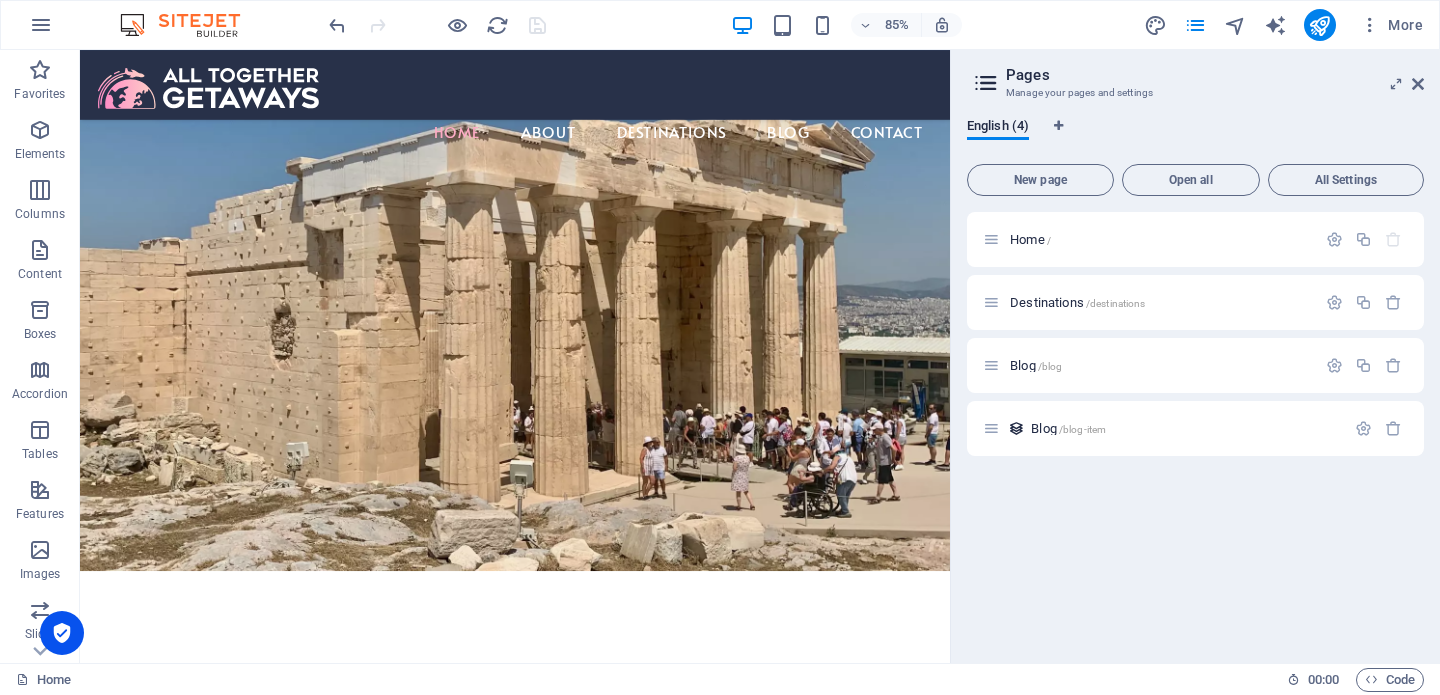click on "New page Open all All Settings Home / Destinations /destinations Blog /blog Blog /blog-item" at bounding box center [1195, 401] 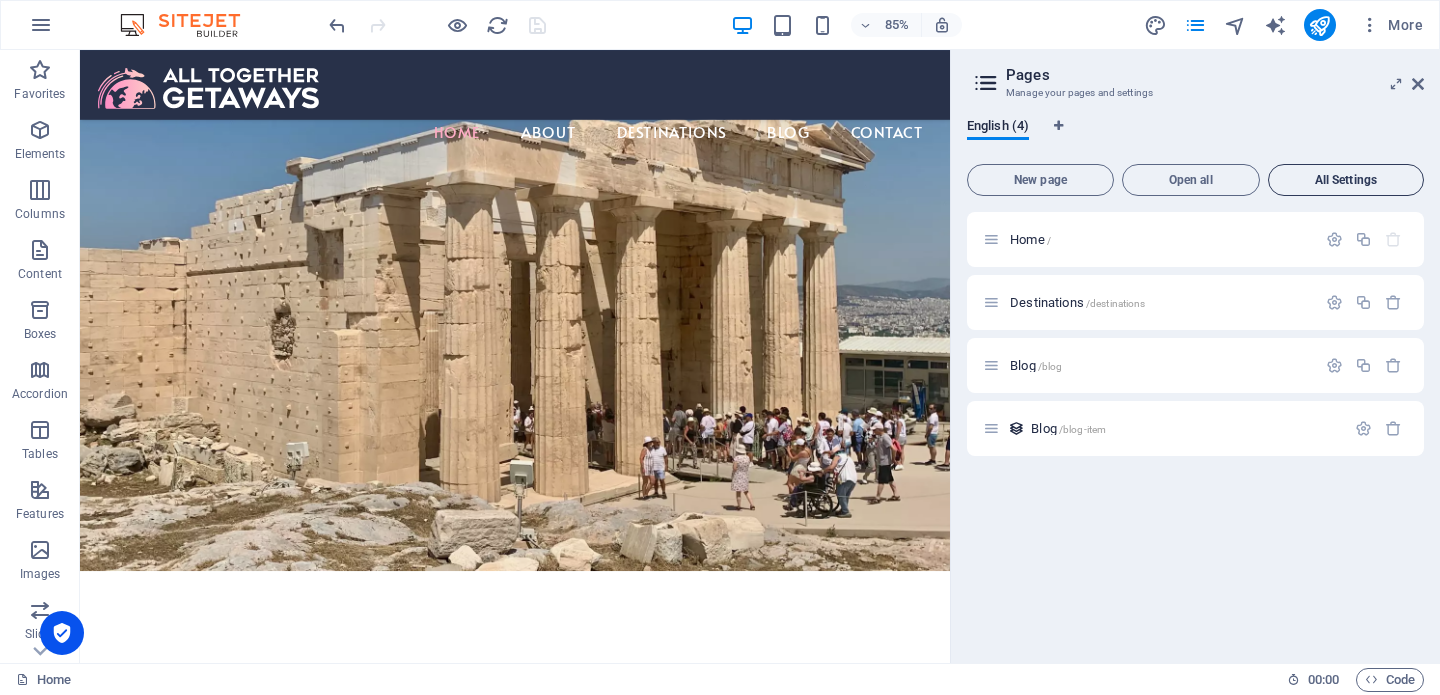 click on "All Settings" at bounding box center (1346, 180) 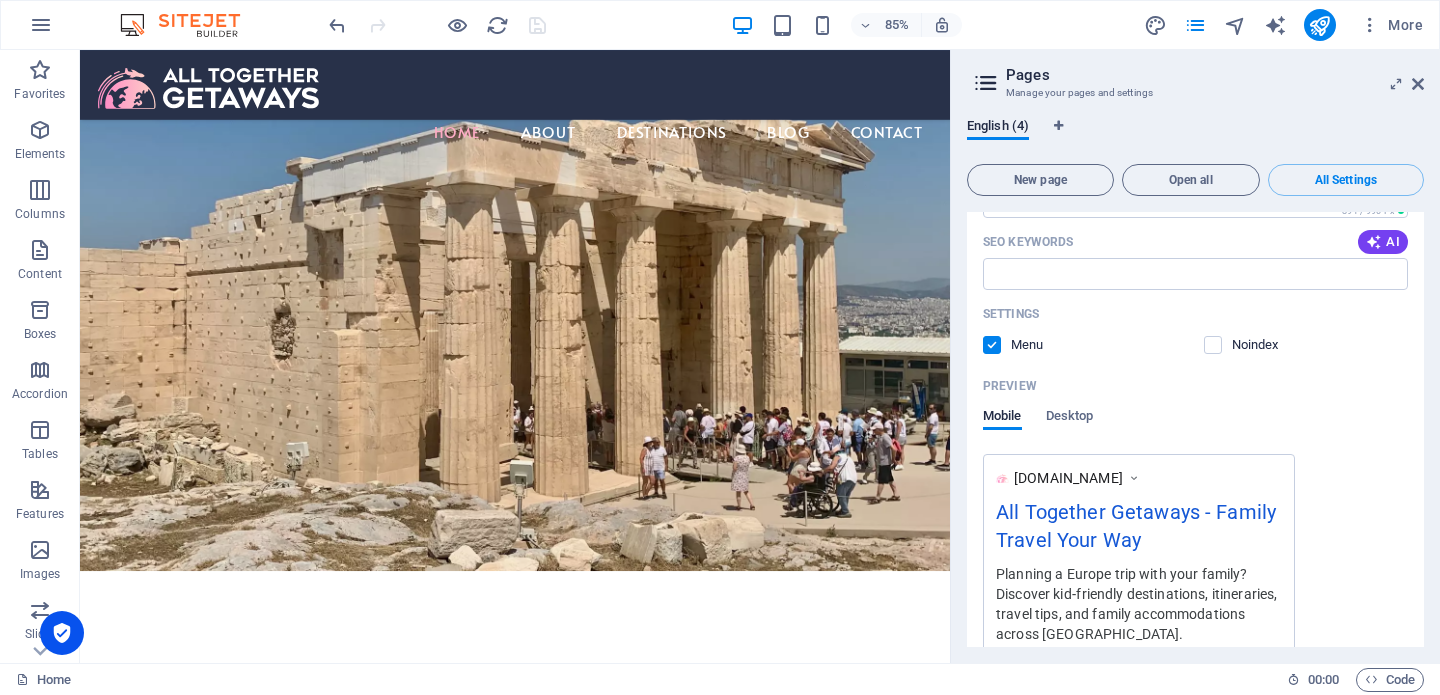 scroll, scrollTop: 600, scrollLeft: 0, axis: vertical 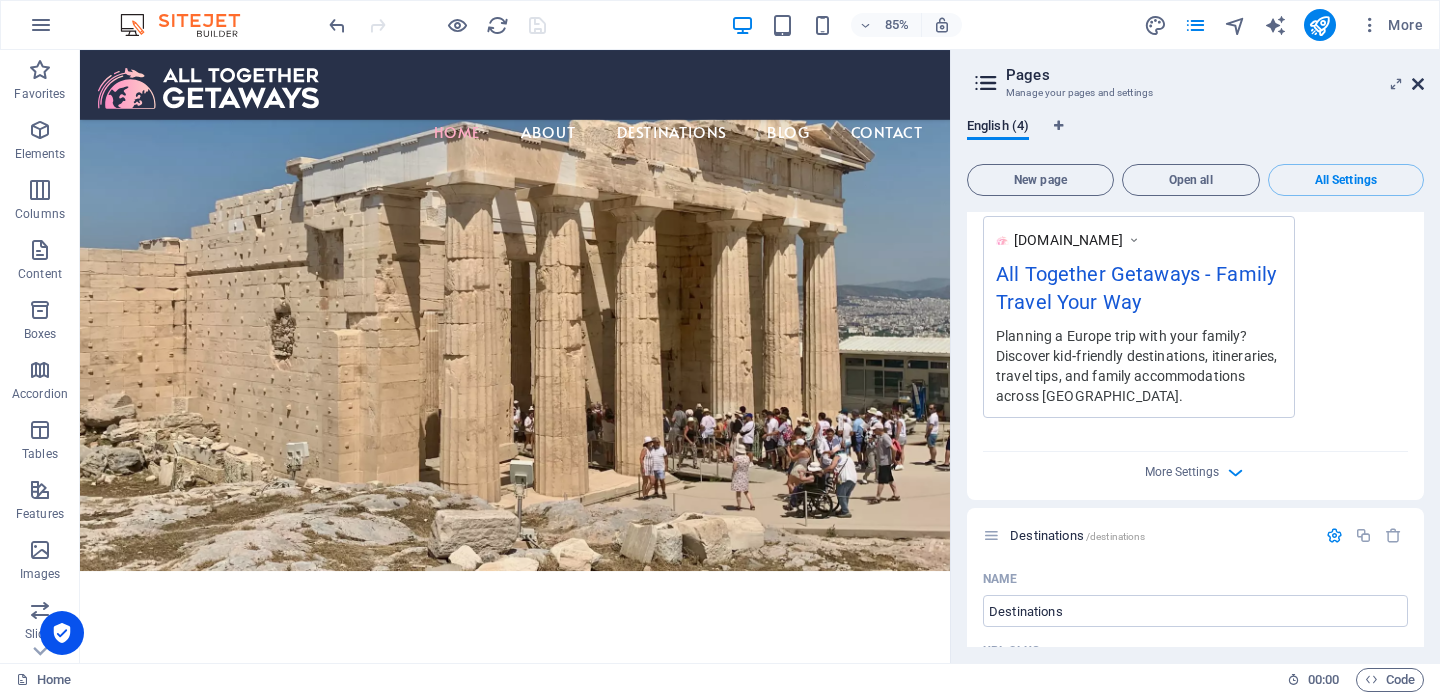 click at bounding box center [1418, 84] 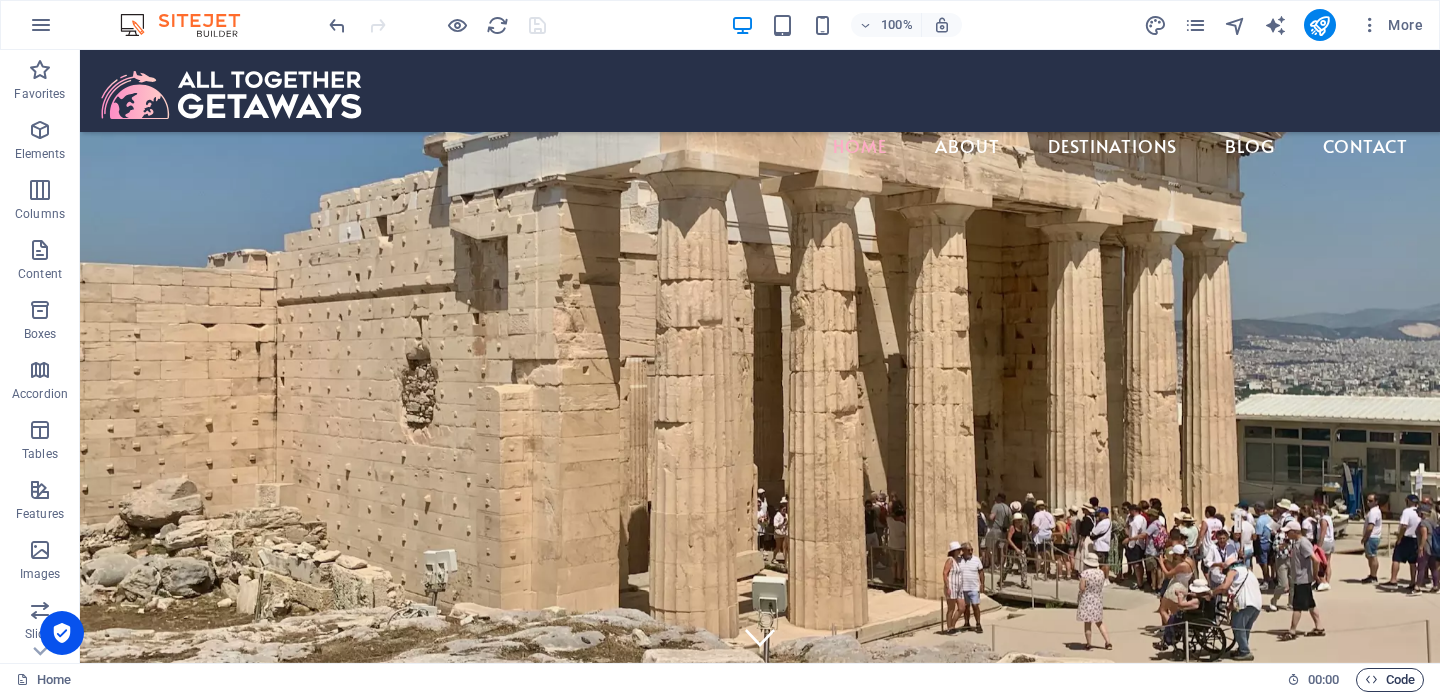 click at bounding box center [1371, 679] 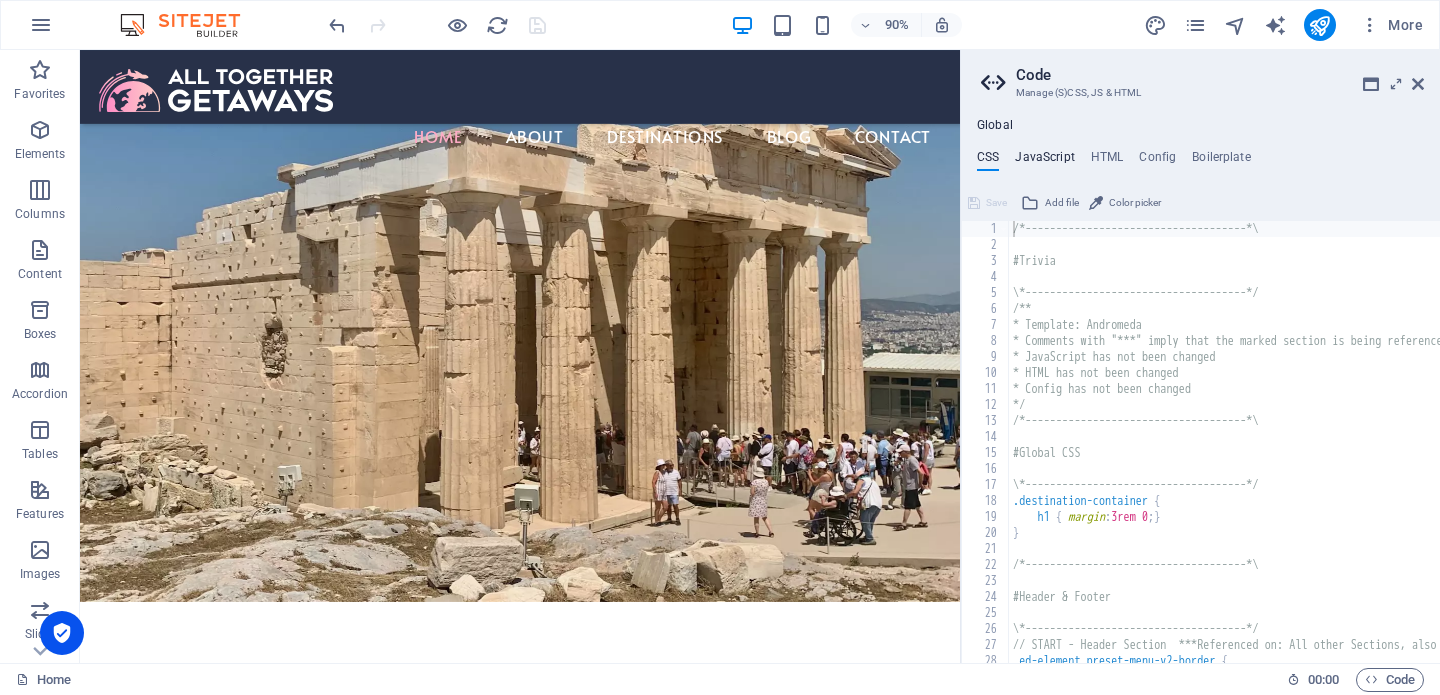 click on "JavaScript" at bounding box center [1044, 161] 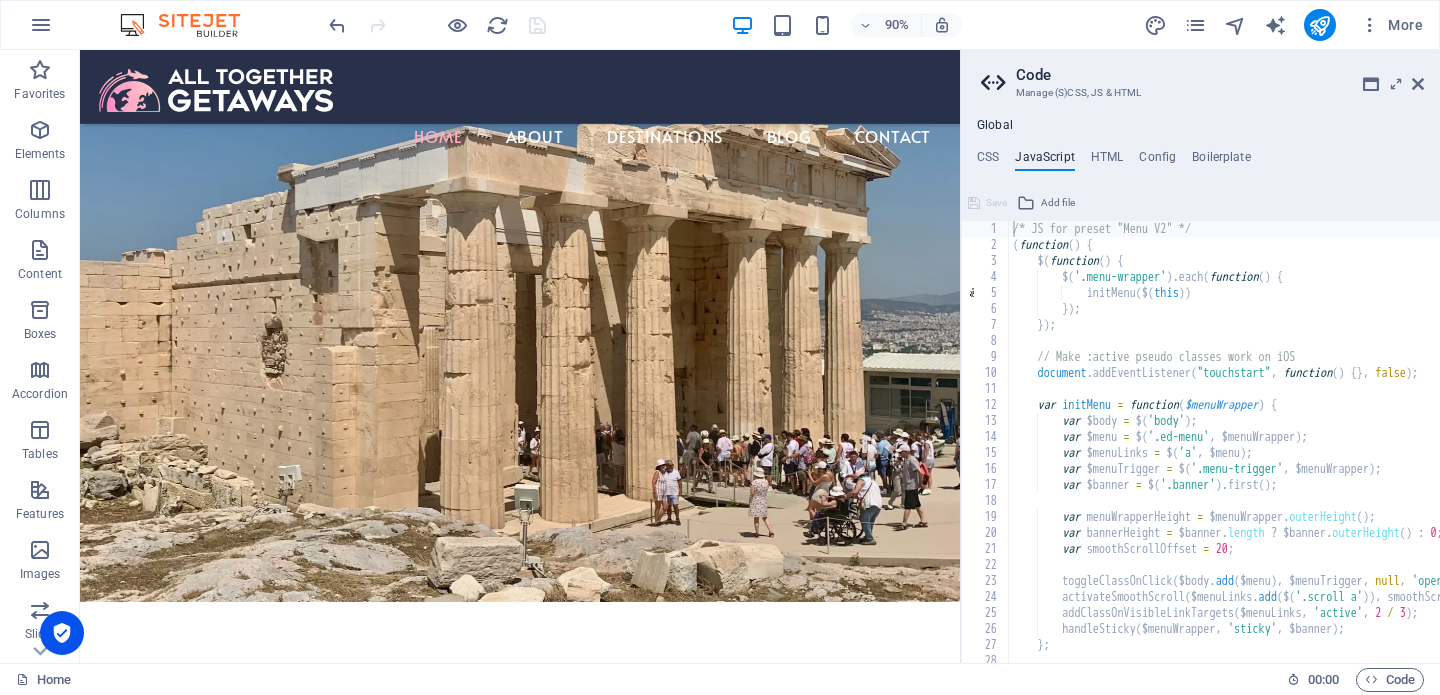 click on "Global" at bounding box center (995, 126) 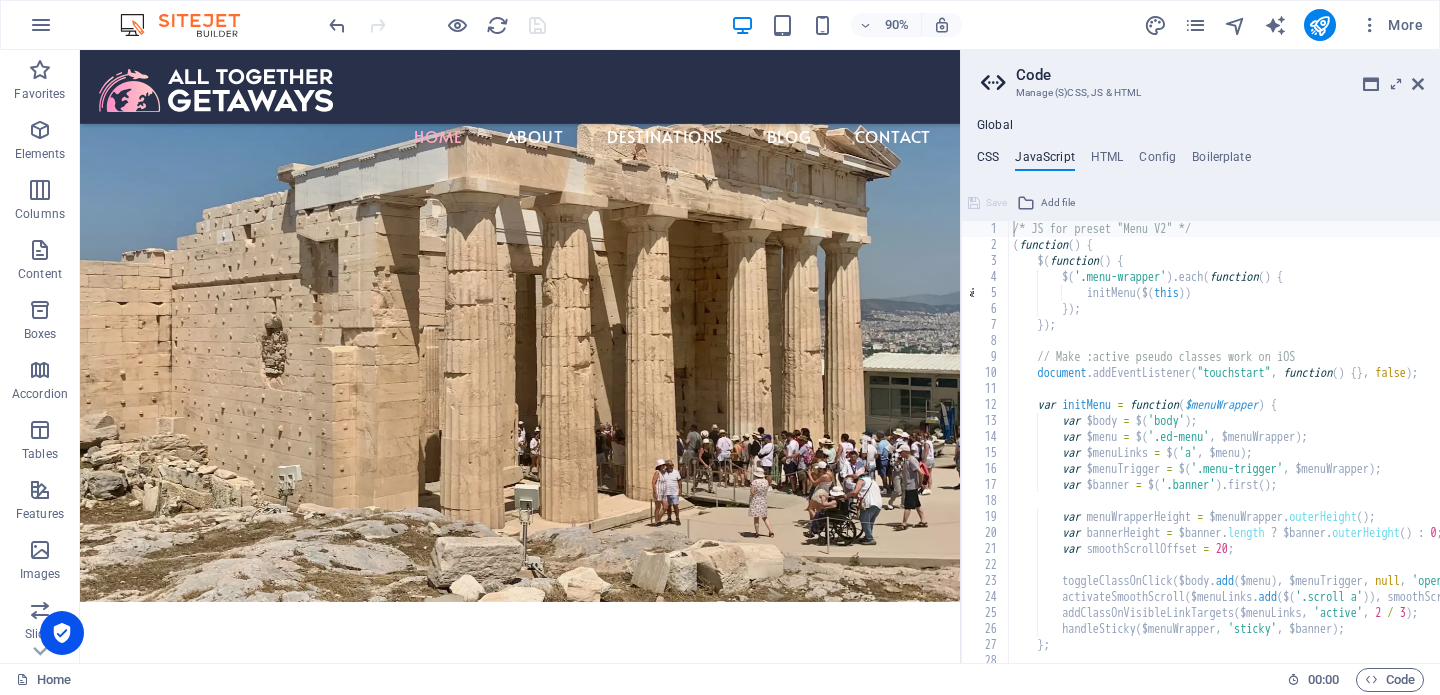 click on "CSS" at bounding box center (988, 161) 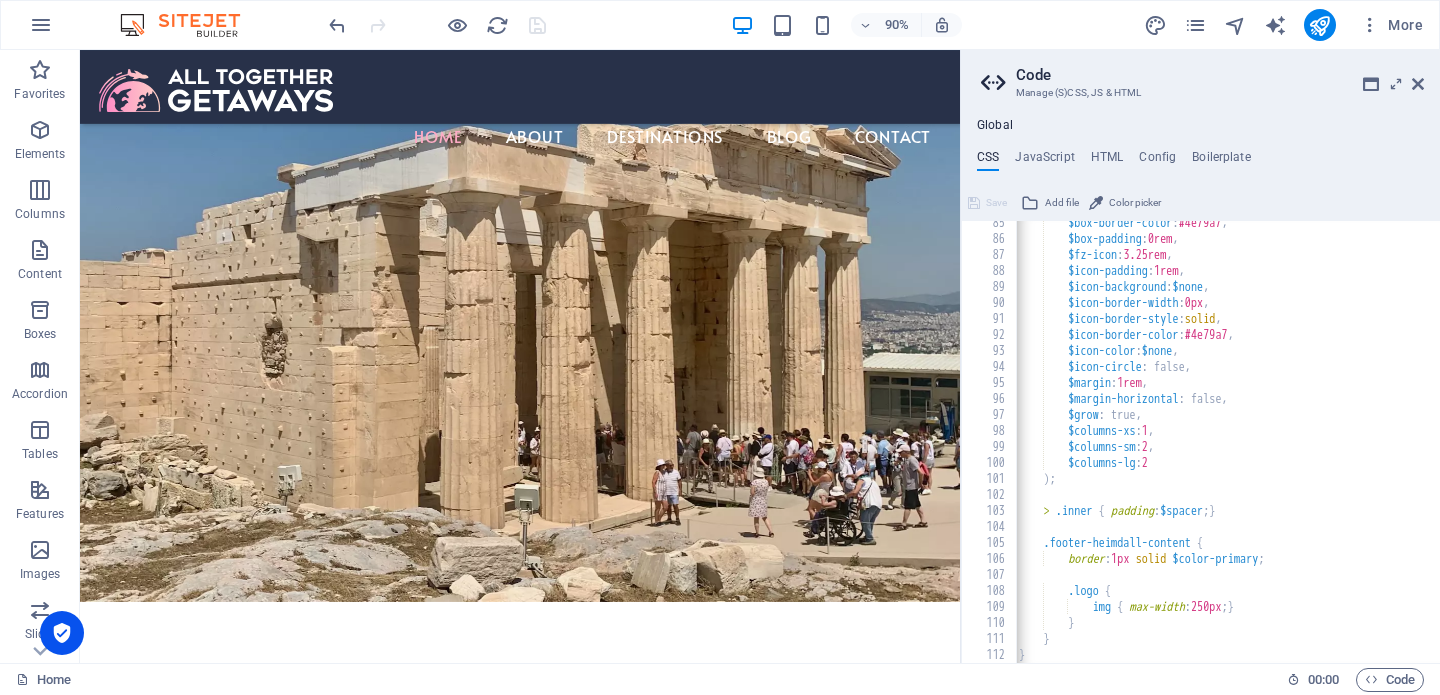 scroll, scrollTop: 1431, scrollLeft: 0, axis: vertical 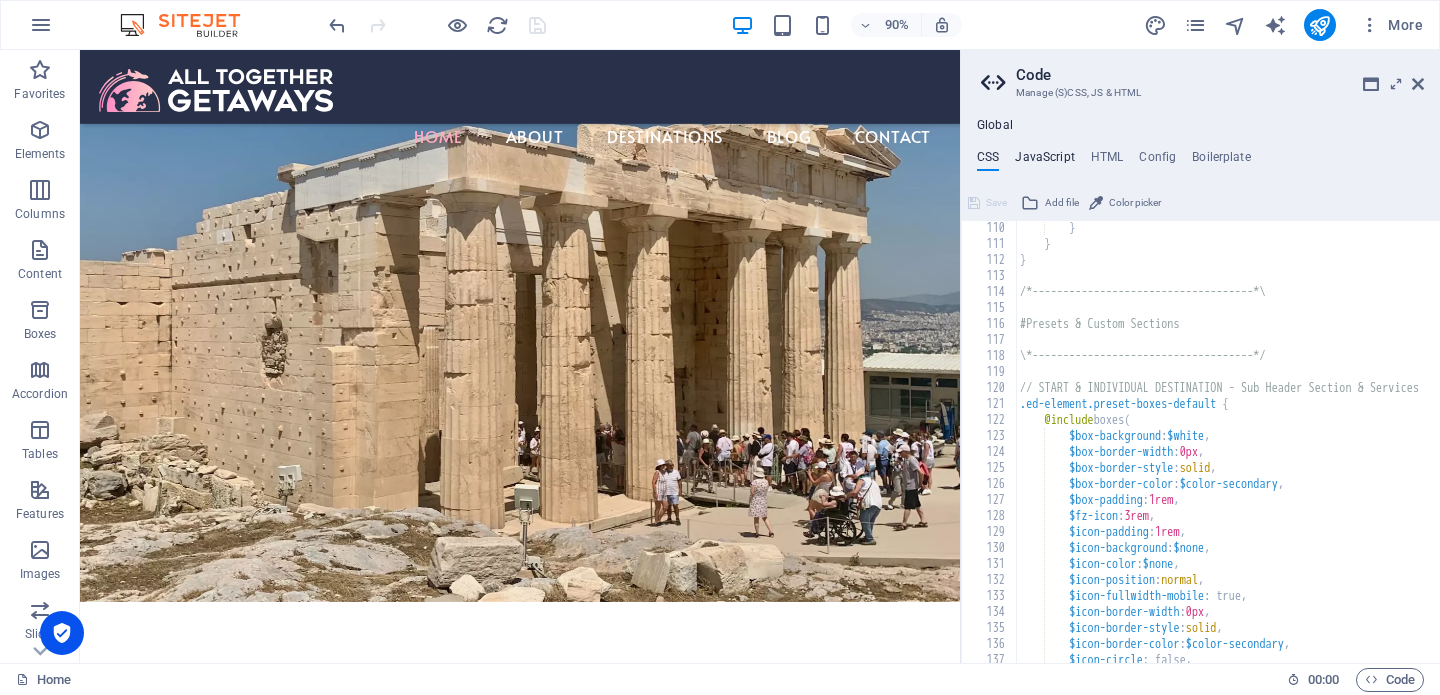 click on "JavaScript" at bounding box center [1044, 161] 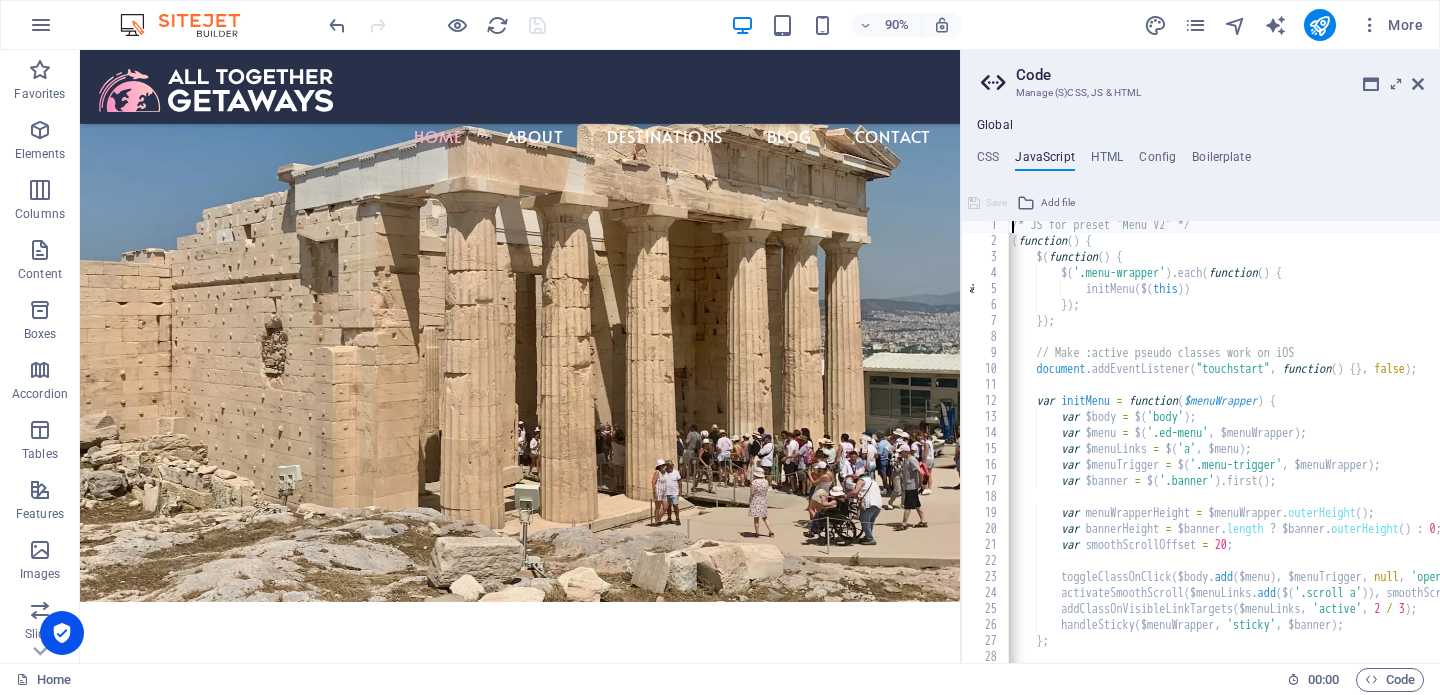 scroll, scrollTop: 730, scrollLeft: 0, axis: vertical 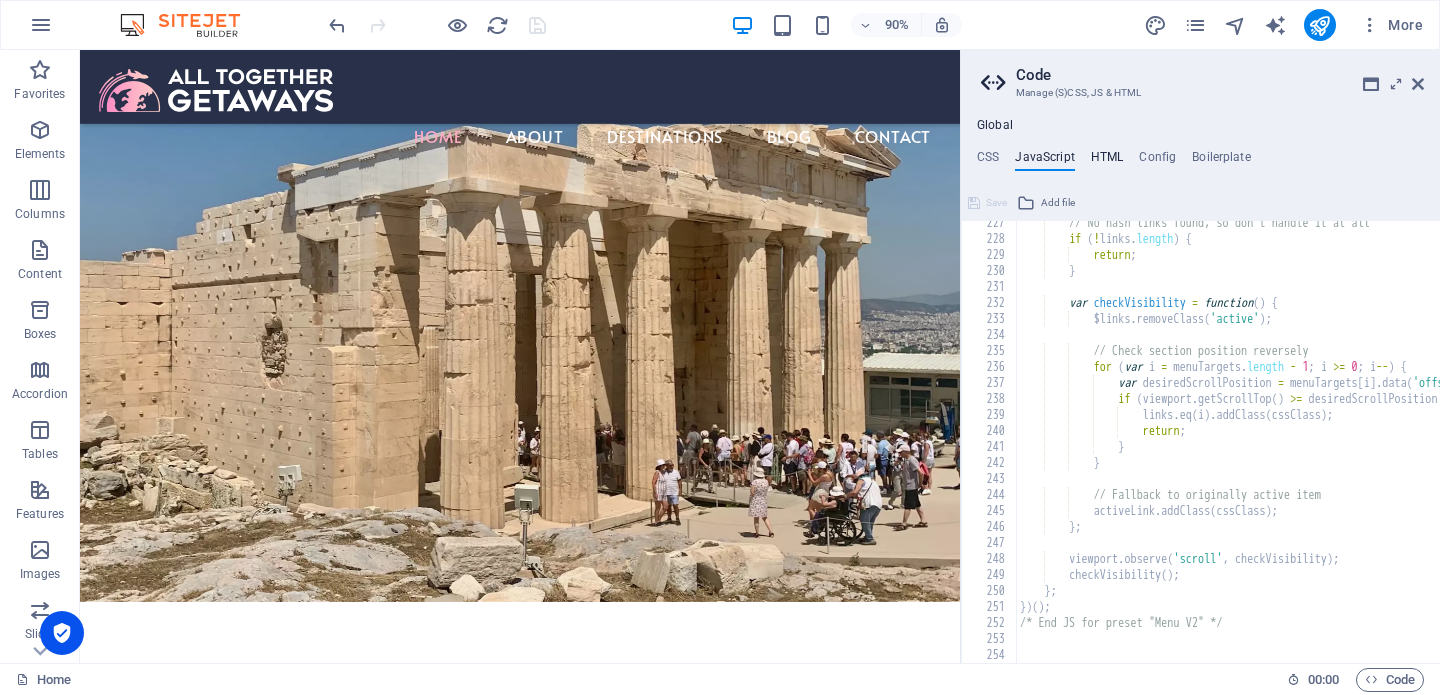 click on "HTML" at bounding box center (1107, 161) 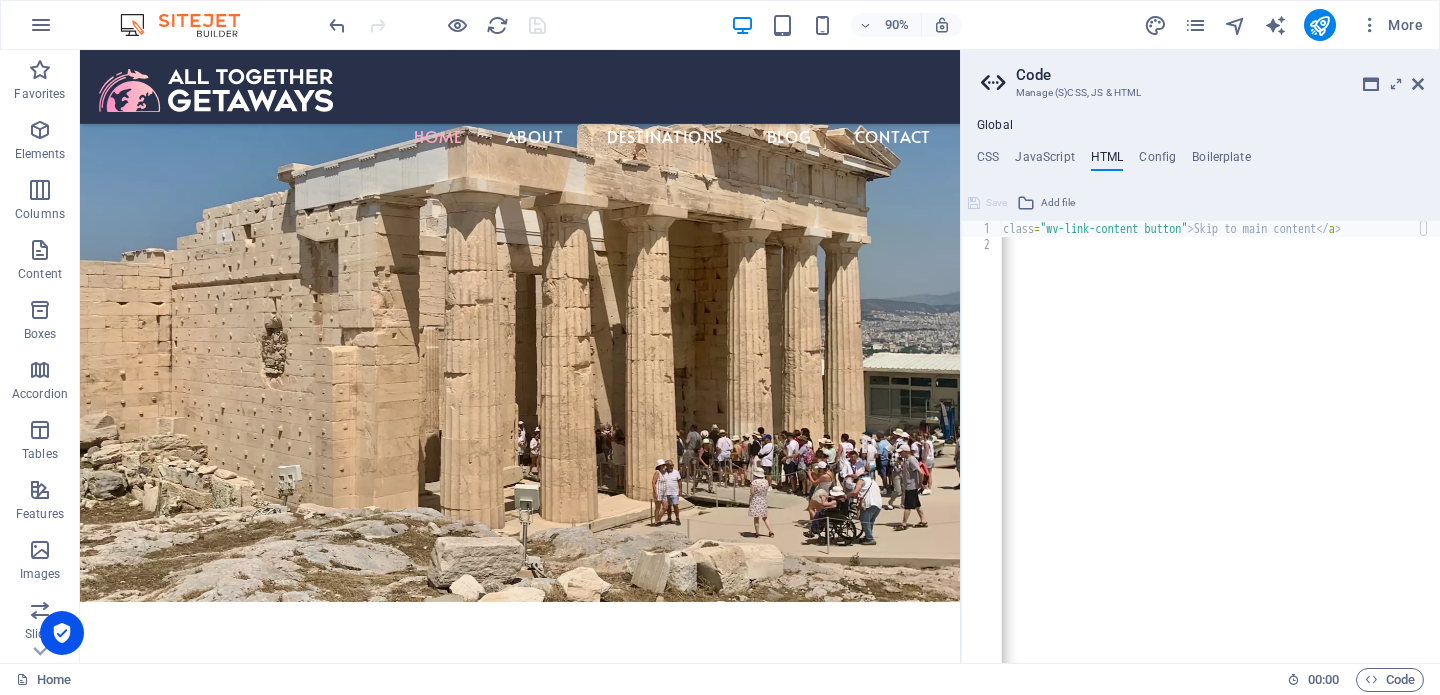 scroll, scrollTop: 0, scrollLeft: 0, axis: both 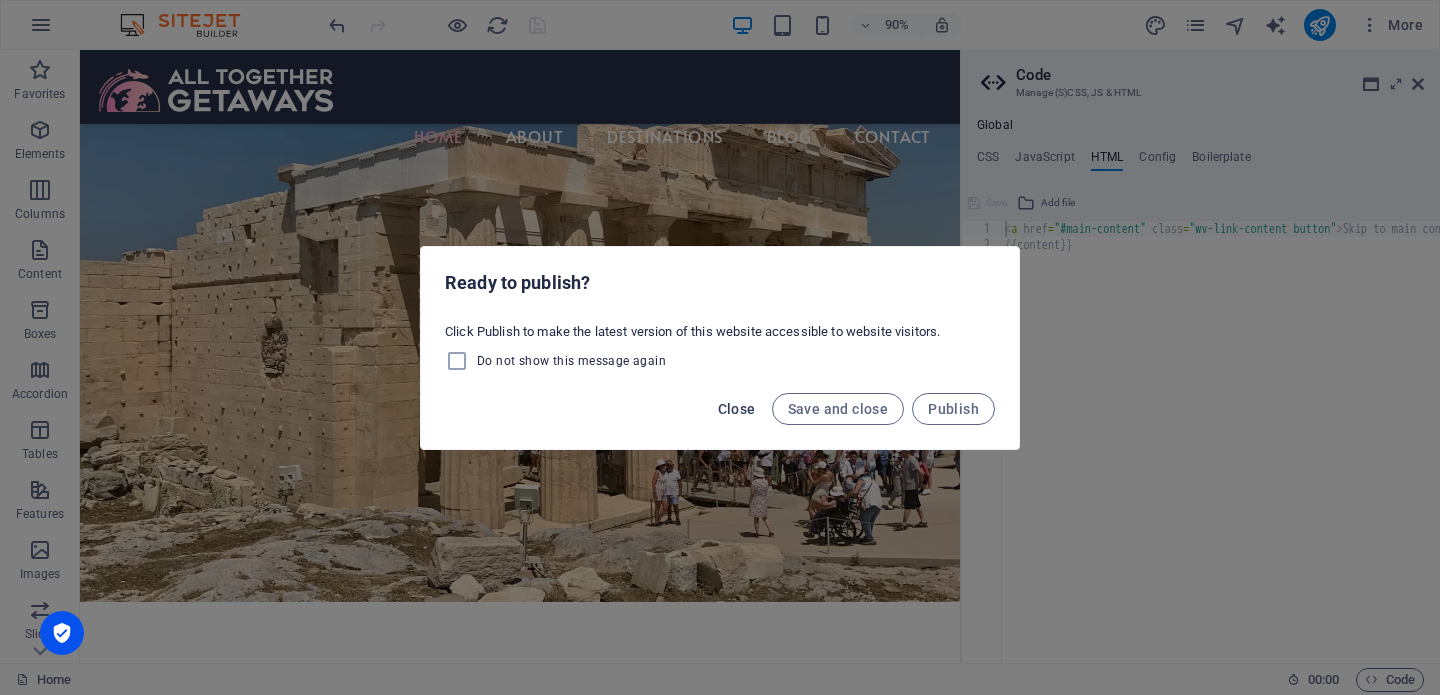 click on "Close" at bounding box center (737, 409) 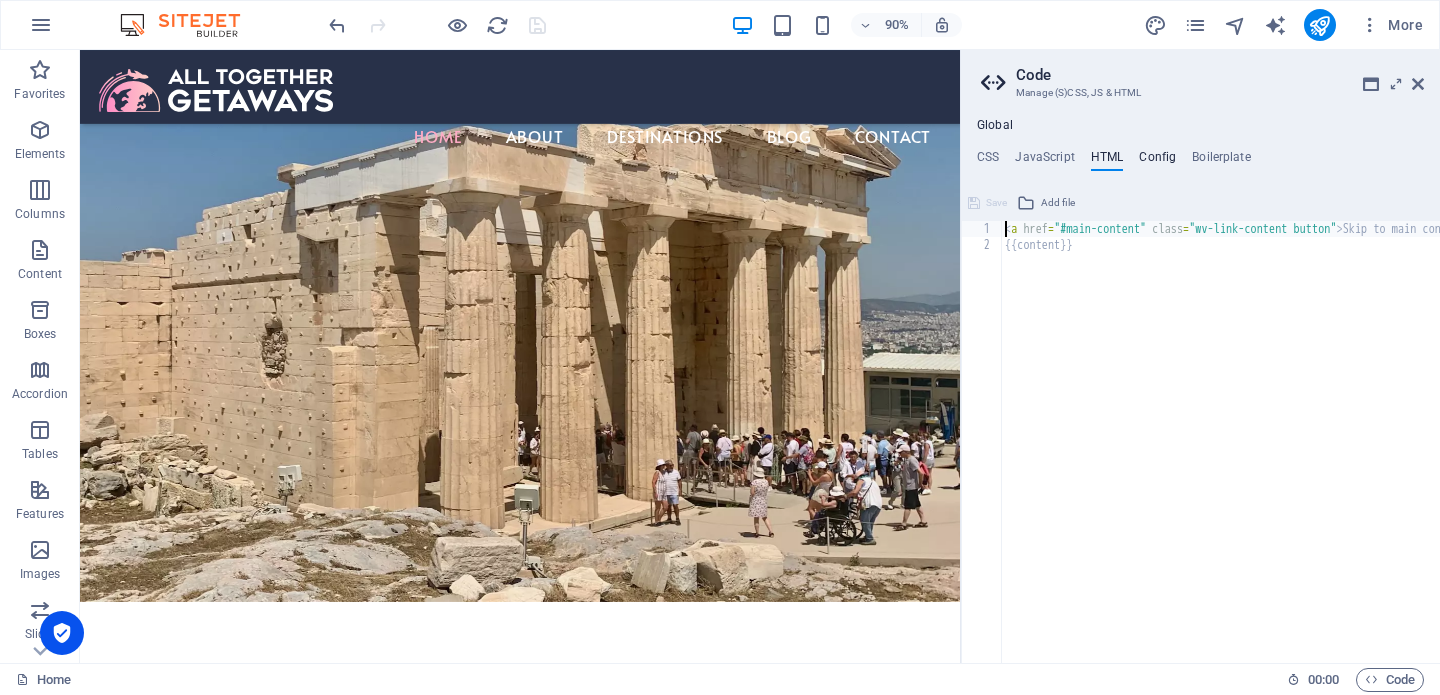 click on "Config" at bounding box center [1157, 161] 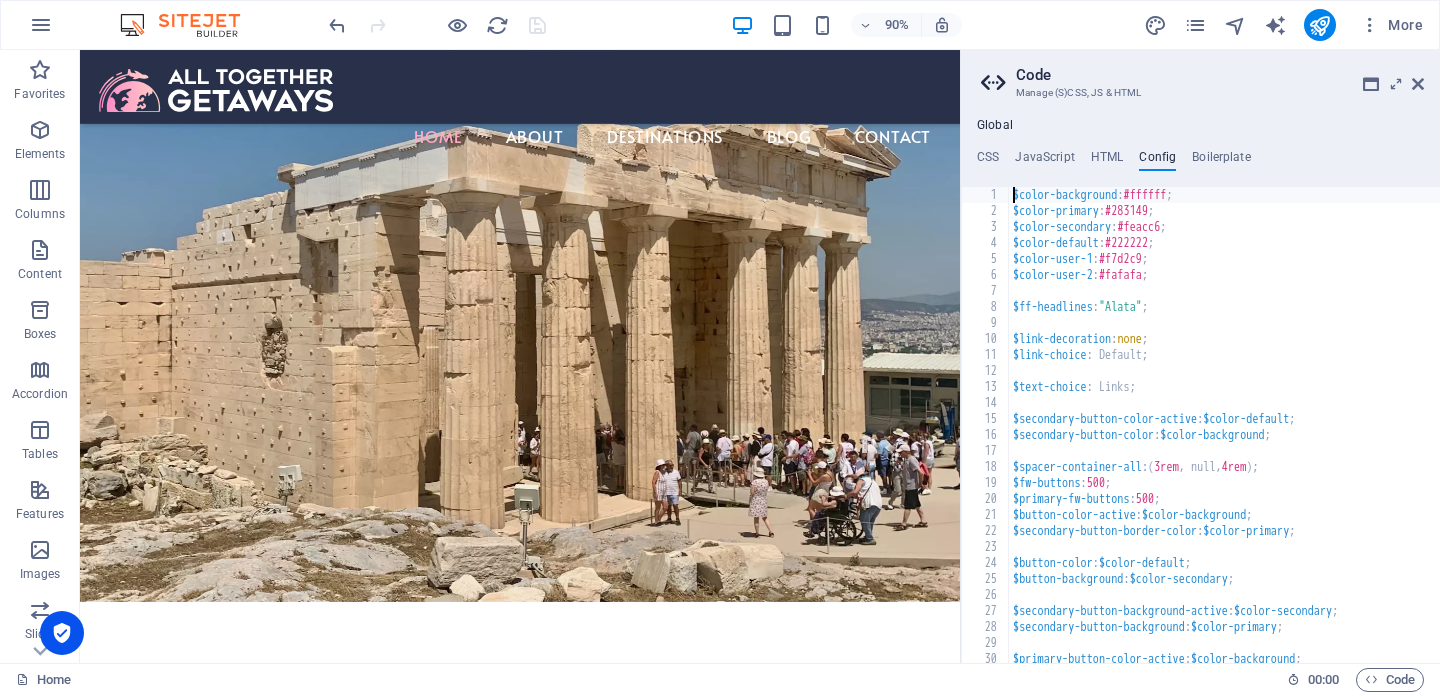 scroll, scrollTop: 131, scrollLeft: 0, axis: vertical 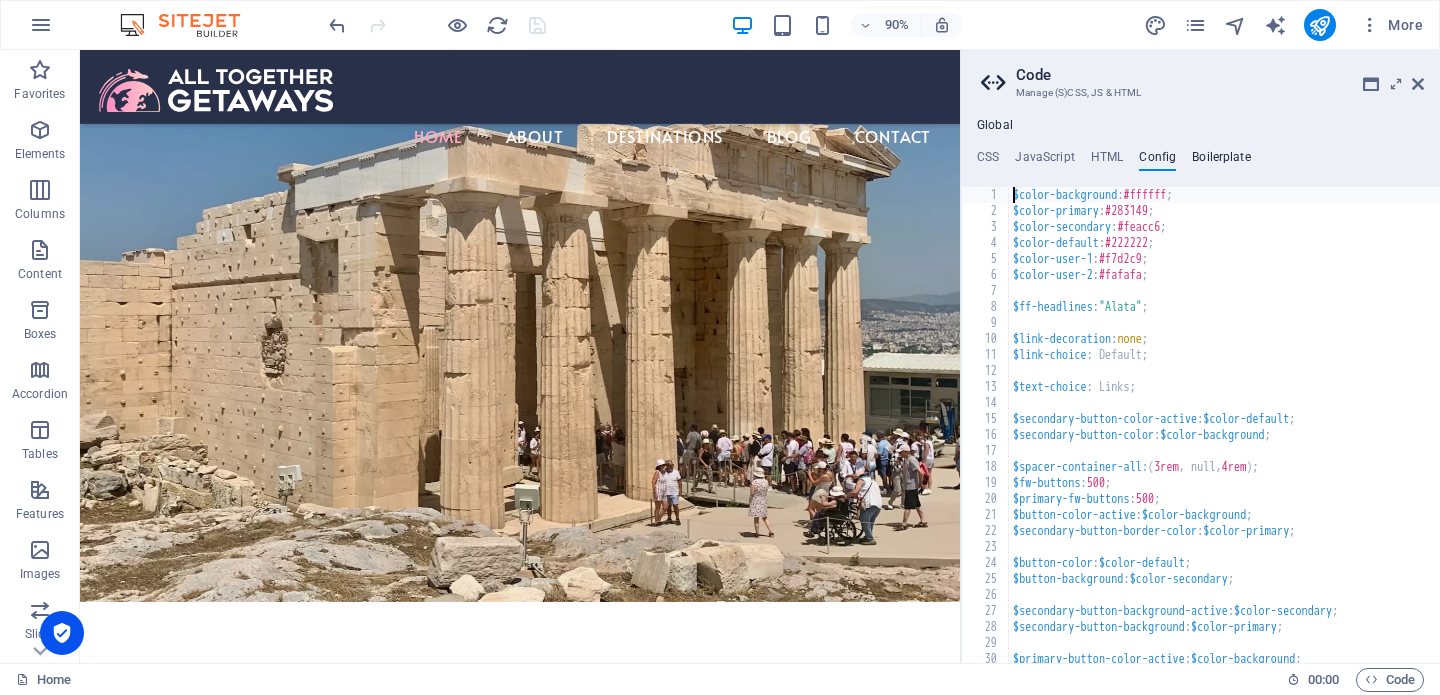click on "Boilerplate" at bounding box center [1221, 161] 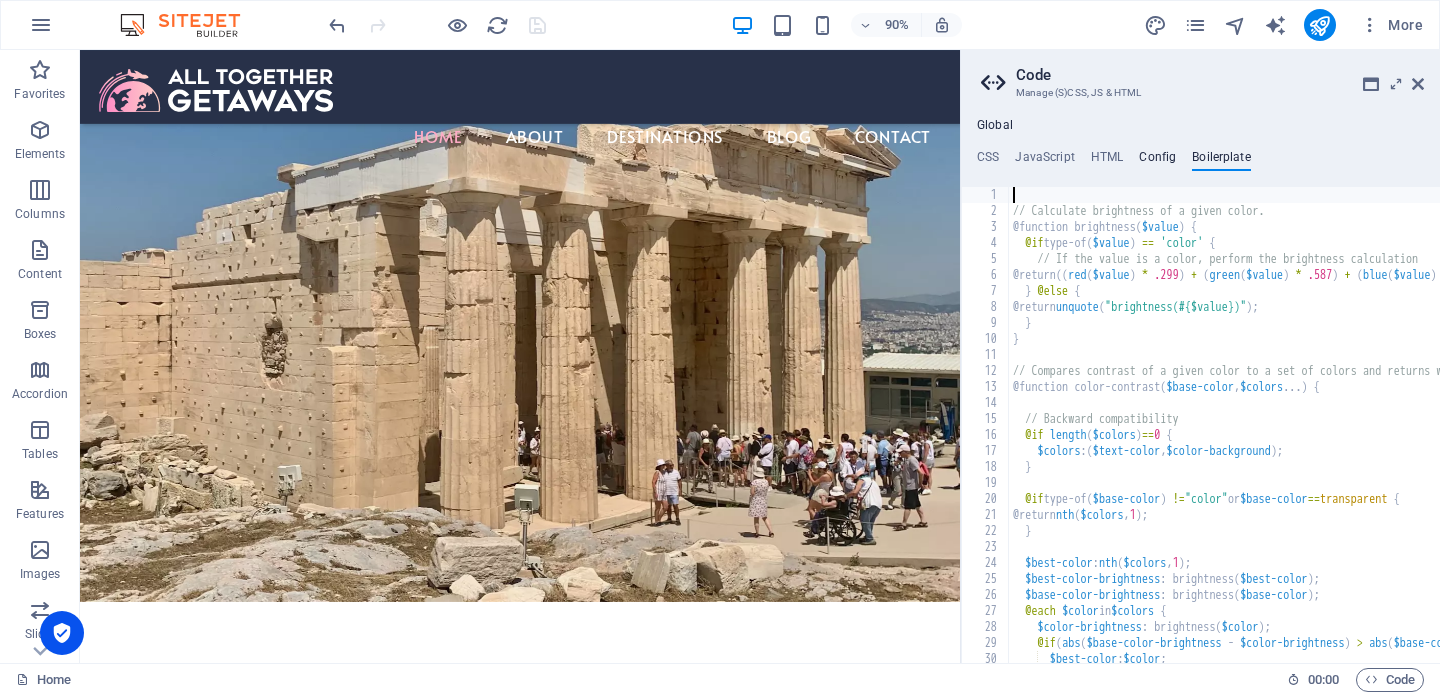 click on "Config" at bounding box center (1157, 161) 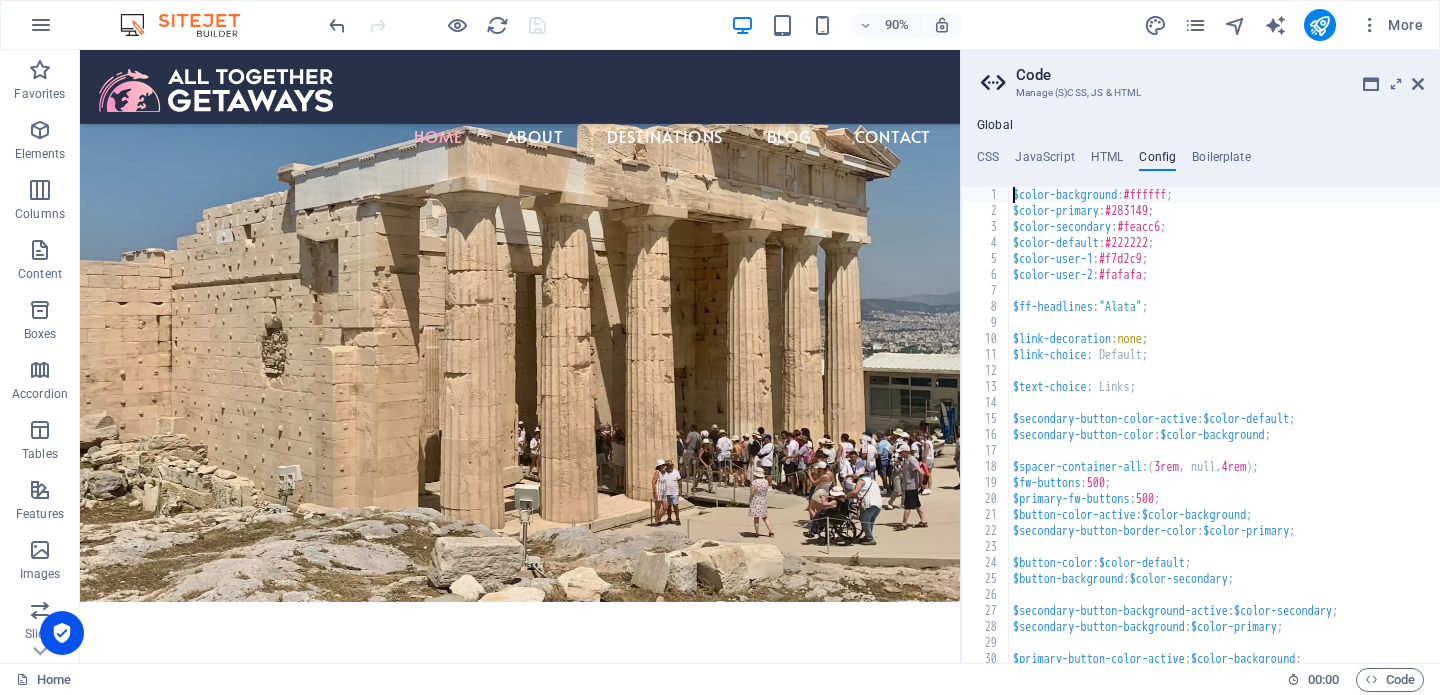 click on "Global" at bounding box center (995, 126) 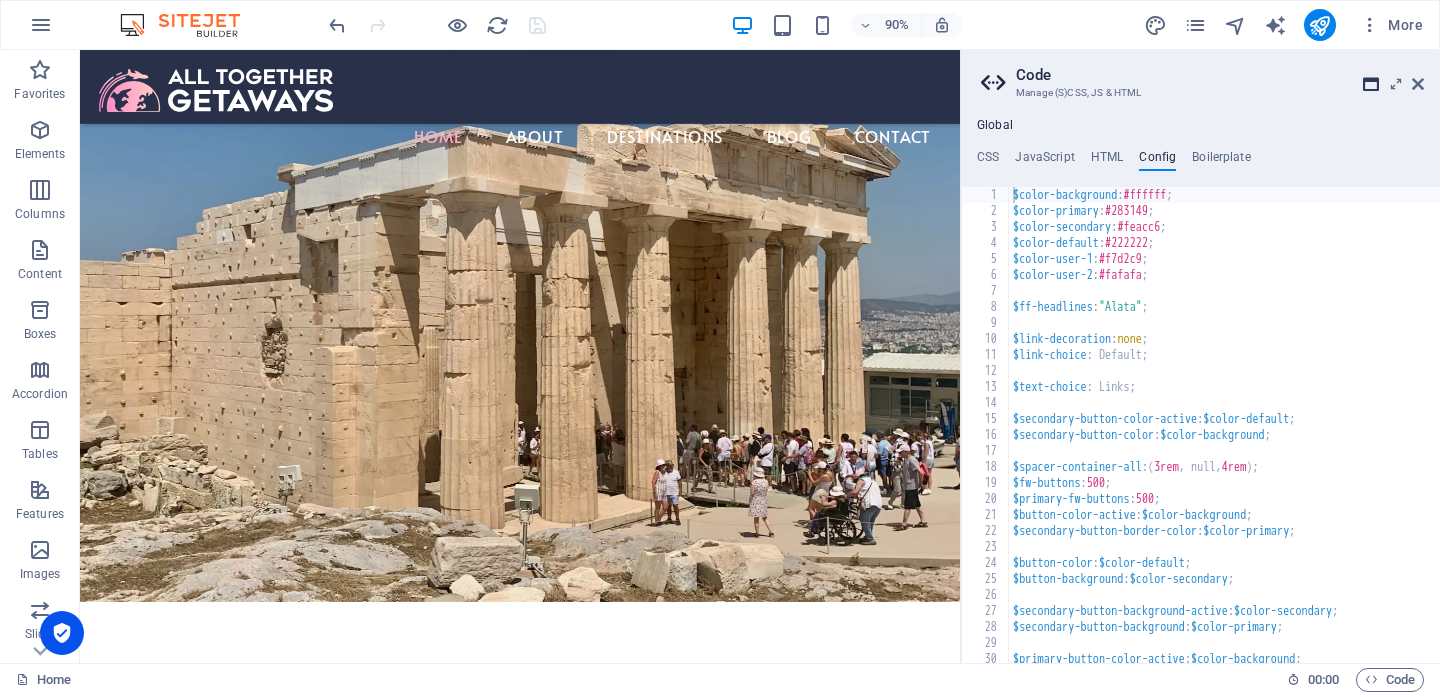 click at bounding box center (1371, 84) 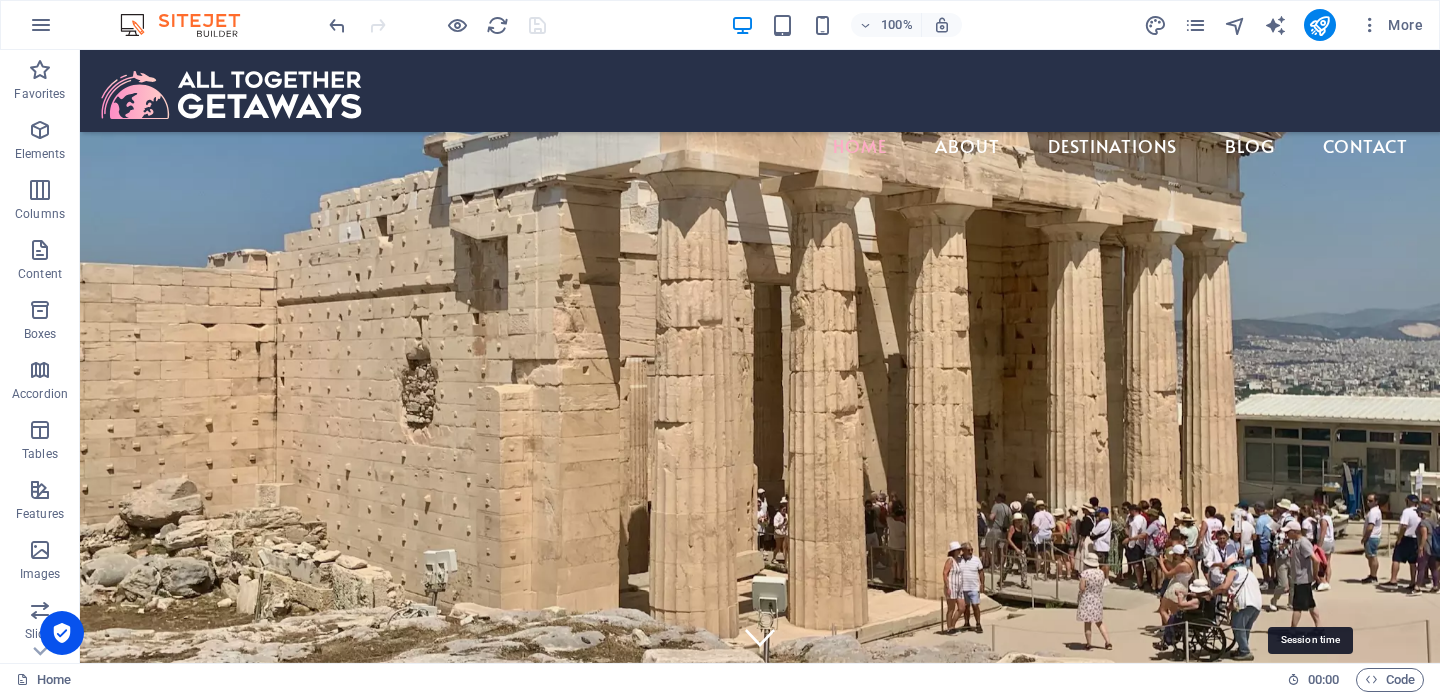 click on "00 : 00" at bounding box center (1323, 680) 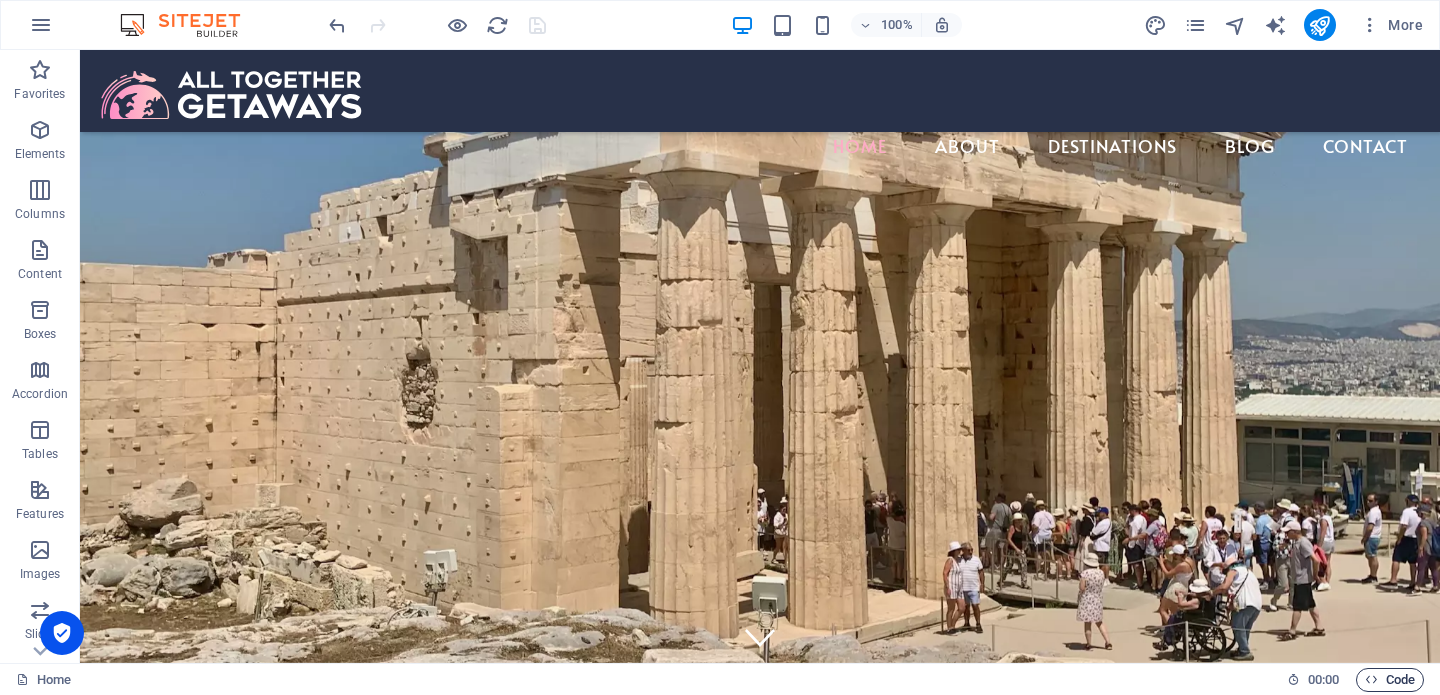 click on "Code" at bounding box center [1390, 680] 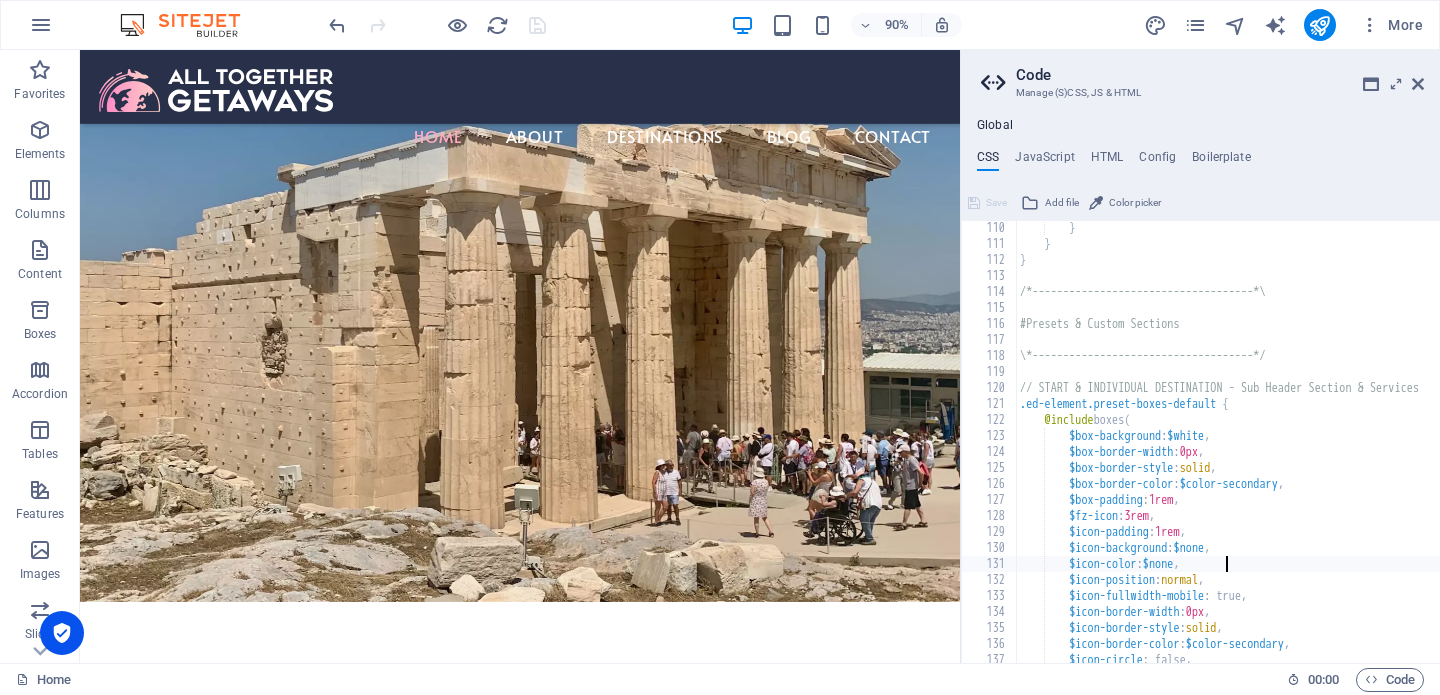 click on "}      } } /*------------------------------------*\     #Presets & Custom Sections      \*------------------------------------*/ // START & INDIVIDUAL DESTINATION - Sub Header Section & Services  .ed-element.preset-boxes-default   {      @include  boxes (           $box-background :  $white ,            $box-border-width :  0px ,            $box-border-style :  solid ,            $box-border-color :  $color-secondary ,            $box-padding :  1rem ,            $fz-icon :  3rem ,            $icon-padding :  1rem ,            $icon-background :  $none ,            $icon-color :  $none ,            $icon-position :  normal ,            $icon-fullwidth-mobile : true,            $icon-border-width :  0px ,            $icon-border-style :  solid ,            $icon-border-color :  $color-secondary ,            $icon-circle : false,            $margin :  0.5rem ," at bounding box center (1372, 457) 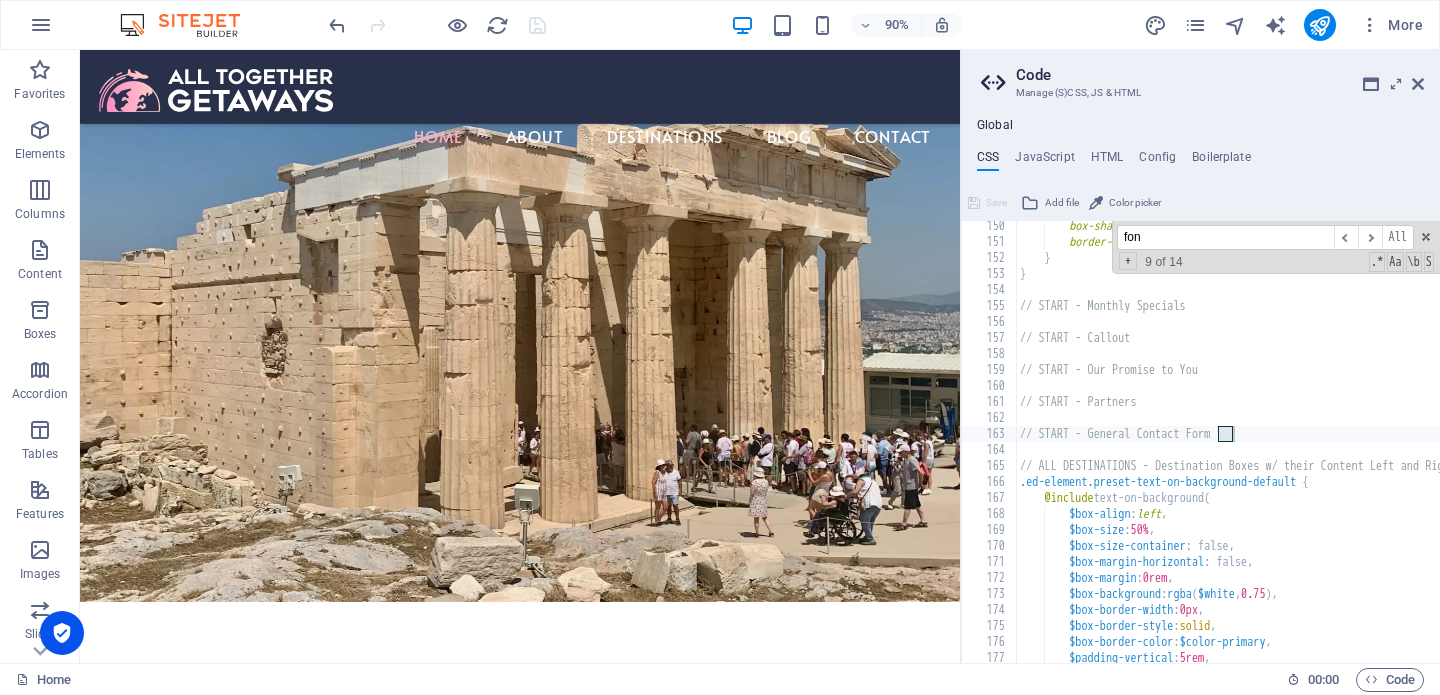 scroll, scrollTop: 4163, scrollLeft: 0, axis: vertical 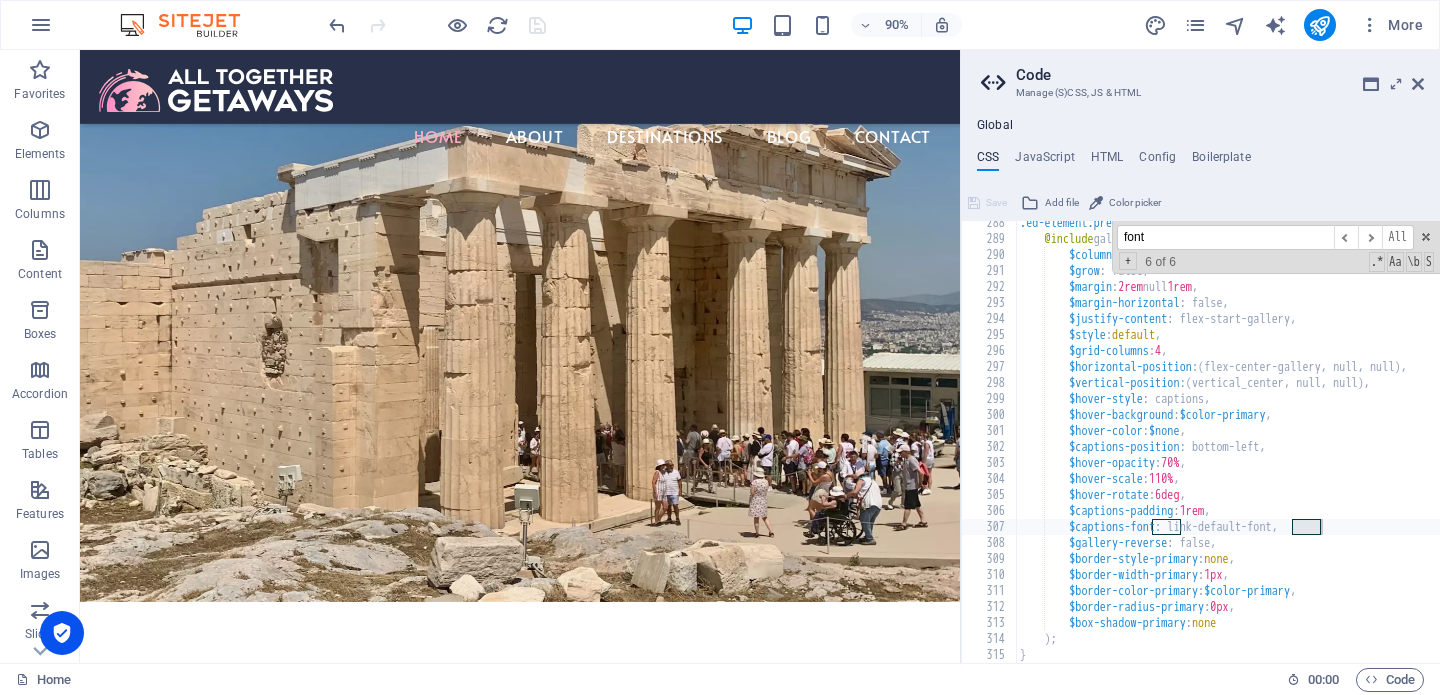 type on "$captions-font: link-default-font," 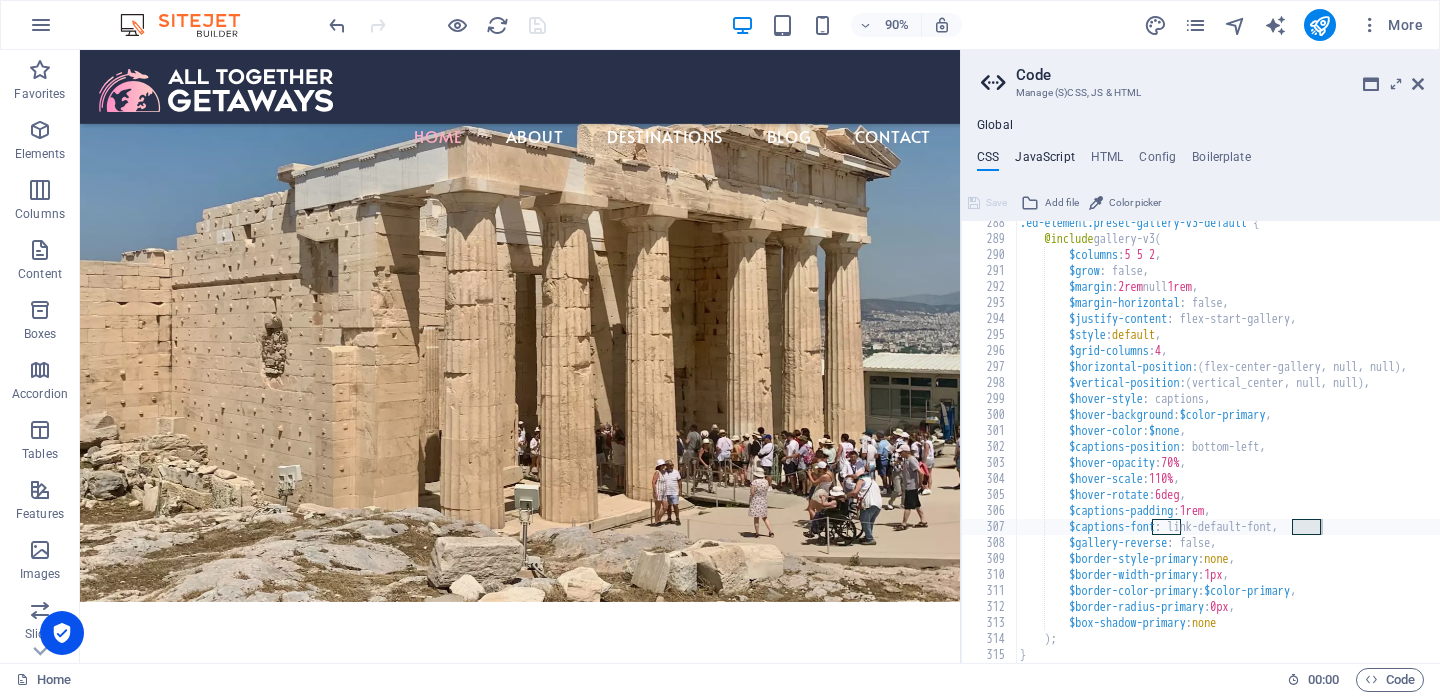 click on "JavaScript" at bounding box center [1044, 161] 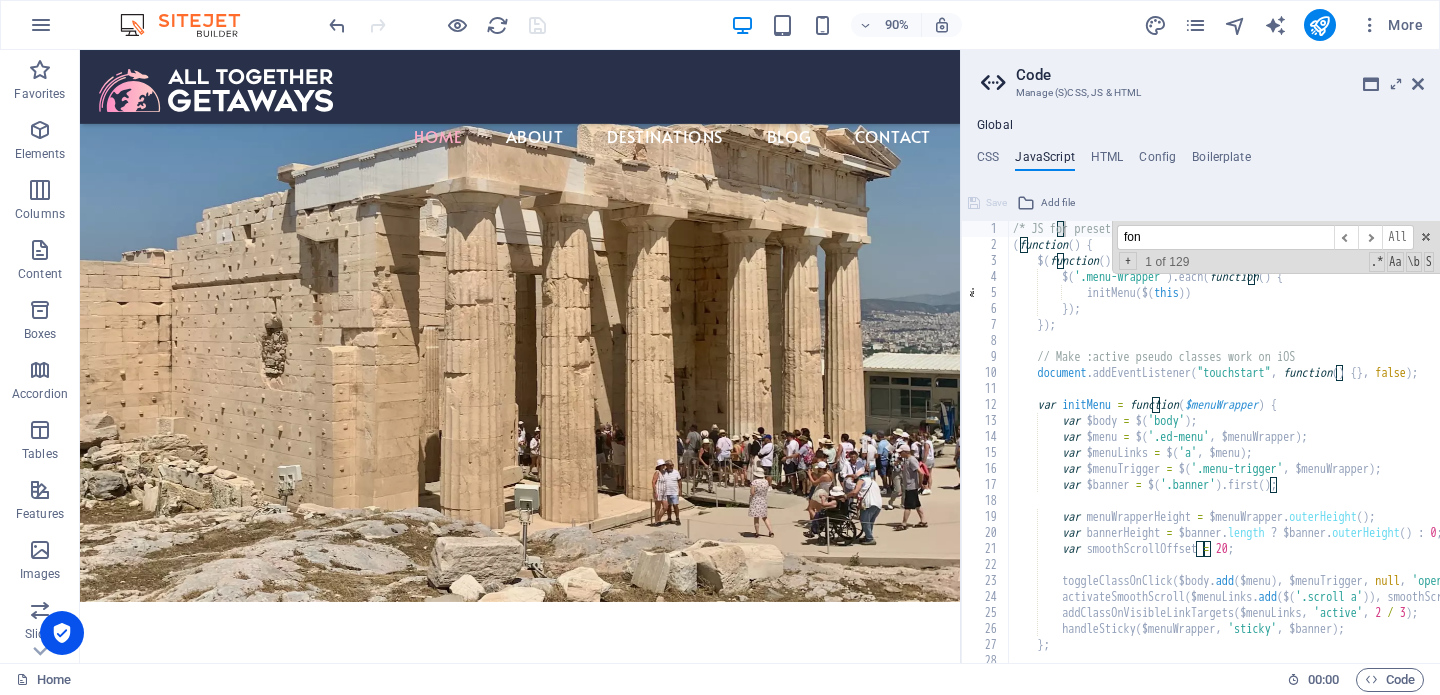 type on "font" 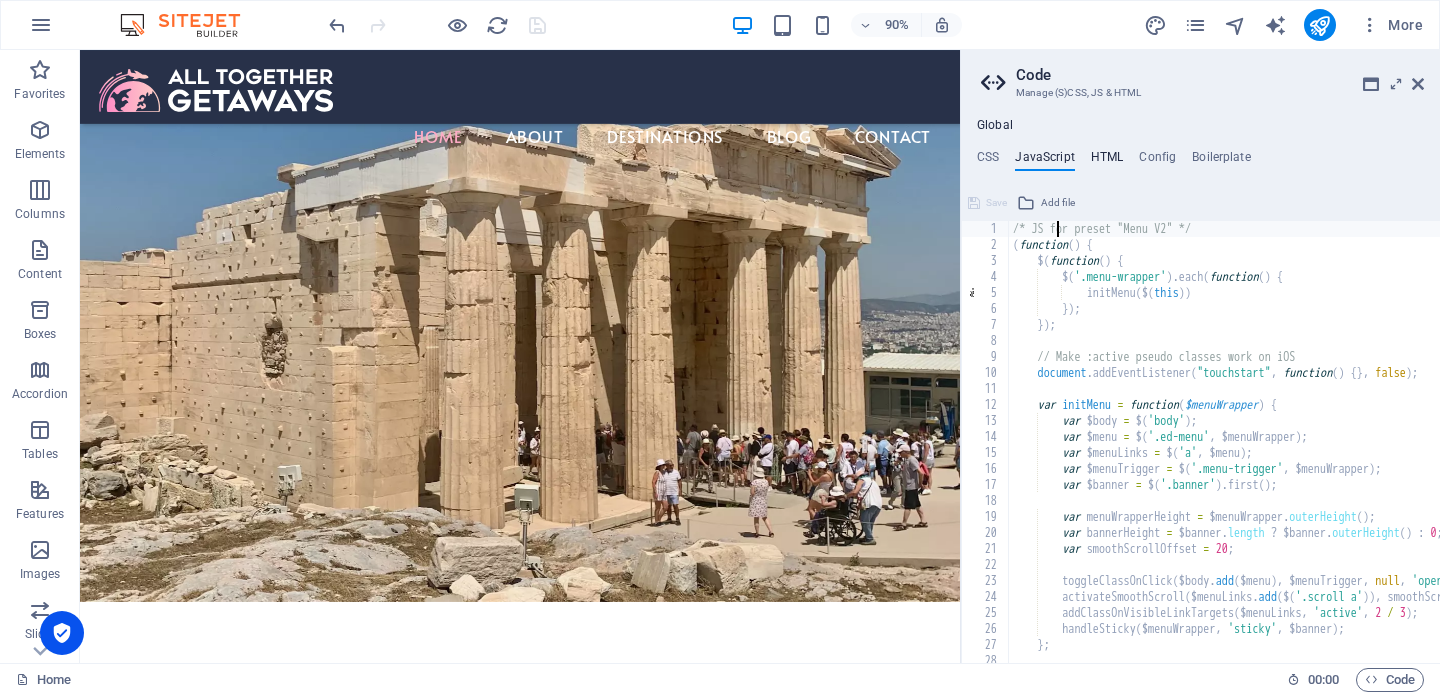 click on "HTML" at bounding box center [1107, 161] 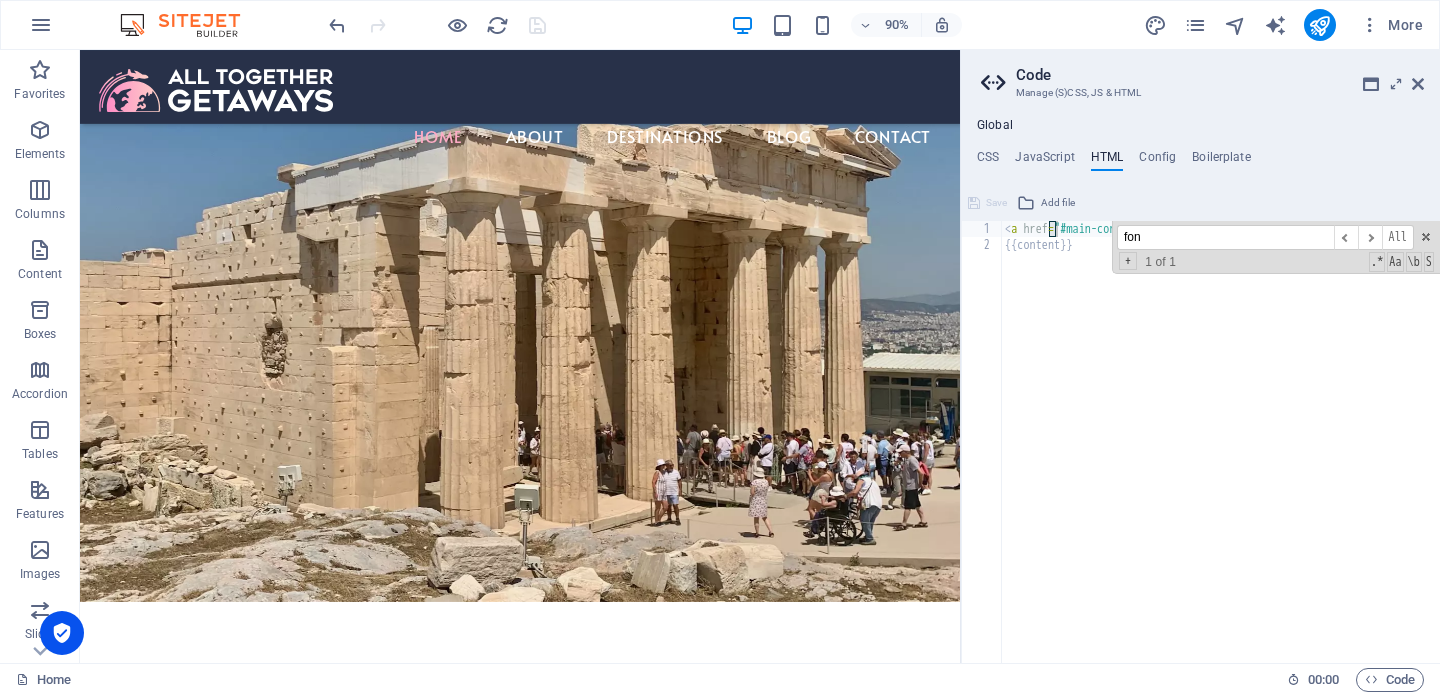 type on "font" 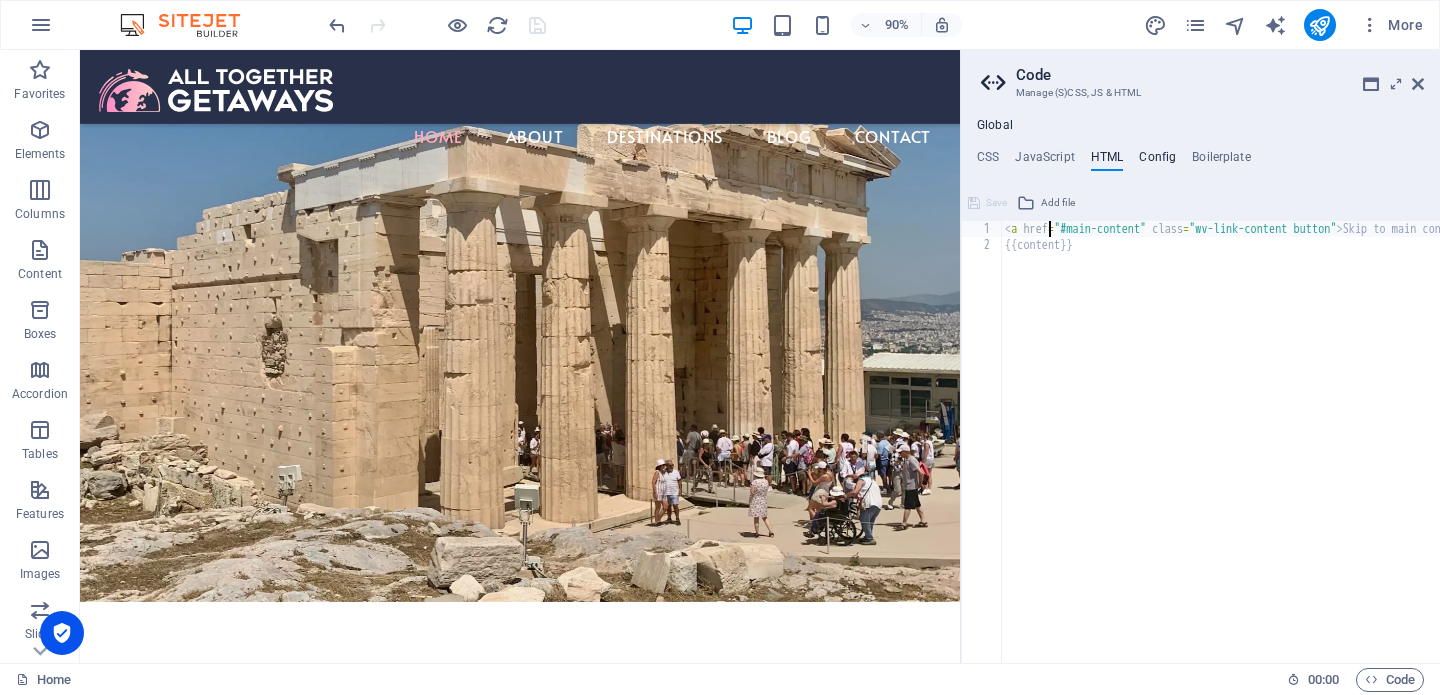 click on "Config" at bounding box center [1157, 161] 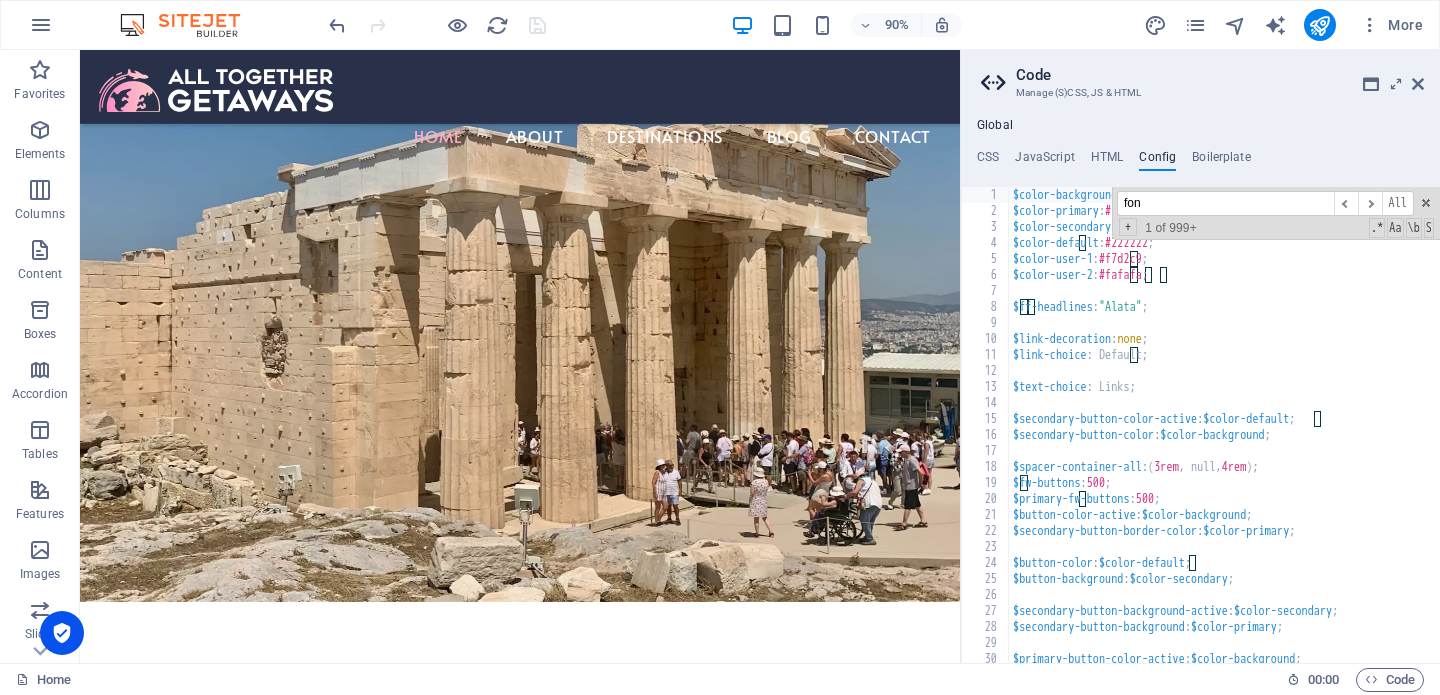 scroll, scrollTop: 898, scrollLeft: 0, axis: vertical 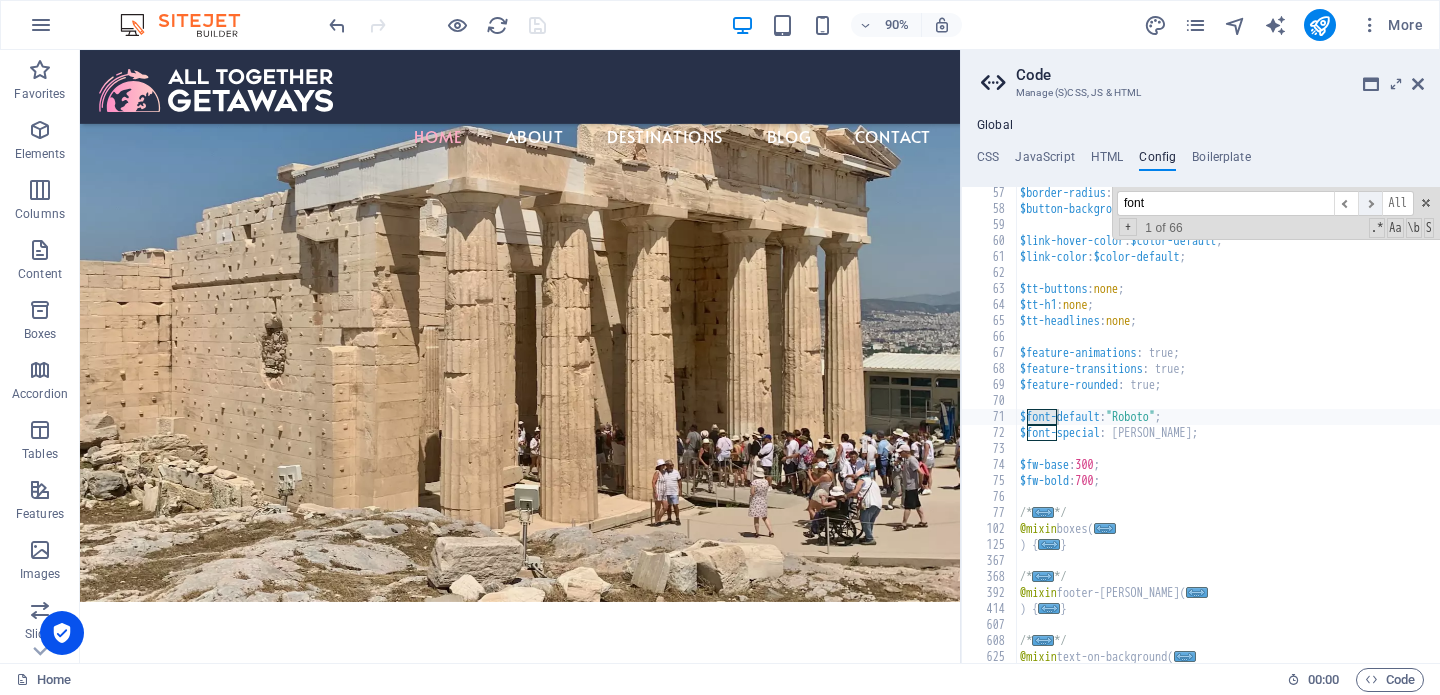 type on "font" 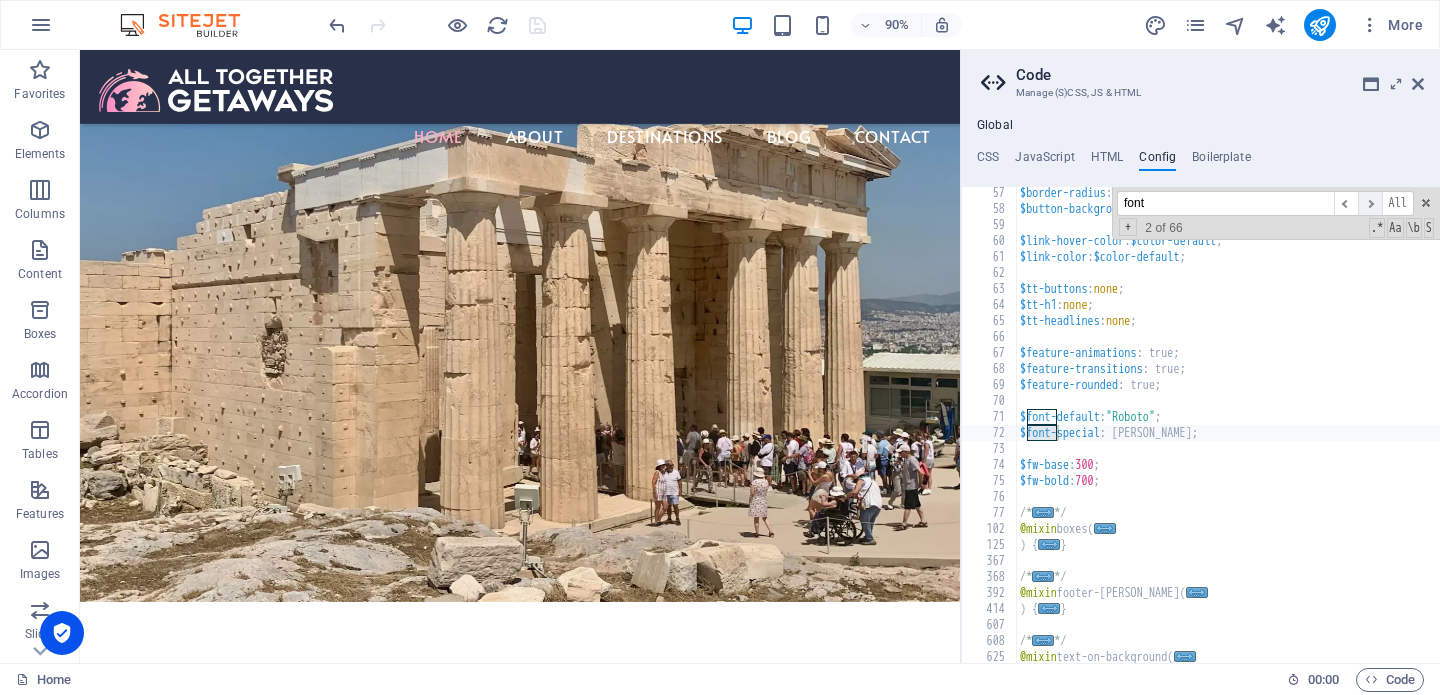 click on "​" at bounding box center [1370, 203] 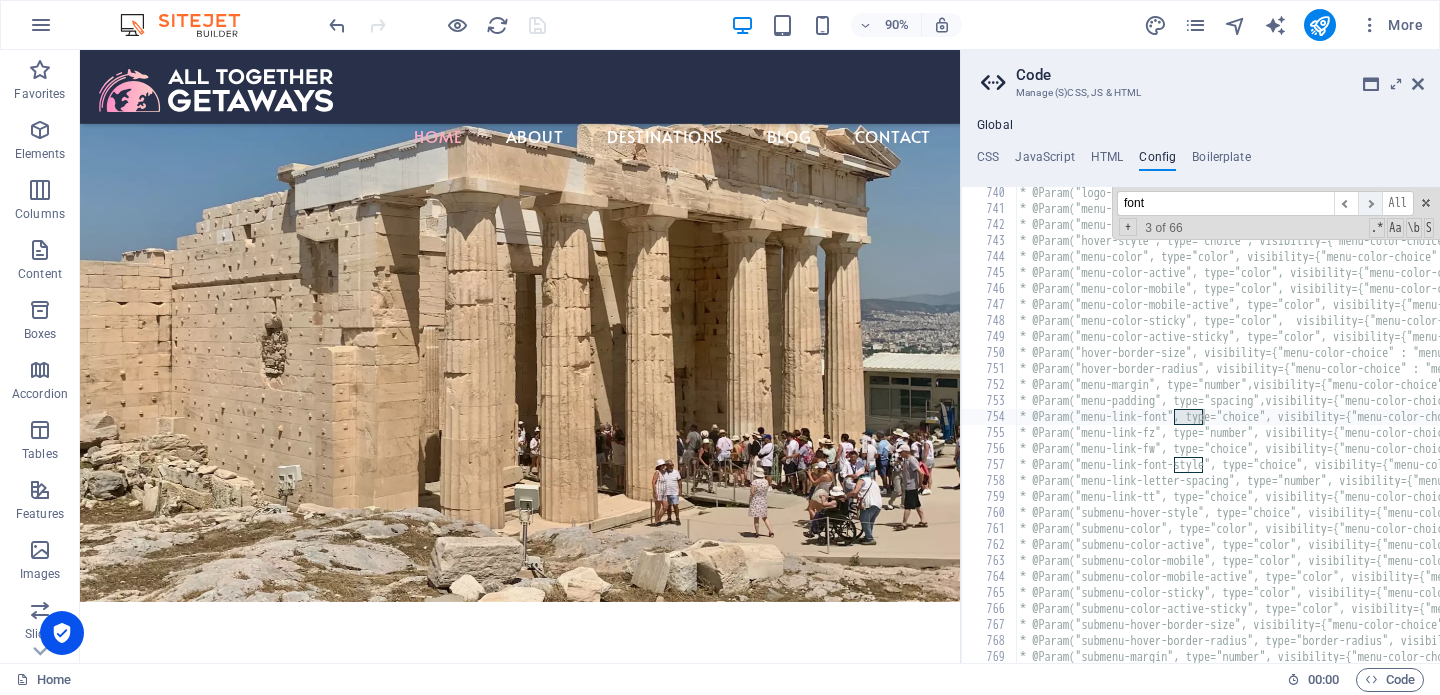 click on "​" at bounding box center (1370, 203) 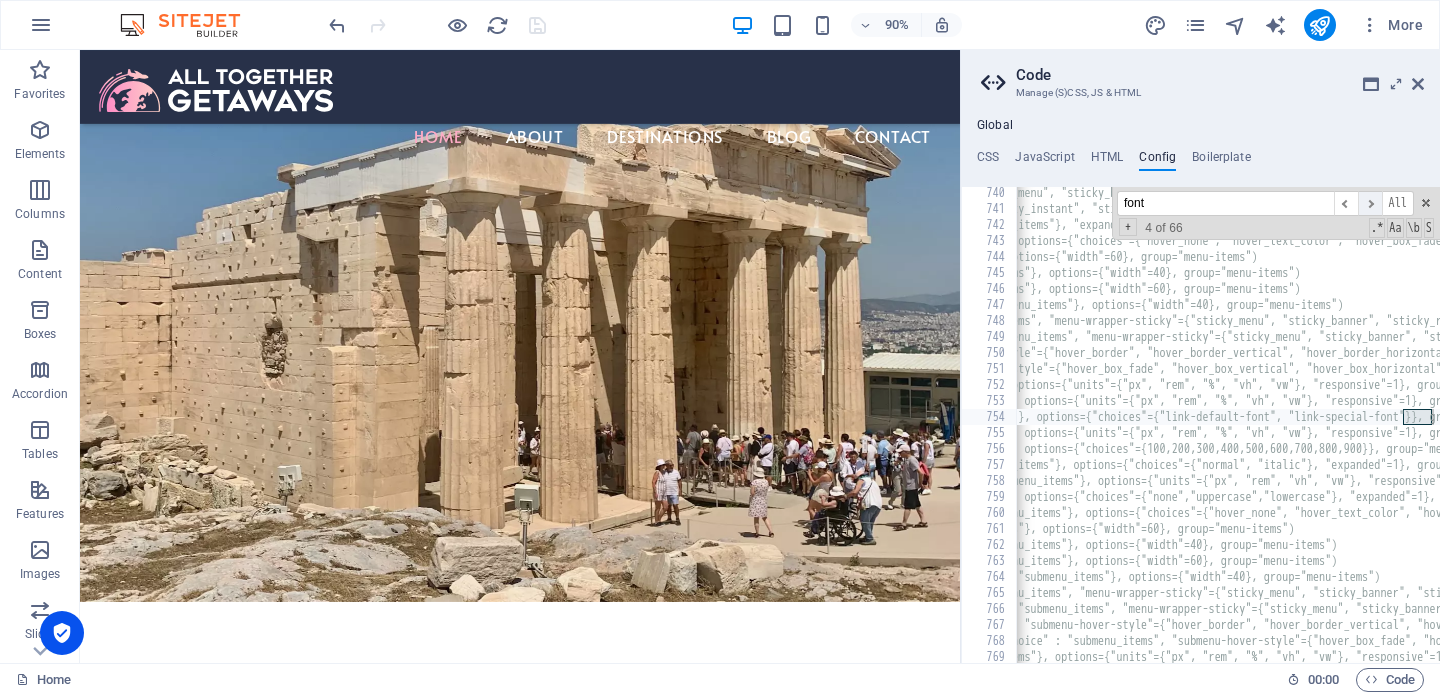 click on "​" at bounding box center [1370, 203] 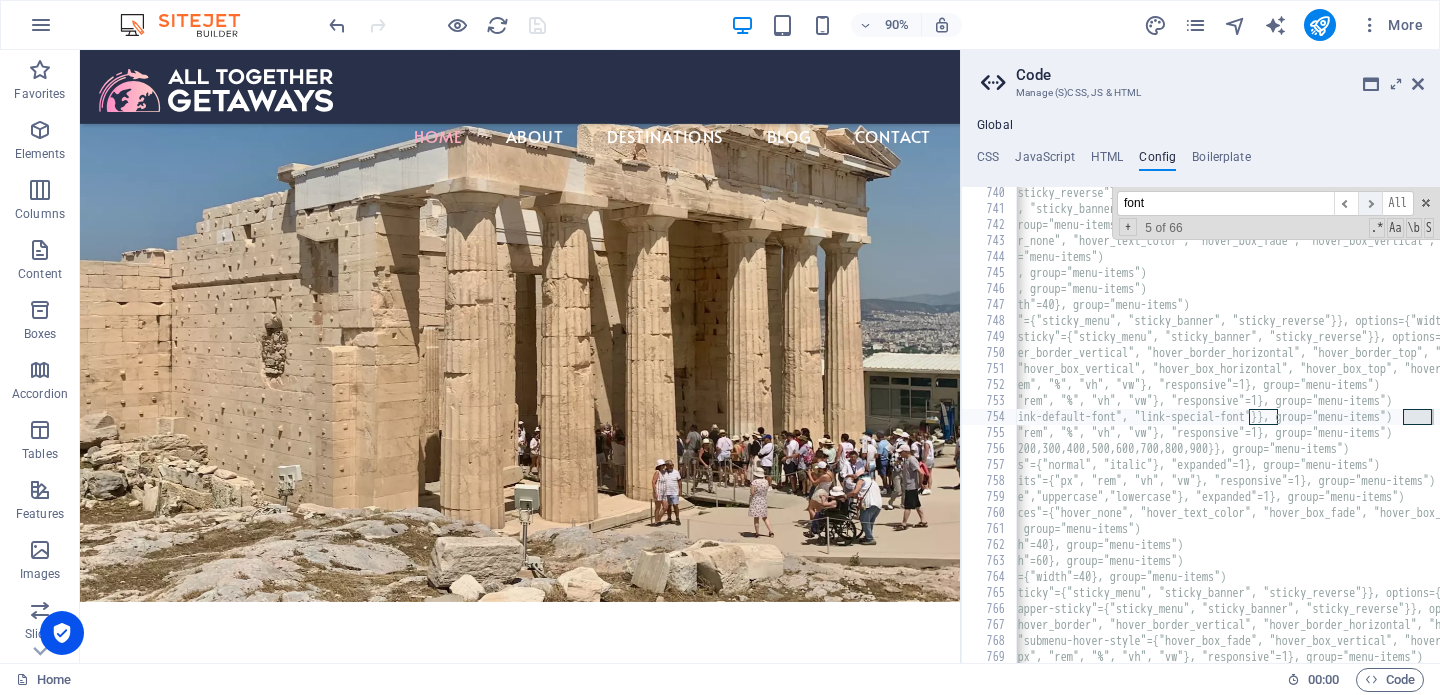 click on "​" at bounding box center (1370, 203) 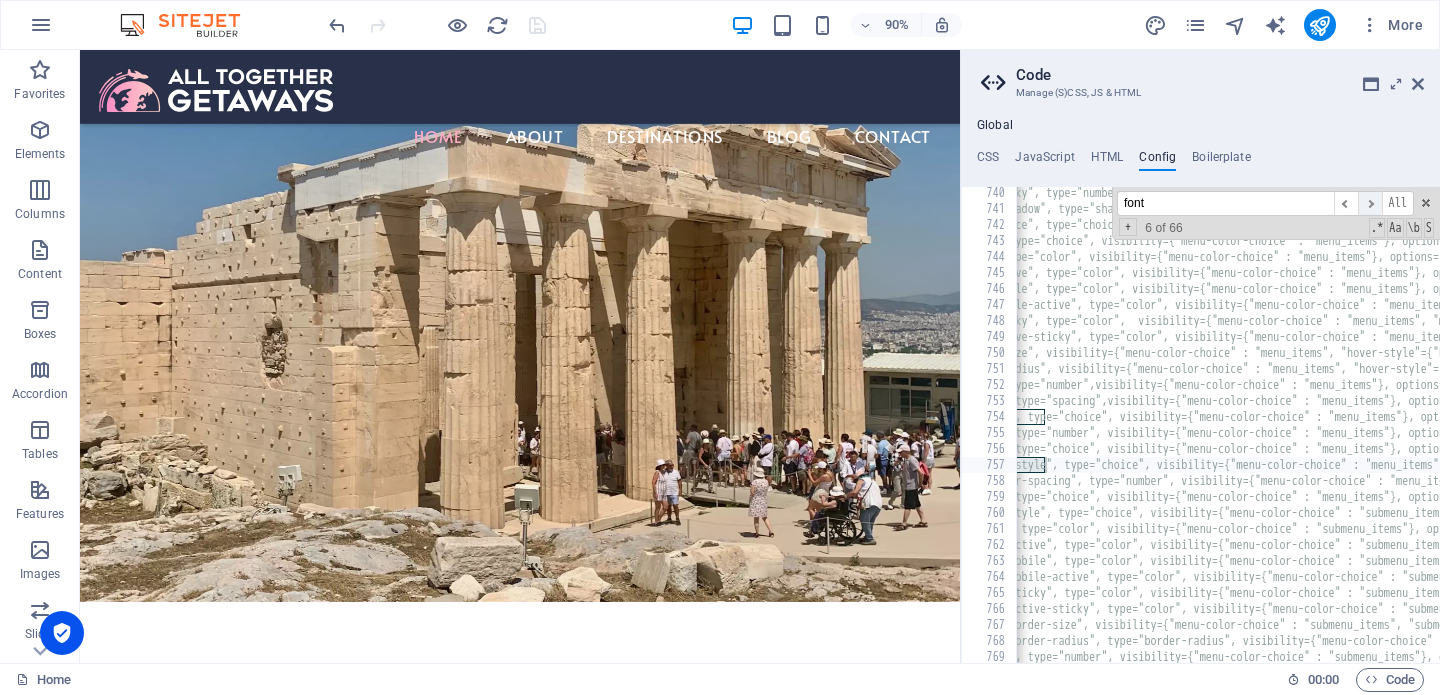 scroll, scrollTop: 0, scrollLeft: 158, axis: horizontal 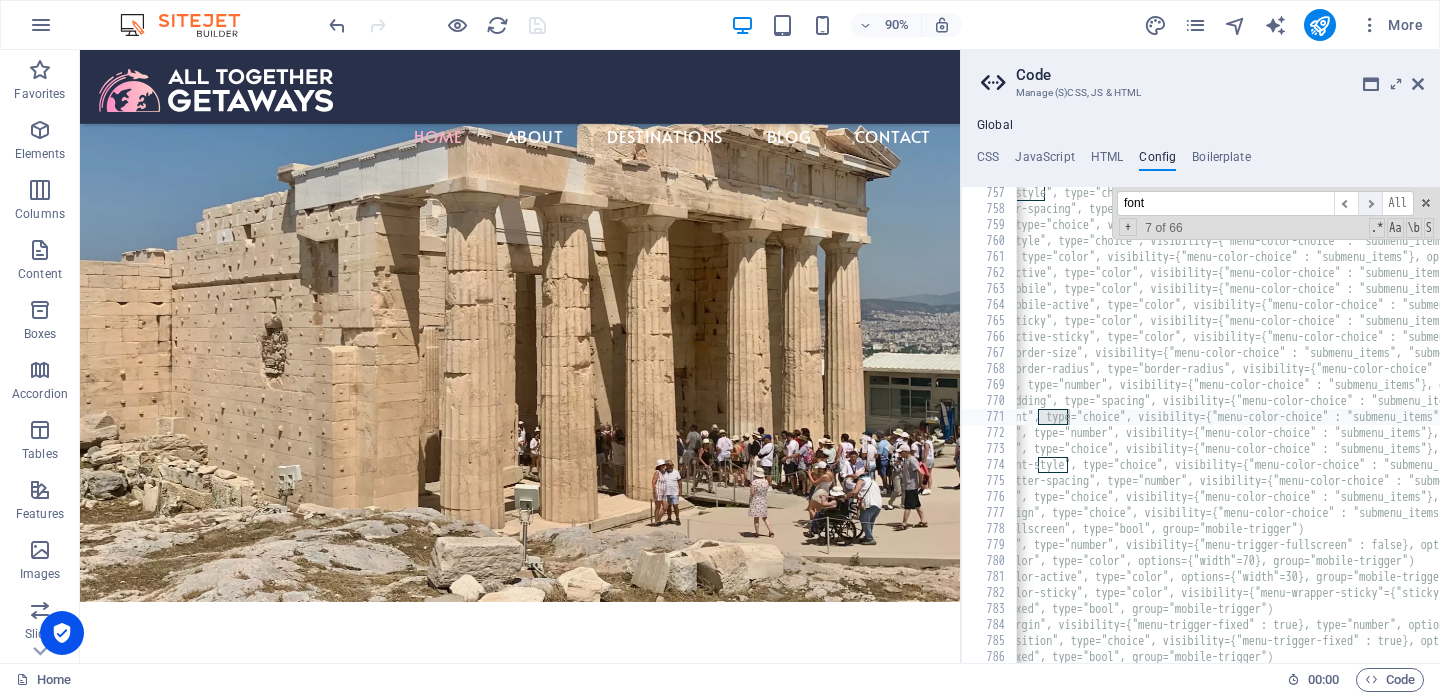 click on "​" at bounding box center (1370, 203) 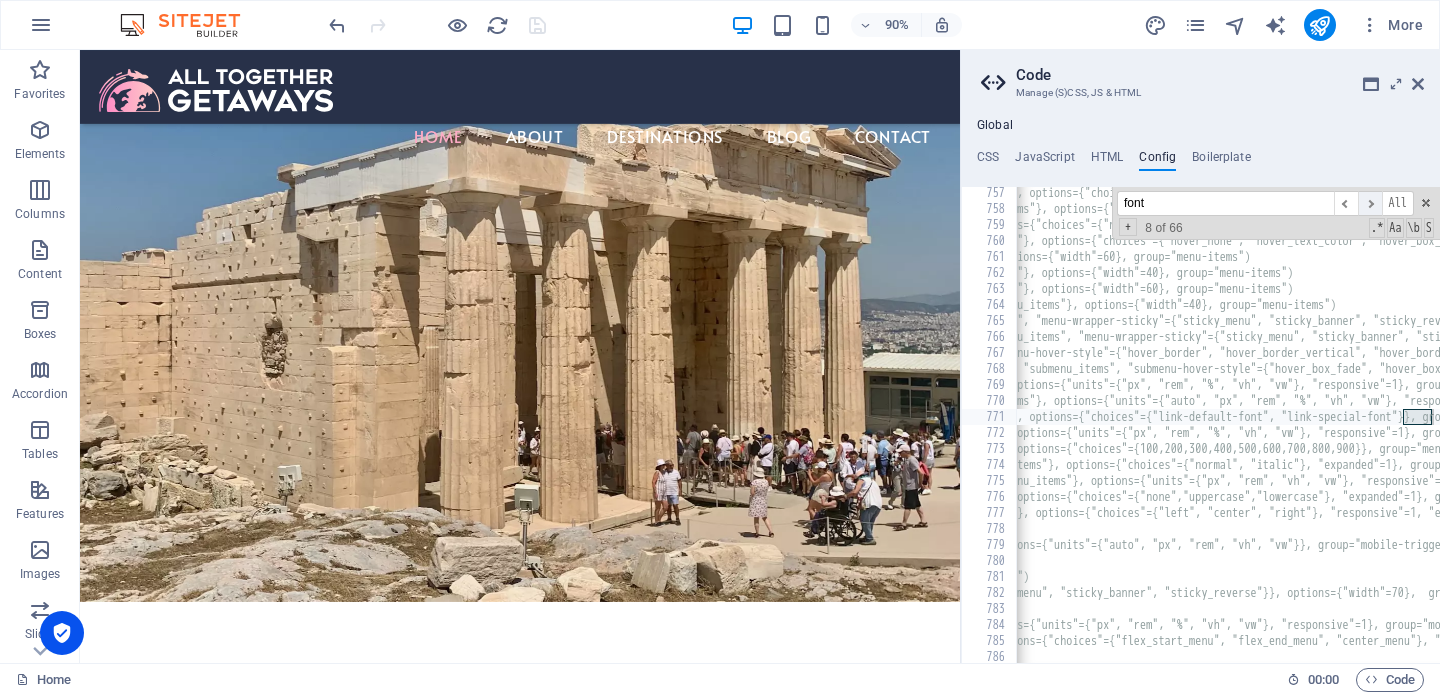 scroll, scrollTop: 0, scrollLeft: 586, axis: horizontal 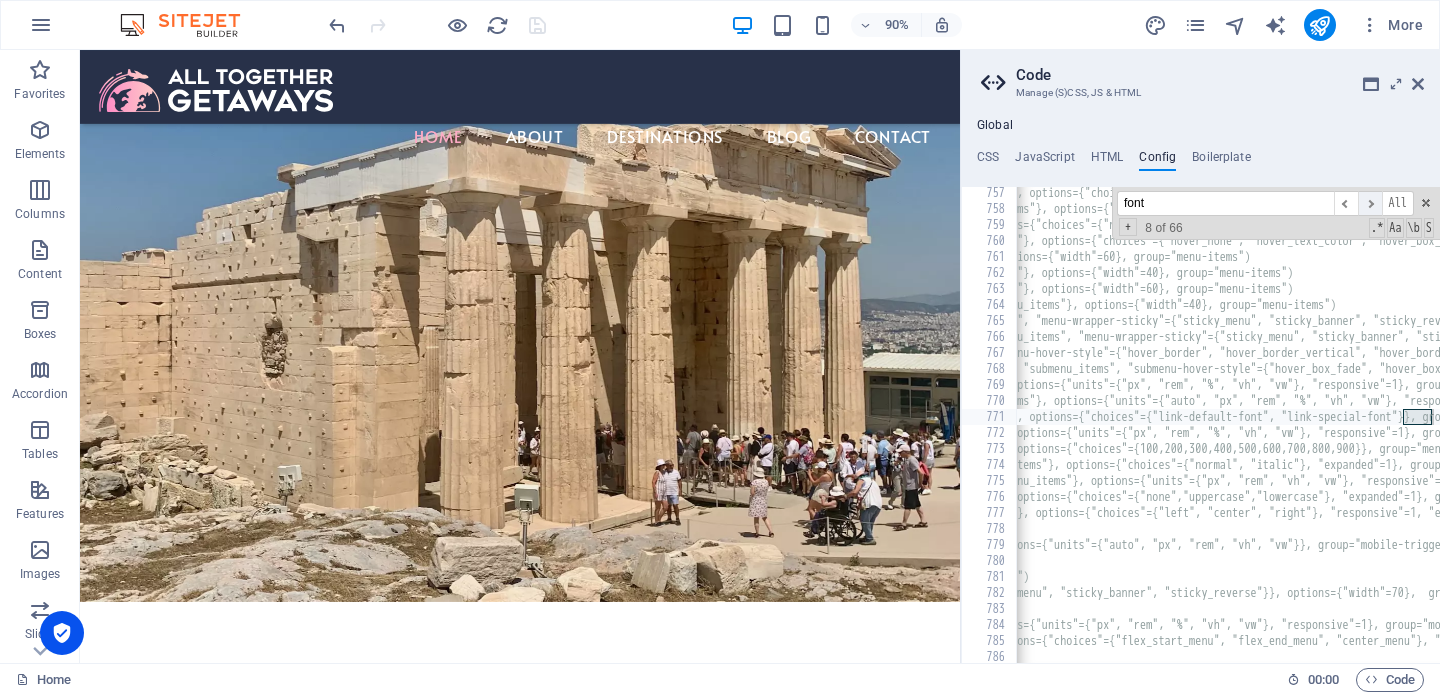 click on "​" at bounding box center (1370, 203) 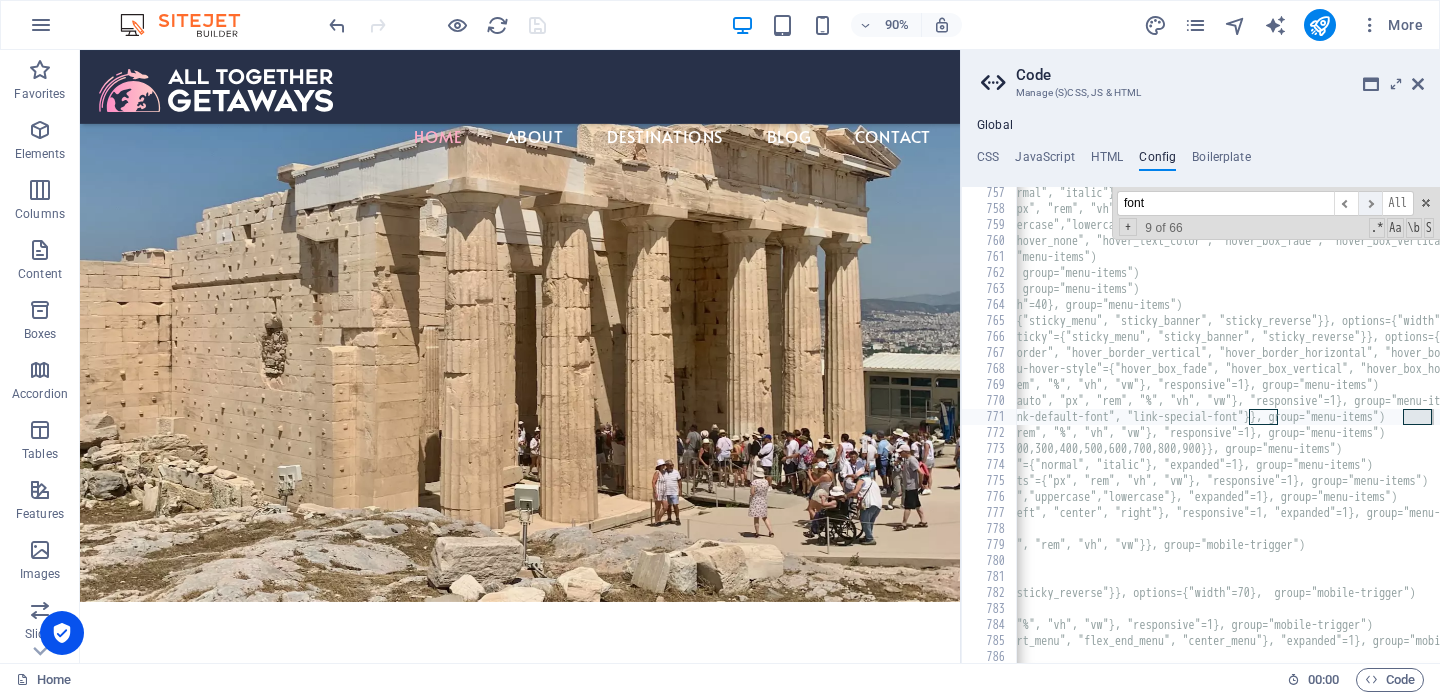 scroll, scrollTop: 0, scrollLeft: 740, axis: horizontal 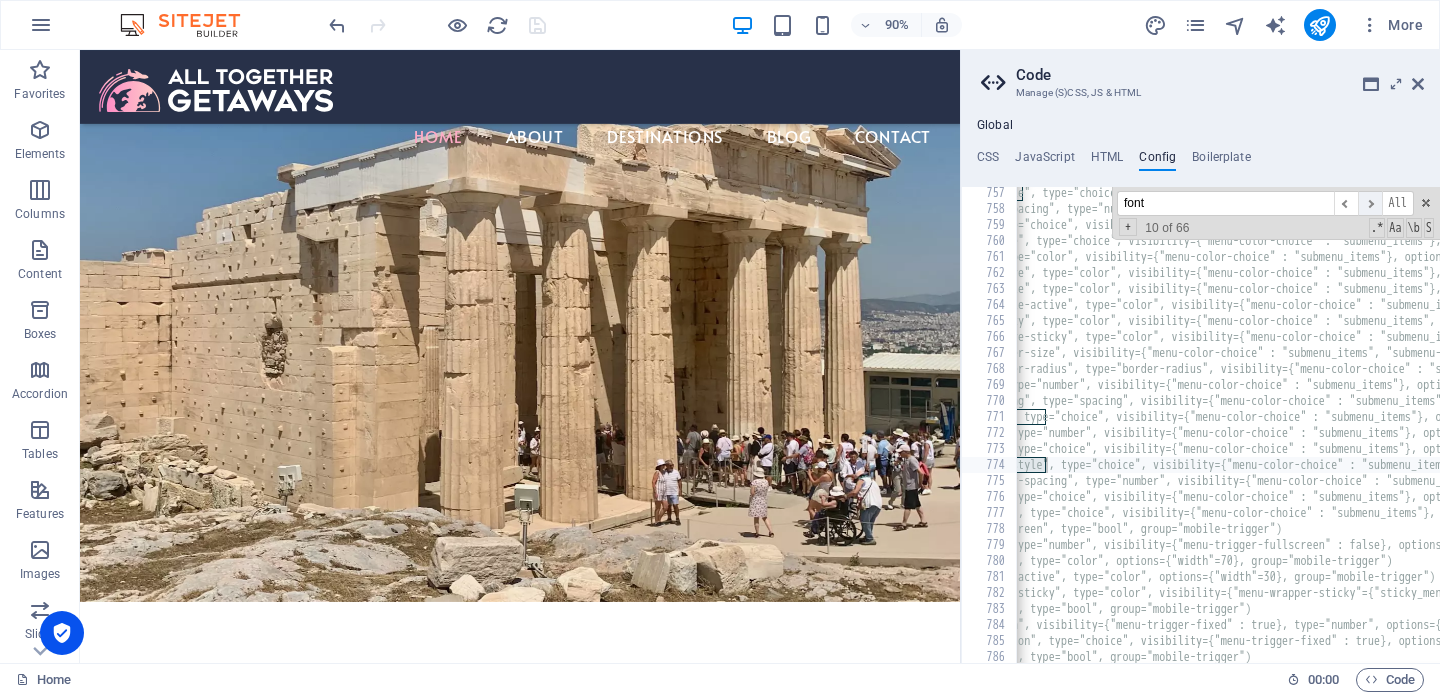 click on "​" at bounding box center [1370, 203] 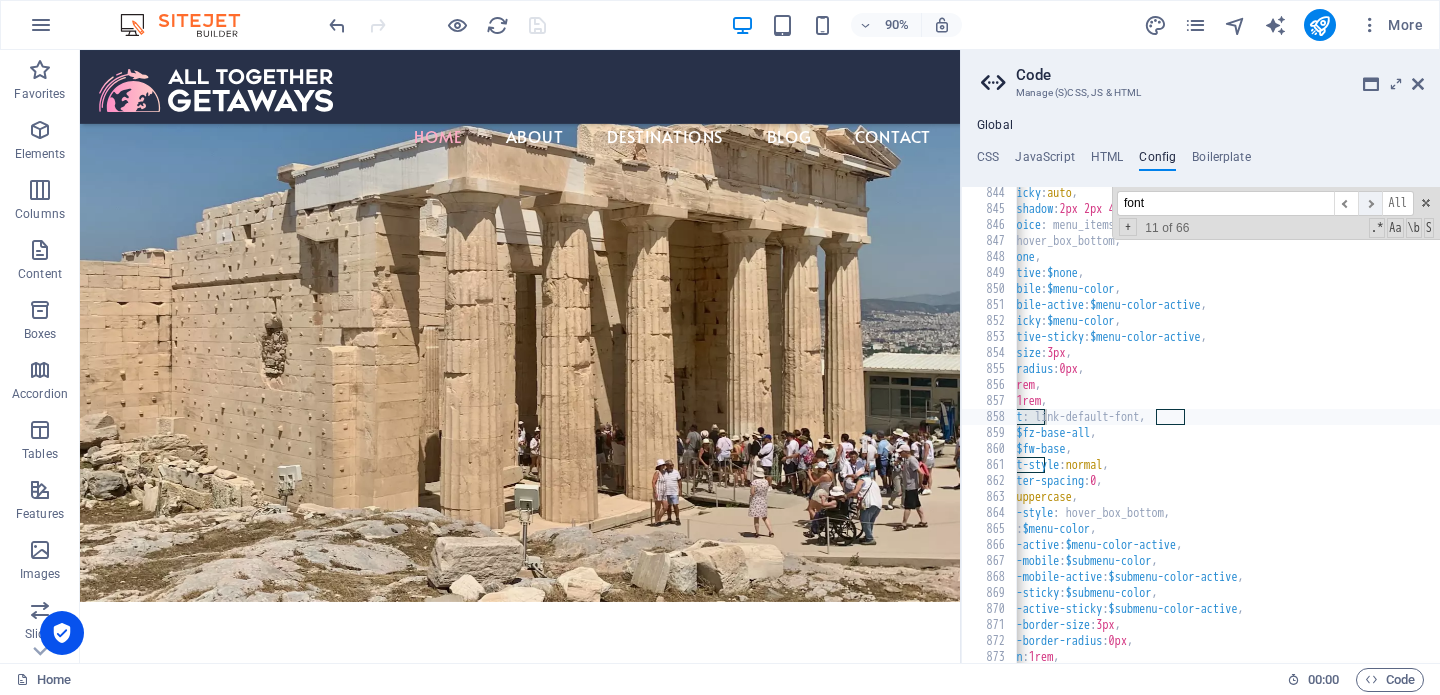 click on "​" at bounding box center [1370, 203] 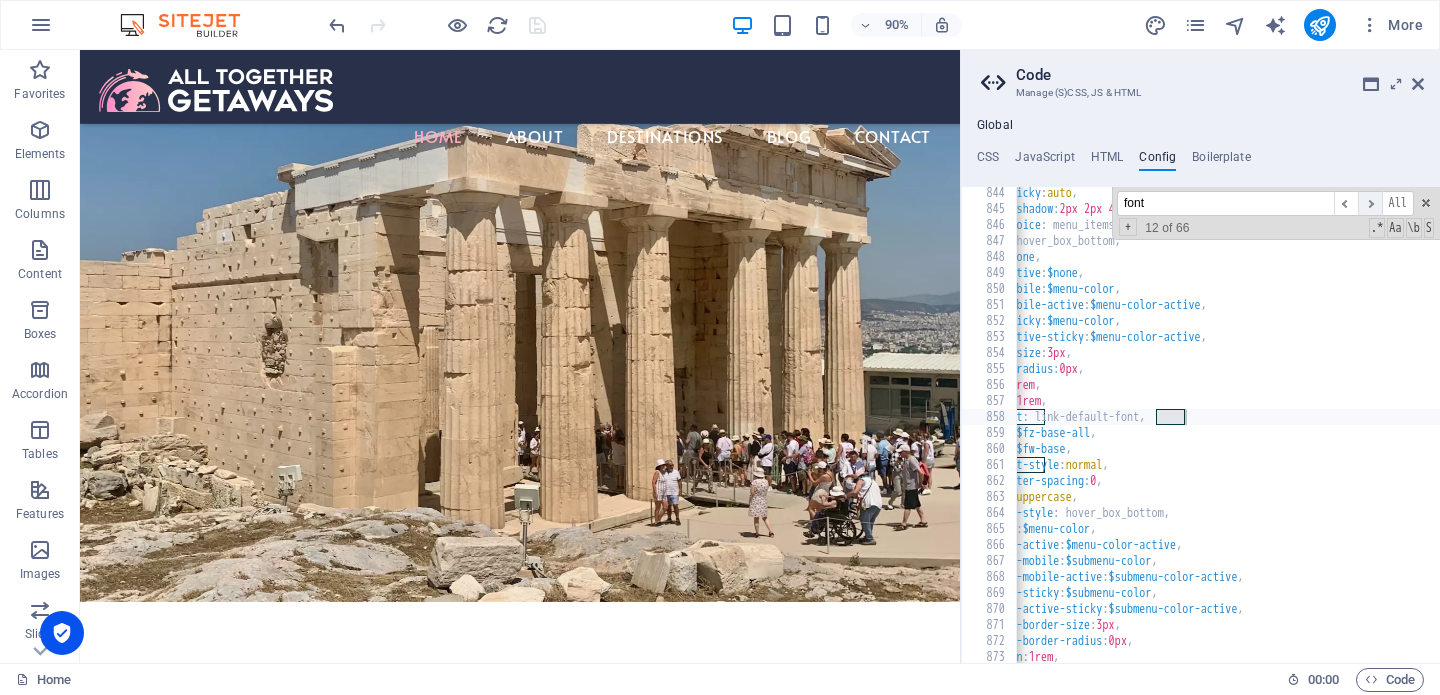 click on "​" at bounding box center [1370, 203] 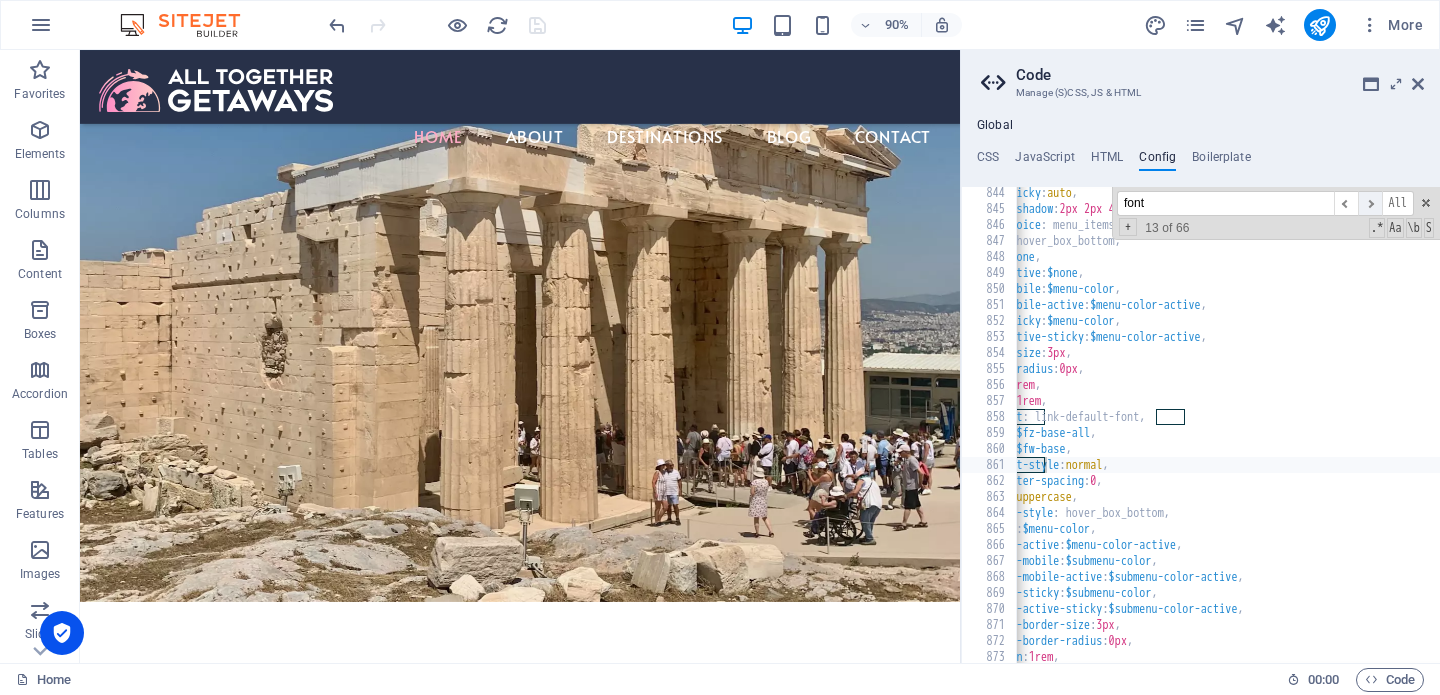 click on "​" at bounding box center [1370, 203] 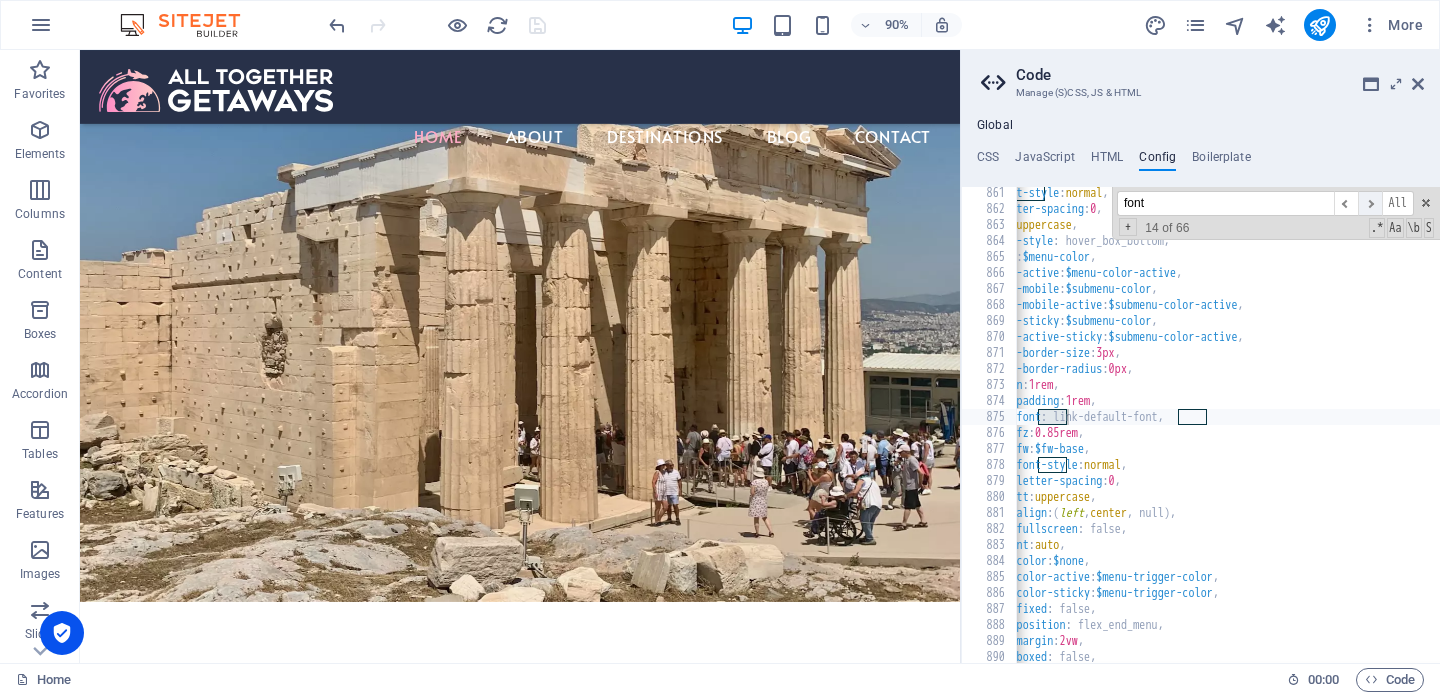 click on "​" at bounding box center [1370, 203] 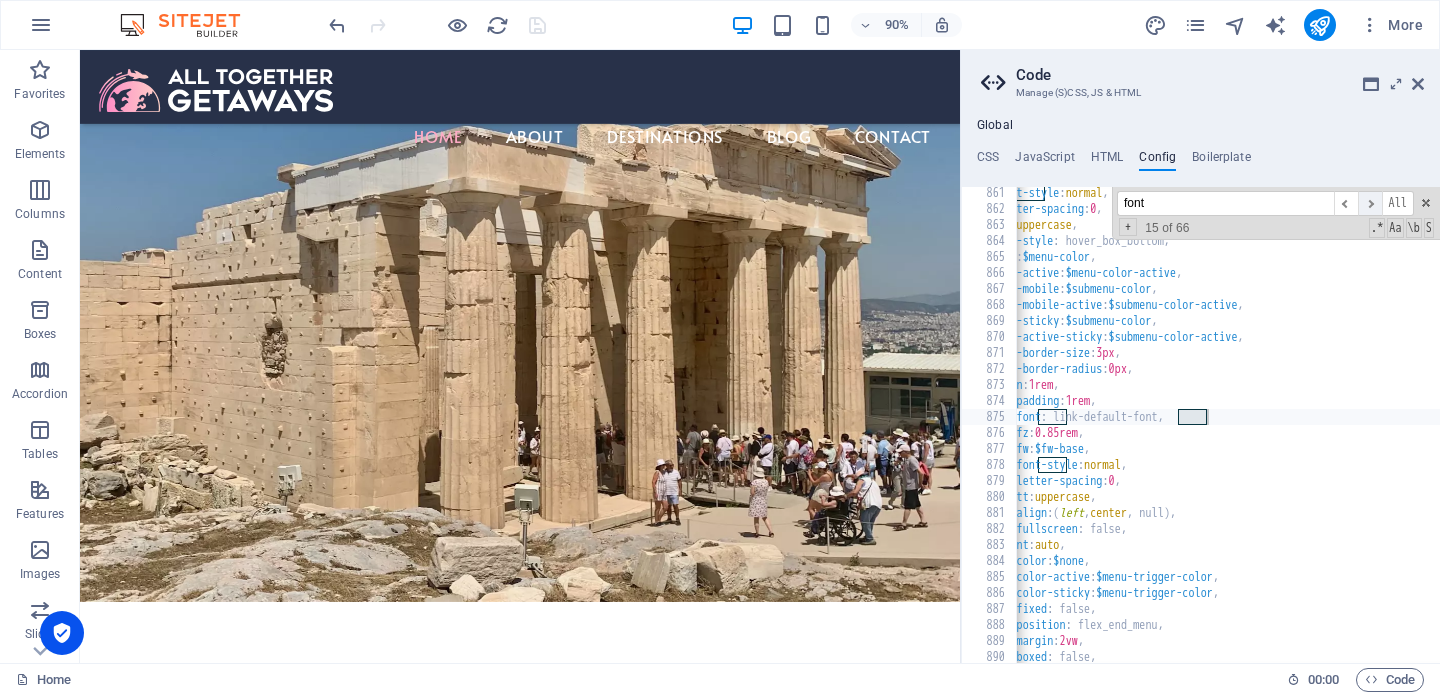 click on "​" at bounding box center (1370, 203) 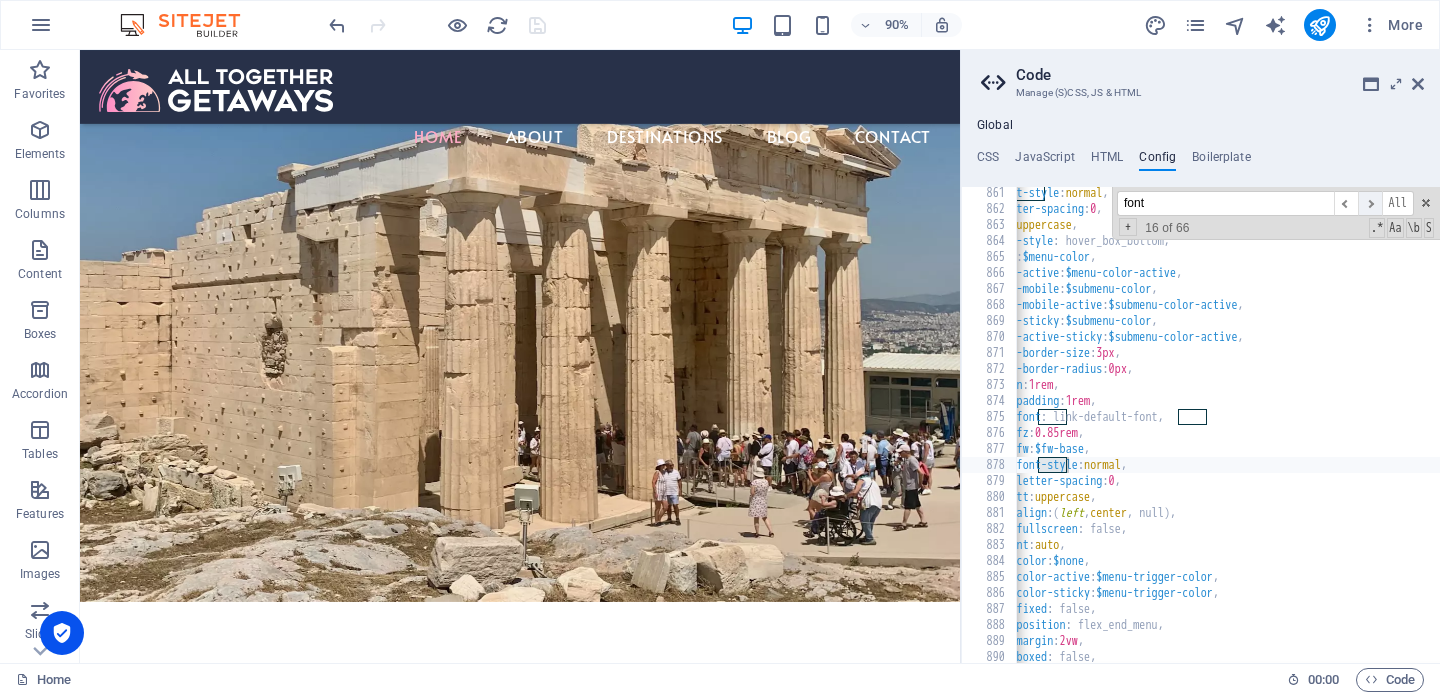 click on "​" at bounding box center (1370, 203) 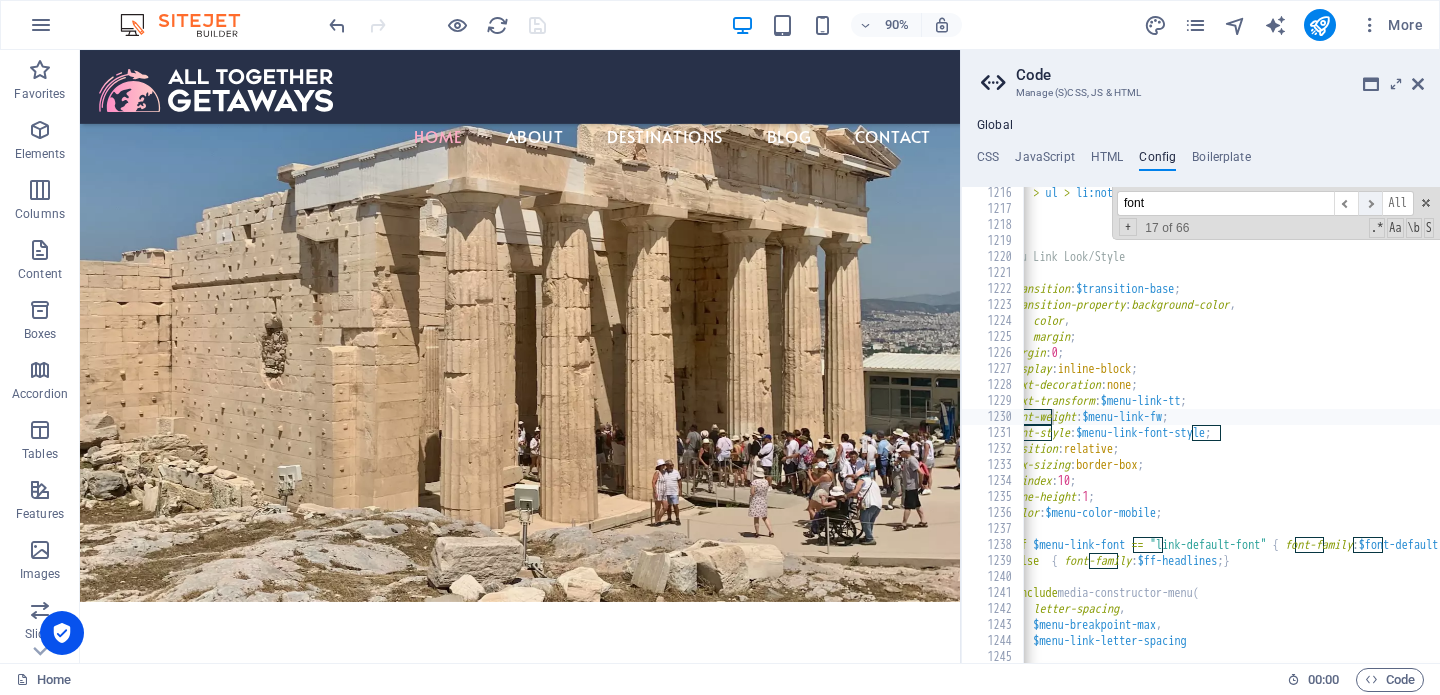 scroll, scrollTop: 6809, scrollLeft: 0, axis: vertical 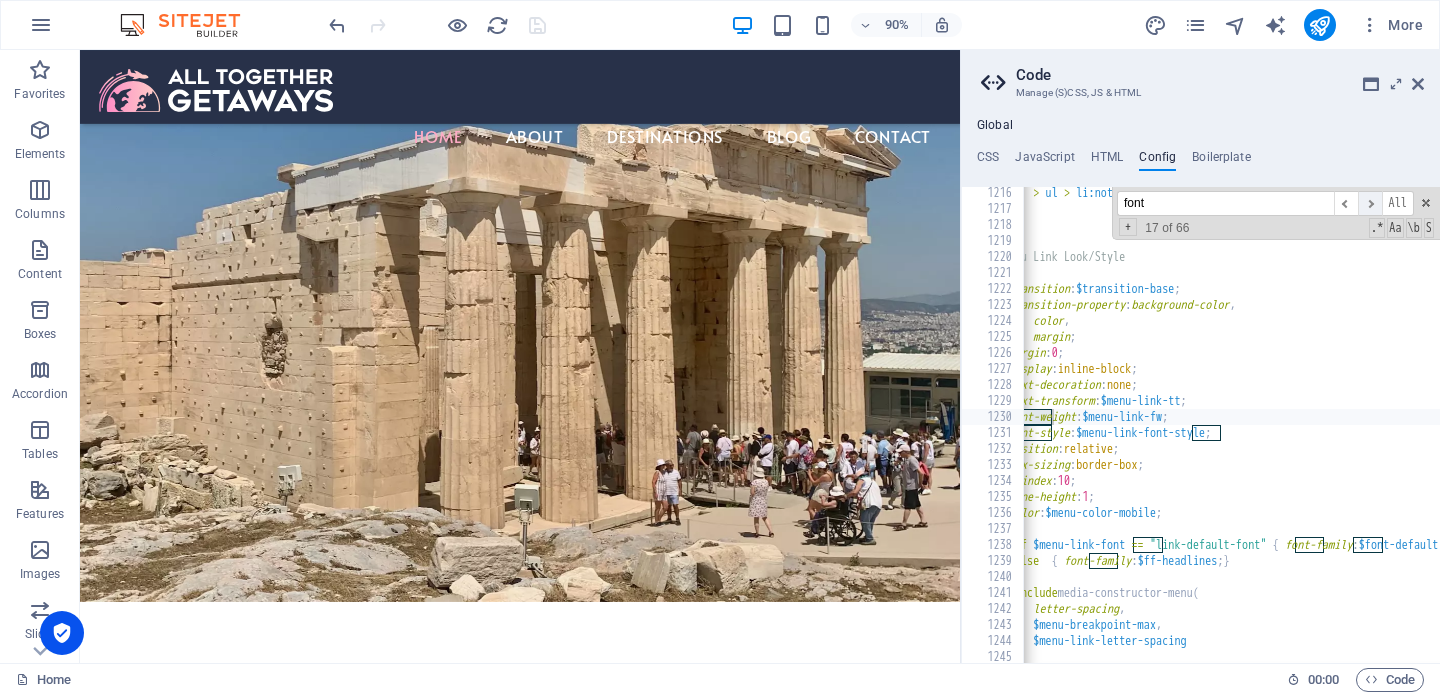 click on "​" at bounding box center [1370, 203] 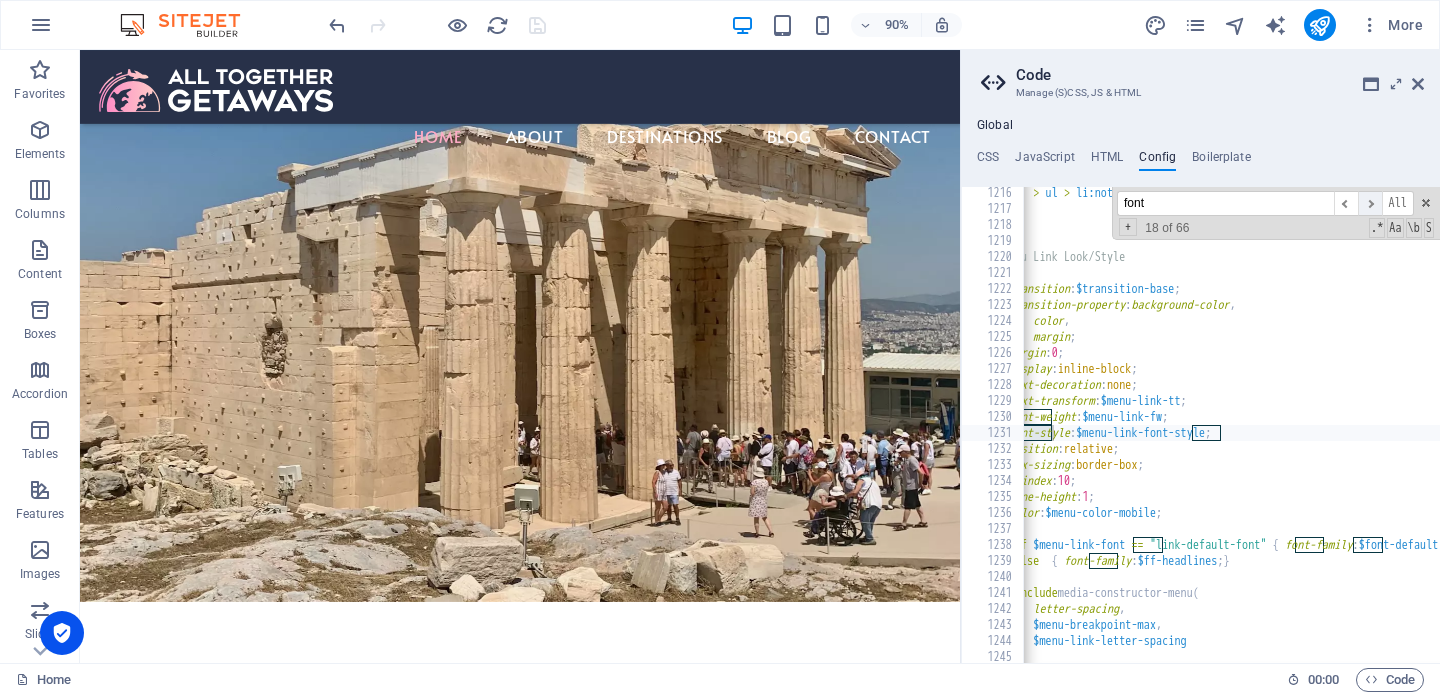 click on "​" at bounding box center (1370, 203) 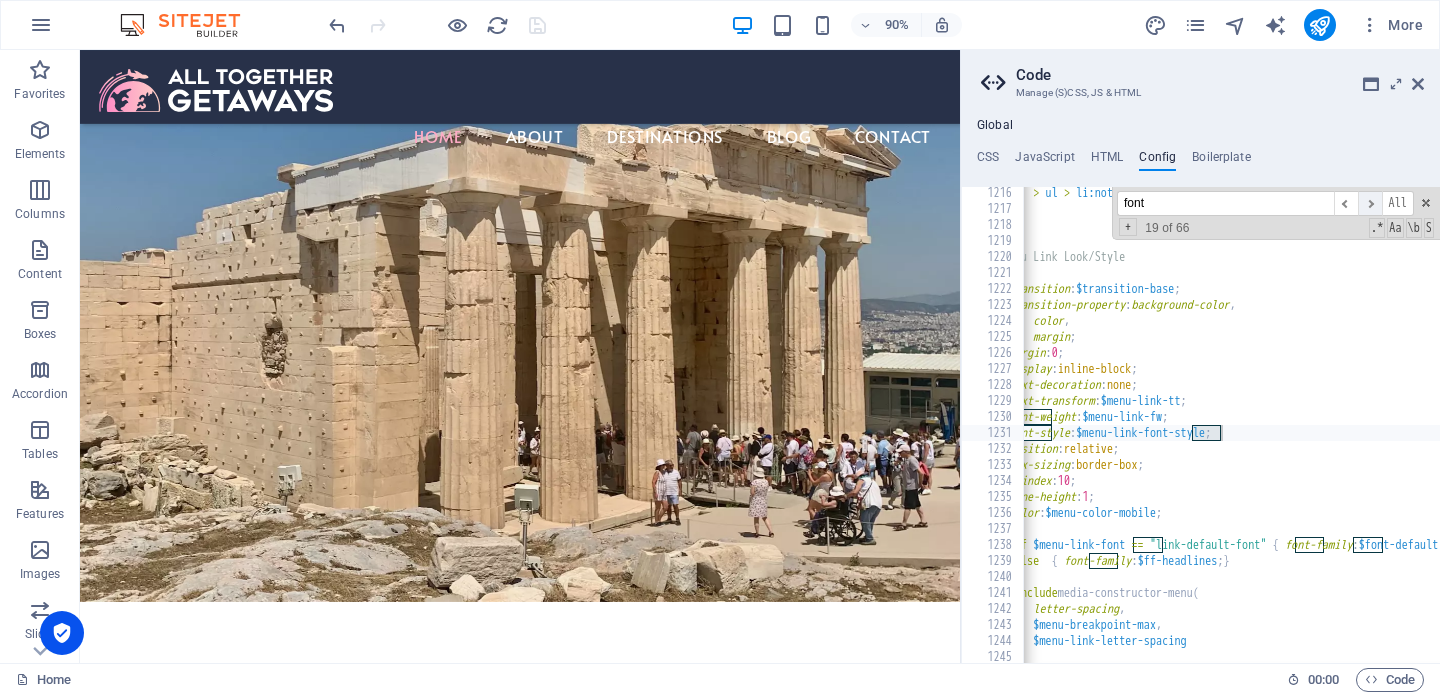 click on "​" at bounding box center [1370, 203] 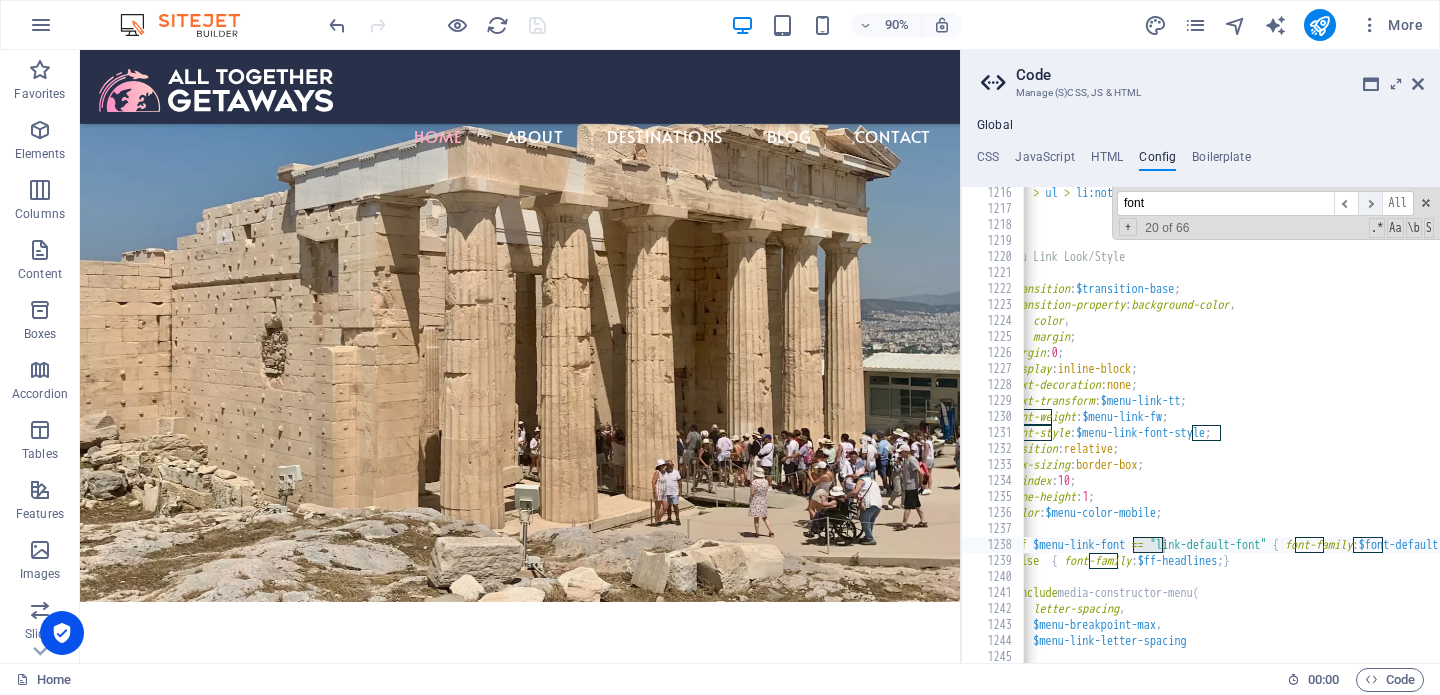 click on "​" at bounding box center [1370, 203] 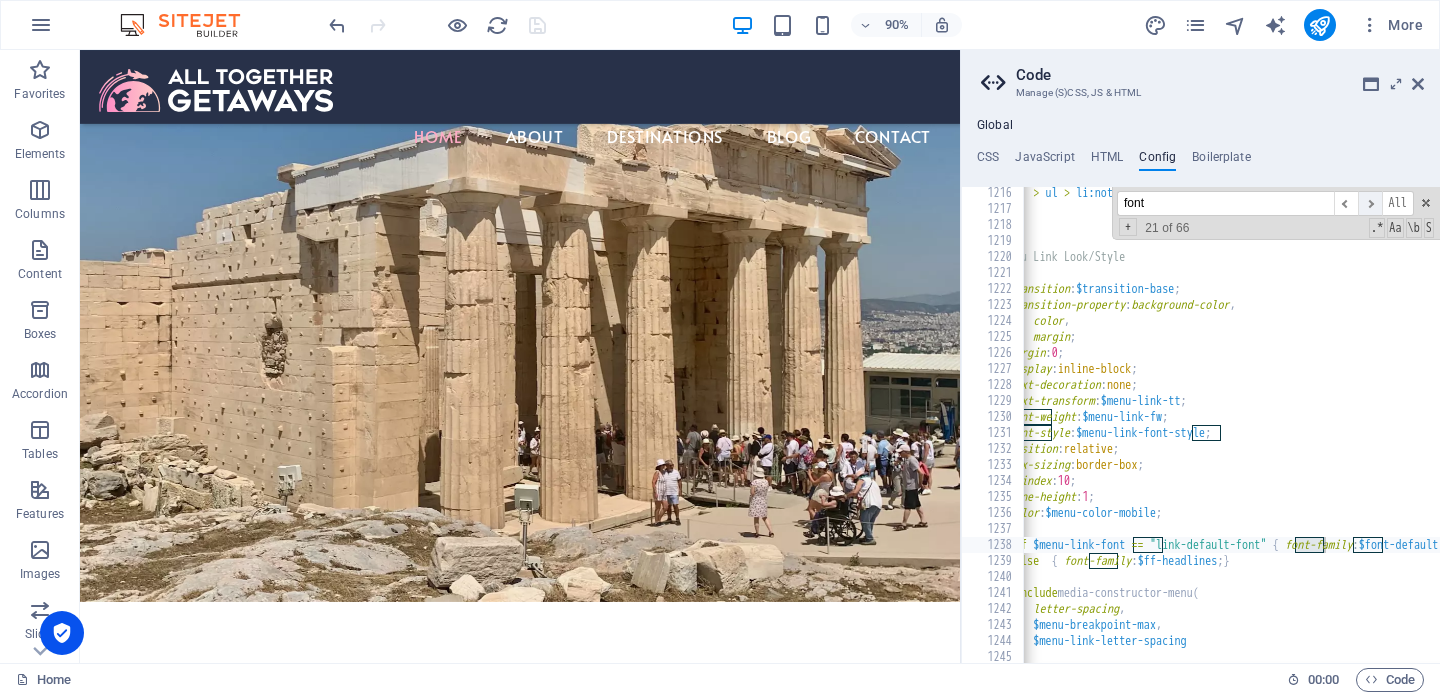 click on "​" at bounding box center (1370, 203) 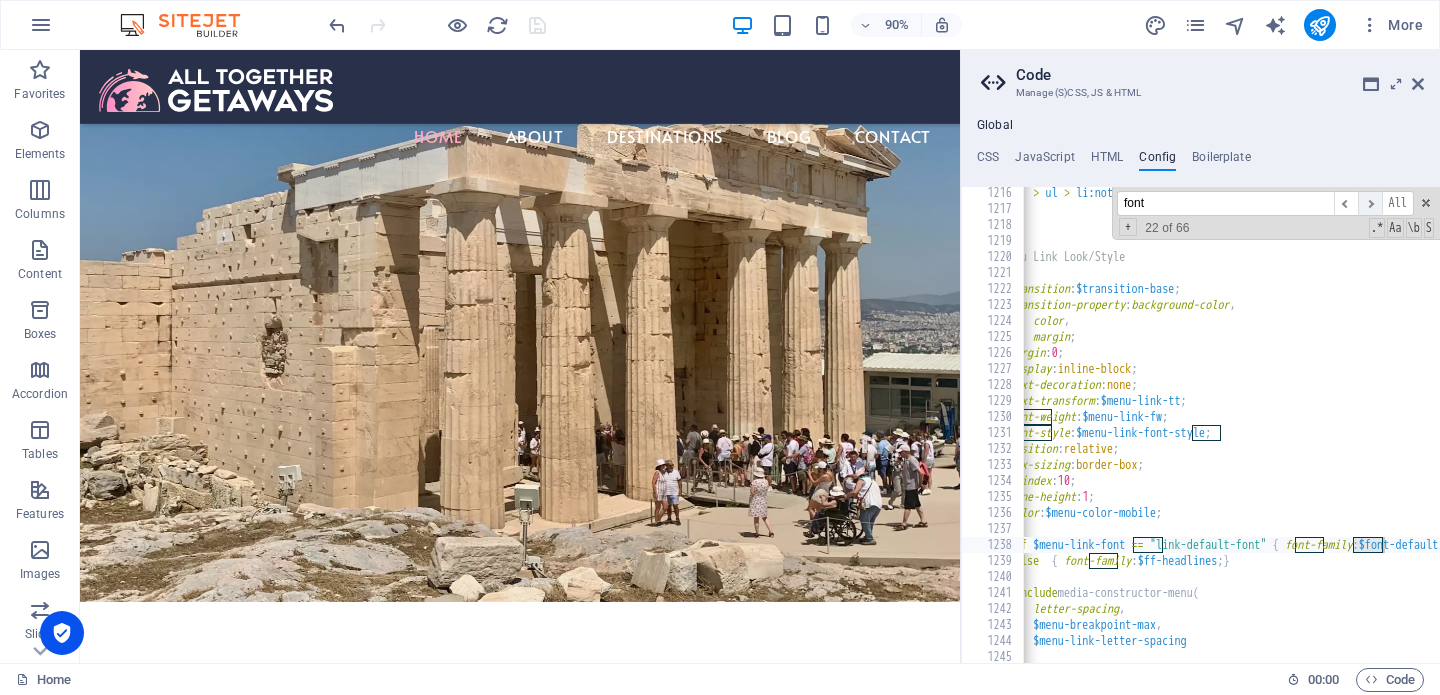 click on "​" at bounding box center [1370, 203] 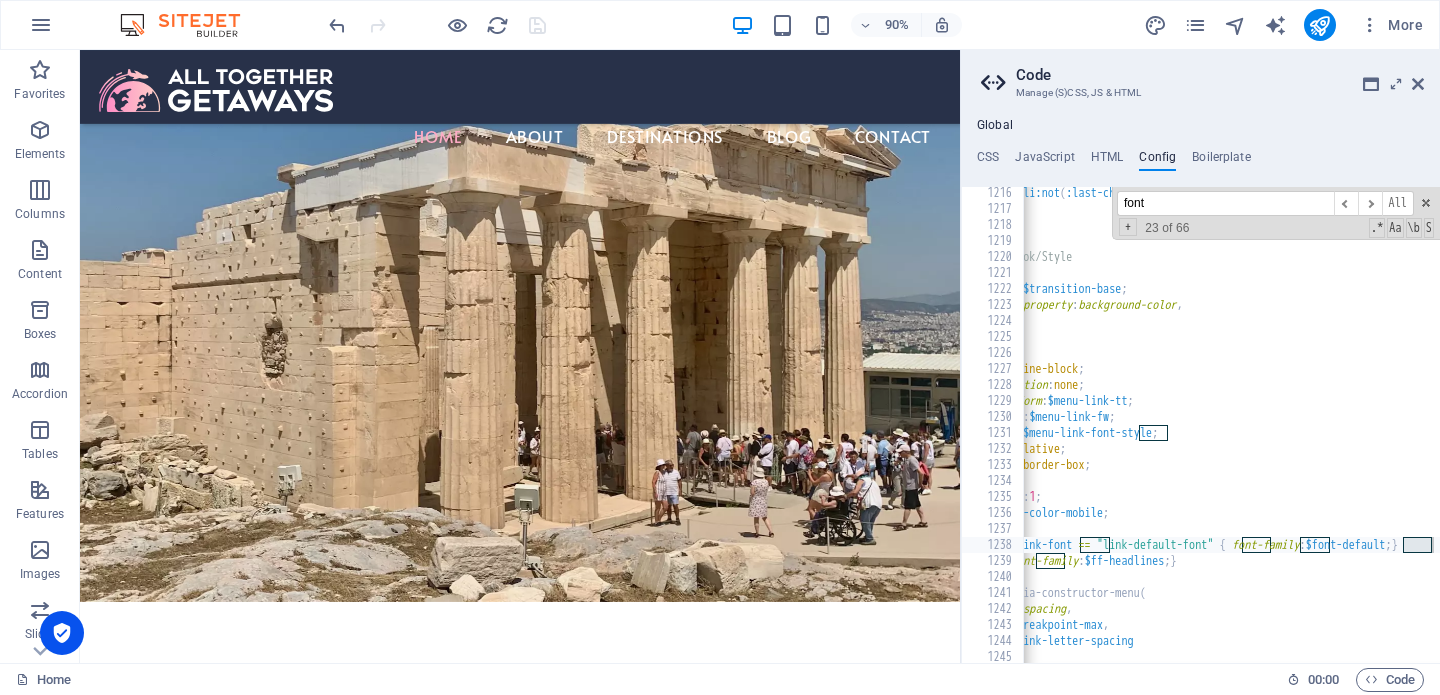 scroll, scrollTop: 0, scrollLeft: 233, axis: horizontal 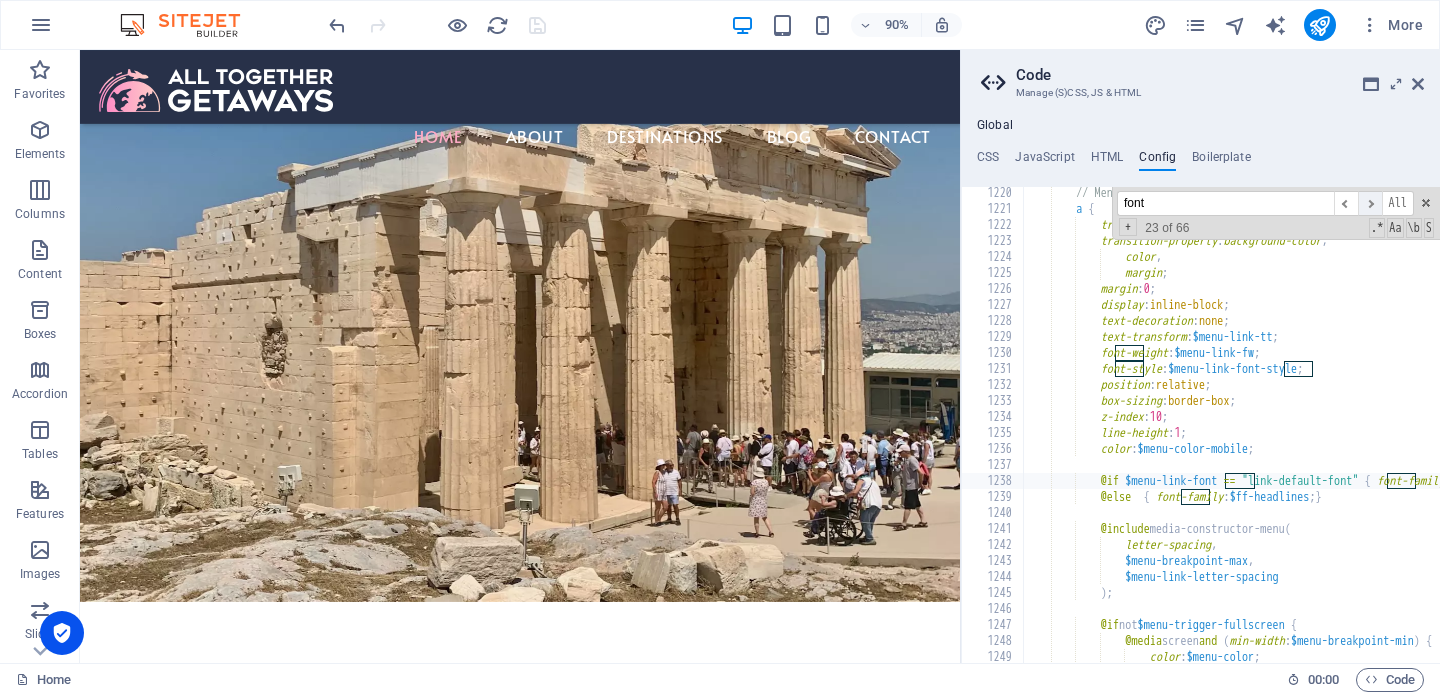 click on "​" at bounding box center (1370, 203) 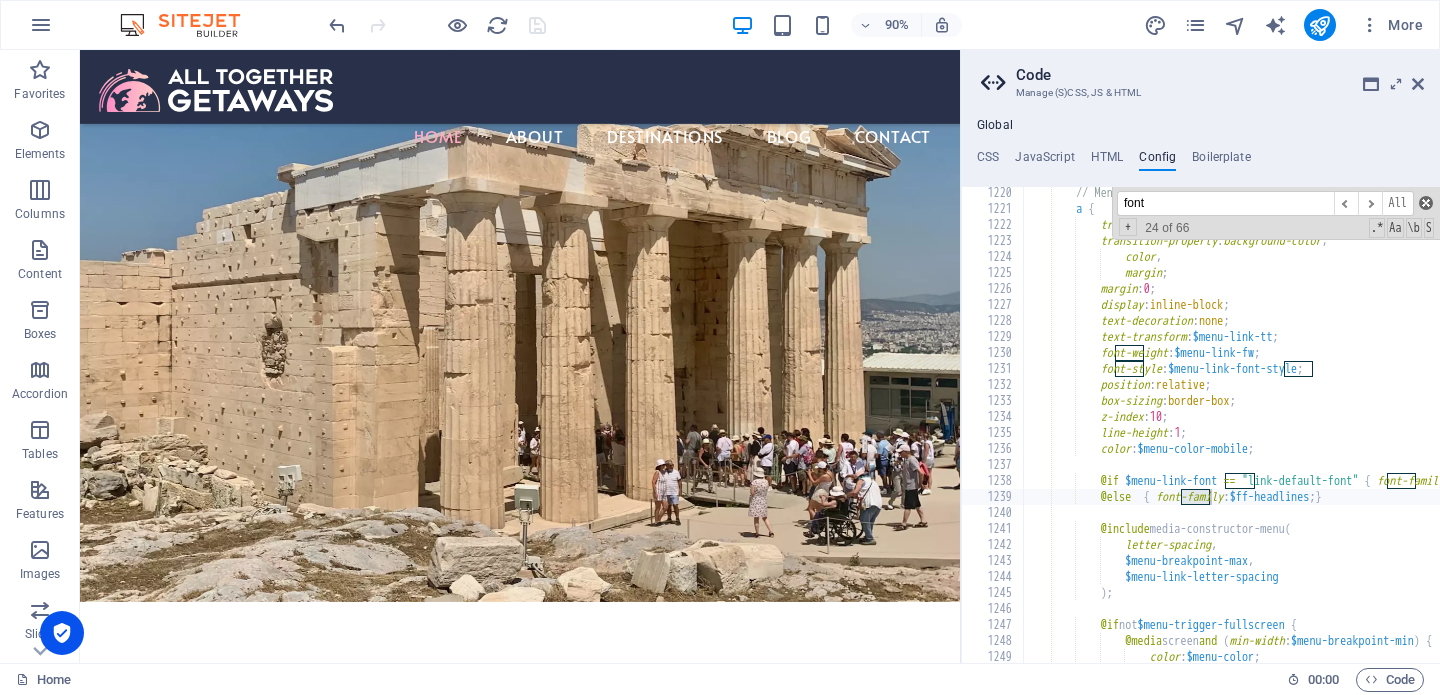 click at bounding box center (1426, 203) 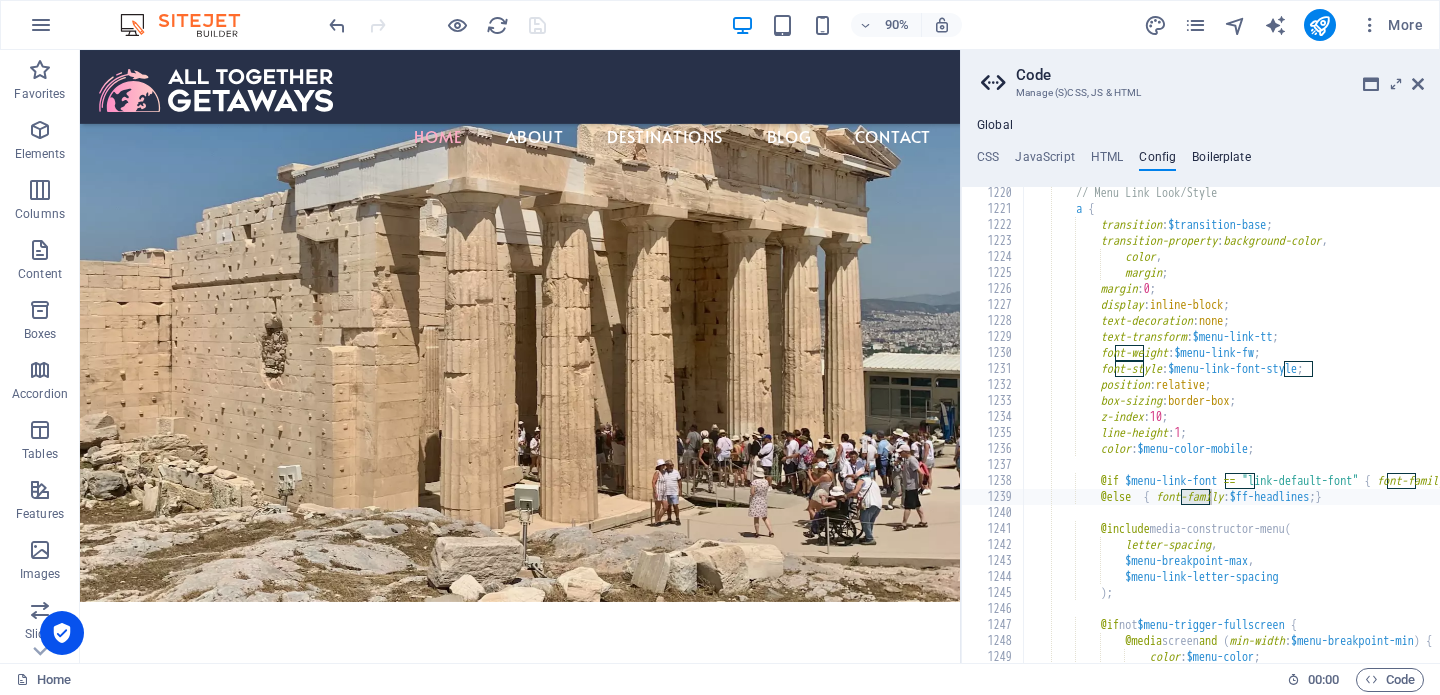 click on "Boilerplate" at bounding box center (1221, 161) 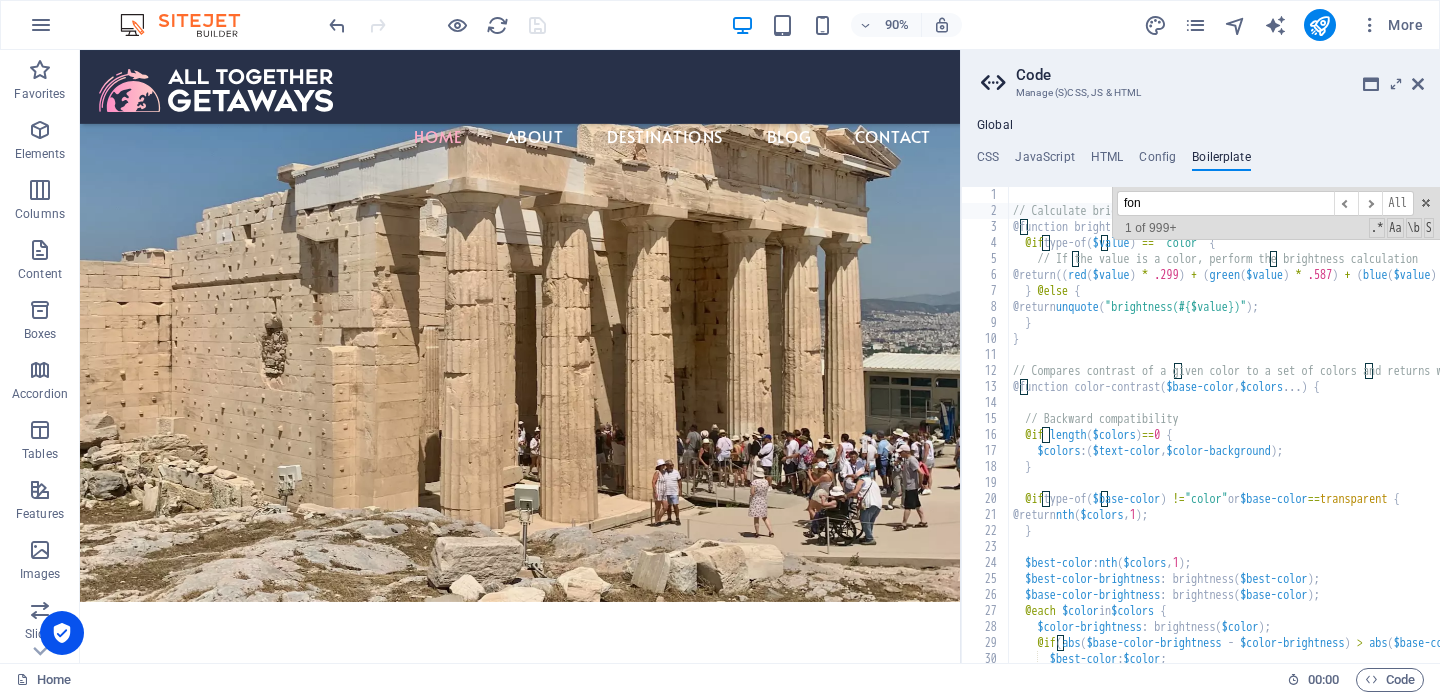 type on "font" 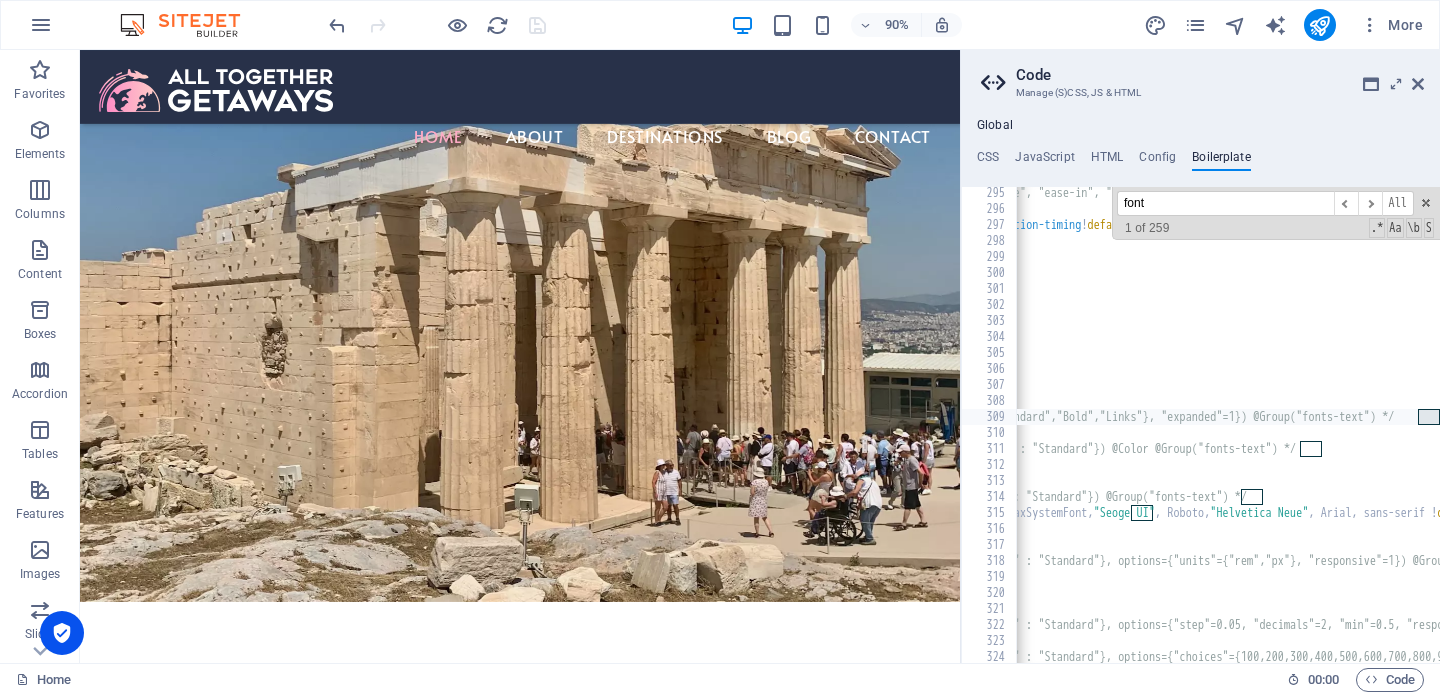 scroll, scrollTop: 2336, scrollLeft: 0, axis: vertical 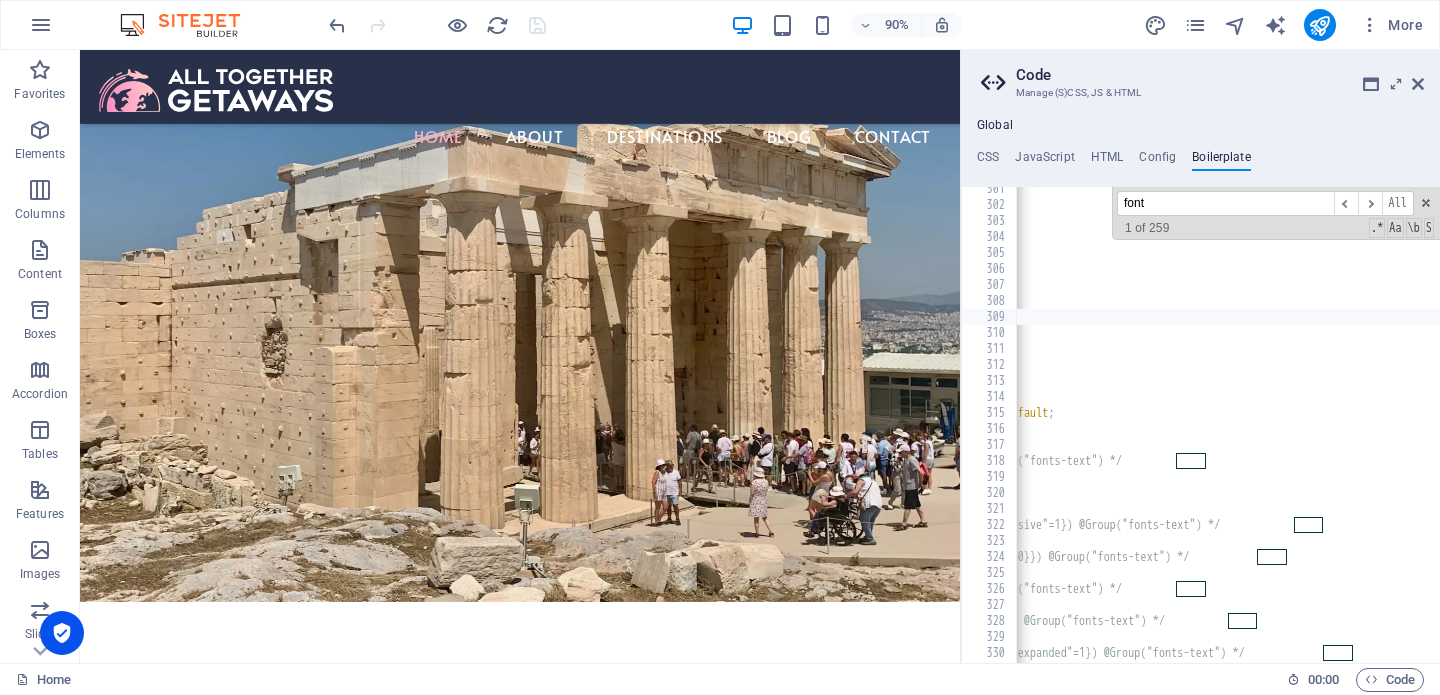 type on "/* @Param(type="choice", options={"choices"={"Standard","Bold","Links"}, "expanded"=1}) @Group("fonts-text") */" 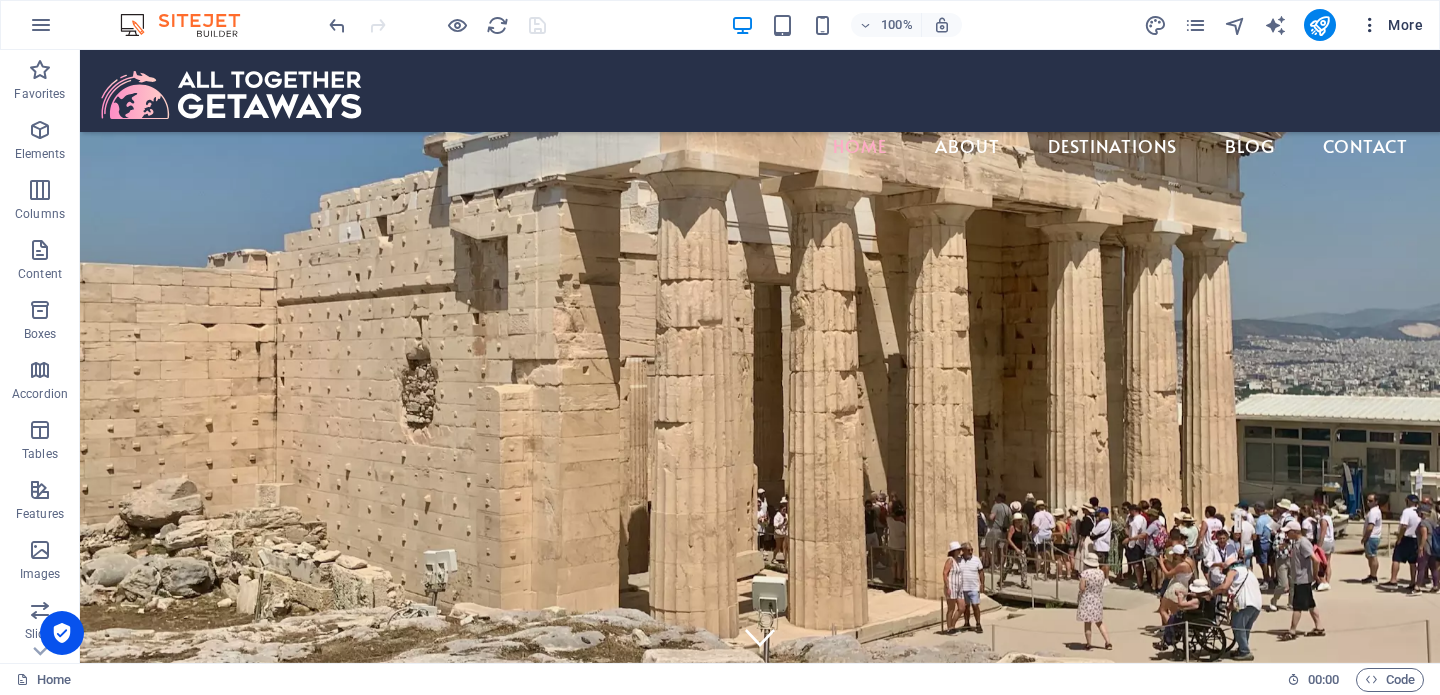 click on "More" at bounding box center (1391, 25) 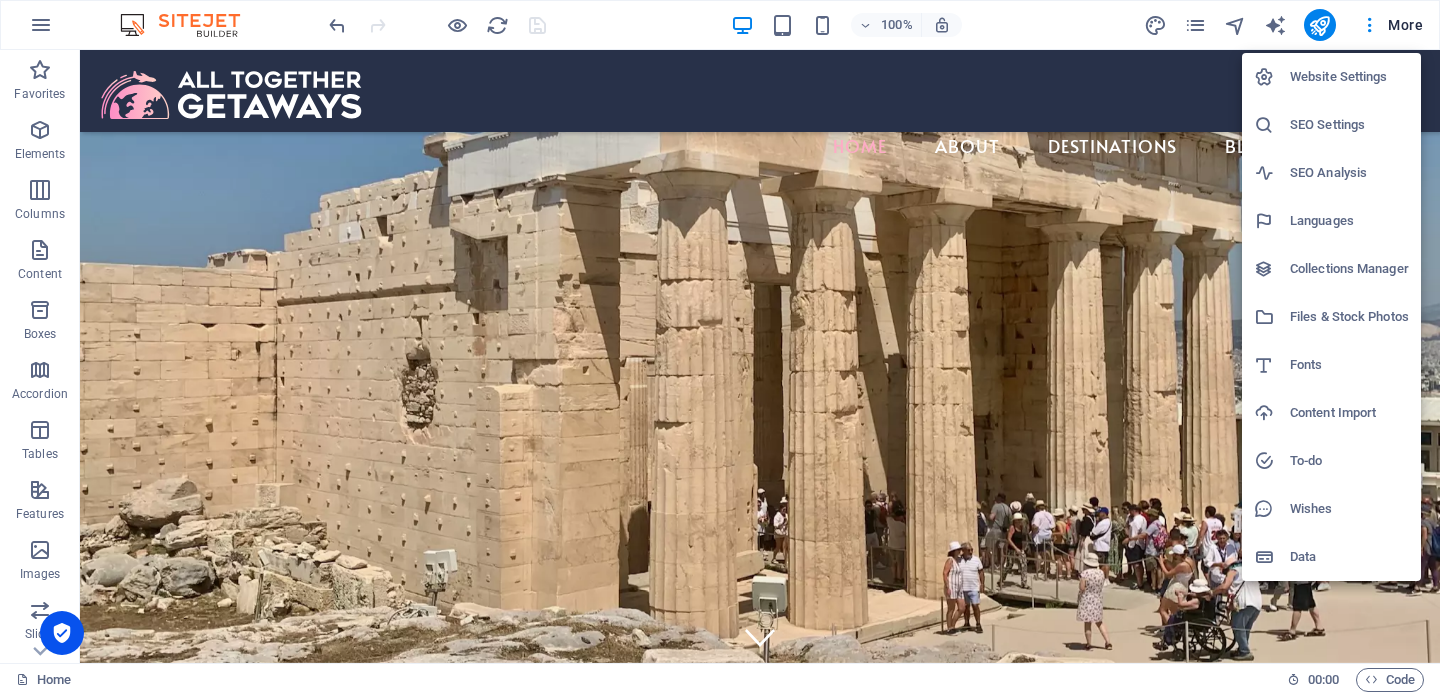 click on "Fonts" at bounding box center (1349, 365) 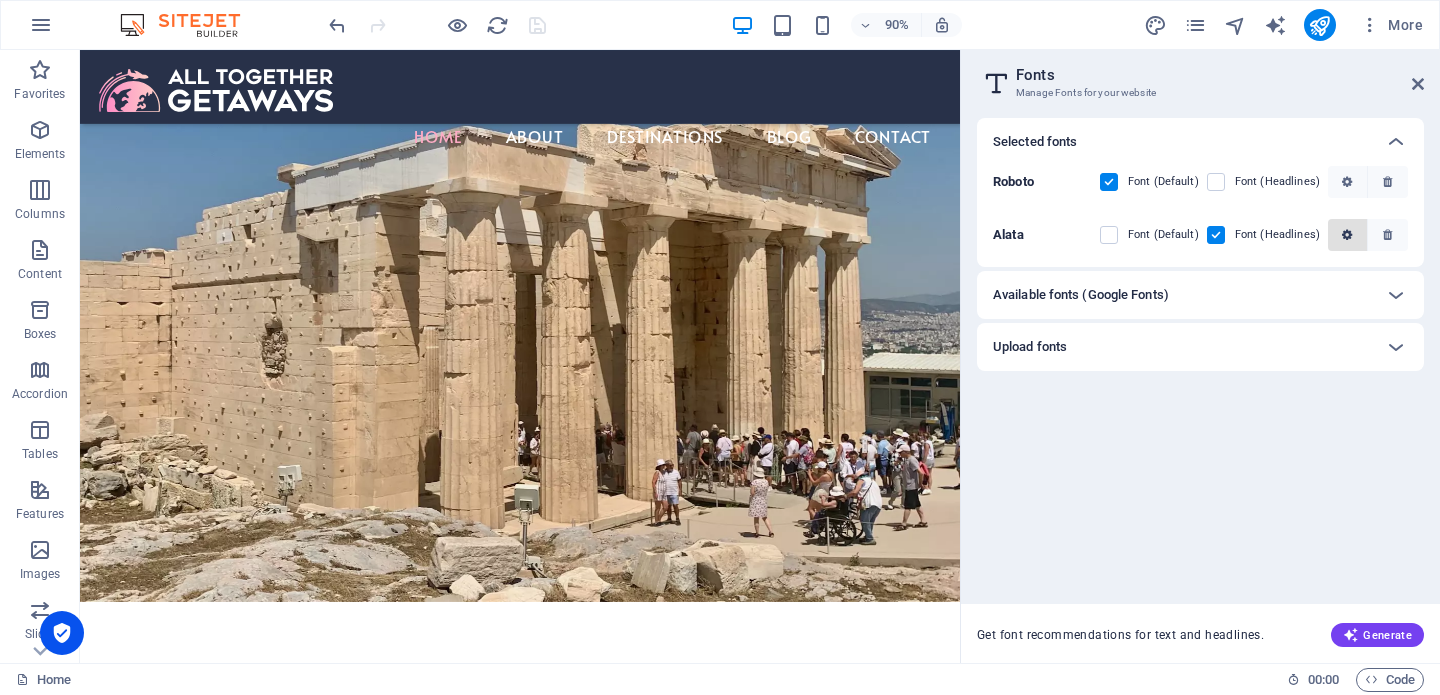 click at bounding box center [1348, 235] 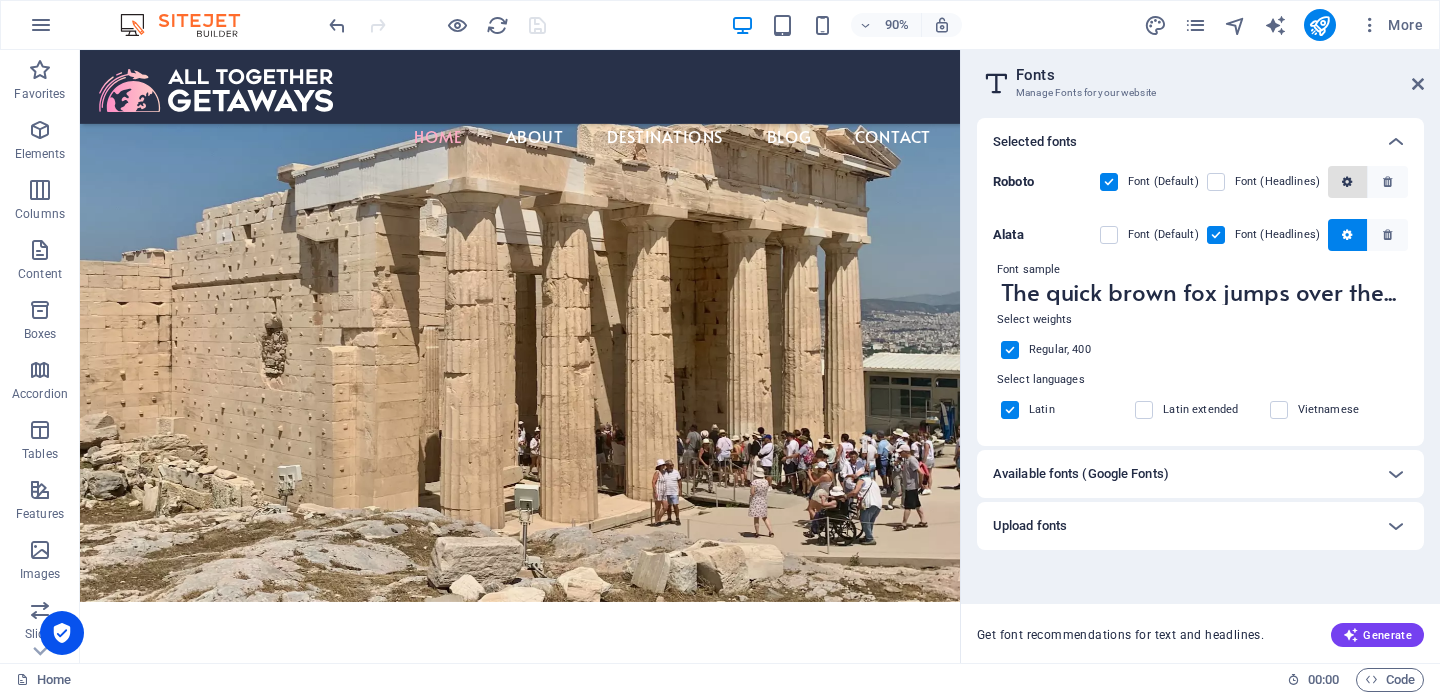 click at bounding box center (1347, 182) 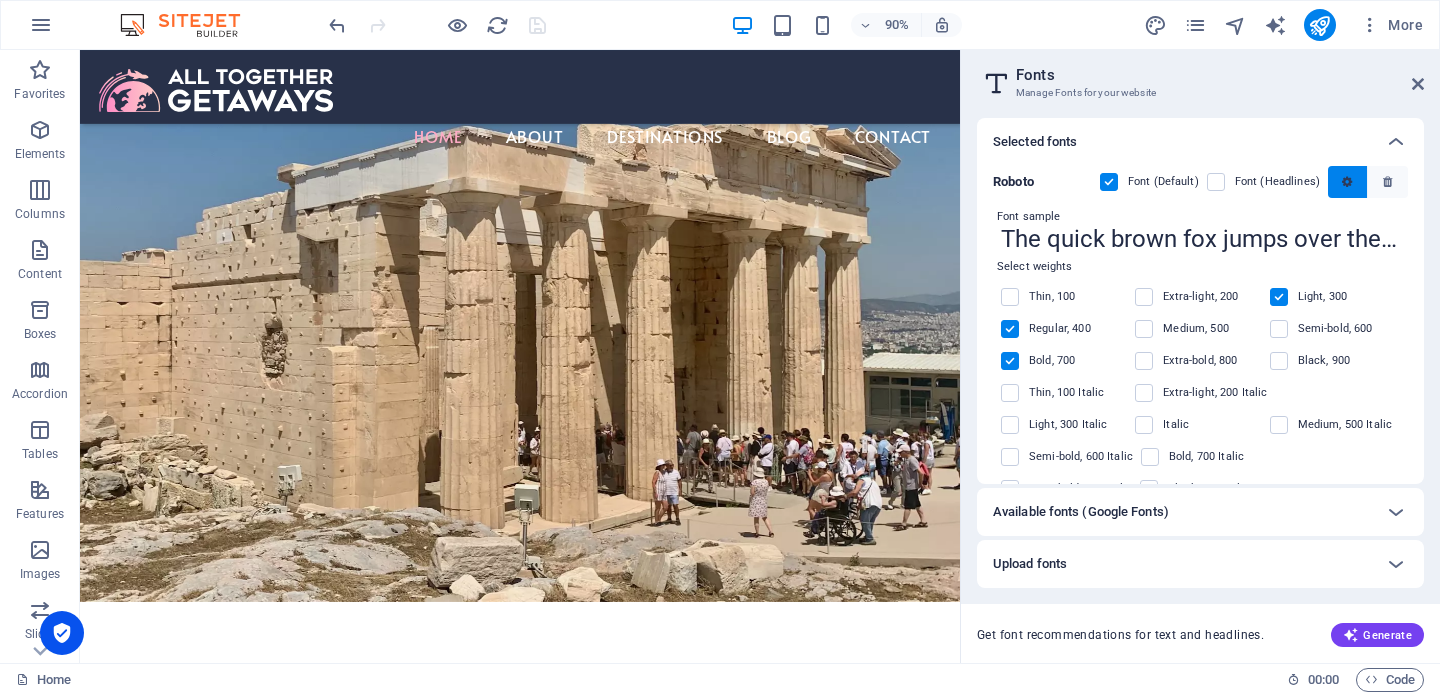 click at bounding box center [1347, 182] 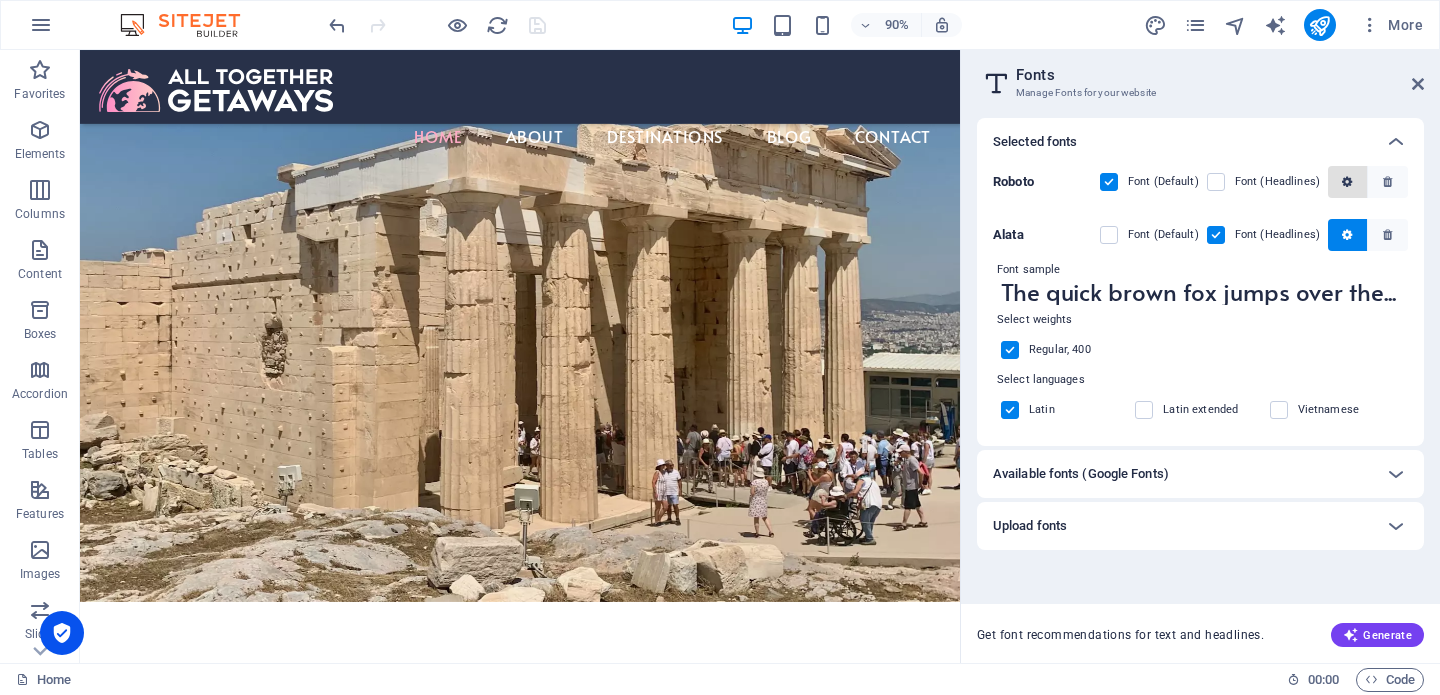 click at bounding box center (1347, 182) 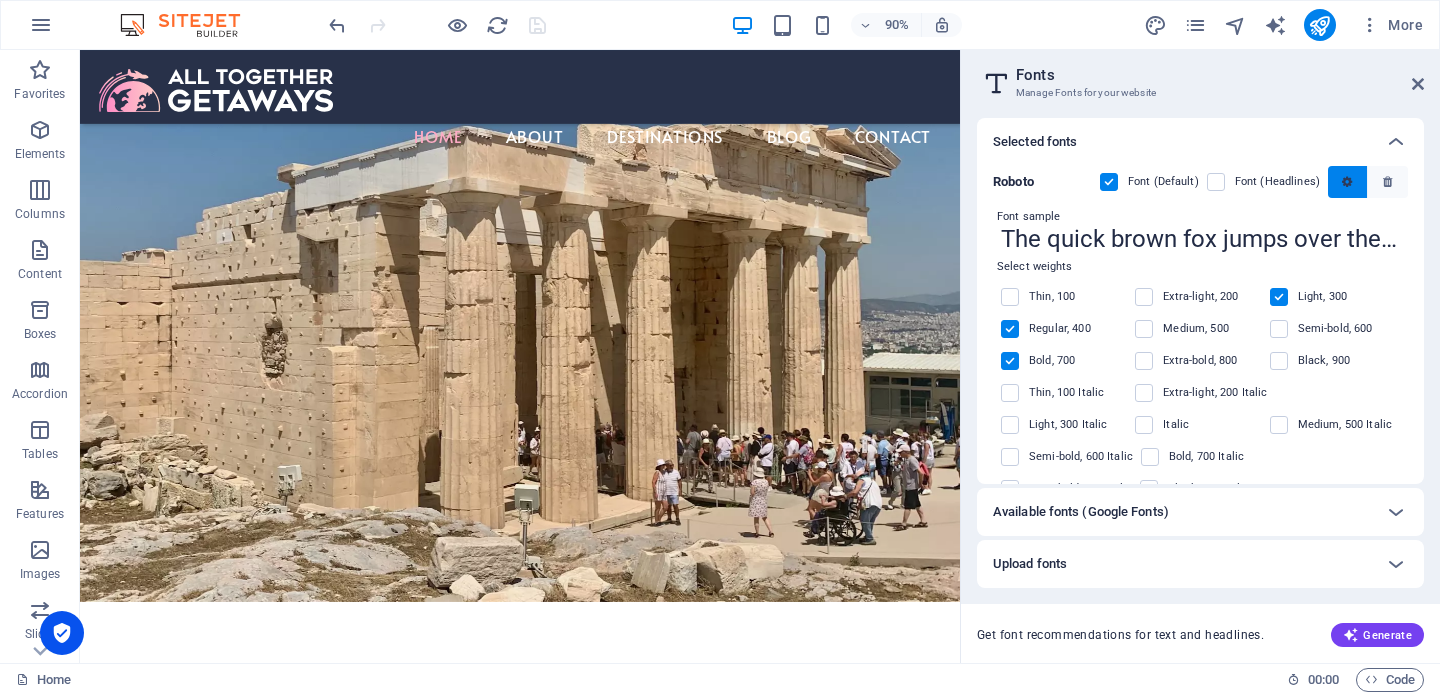 click at bounding box center (1347, 182) 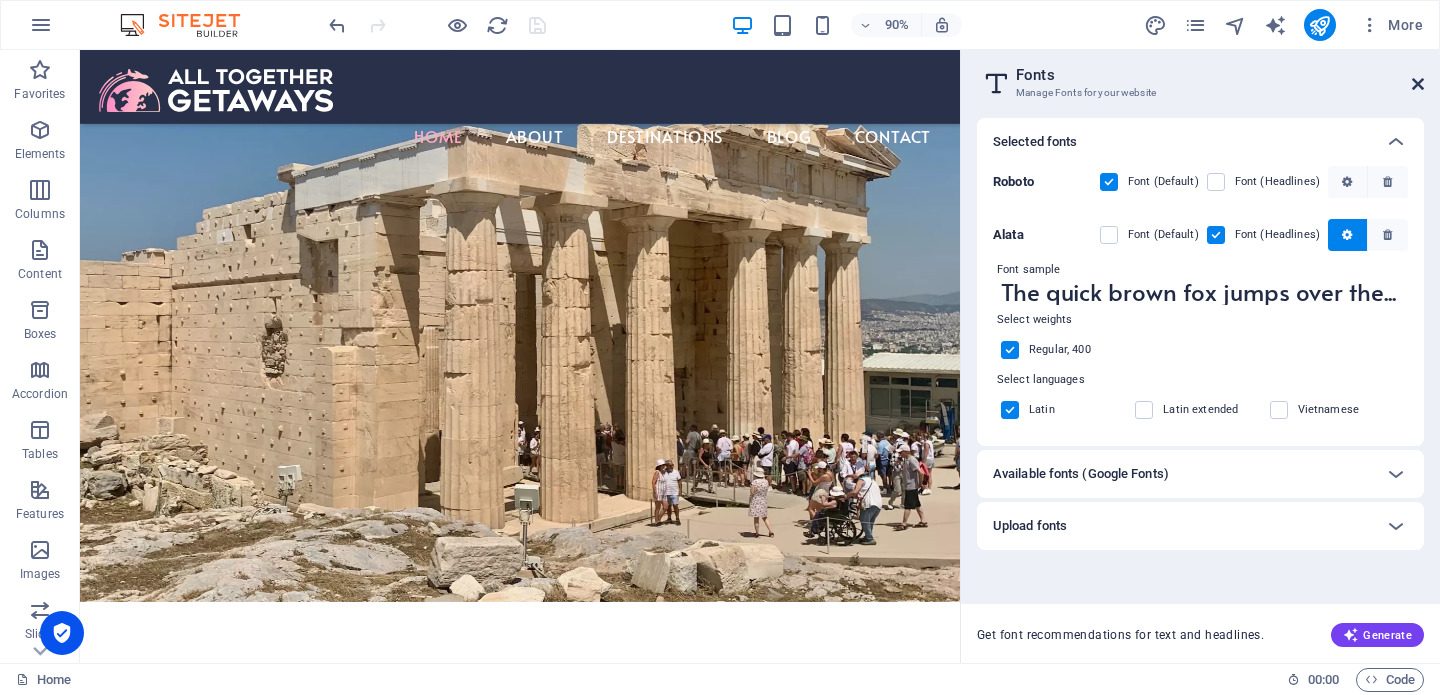 click at bounding box center [1418, 84] 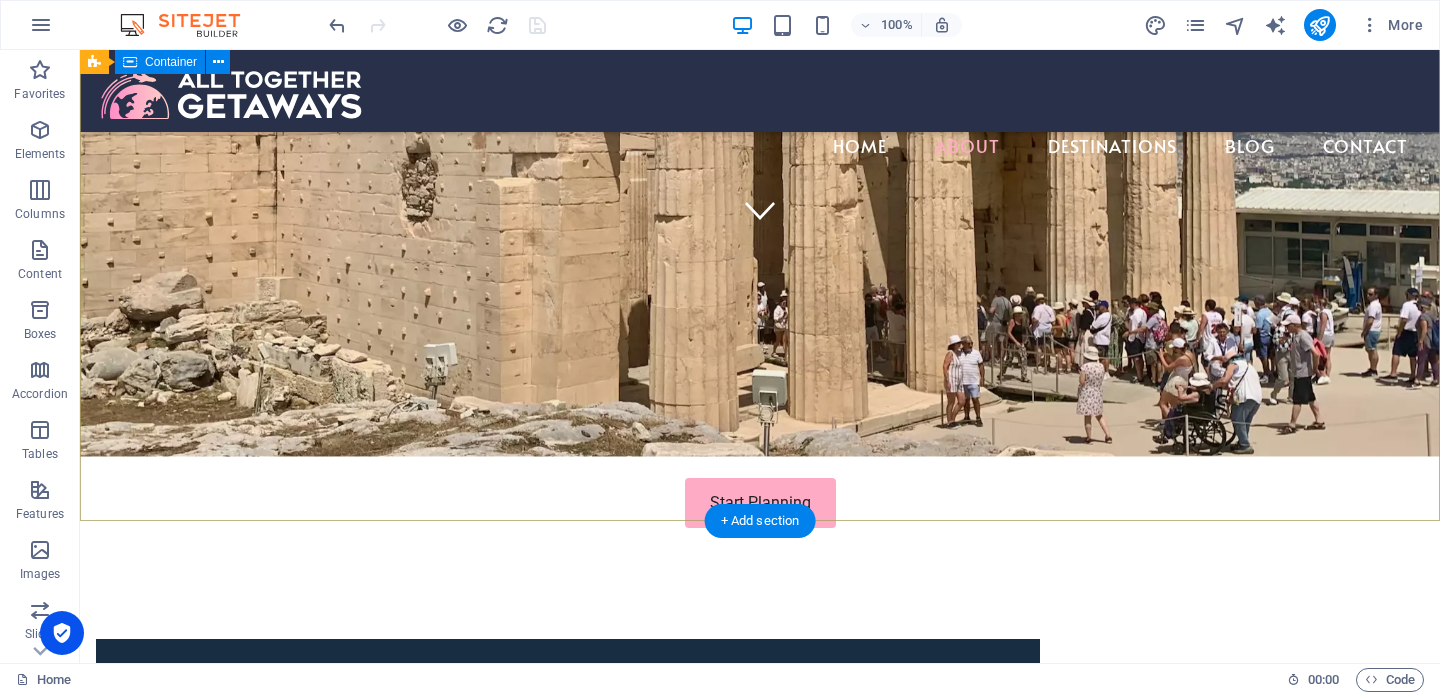 scroll, scrollTop: 0, scrollLeft: 0, axis: both 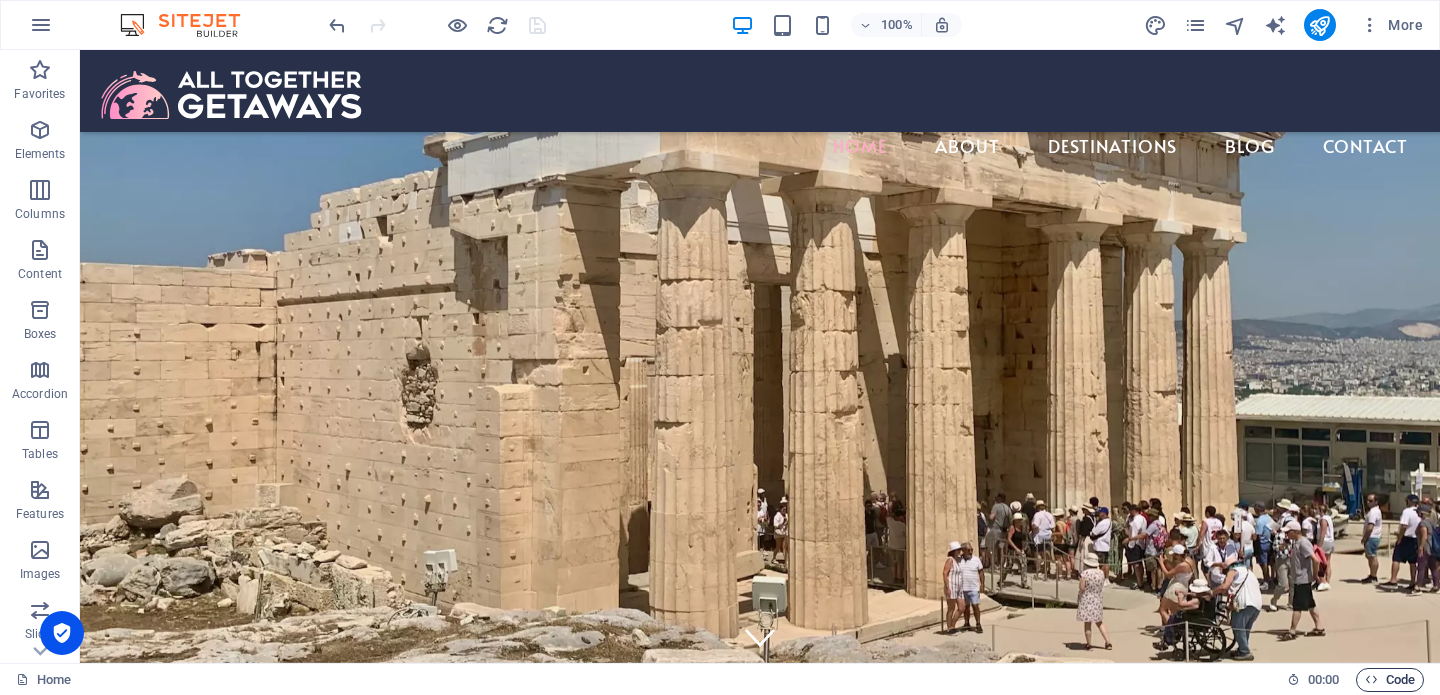 click on "Code" at bounding box center (1390, 680) 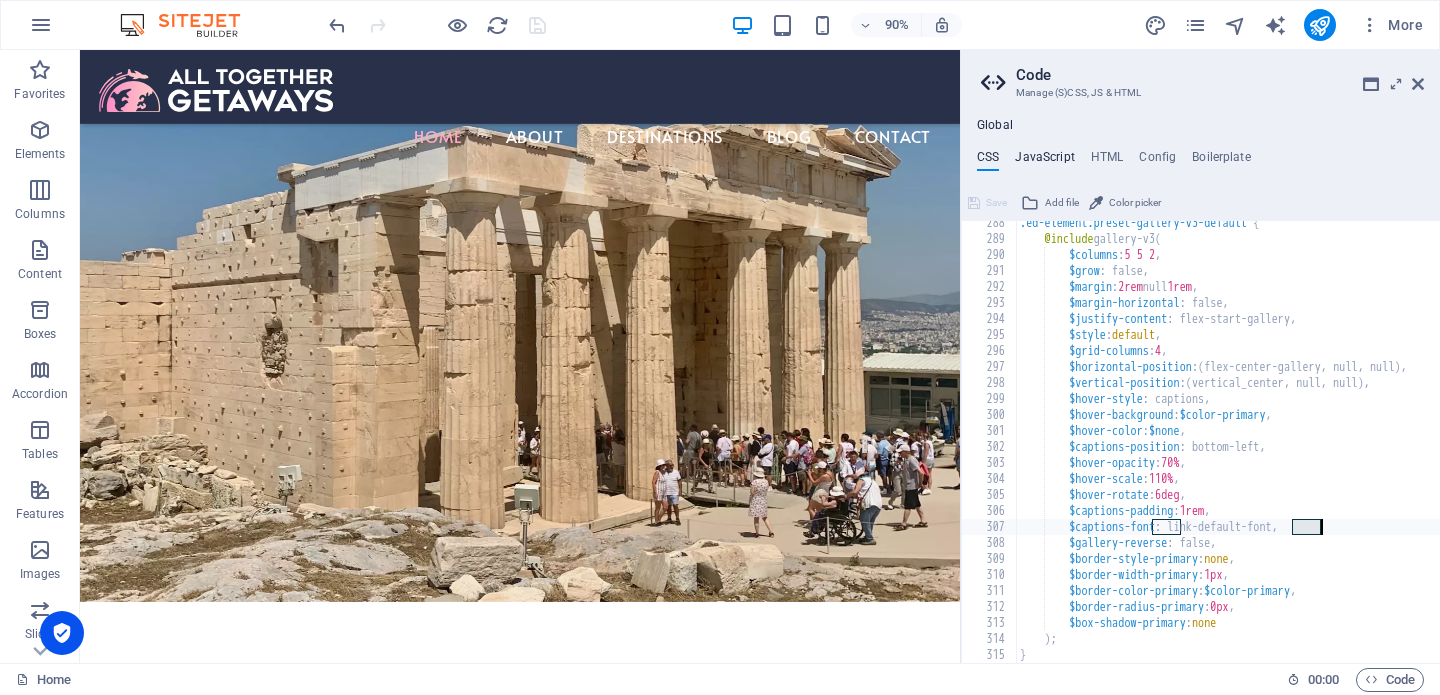 click on "JavaScript" at bounding box center (1044, 161) 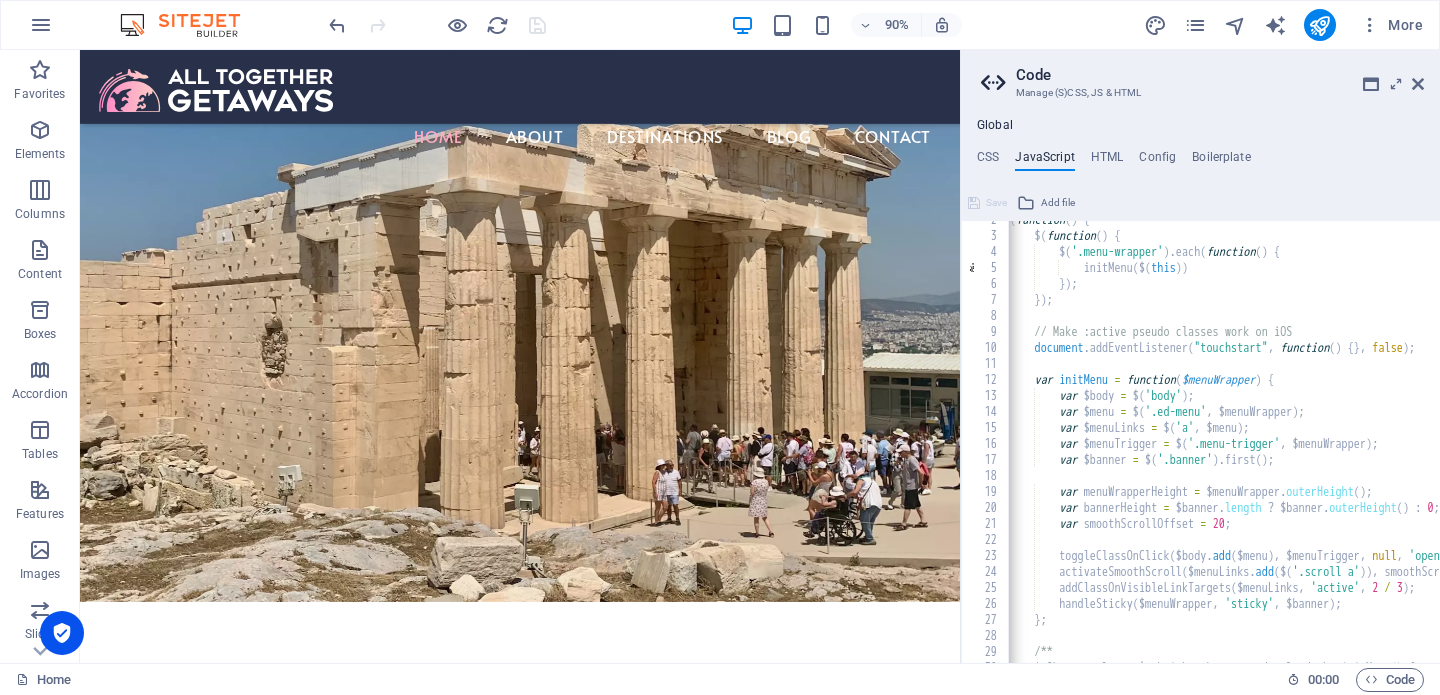 scroll, scrollTop: 75, scrollLeft: 0, axis: vertical 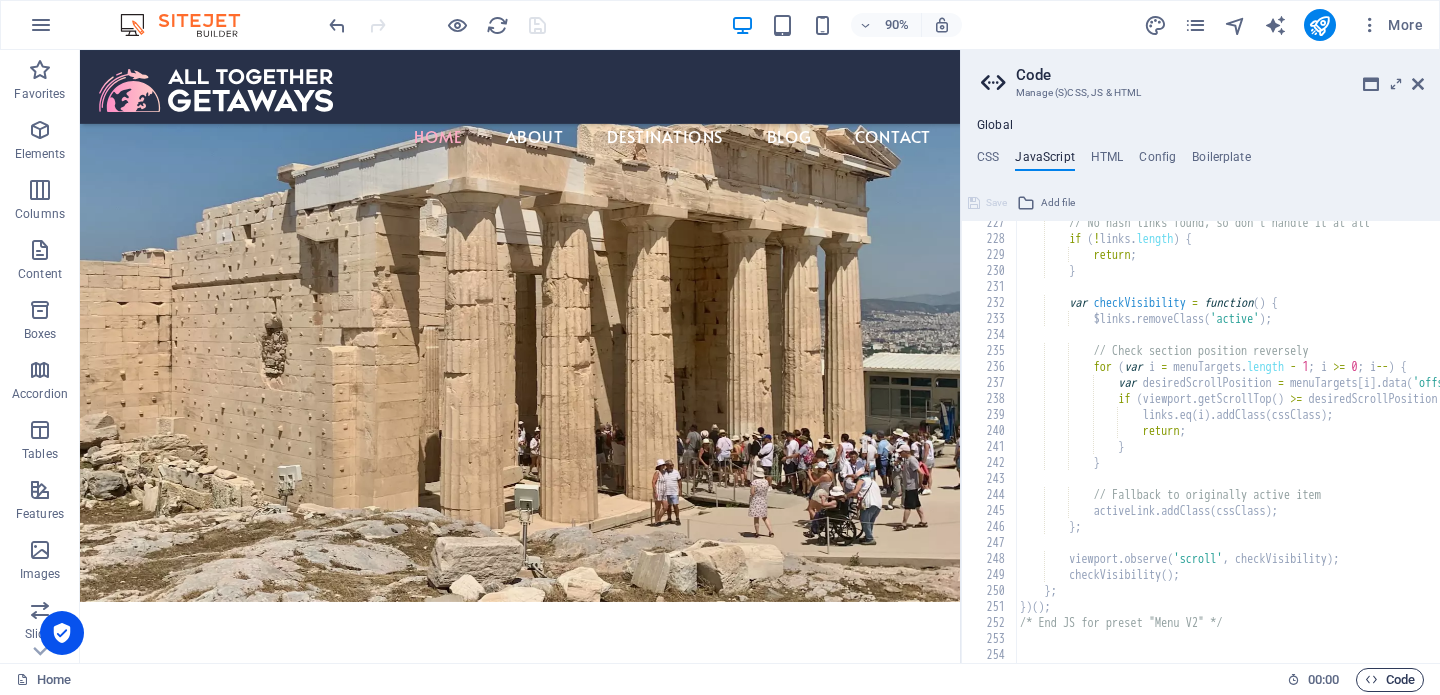 click on "Code" at bounding box center (1390, 680) 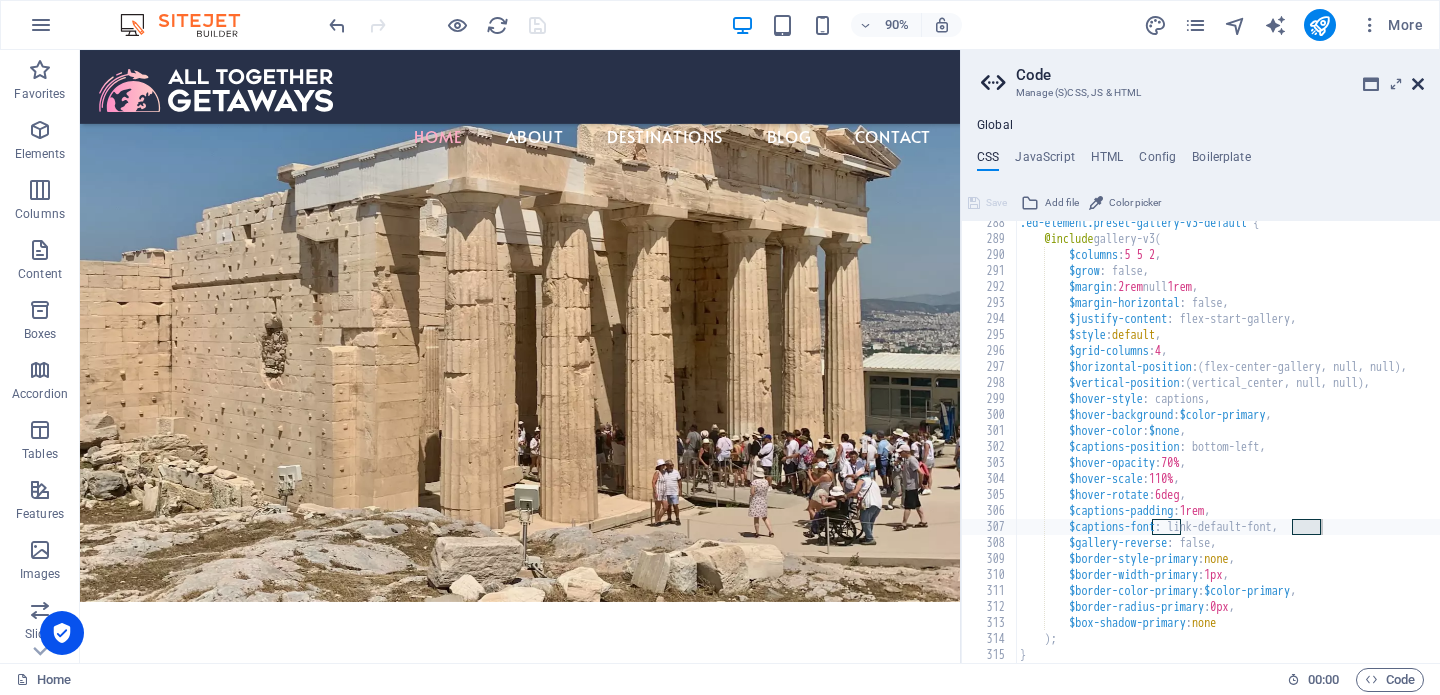 click at bounding box center (1418, 84) 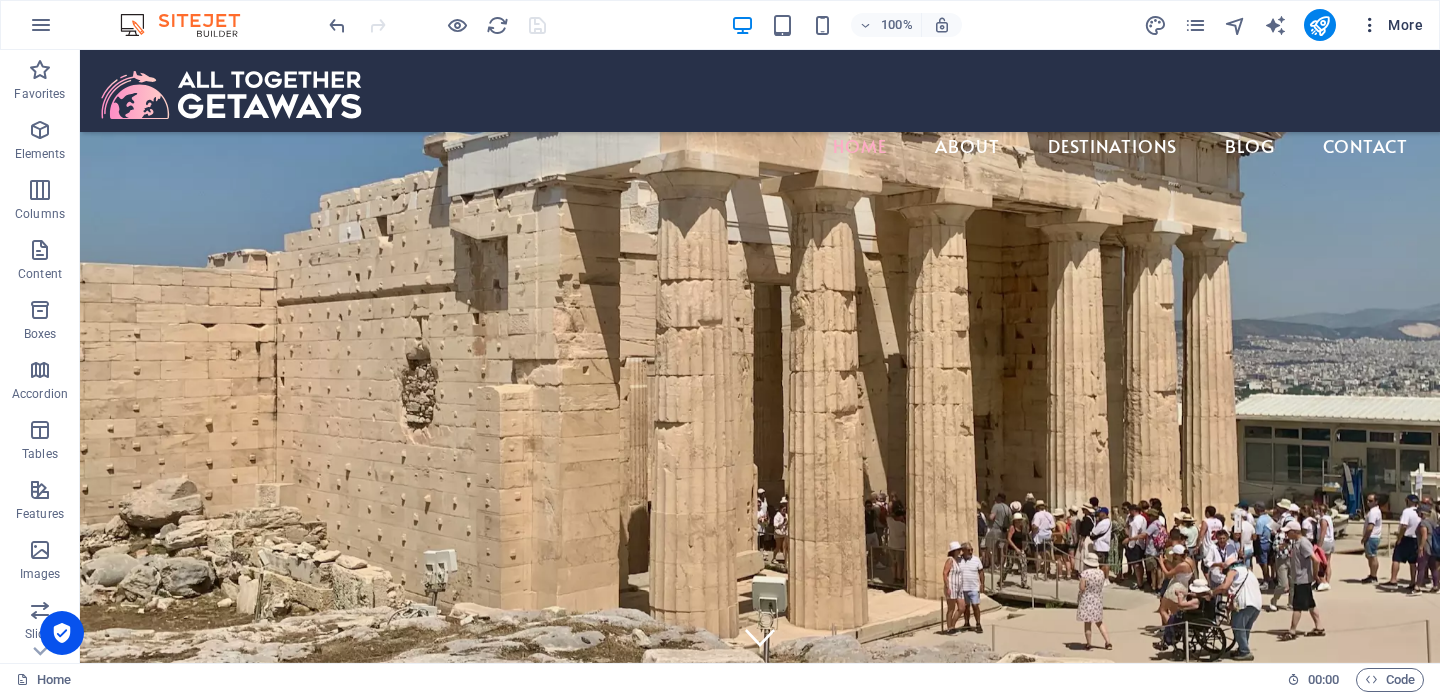 click on "More" at bounding box center [1391, 25] 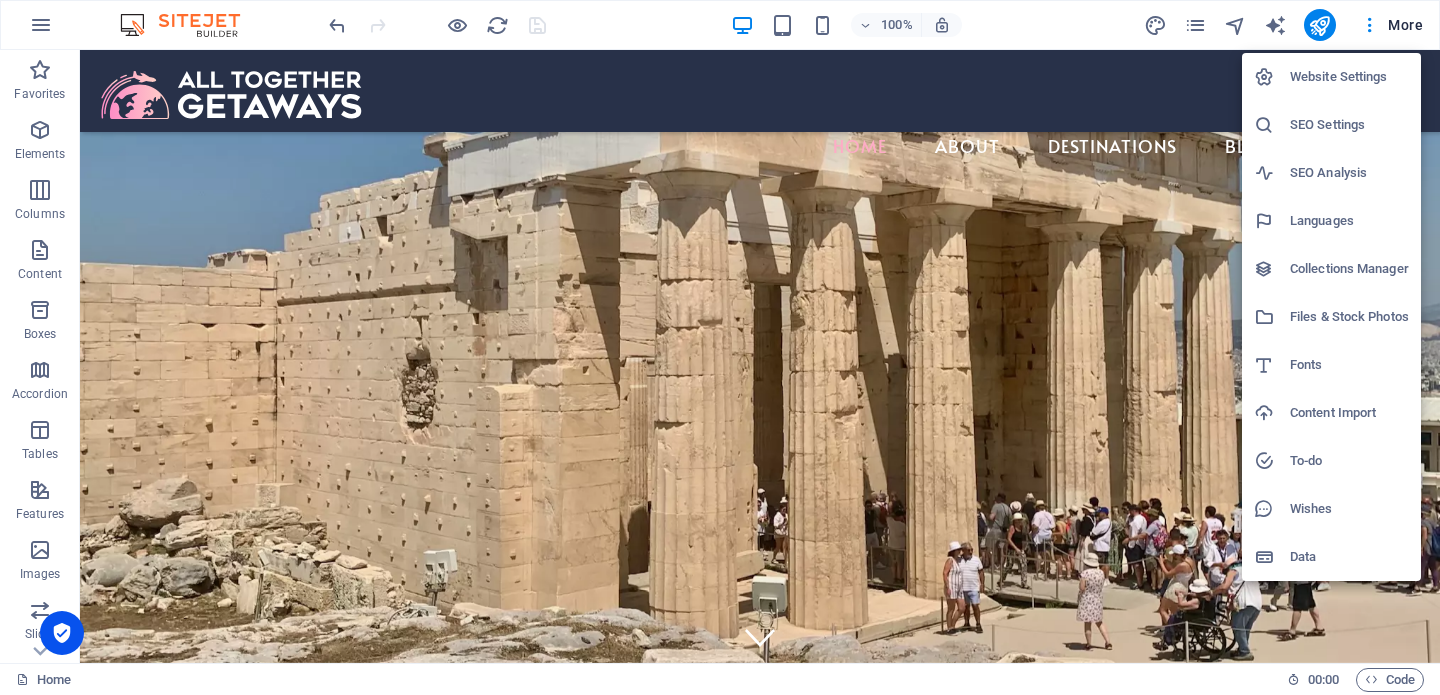 click on "Collections Manager" at bounding box center (1349, 269) 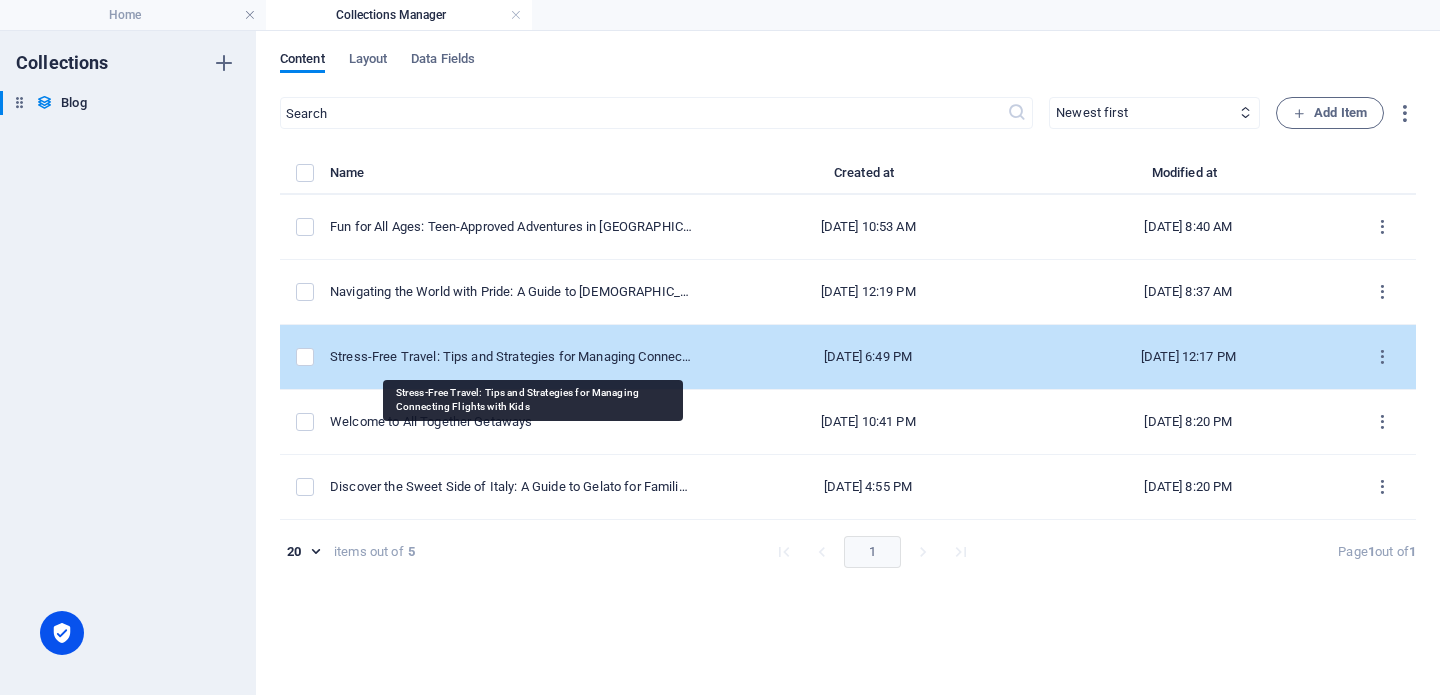click on "Stress-Free Travel: Tips and Strategies for Managing Connecting Flights with Kids" at bounding box center (511, 357) 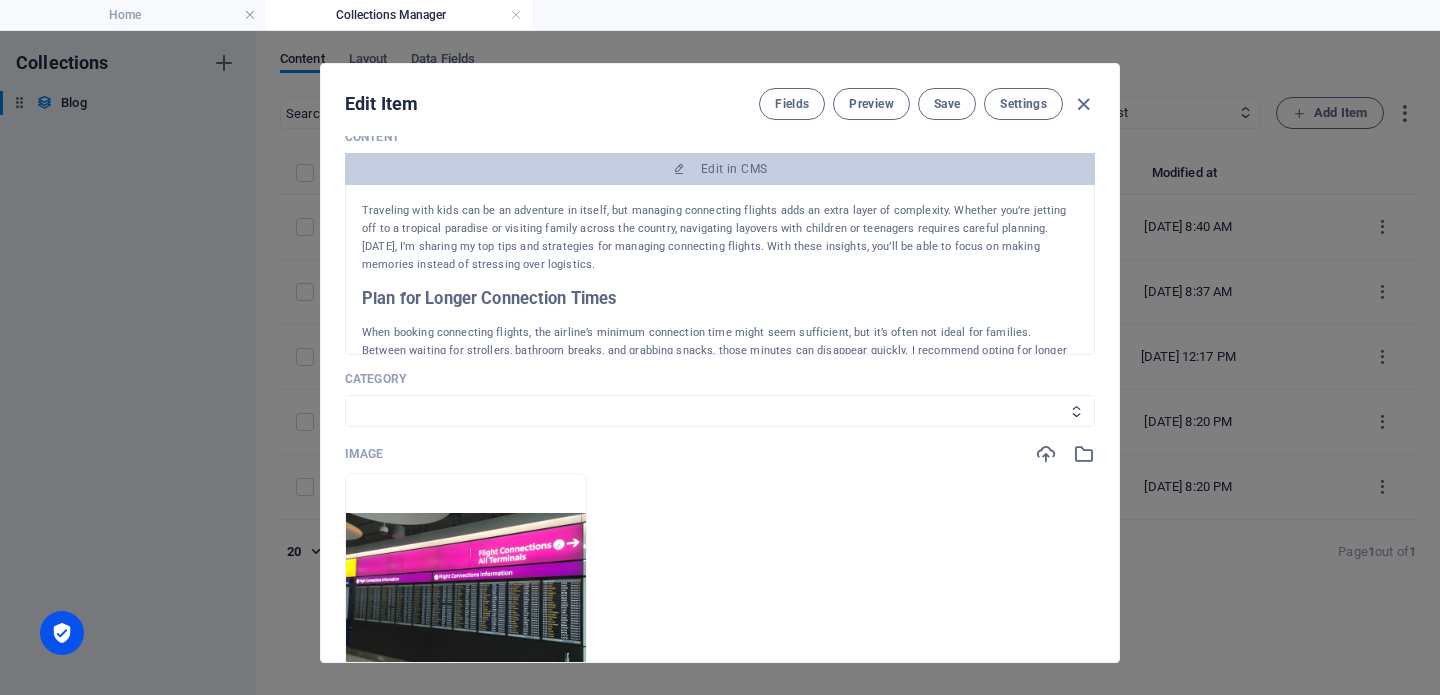 scroll, scrollTop: 567, scrollLeft: 0, axis: vertical 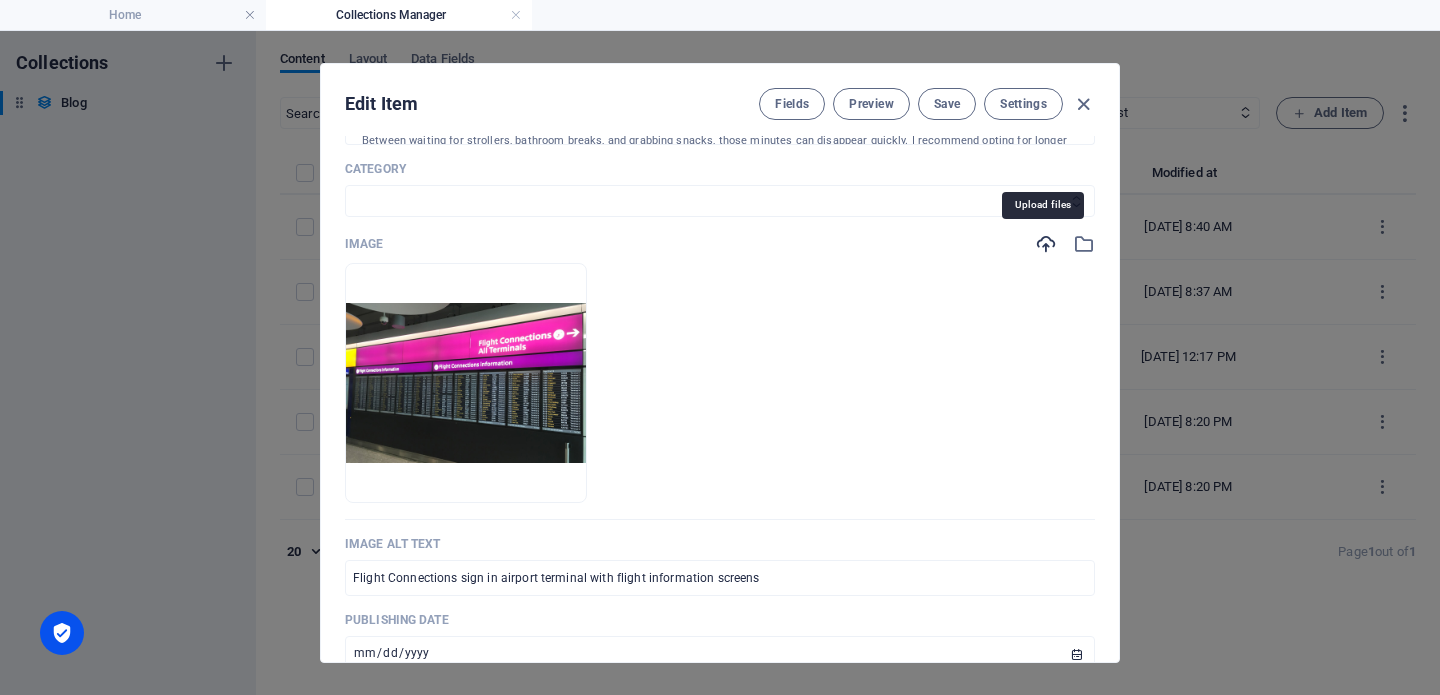 click at bounding box center (1046, 244) 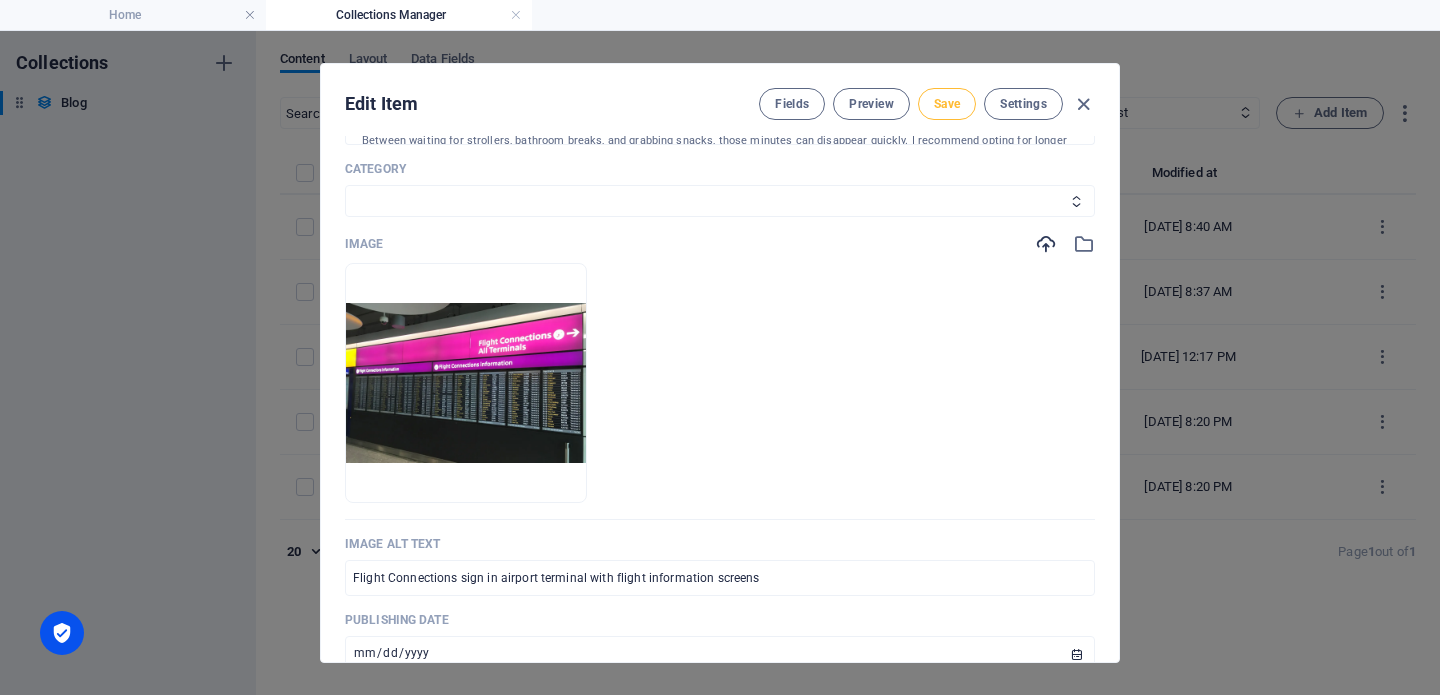 click on "Save" at bounding box center (947, 104) 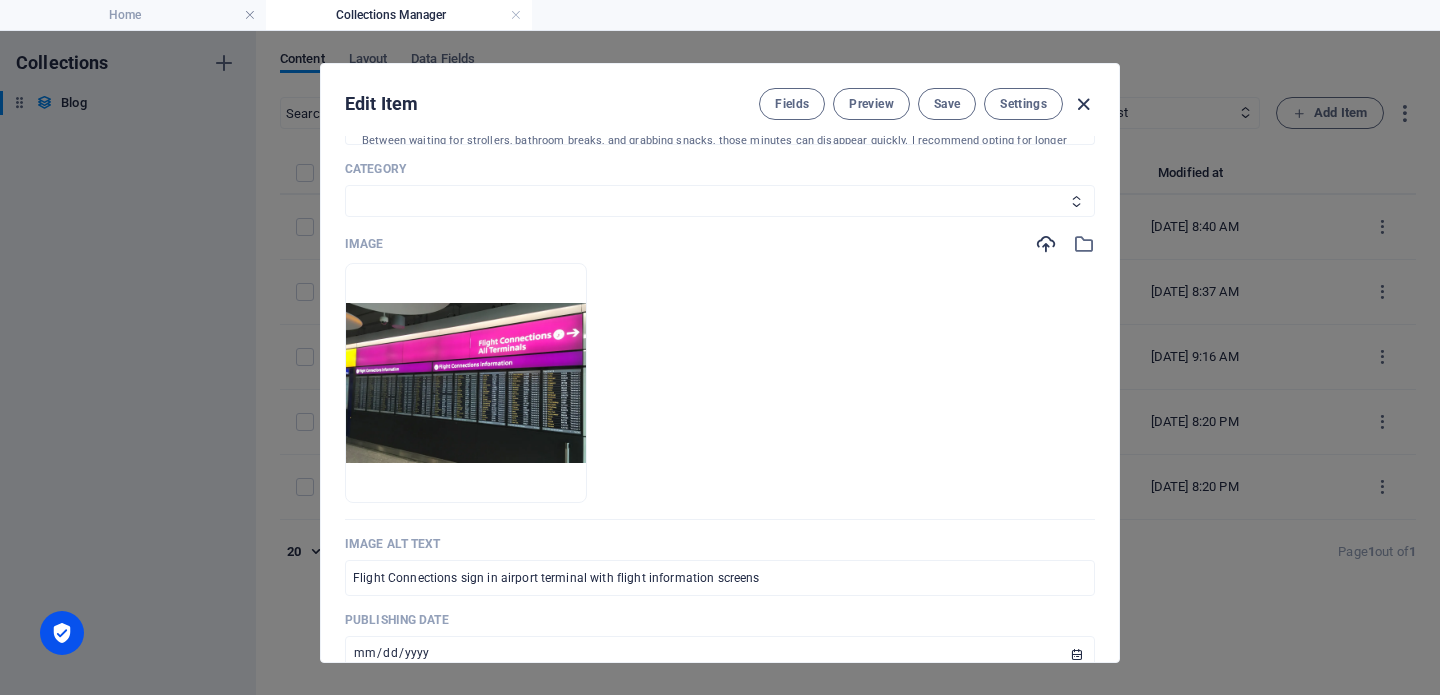 click at bounding box center [1083, 104] 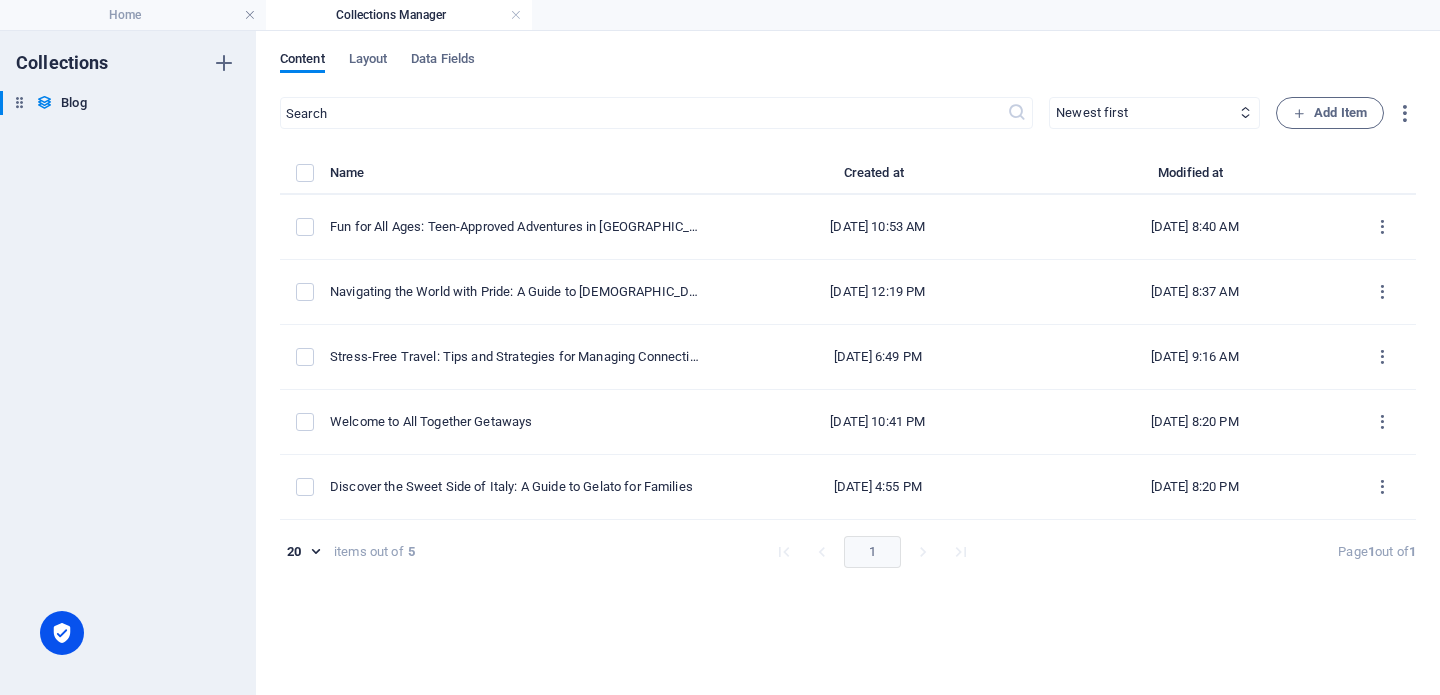 type on "[DATE]" 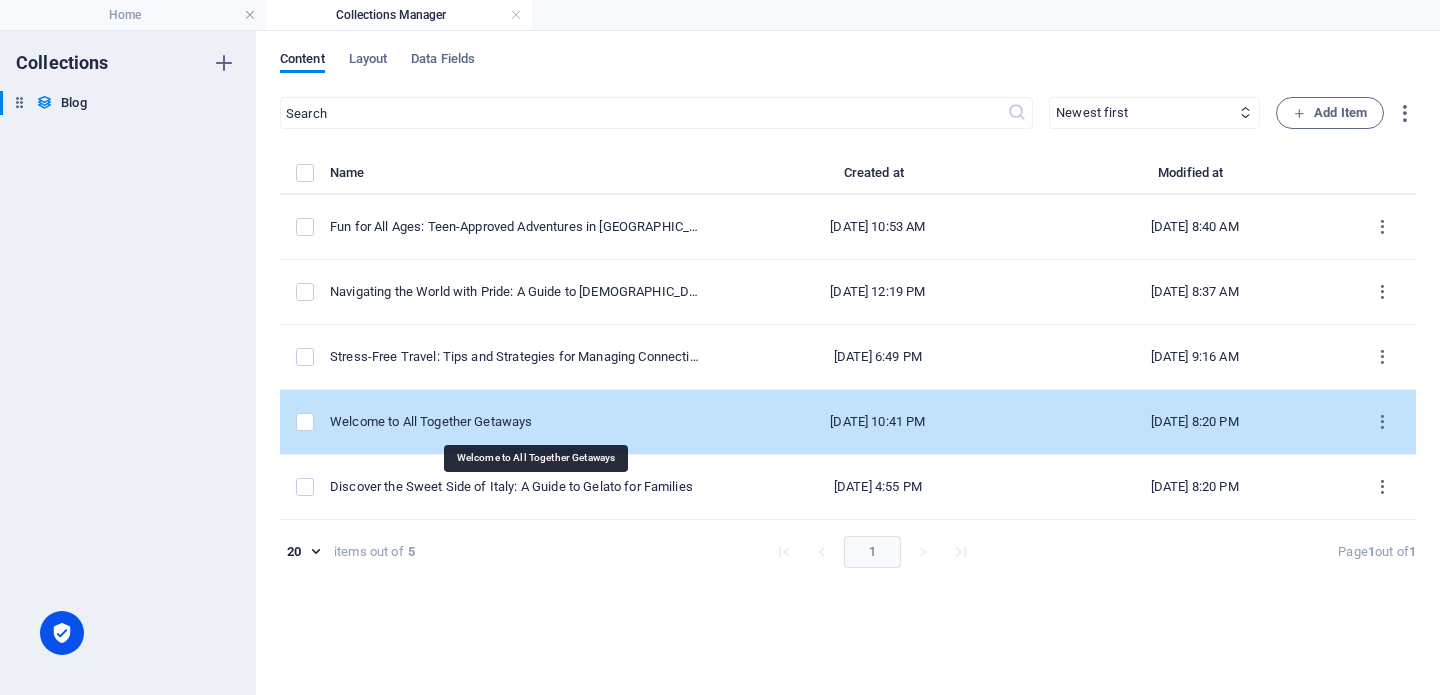 click on "Welcome to All Together Getaways" at bounding box center [514, 422] 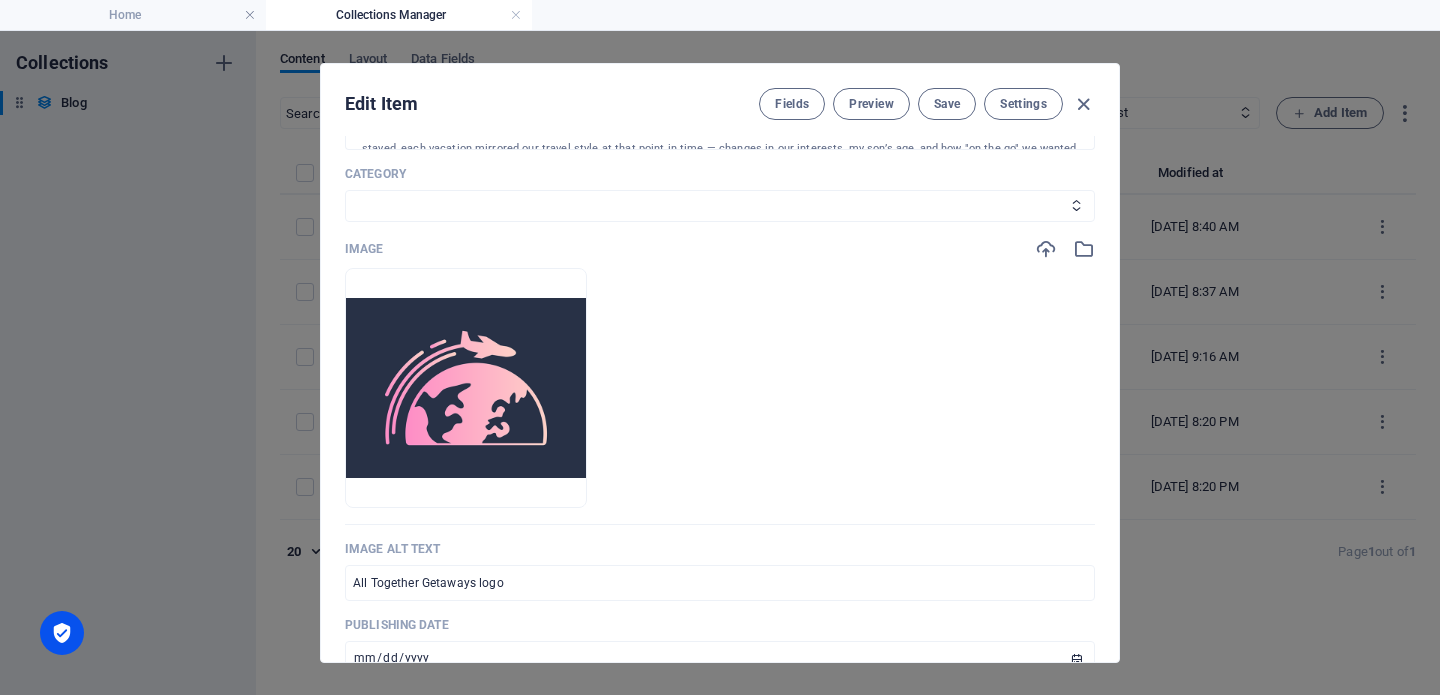 scroll, scrollTop: 553, scrollLeft: 0, axis: vertical 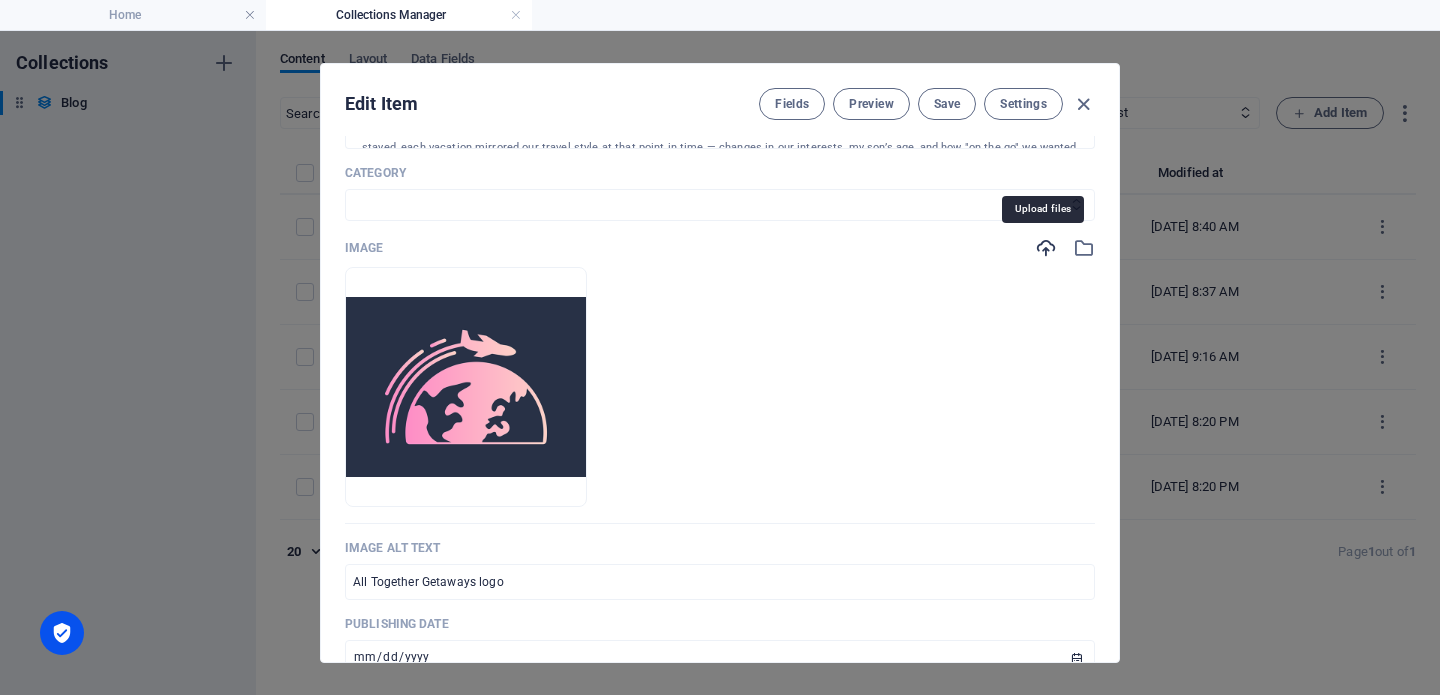 click at bounding box center [1046, 248] 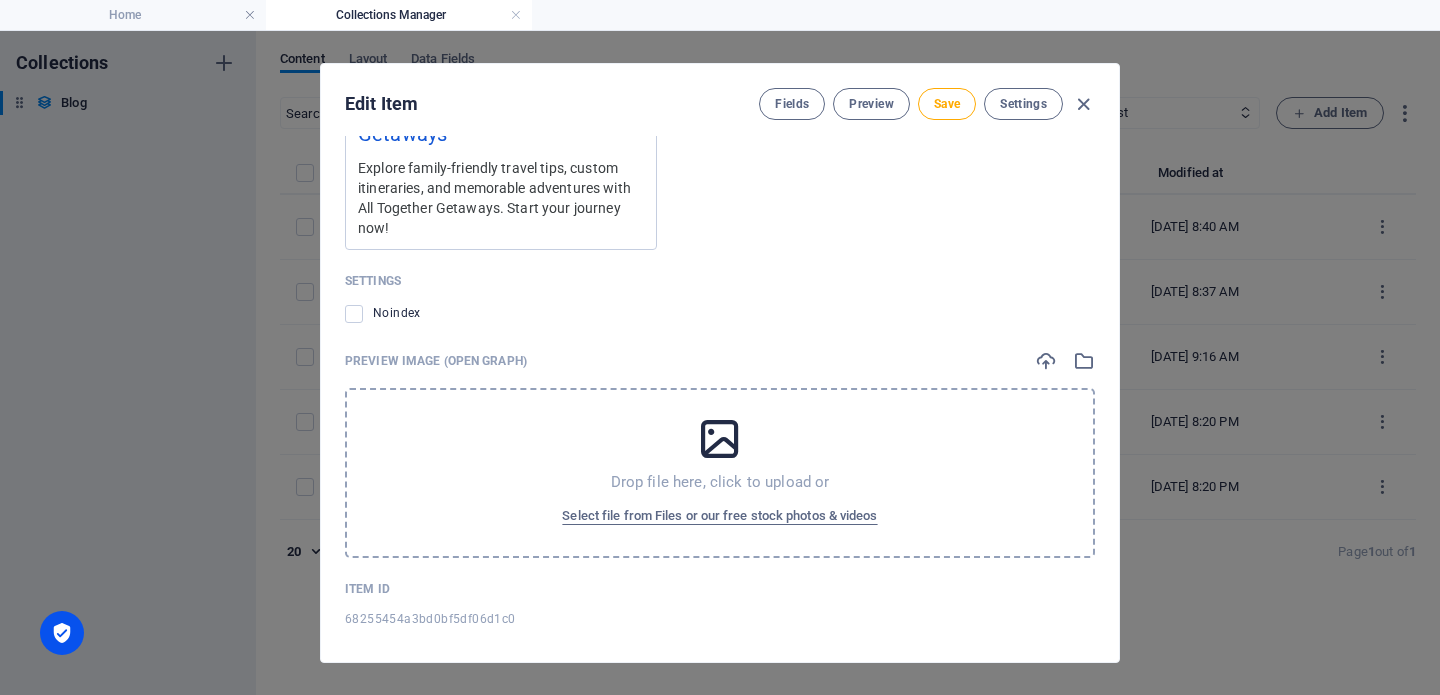scroll, scrollTop: 1969, scrollLeft: 0, axis: vertical 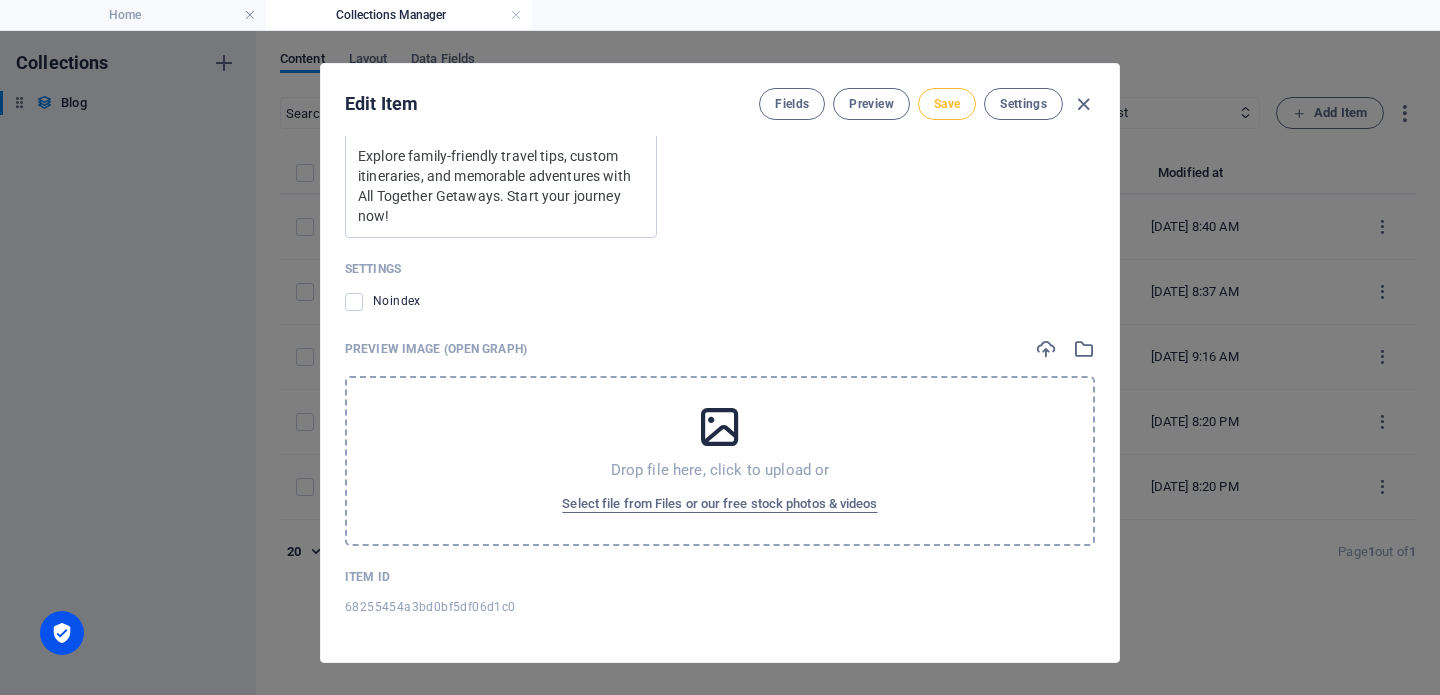 click on "Save" at bounding box center [947, 104] 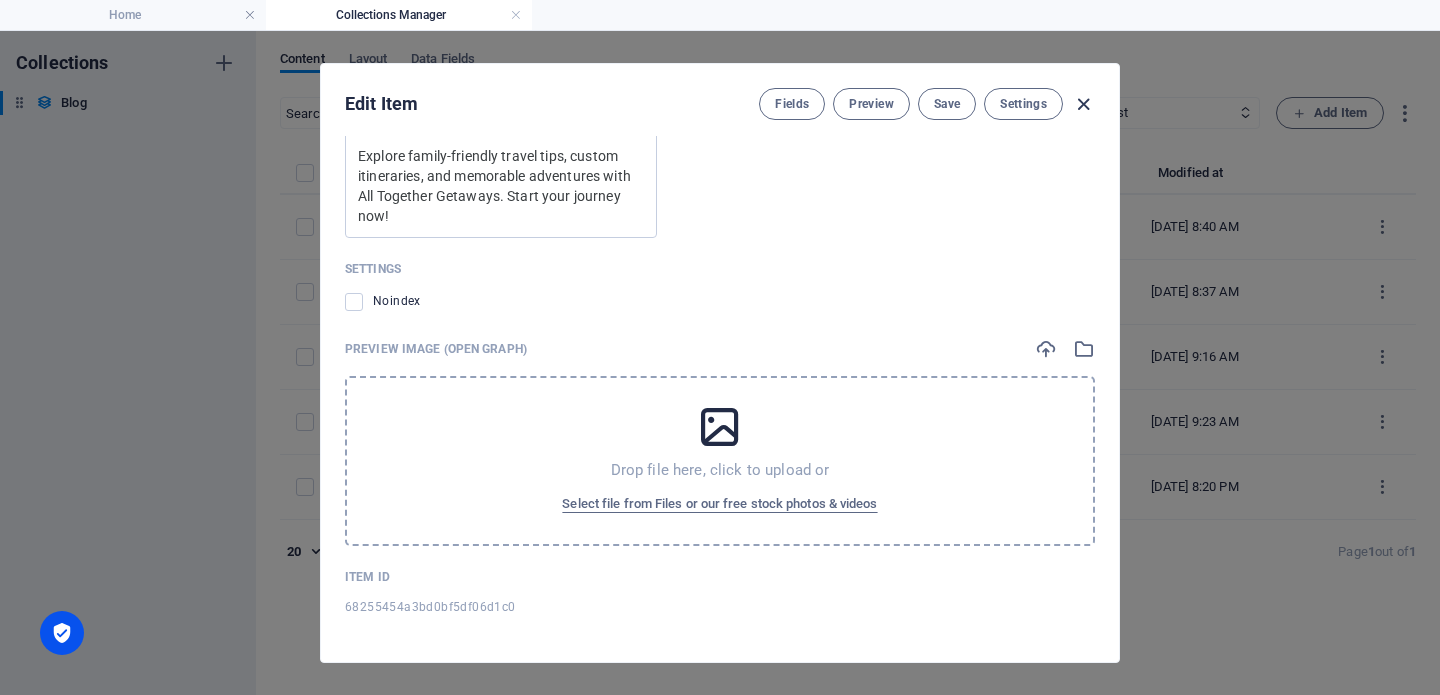 click at bounding box center [1083, 104] 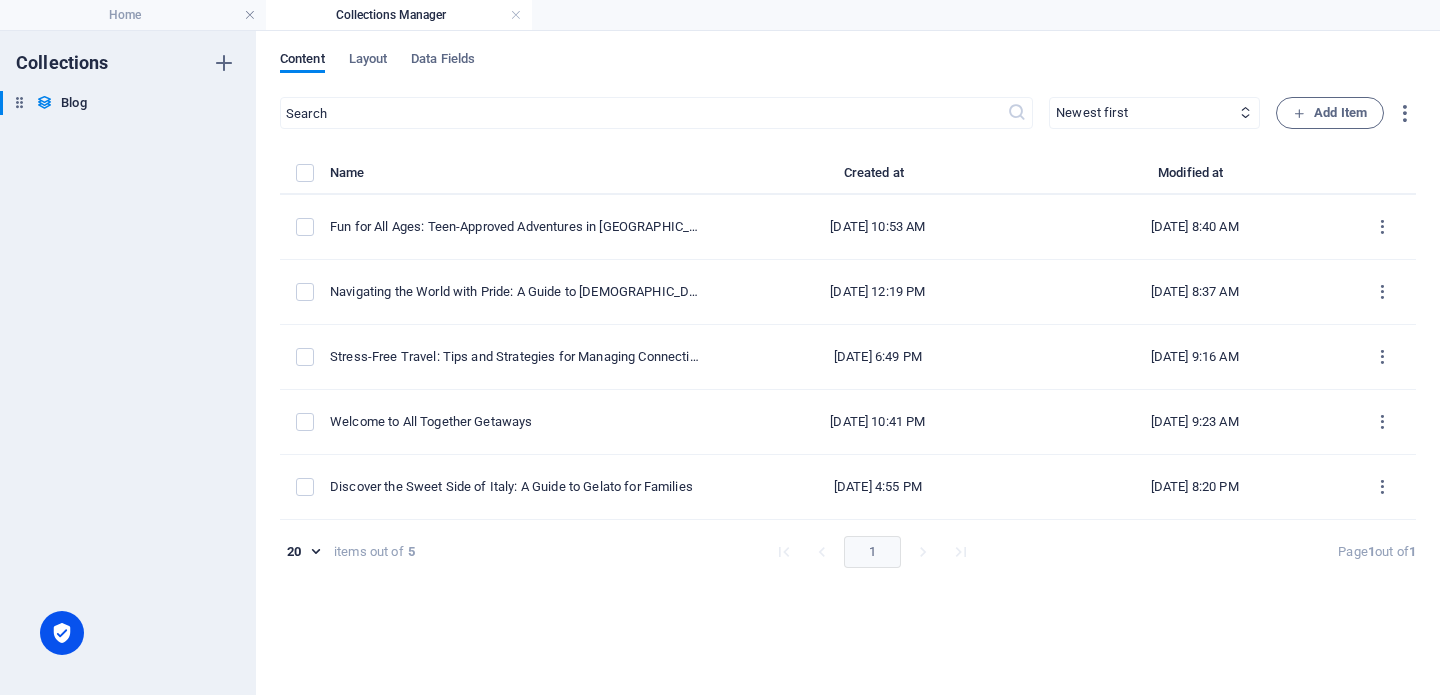 scroll, scrollTop: 1559, scrollLeft: 0, axis: vertical 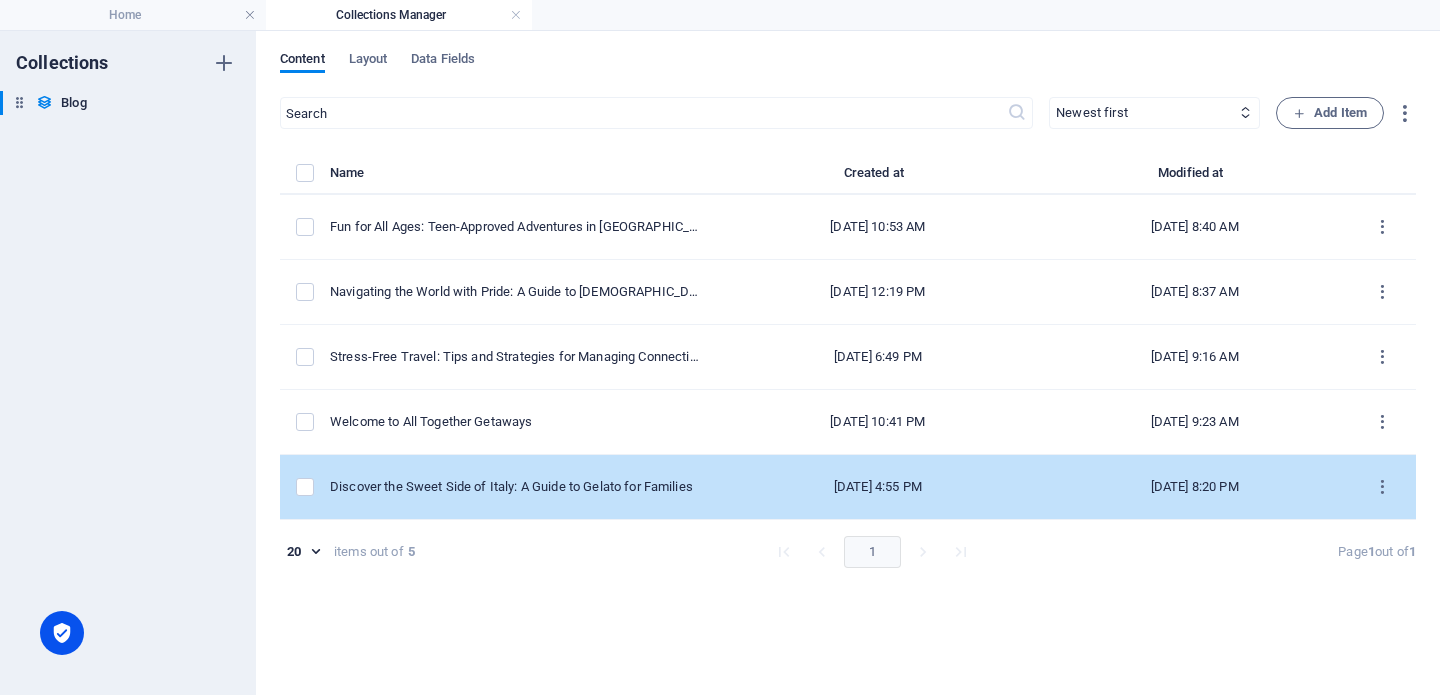 click on "Discover the Sweet Side of Italy: A Guide to Gelato for Families" at bounding box center [522, 487] 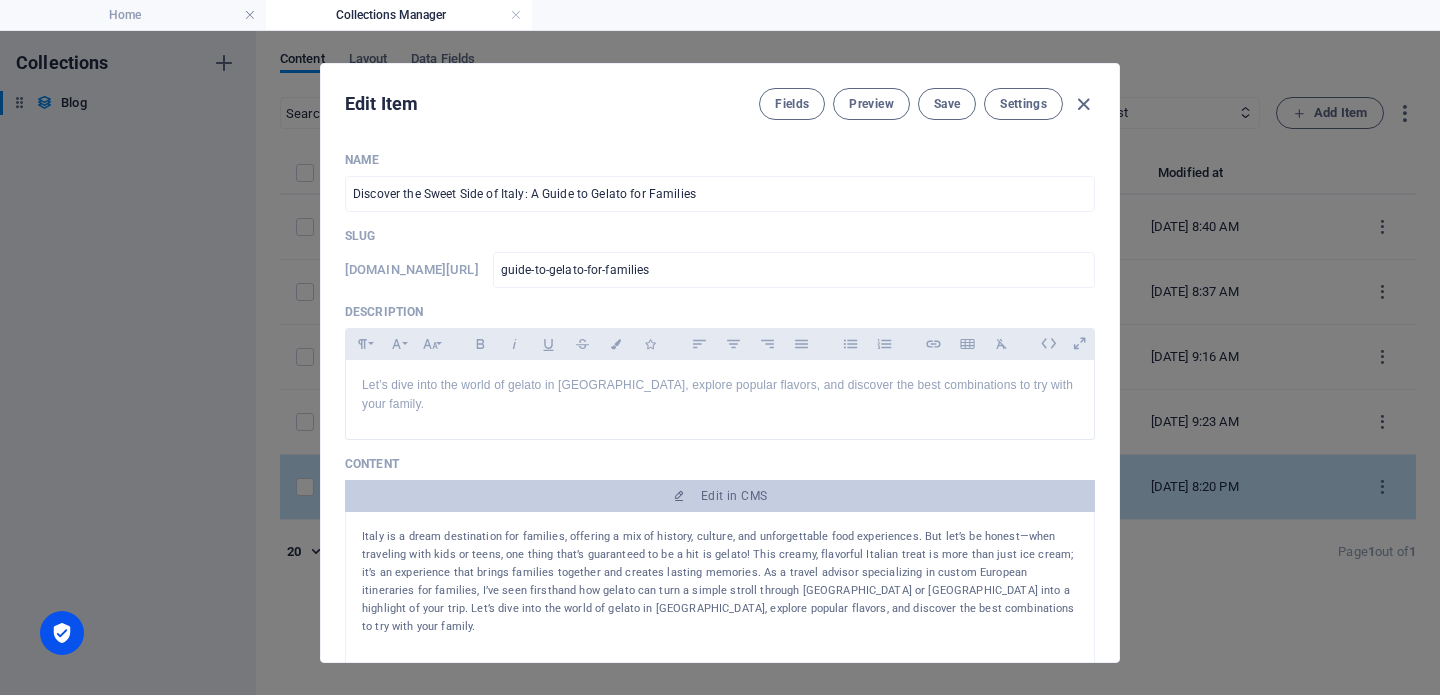 click on "Italy is a dream destination for families, offering a mix of history, culture, and unforgettable food experiences. But let’s be honest—when traveling with kids or teens, one thing that’s guaranteed to be a hit is gelato! This creamy, flavorful Italian treat is more than just ice cream; it’s an experience that brings families together and creates lasting memories. As a travel advisor specializing in custom European itineraries for families, I’ve seen firsthand how gelato can turn a simple stroll through Rome or Florence into a highlight of your trip. Let’s dive into the world of gelato in Italy, explore popular flavors, and discover the best combinations to try with your family.
What Makes Gelato So Special? When my family visited Sorrento, we probably went to the Bougainvillea gelateria three times! This pistacchio gelato is my favorite flavor, and I couldn't pass up a pastry. Popular Gelato Flavors to Try in Italy Stracciatella (Chocolate Chip) Pistacchio (Pistachio) Fragola (Strawberry)" at bounding box center (720, 597) 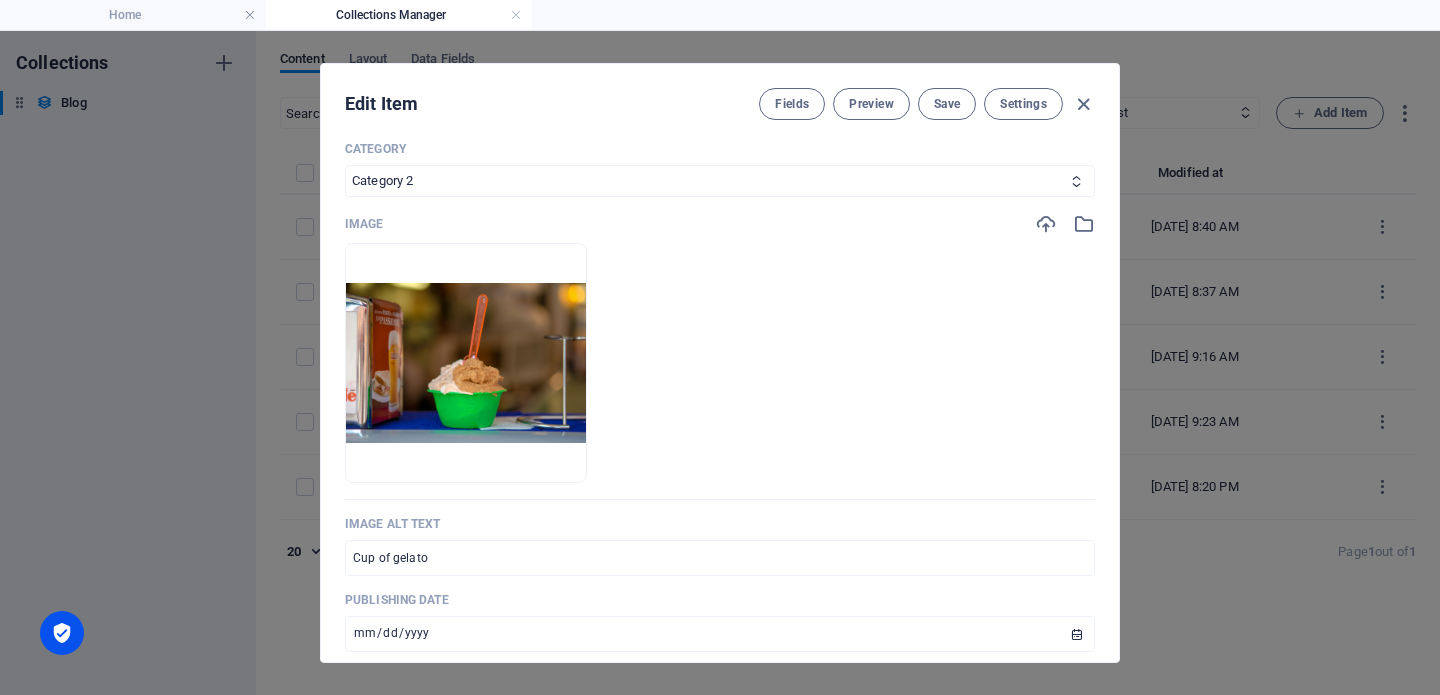 scroll, scrollTop: 555, scrollLeft: 0, axis: vertical 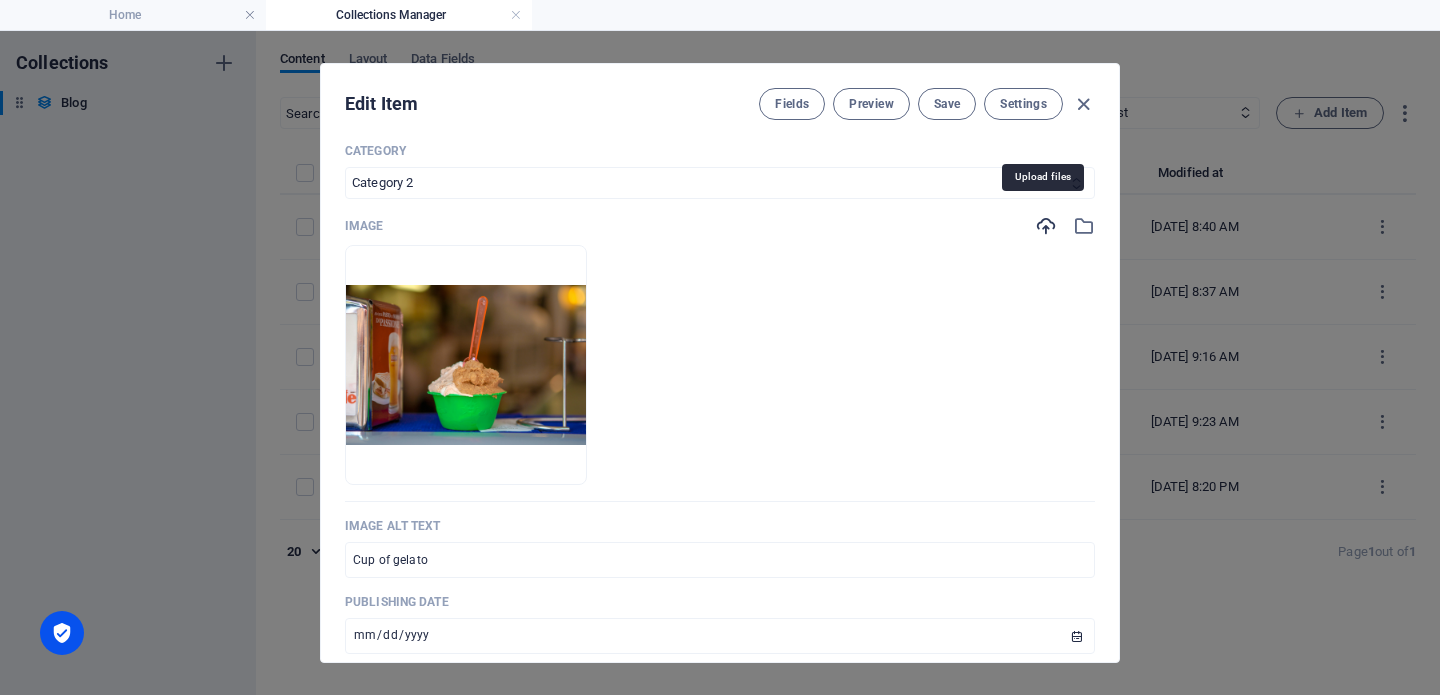 click at bounding box center (1046, 226) 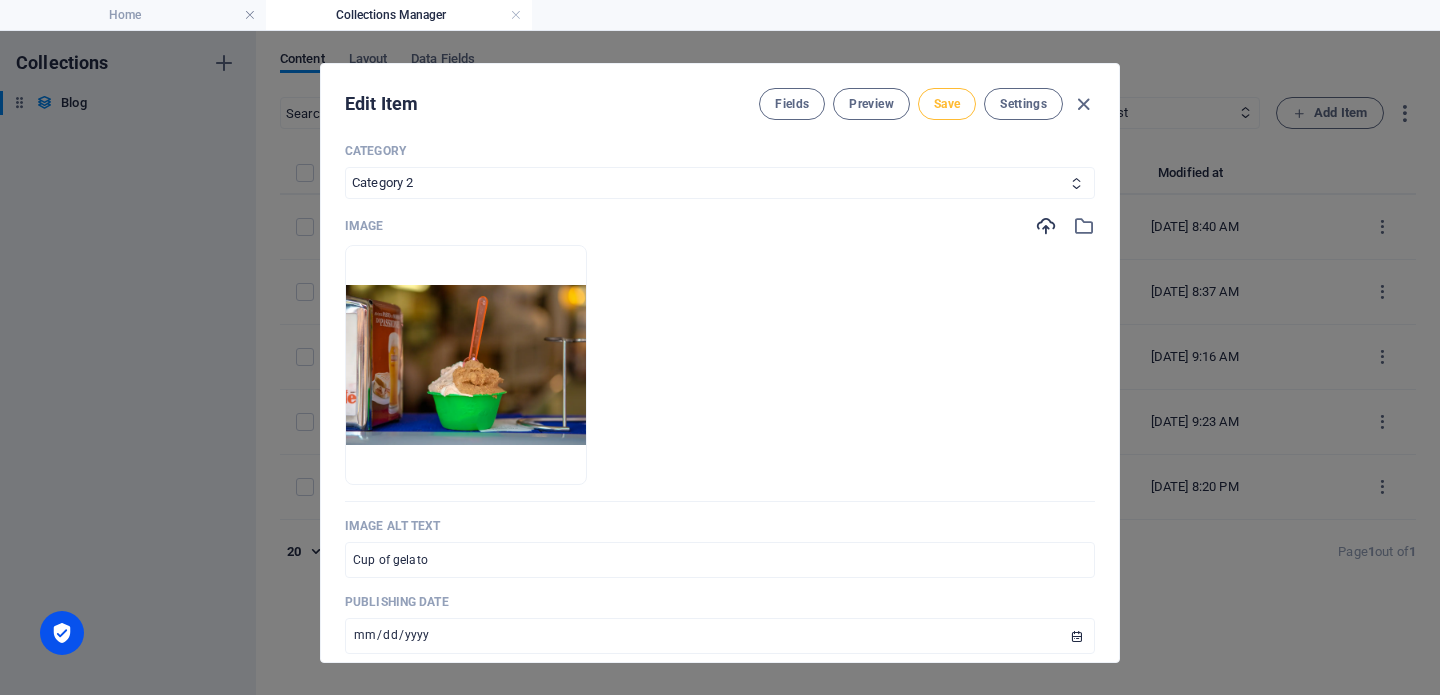 click on "Save" at bounding box center (947, 104) 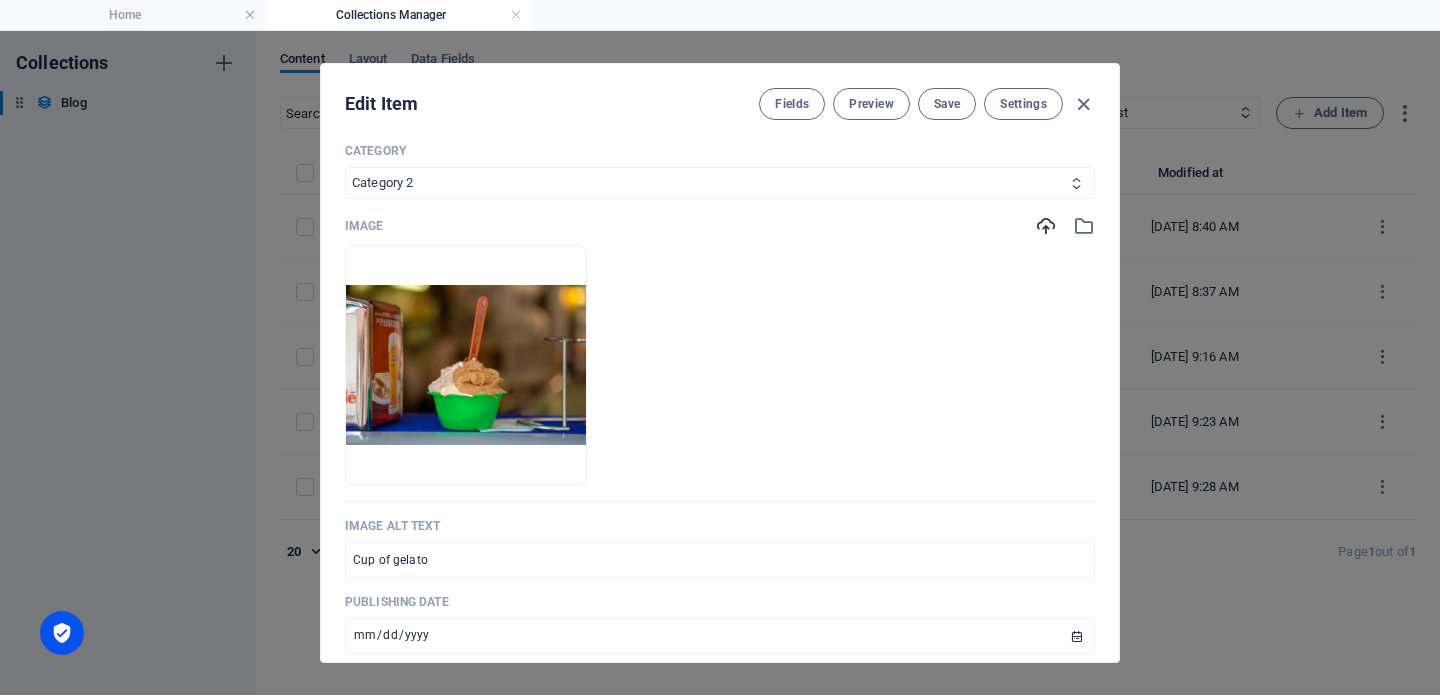 click on "Category 1 Category 2" at bounding box center (720, 183) 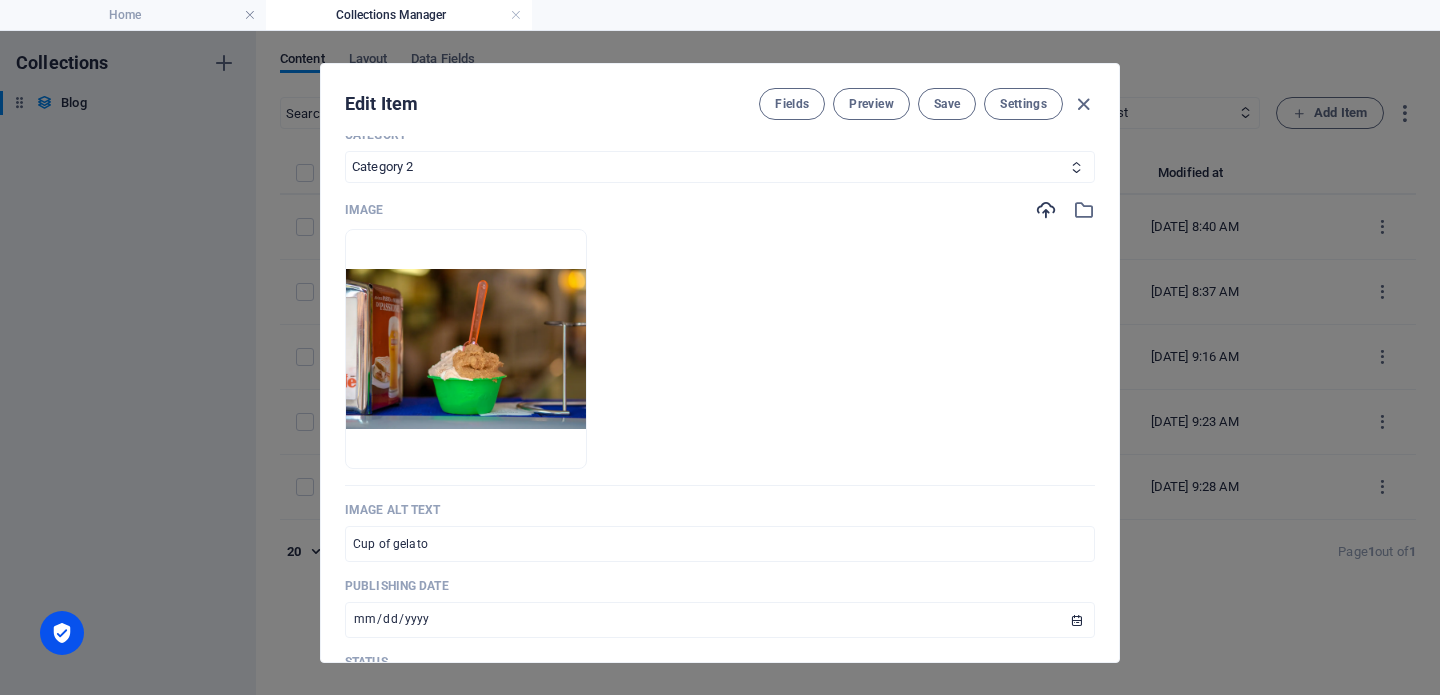 scroll, scrollTop: 0, scrollLeft: 0, axis: both 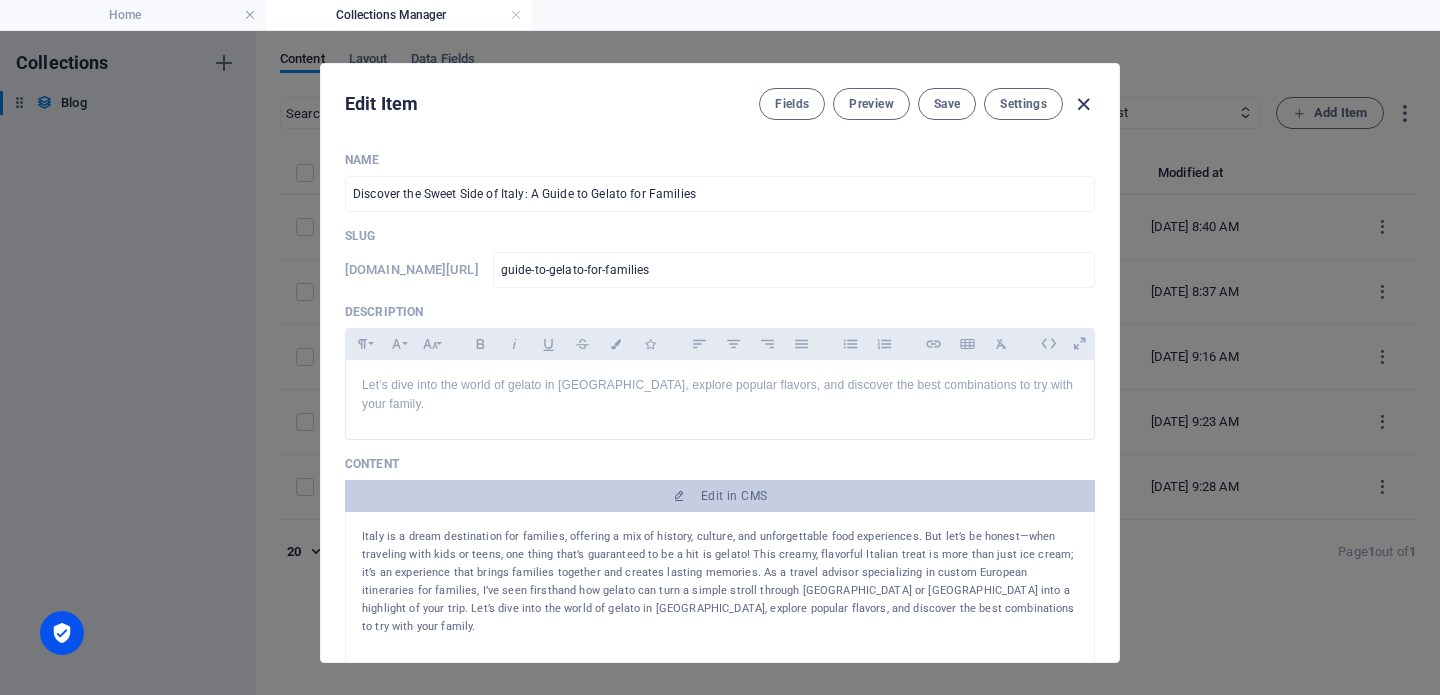click at bounding box center [1083, 104] 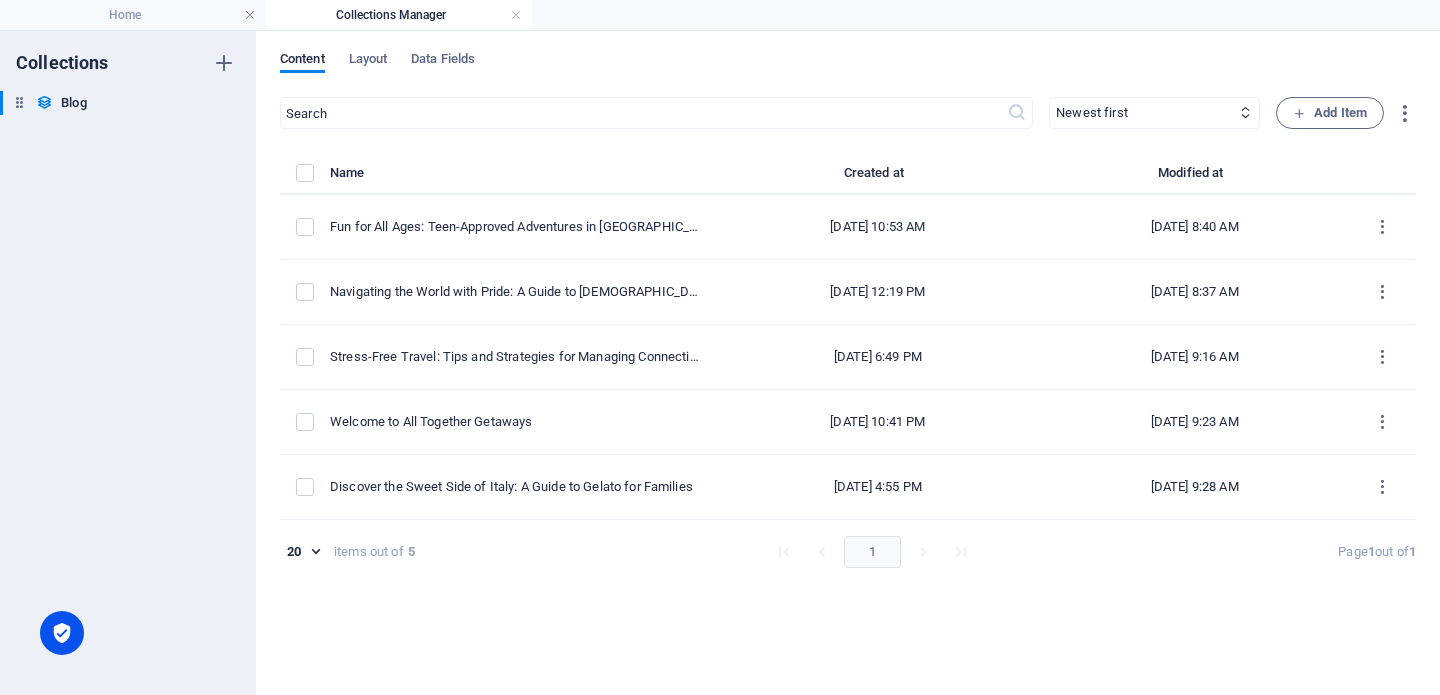 type on "[DATE]" 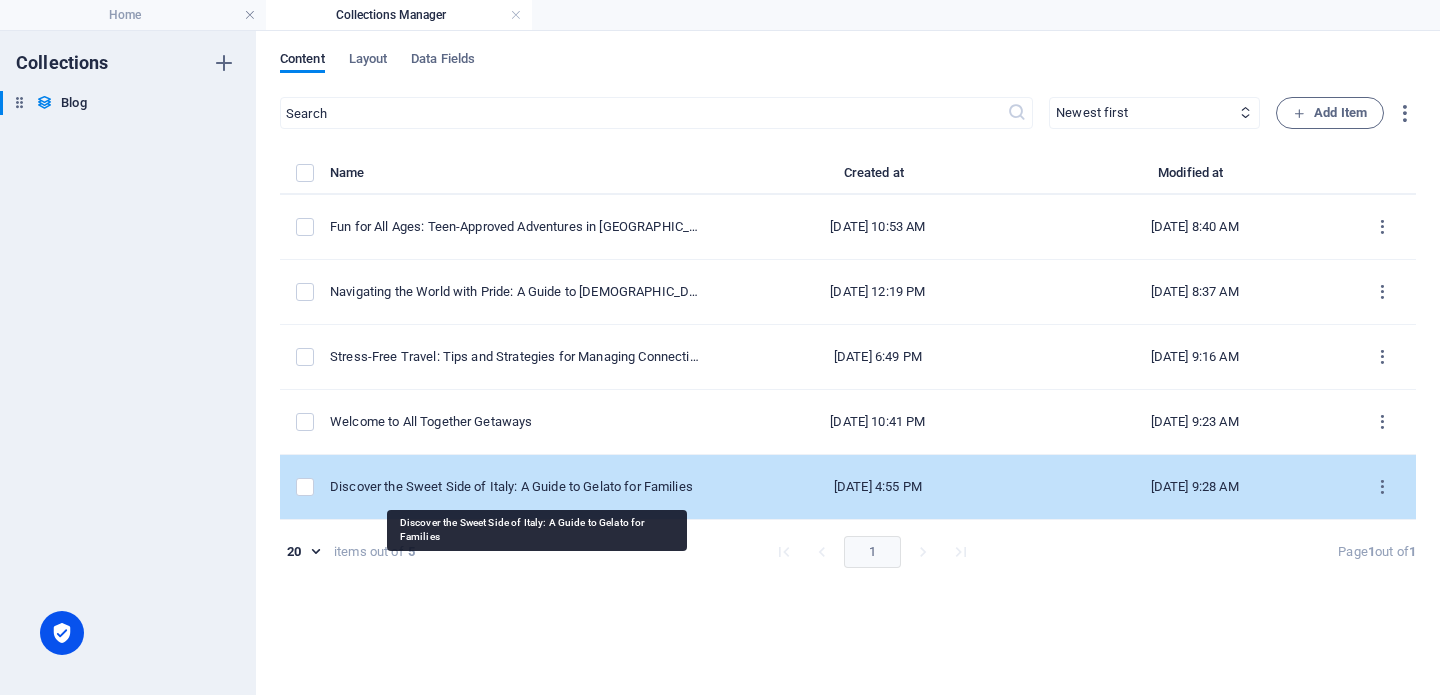 click on "Discover the Sweet Side of Italy: A Guide to Gelato for Families" at bounding box center [514, 487] 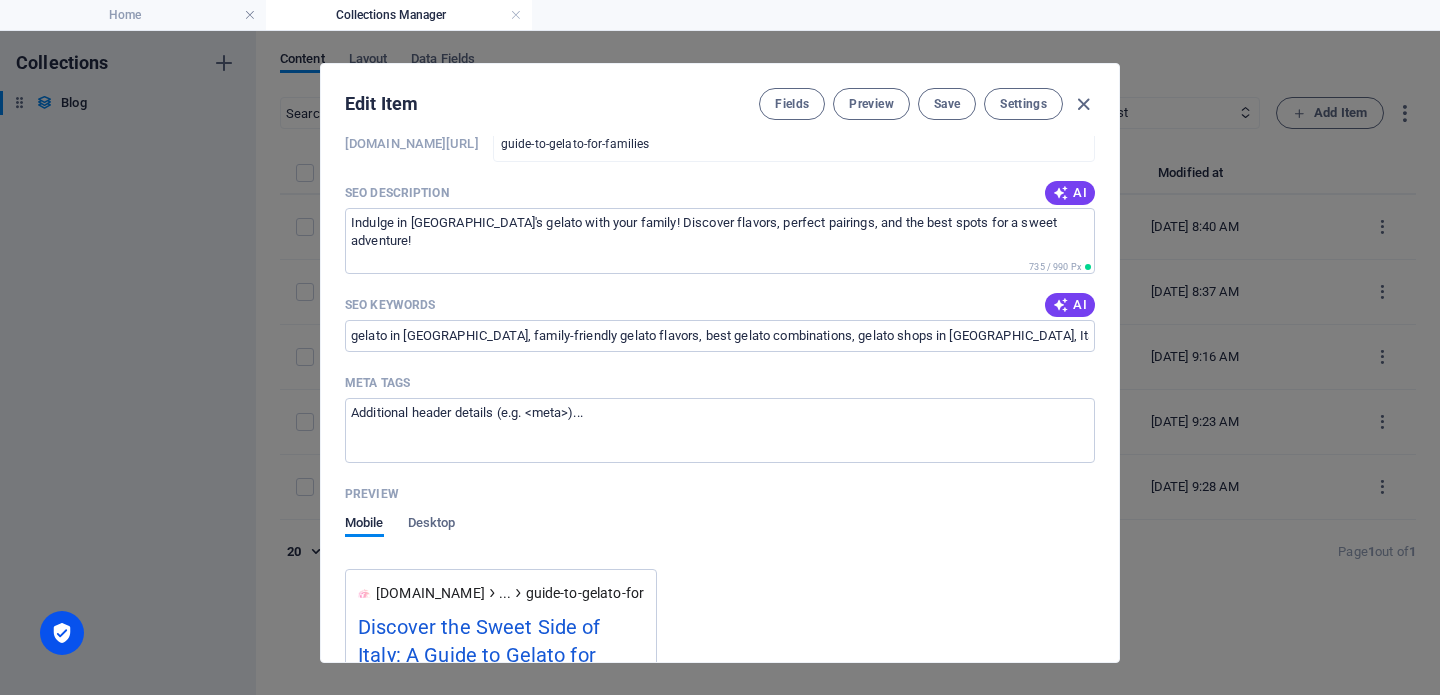 scroll, scrollTop: 1422, scrollLeft: 0, axis: vertical 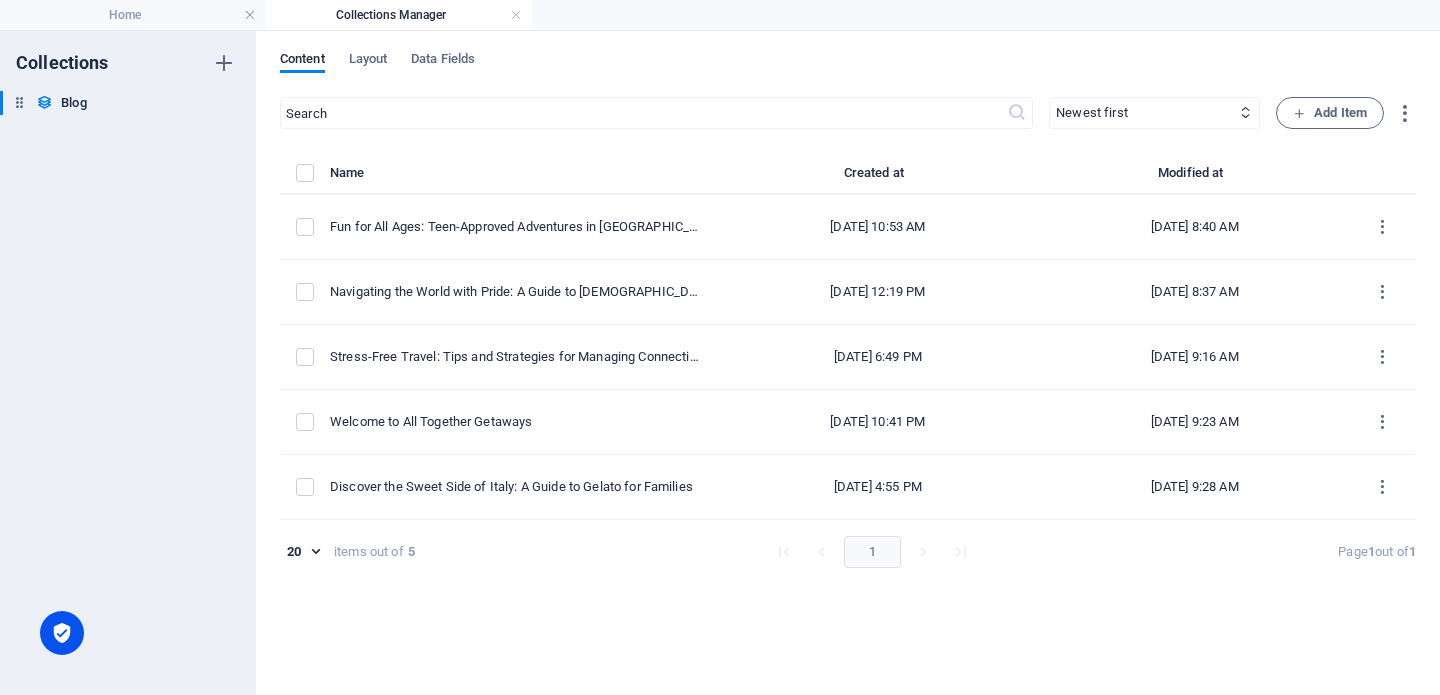 type on "[DATE]" 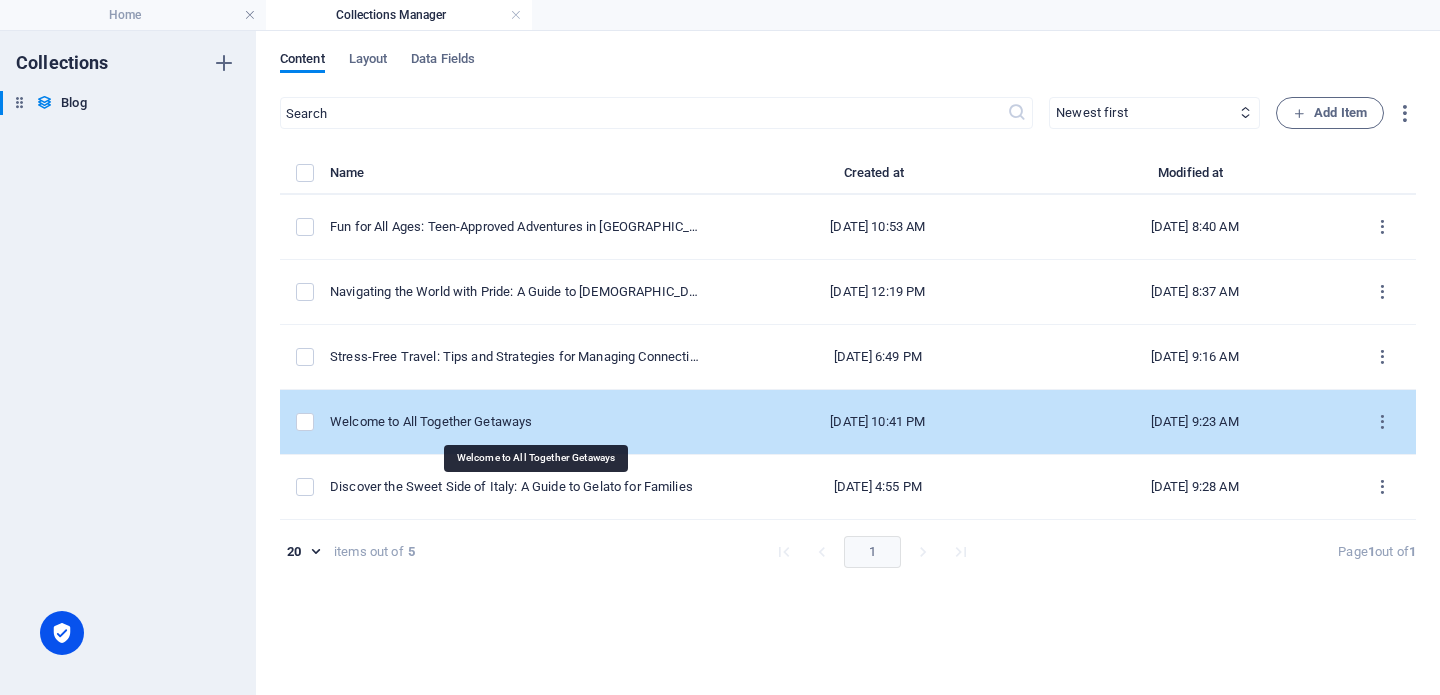 click on "Welcome to All Together Getaways" at bounding box center (514, 422) 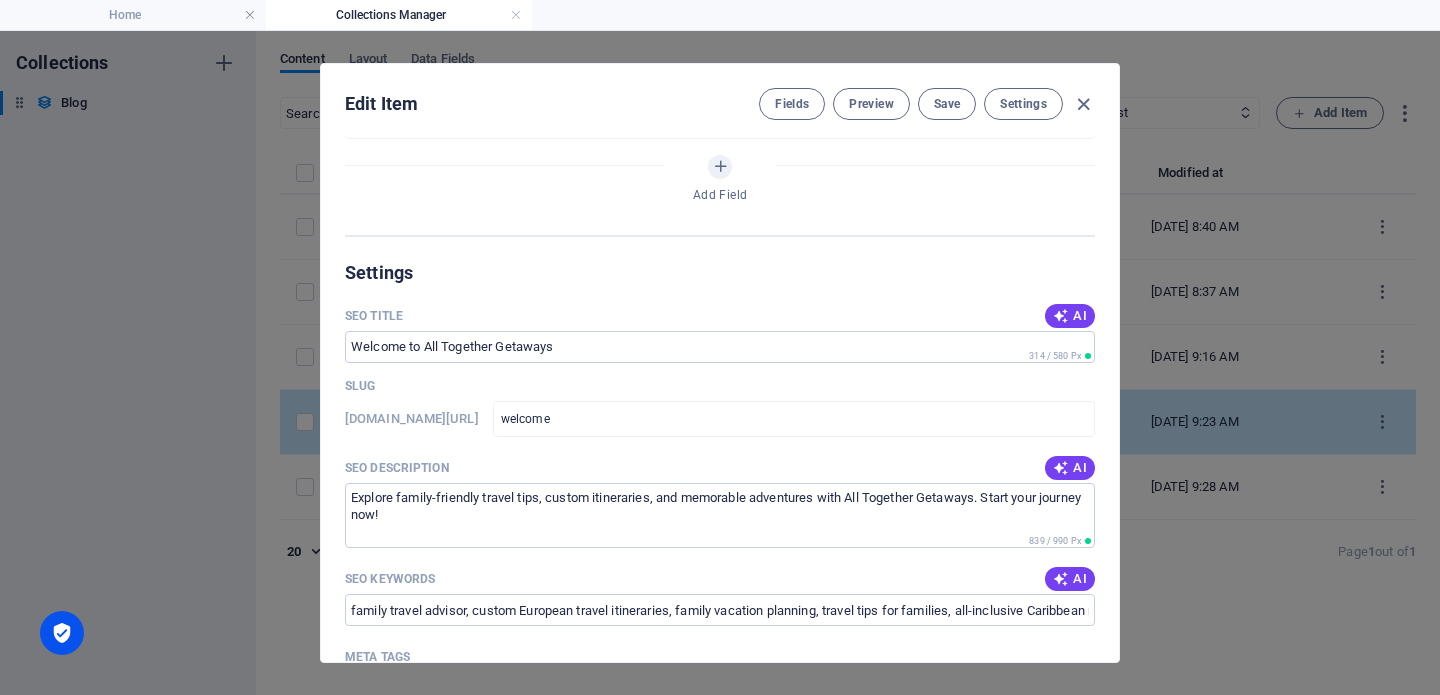 scroll, scrollTop: 1190, scrollLeft: 0, axis: vertical 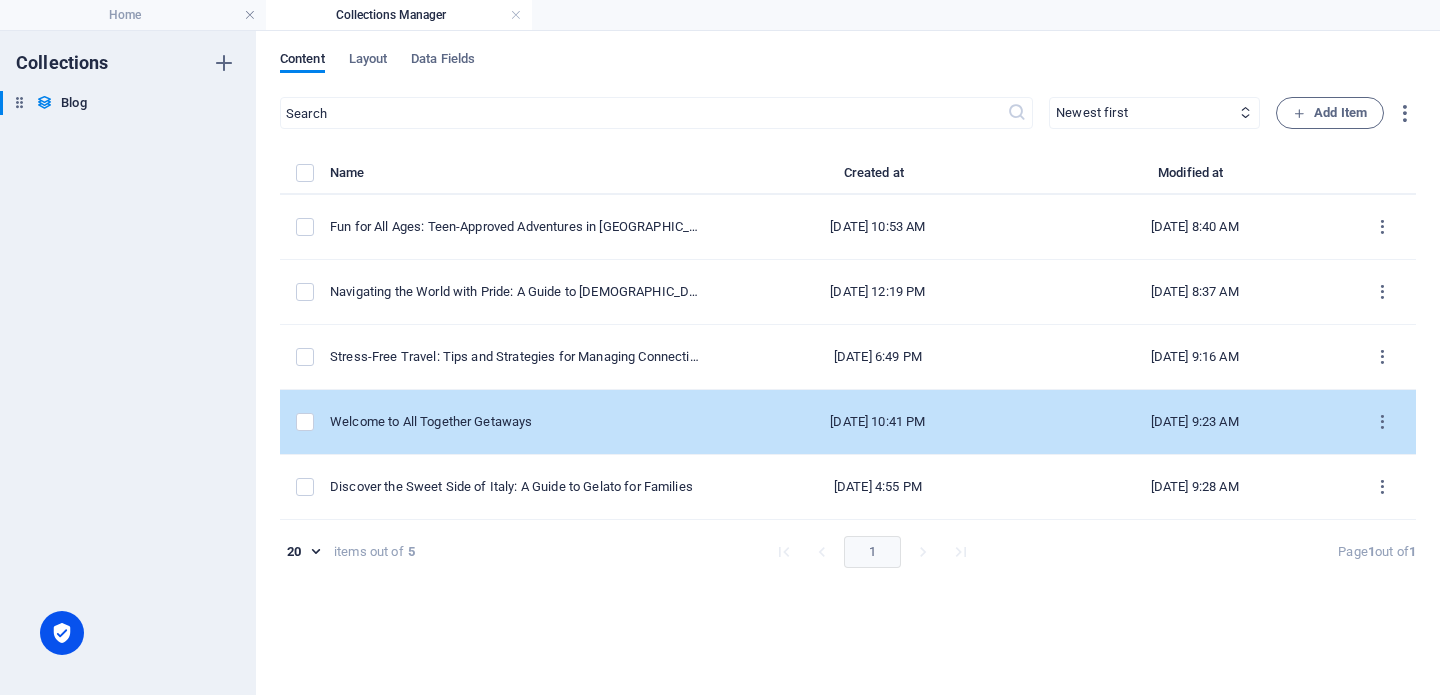 type on "[DATE]" 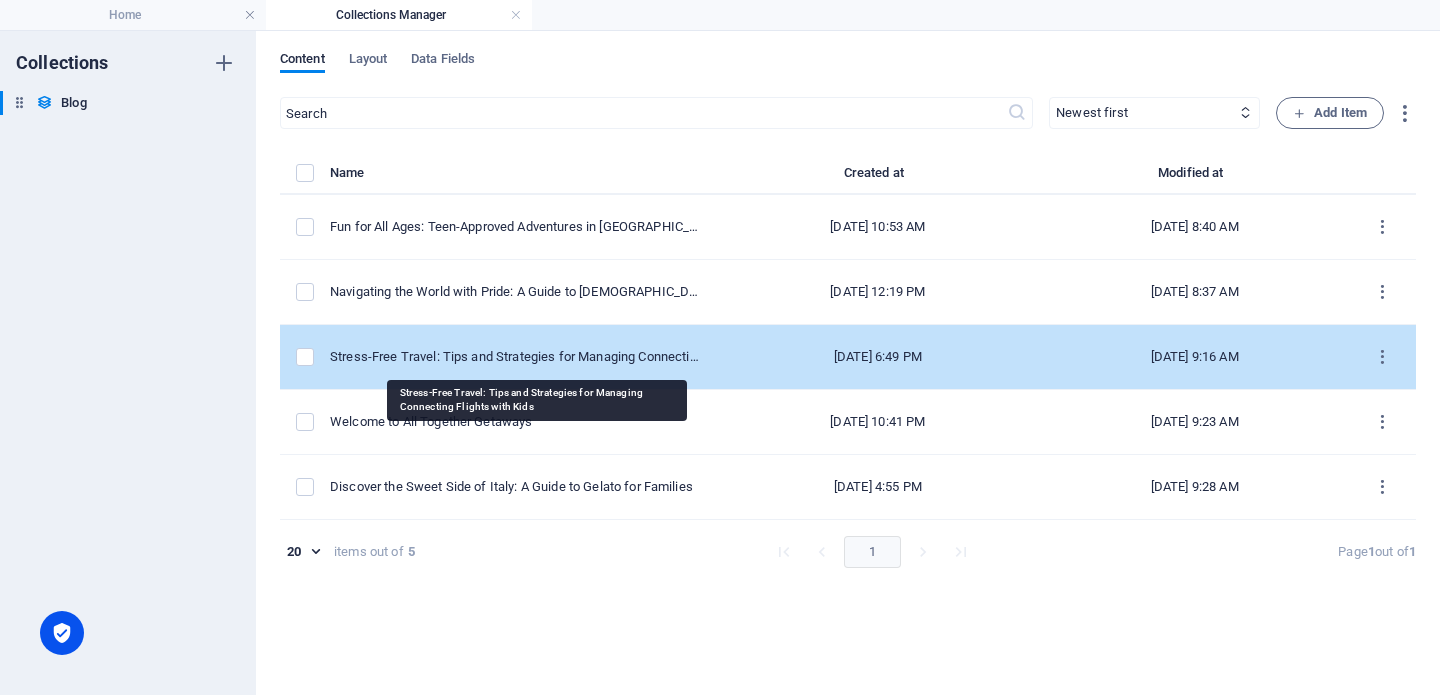 click on "Stress-Free Travel: Tips and Strategies for Managing Connecting Flights with Kids" at bounding box center (514, 357) 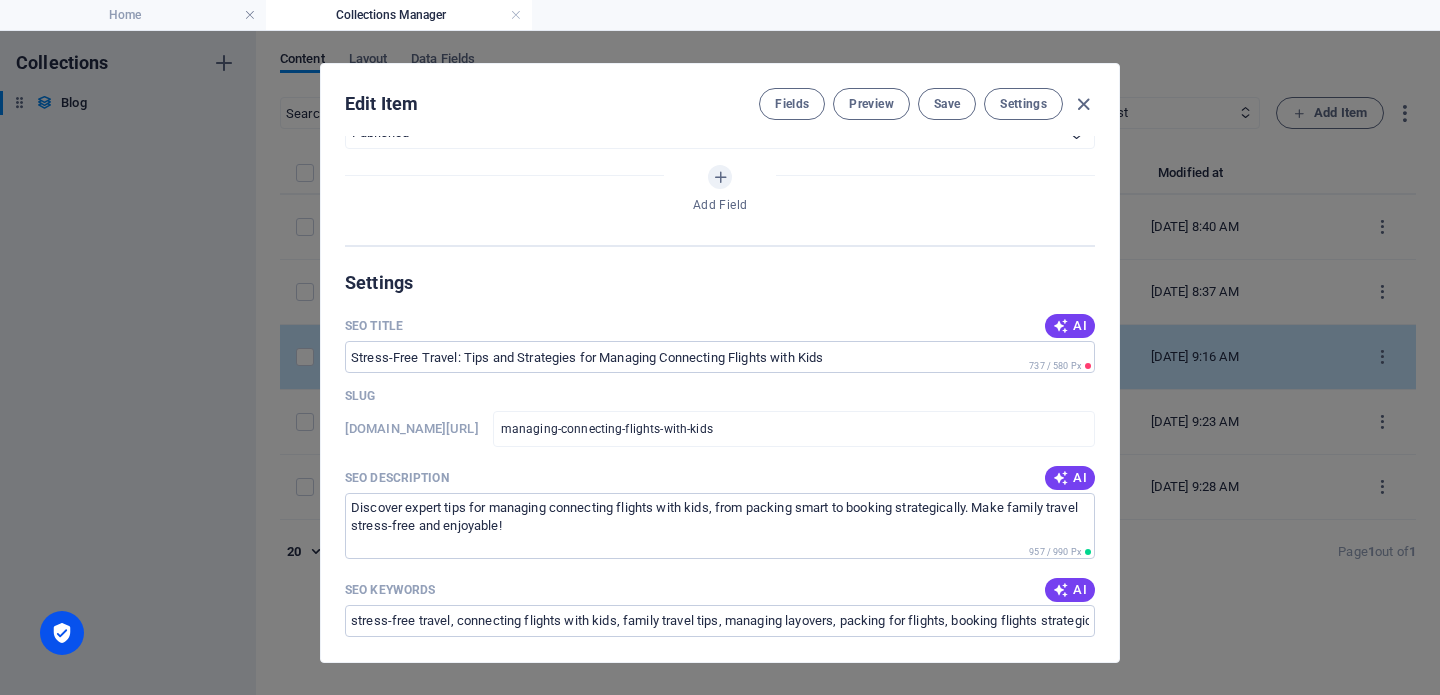 scroll, scrollTop: 1208, scrollLeft: 0, axis: vertical 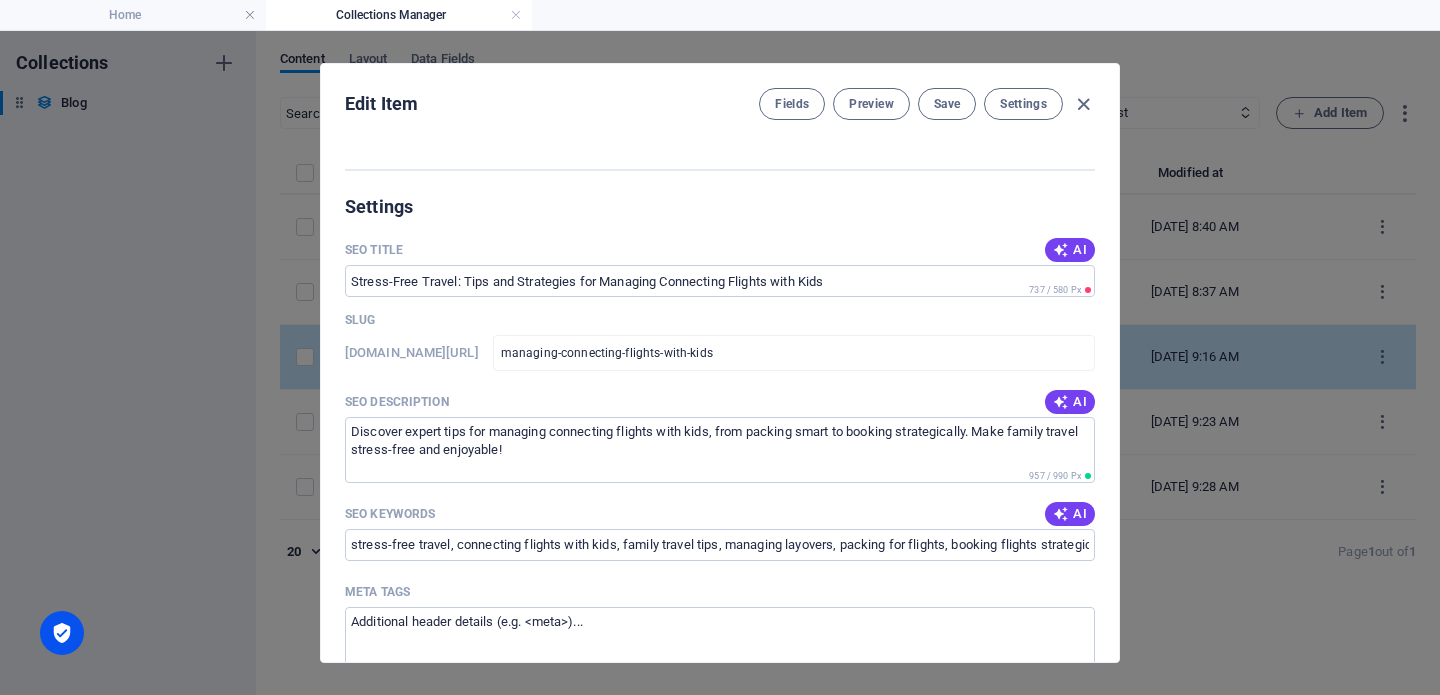 type on "[DATE]" 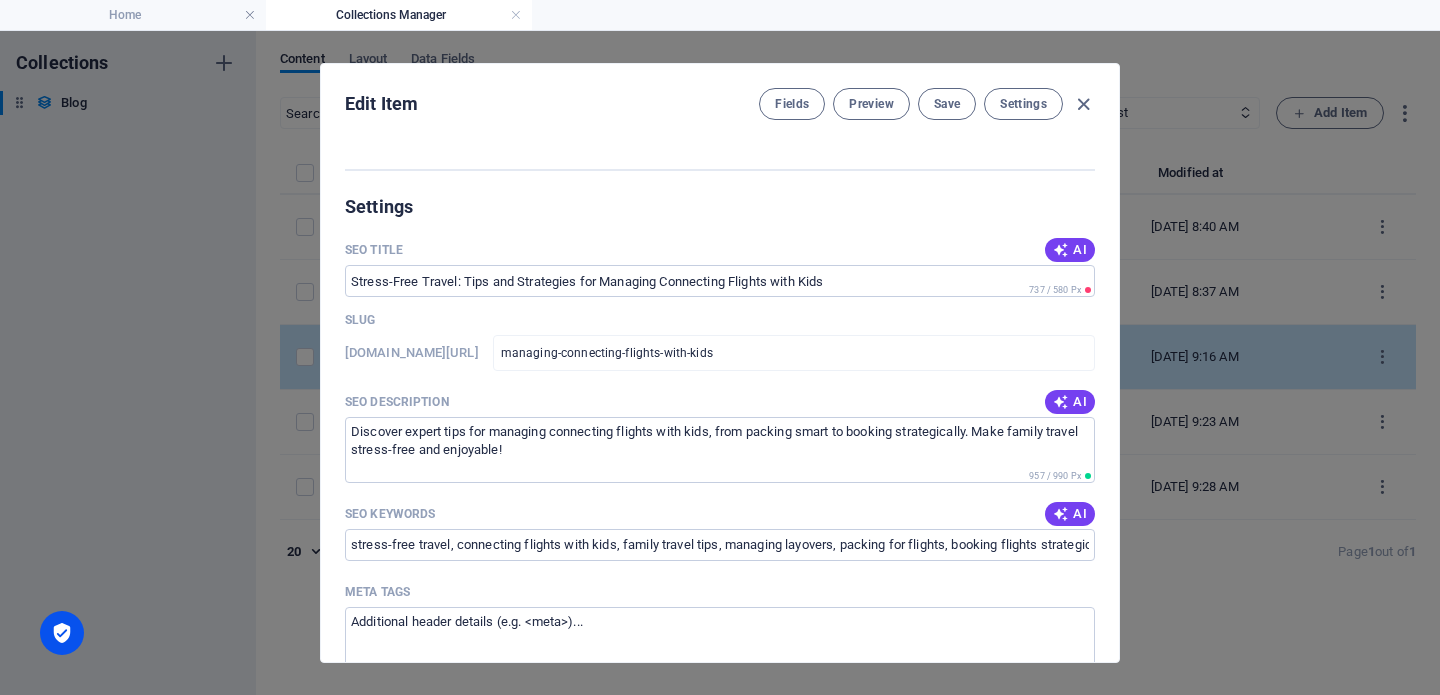 type on "managing-connecting-flights-with-kids" 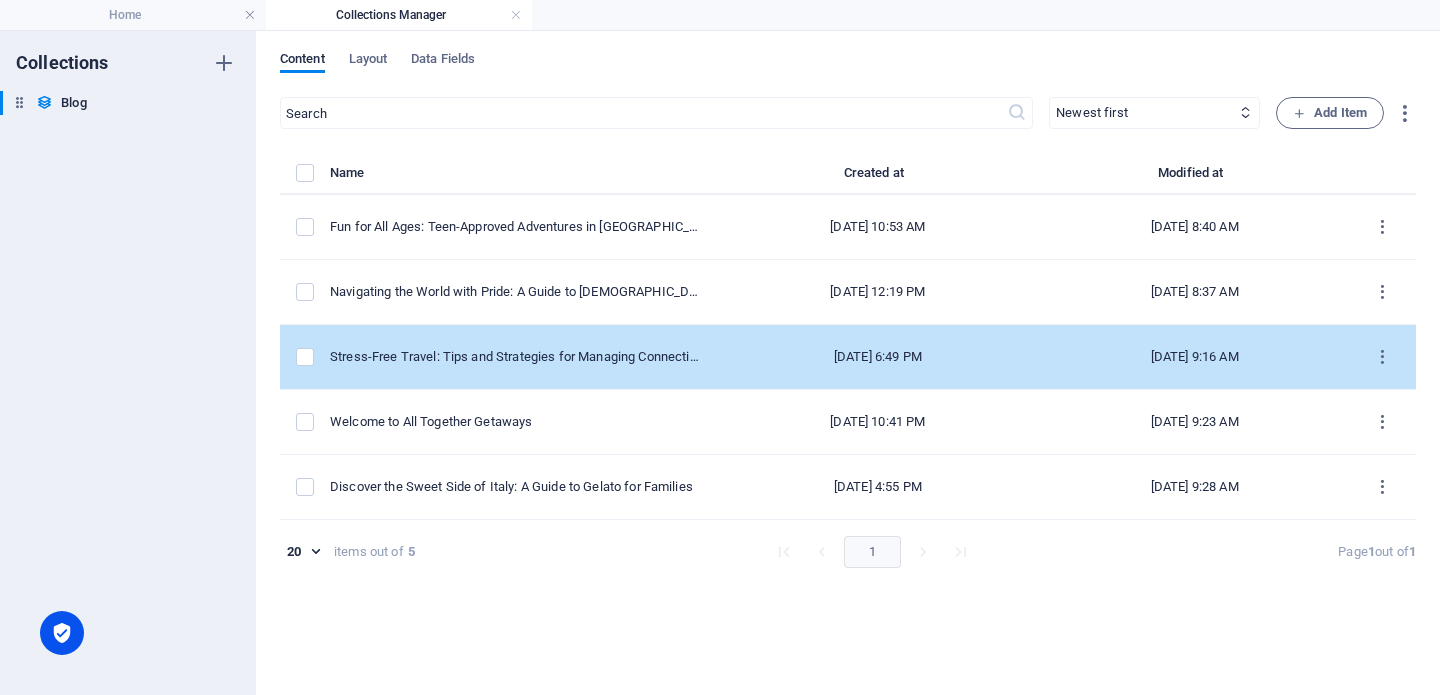 scroll, scrollTop: 1010, scrollLeft: 0, axis: vertical 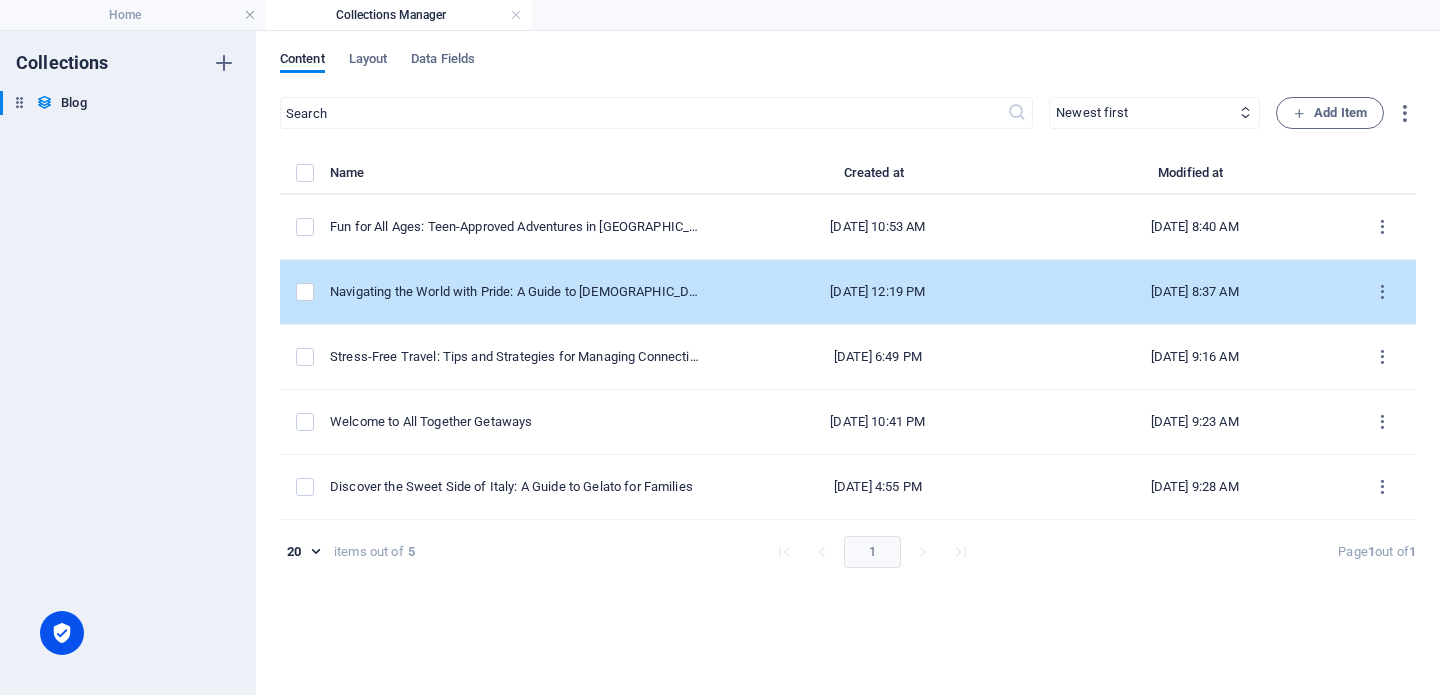 click on "Navigating the World with Pride: A Guide to [DEMOGRAPHIC_DATA] Friendly Destinations" at bounding box center [522, 292] 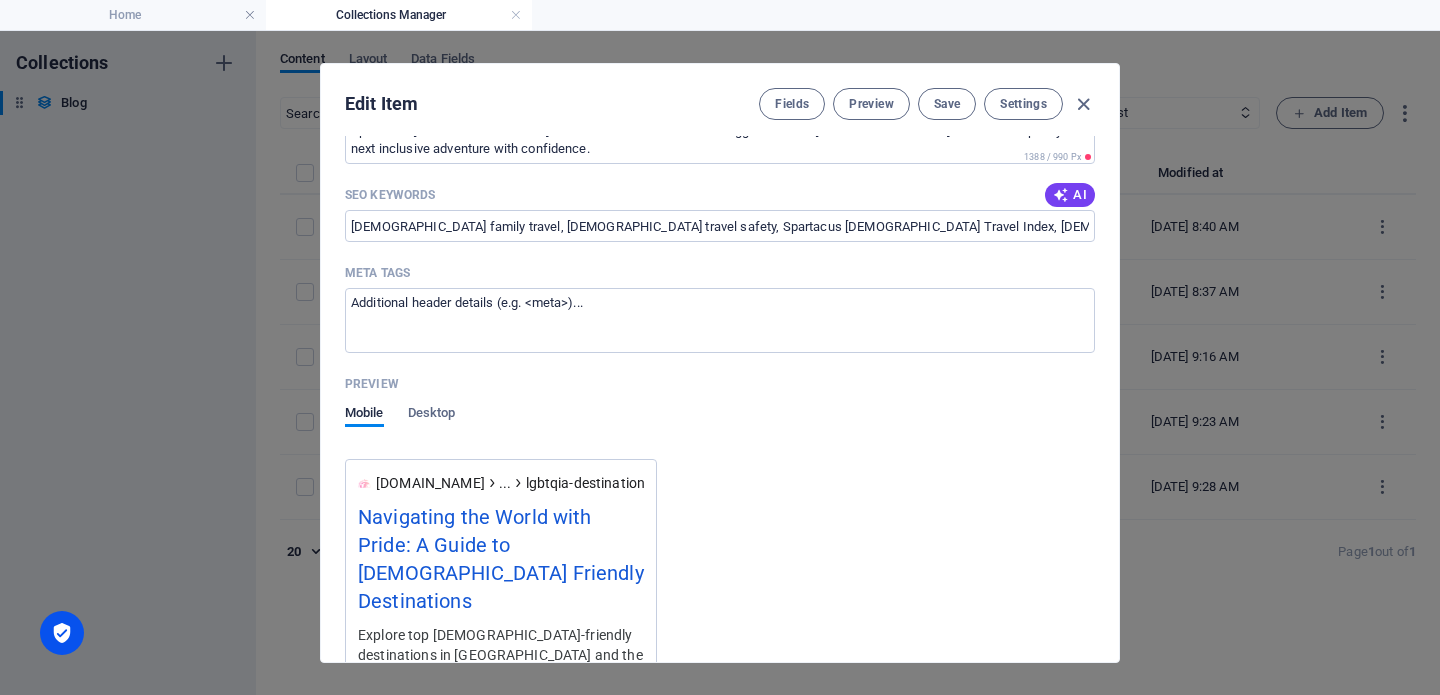 scroll, scrollTop: 1236, scrollLeft: 0, axis: vertical 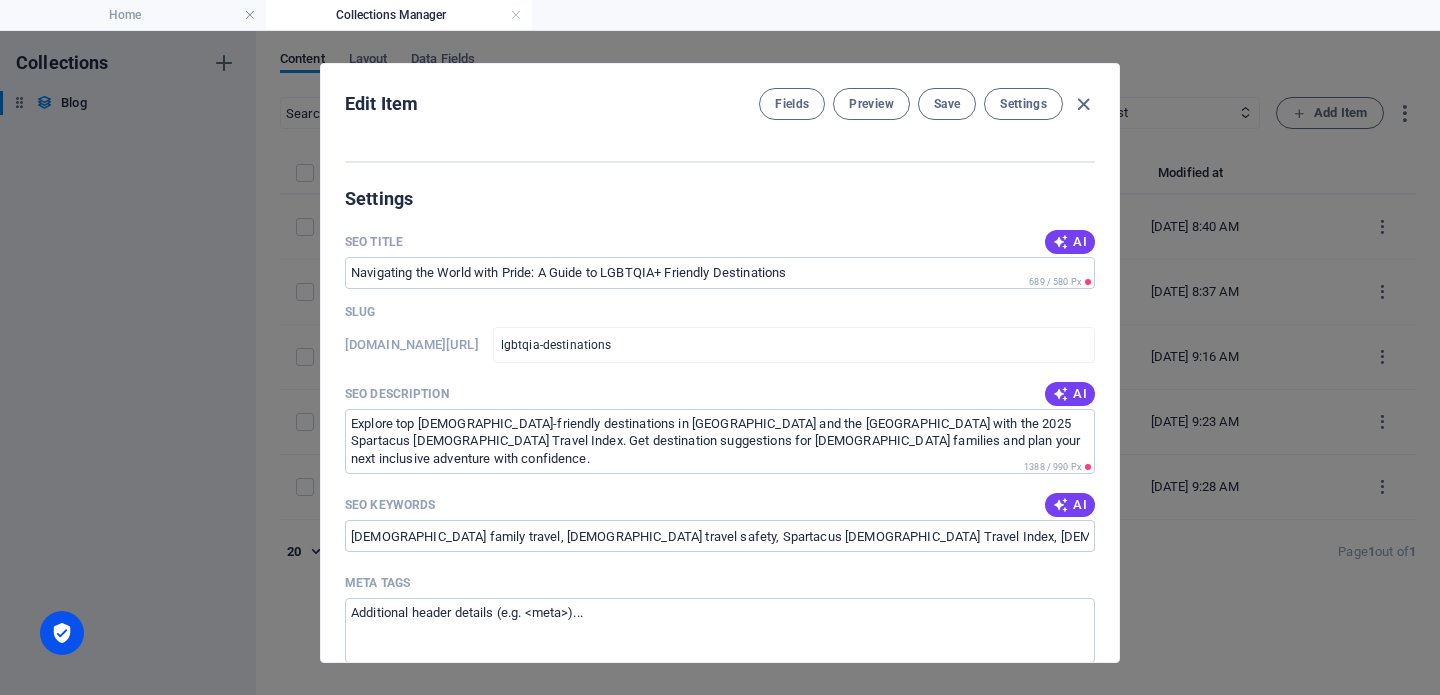 type on "[DATE]" 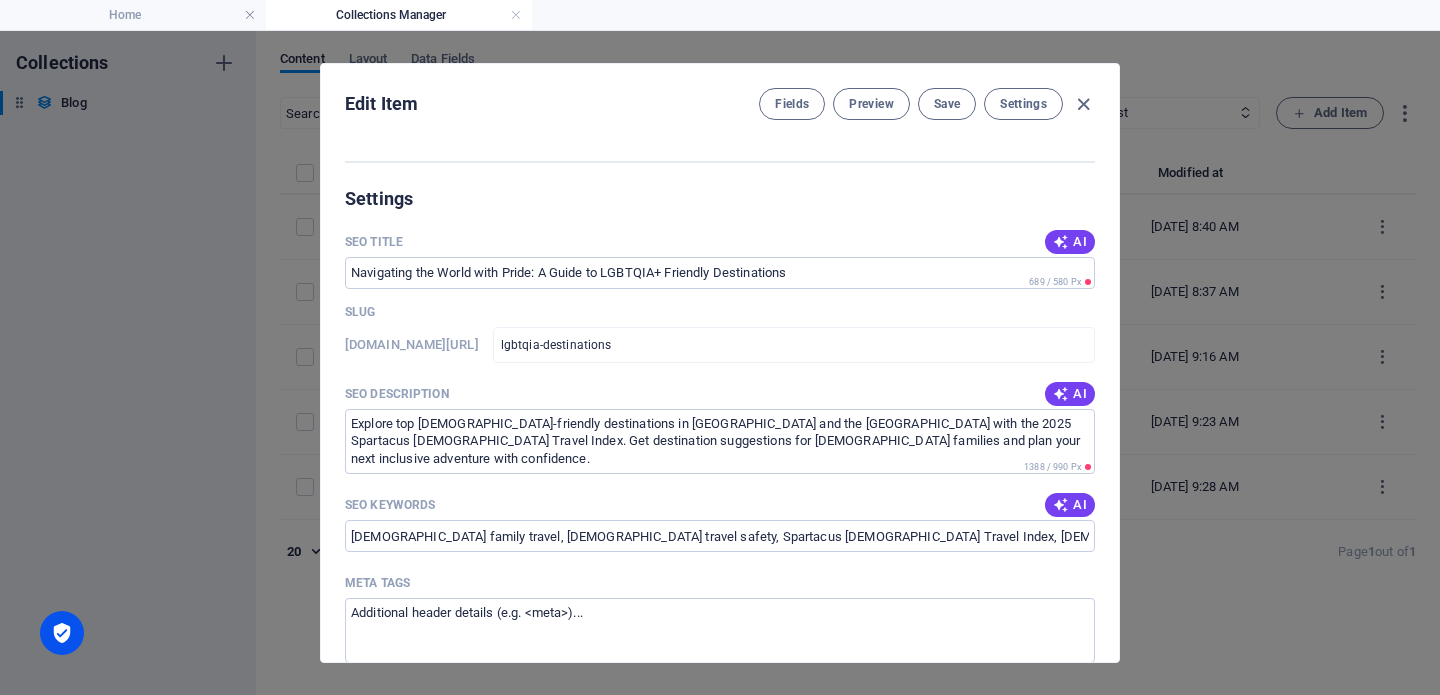 type on "lgbtqia-destinations" 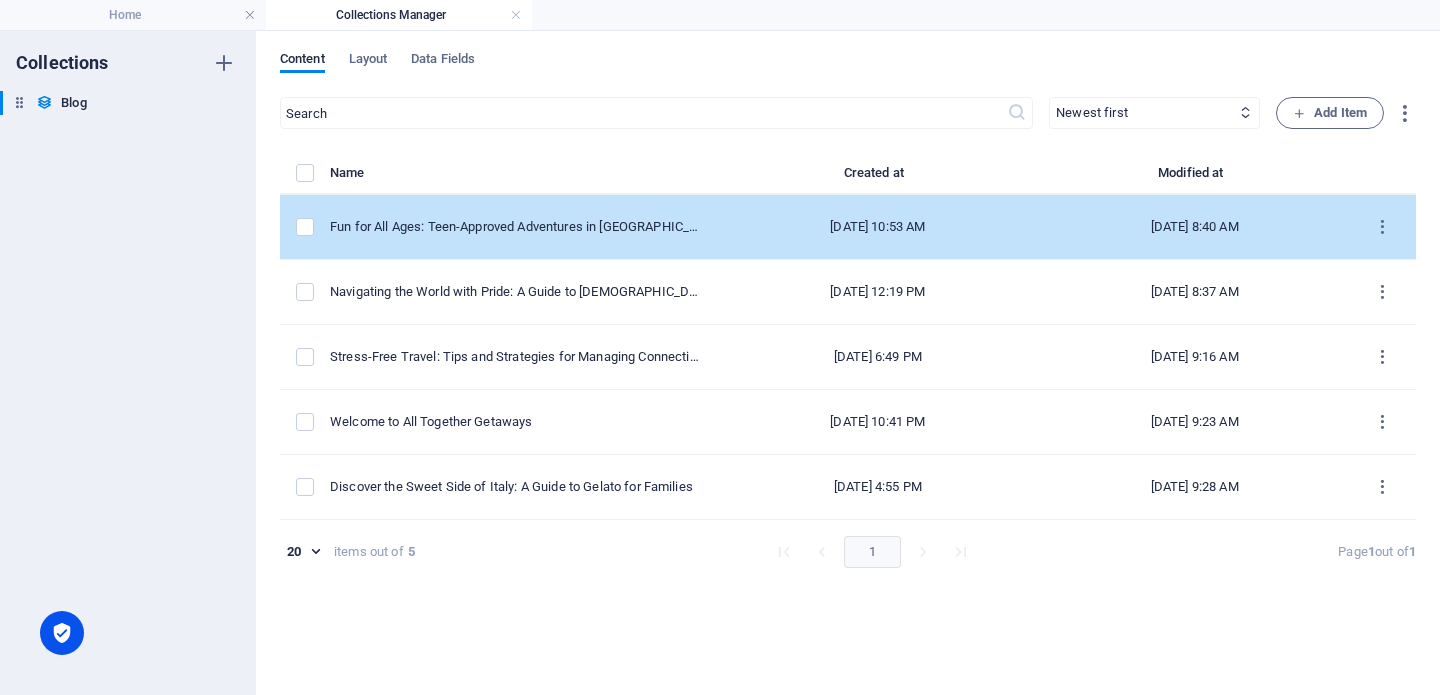 click on "Fun for All Ages: Teen-Approved Adventures in [GEOGRAPHIC_DATA] & [GEOGRAPHIC_DATA]!" at bounding box center (514, 227) 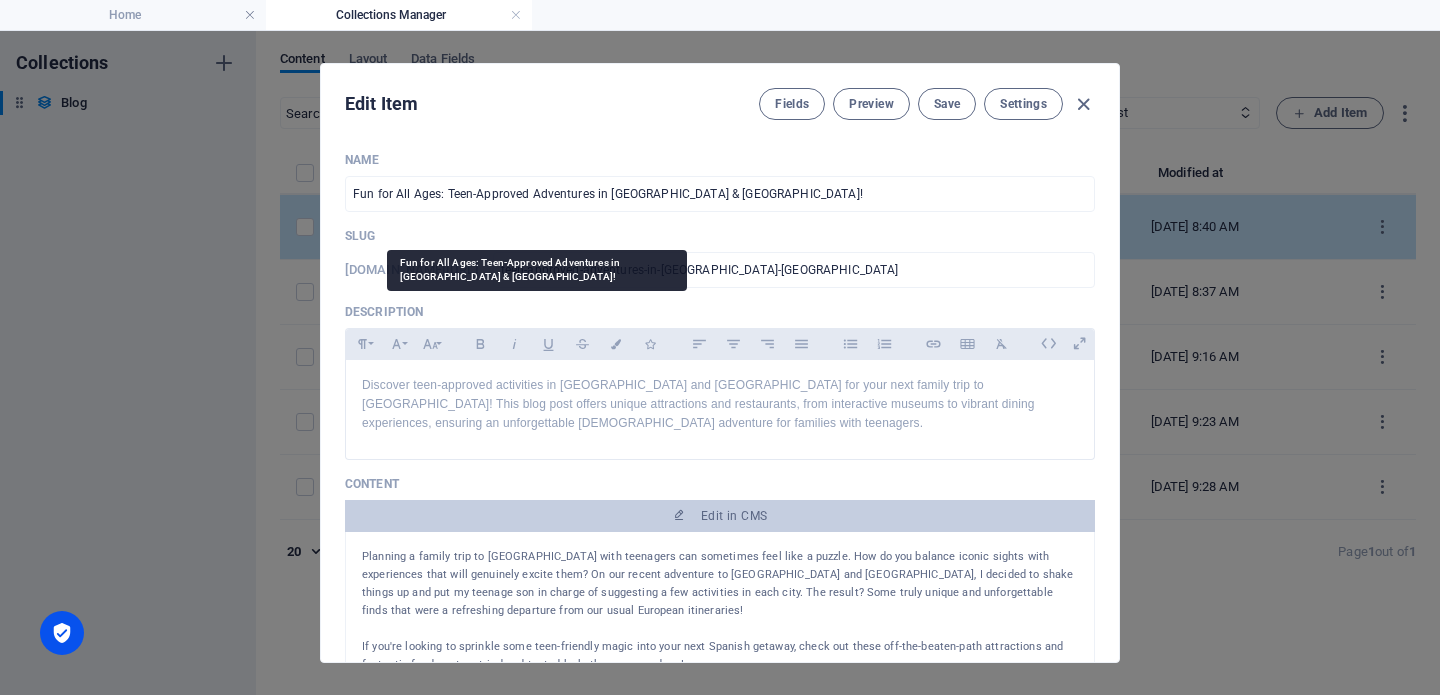 click on "Slug" at bounding box center (720, 236) 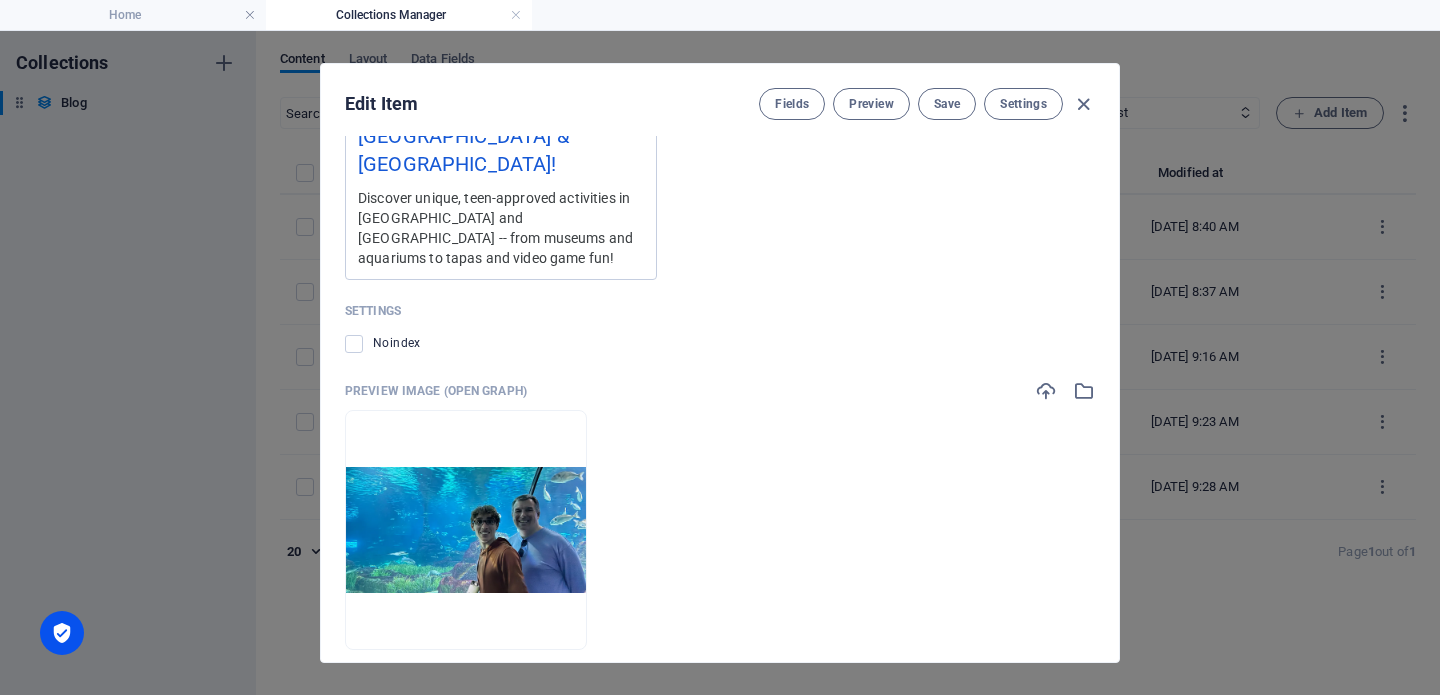 scroll, scrollTop: 2056, scrollLeft: 0, axis: vertical 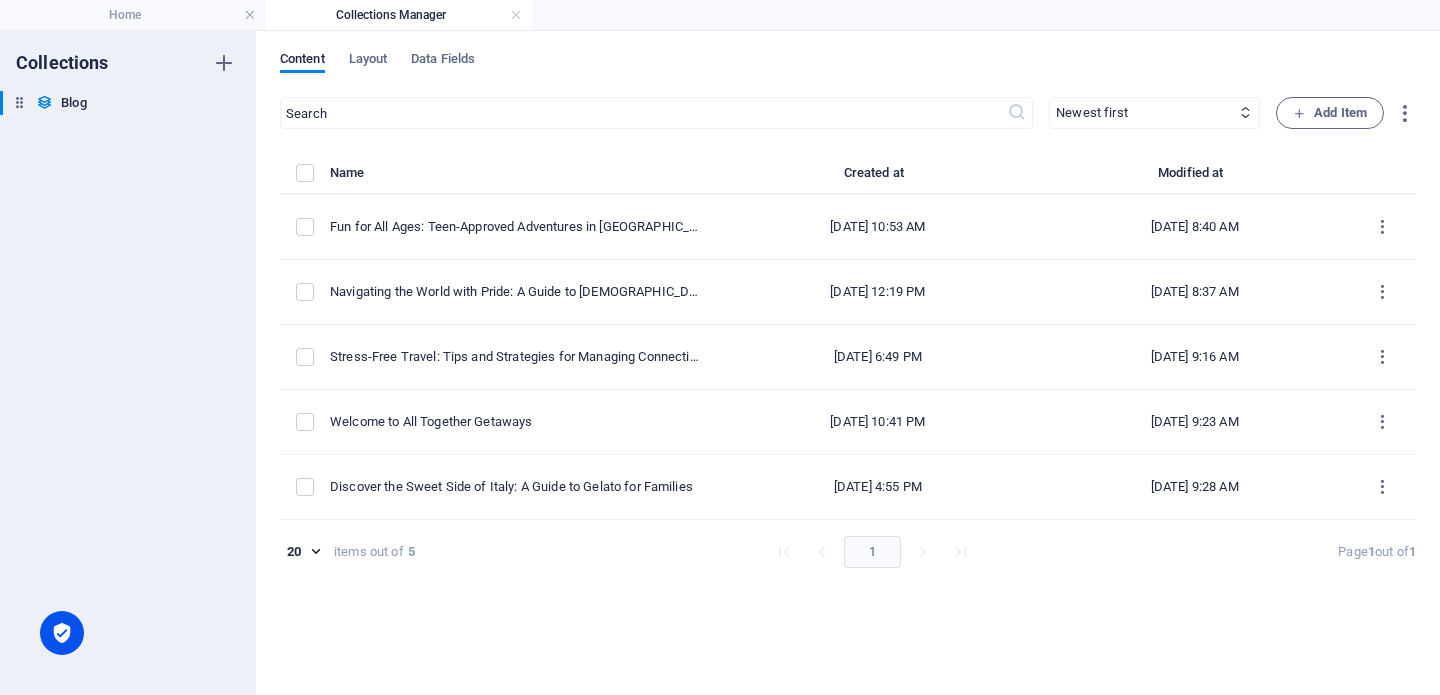 type on "[DATE]" 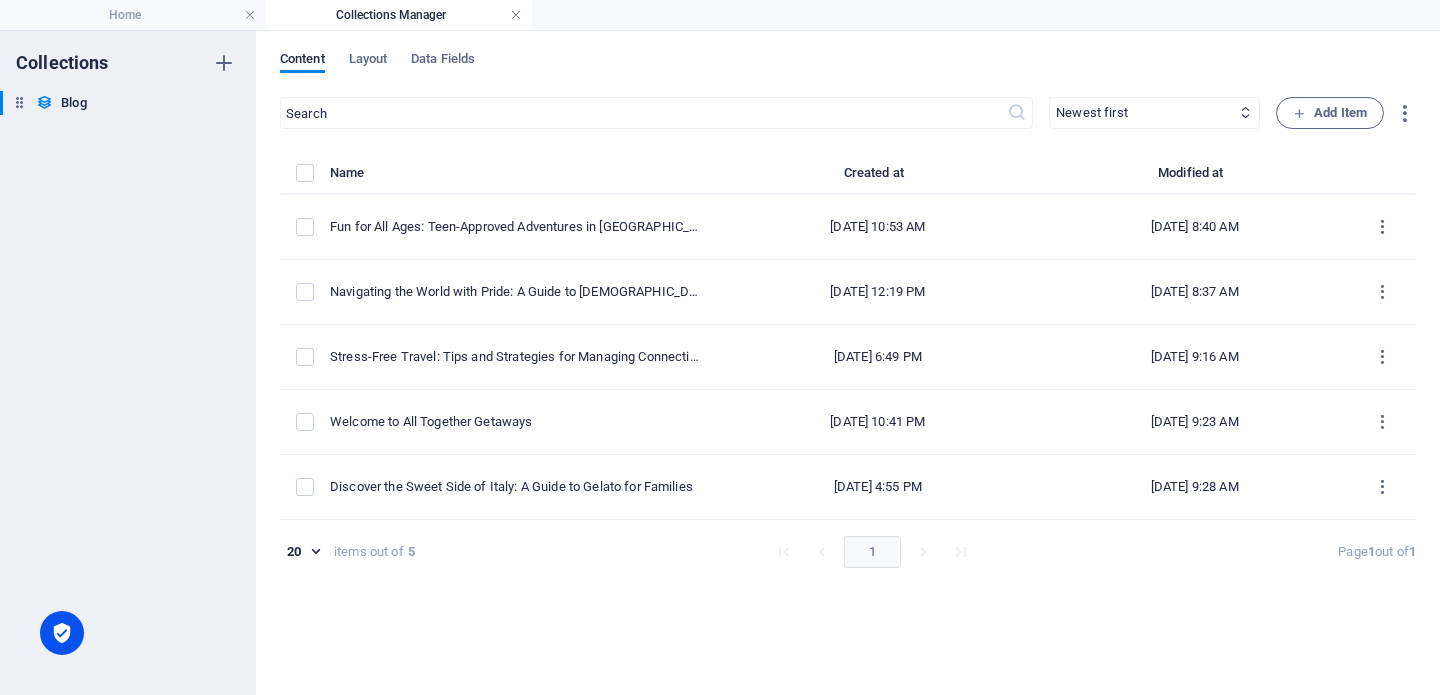 click at bounding box center [516, 15] 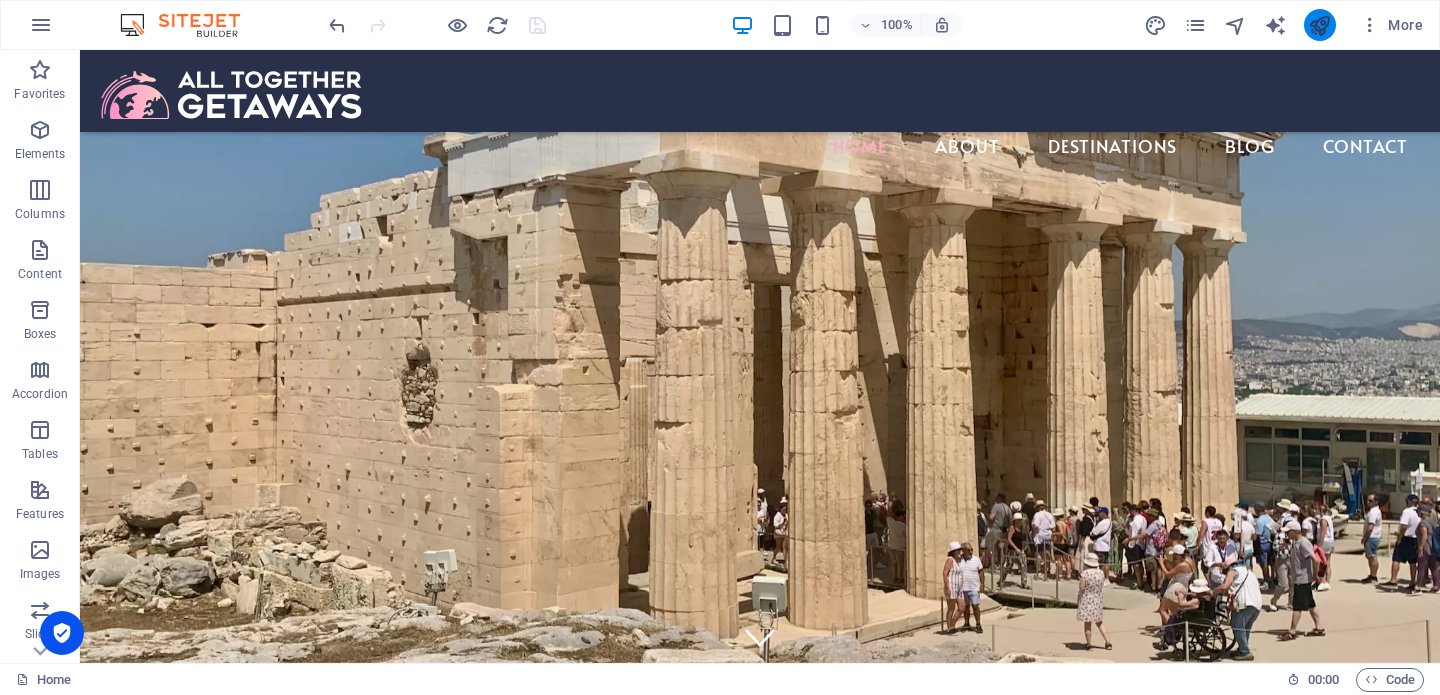 click at bounding box center (1319, 25) 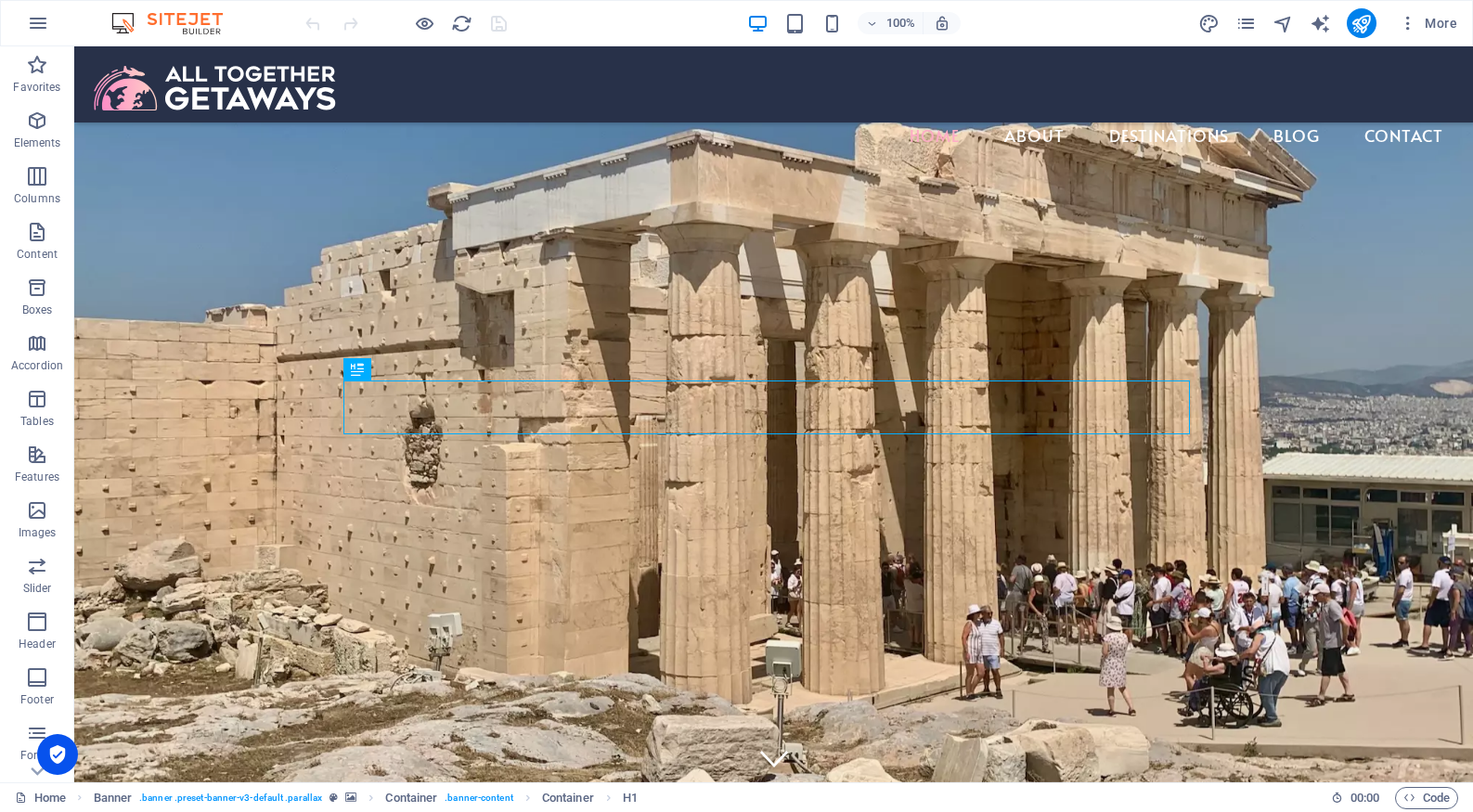 scroll, scrollTop: 0, scrollLeft: 0, axis: both 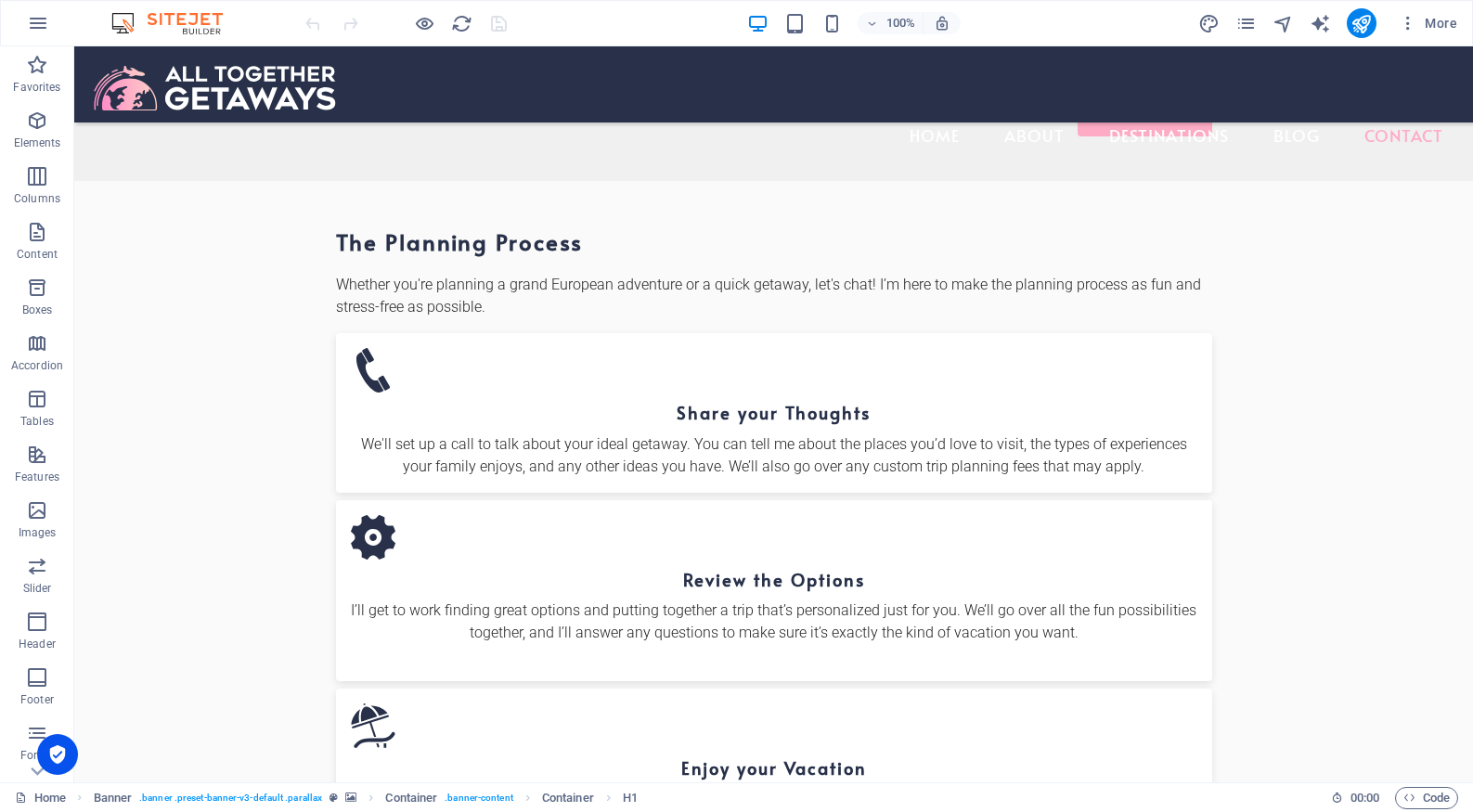 drag, startPoint x: 1462, startPoint y: 119, endPoint x: 1499, endPoint y: 836, distance: 717.95404 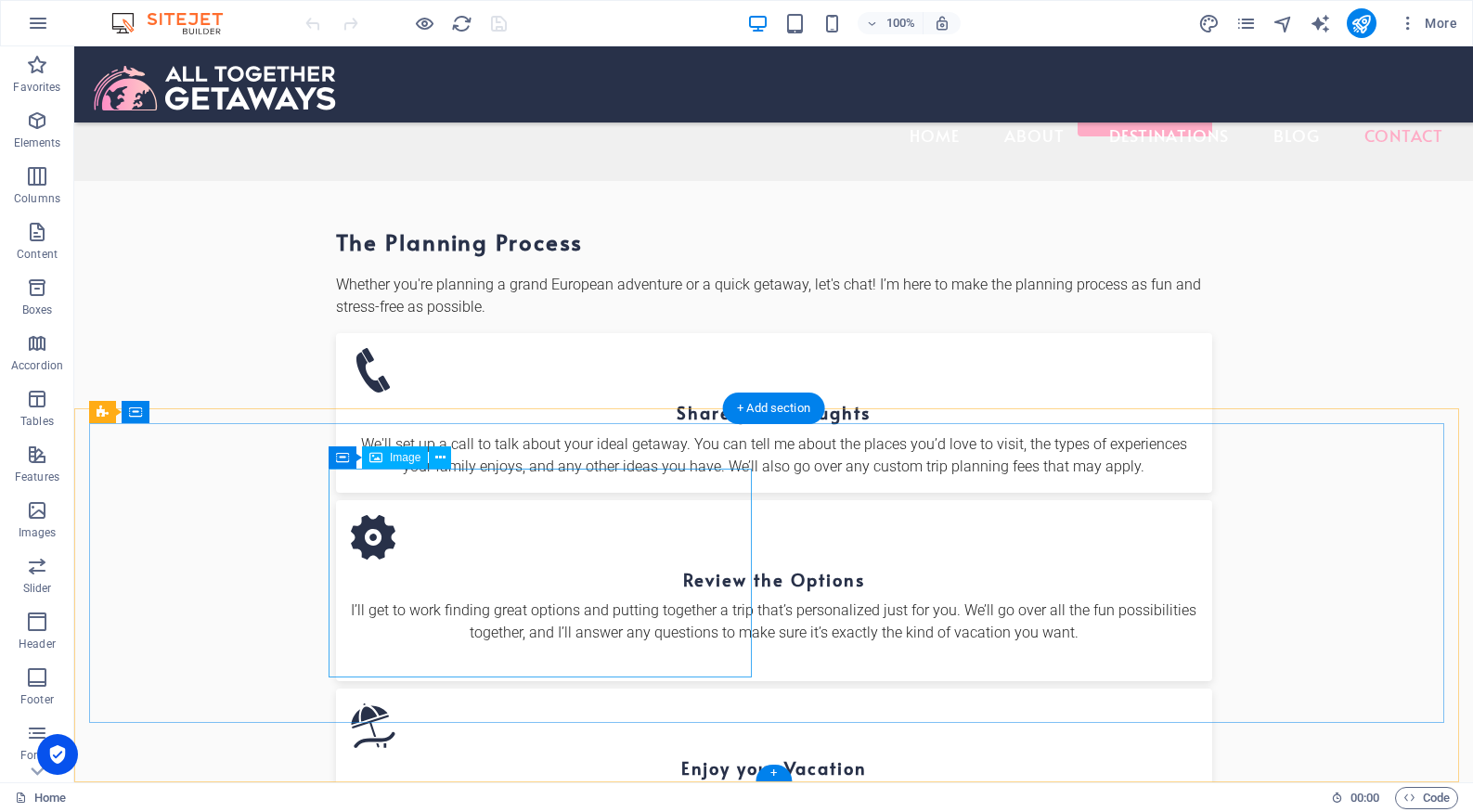 click at bounding box center [543, 3674] 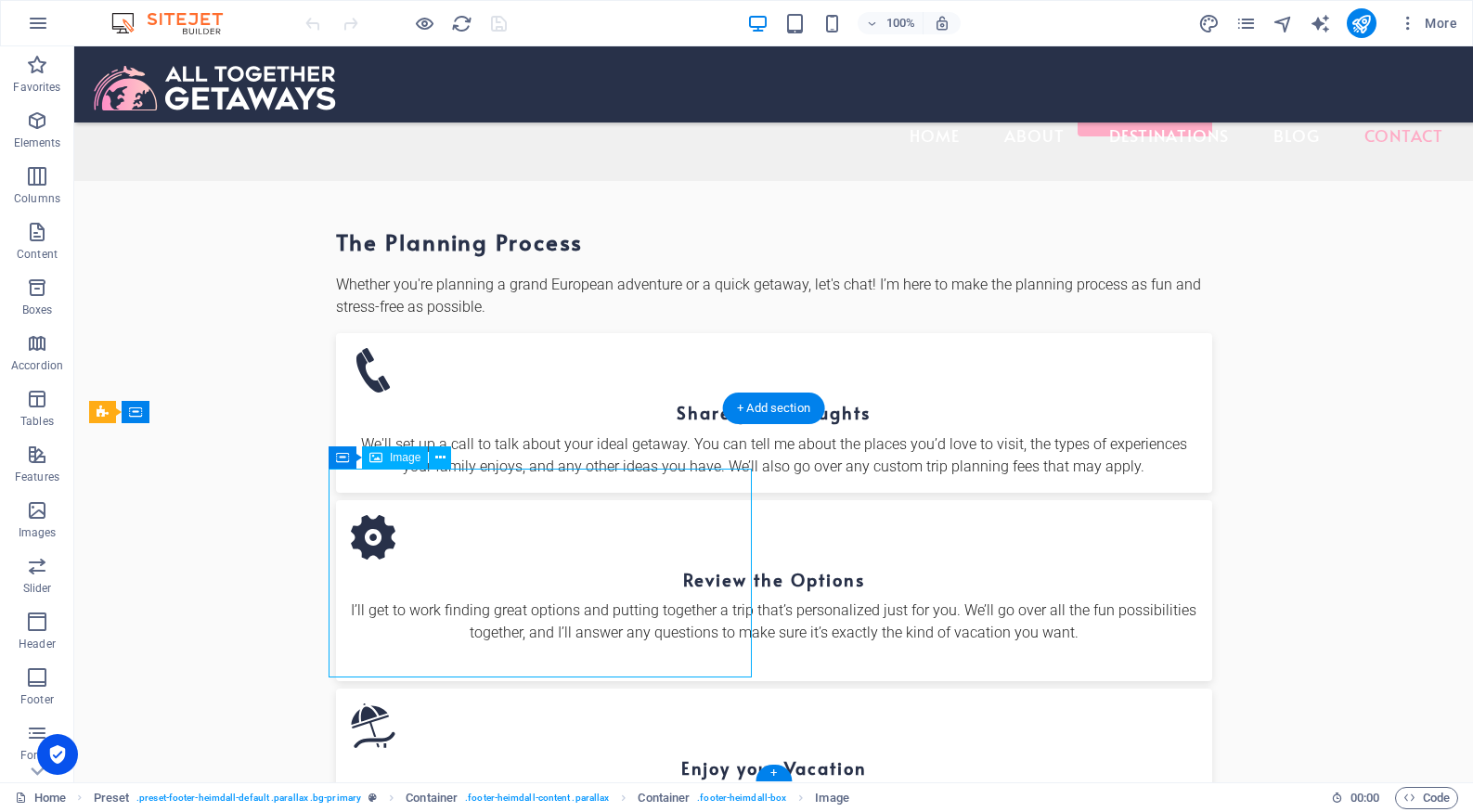 click at bounding box center (543, 3674) 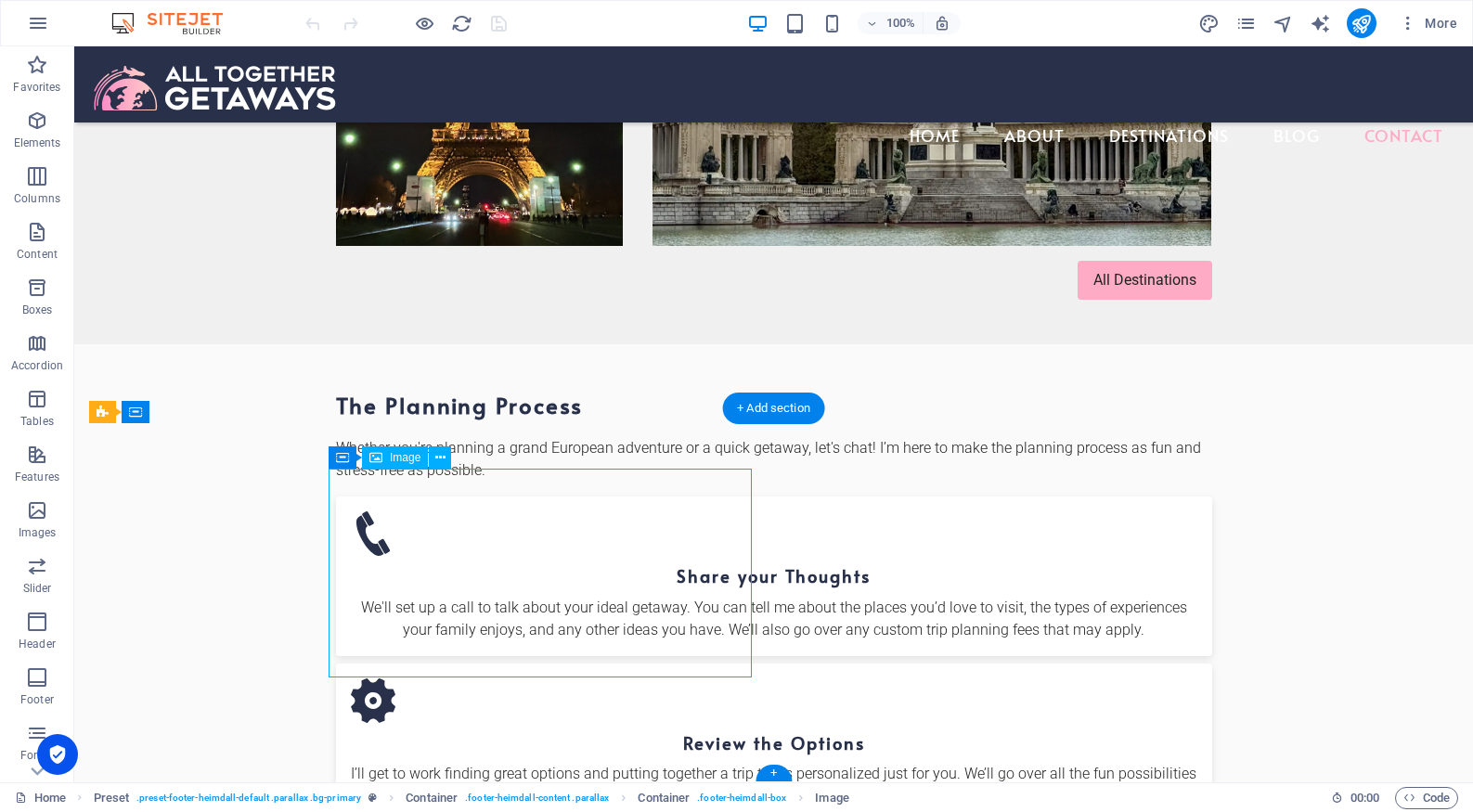 select on "px" 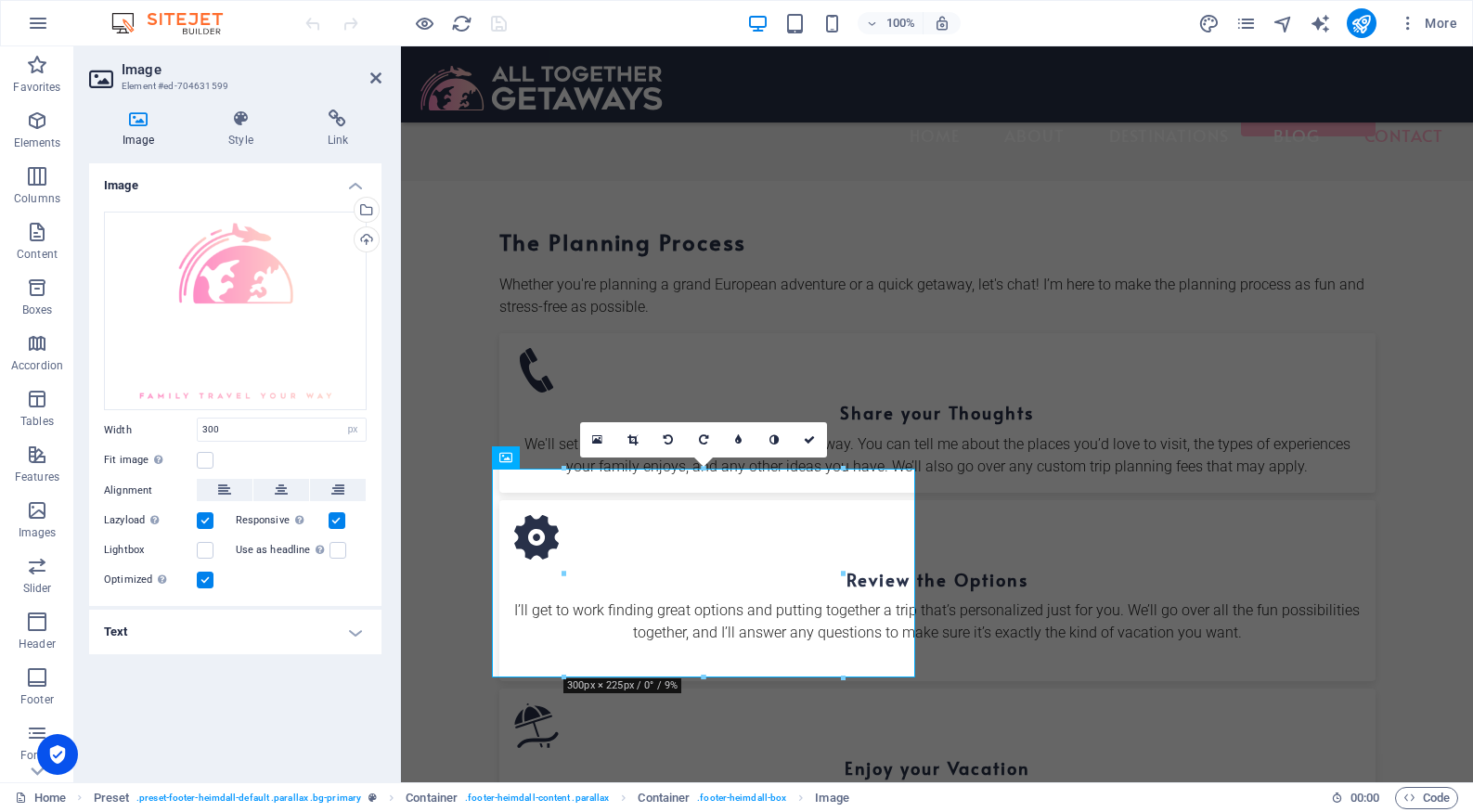 click at bounding box center (205, 521) 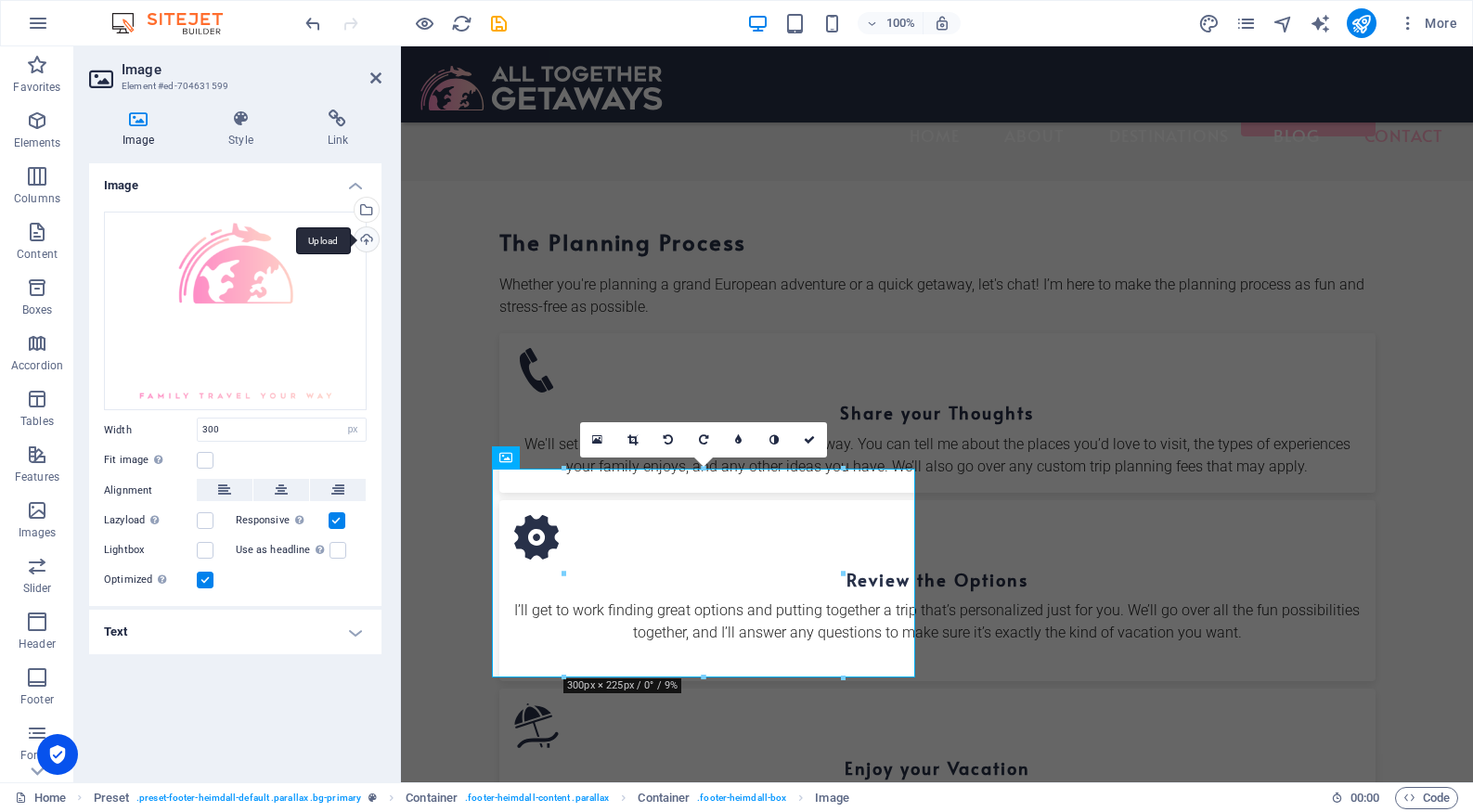 click on "Upload" at bounding box center (365, 241) 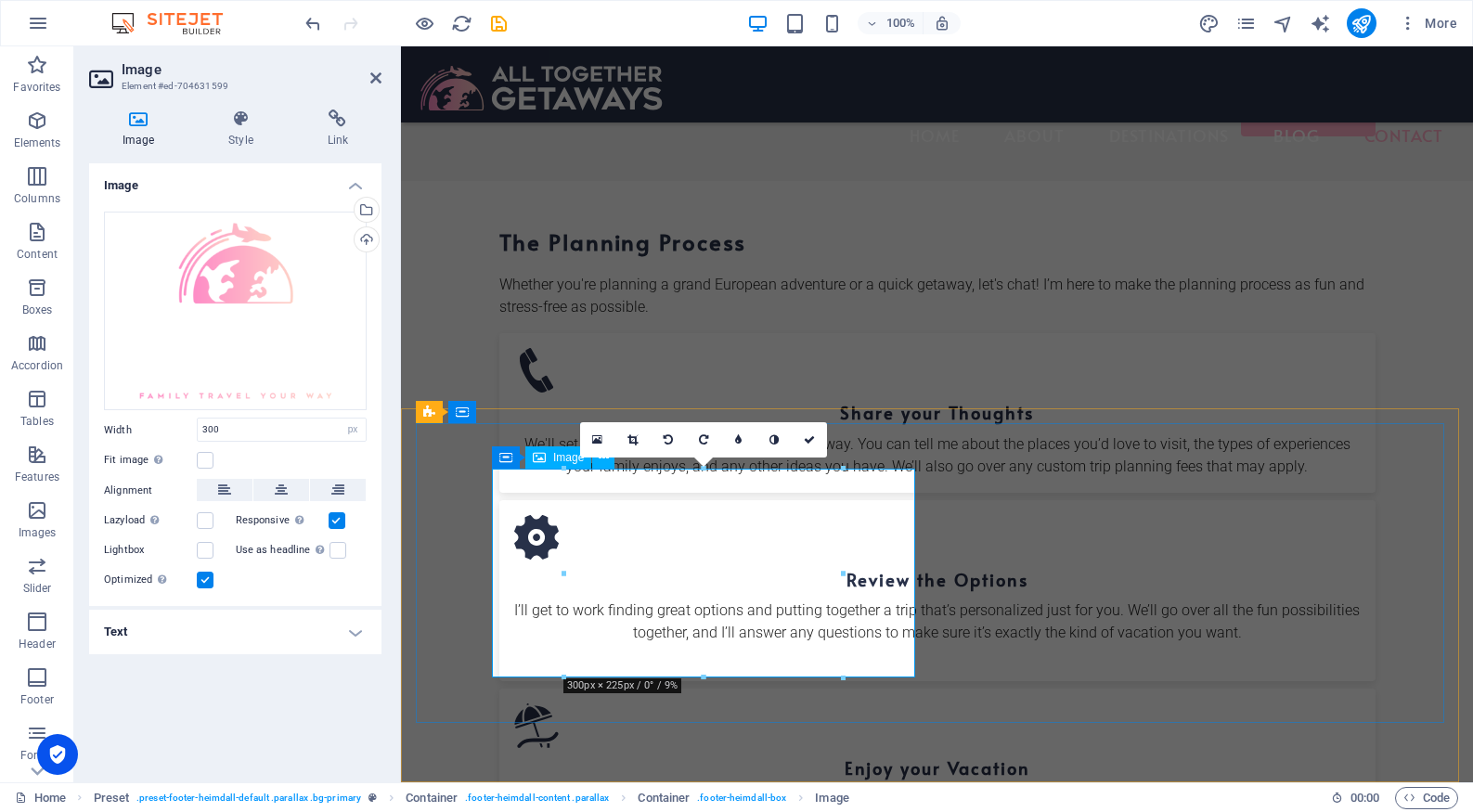 click at bounding box center (870, 3429) 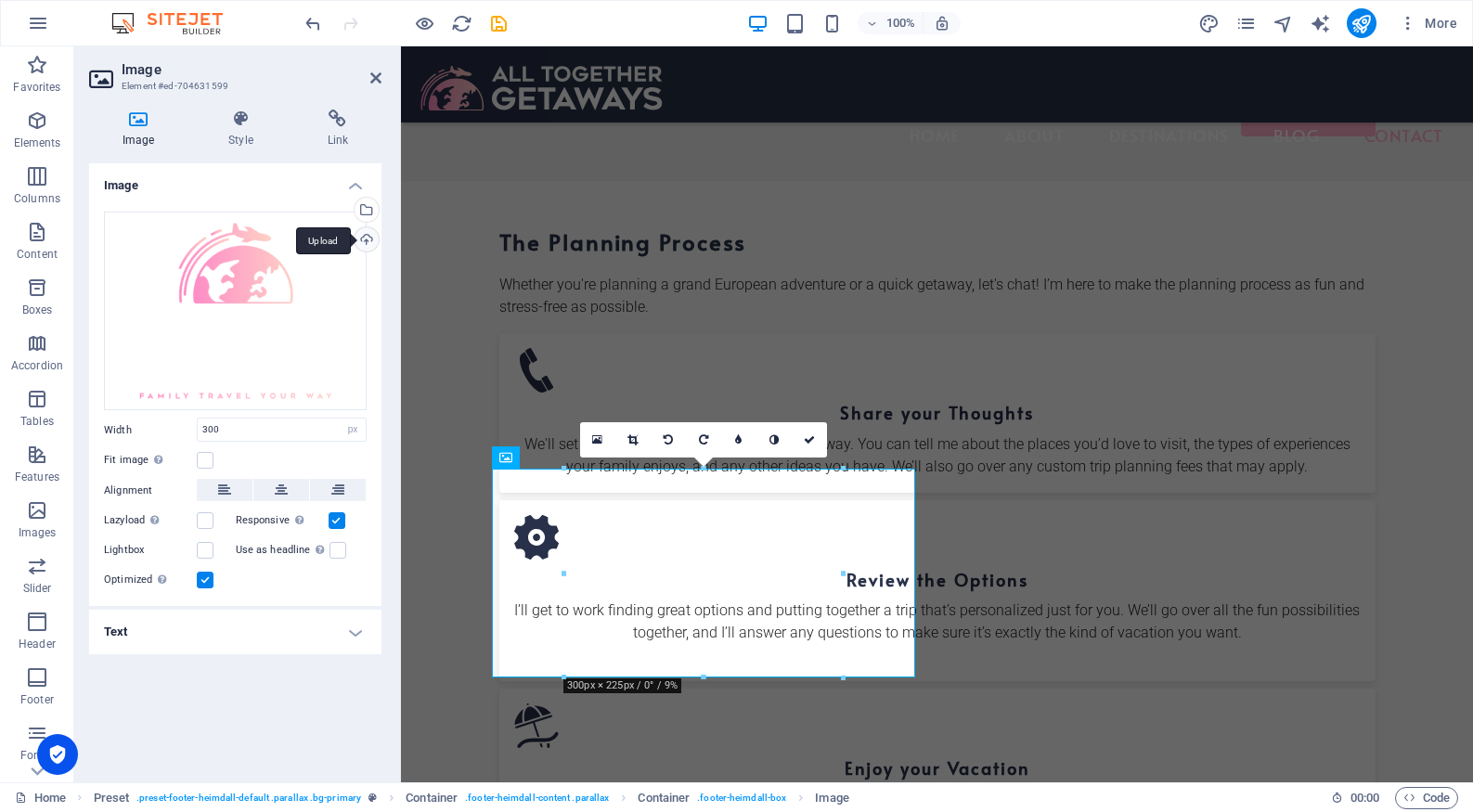 click on "Upload" at bounding box center [365, 241] 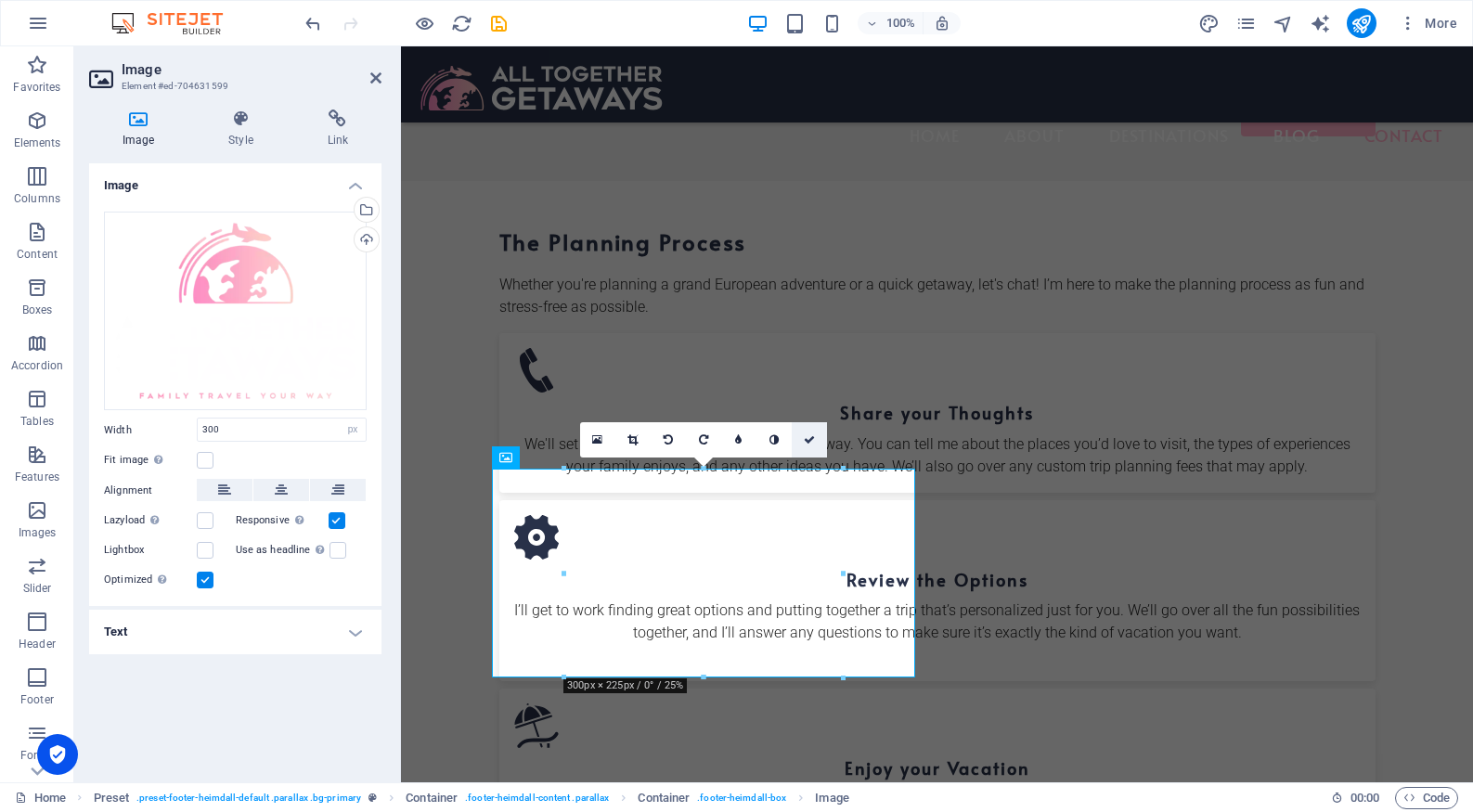 click at bounding box center [809, 440] 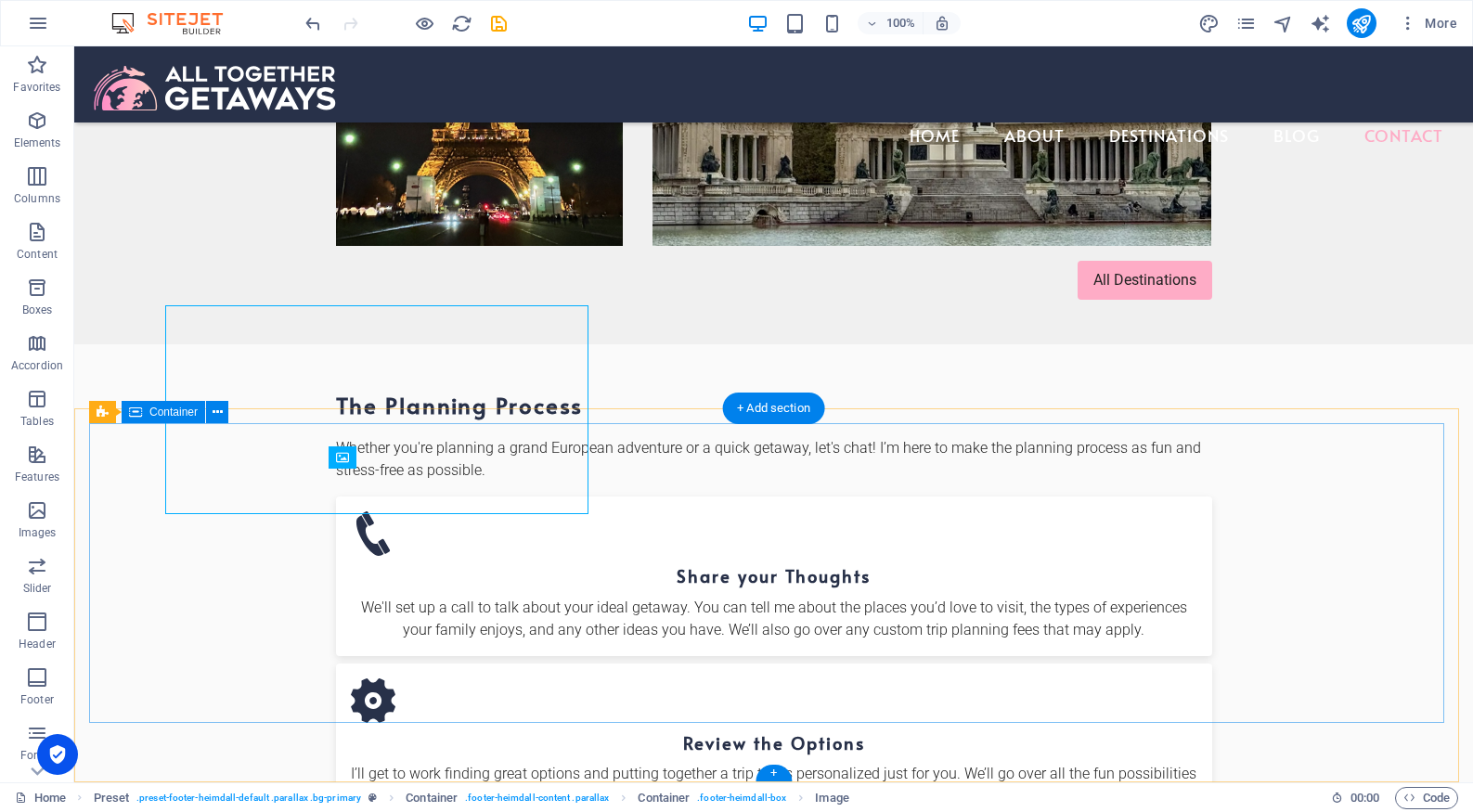 scroll, scrollTop: 3977, scrollLeft: 0, axis: vertical 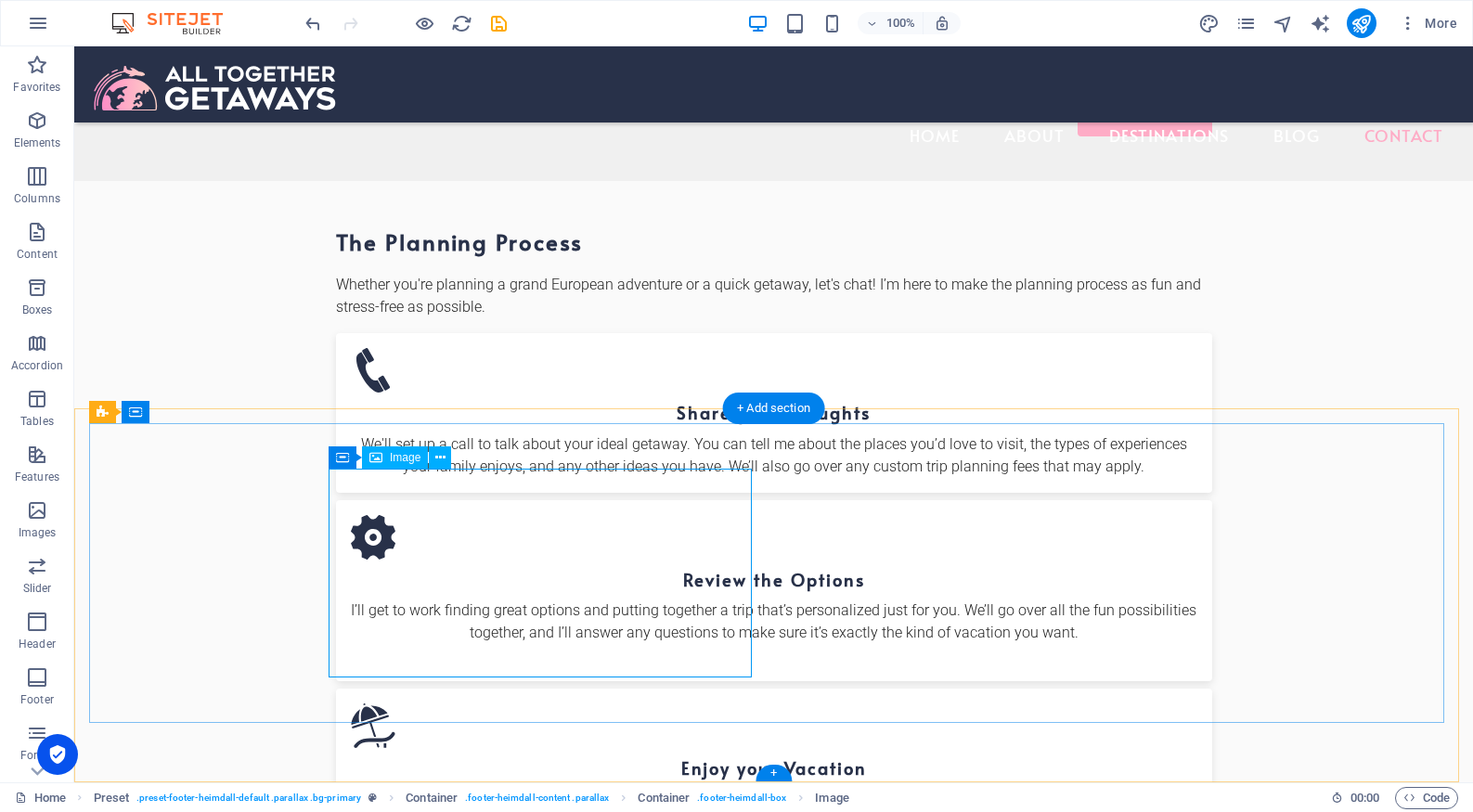 click at bounding box center (543, 3674) 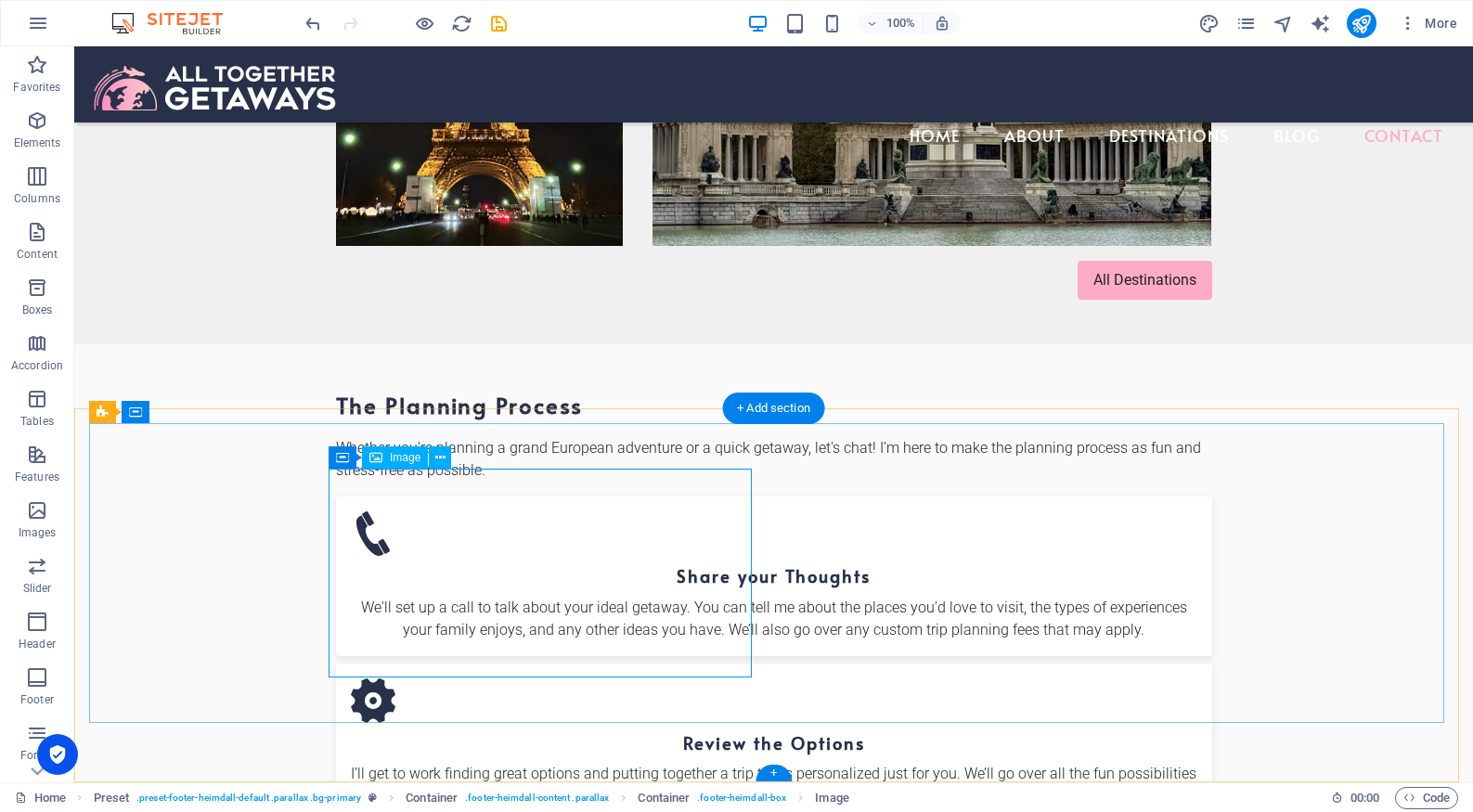 select on "px" 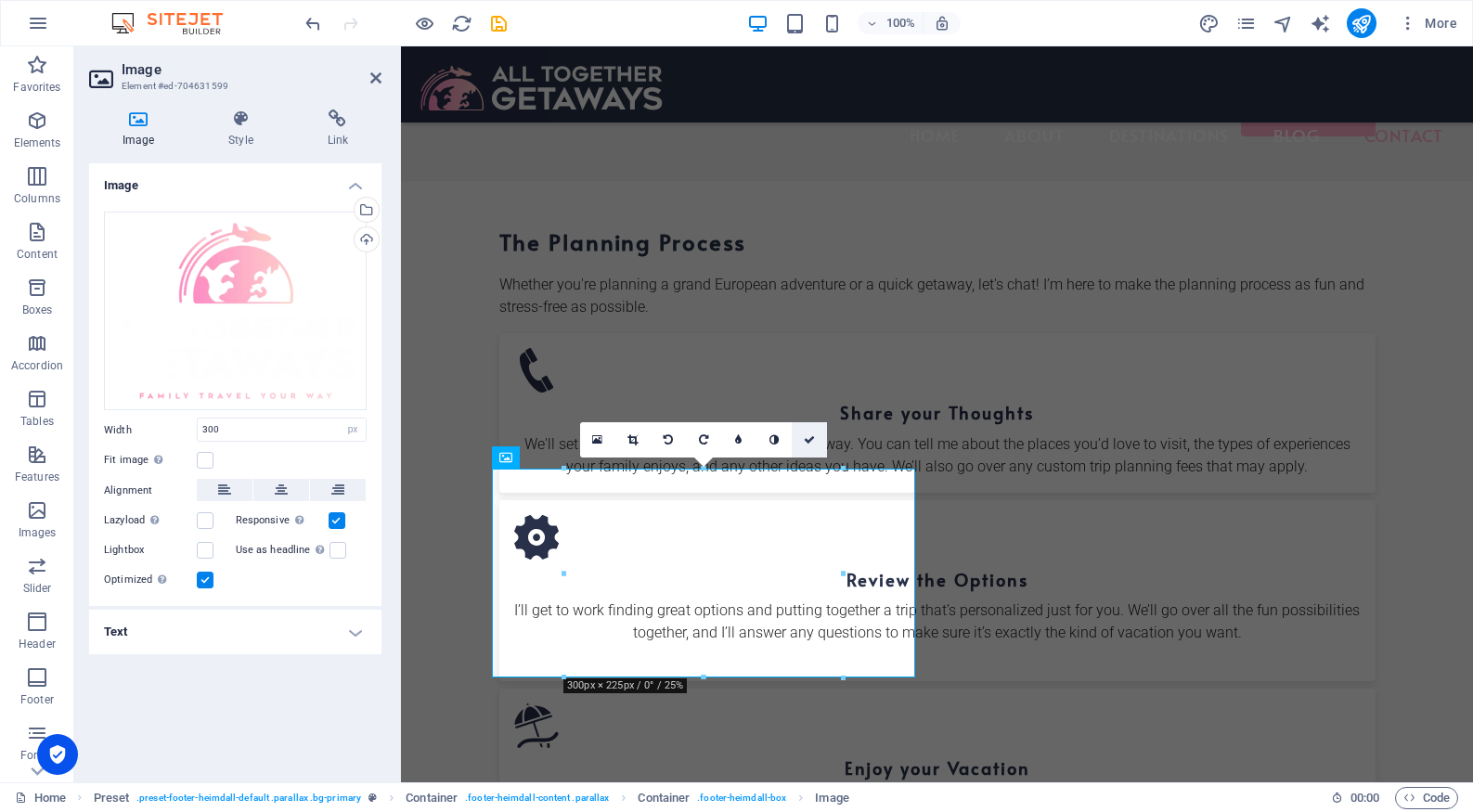 click at bounding box center [809, 440] 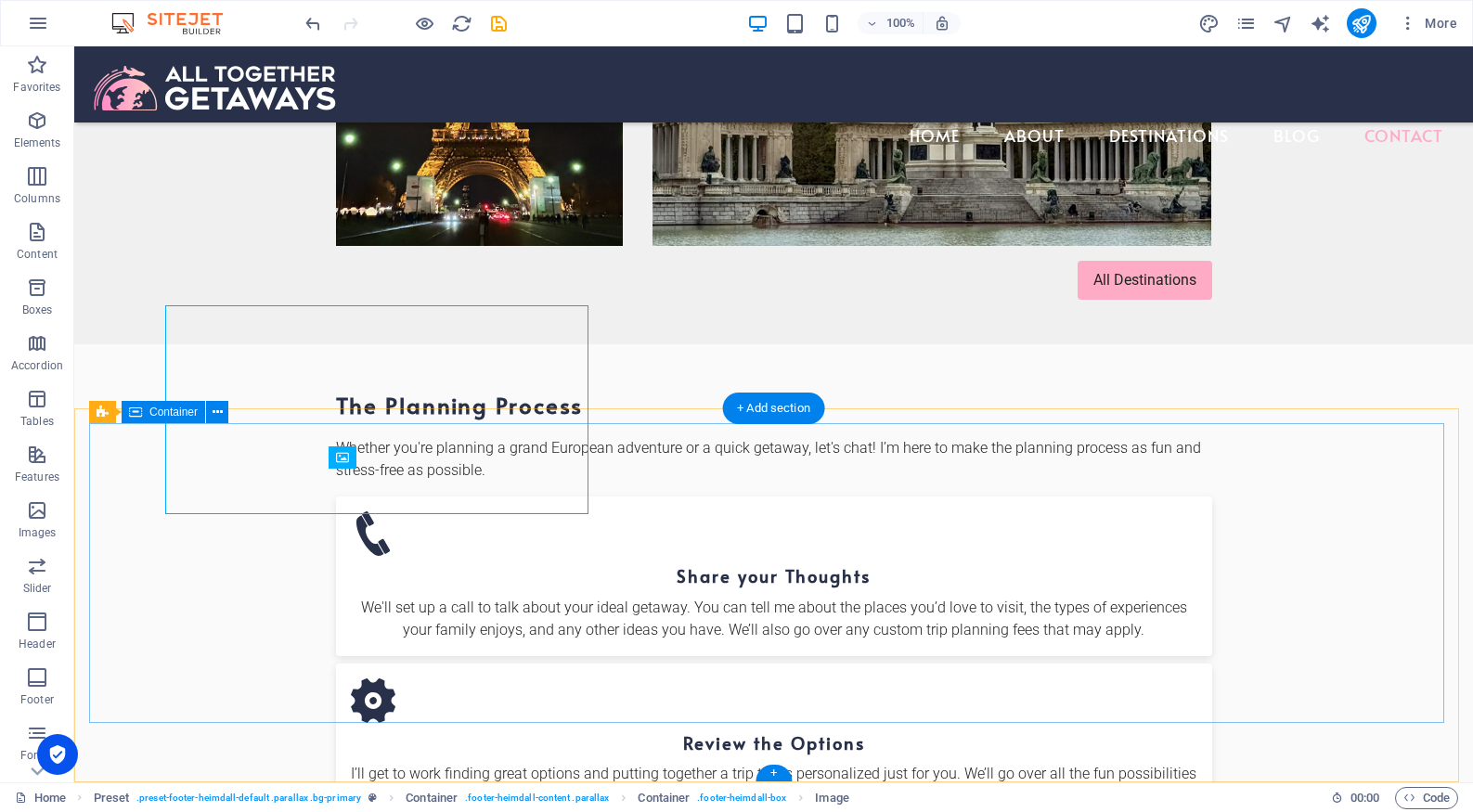 scroll, scrollTop: 3977, scrollLeft: 0, axis: vertical 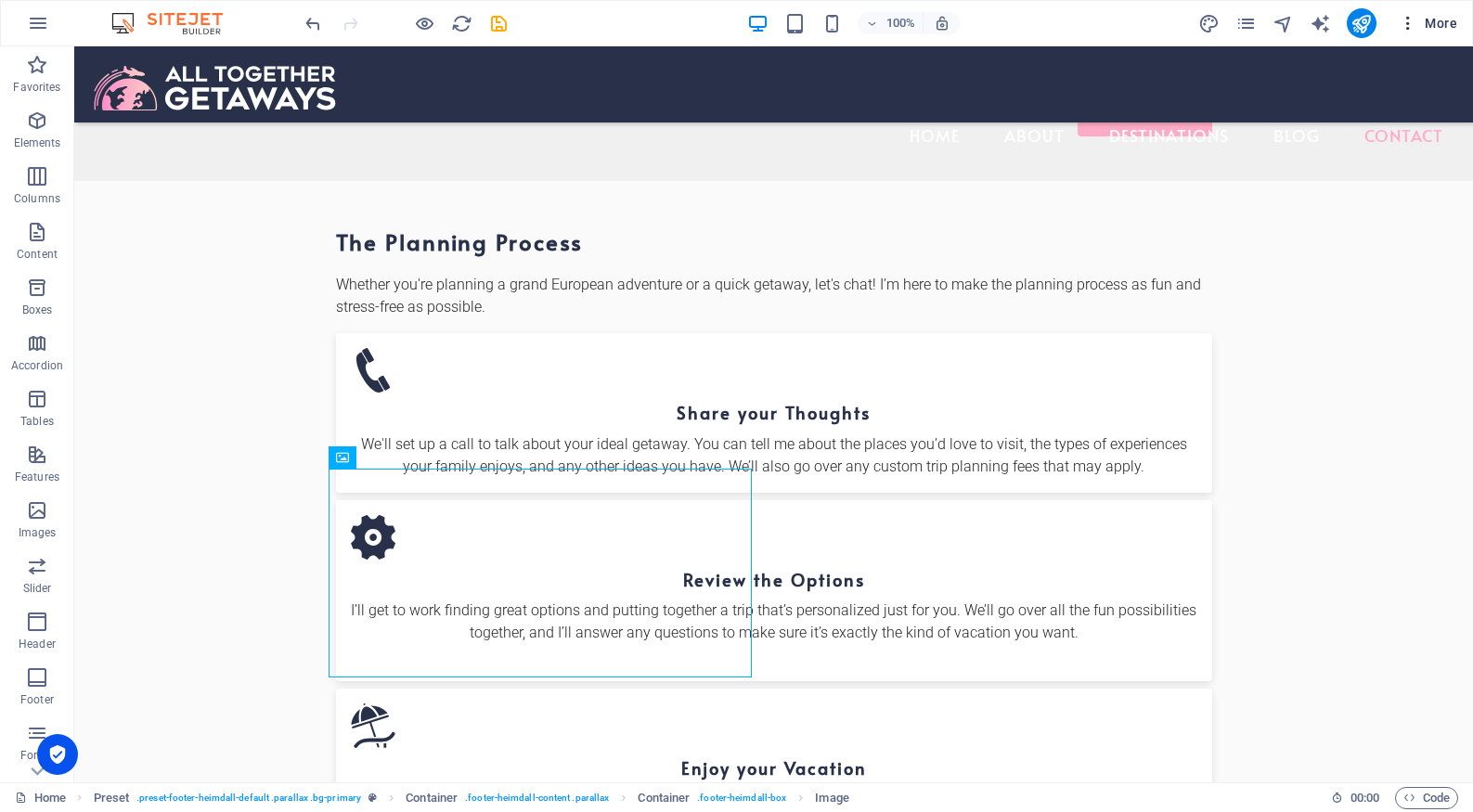 click on "More" at bounding box center (1428, 23) 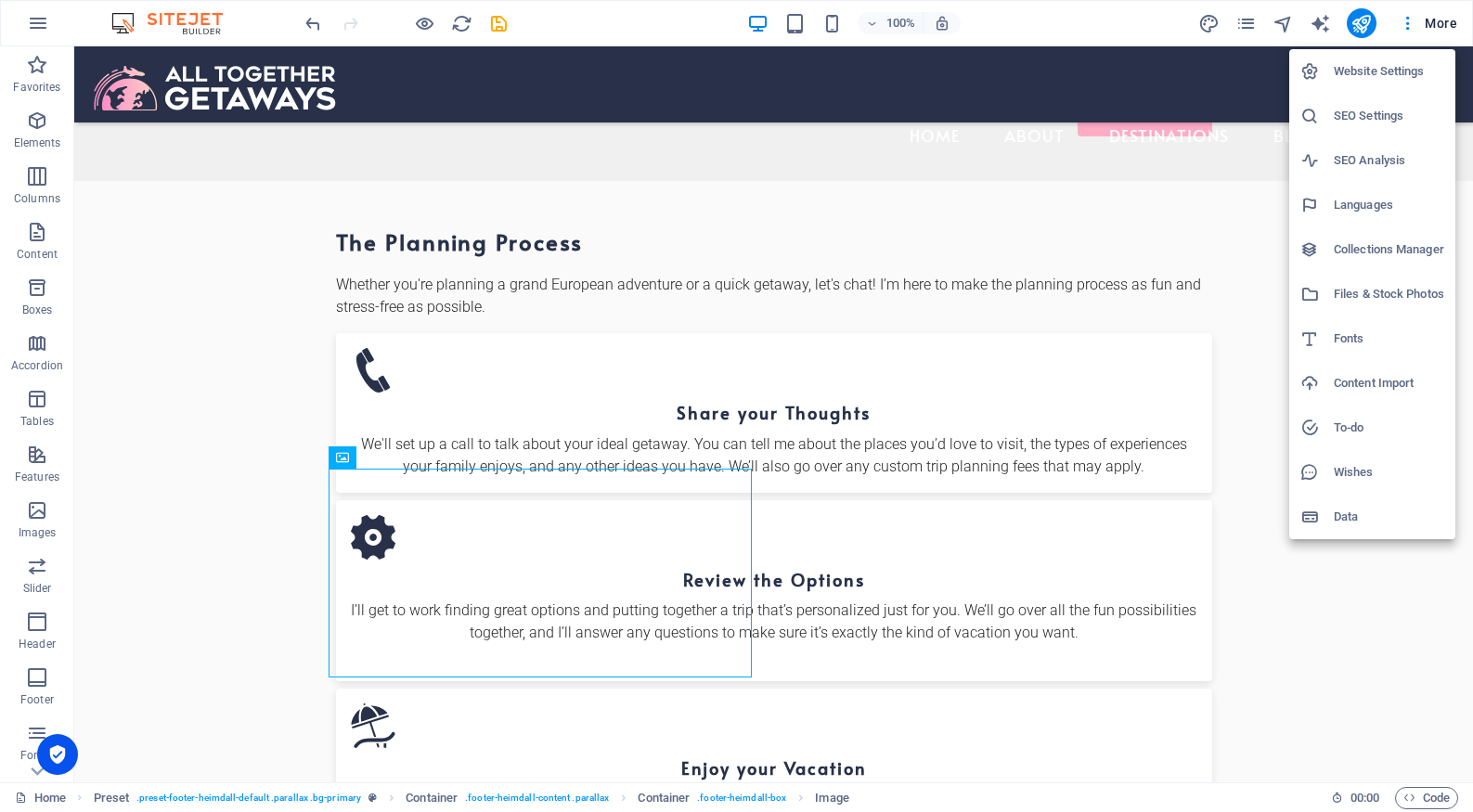 click on "Collections Manager" at bounding box center [1372, 250] 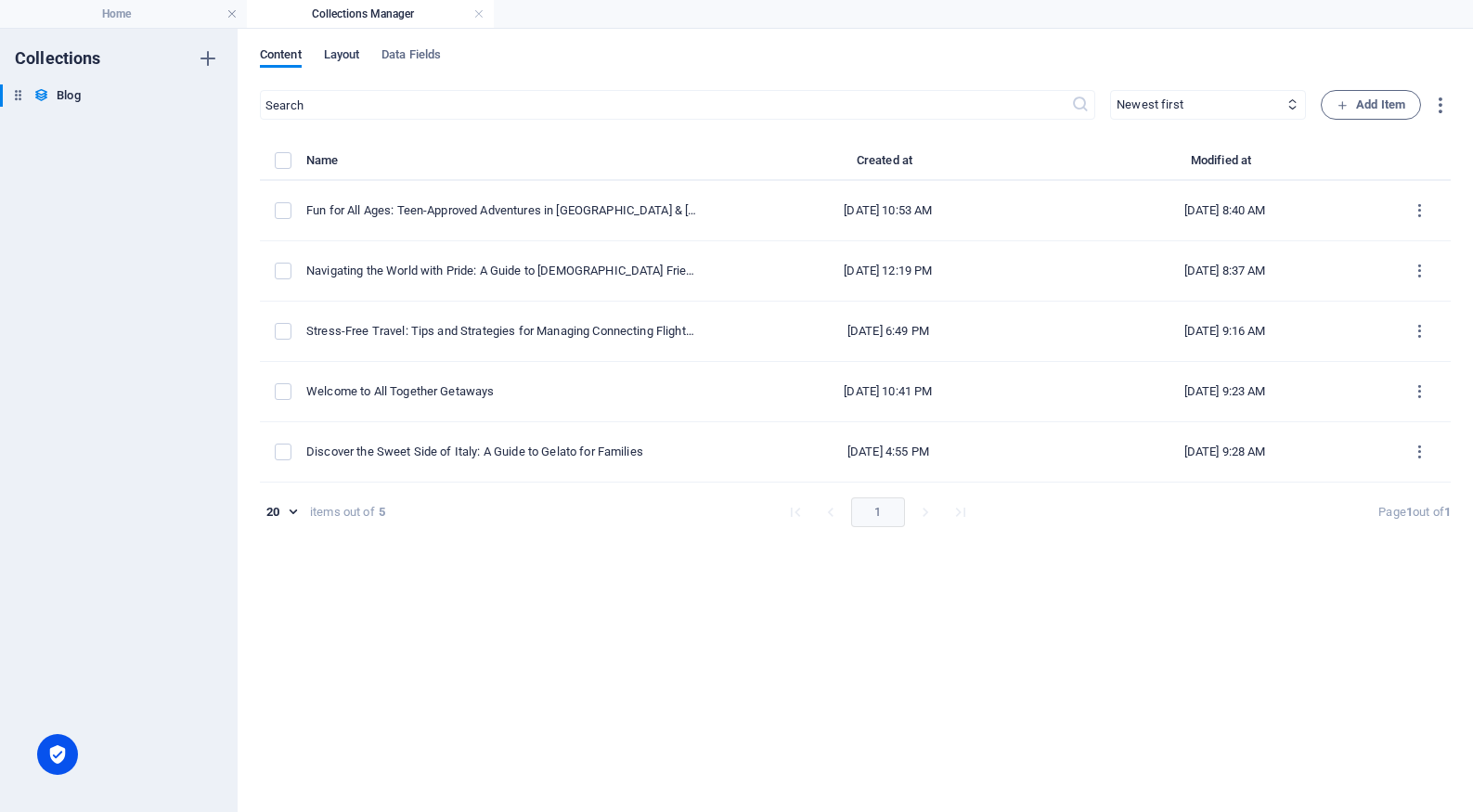 click on "Layout" at bounding box center (342, 57) 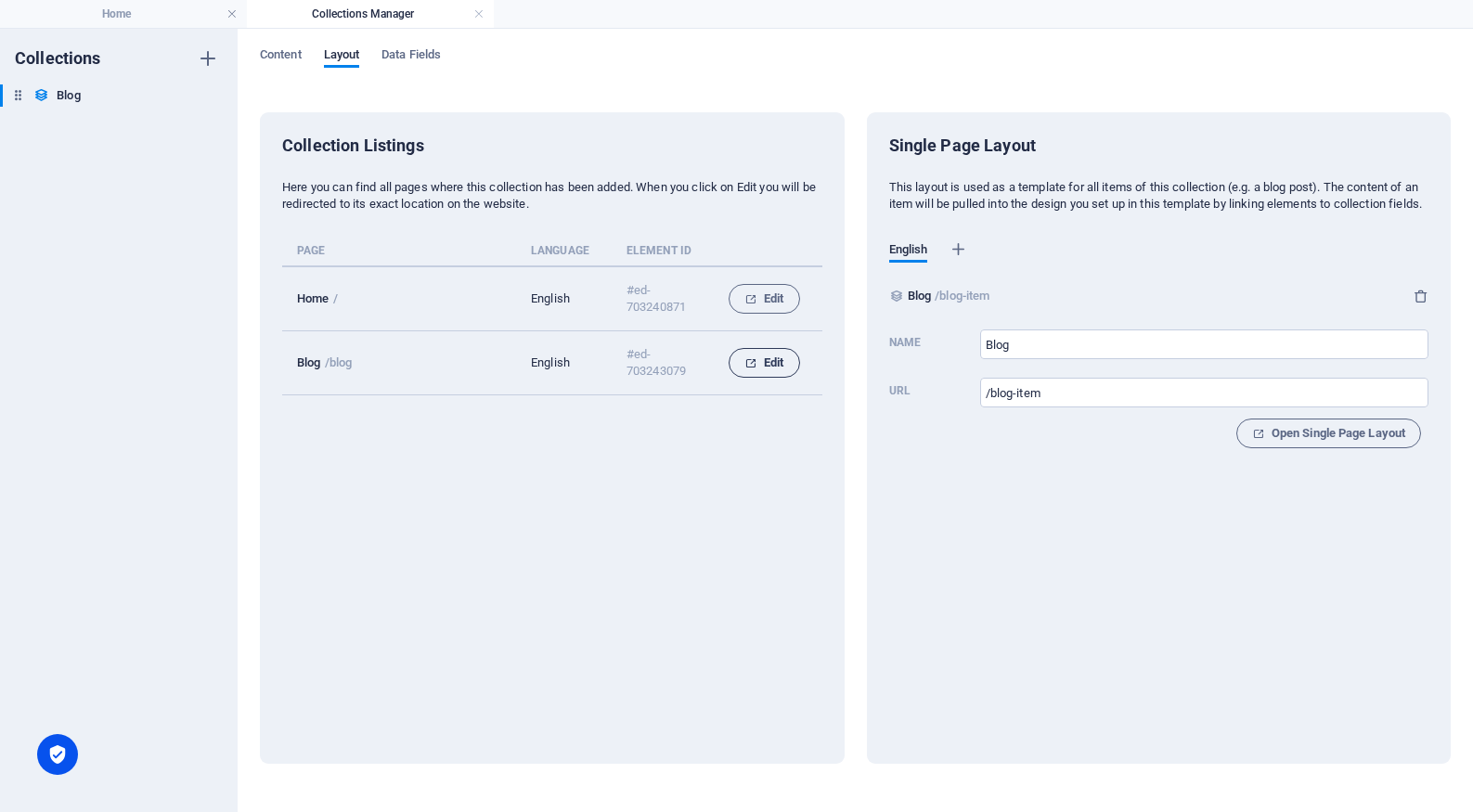 click on "Edit" at bounding box center [764, 363] 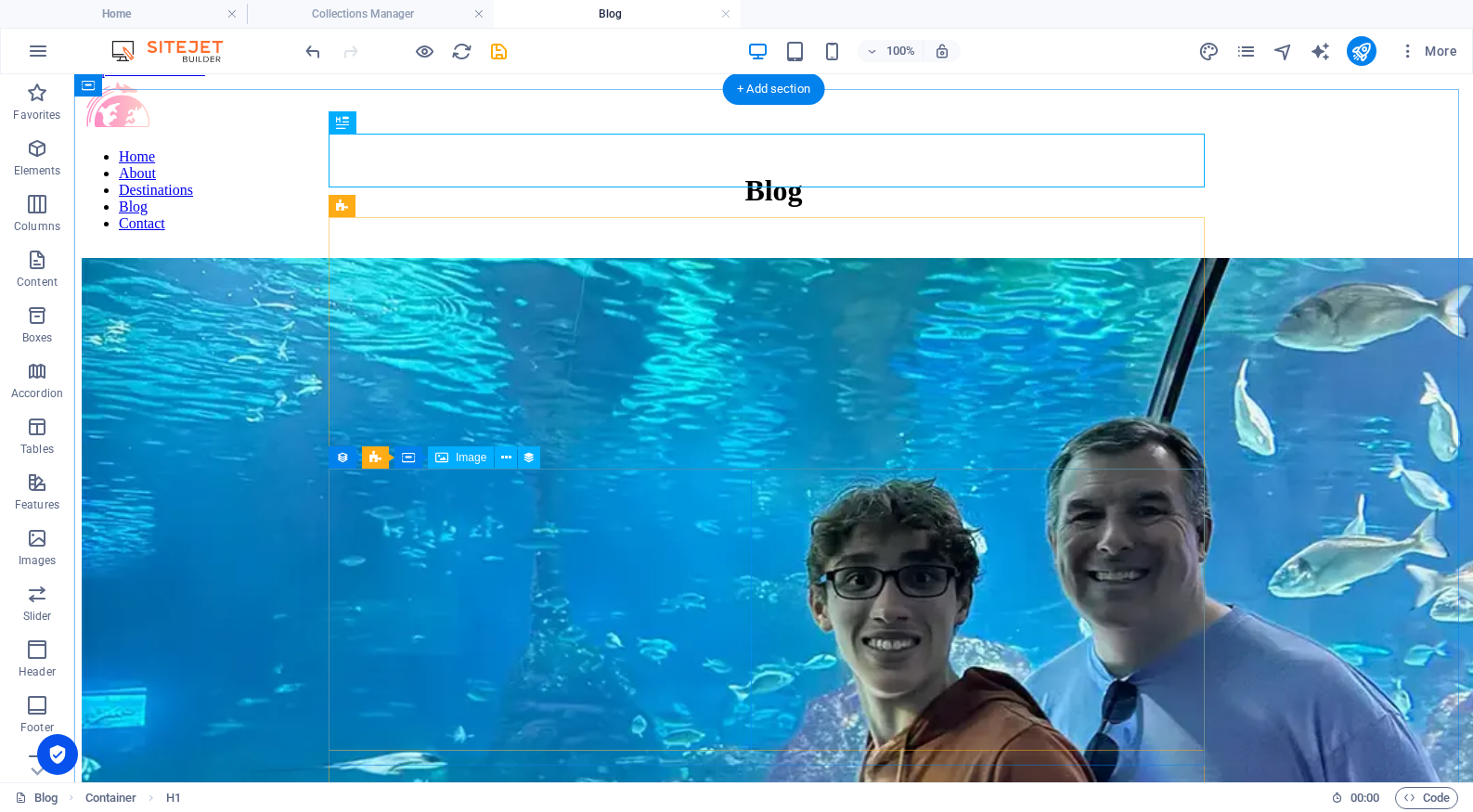 scroll, scrollTop: 0, scrollLeft: 0, axis: both 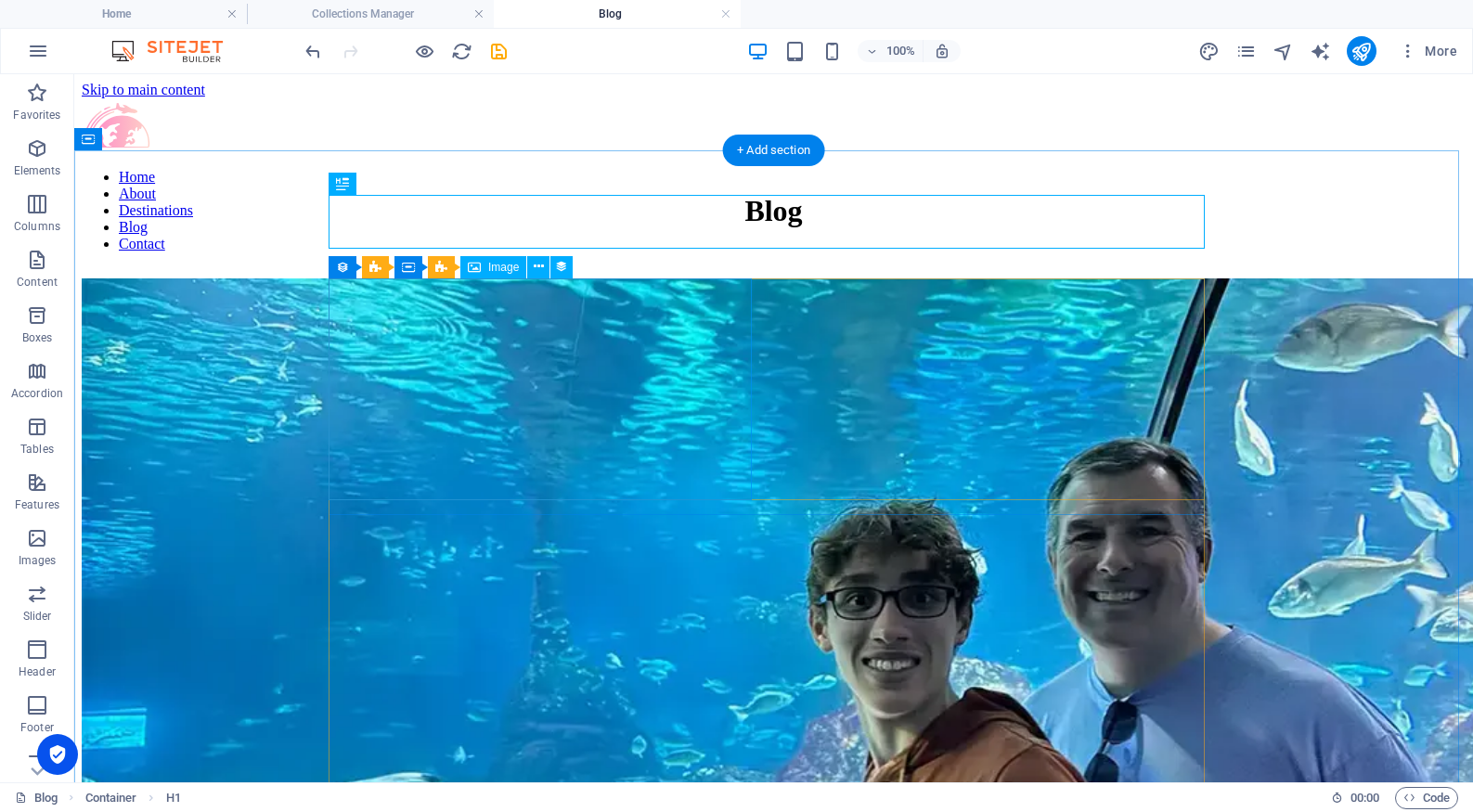click at bounding box center (773, 648) 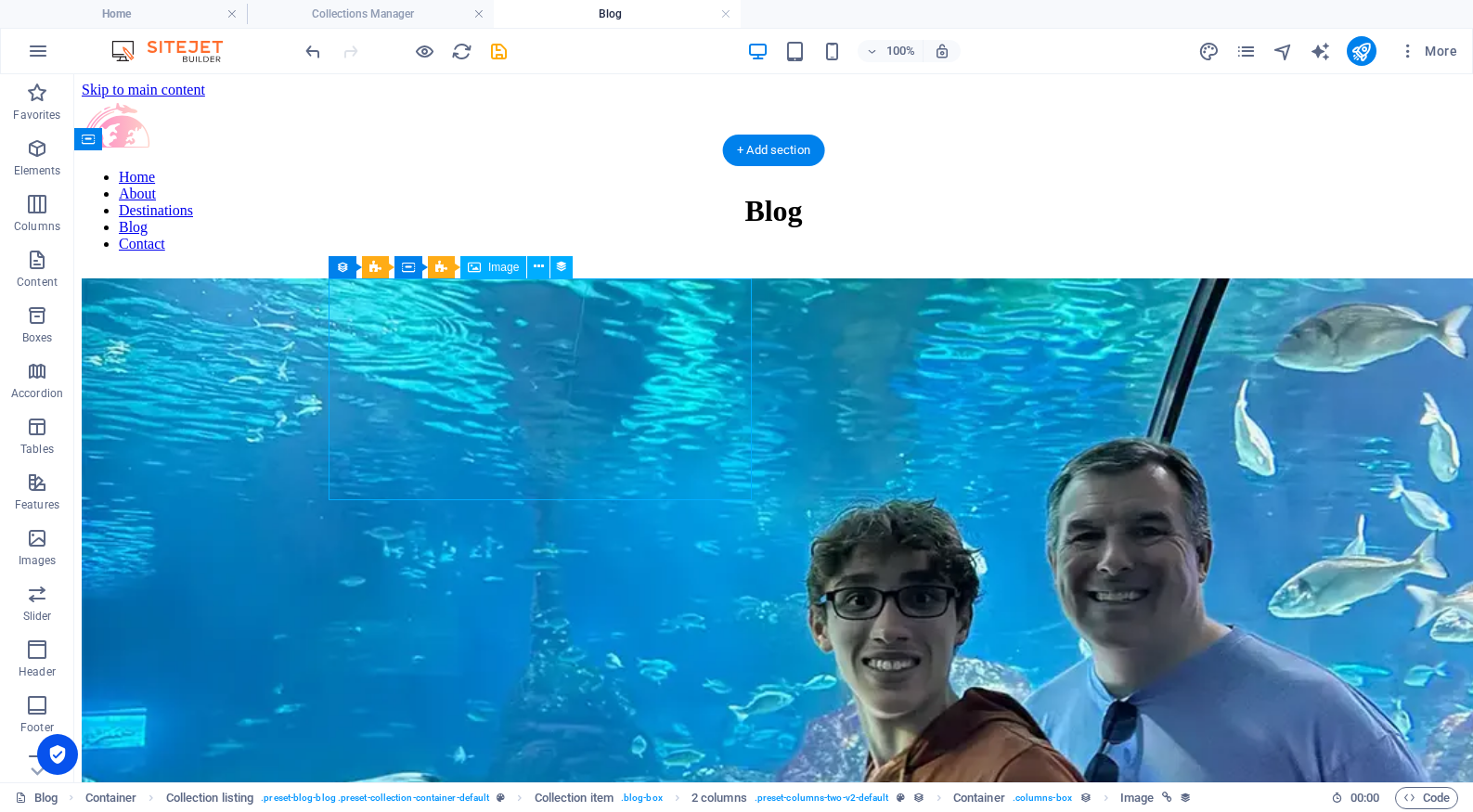 click at bounding box center [773, 648] 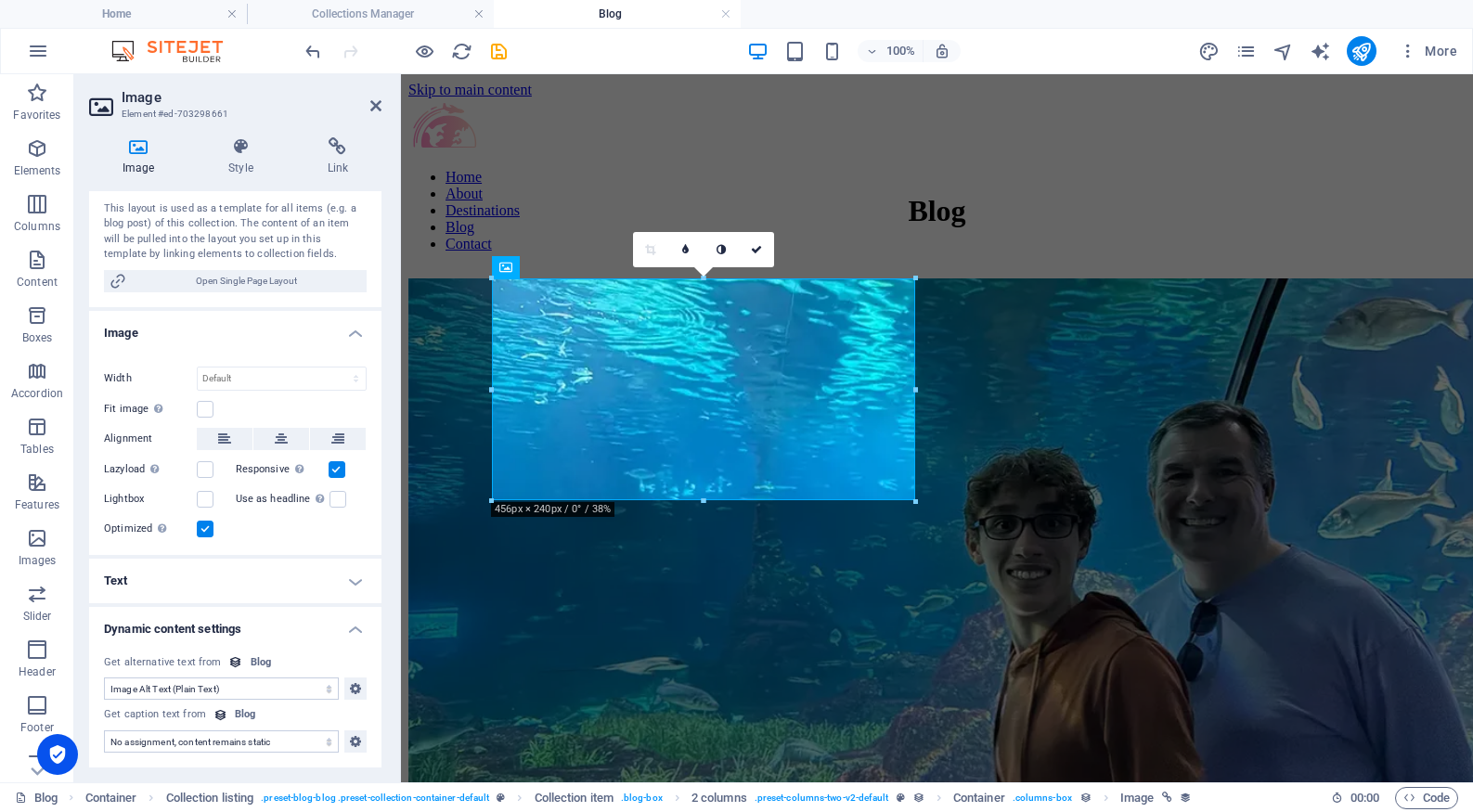 scroll, scrollTop: 0, scrollLeft: 0, axis: both 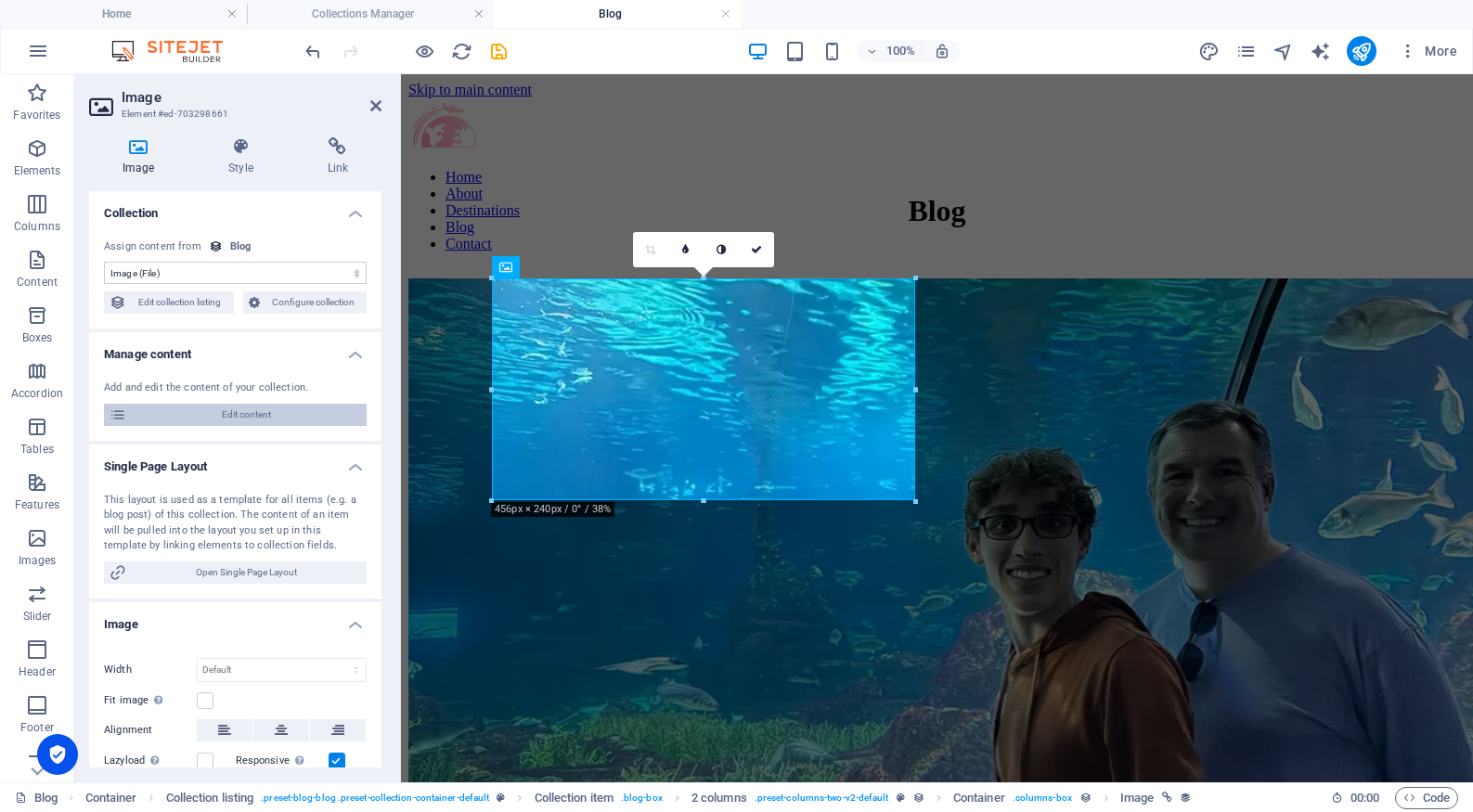 click on "Edit content" at bounding box center (246, 415) 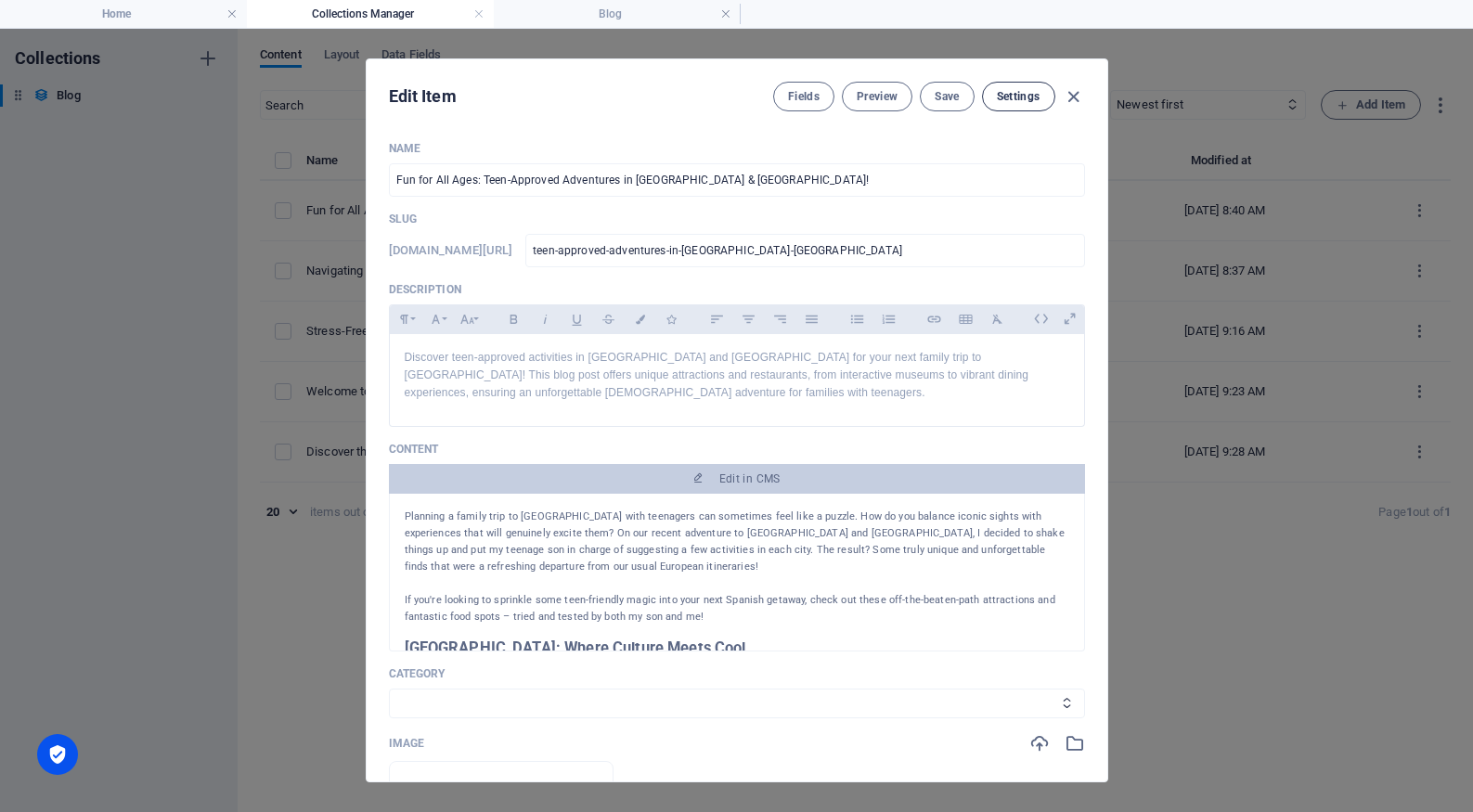 drag, startPoint x: 1053, startPoint y: 99, endPoint x: 1083, endPoint y: 97, distance: 30.06659 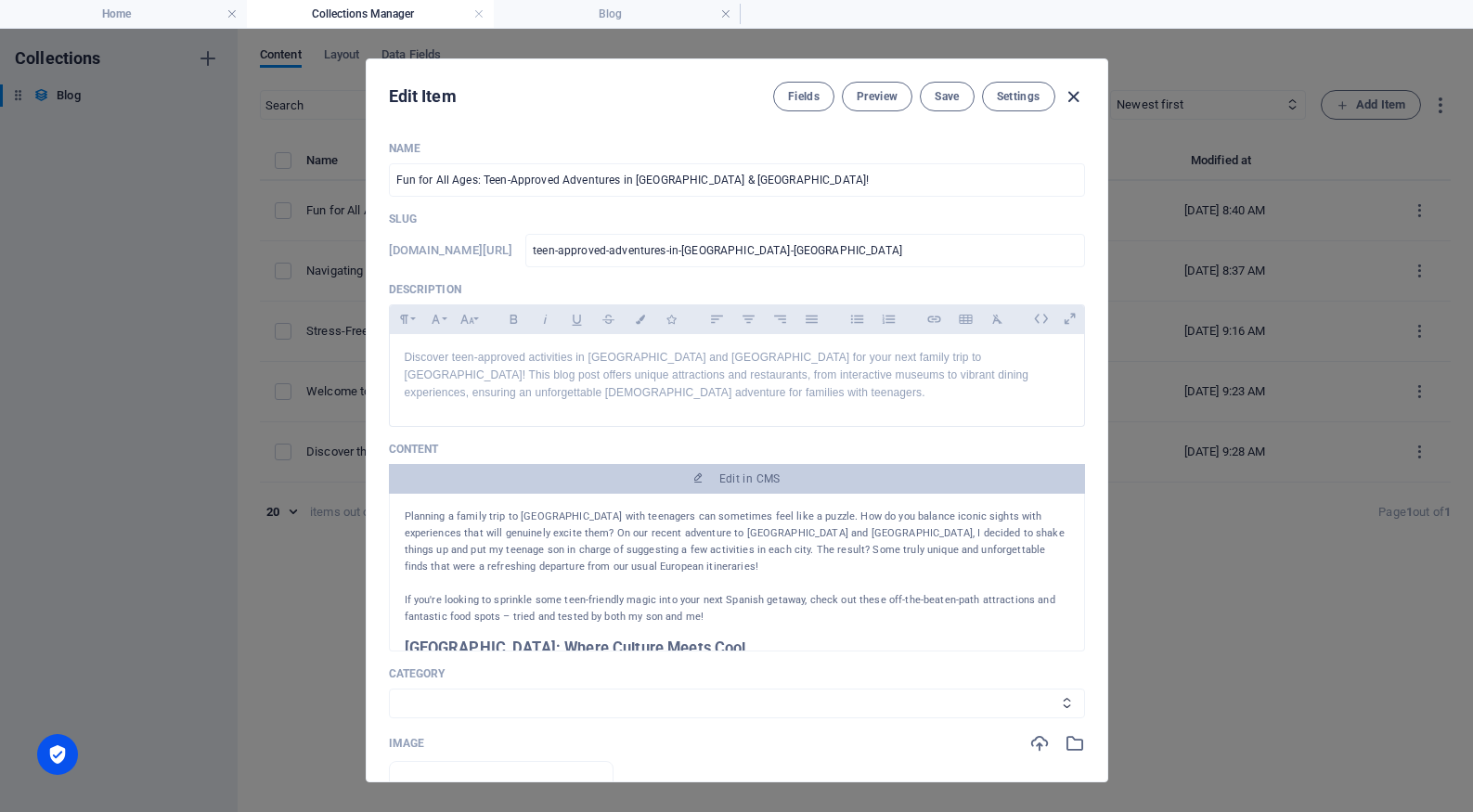 click on "Settings" at bounding box center (1018, 97) 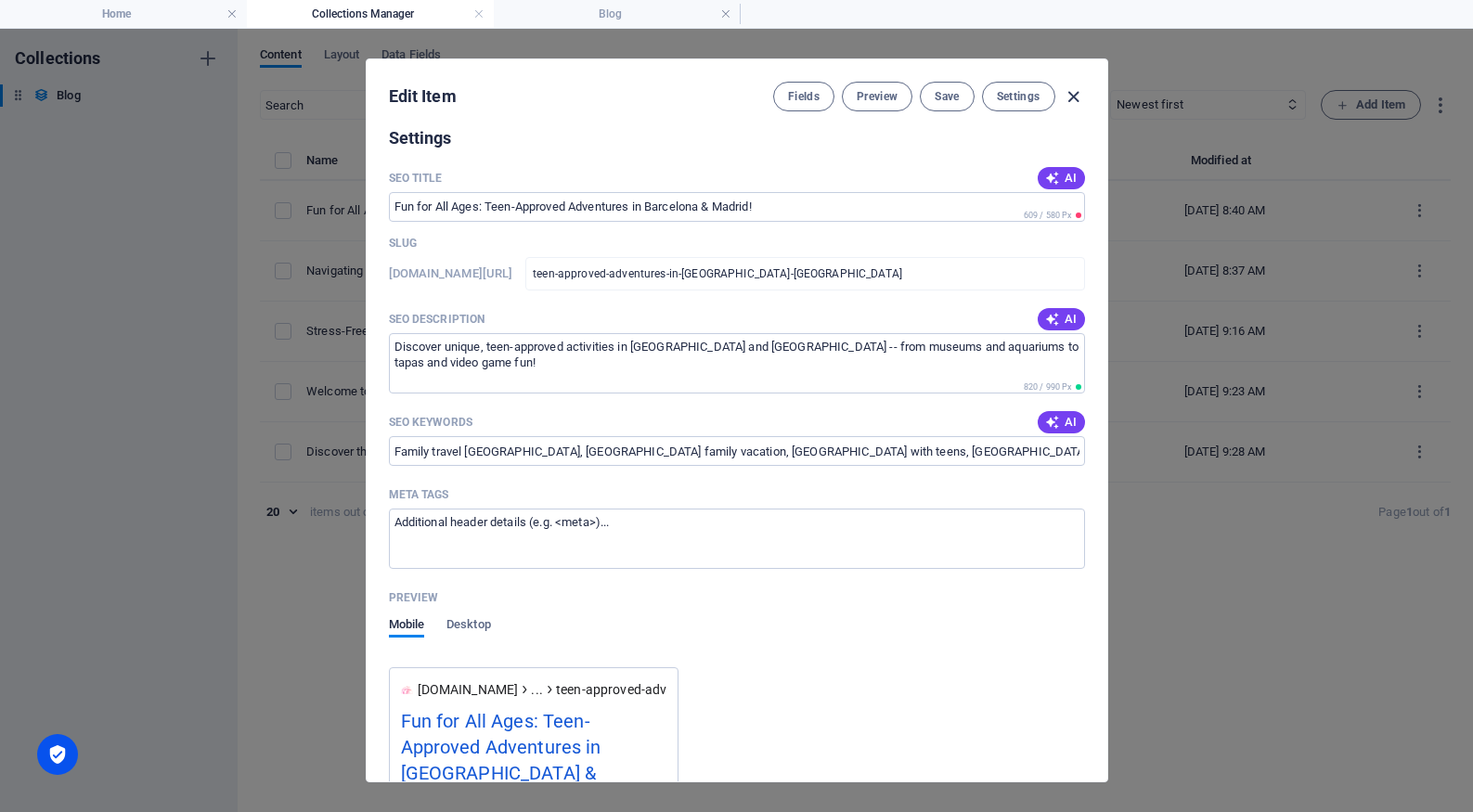 click at bounding box center [1073, 97] 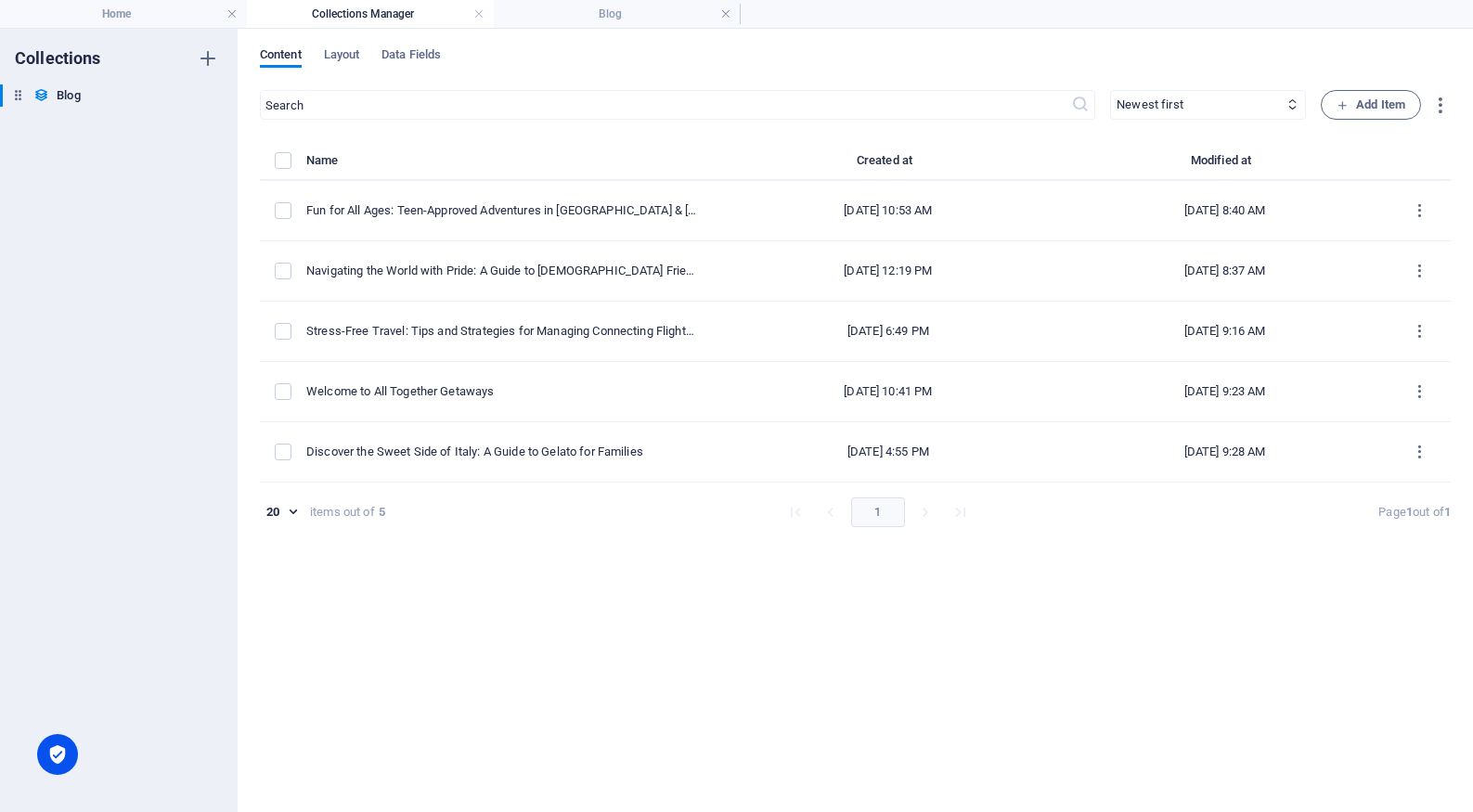 type on "[DATE]" 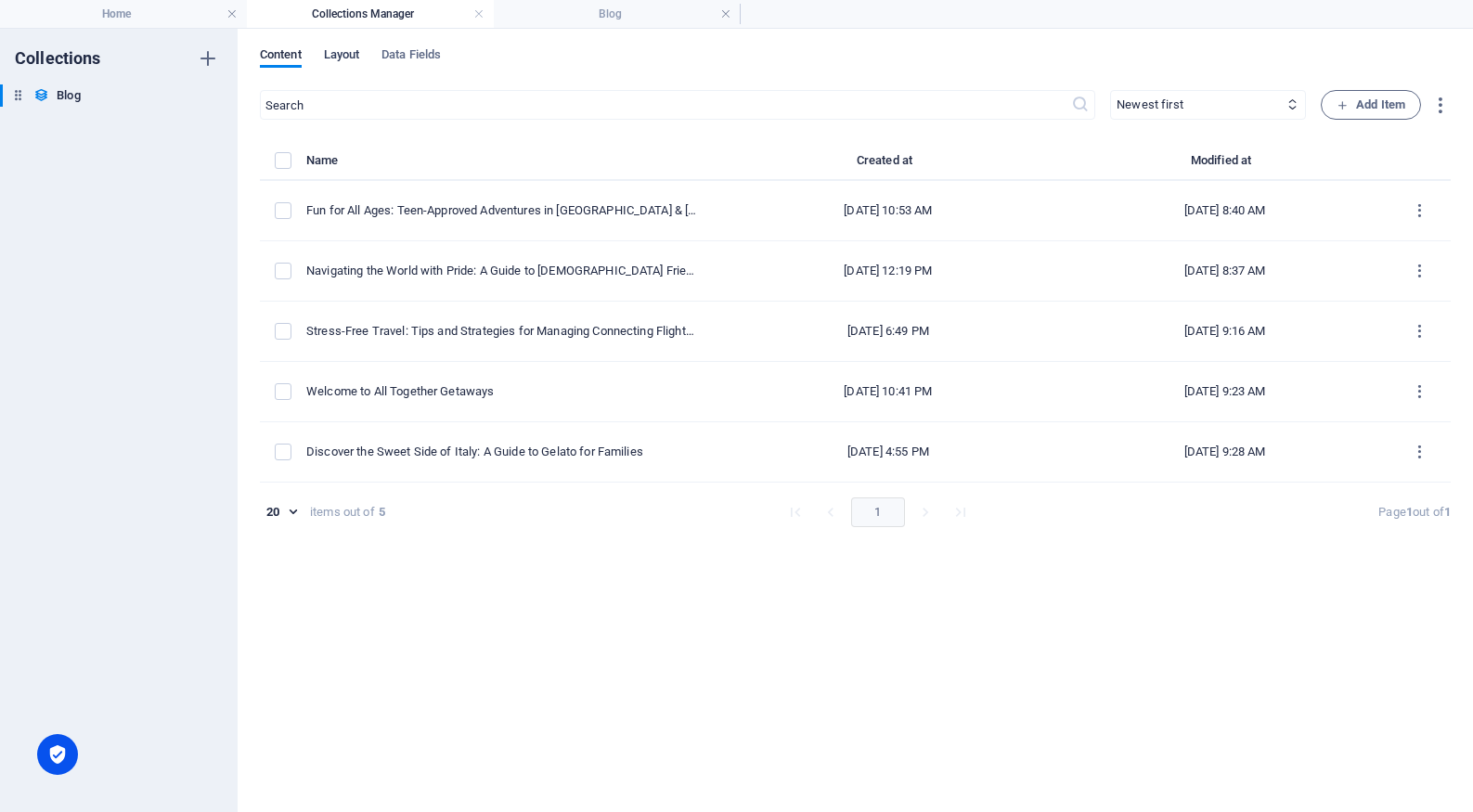 click on "Layout" at bounding box center [342, 57] 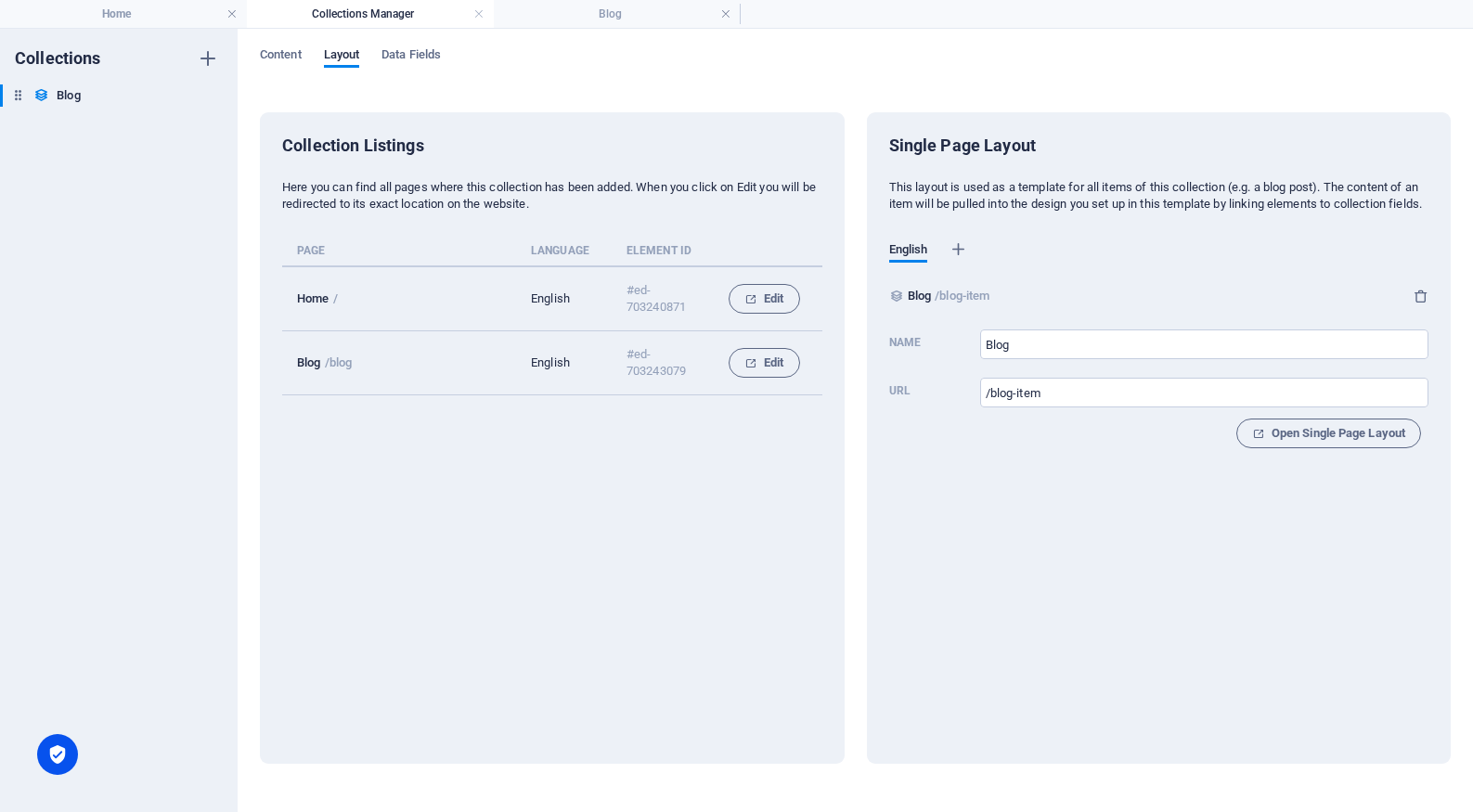 click on "Content Layout Data Fields Collection Listings Here you can find all pages where this collection has been added. When you click on Edit you will be redirected to its exact location on the website. Page Language Element ID Home / English #ed-703240871 Edit Blog /blog English #ed-703243079 Edit Single Page Layout This layout is used as a template for all items of this collection (e.g. a blog post). The content of an item will be pulled into the design you set up in this template by linking elements to collection fields. English Blog /blog-item Name Blog ​ Url /blog-item ​ Open Single Page Layout" at bounding box center (855, 420) 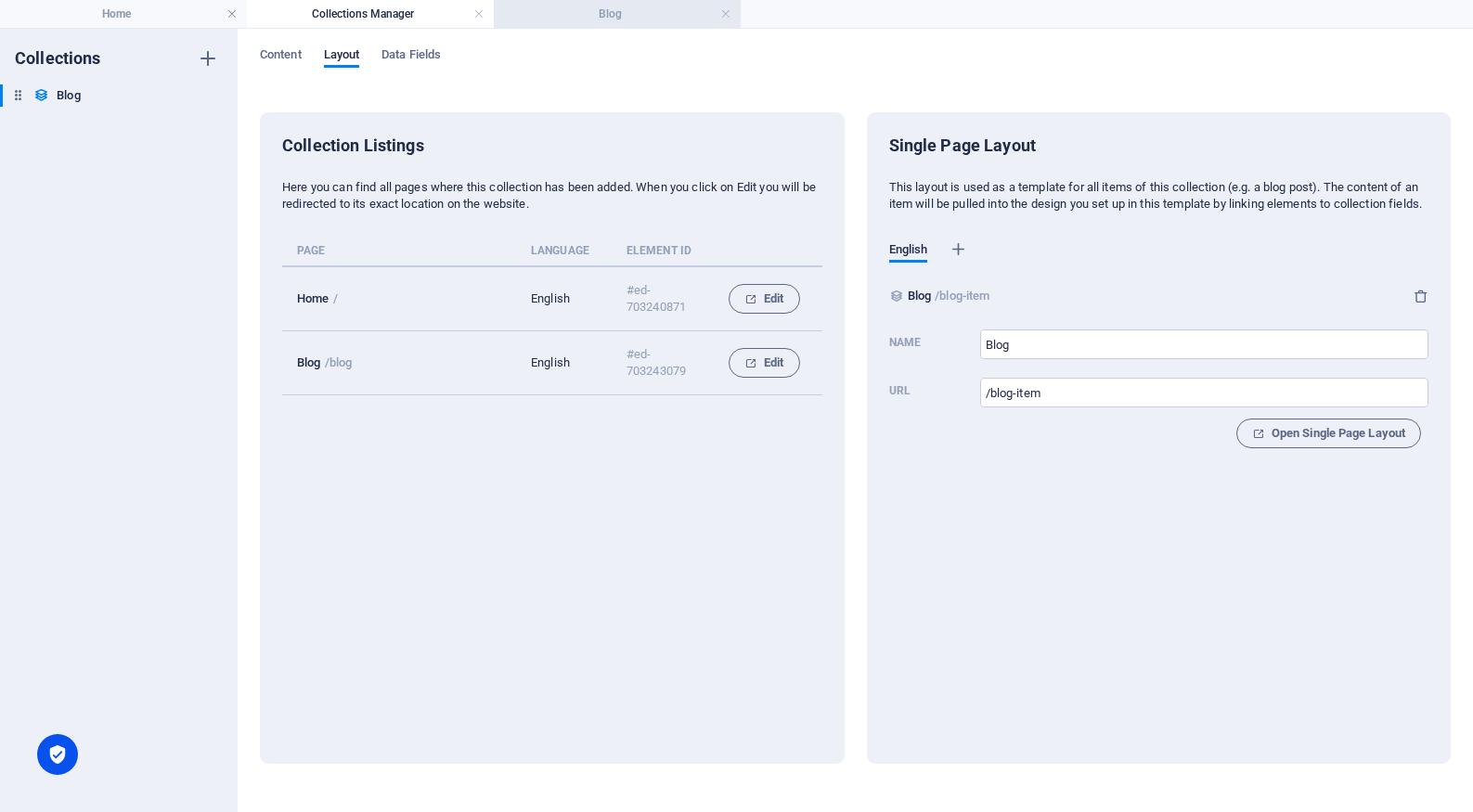 click on "Blog" at bounding box center [617, 14] 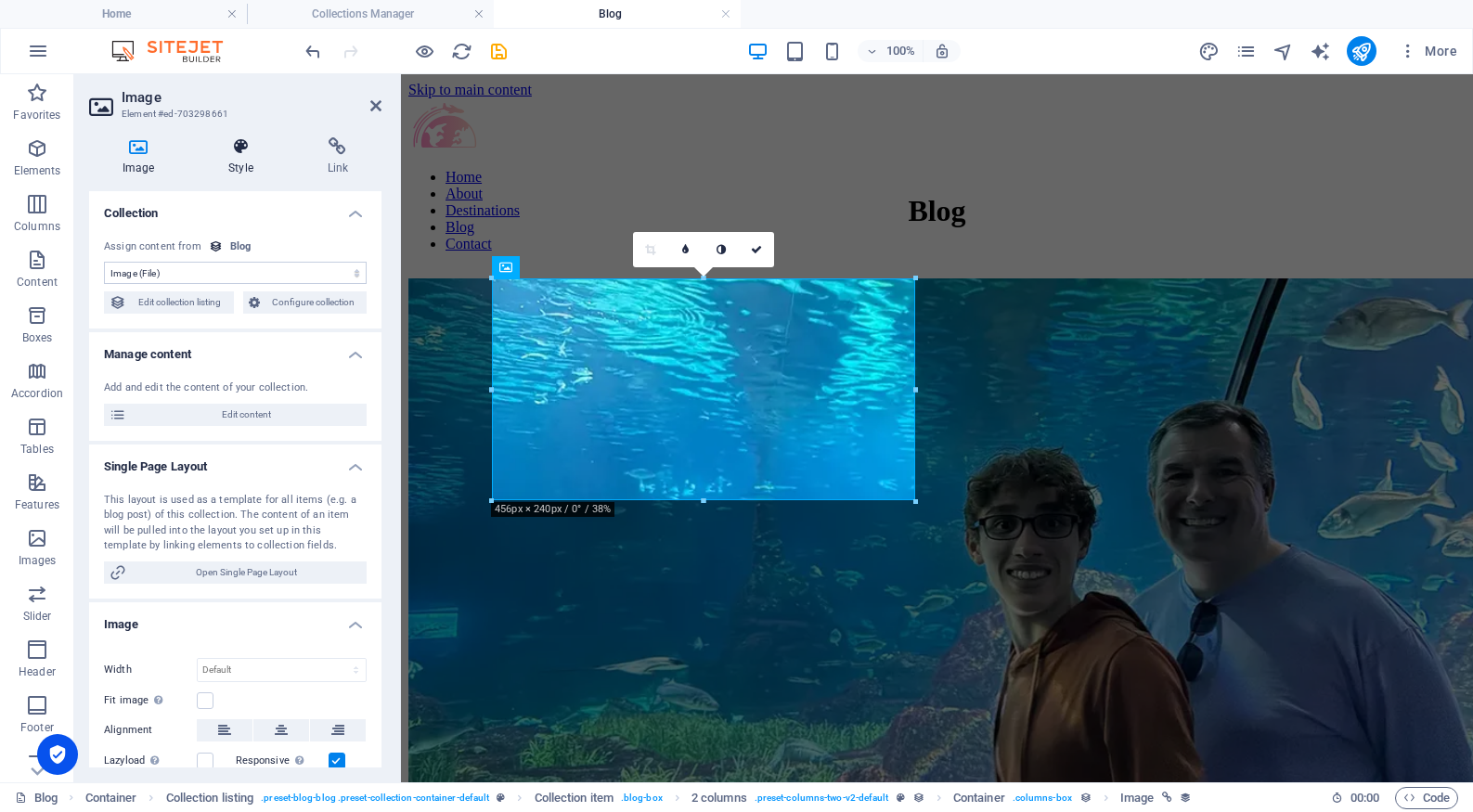 click at bounding box center [240, 147] 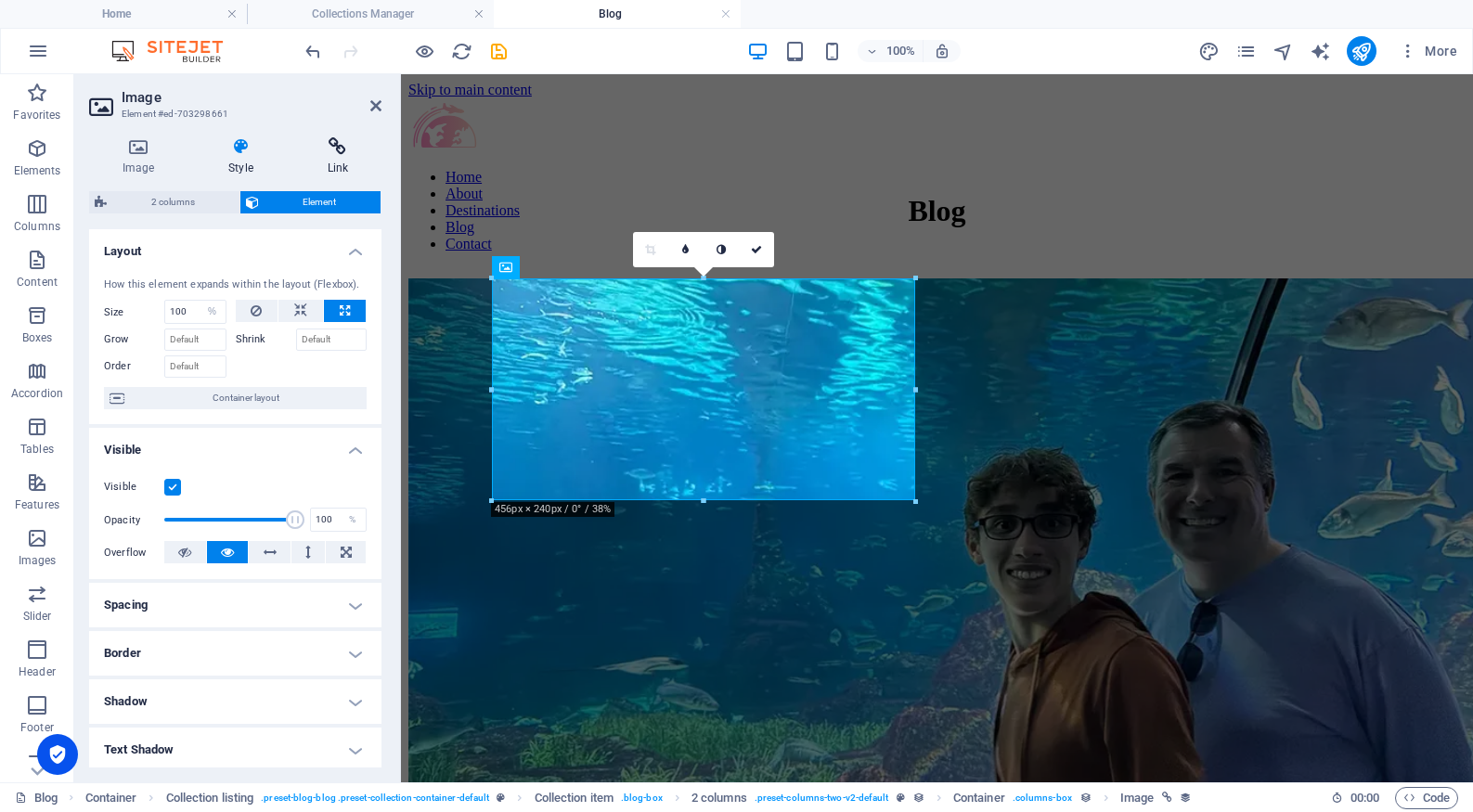 click at bounding box center (338, 147) 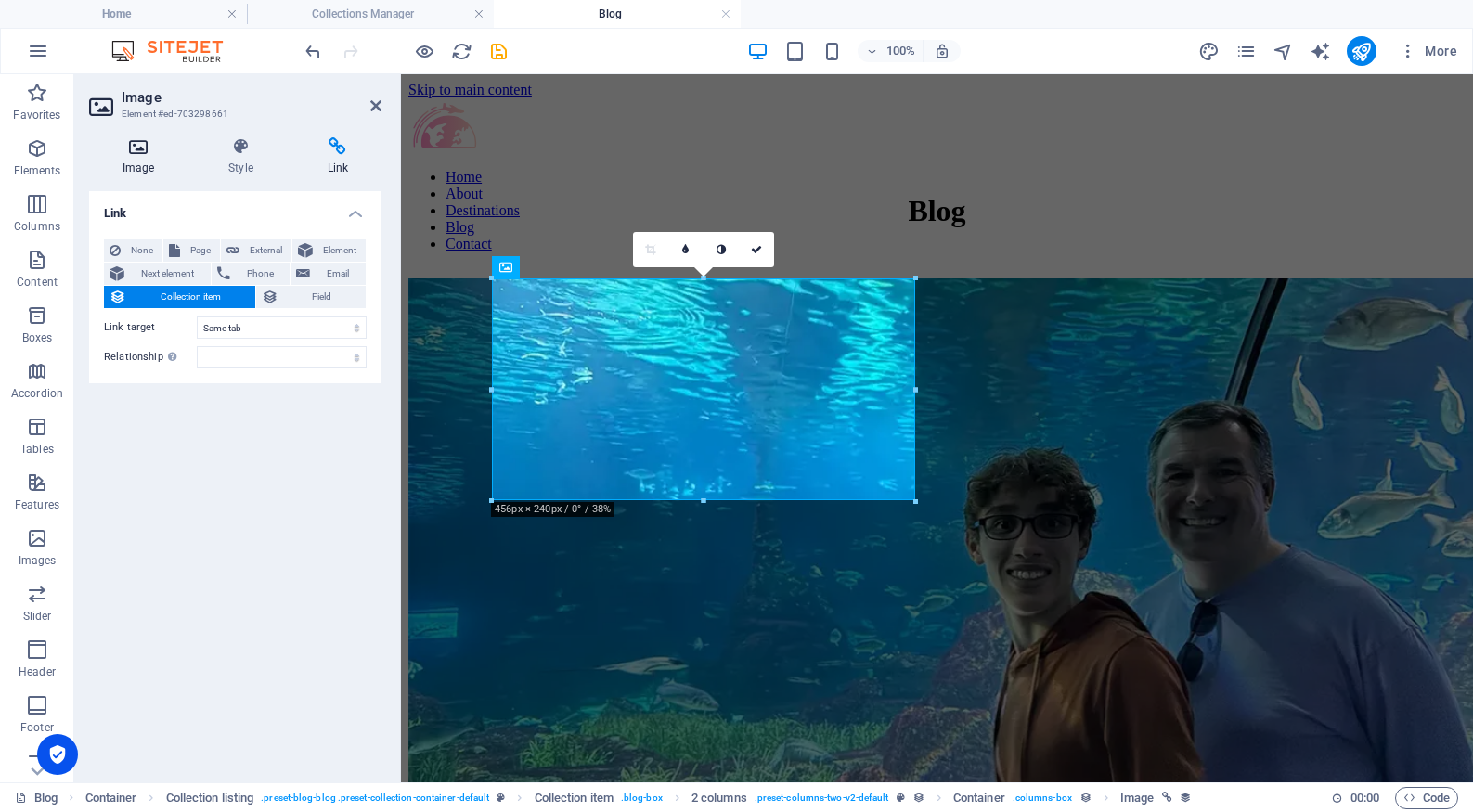 click at bounding box center [138, 147] 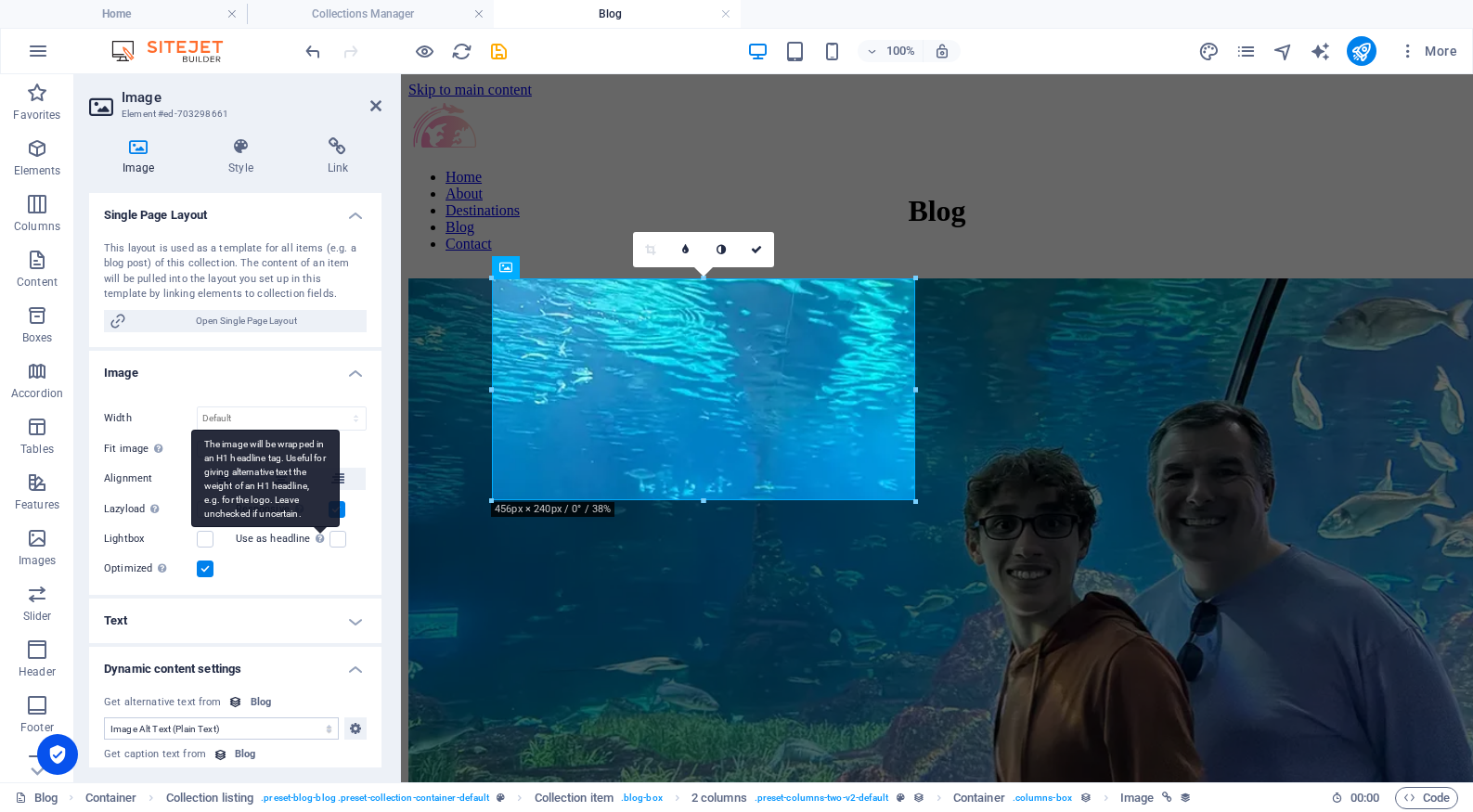 scroll, scrollTop: 81, scrollLeft: 0, axis: vertical 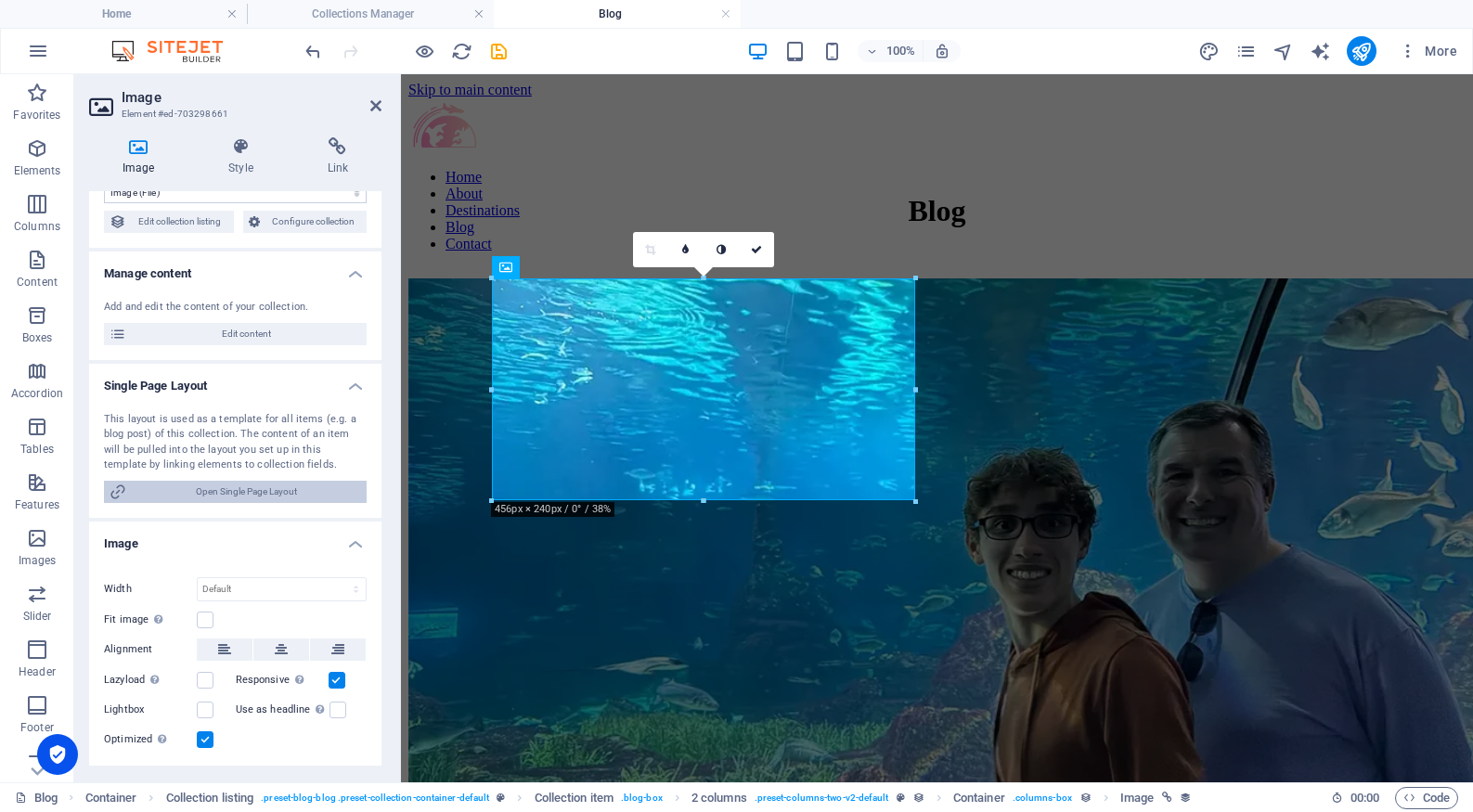 click on "Open Single Page Layout" at bounding box center [246, 492] 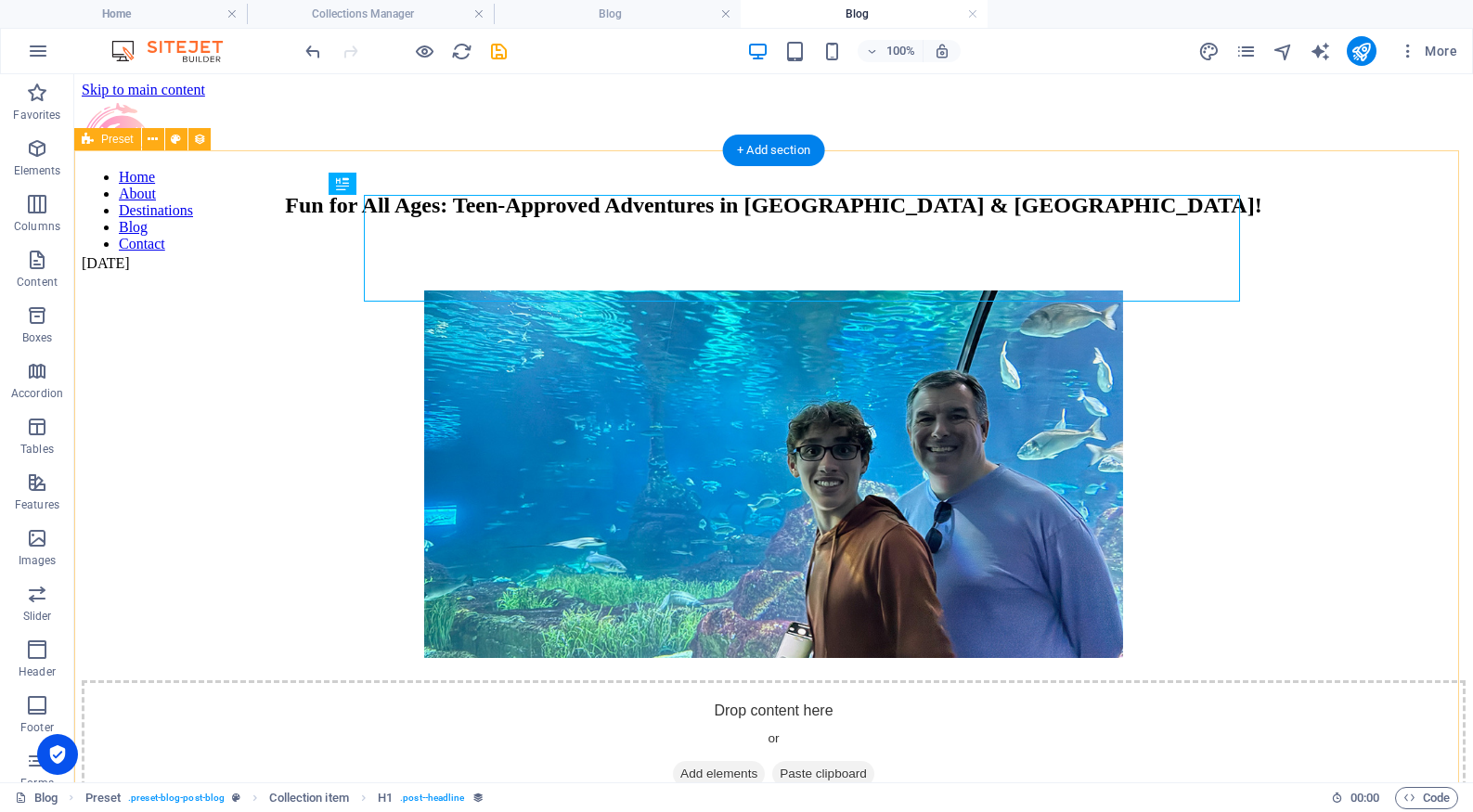 scroll, scrollTop: 0, scrollLeft: 0, axis: both 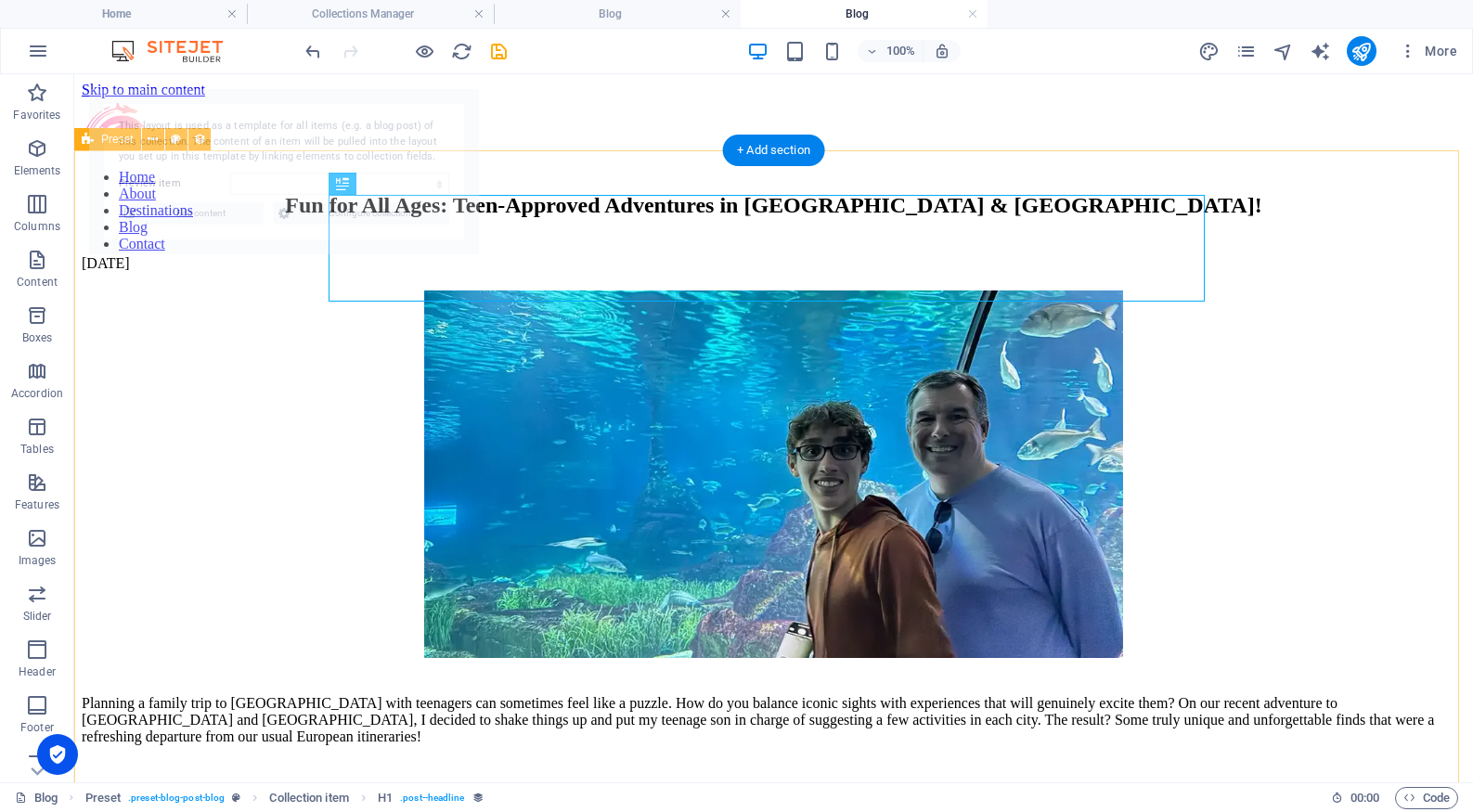 select on "6872770412097d7899000ad3" 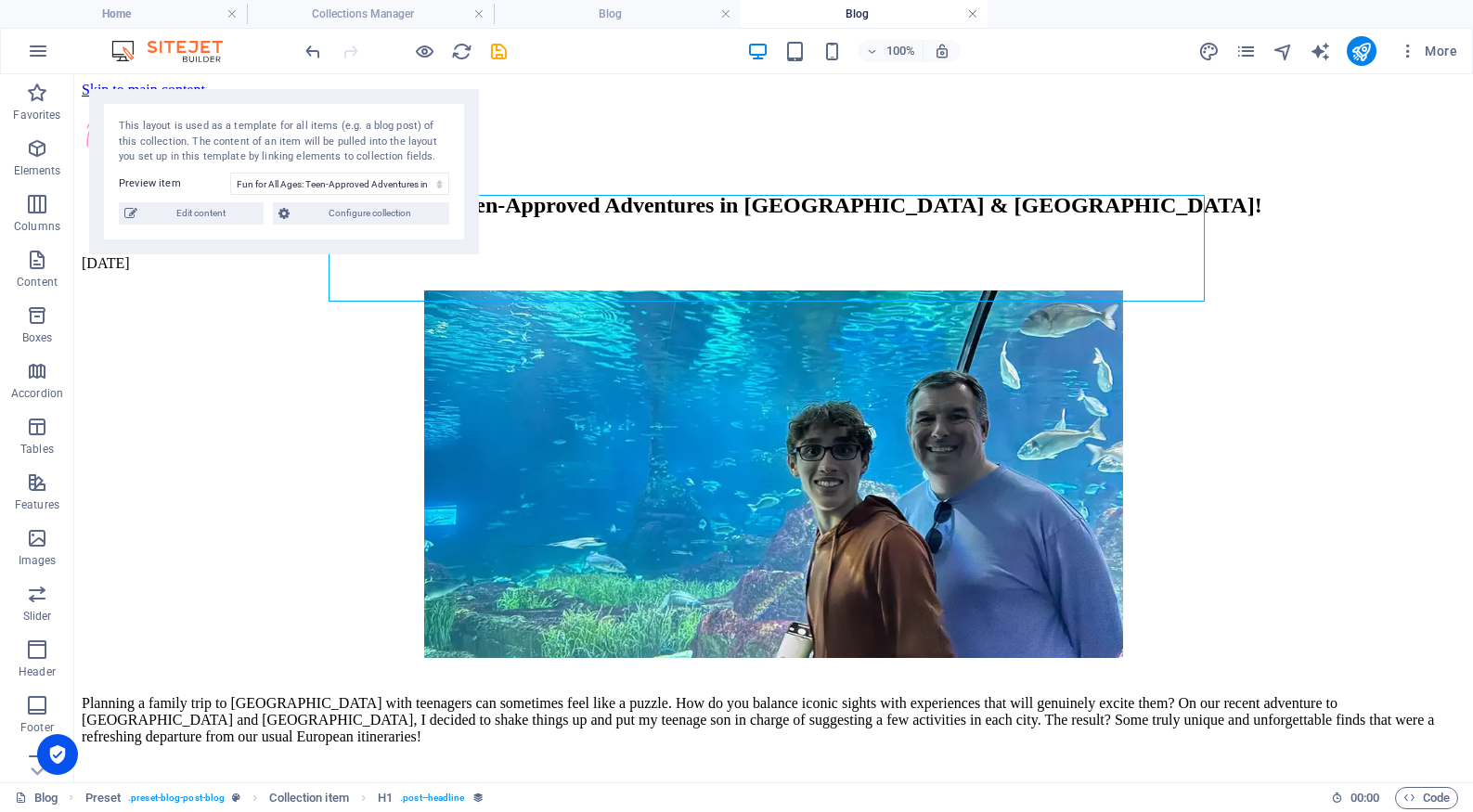 click at bounding box center (973, 14) 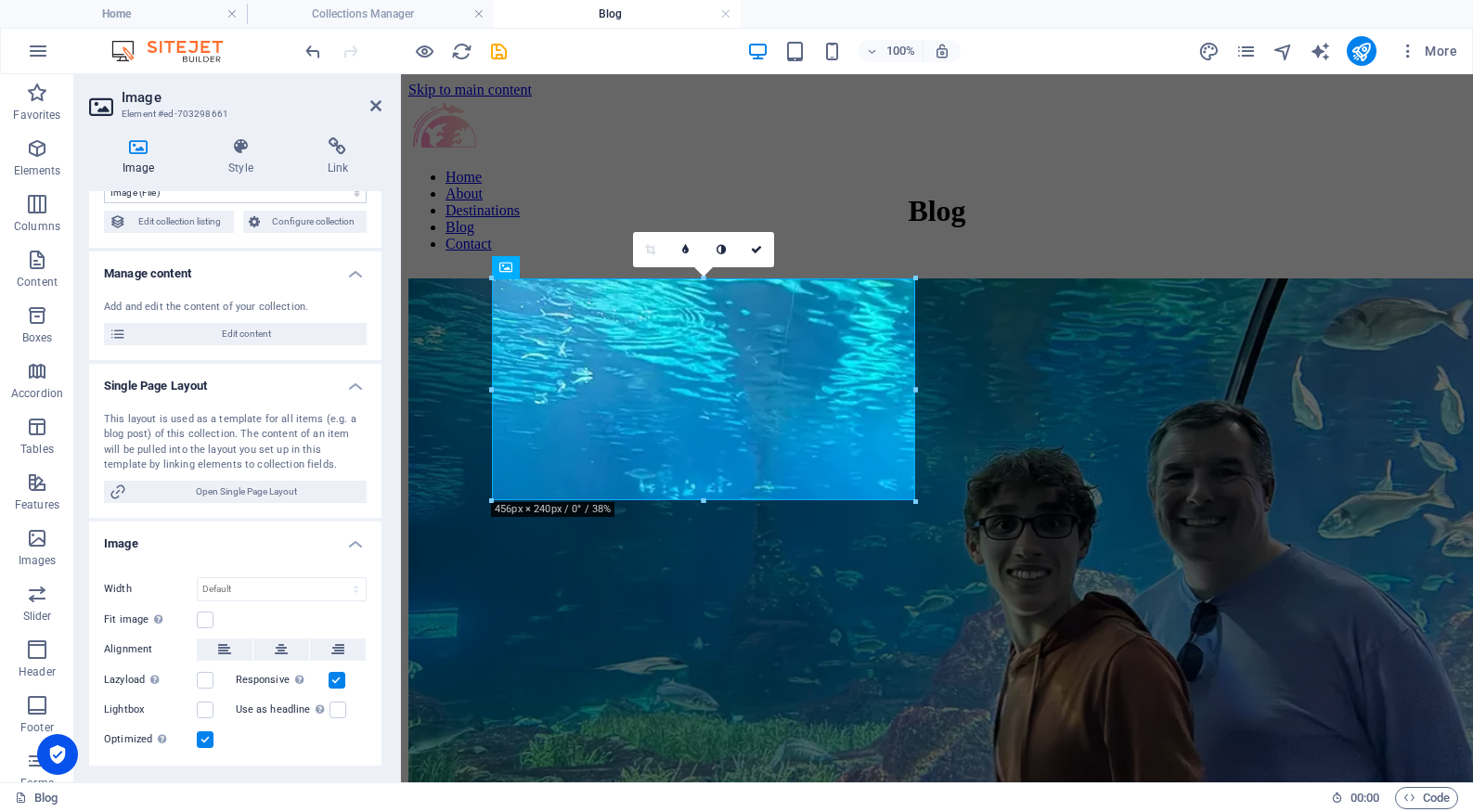 click on "Blog" at bounding box center (617, 14) 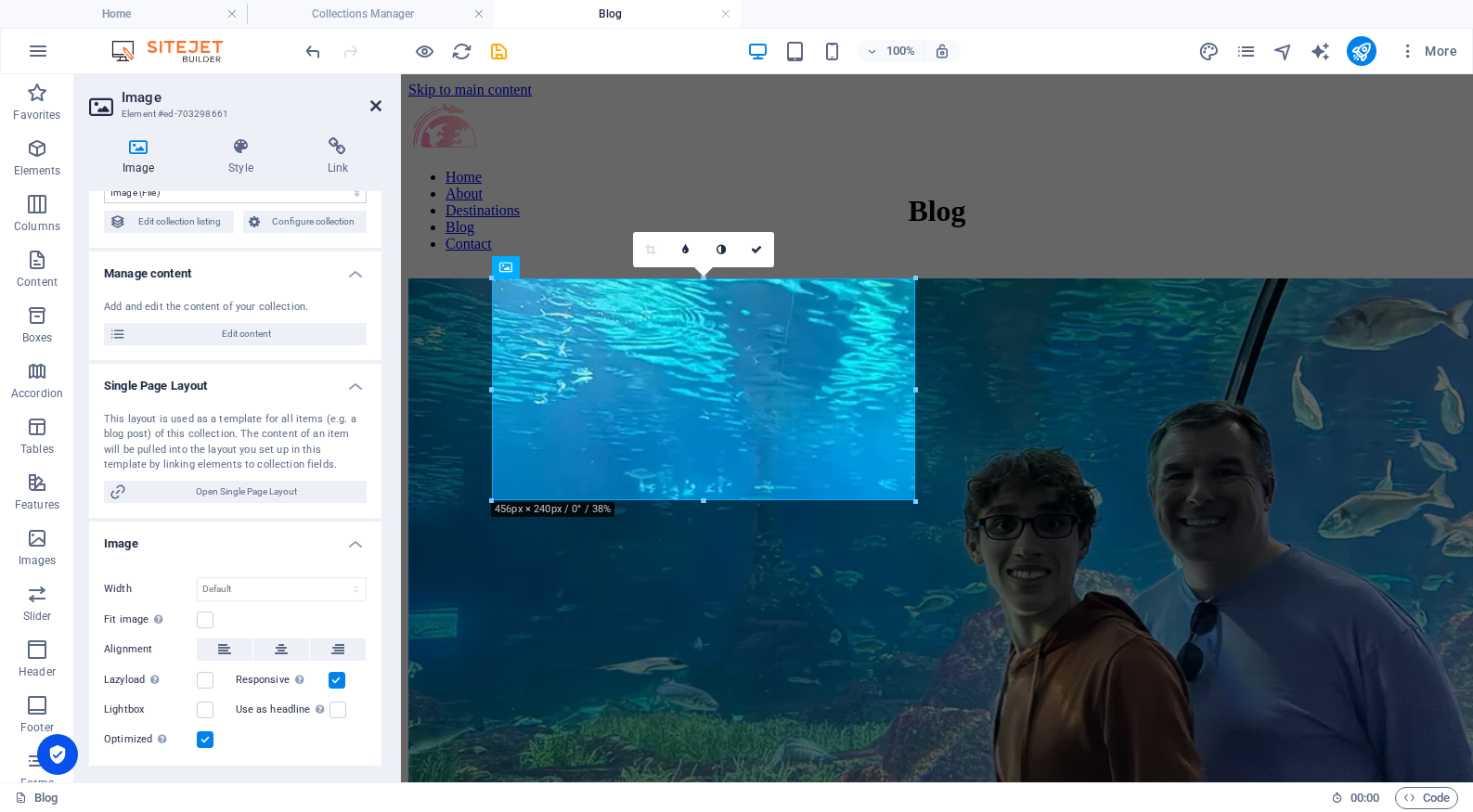 click at bounding box center (376, 106) 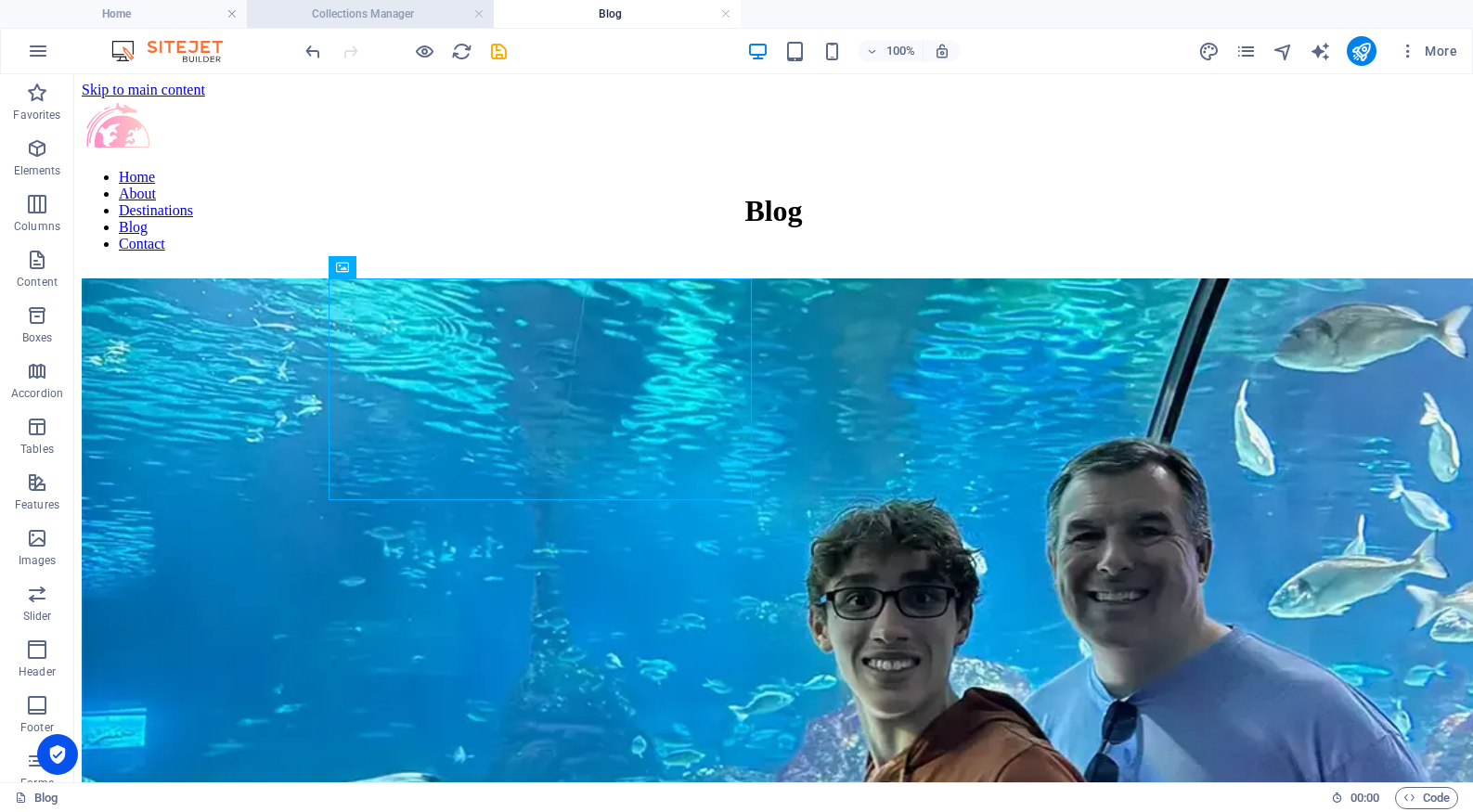 click on "Collections Manager" at bounding box center (370, 14) 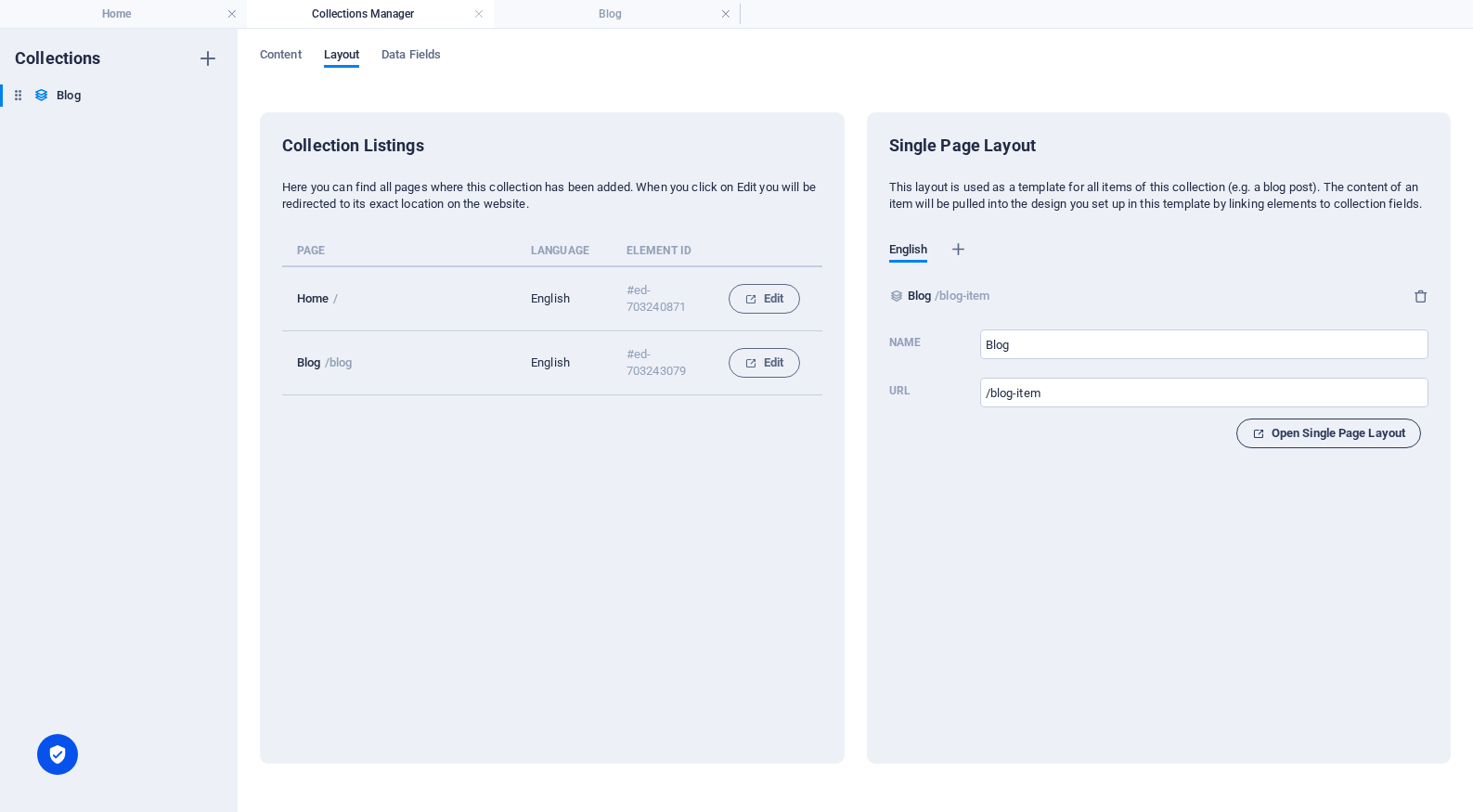 click on "Open Single Page Layout" at bounding box center [1328, 433] 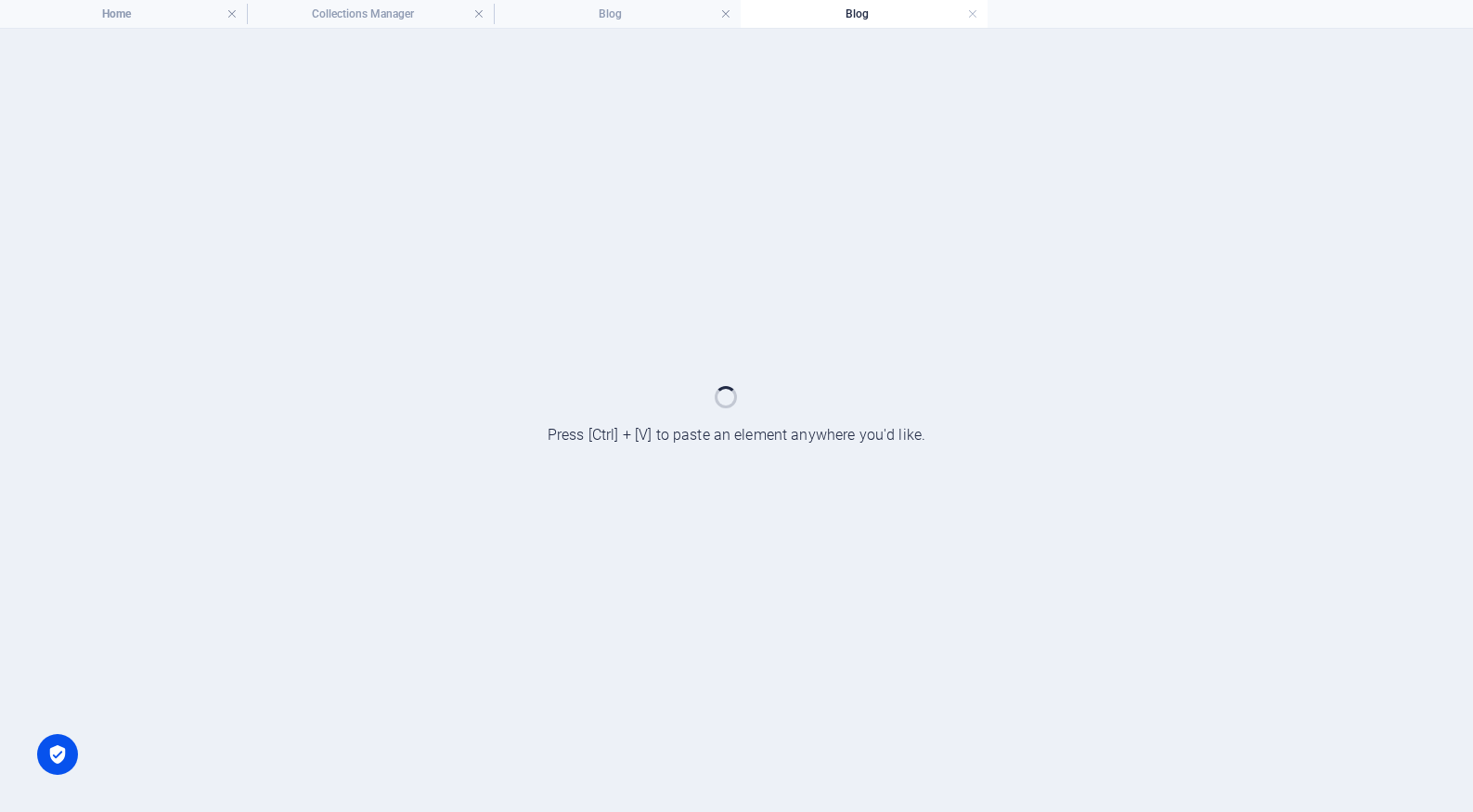 scroll, scrollTop: 0, scrollLeft: 0, axis: both 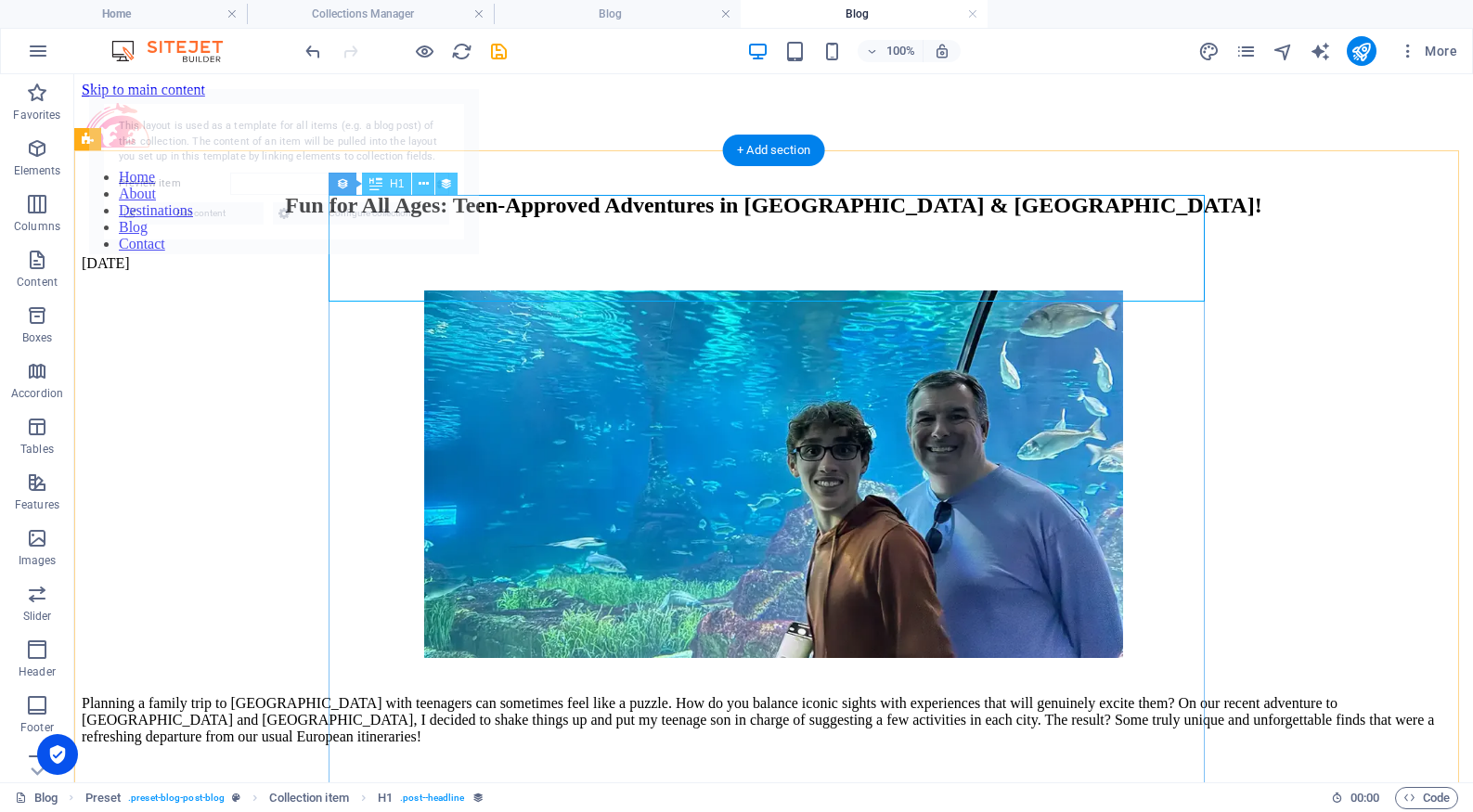 select on "6872770412097d7899000ad3" 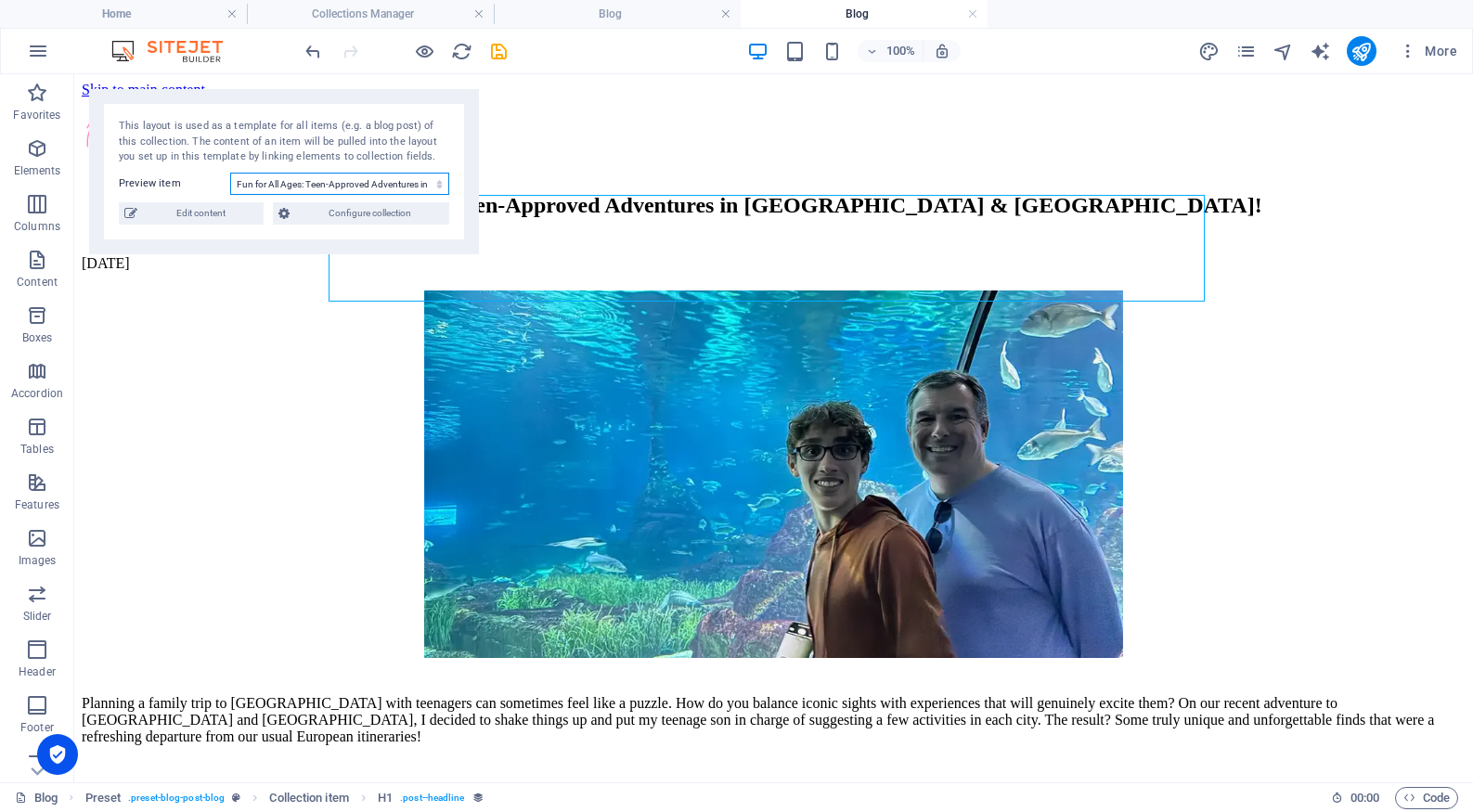 click on "Fun for All Ages: Teen-Approved Adventures in [GEOGRAPHIC_DATA] & [GEOGRAPHIC_DATA]! Navigating the World with Pride: A Guide to [DEMOGRAPHIC_DATA] Friendly Destinations Stress-Free Travel: Tips and Strategies for Managing Connecting Flights with Kids Welcome to All Together Getaways Discover the Sweet Side of [GEOGRAPHIC_DATA]: A Guide to Gelato for Families" at bounding box center (340, 184) 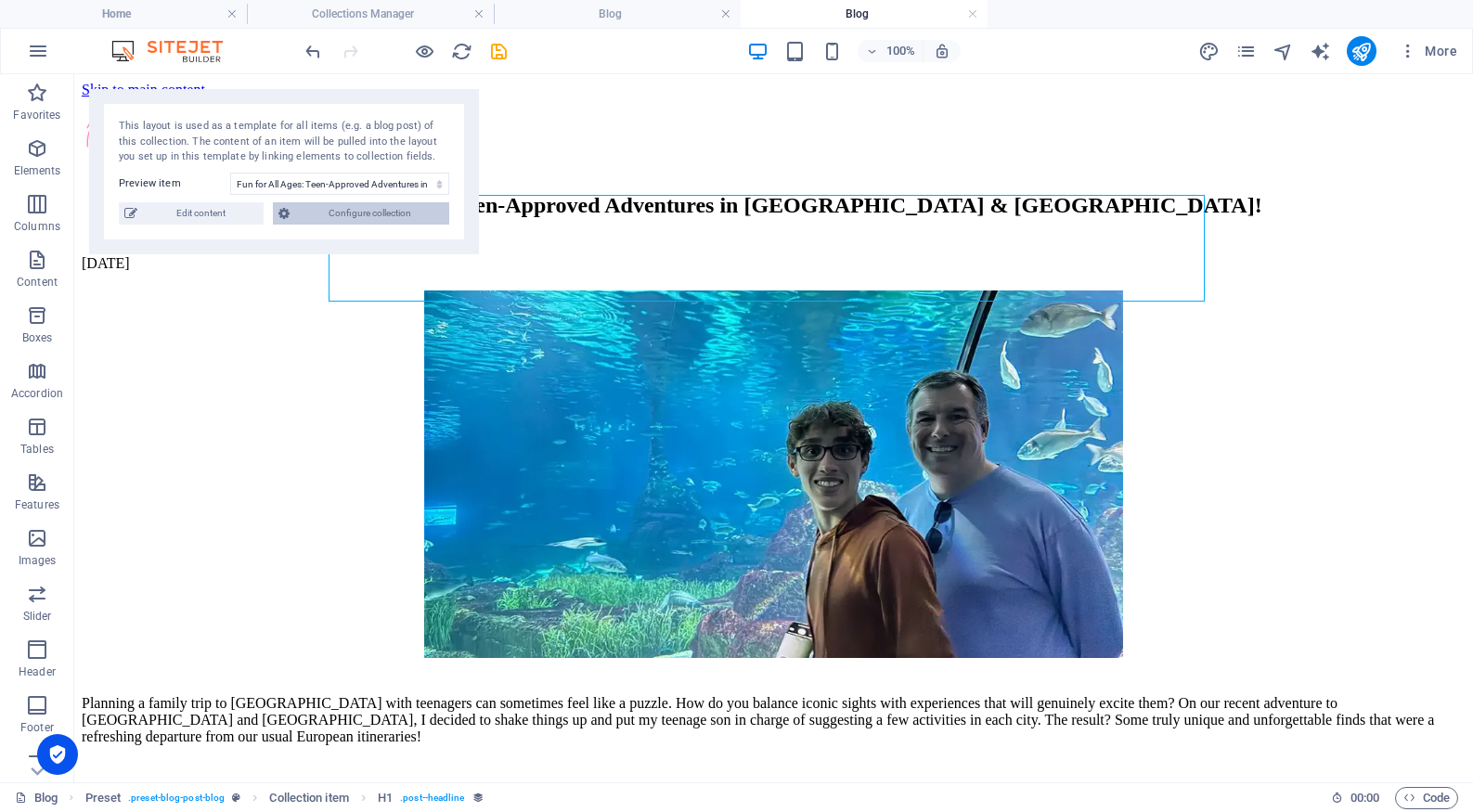 click on "Configure collection" at bounding box center (369, 213) 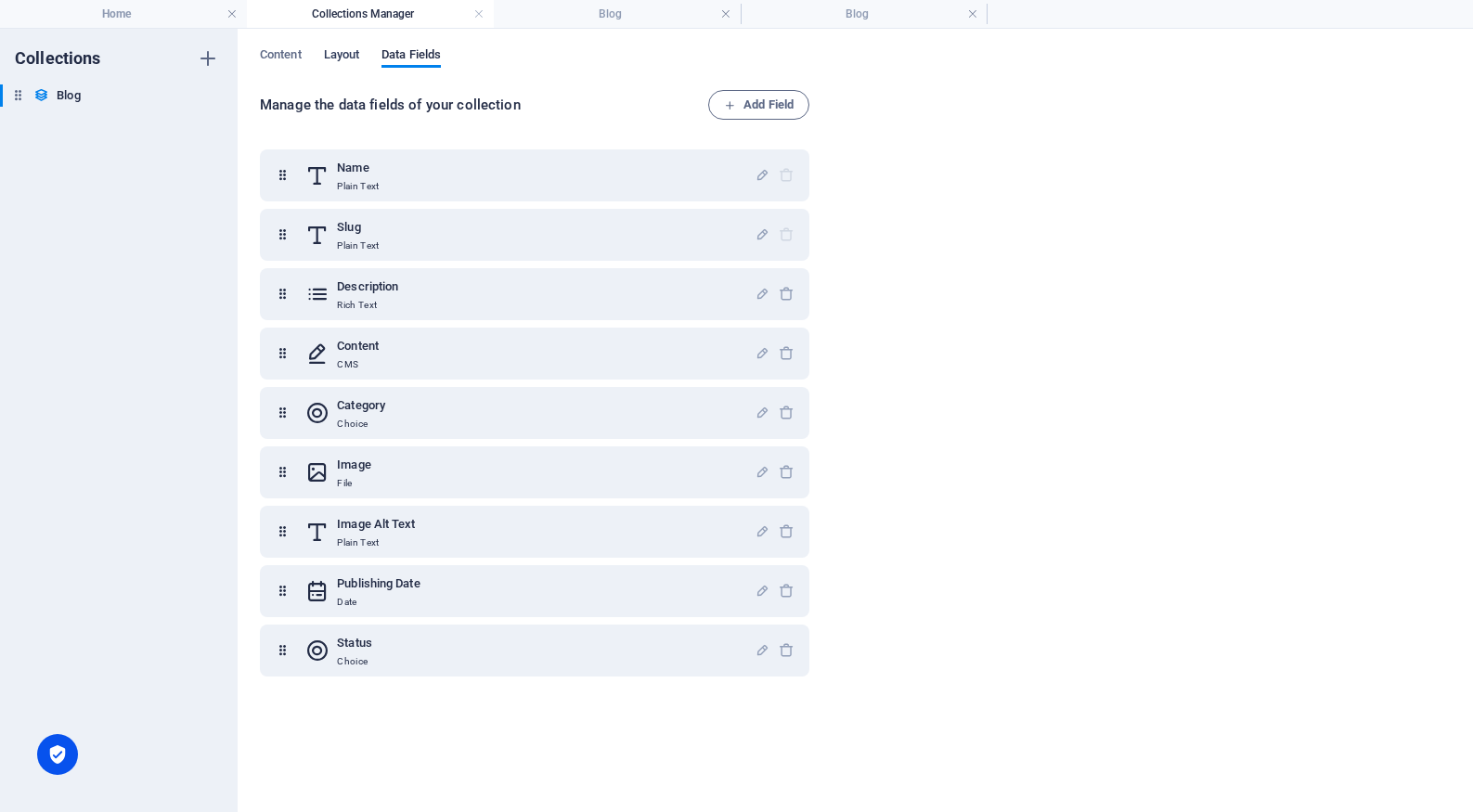 click on "Layout" at bounding box center (342, 57) 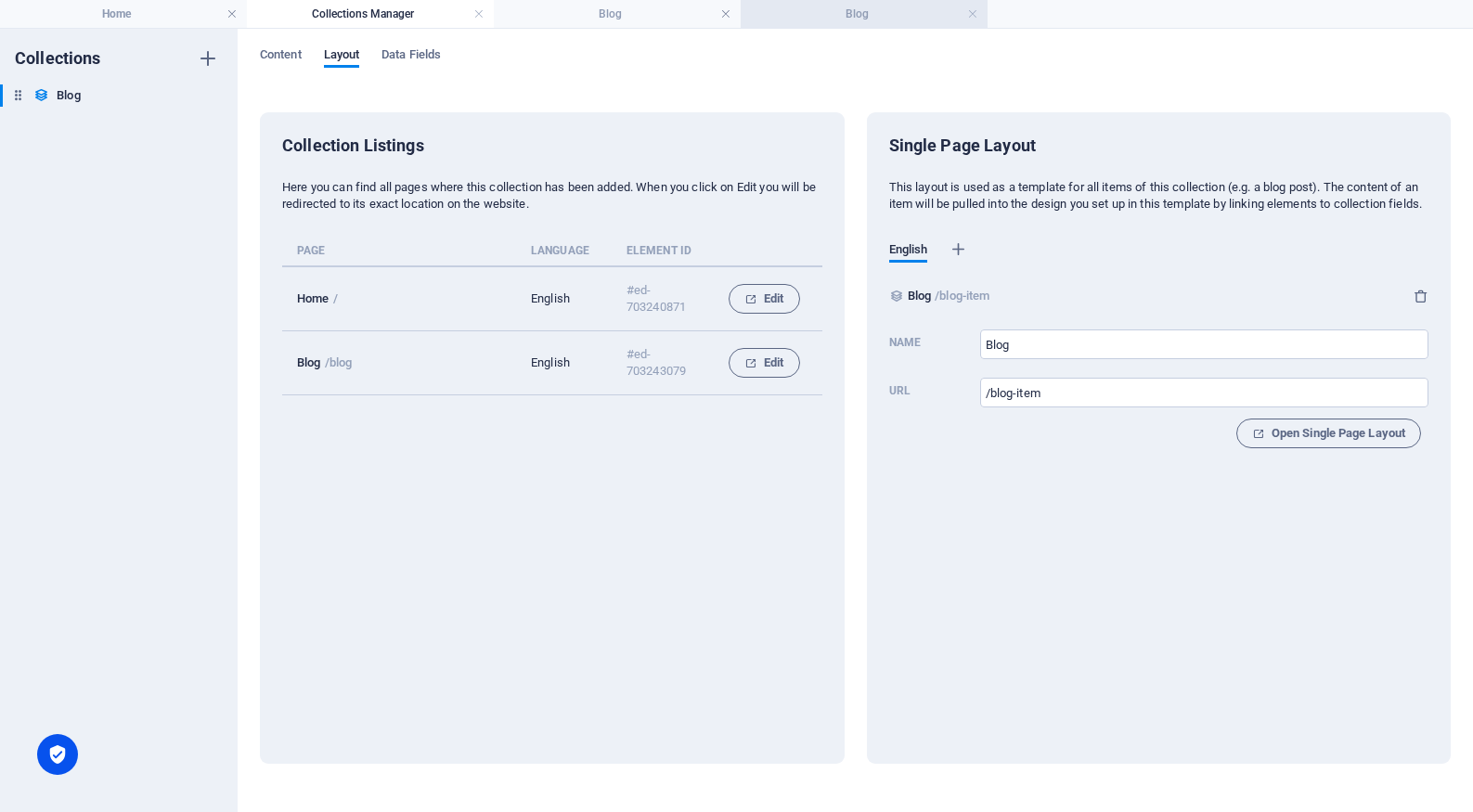 click on "Blog" at bounding box center (864, 14) 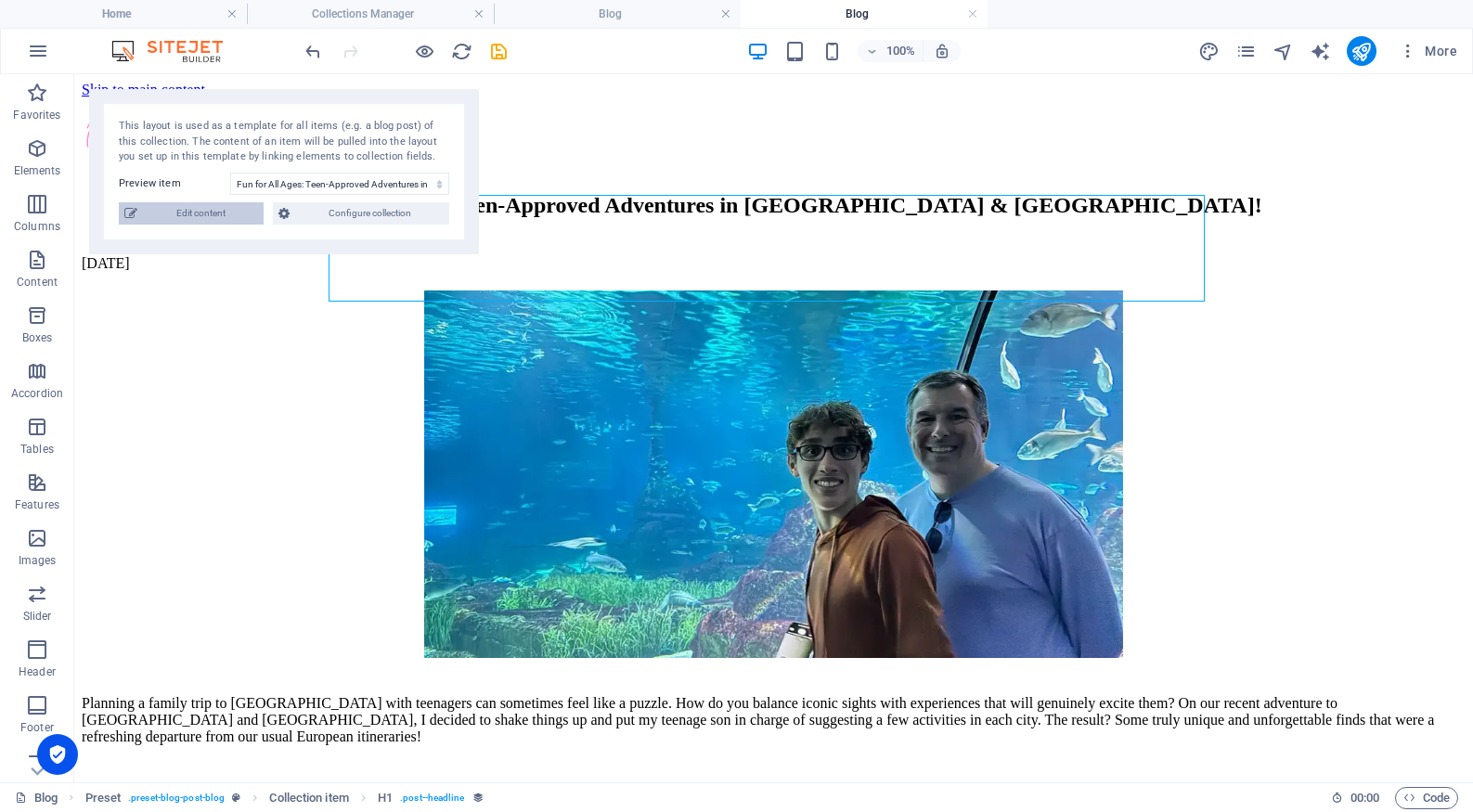 click on "Edit content" at bounding box center [200, 213] 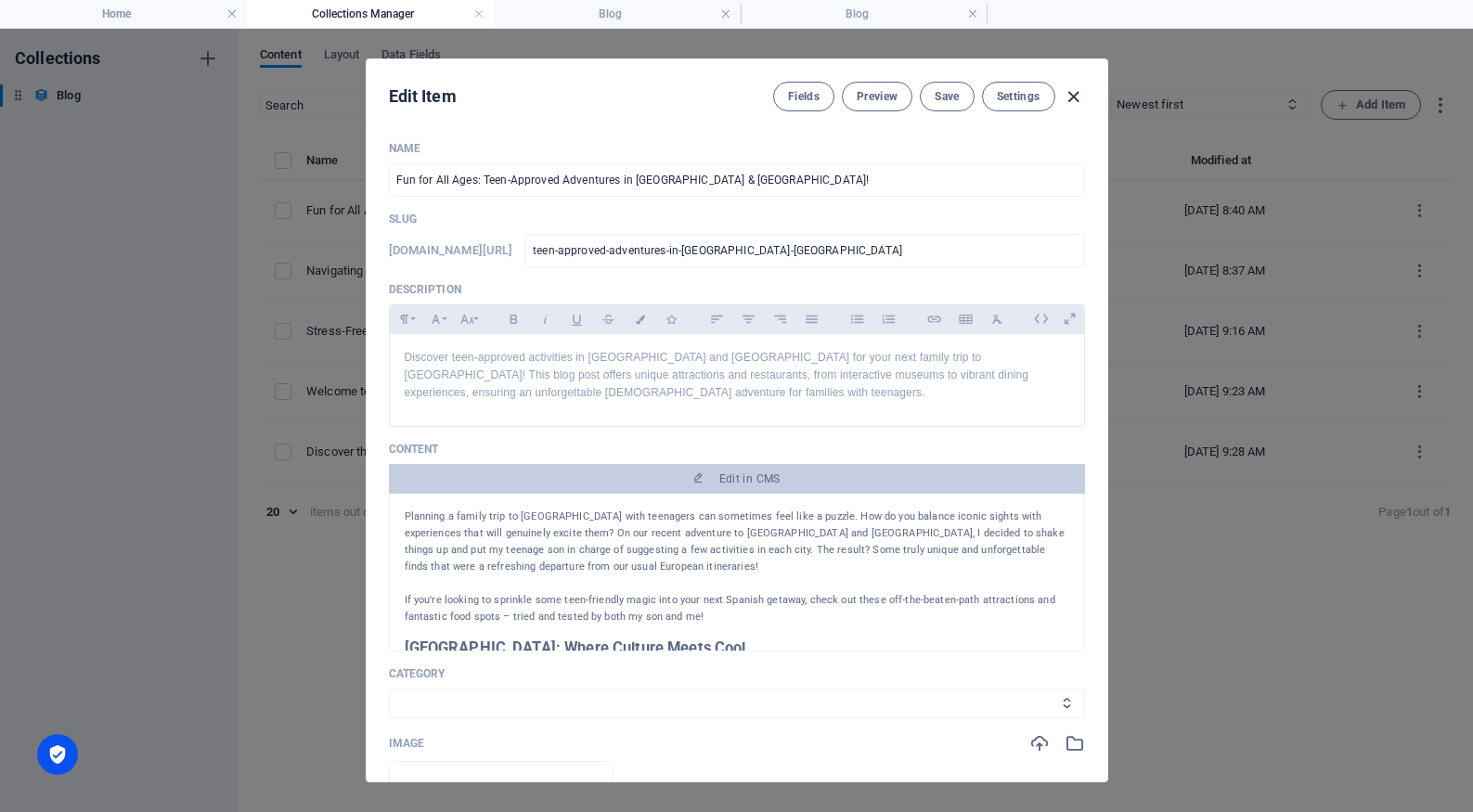 click at bounding box center (1073, 97) 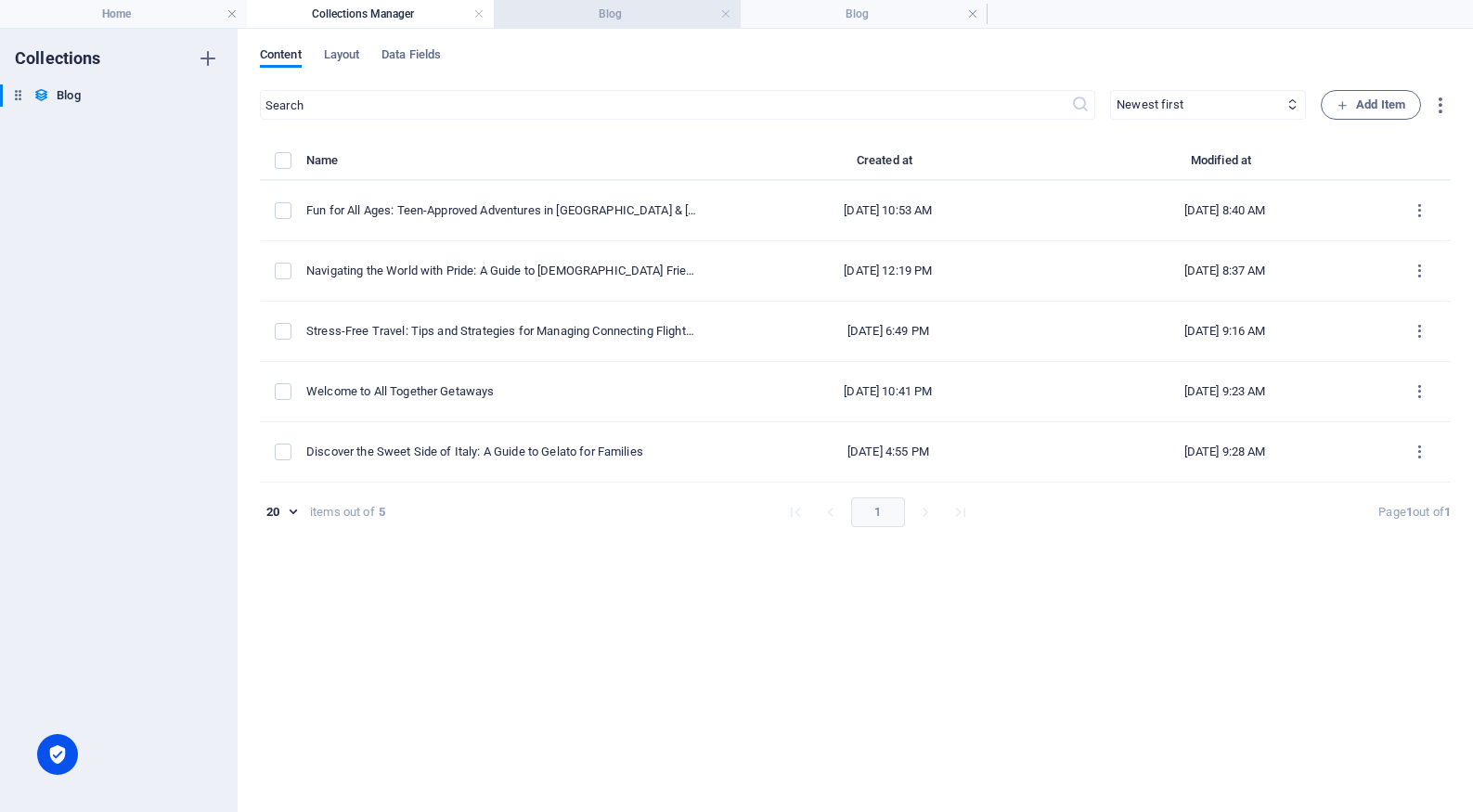 click on "Blog" at bounding box center (617, 14) 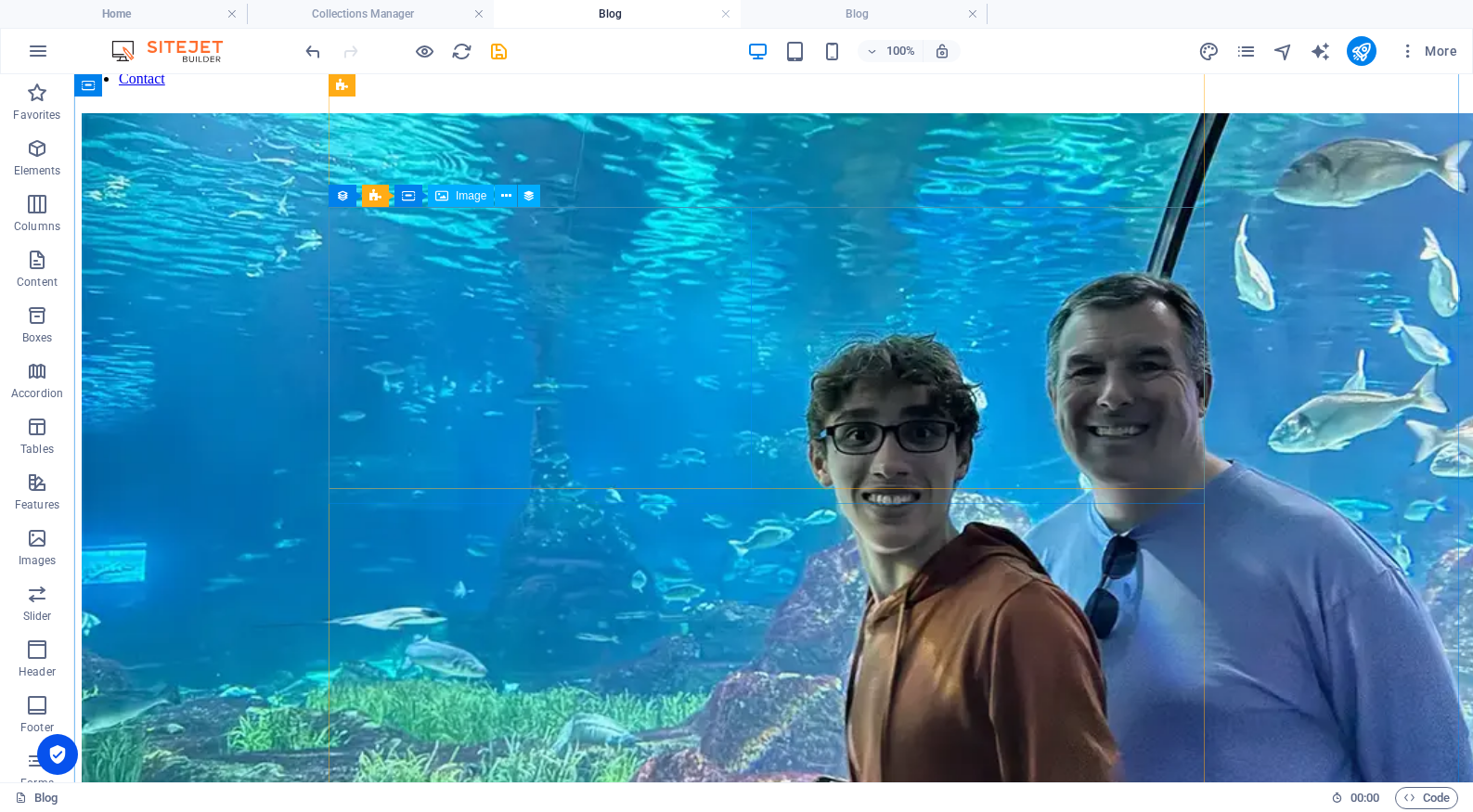 scroll, scrollTop: 0, scrollLeft: 0, axis: both 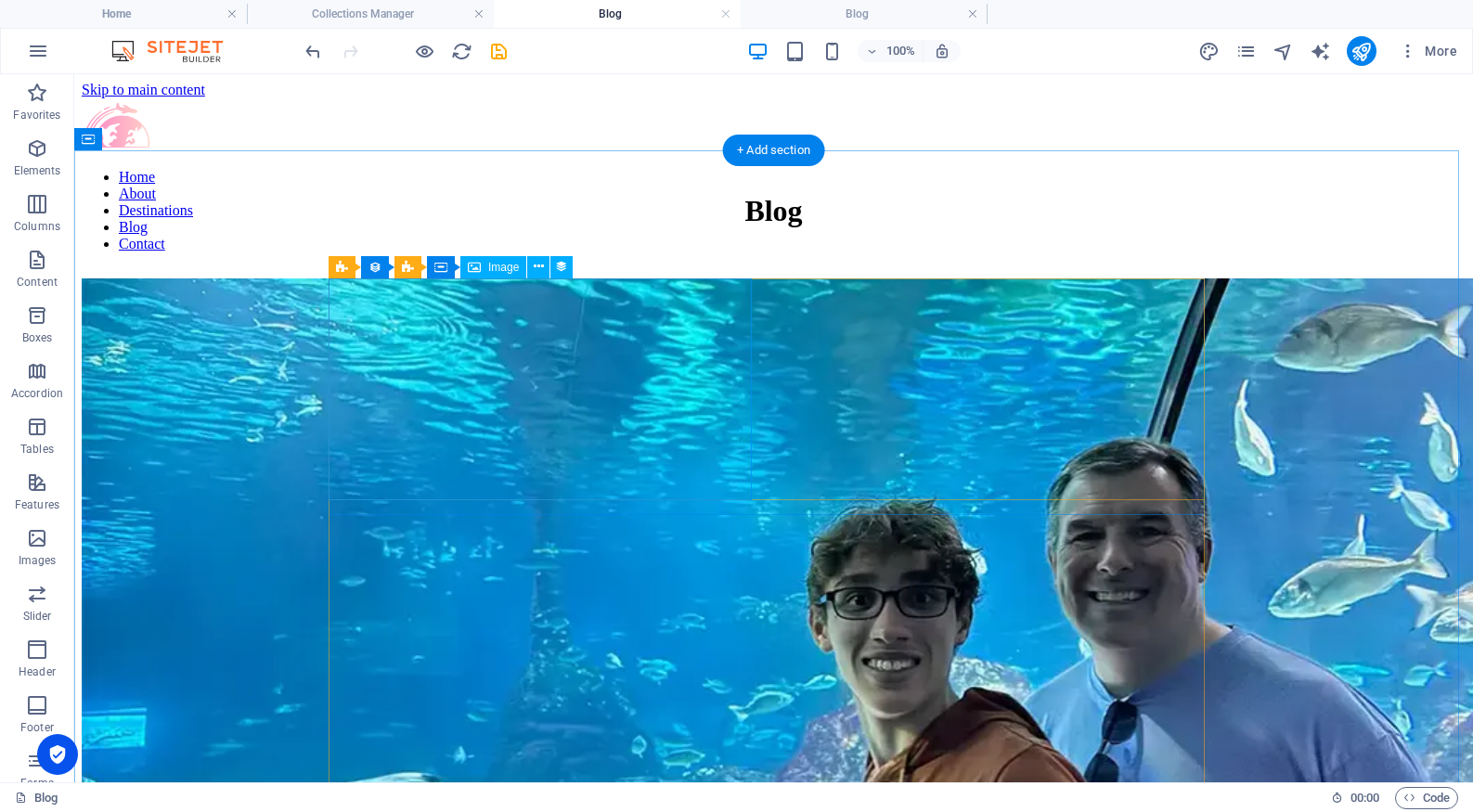 click at bounding box center [773, 648] 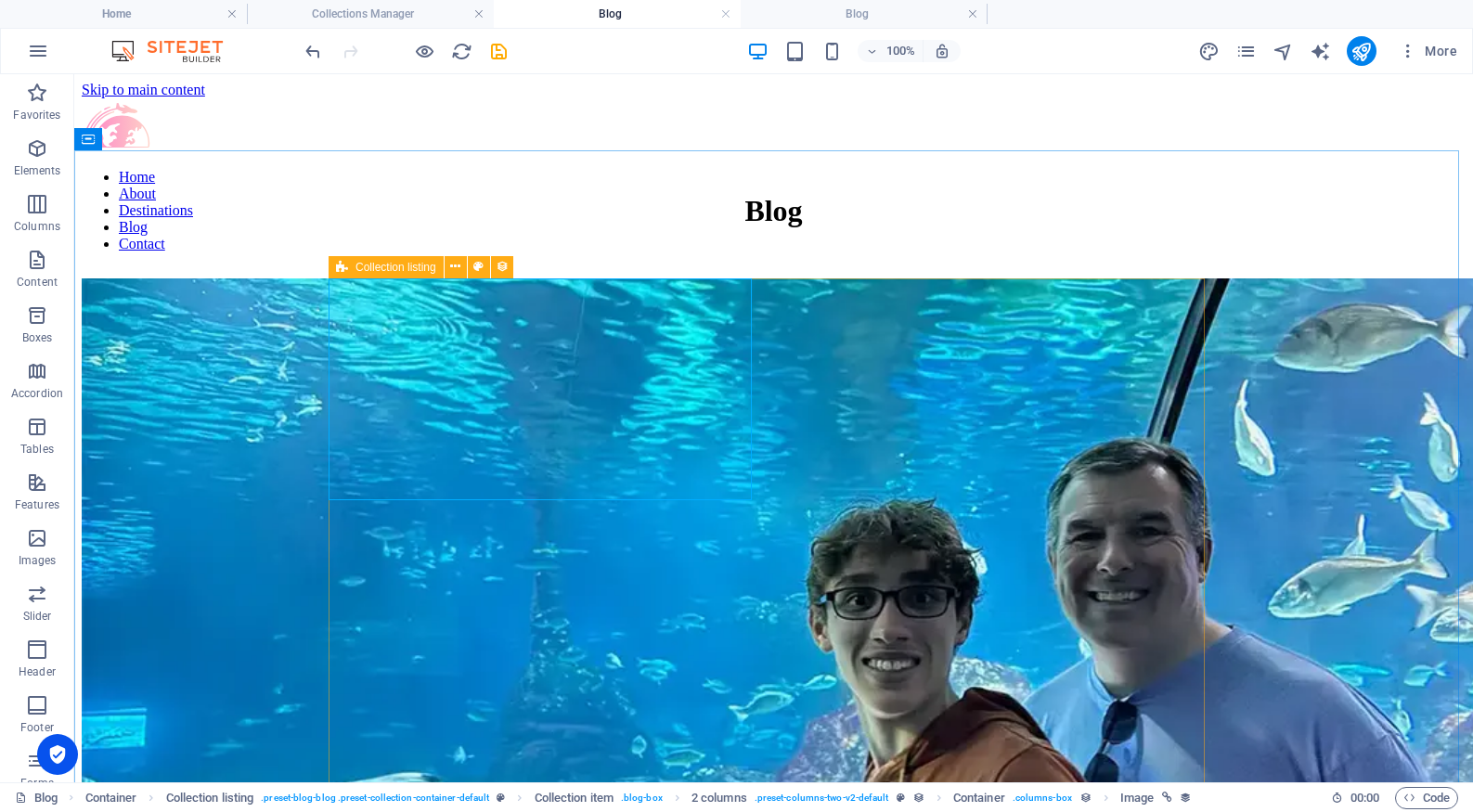 click at bounding box center (342, 267) 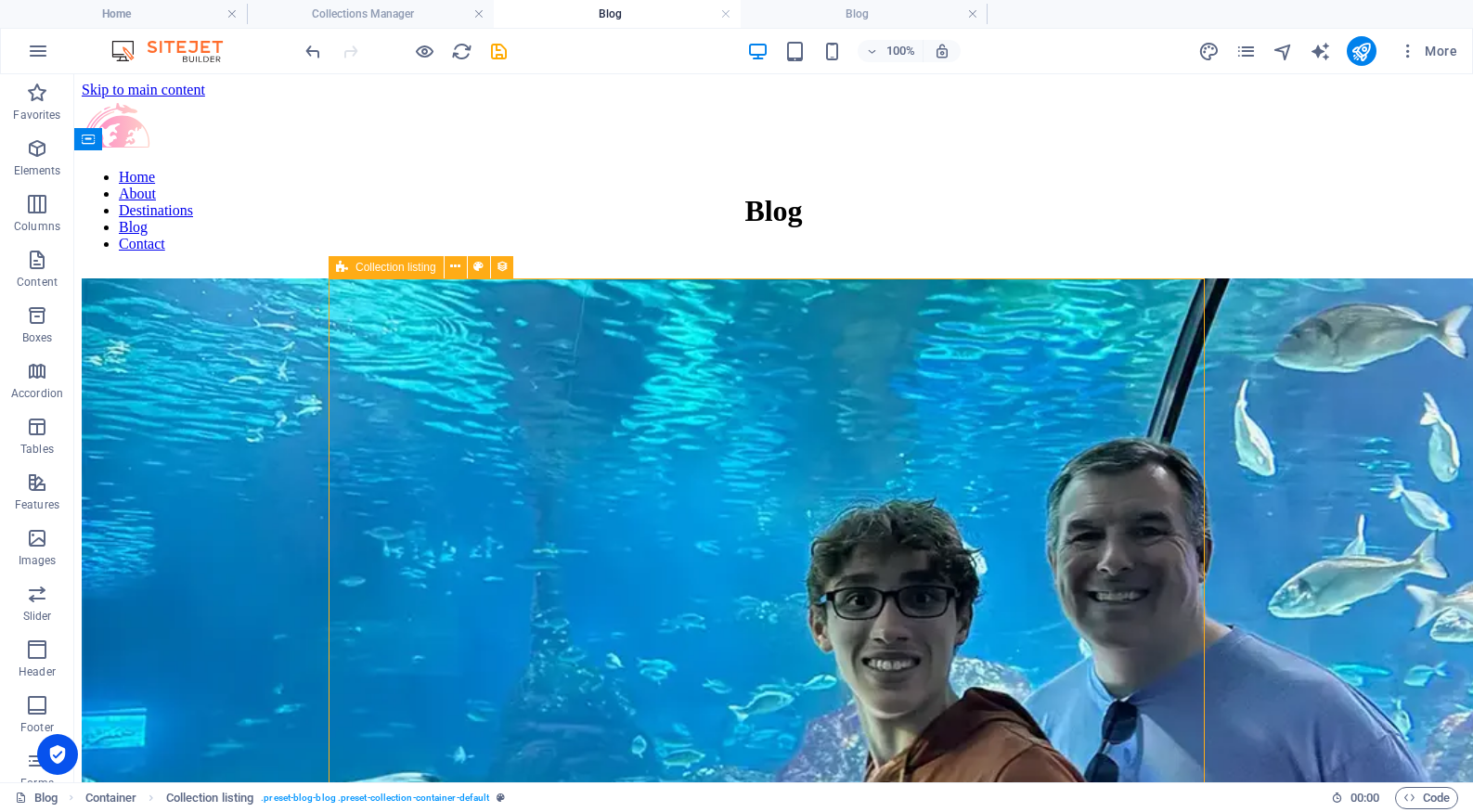 click at bounding box center (342, 267) 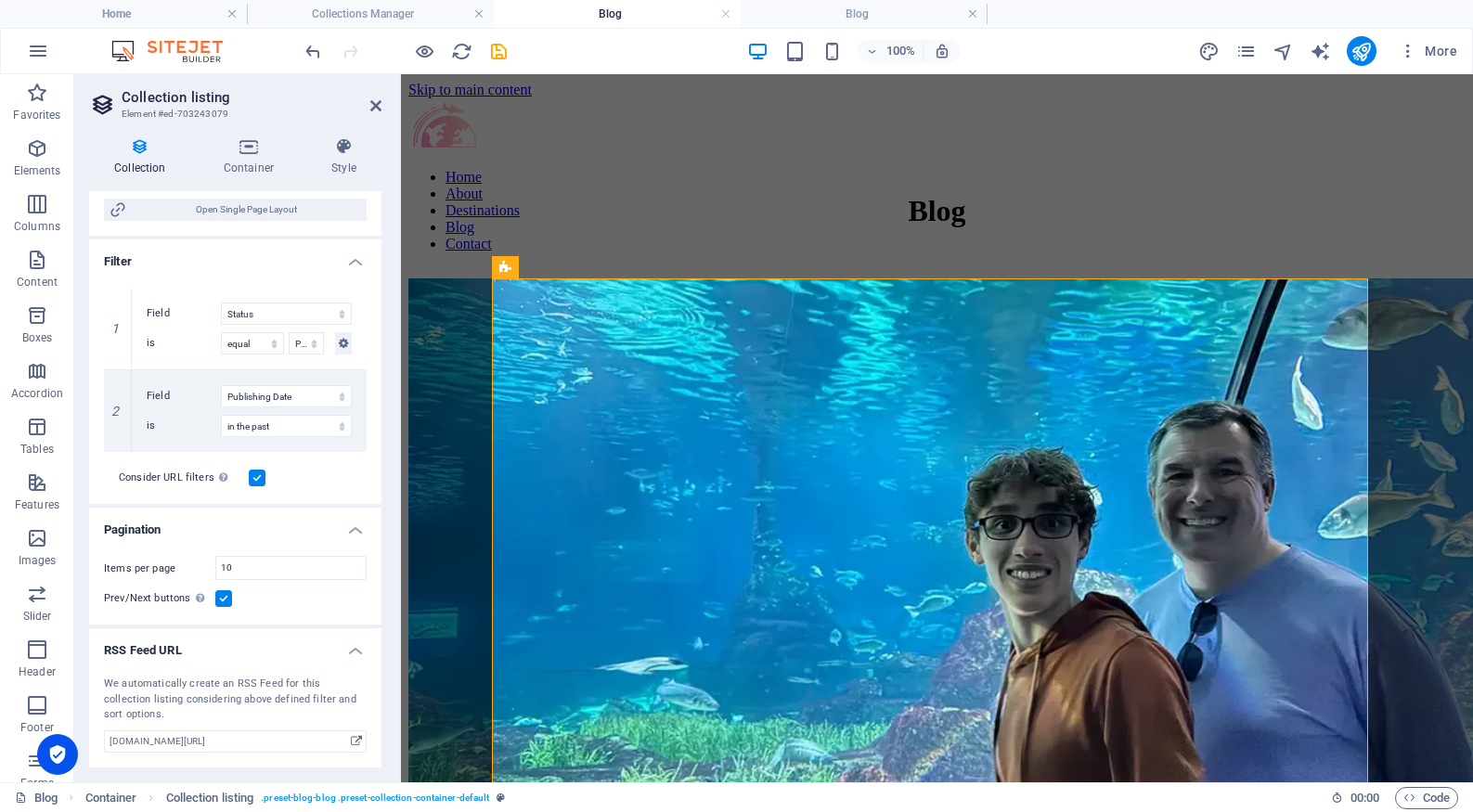 scroll, scrollTop: 0, scrollLeft: 0, axis: both 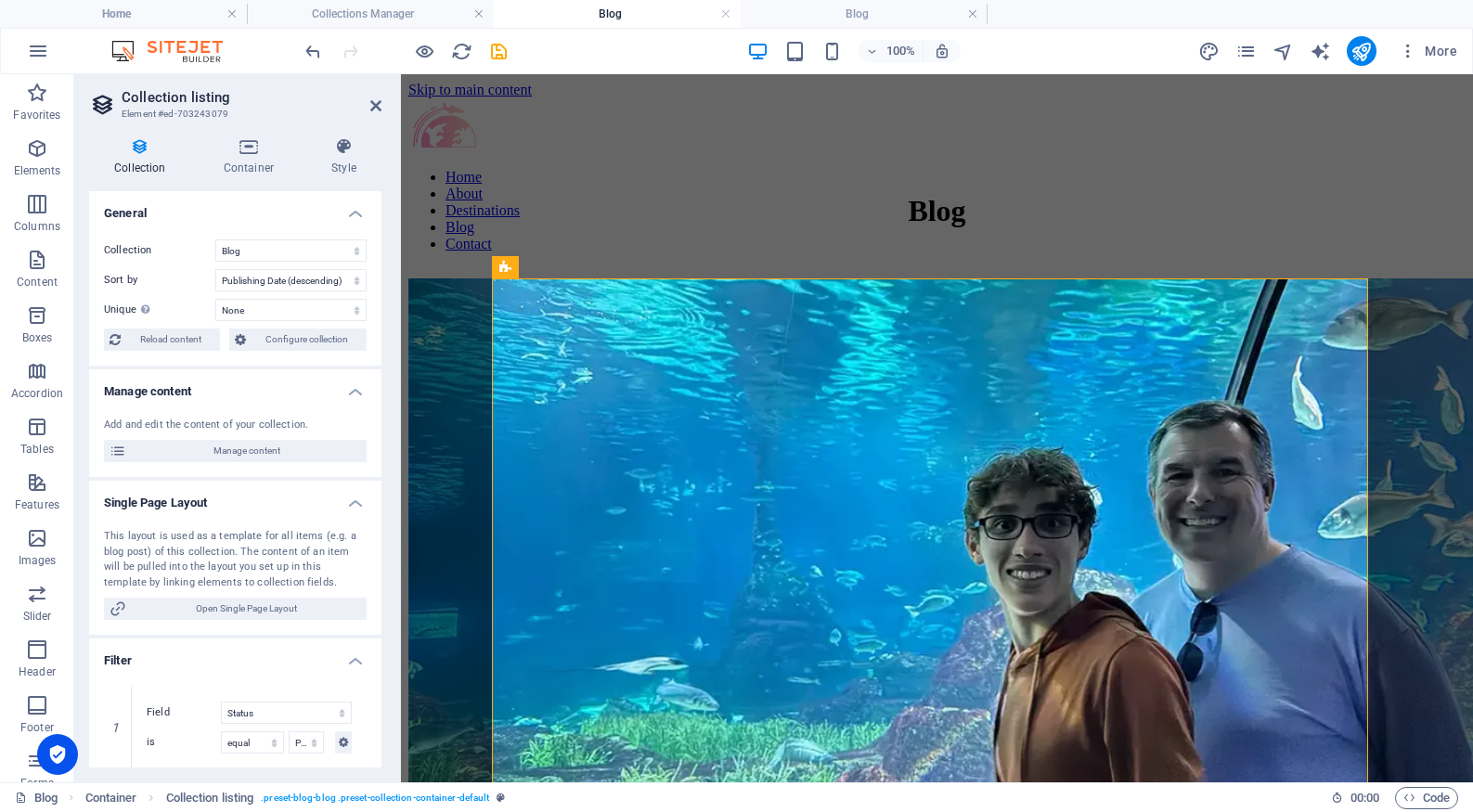 click on "Collection Container Style General Collection Blog Sort by Created at (ascending) Created at (descending) Updated at (ascending) Updated at (descending) Name (ascending) Name (descending) Slug (ascending) Slug (descending) Category (ascending) Category (descending) Image Alt Text (ascending) Image Alt Text (descending) Publishing Date (ascending) Publishing Date (descending) Status (ascending) Status (descending) Random Unique Display only unique values. Leave disabled if unclear. None Name Slug Description Content Category Image Image Alt Text Publishing Date Status Reload content Configure collection Please add a collection first Collections Manage content Add and edit the content of your collection. Manage content Single Page Layout This layout is used as a template for all items (e.g. a blog post) of this collection. The content of an item will be pulled into the layout you set up in this template by linking elements to collection fields. Open Single Page Layout Filter 1 Field Created at Name" at bounding box center (235, 452) 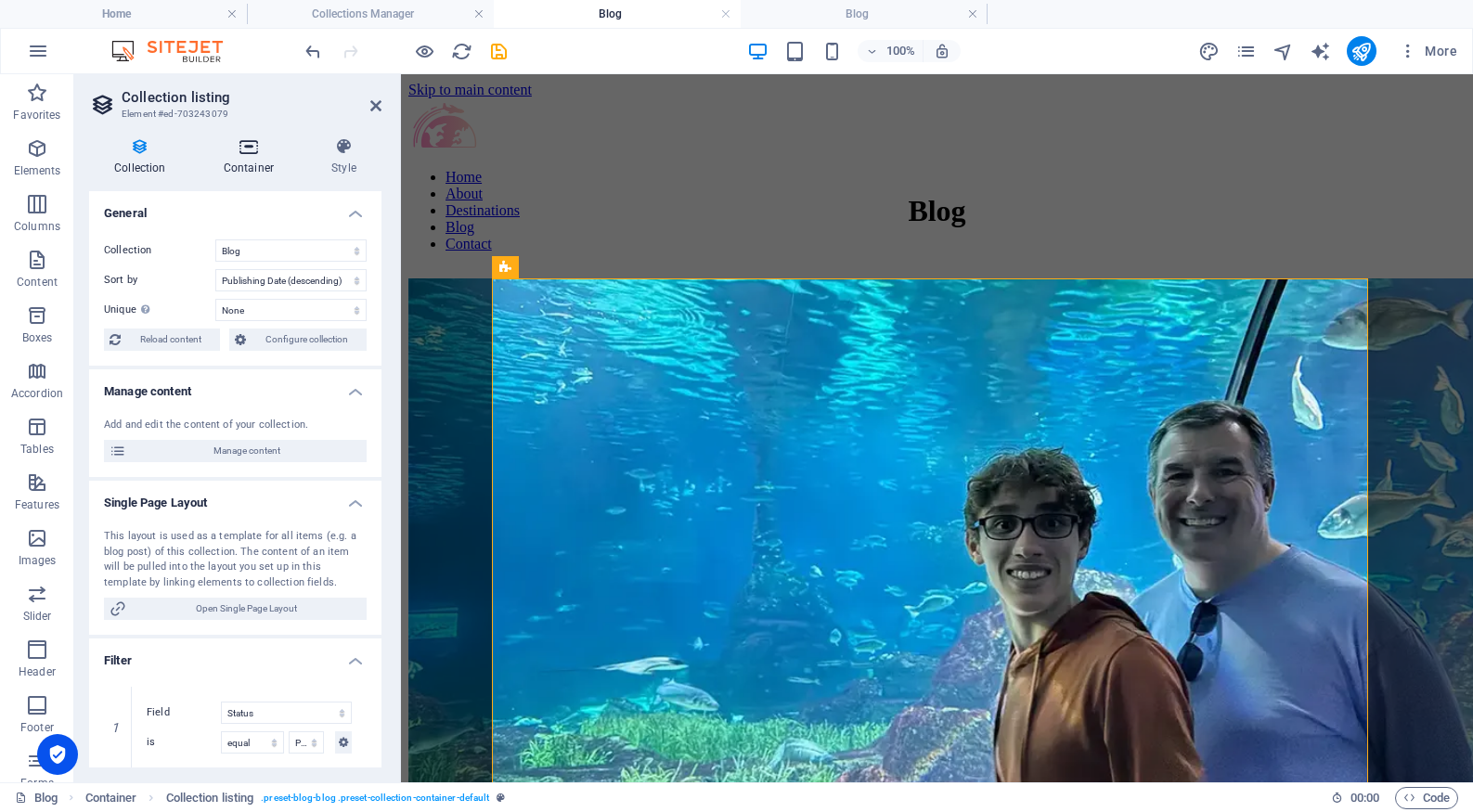 click at bounding box center (249, 147) 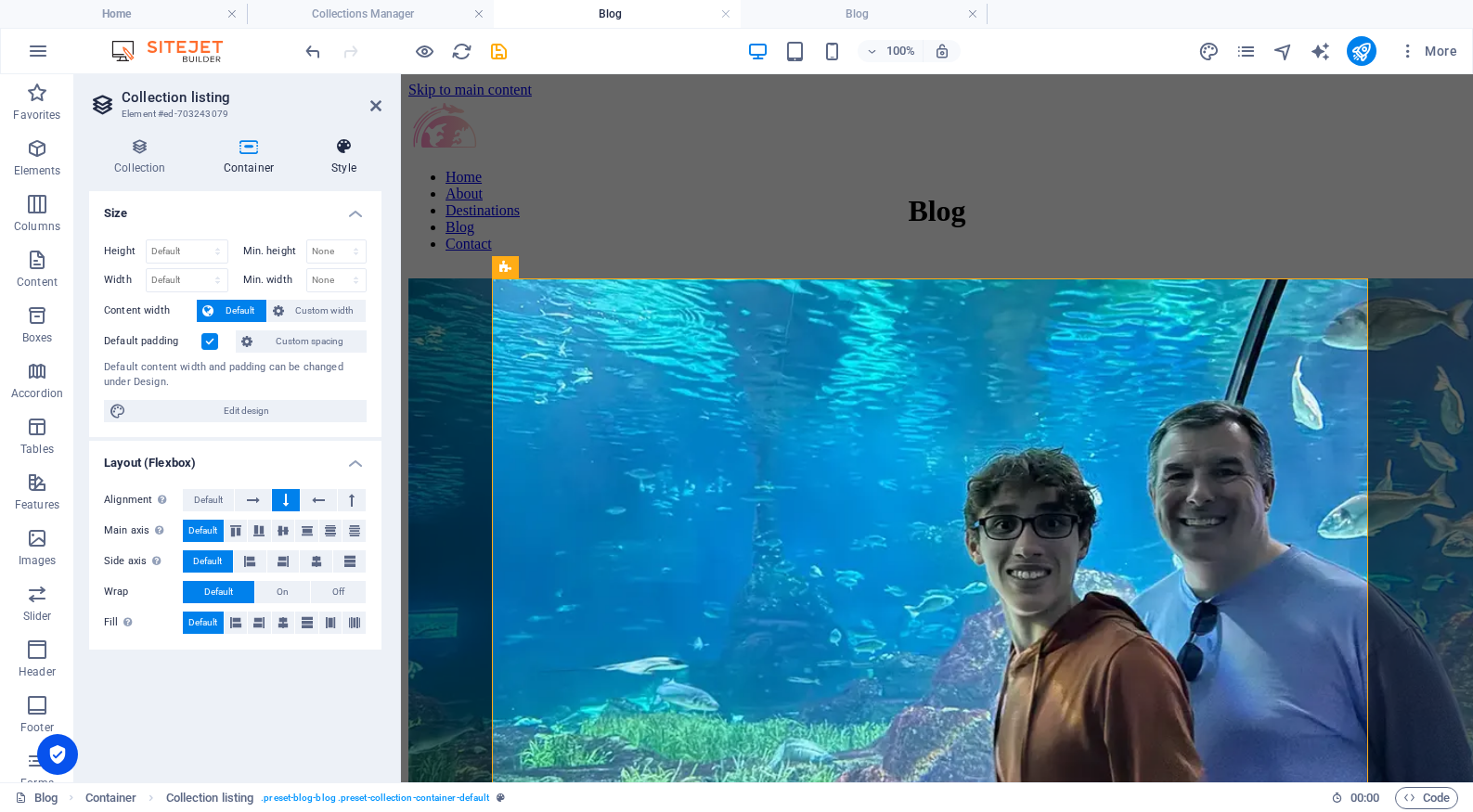 click at bounding box center (343, 147) 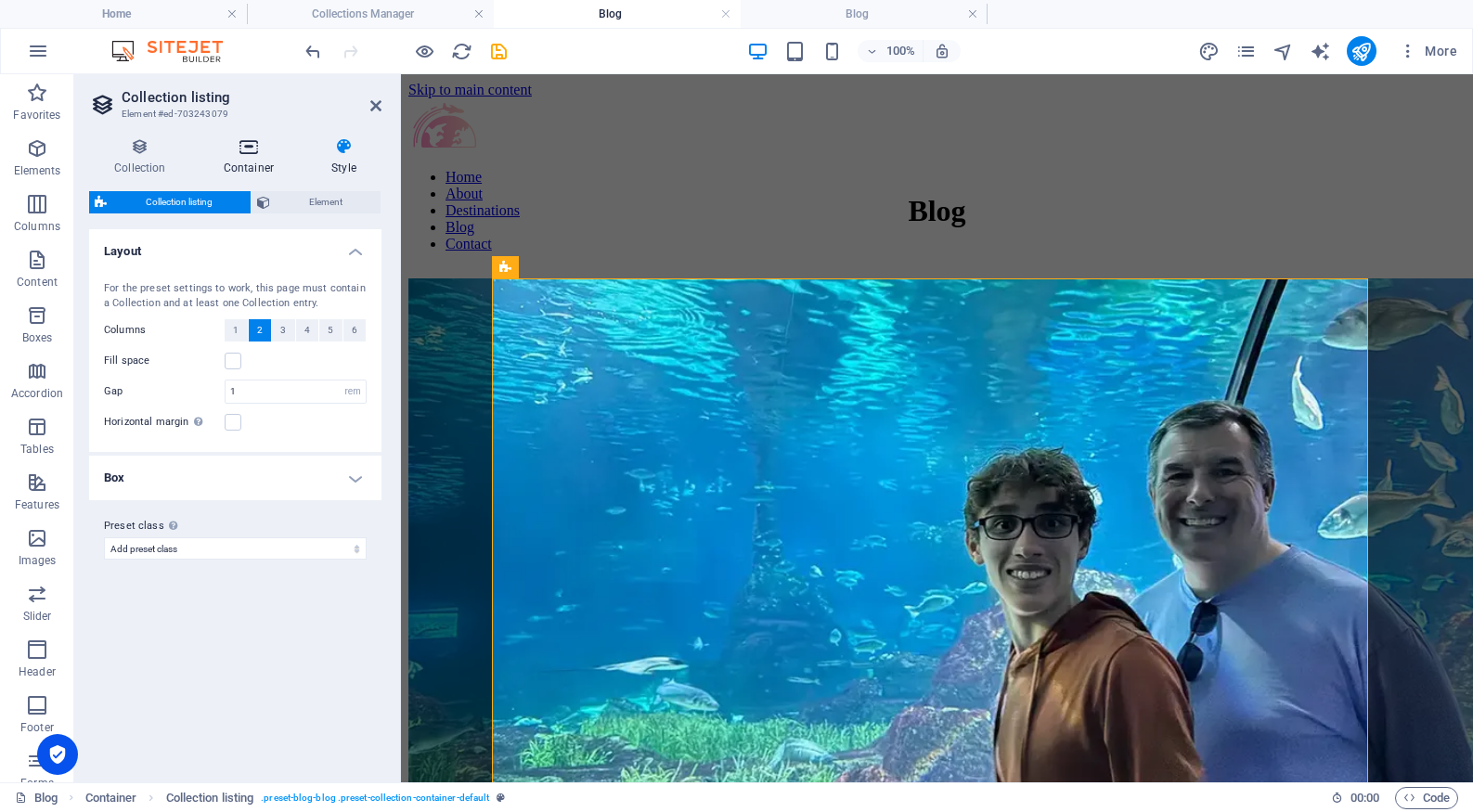 click at bounding box center (249, 147) 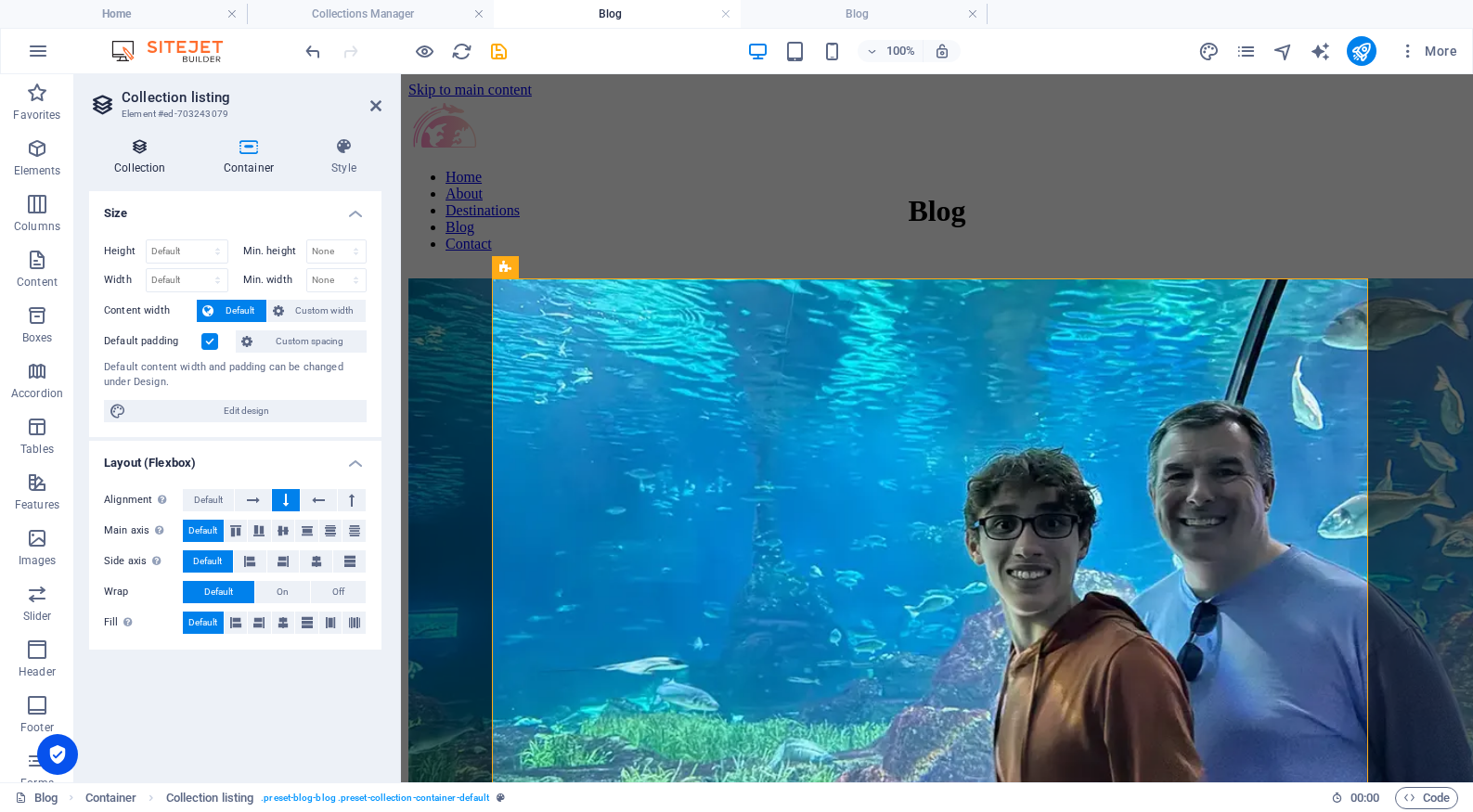 click on "Collection" at bounding box center [144, 157] 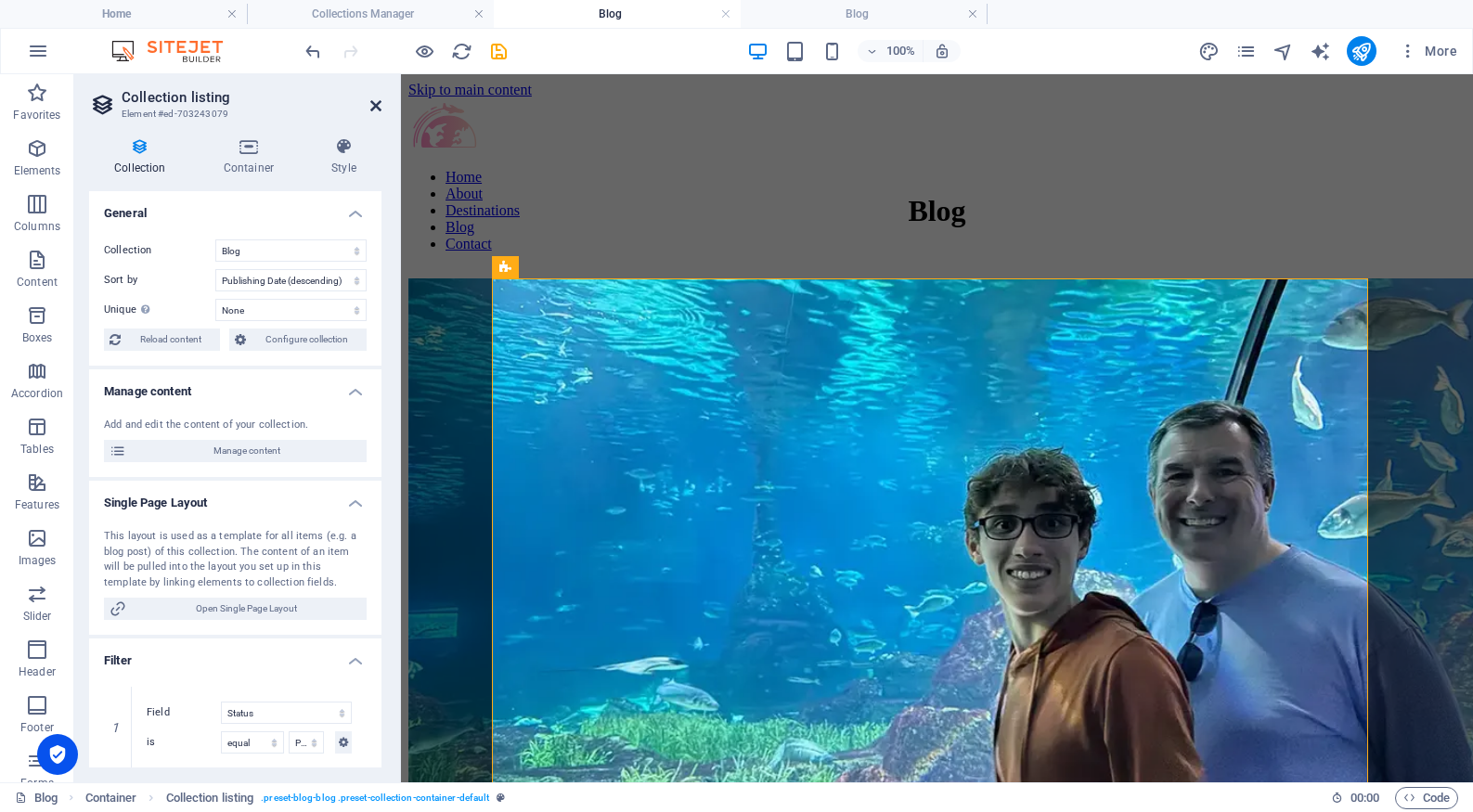 drag, startPoint x: 374, startPoint y: 108, endPoint x: 301, endPoint y: 33, distance: 104.661359 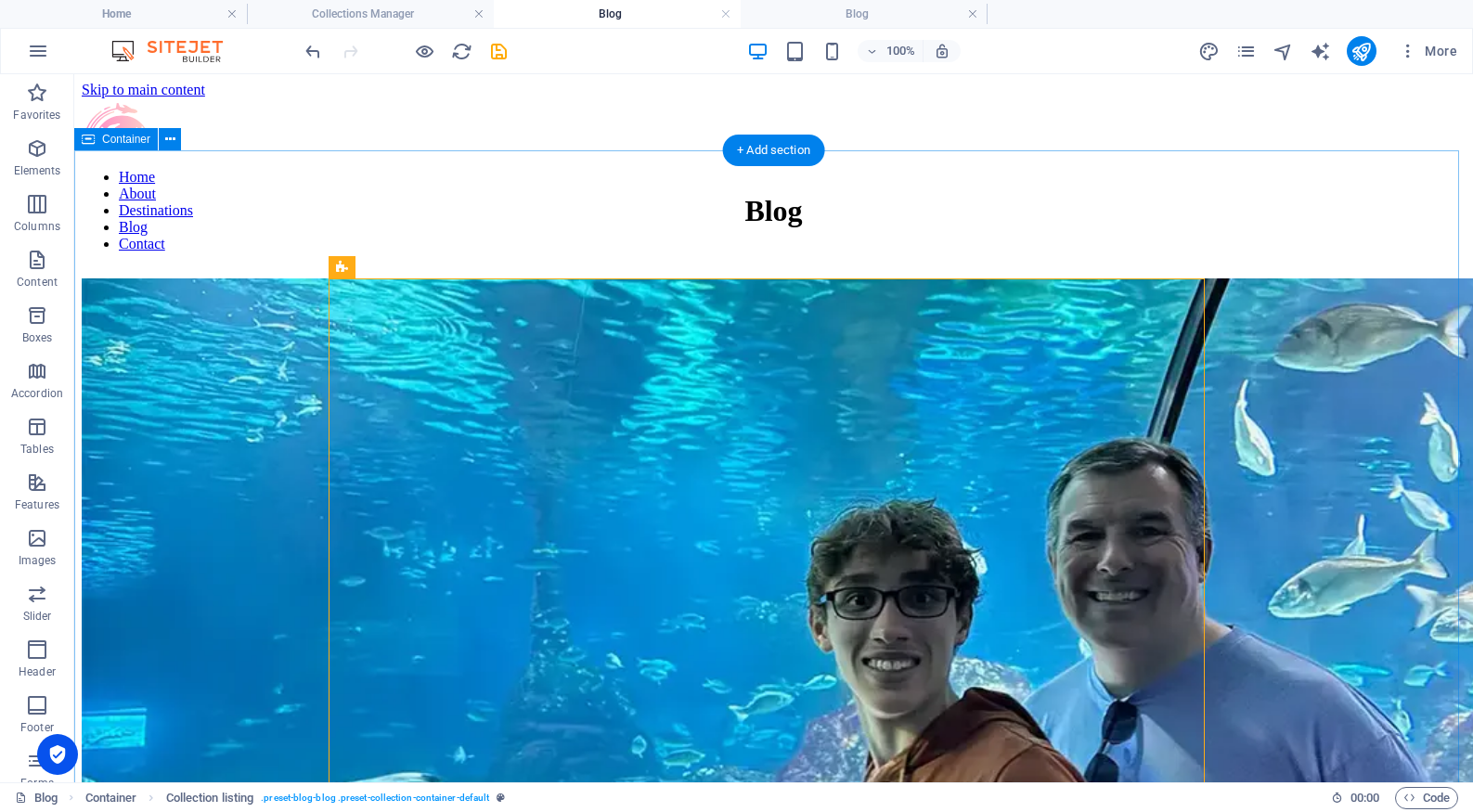 click on "Blog Fun for All Ages: Teen-Approved Adventures in [GEOGRAPHIC_DATA] & [GEOGRAPHIC_DATA]! [DATE] Discover teen-approved activities in [GEOGRAPHIC_DATA] and [GEOGRAPHIC_DATA] for your next family trip to [GEOGRAPHIC_DATA]! This blog post offers unique attractions and restaurants, from interactive museums to vibrant dining experiences, ensuring an unforgettable [DEMOGRAPHIC_DATA] adventure for families with teenagers. Navigating the World with Pride: A Guide to [DEMOGRAPHIC_DATA] Friendly Destinations [DATE] Explore top [DEMOGRAPHIC_DATA]-friendly destinations in [GEOGRAPHIC_DATA] and the [GEOGRAPHIC_DATA] with the 2025 Spartacus [DEMOGRAPHIC_DATA] Travel Index. Get destination suggestions for [DEMOGRAPHIC_DATA] families and plan your next inclusive adventure with confidence. Stress-Free Travel: Tips and Strategies for Managing Connecting Flights with Kids [DATE] Discover expert tips for managing connecting flights with kids, from packing smart to booking strategically. Make family travel stress-free and enjoyable! Discover the Sweet Side of Italy: A Guide to Gelato for Families [DATE] [DATE]  previous" at bounding box center [773, 2808] 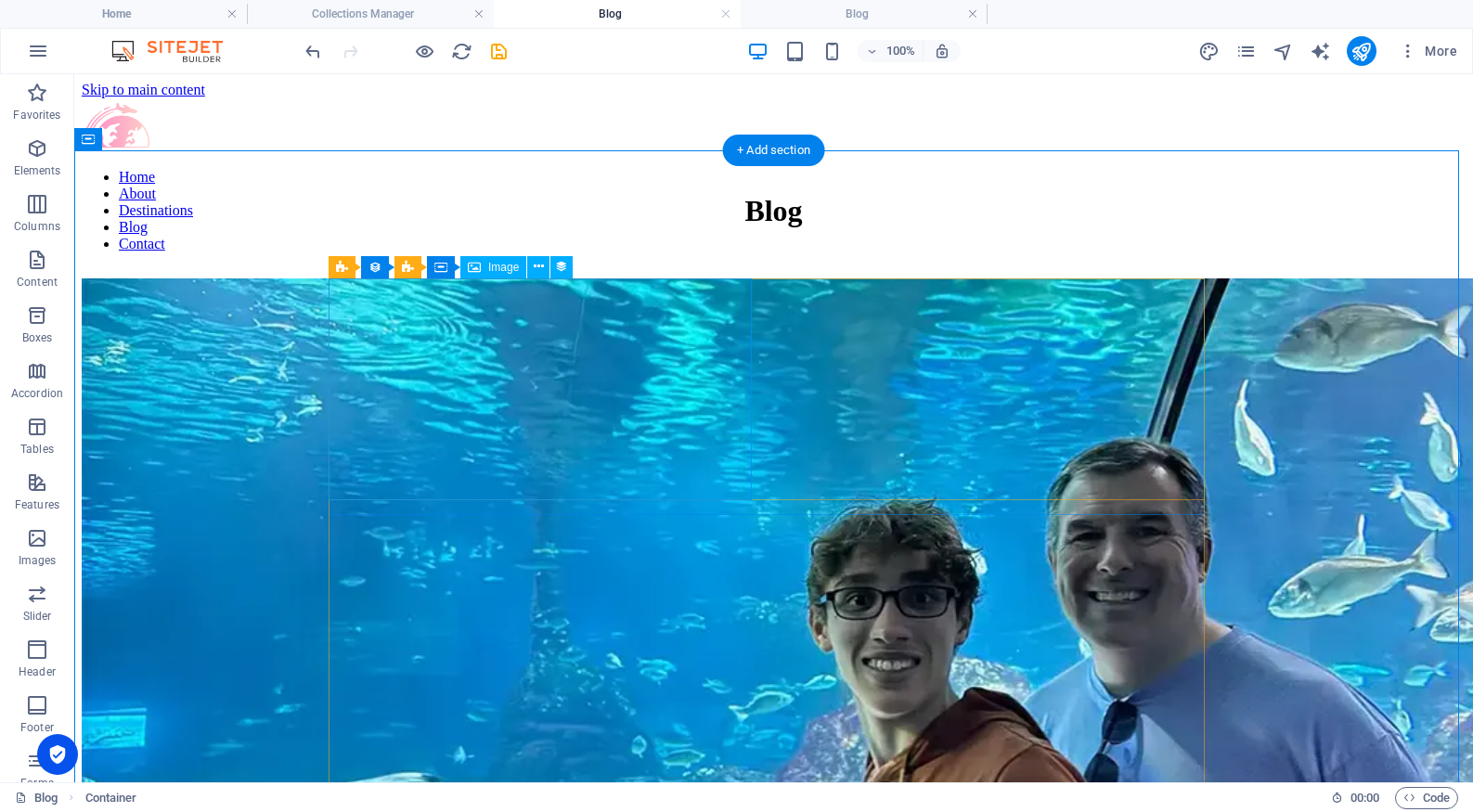 click at bounding box center [773, 648] 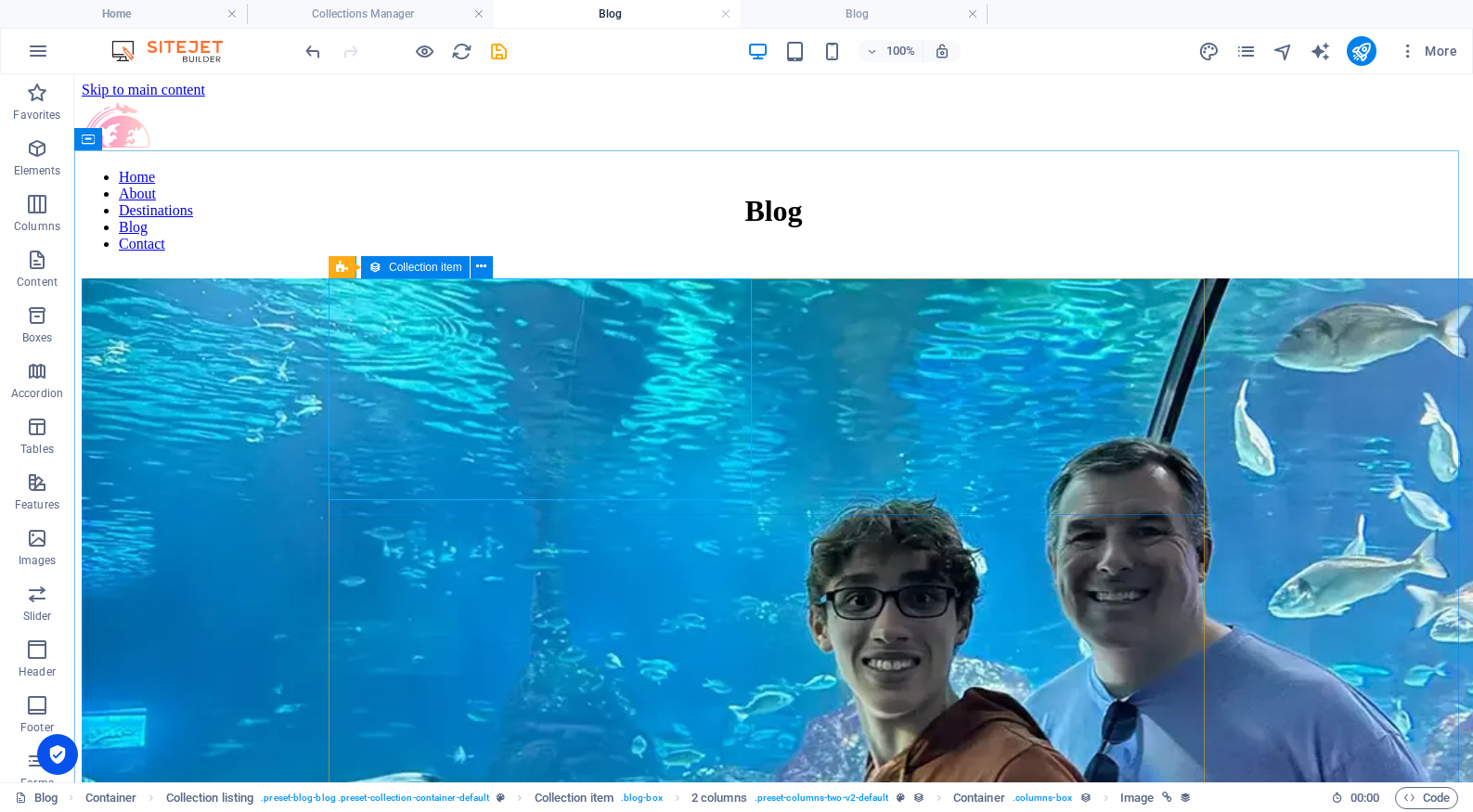 click on "Collection item" at bounding box center (425, 267) 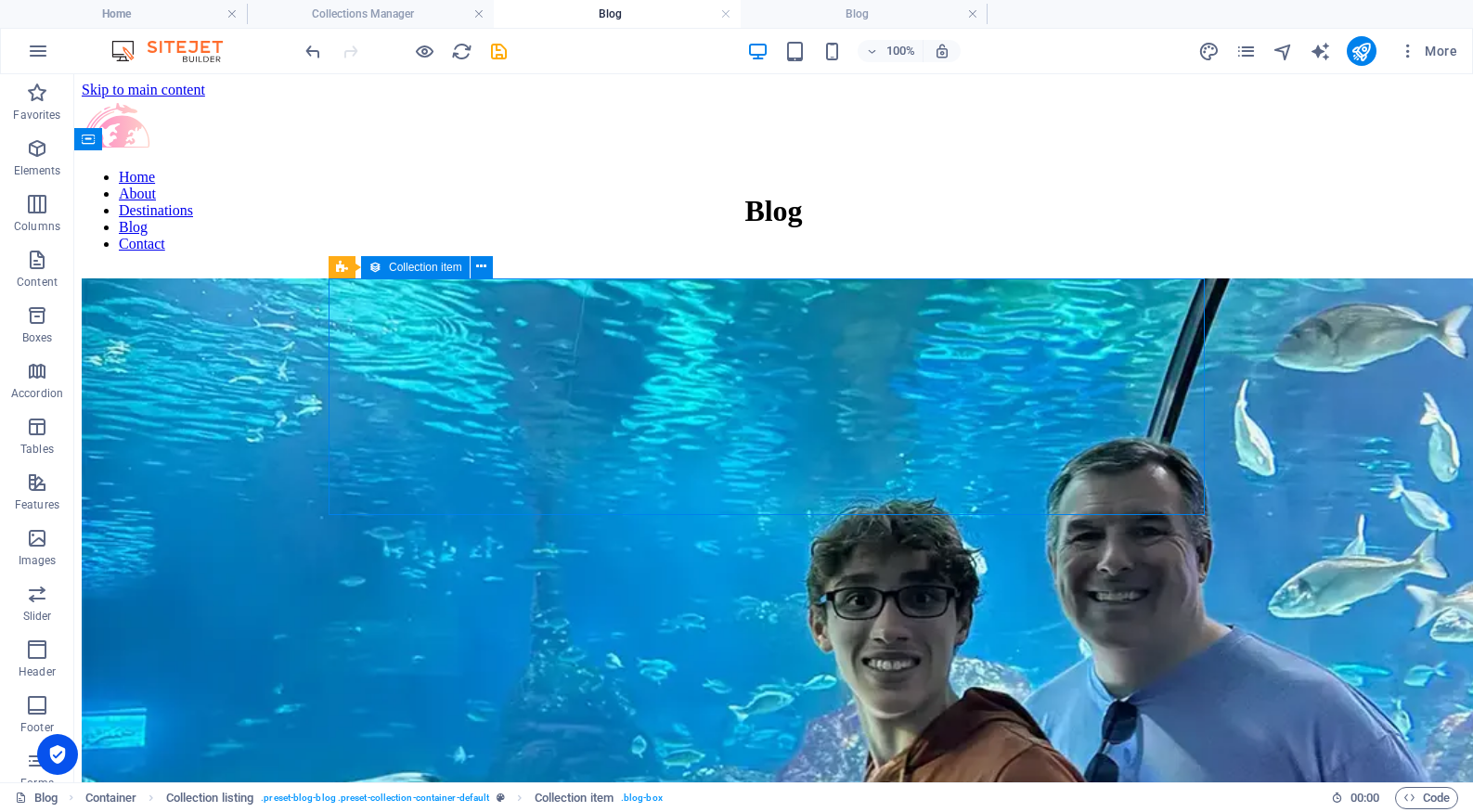 click on "Collection item" at bounding box center [425, 267] 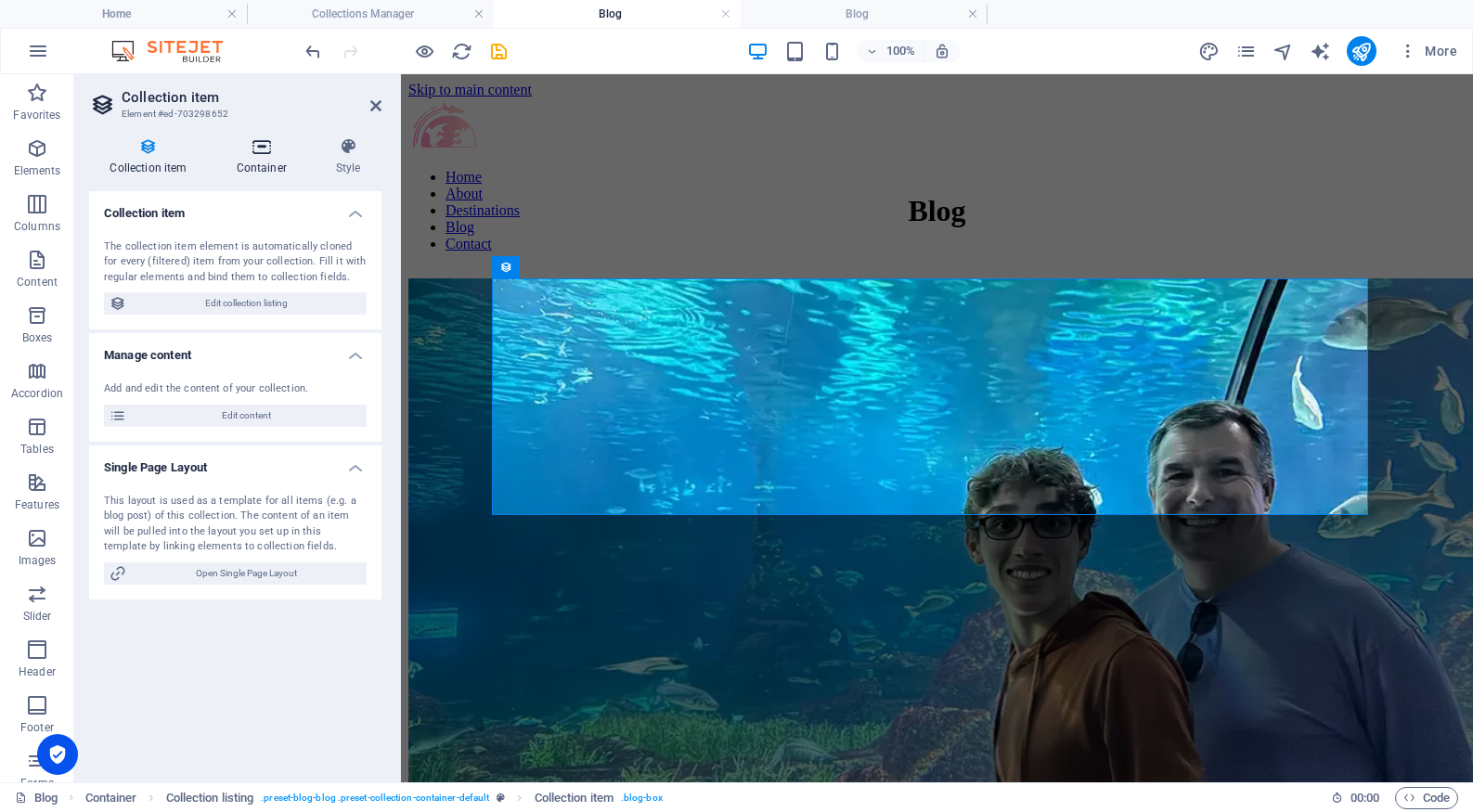 click at bounding box center (261, 147) 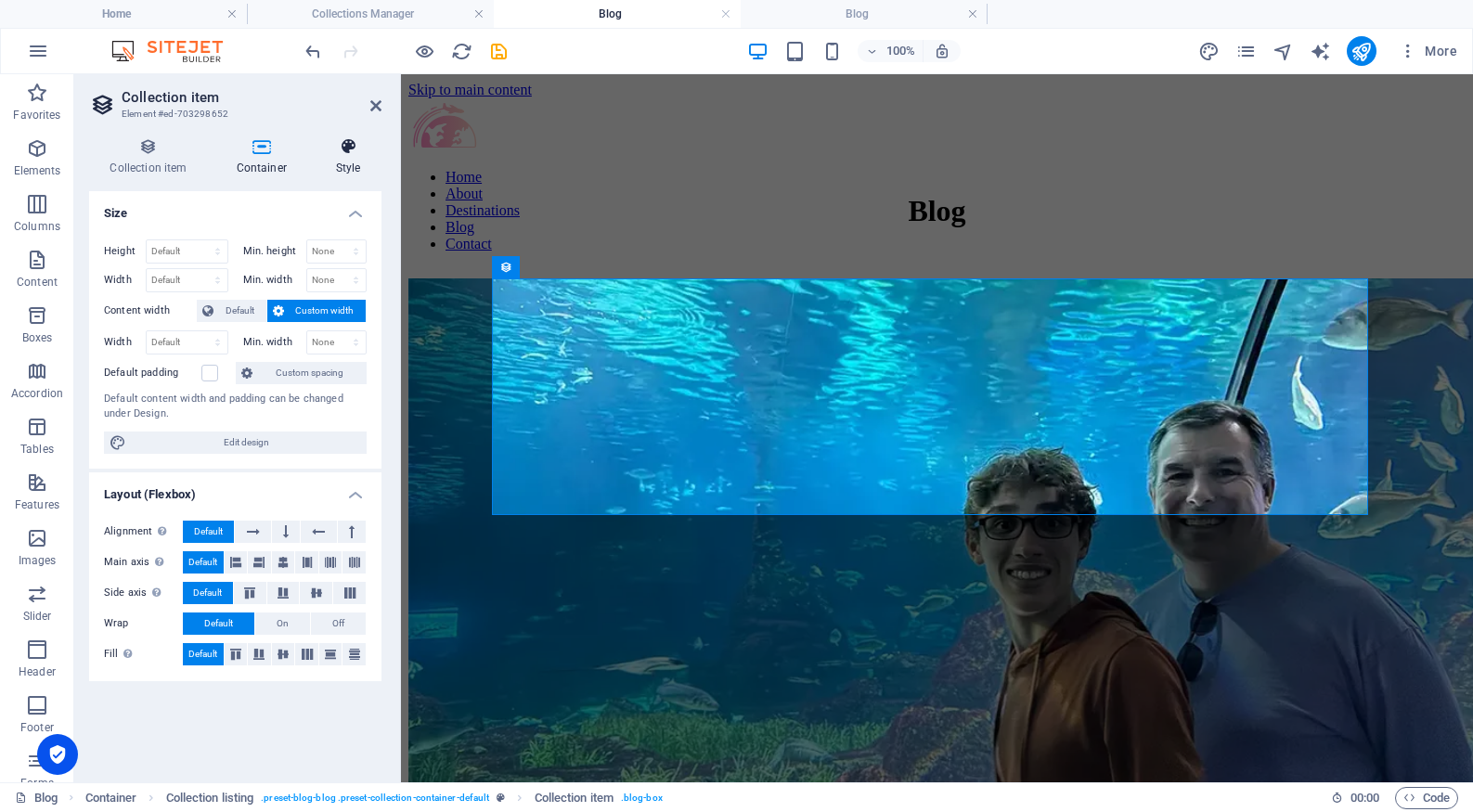 click at bounding box center (348, 147) 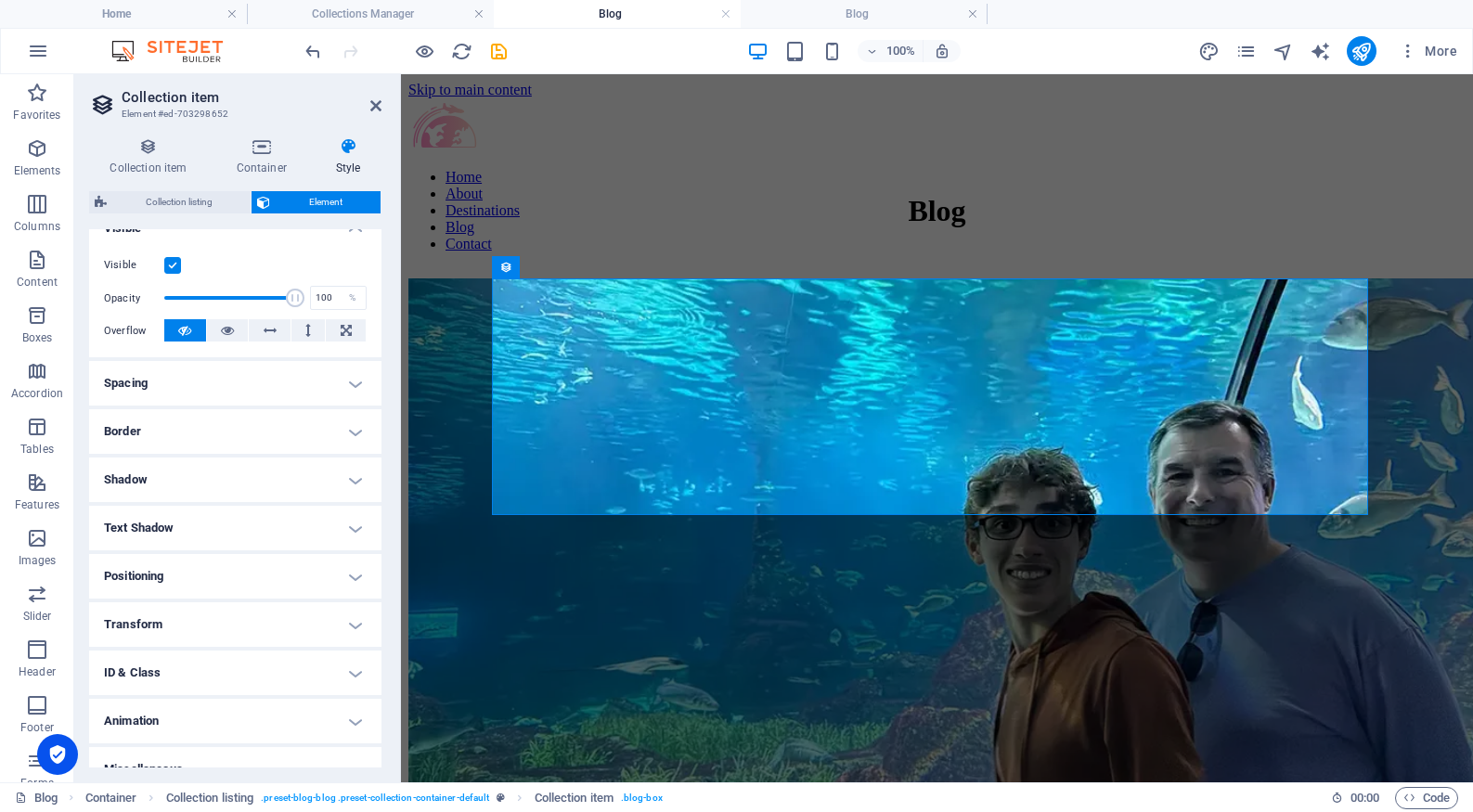 scroll, scrollTop: 246, scrollLeft: 0, axis: vertical 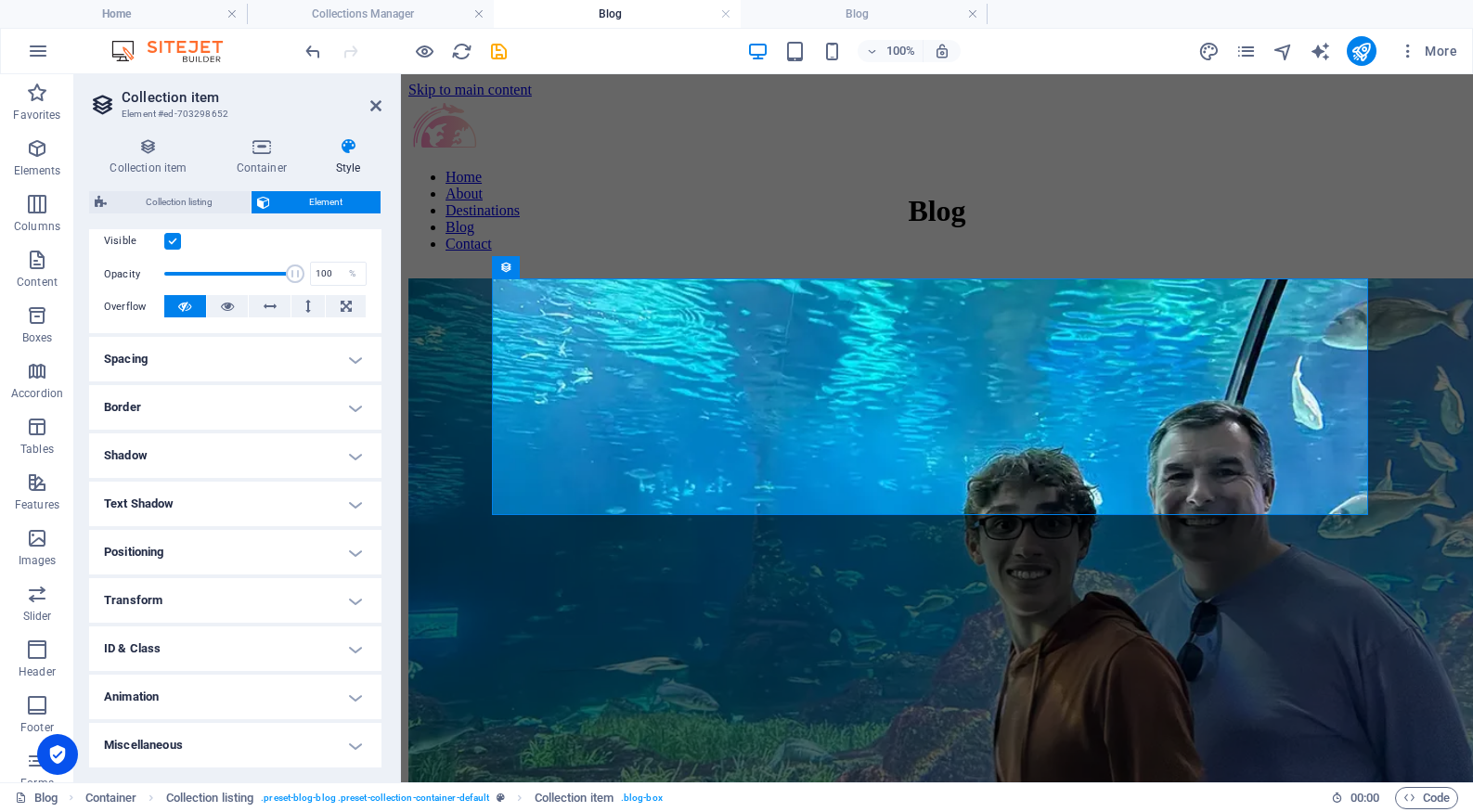 click on "Miscellaneous" at bounding box center (235, 745) 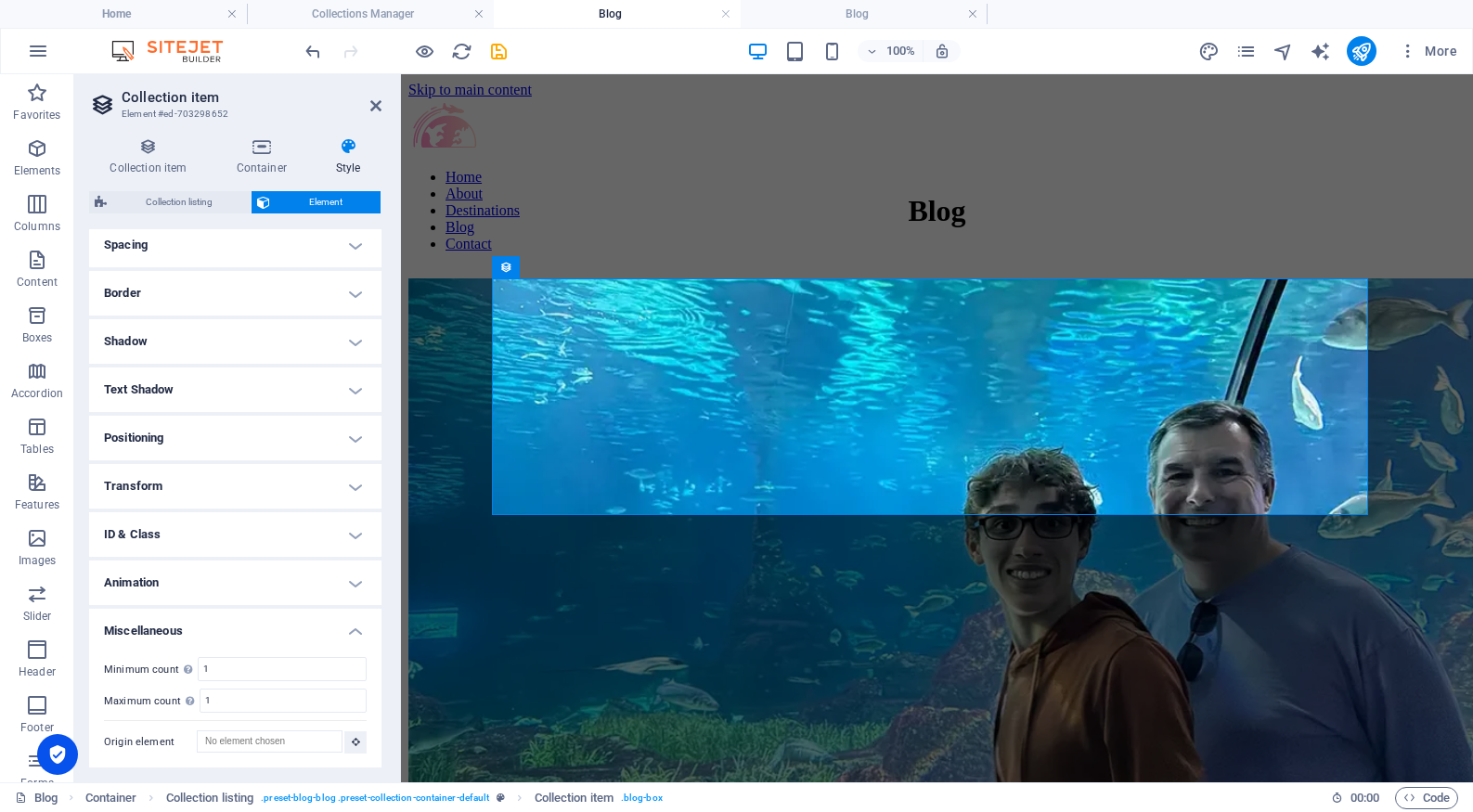 scroll, scrollTop: 361, scrollLeft: 0, axis: vertical 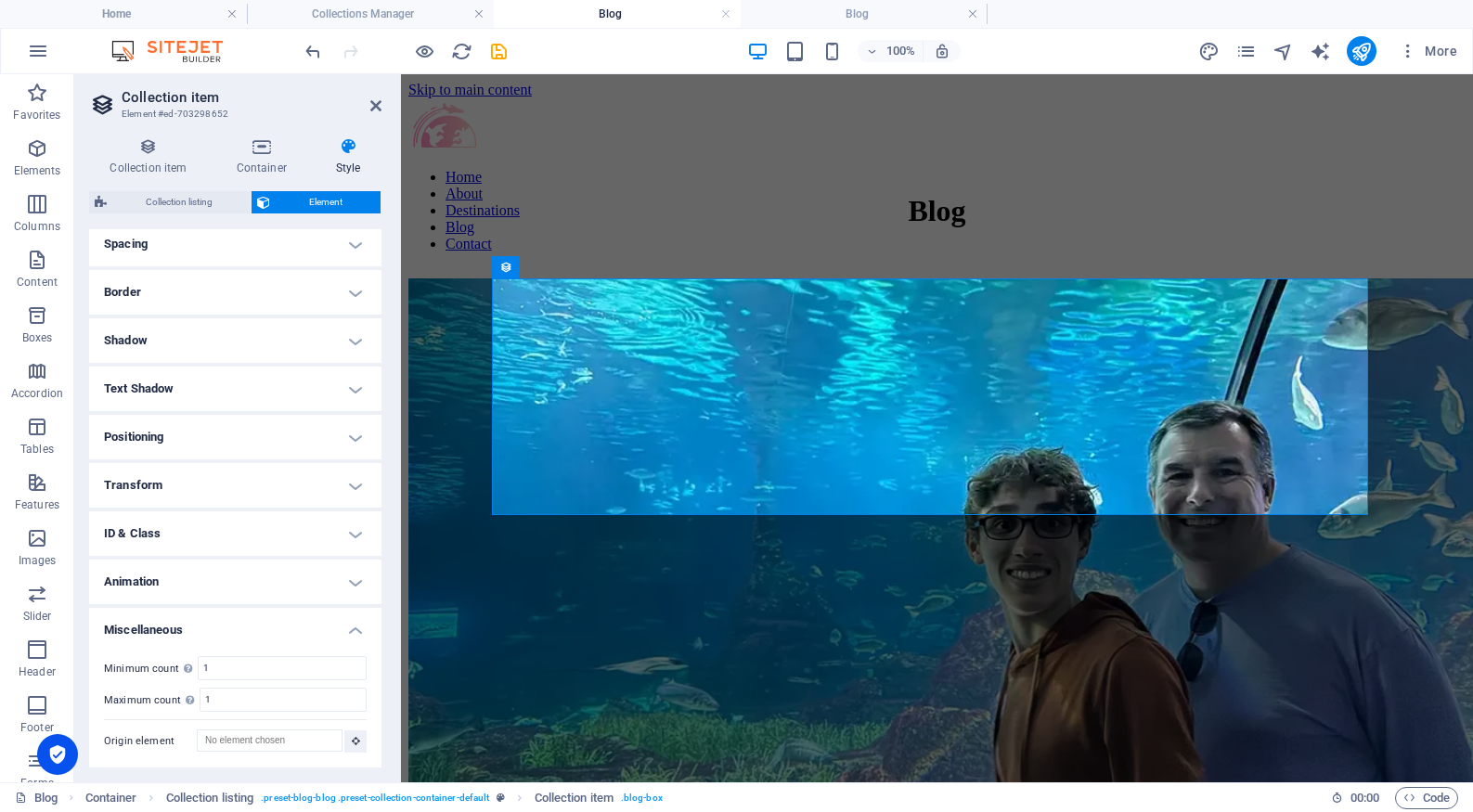 click on "Animation" at bounding box center [235, 582] 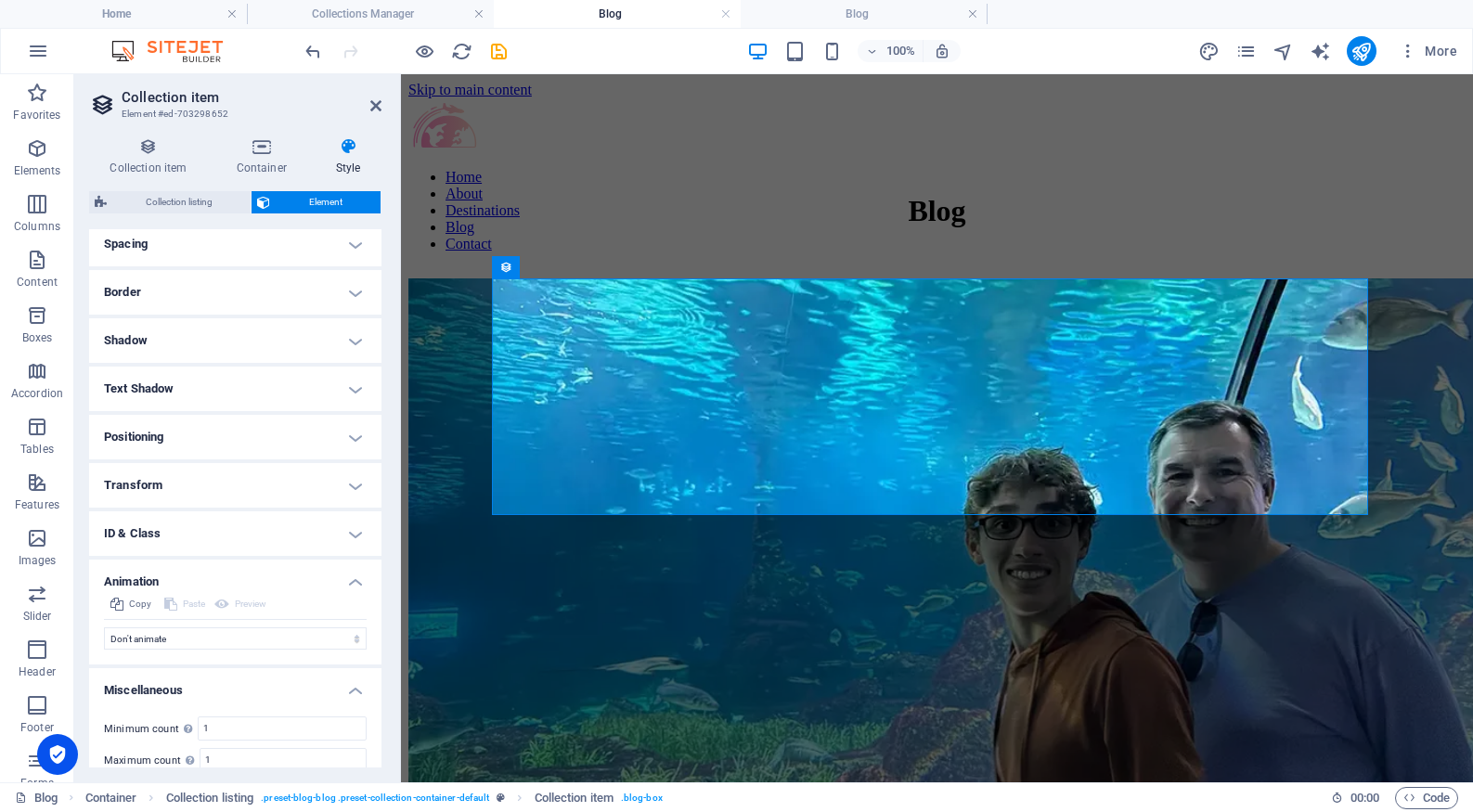 click on "ID & Class" at bounding box center (235, 534) 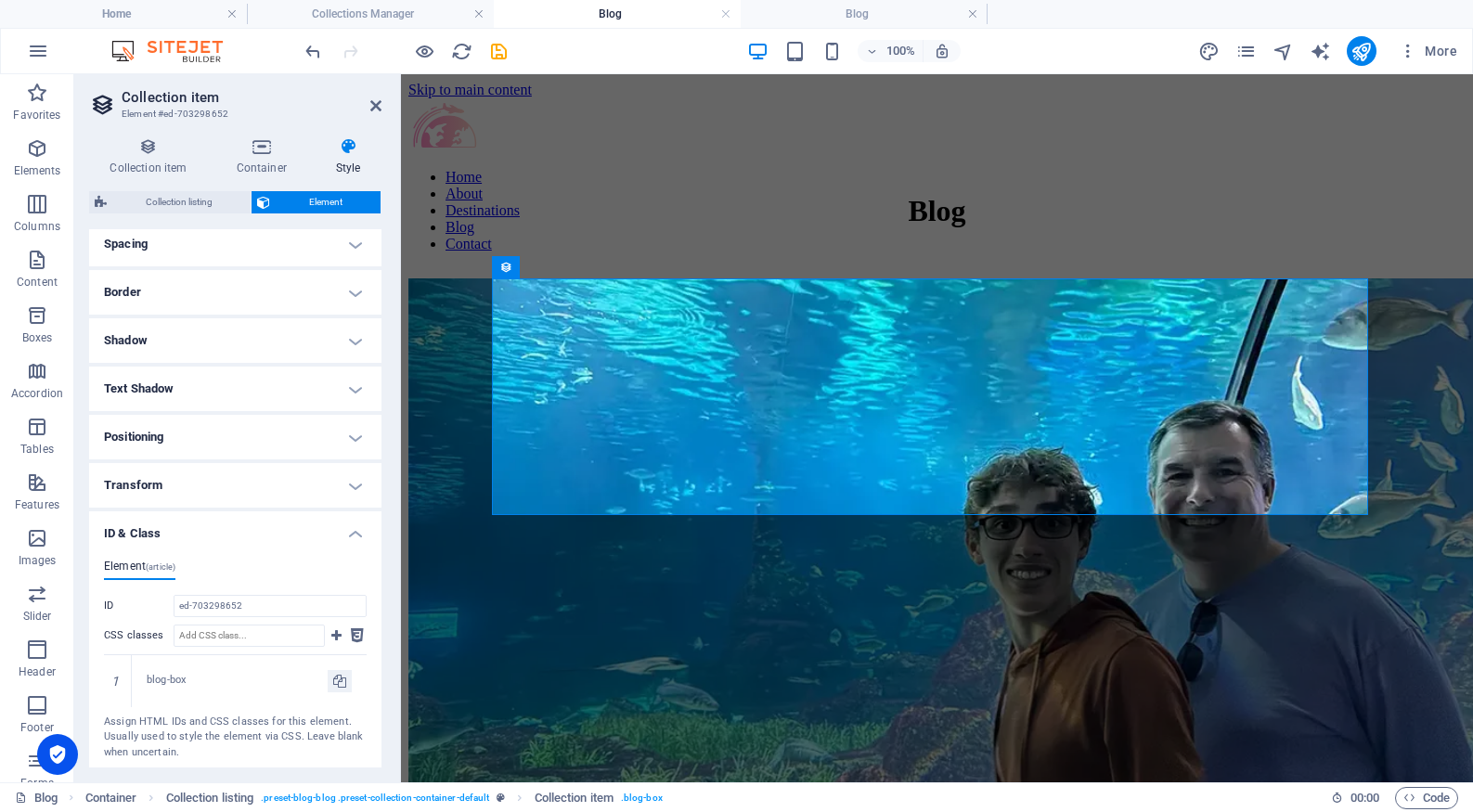 click on "Transform" at bounding box center (235, 485) 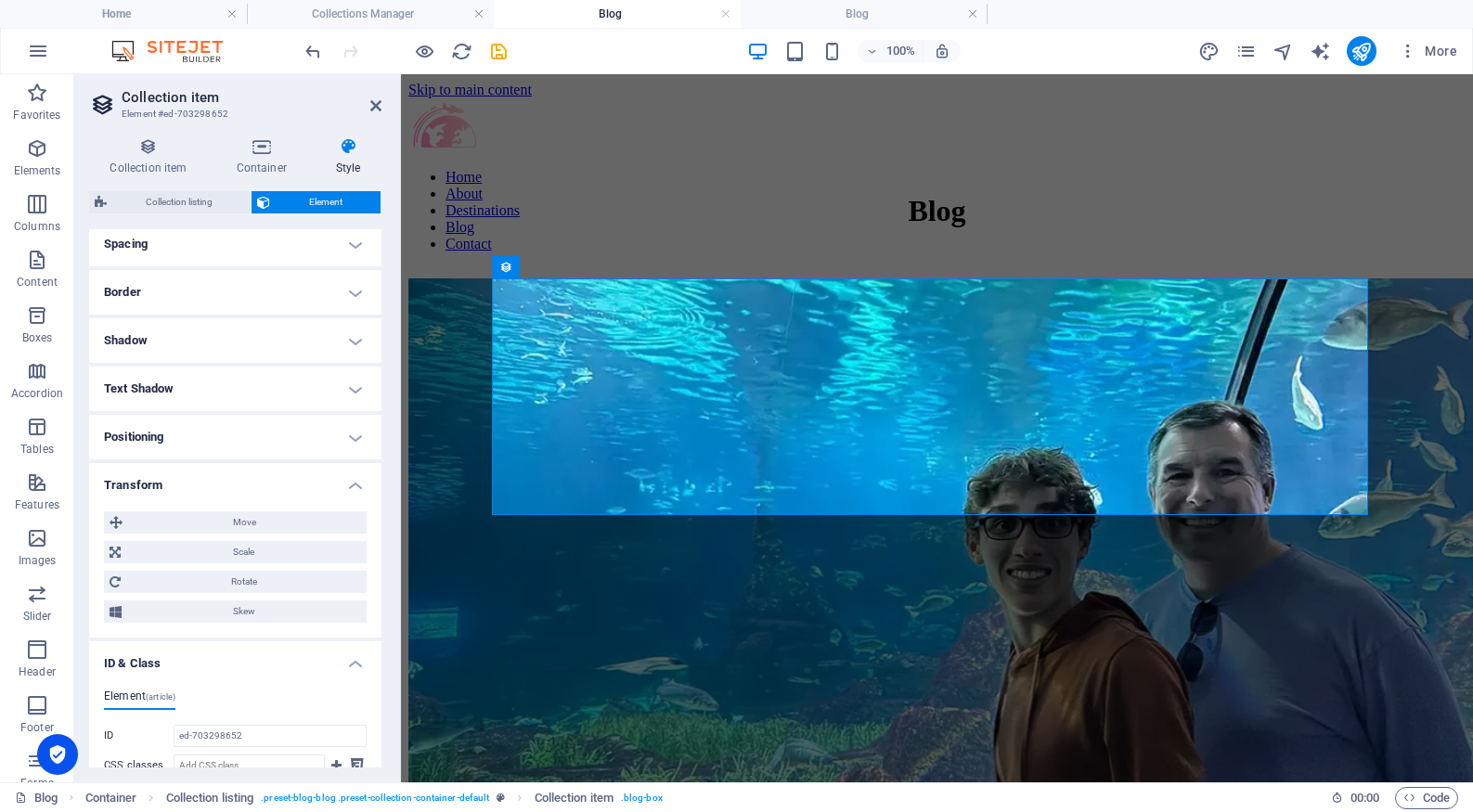 click on "Positioning" at bounding box center [235, 437] 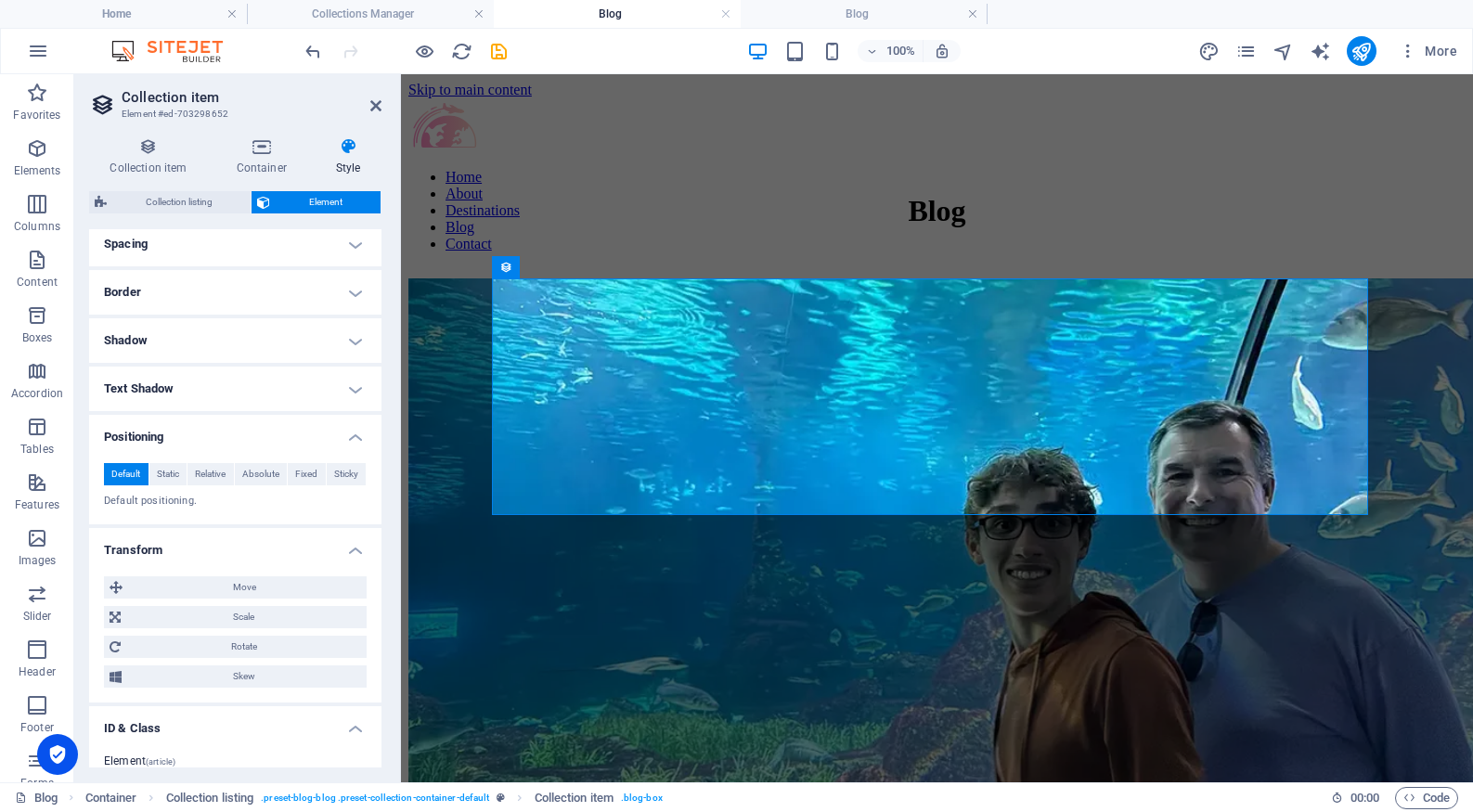 click on "Text Shadow" at bounding box center (235, 389) 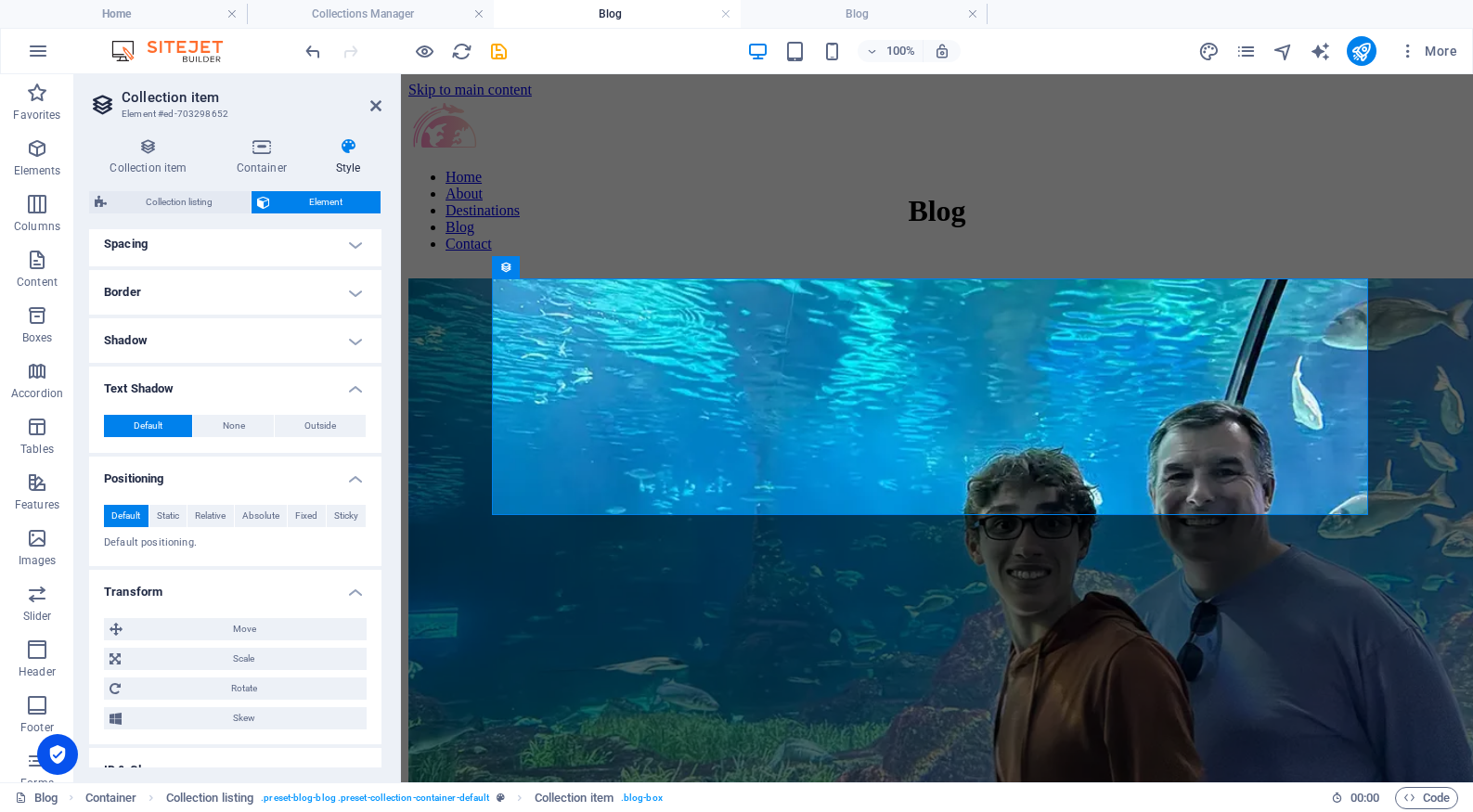 click on "Shadow" at bounding box center [235, 341] 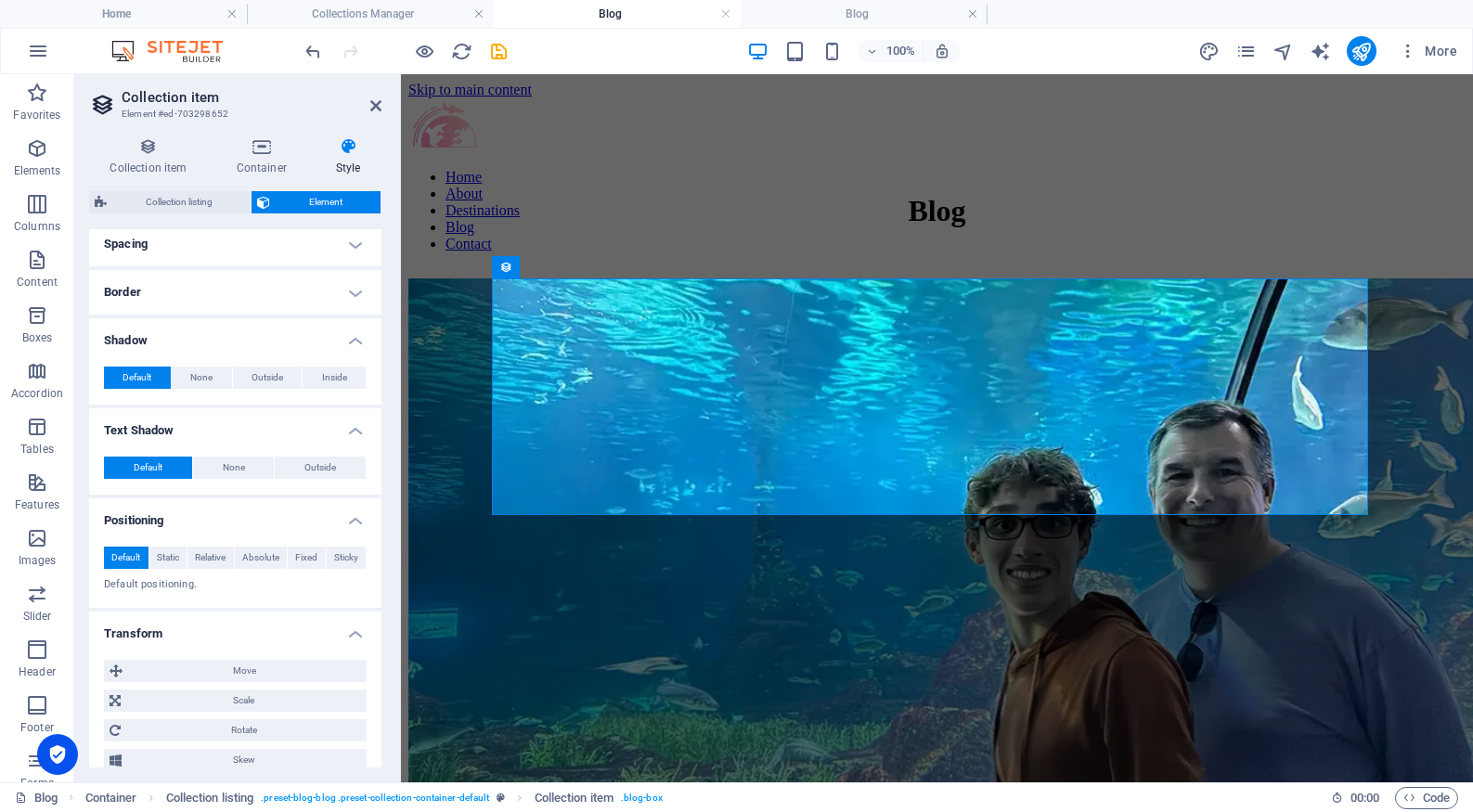click on "Border" at bounding box center (235, 292) 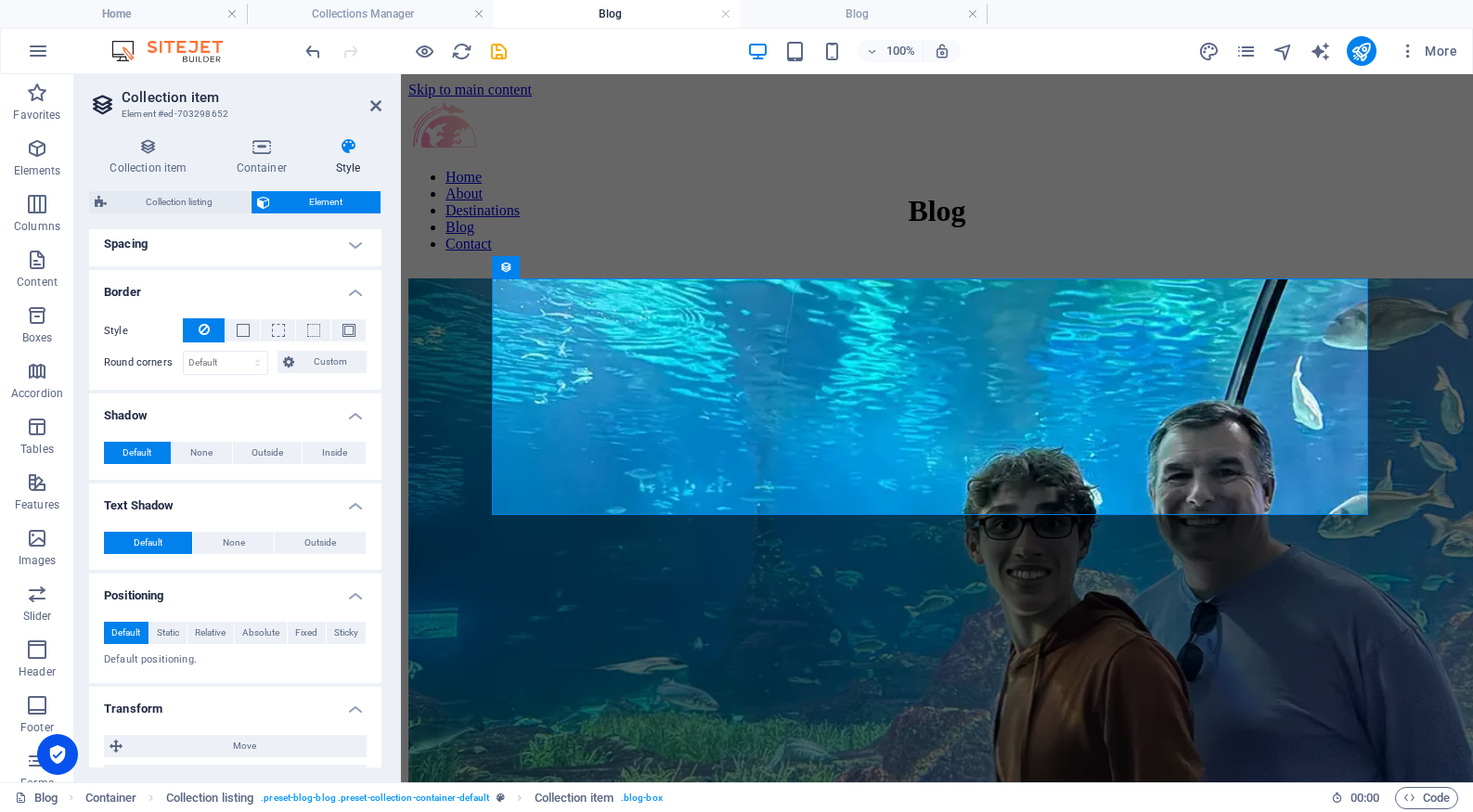 click on "Spacing" at bounding box center (235, 244) 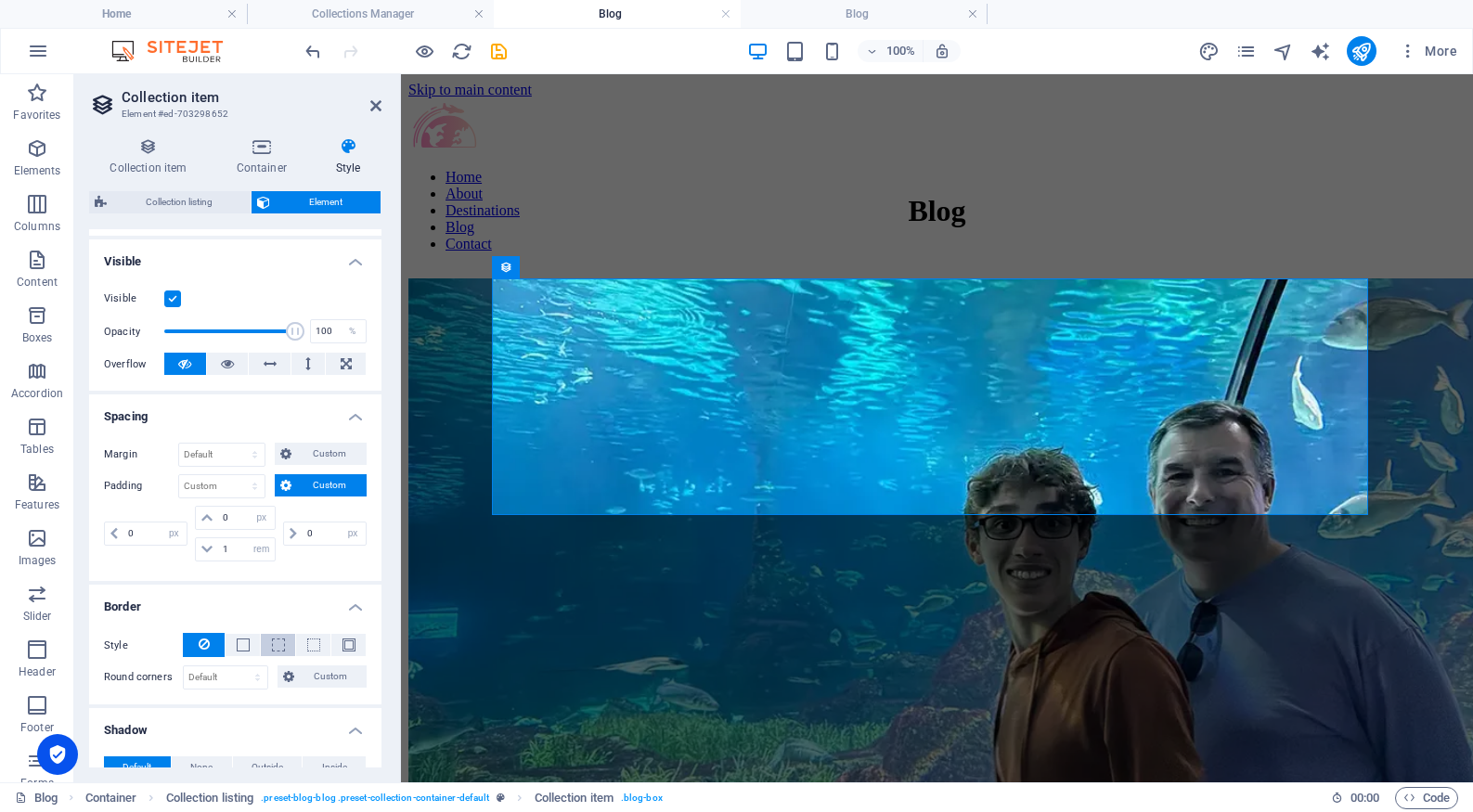 scroll, scrollTop: 0, scrollLeft: 0, axis: both 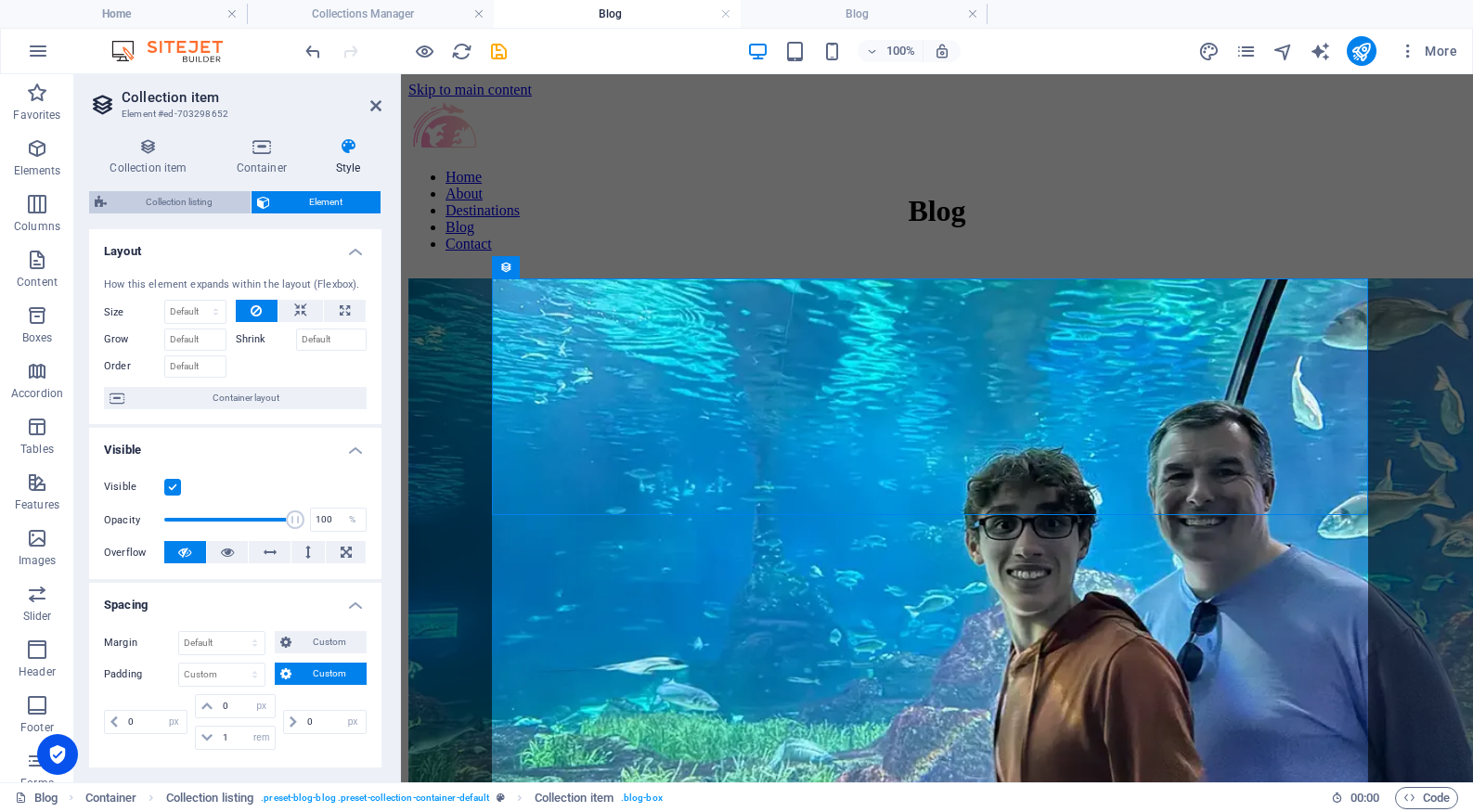 click on "Collection listing" at bounding box center [178, 202] 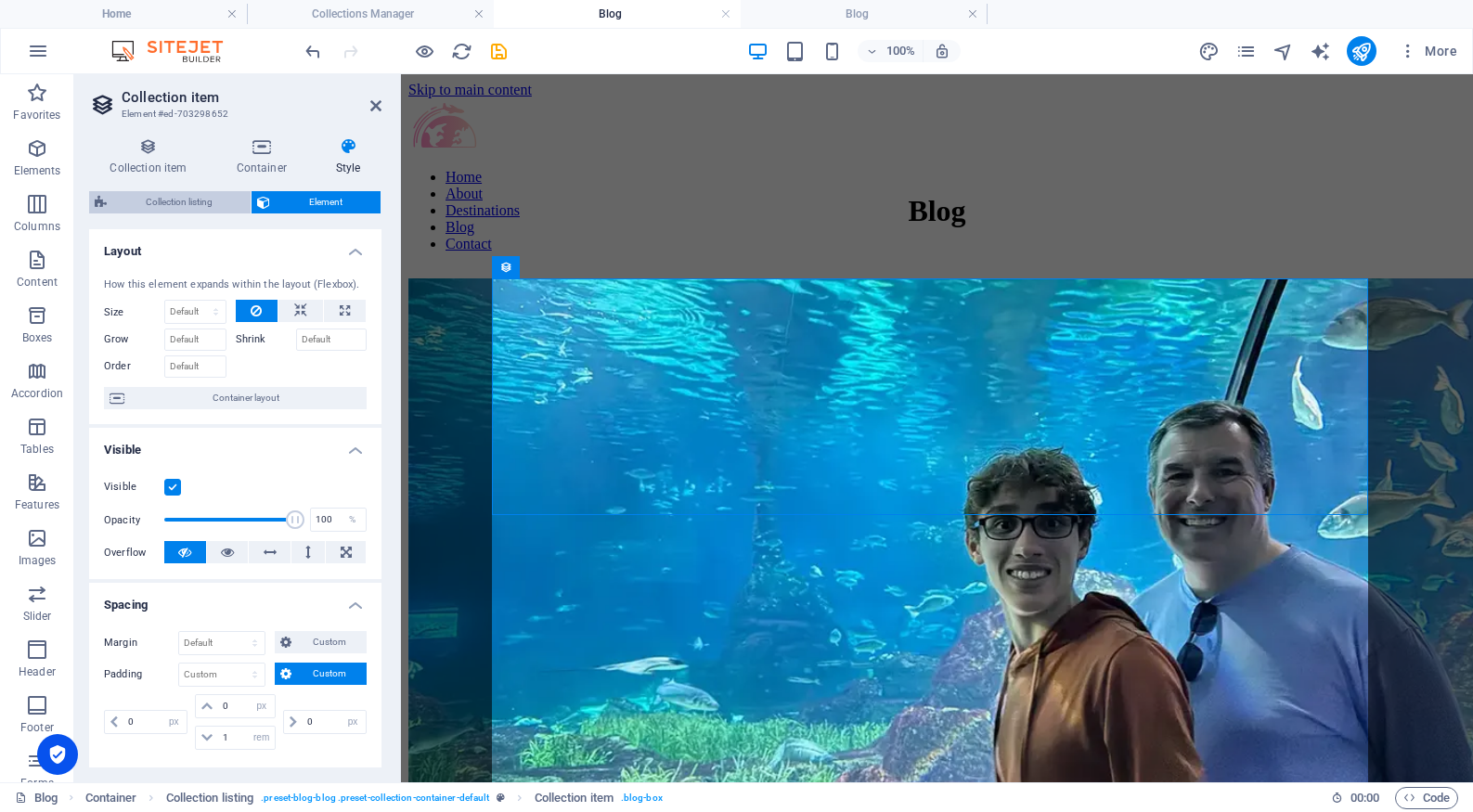 select on "rem" 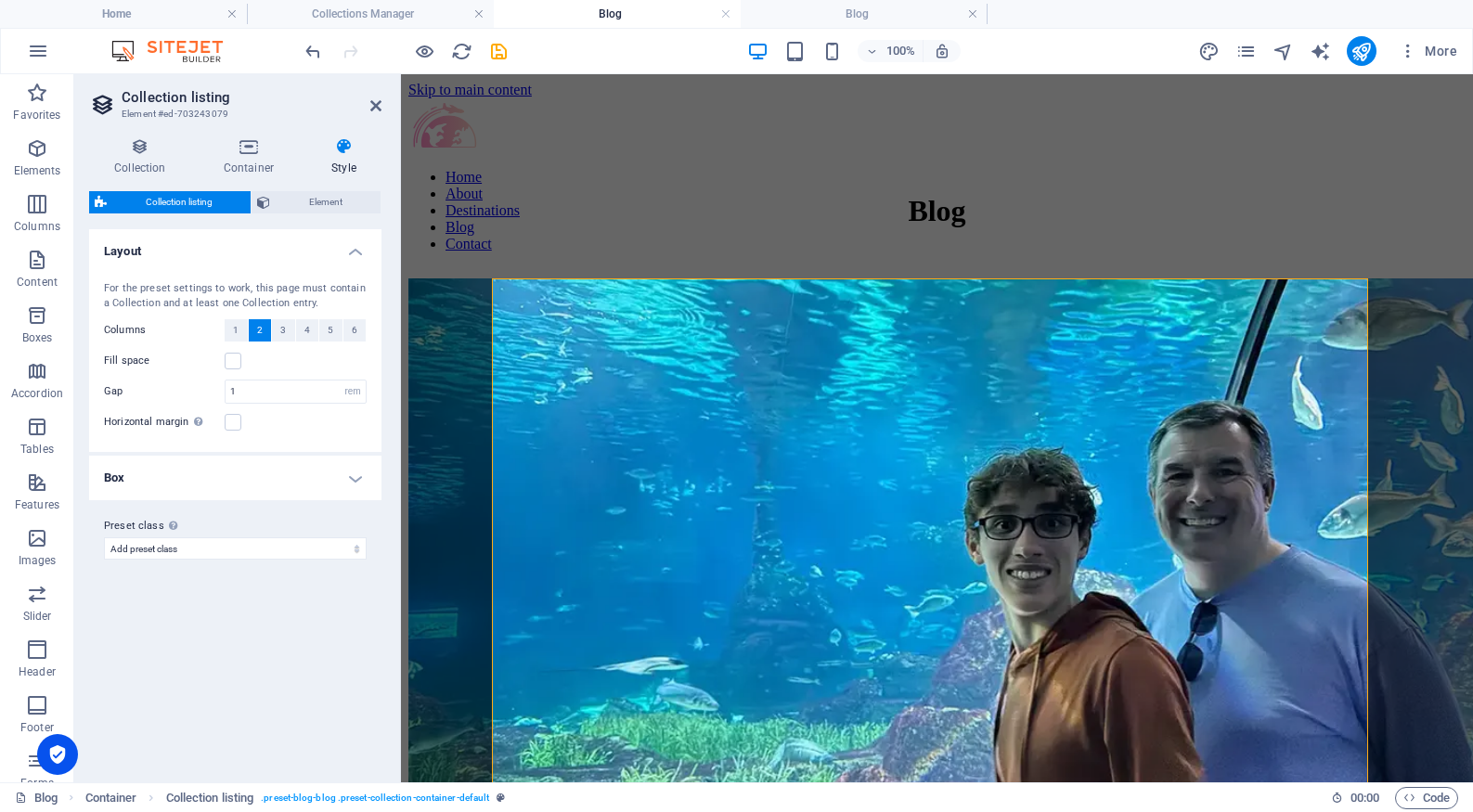click on "Box" at bounding box center [235, 478] 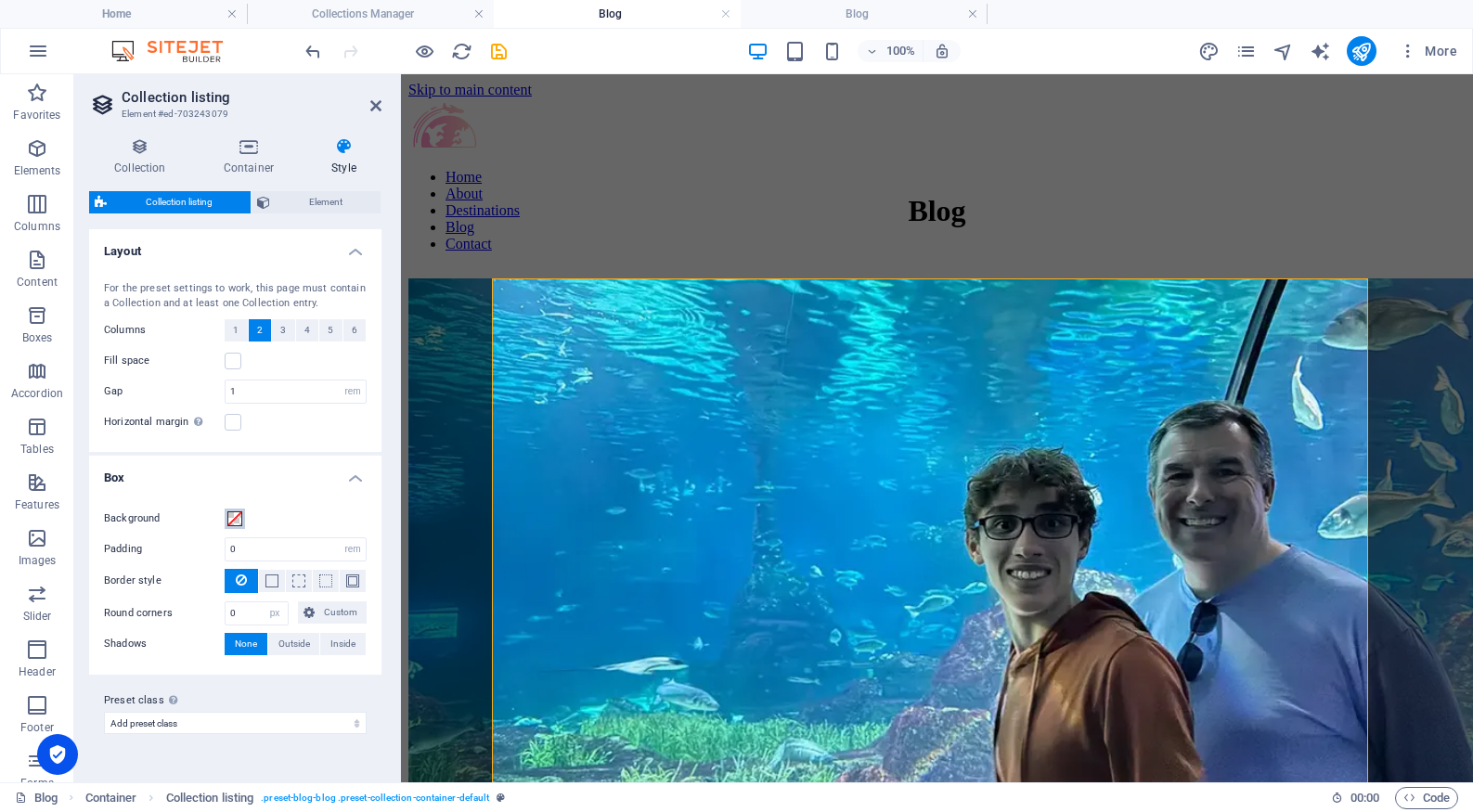 click at bounding box center [235, 519] 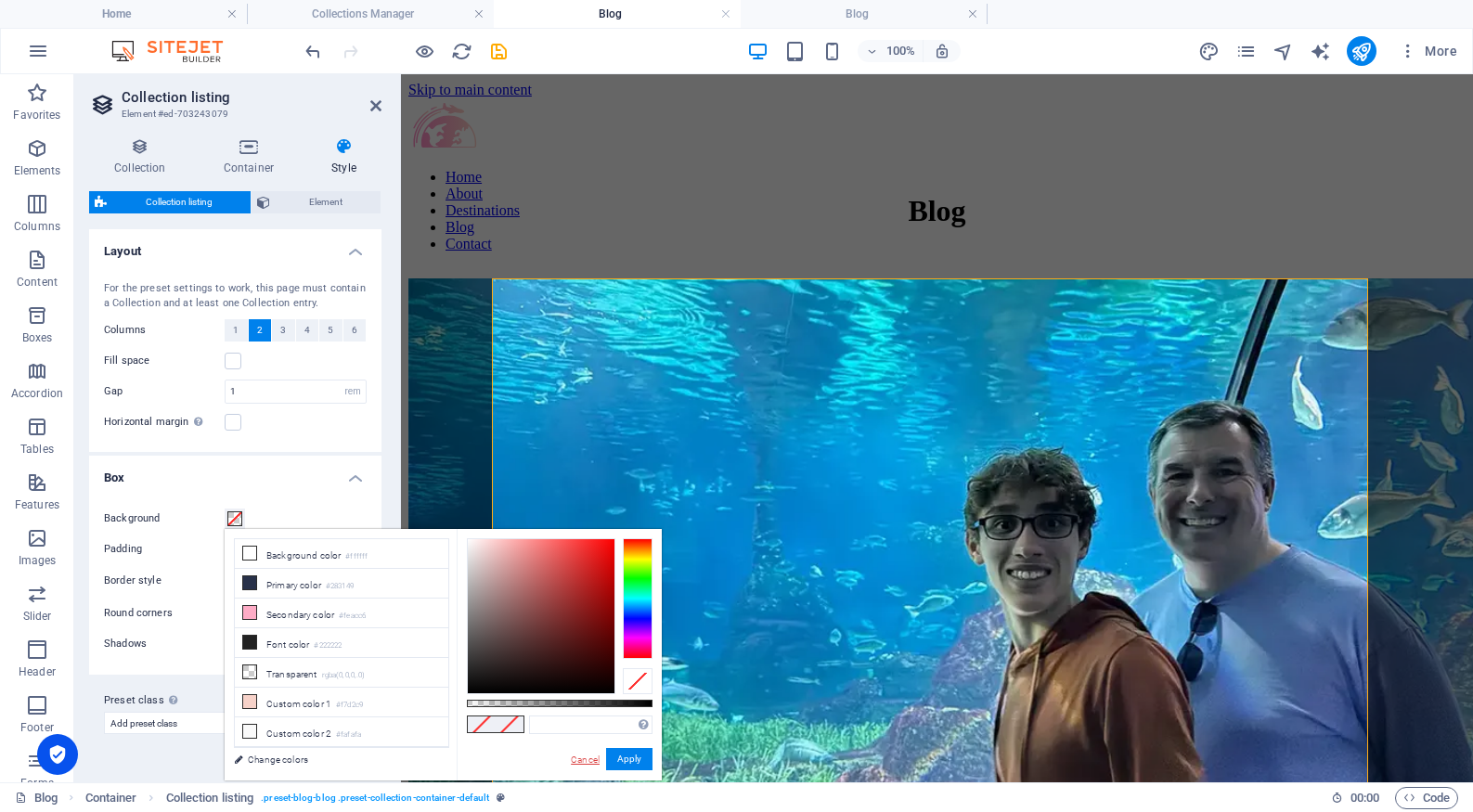 click on "Cancel" at bounding box center [585, 759] 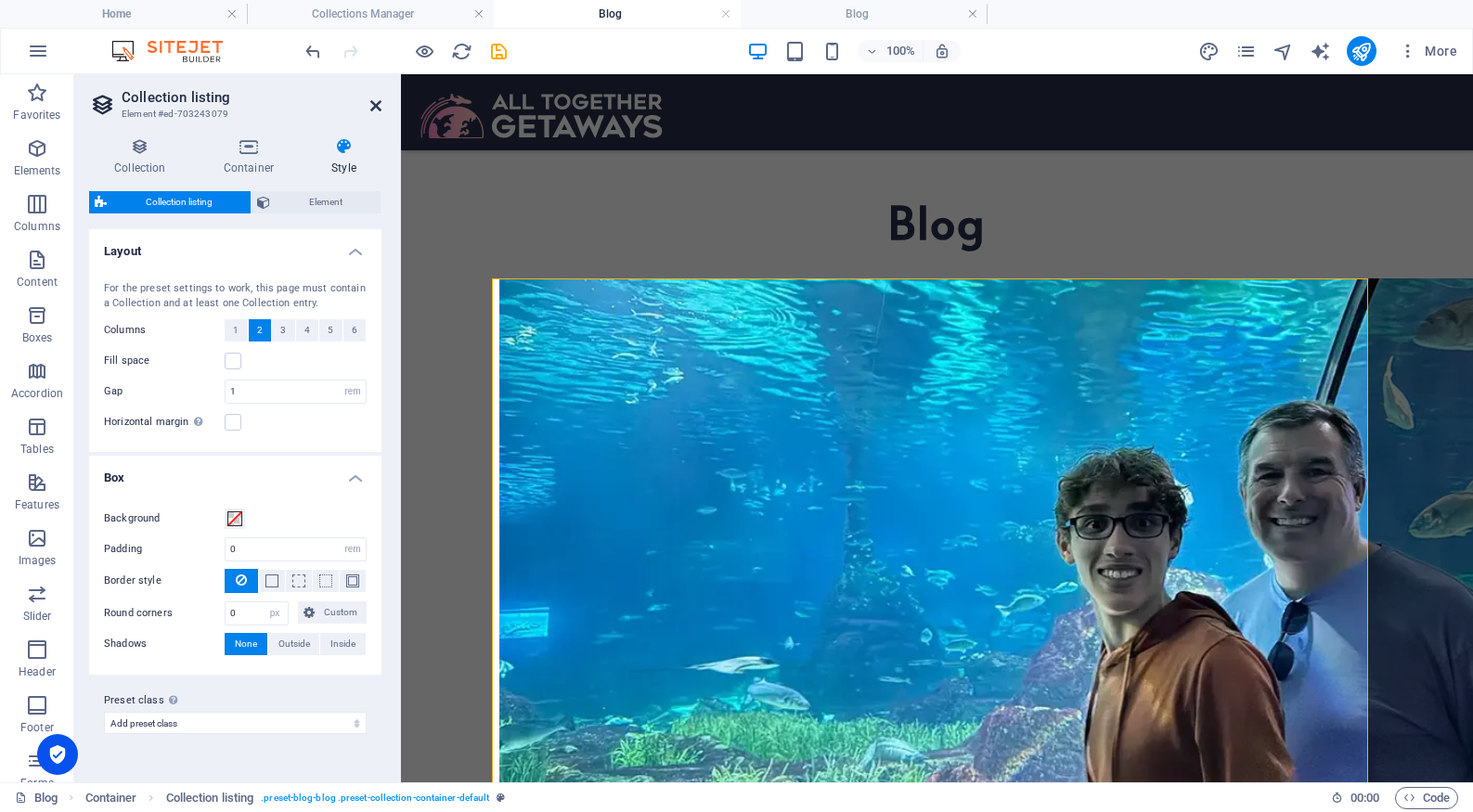 click at bounding box center [376, 106] 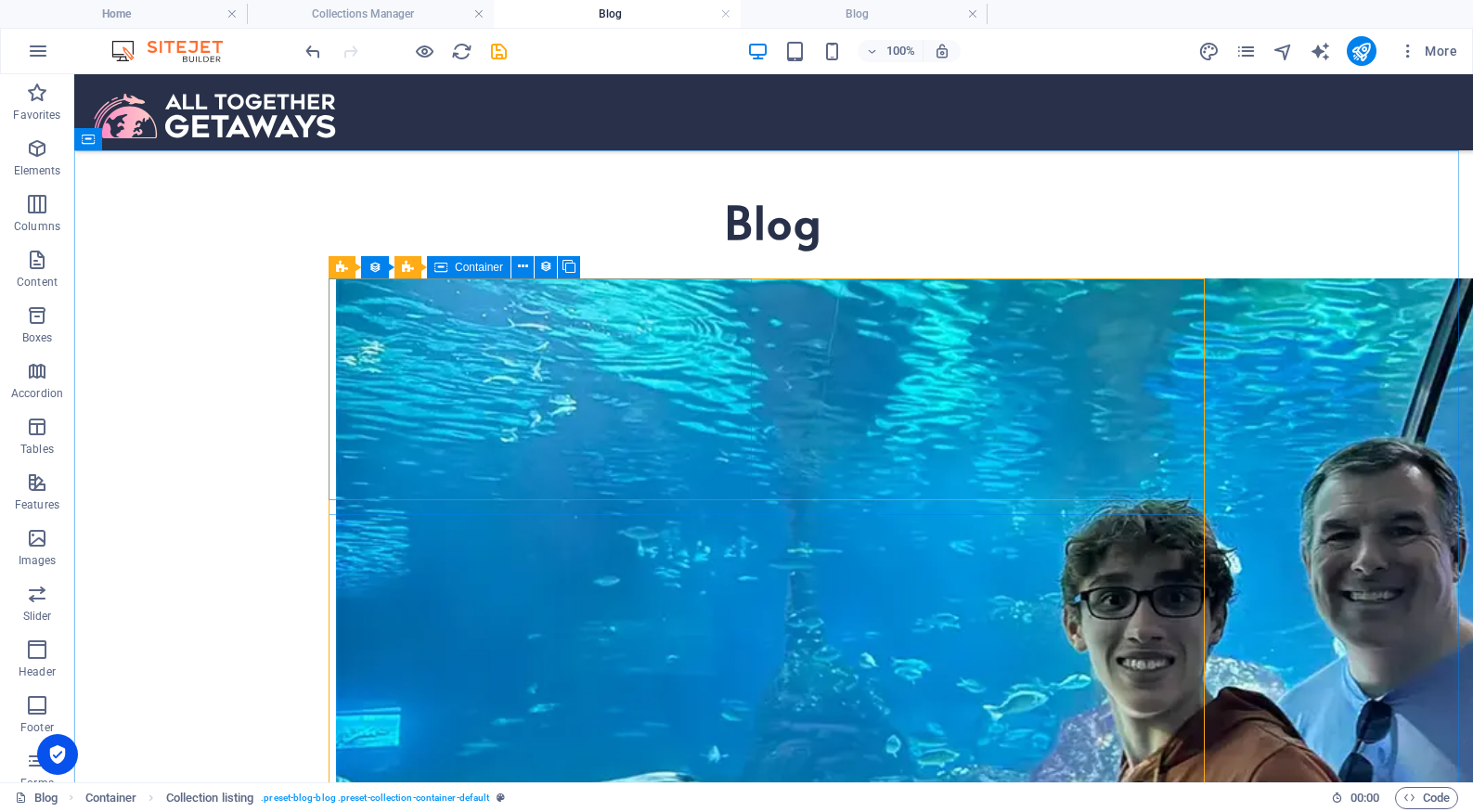 click at bounding box center [441, 267] 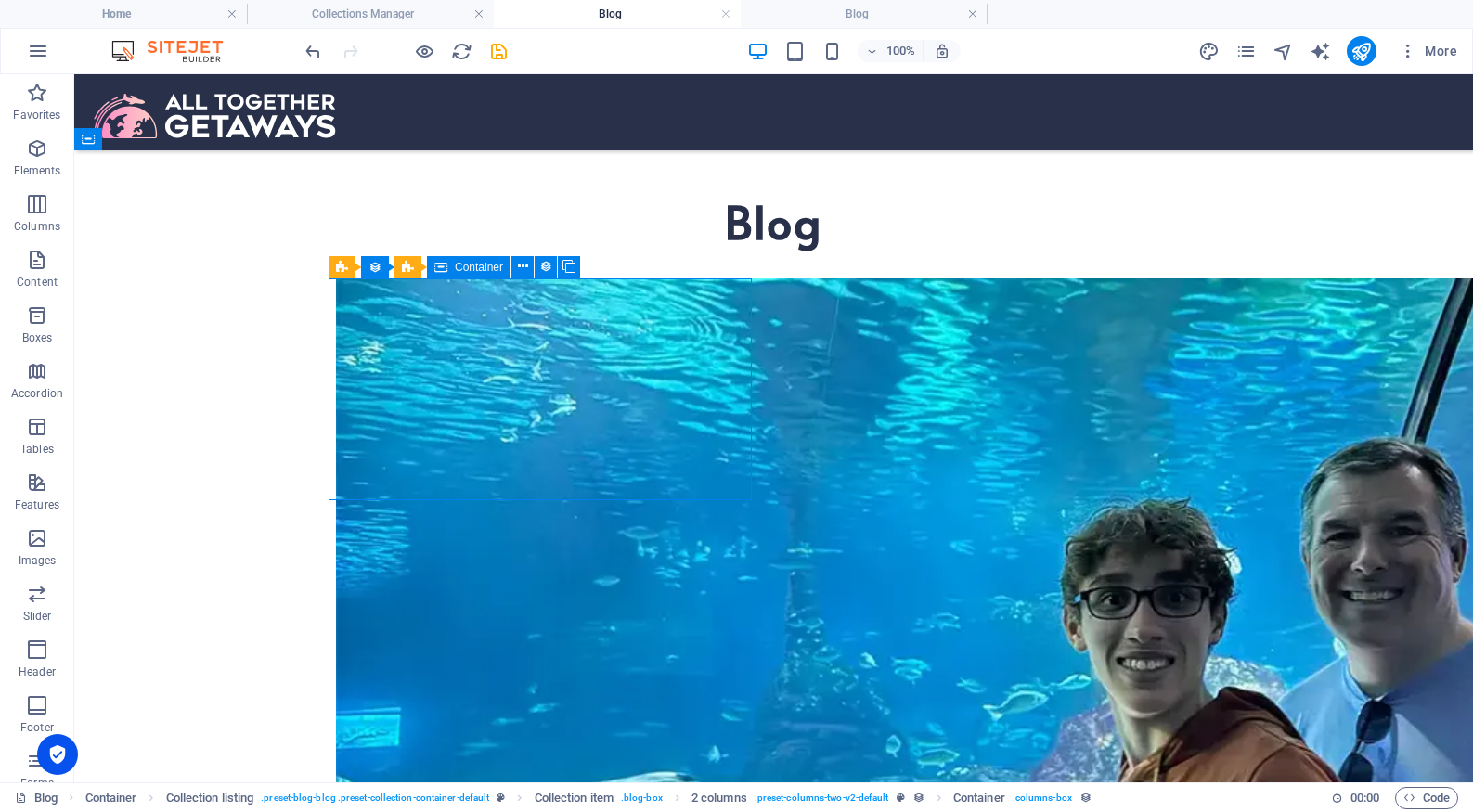 click at bounding box center [441, 267] 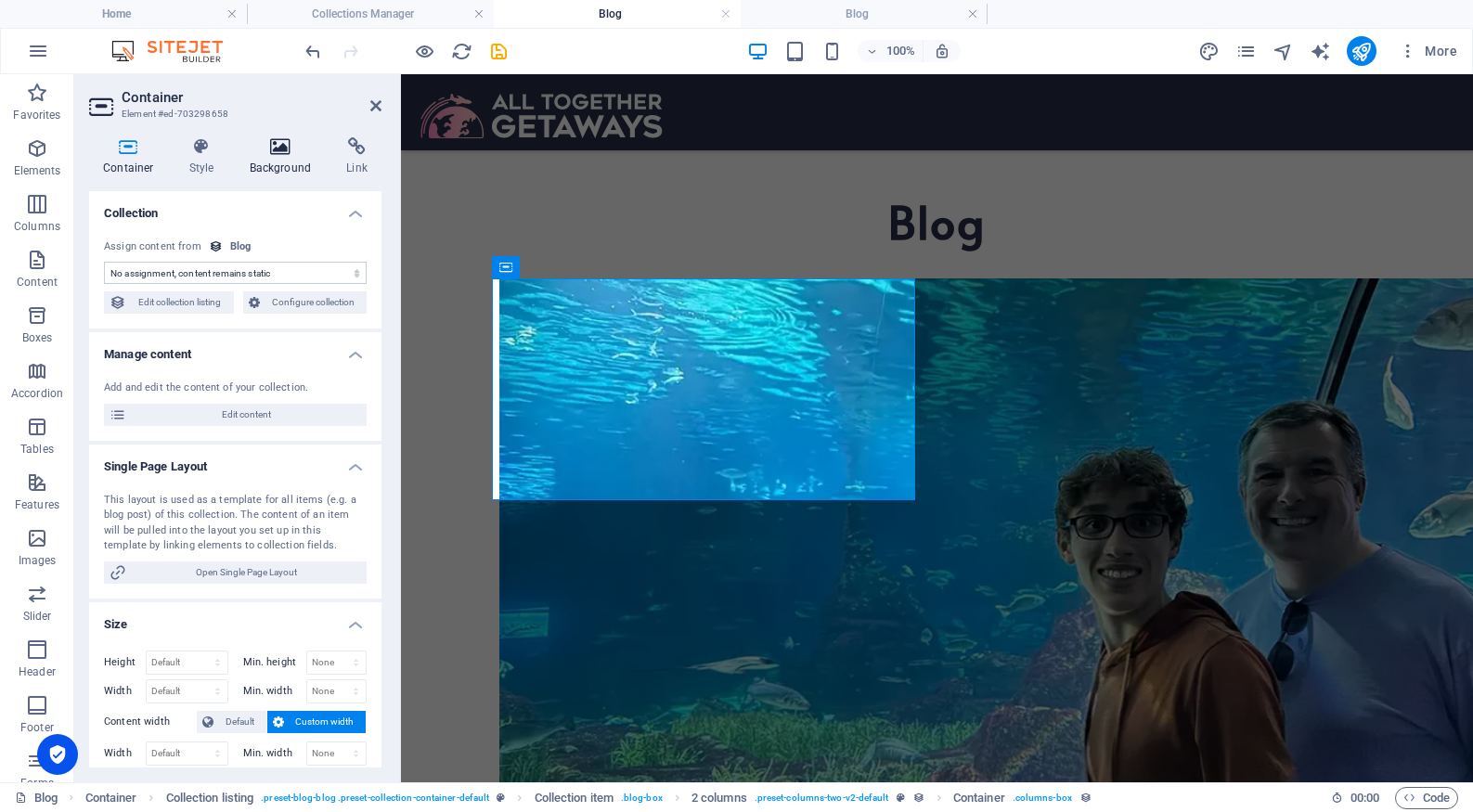click at bounding box center [280, 147] 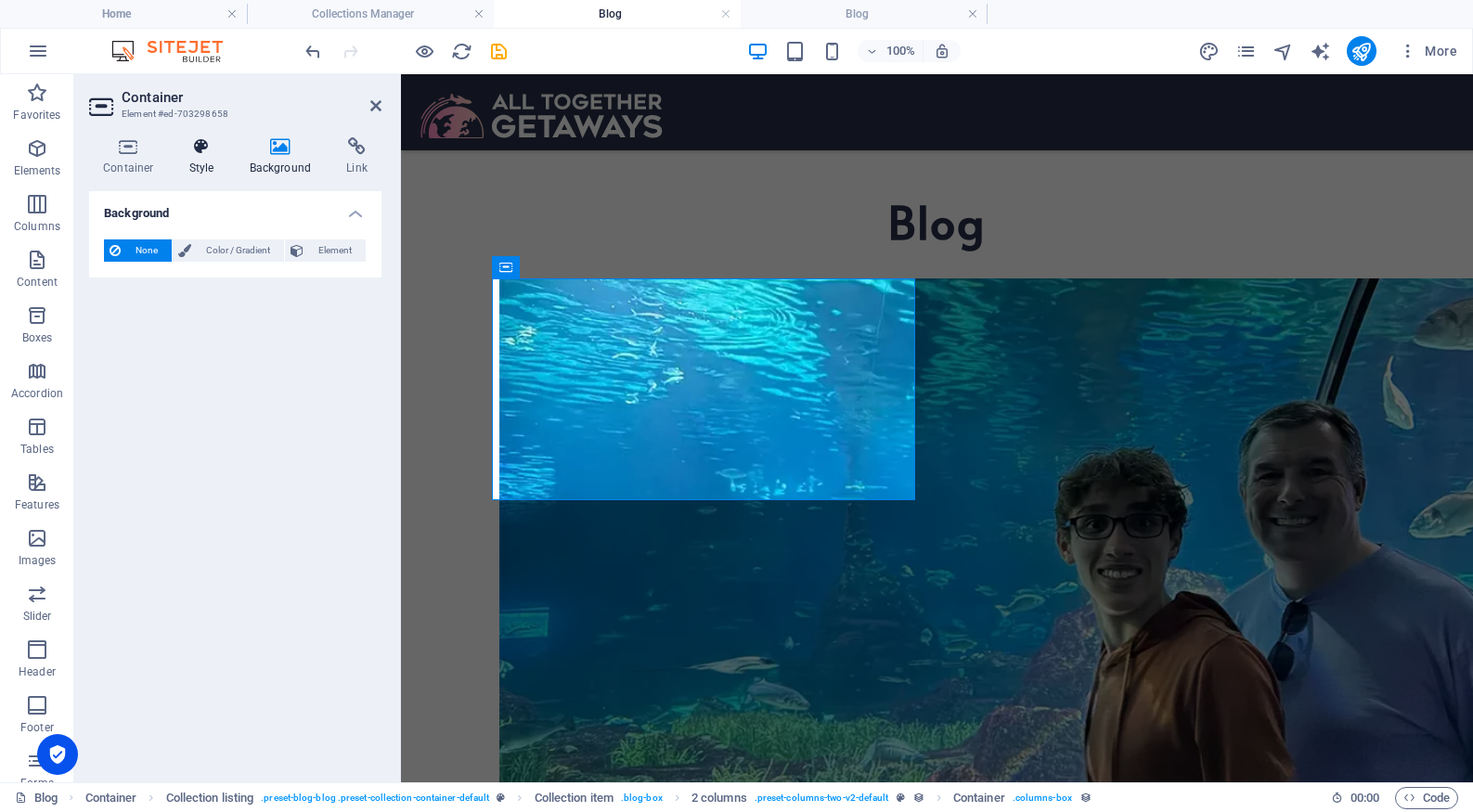click at bounding box center [201, 147] 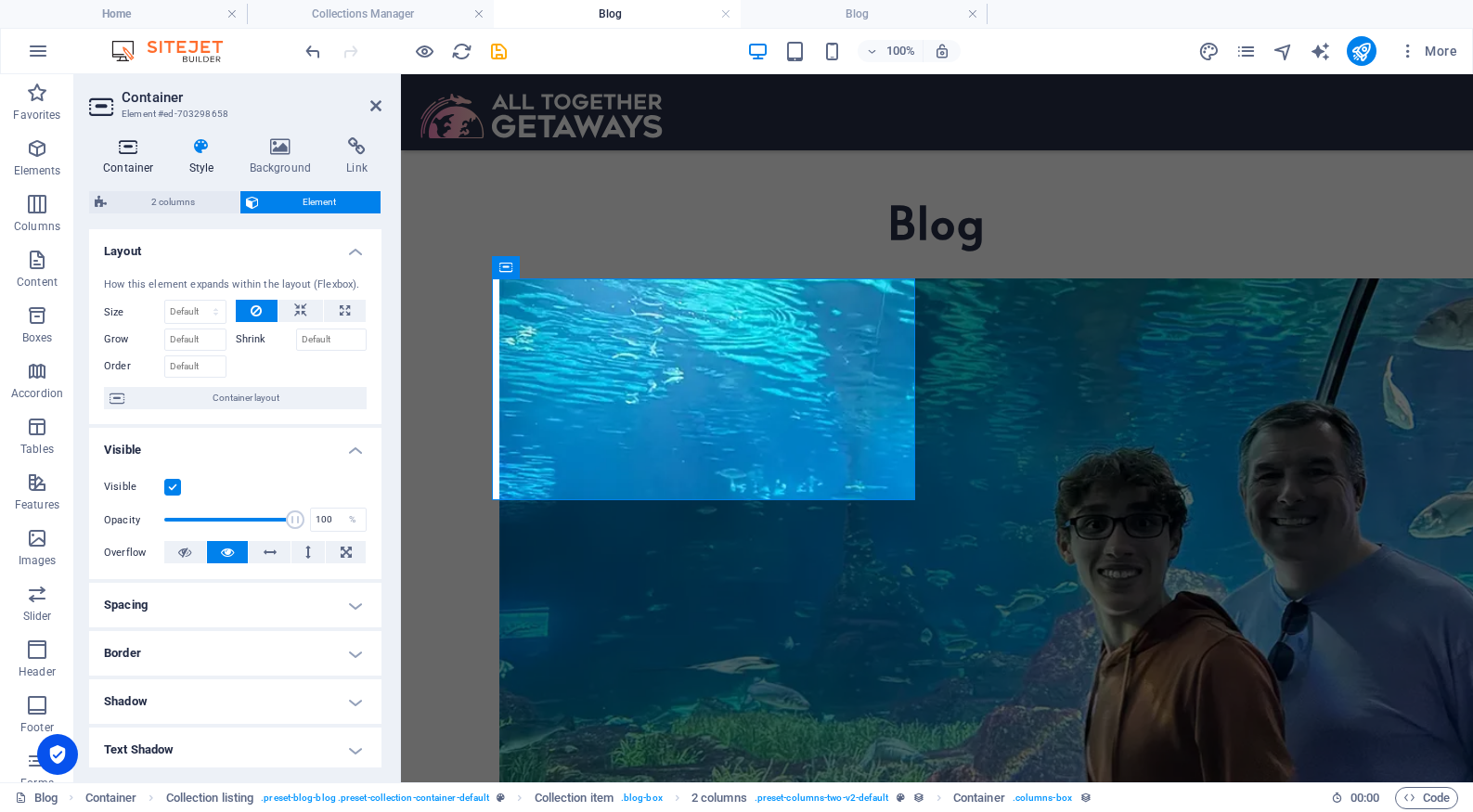 click at bounding box center (128, 147) 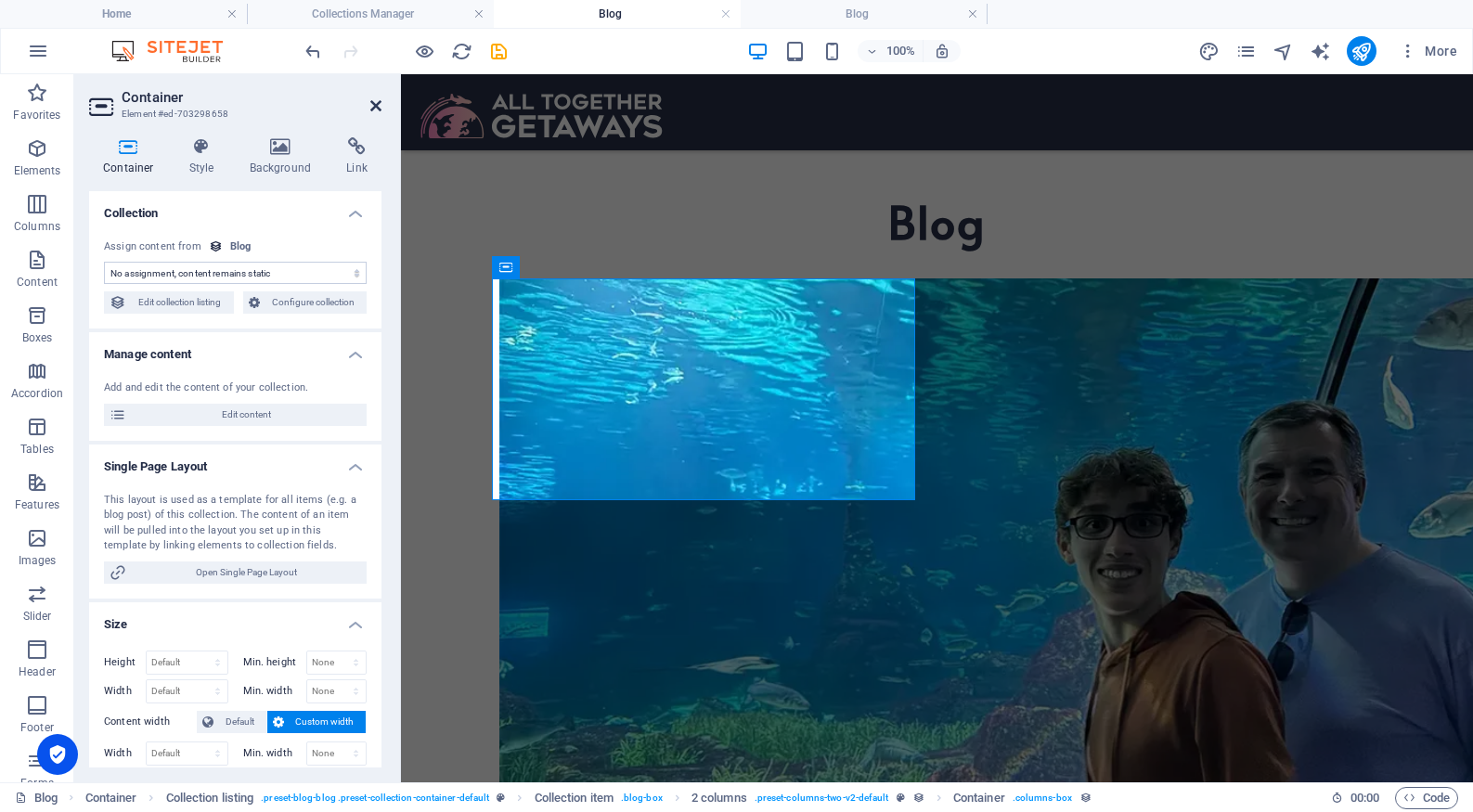 drag, startPoint x: 370, startPoint y: 108, endPoint x: 294, endPoint y: 40, distance: 101.98039 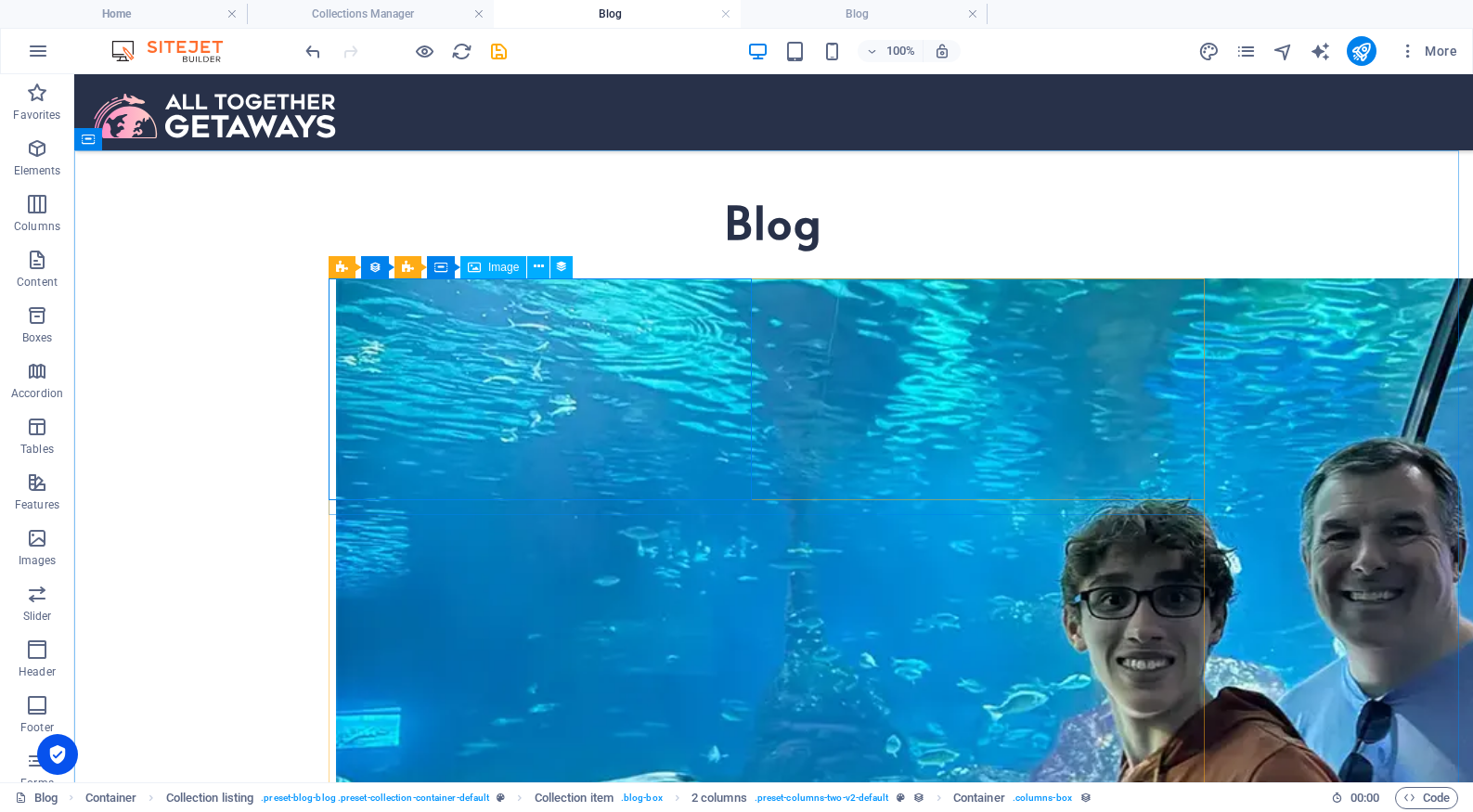 click on "Image" at bounding box center (493, 267) 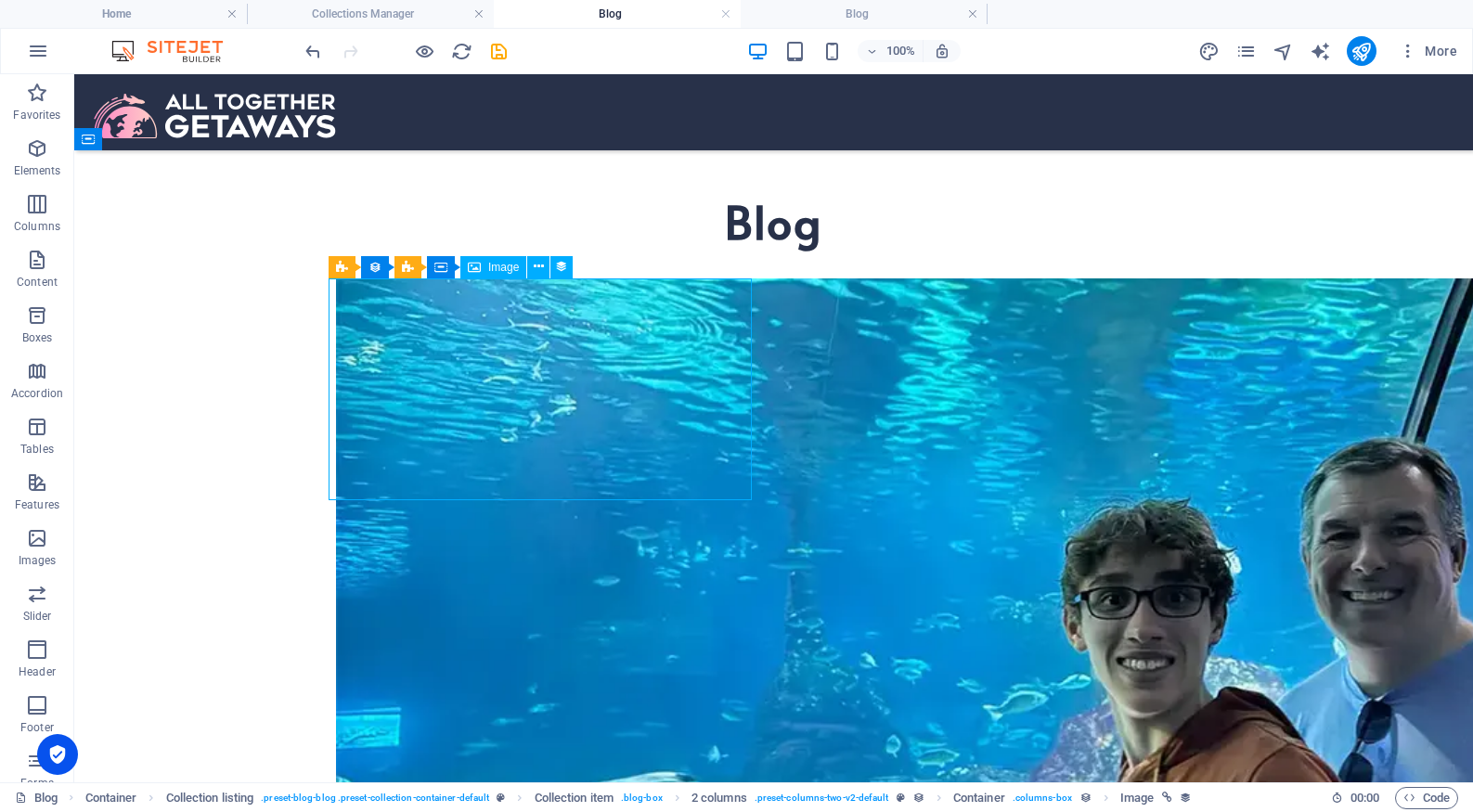 click on "Image" at bounding box center [493, 267] 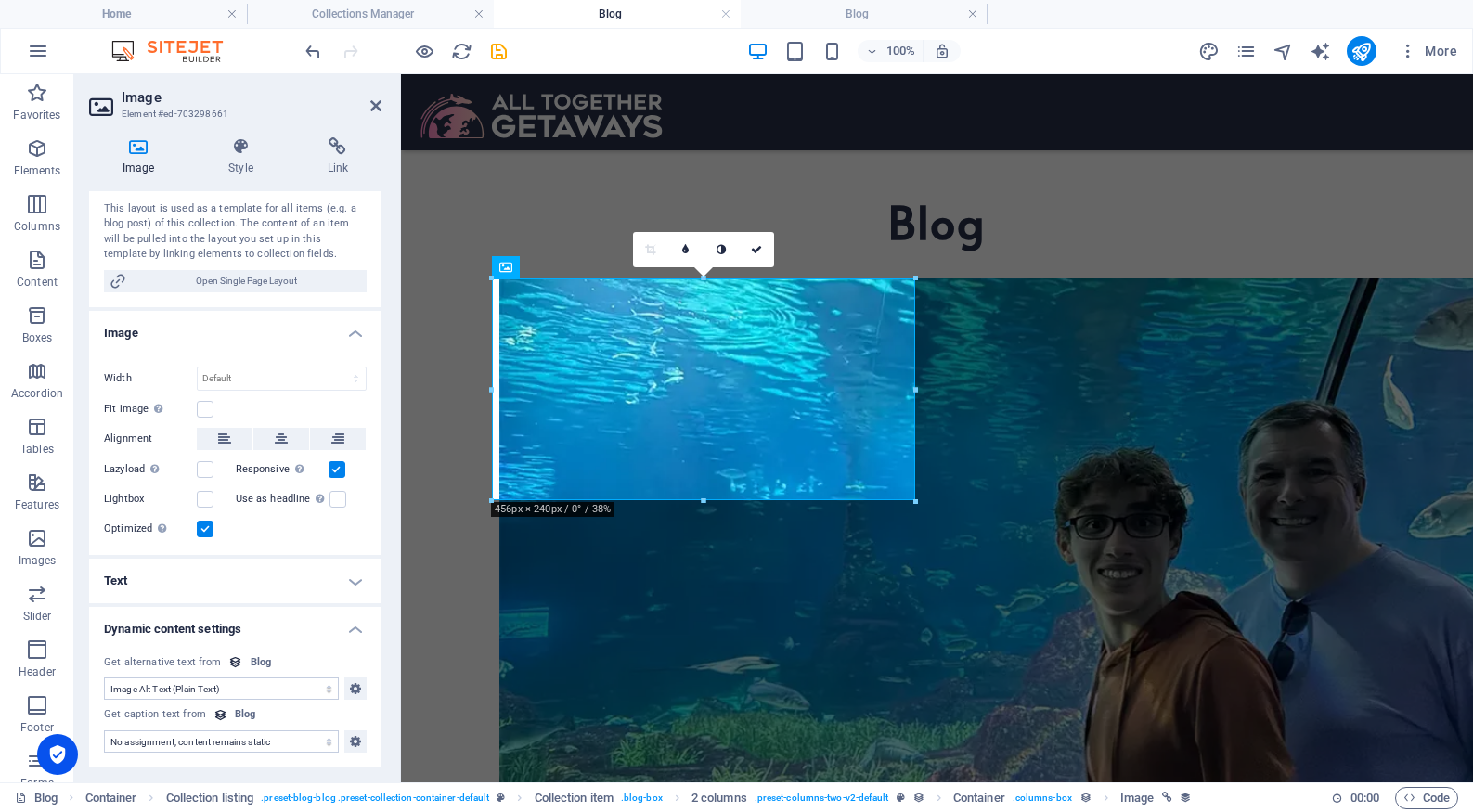 scroll, scrollTop: 0, scrollLeft: 0, axis: both 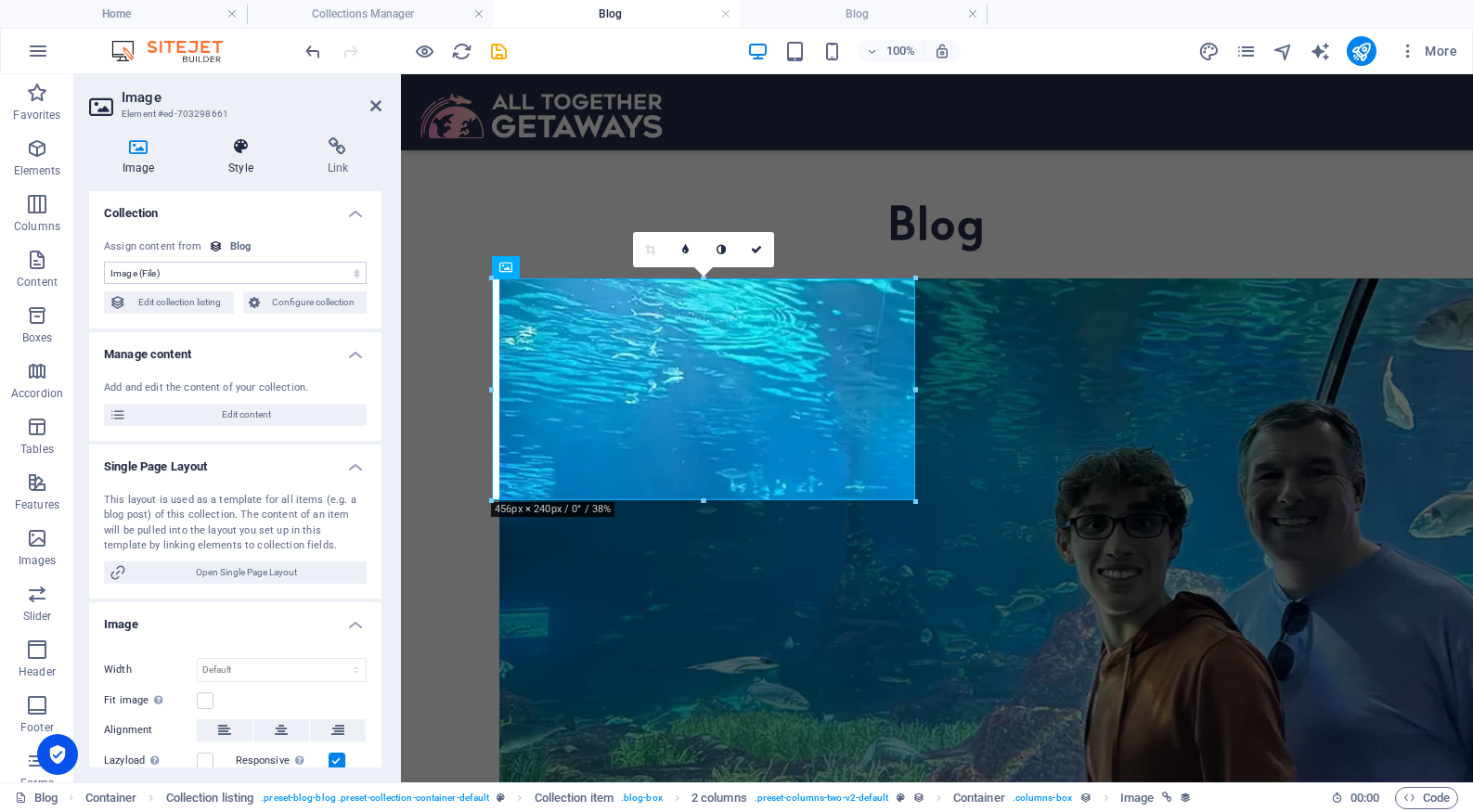 click on "Style" at bounding box center (244, 157) 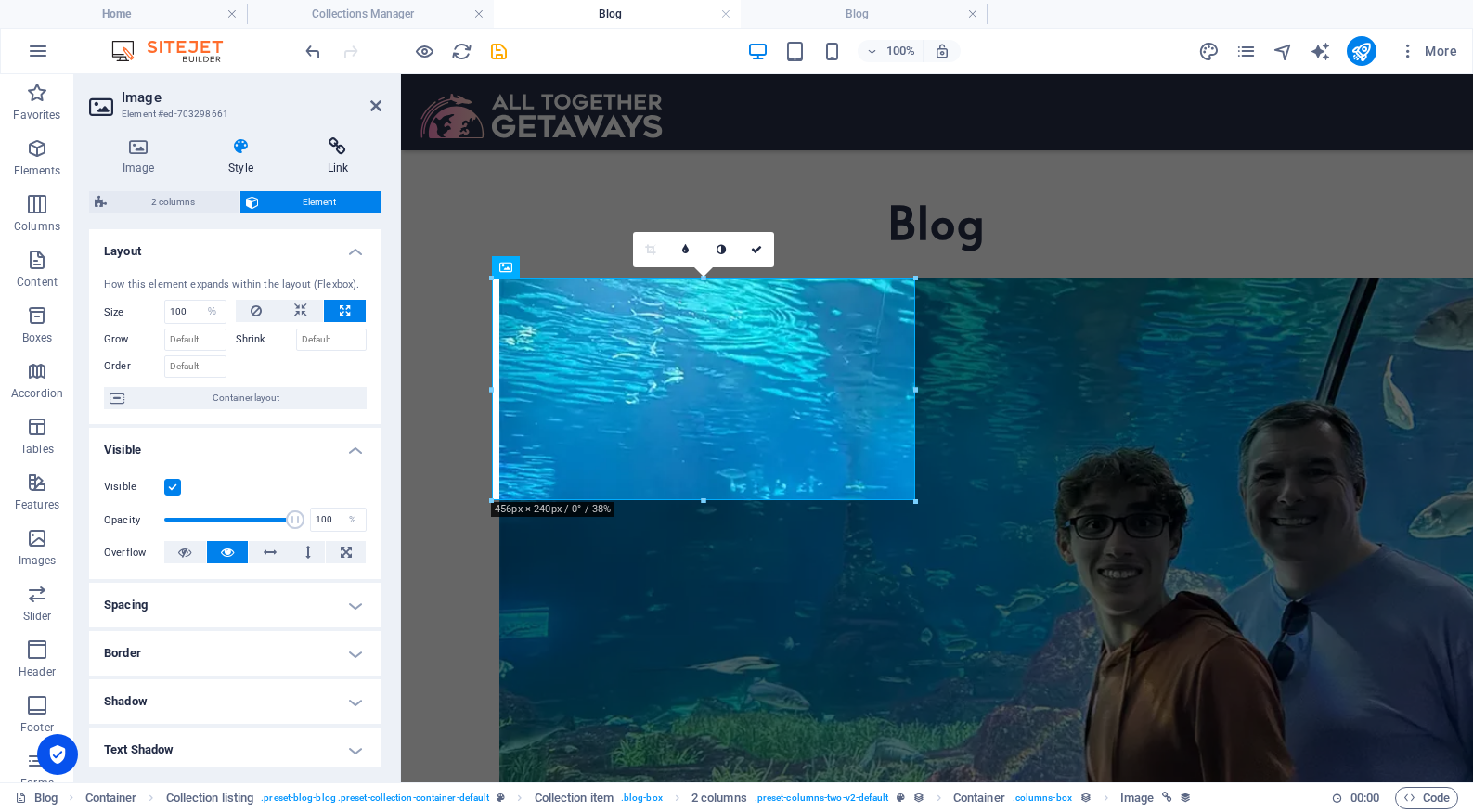 click at bounding box center [338, 147] 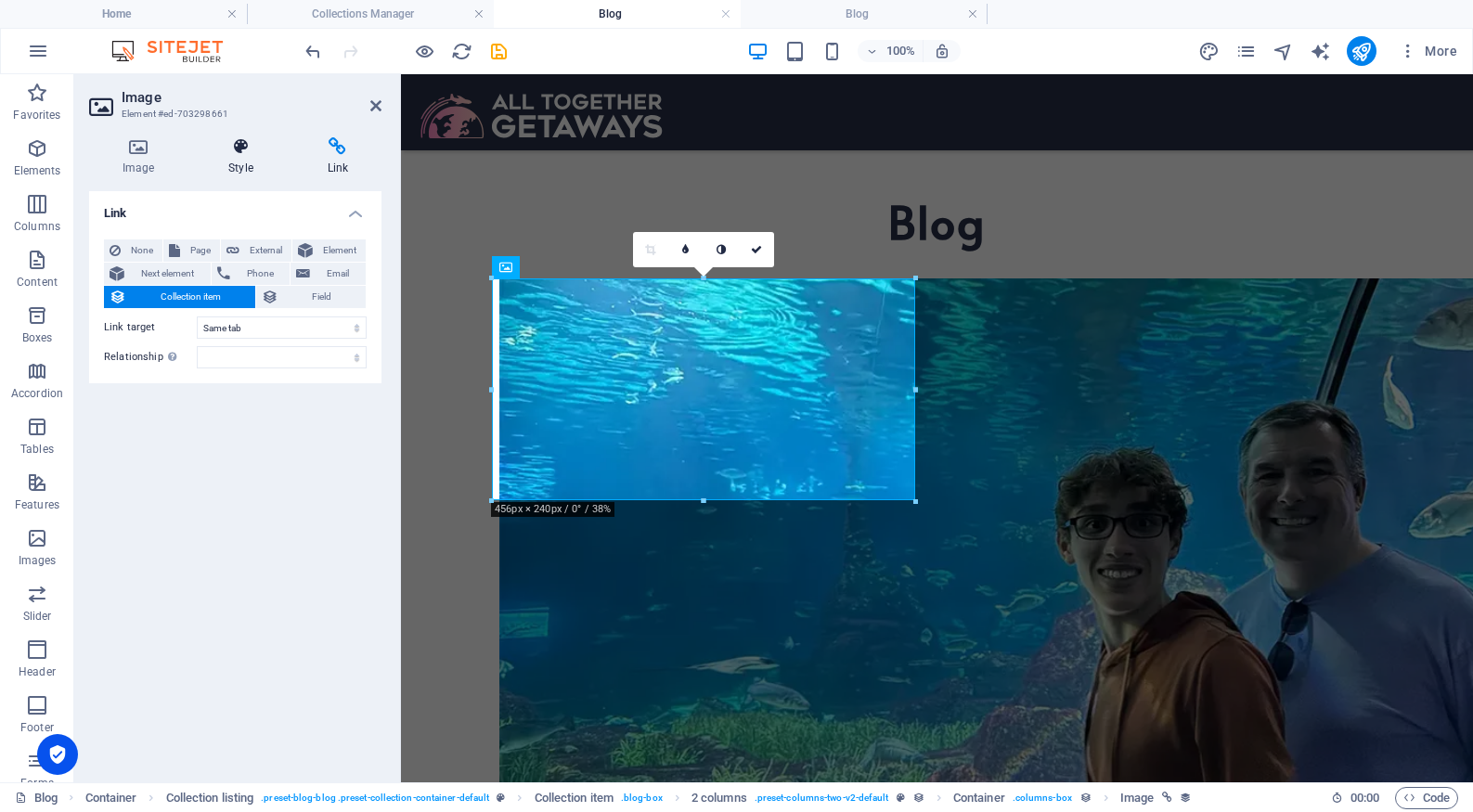 click on "Style" at bounding box center (244, 157) 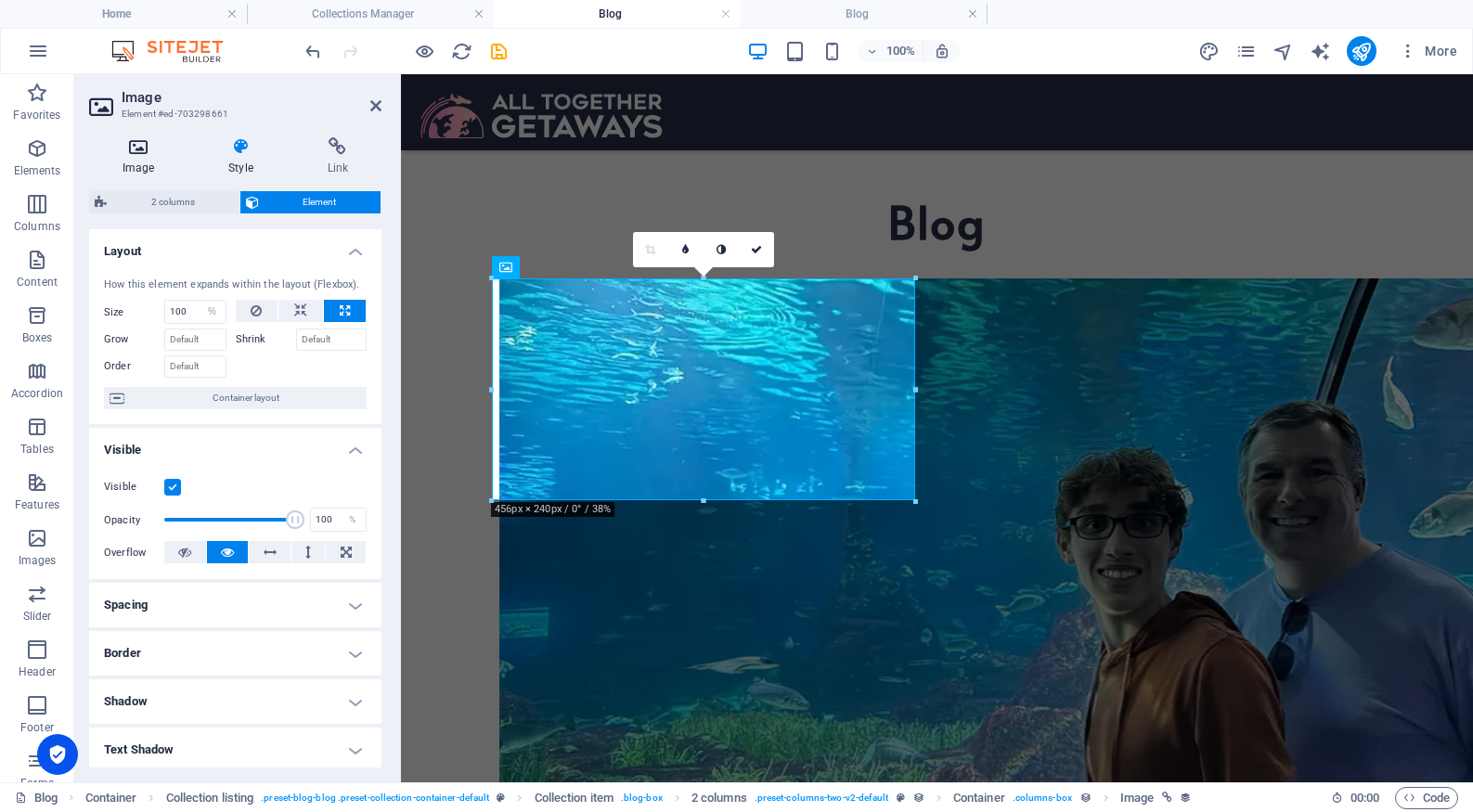 click at bounding box center [138, 147] 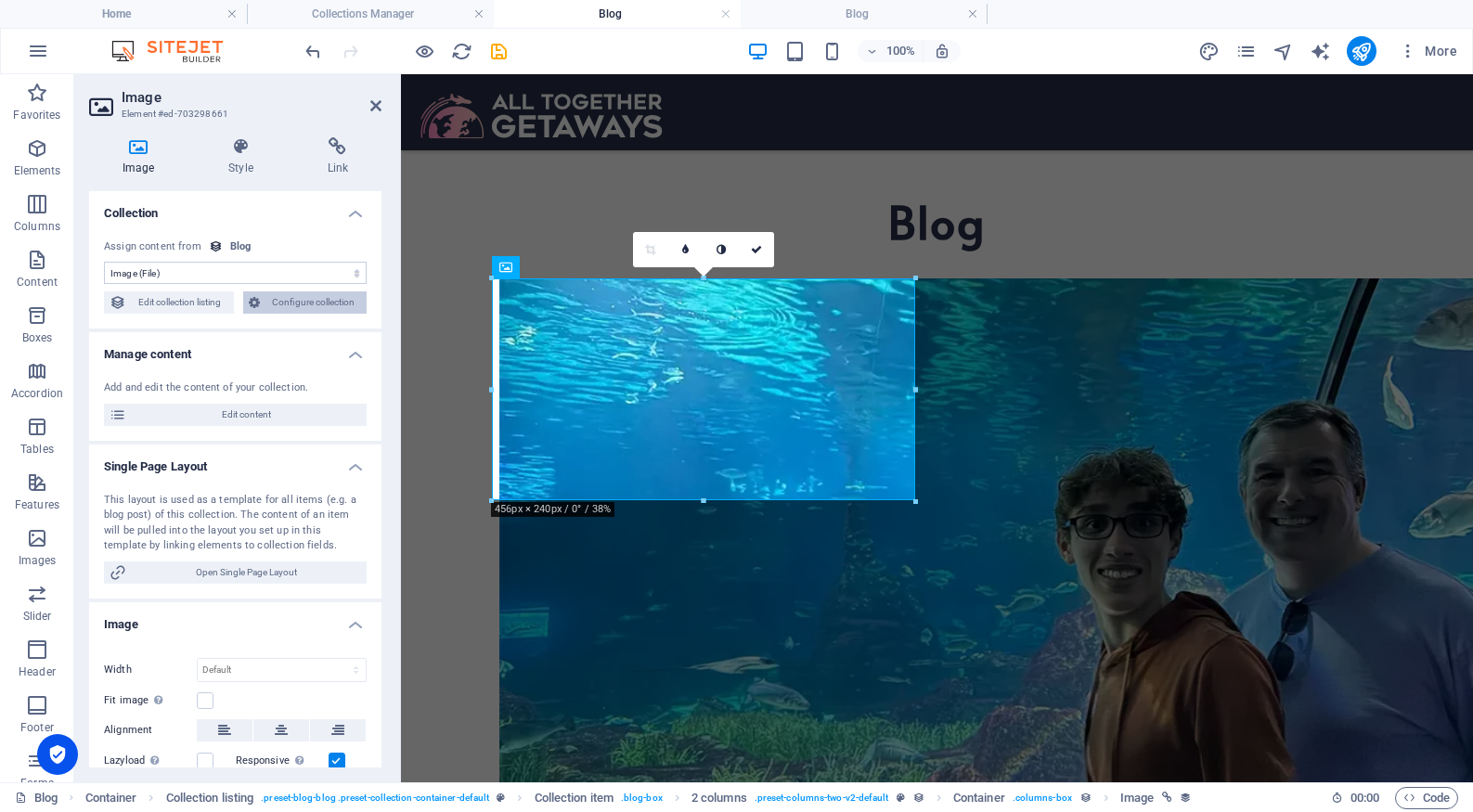 click on "Configure collection" at bounding box center (314, 303) 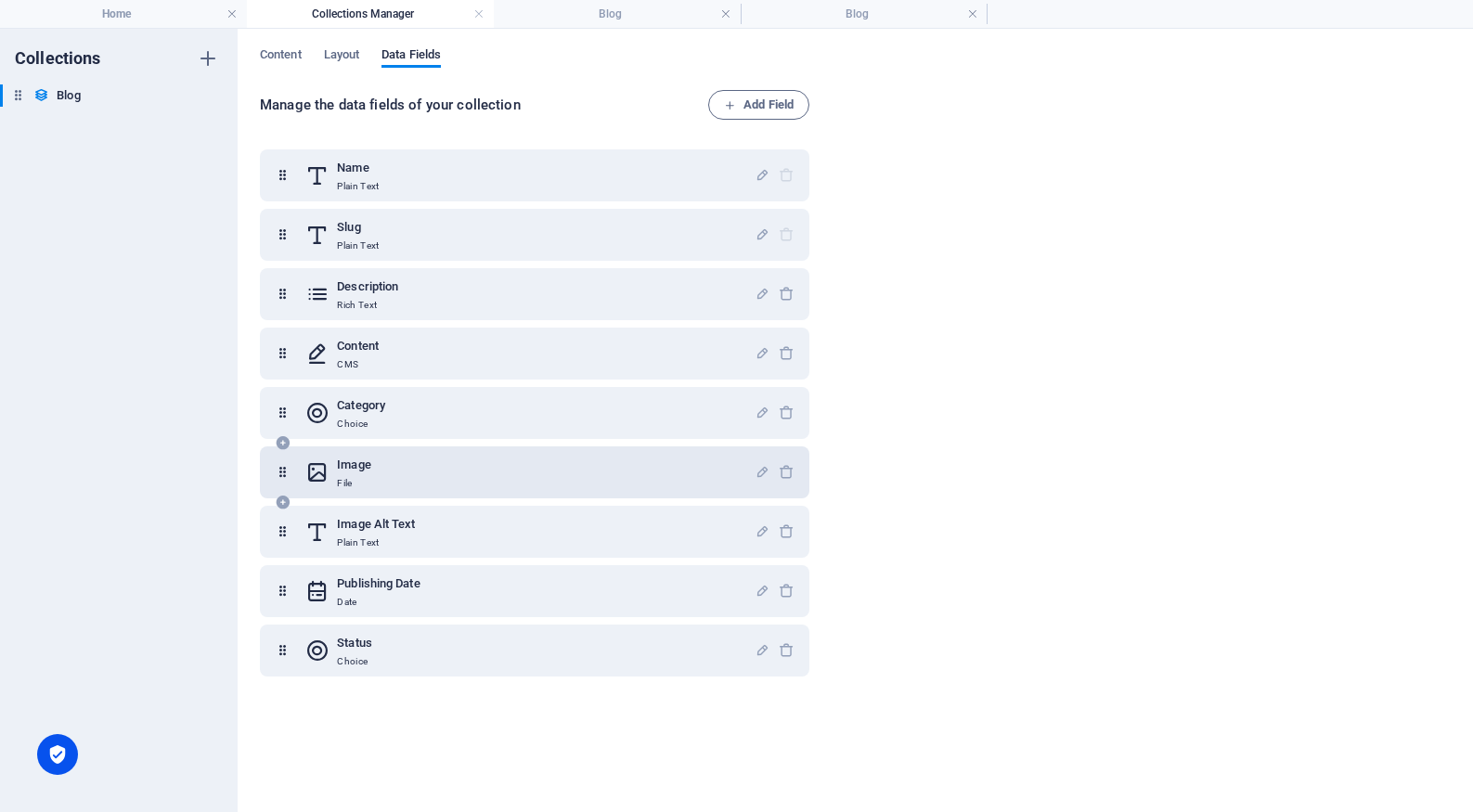 click on "Image File" at bounding box center [530, 472] 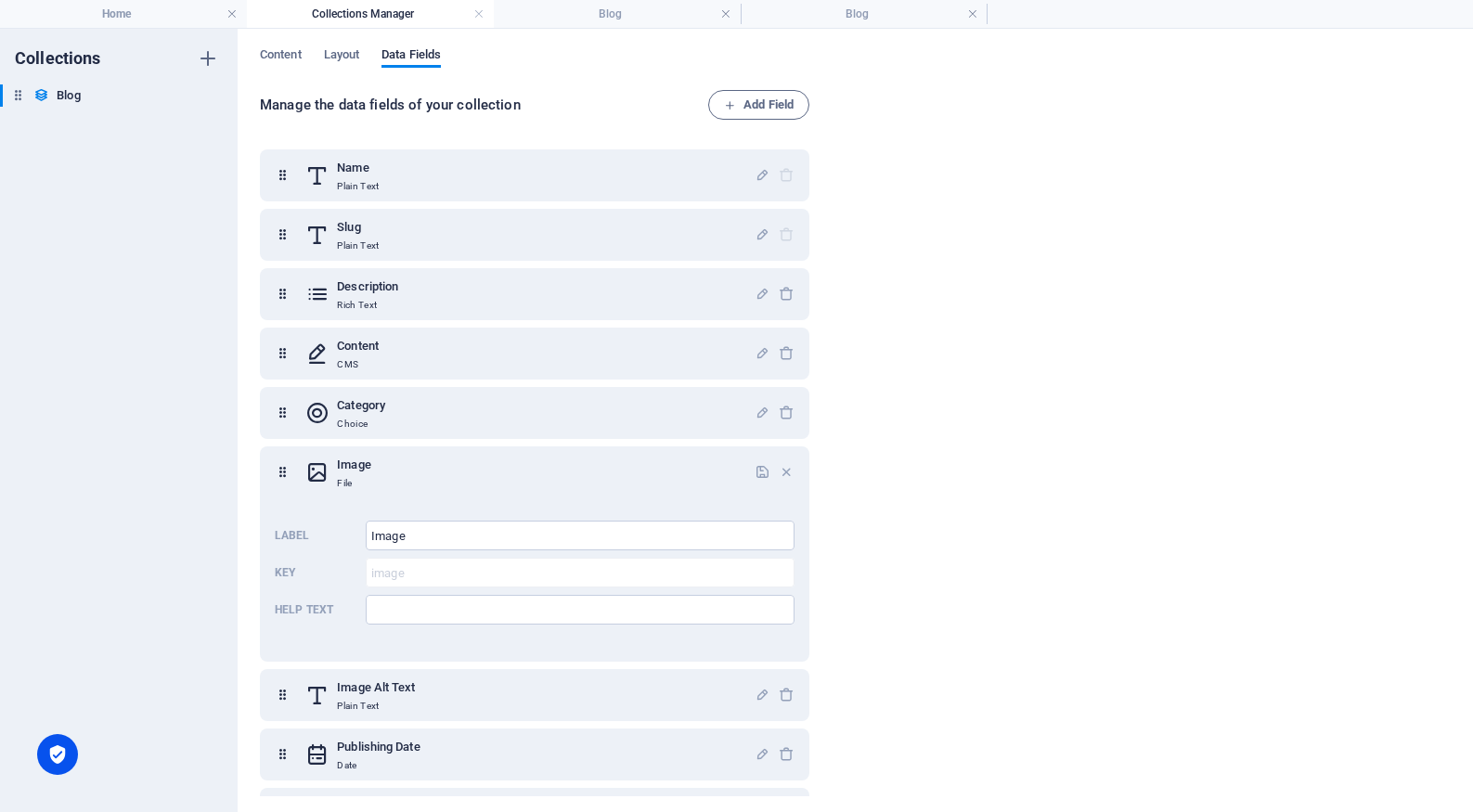 click on "Manage the data fields of your collection Add Field Name Plain Text Slug Plain Text Description Rich Text Content CMS Category Choice Image File Label Image ​ Key image ​ Help text ​ Image Alt Text Plain Text Publishing Date Date Status Choice" at bounding box center [855, 445] 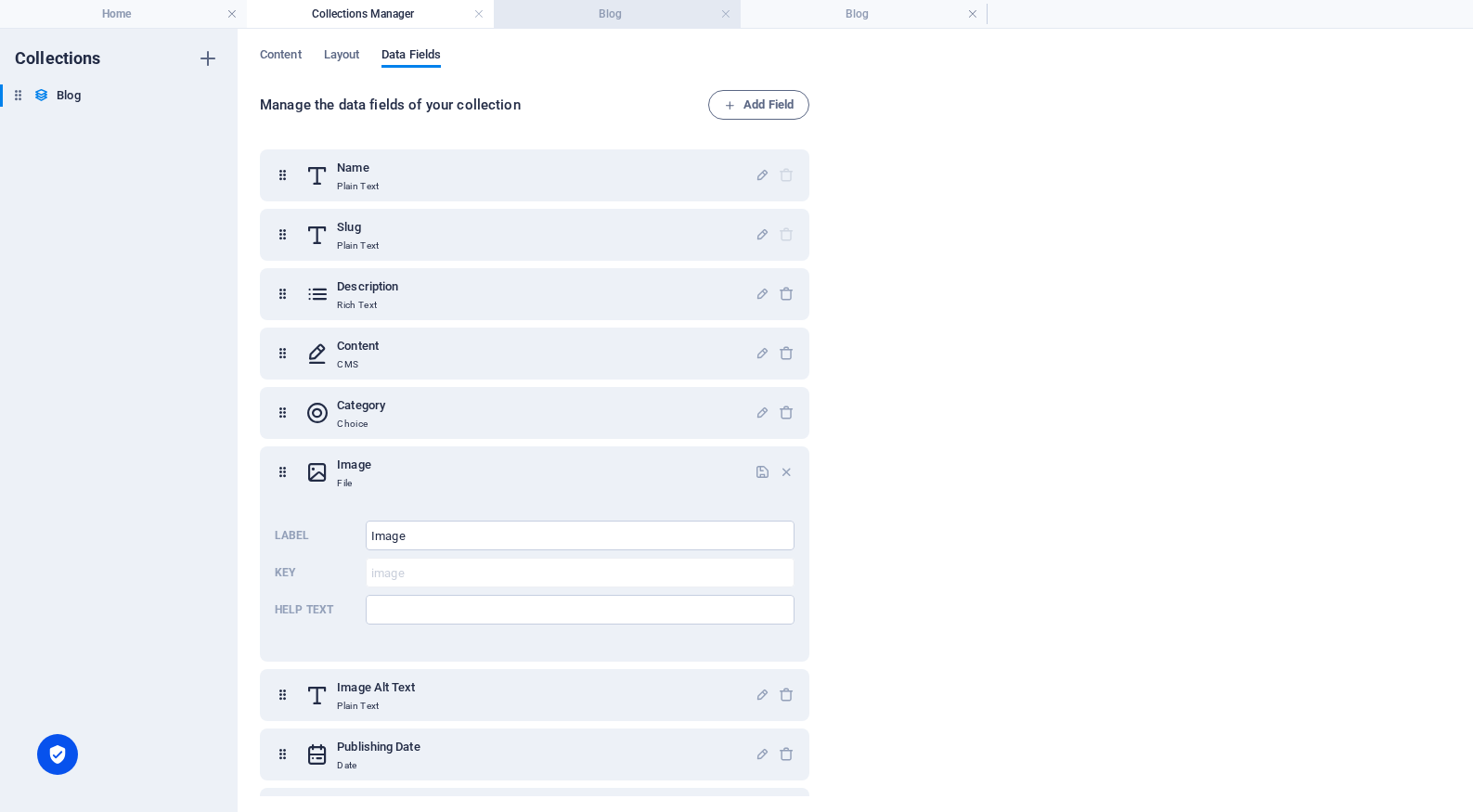 click on "Blog" at bounding box center [617, 14] 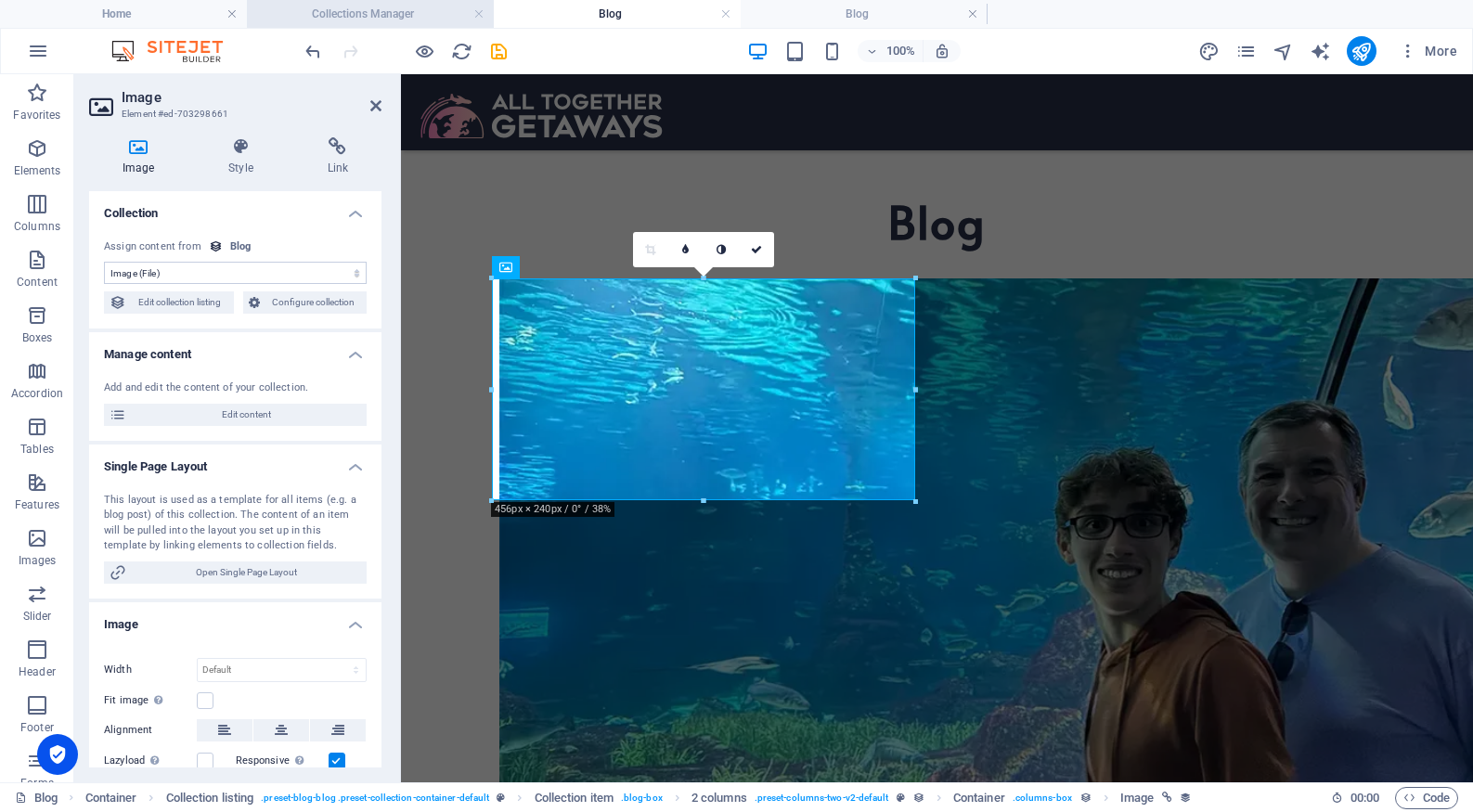 click on "Collections Manager" at bounding box center (370, 14) 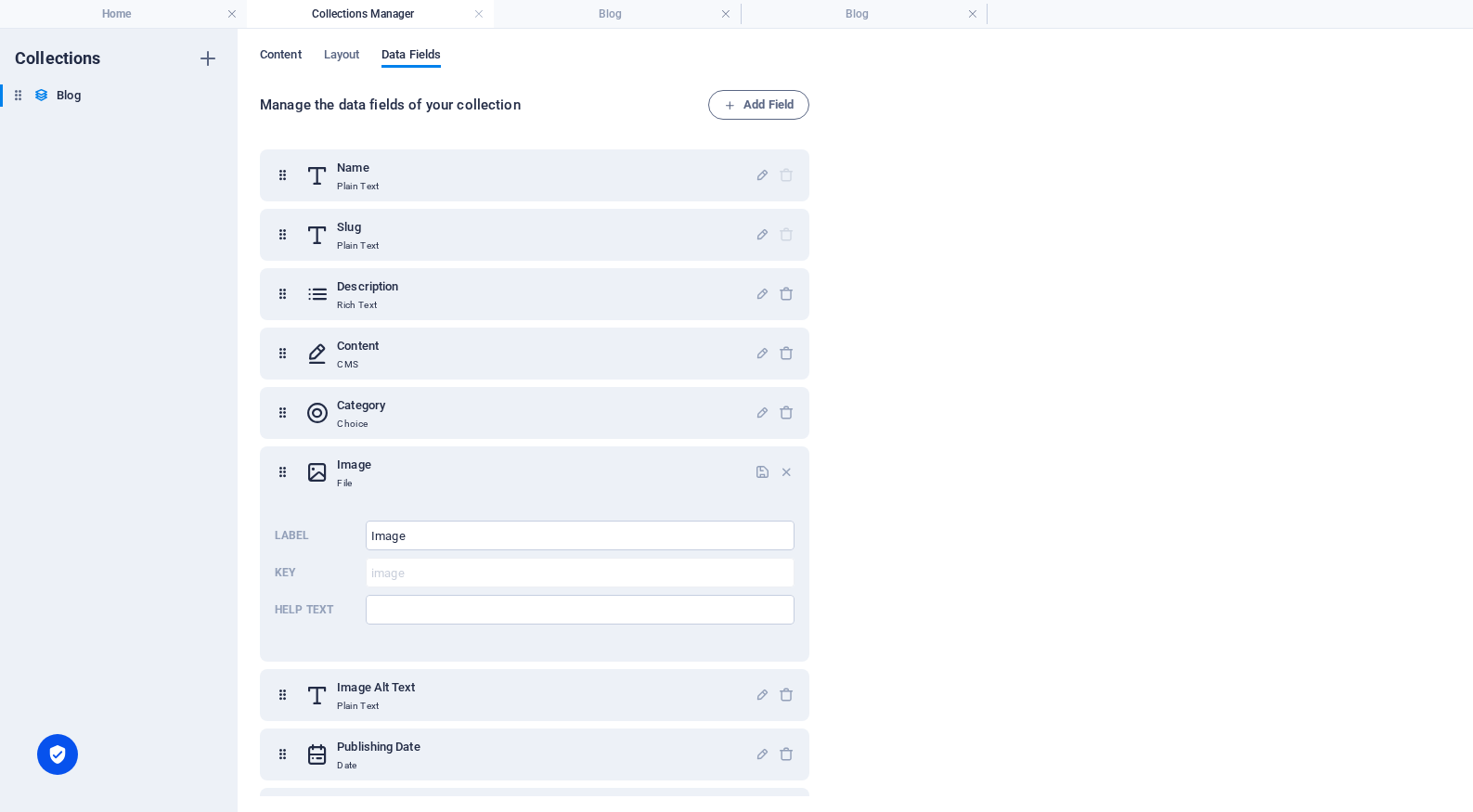click on "Content" at bounding box center (280, 57) 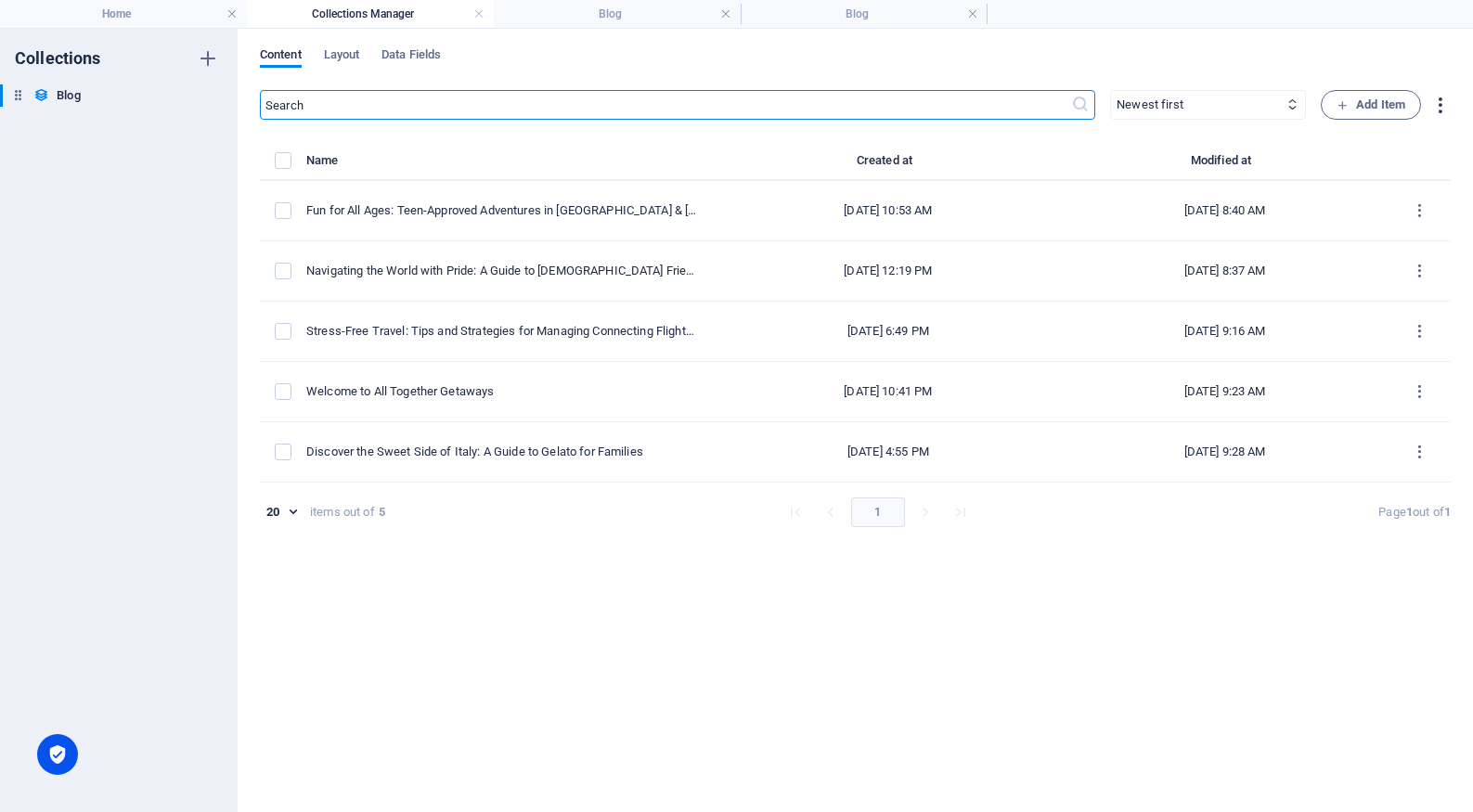 click at bounding box center [1440, 105] 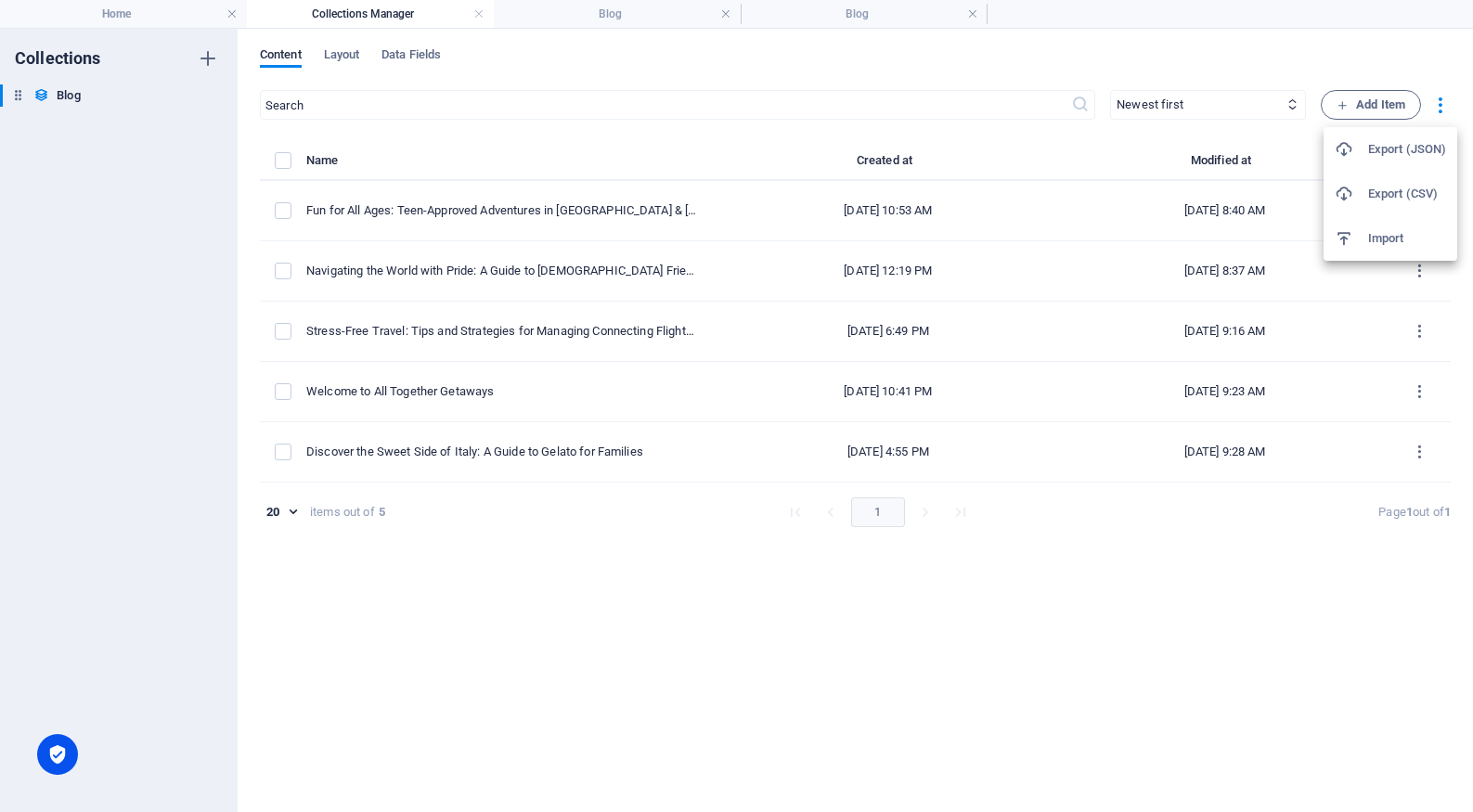 click at bounding box center (736, 406) 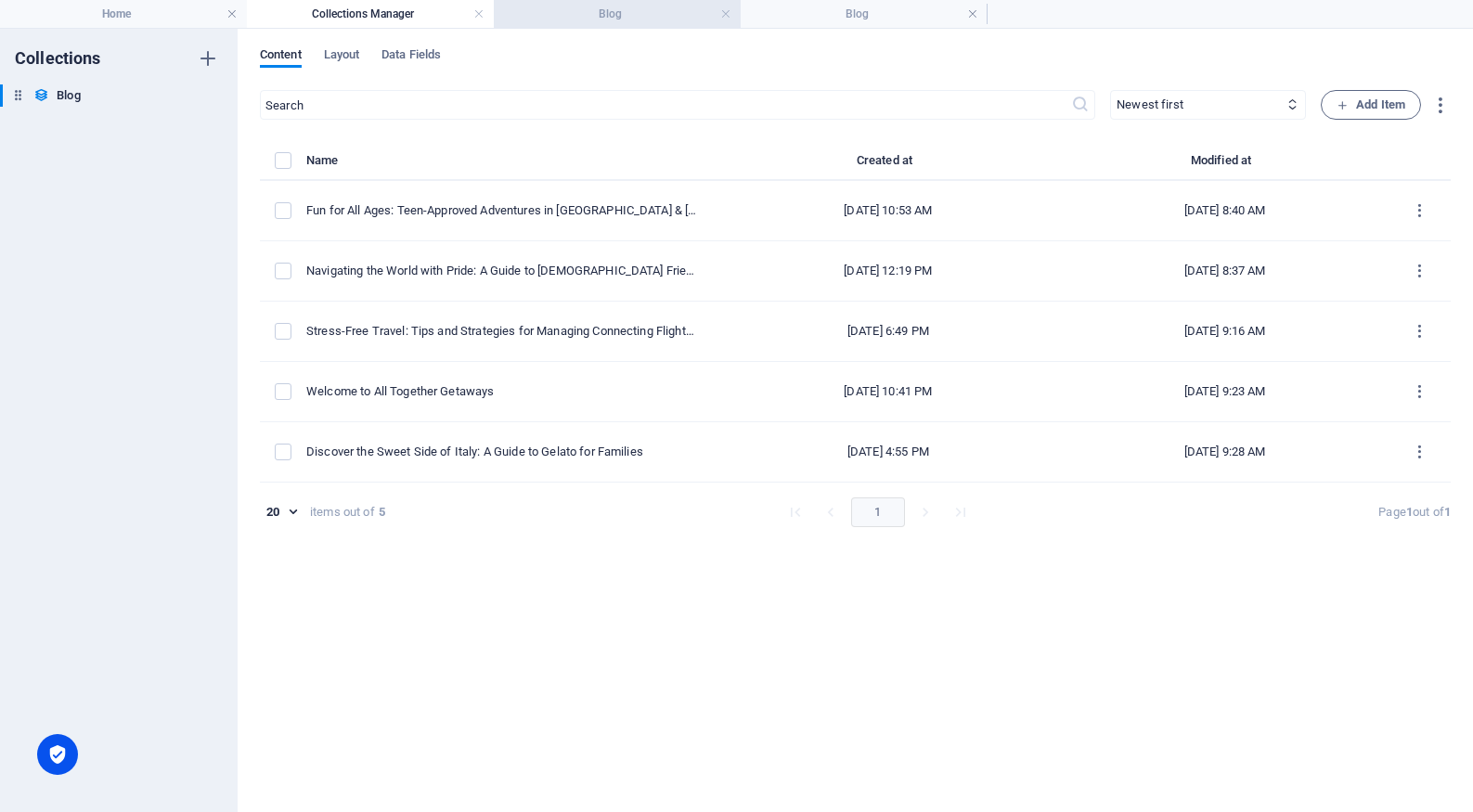 click on "Blog" at bounding box center (617, 14) 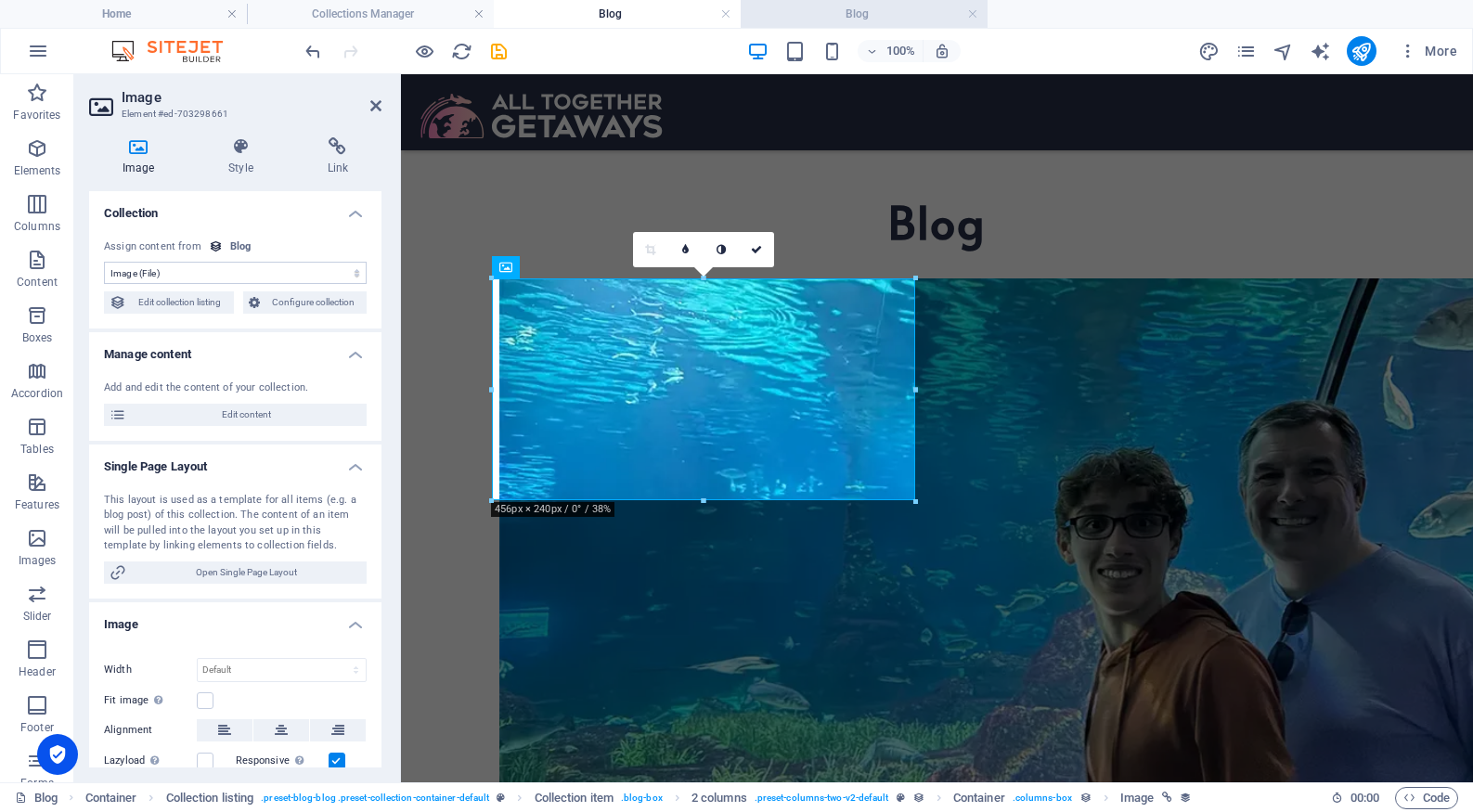 click on "Blog" at bounding box center (864, 14) 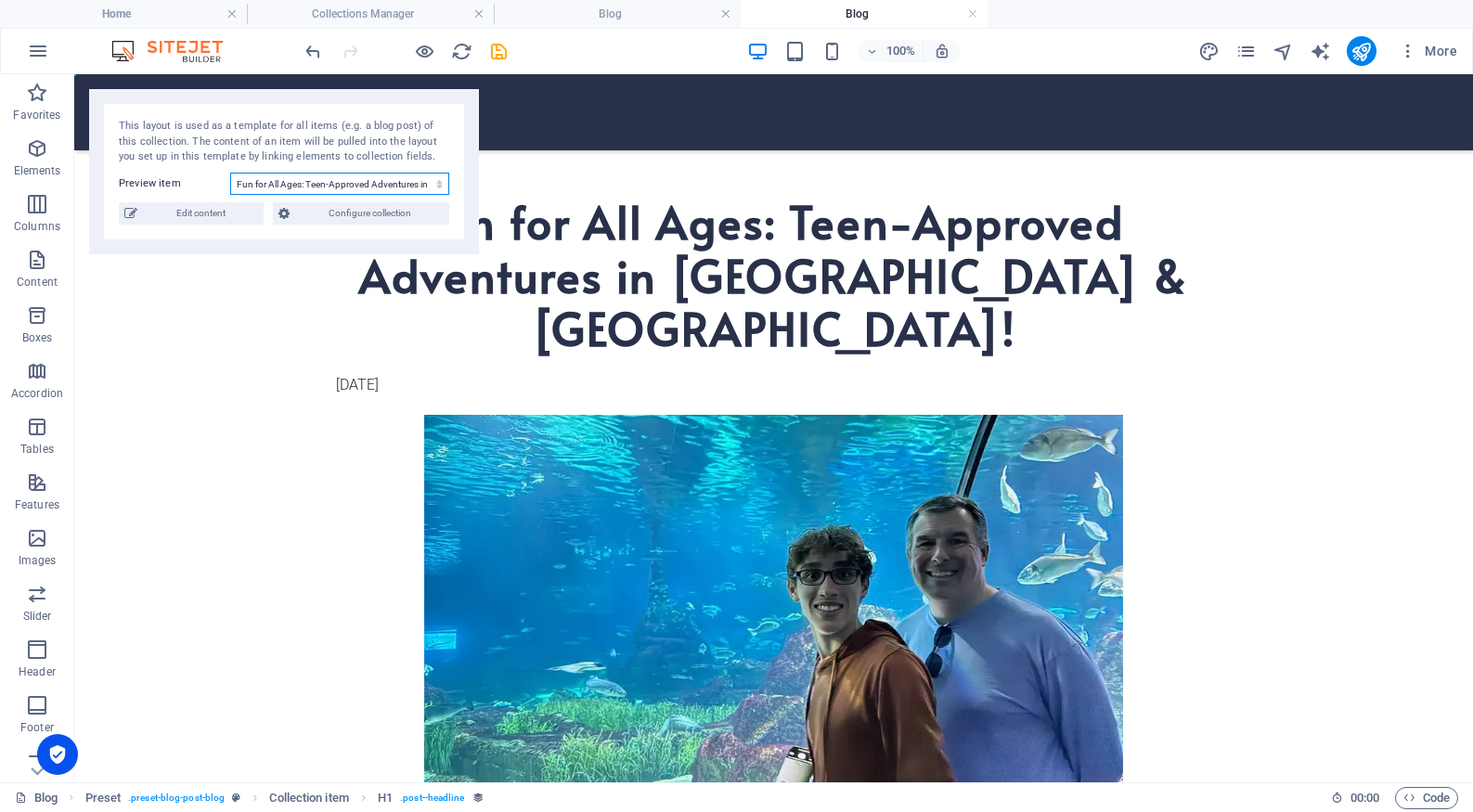 click on "Fun for All Ages: Teen-Approved Adventures in [GEOGRAPHIC_DATA] & [GEOGRAPHIC_DATA]! Navigating the World with Pride: A Guide to [DEMOGRAPHIC_DATA] Friendly Destinations Stress-Free Travel: Tips and Strategies for Managing Connecting Flights with Kids Welcome to All Together Getaways Discover the Sweet Side of [GEOGRAPHIC_DATA]: A Guide to Gelato for Families" at bounding box center [340, 184] 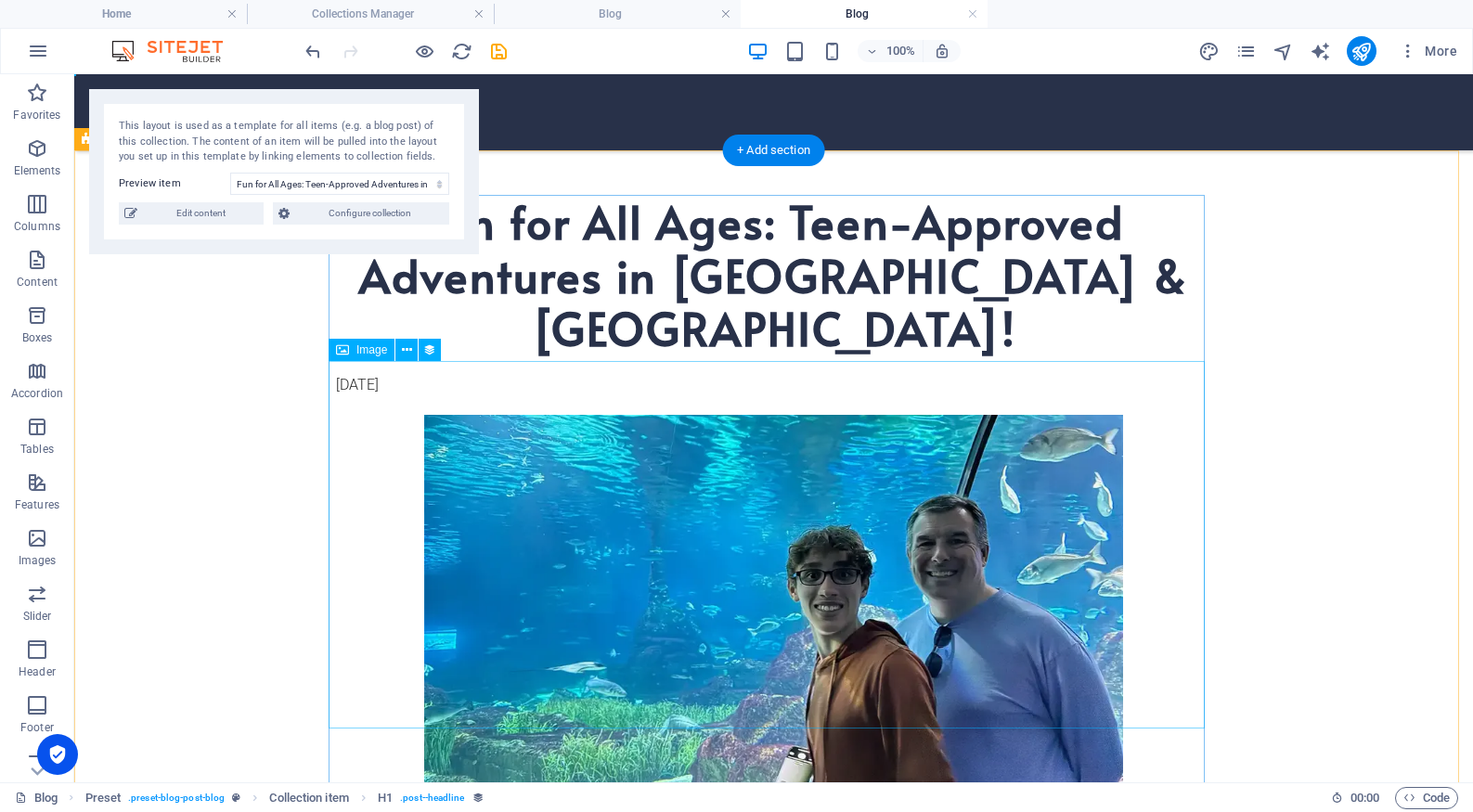click at bounding box center [774, 599] 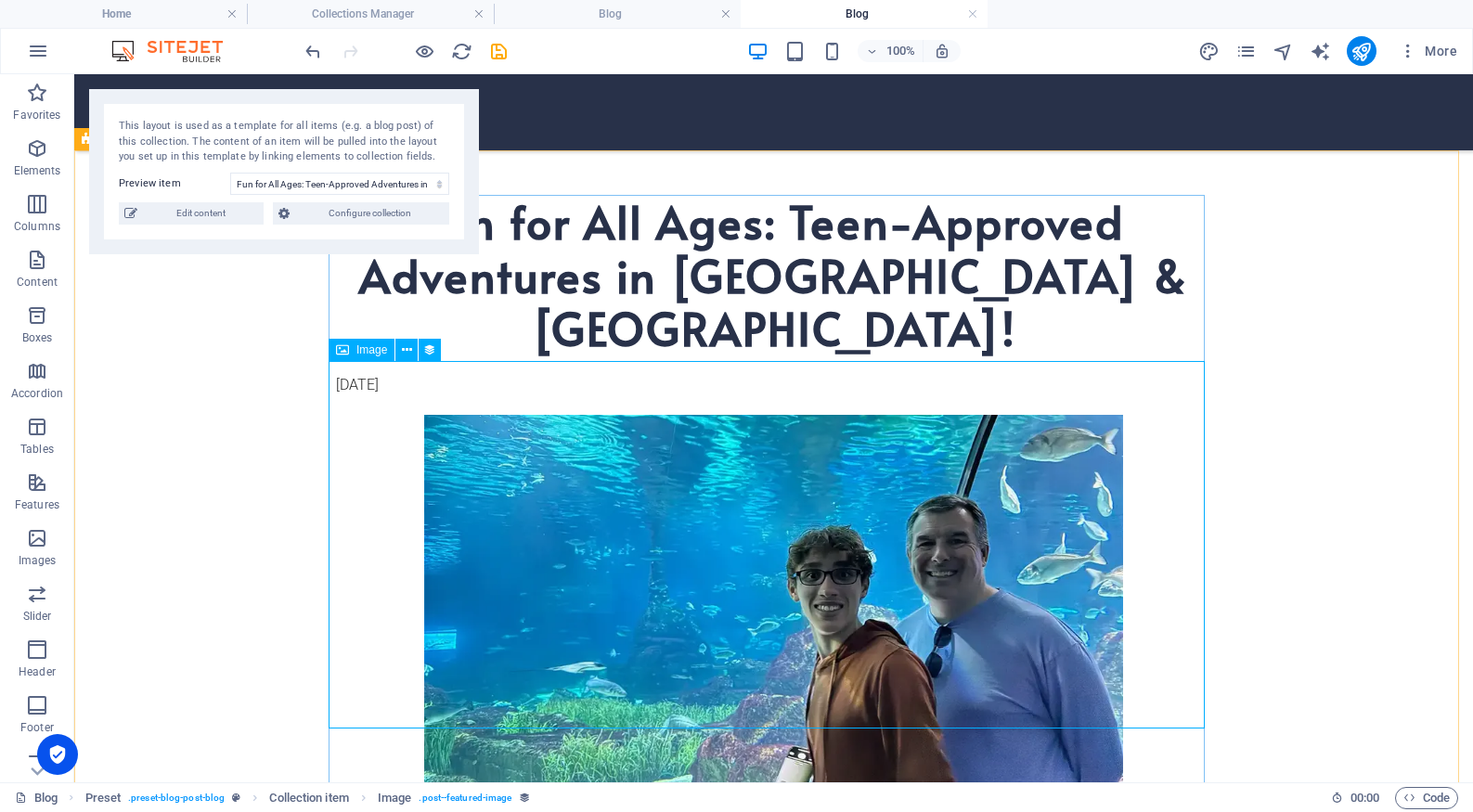 click on "Image" at bounding box center (361, 350) 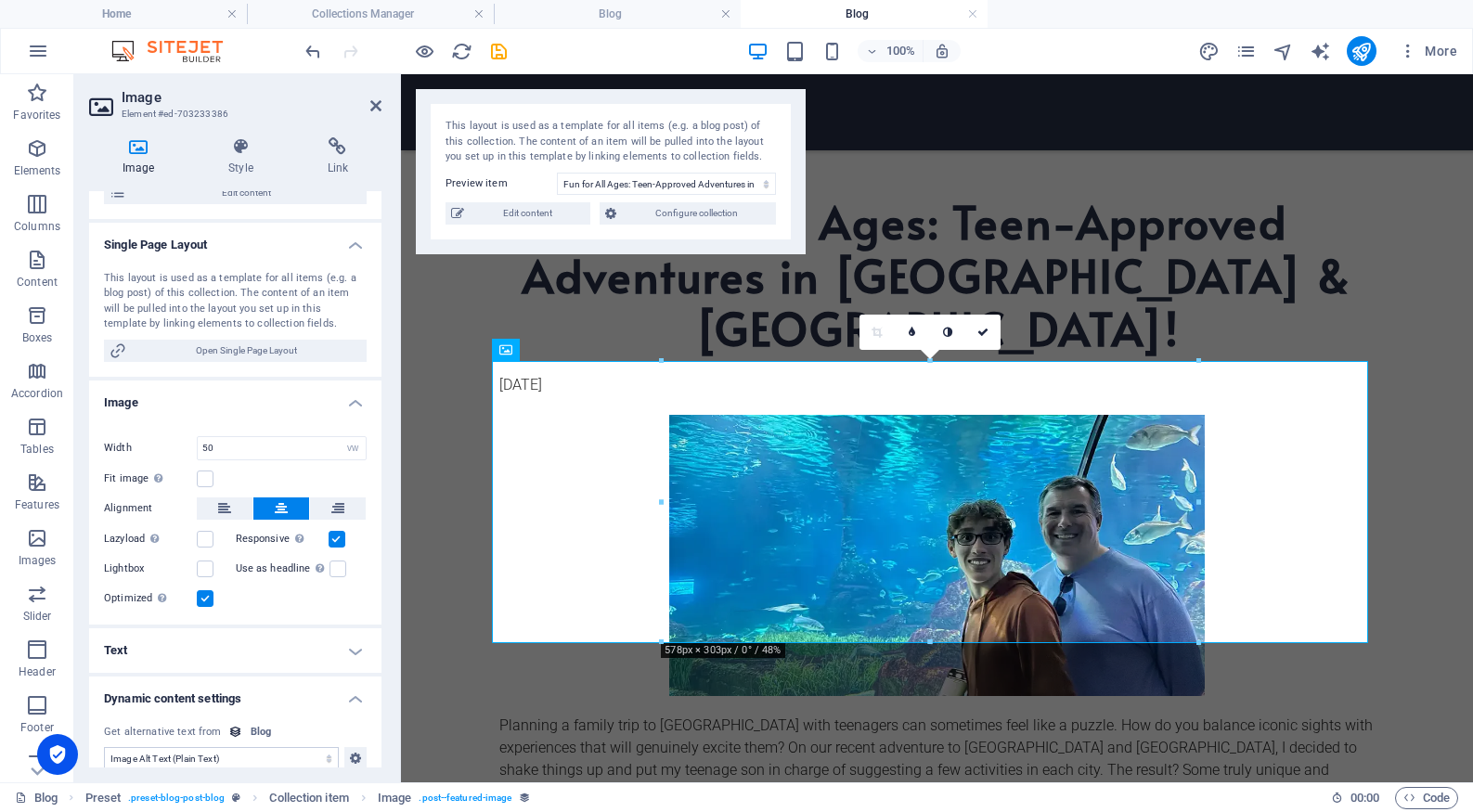 scroll, scrollTop: 291, scrollLeft: 0, axis: vertical 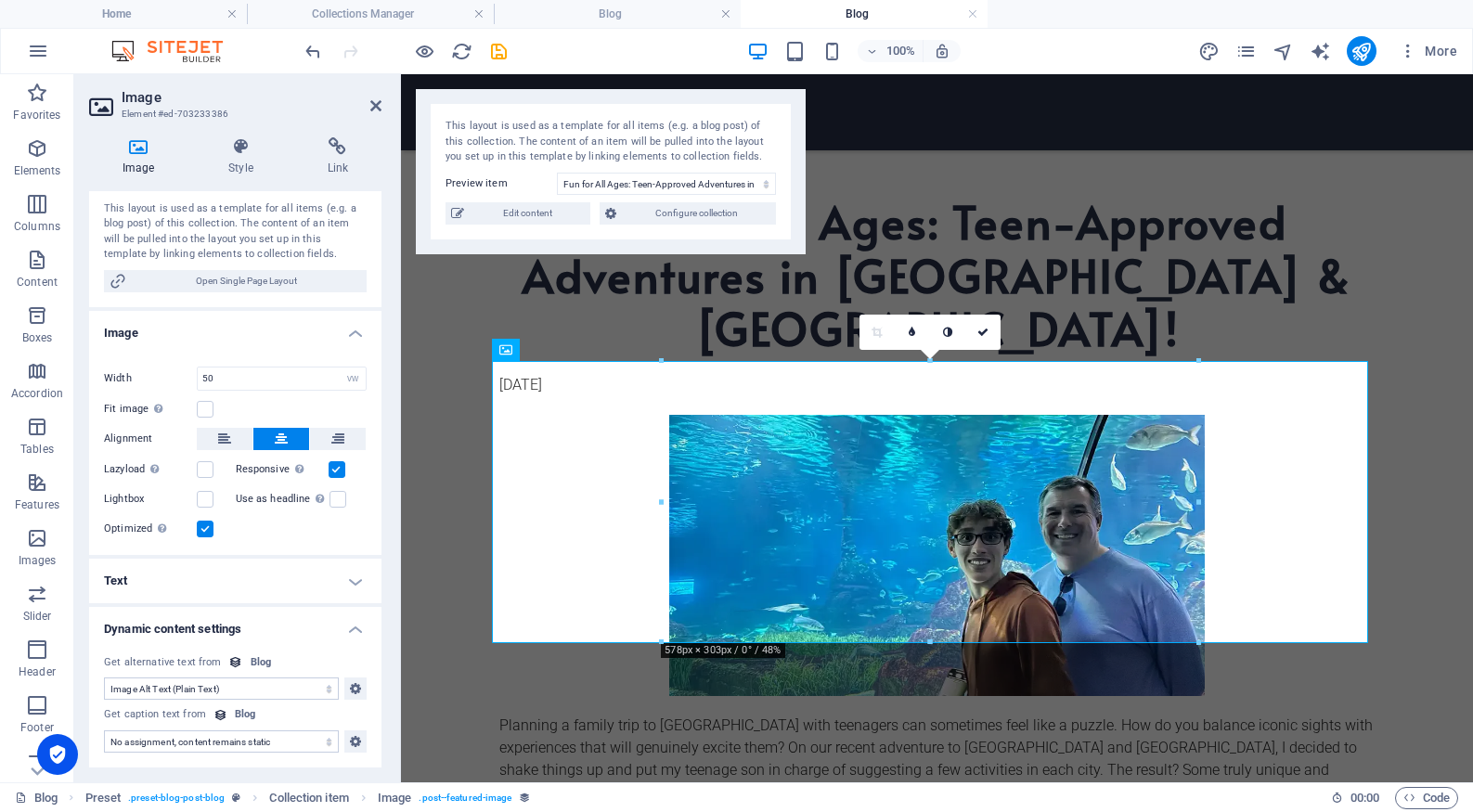 click on "Text" at bounding box center [235, 581] 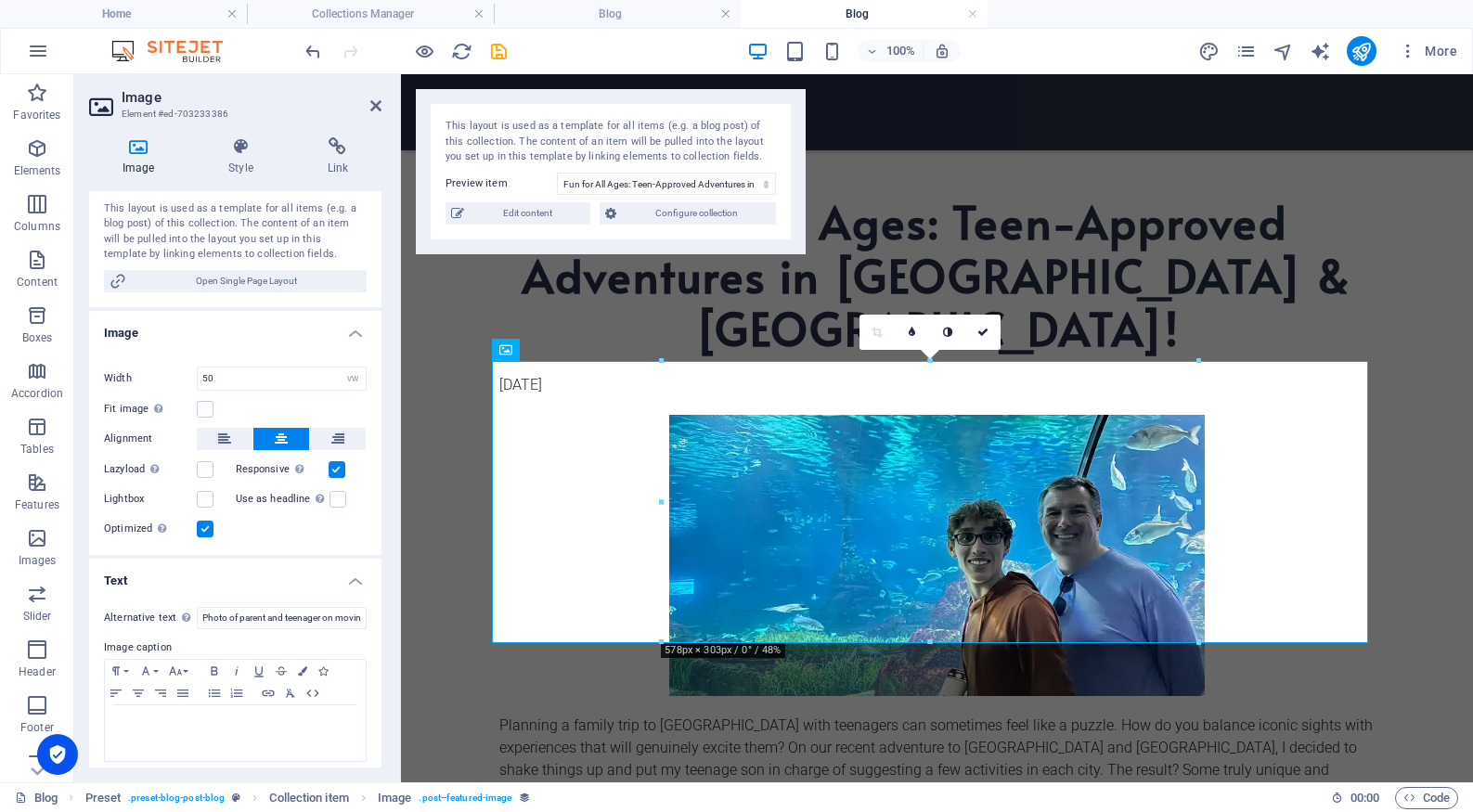 click on "Text" at bounding box center (235, 575) 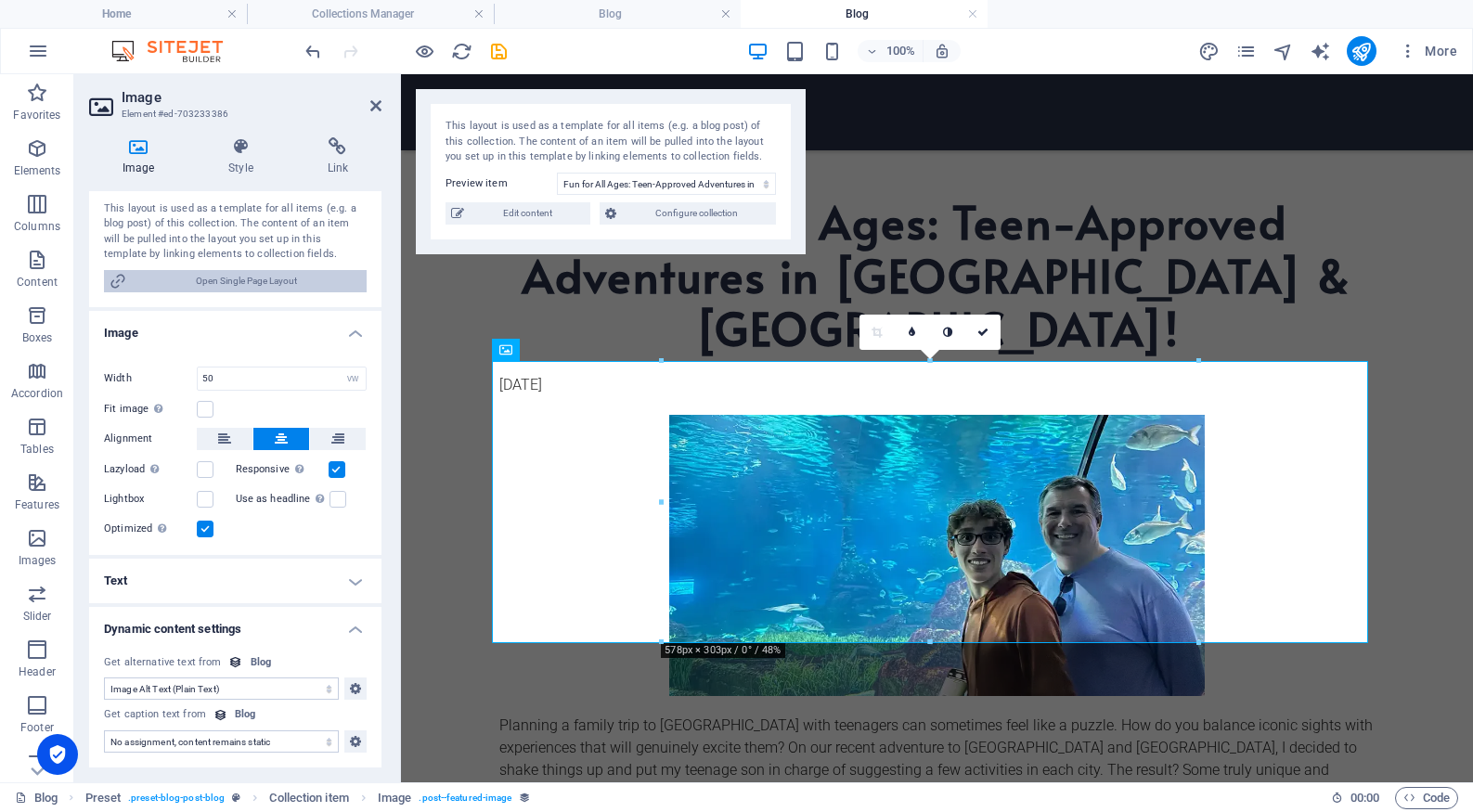 click on "Open Single Page Layout" at bounding box center (246, 281) 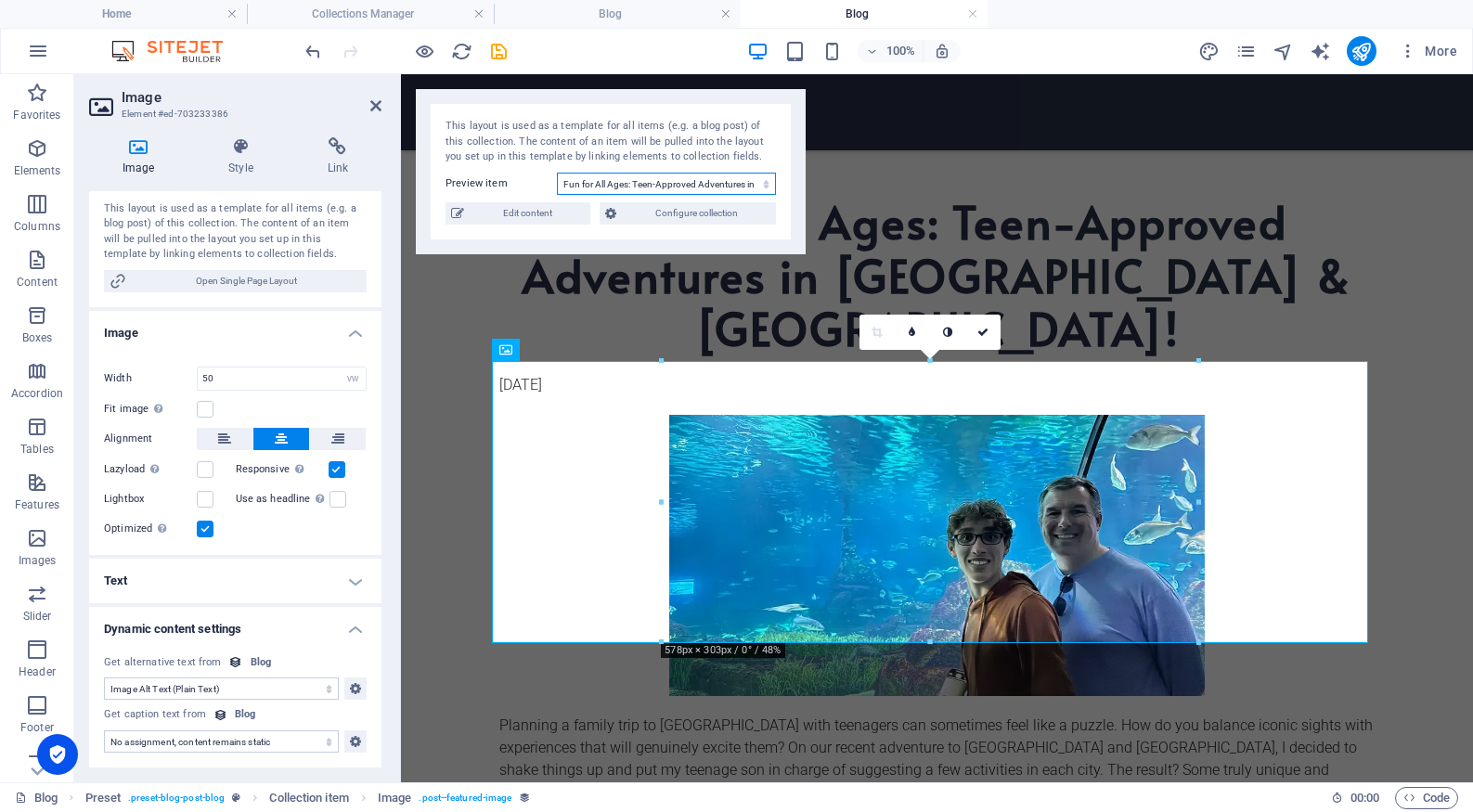 click on "Fun for All Ages: Teen-Approved Adventures in [GEOGRAPHIC_DATA] & [GEOGRAPHIC_DATA]! Navigating the World with Pride: A Guide to [DEMOGRAPHIC_DATA] Friendly Destinations Stress-Free Travel: Tips and Strategies for Managing Connecting Flights with Kids Welcome to All Together Getaways Discover the Sweet Side of [GEOGRAPHIC_DATA]: A Guide to Gelato for Families" at bounding box center (666, 184) 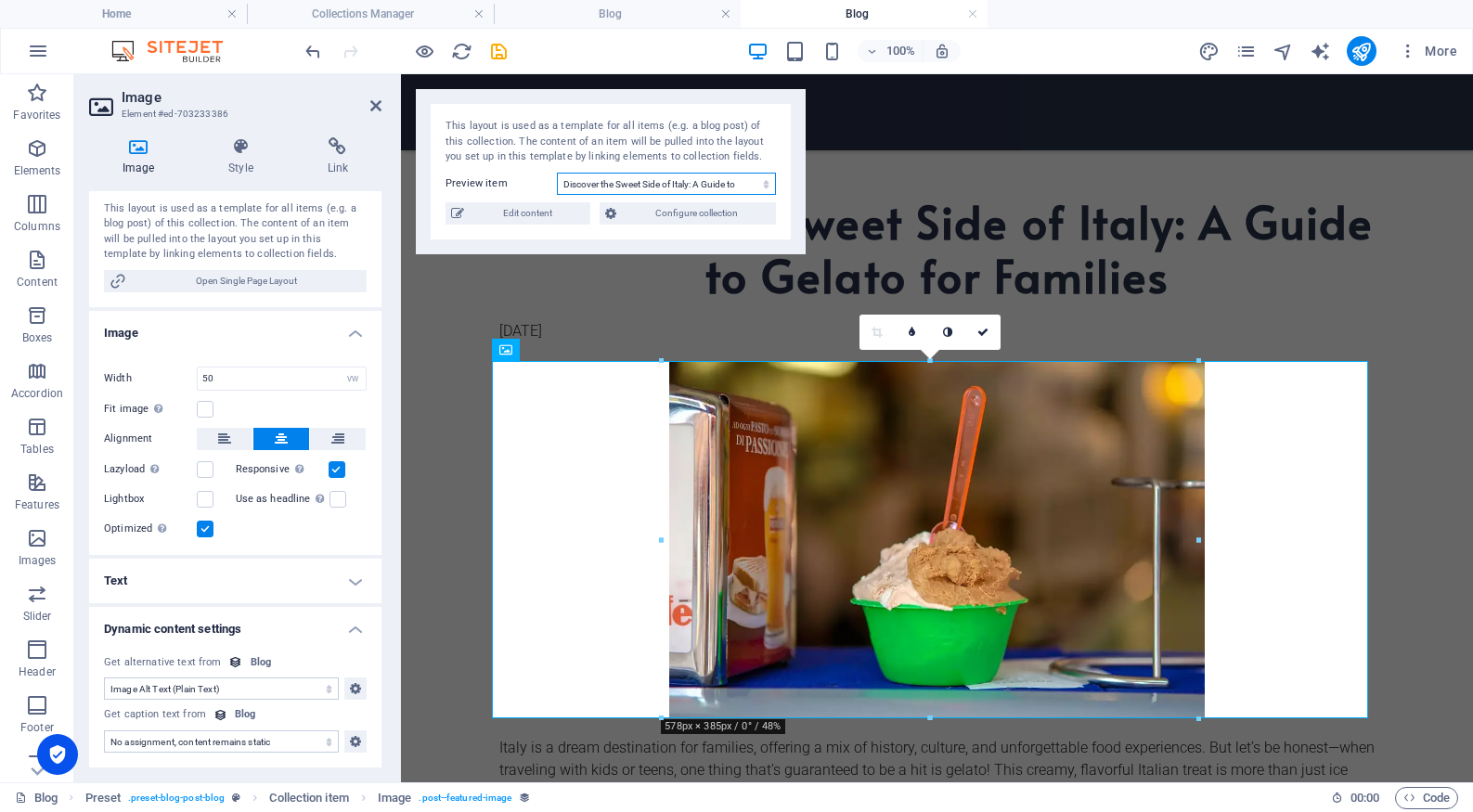click on "Fun for All Ages: Teen-Approved Adventures in [GEOGRAPHIC_DATA] & [GEOGRAPHIC_DATA]! Navigating the World with Pride: A Guide to [DEMOGRAPHIC_DATA] Friendly Destinations Stress-Free Travel: Tips and Strategies for Managing Connecting Flights with Kids Welcome to All Together Getaways Discover the Sweet Side of [GEOGRAPHIC_DATA]: A Guide to Gelato for Families" at bounding box center (666, 184) 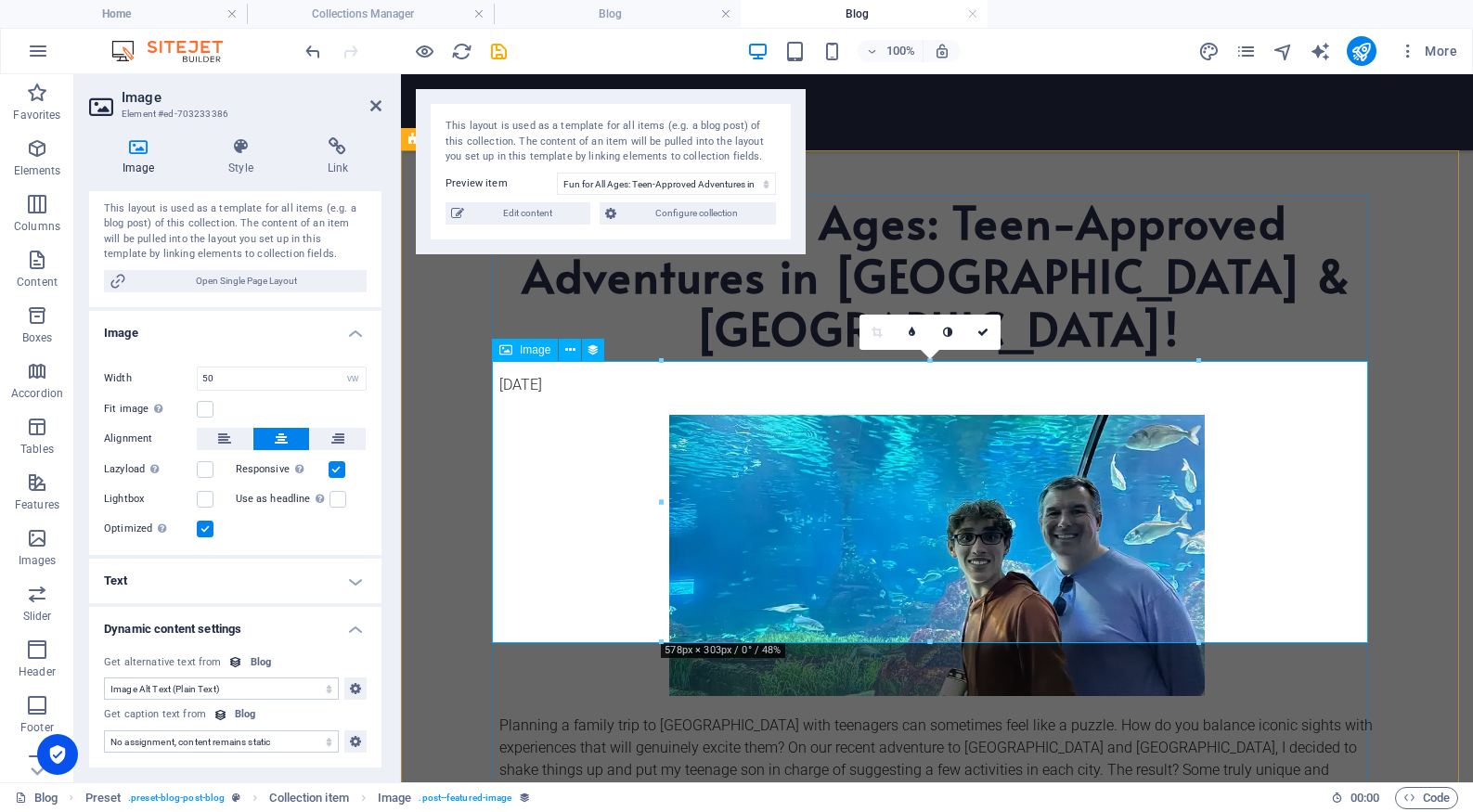 click at bounding box center [937, 555] 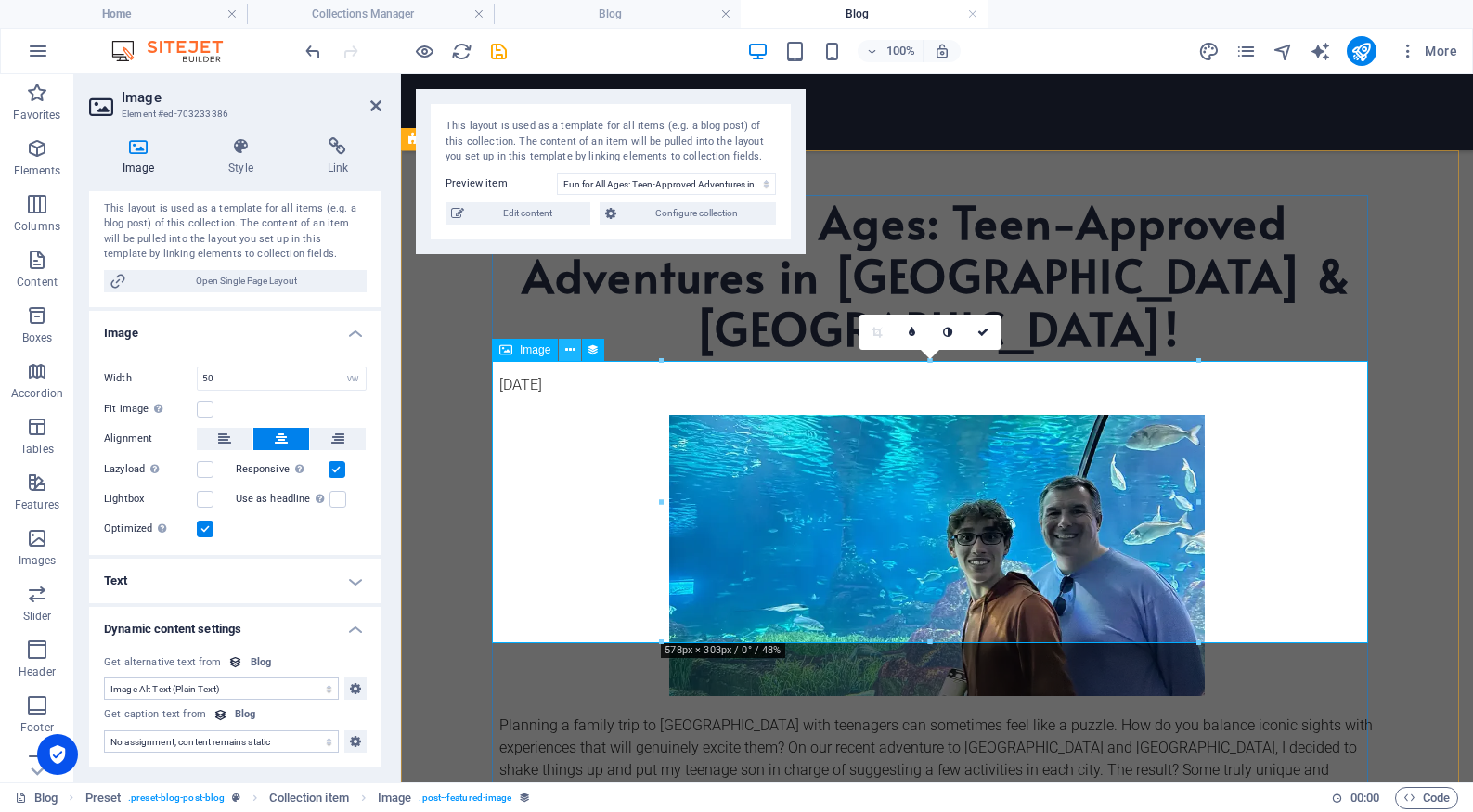 click at bounding box center (570, 350) 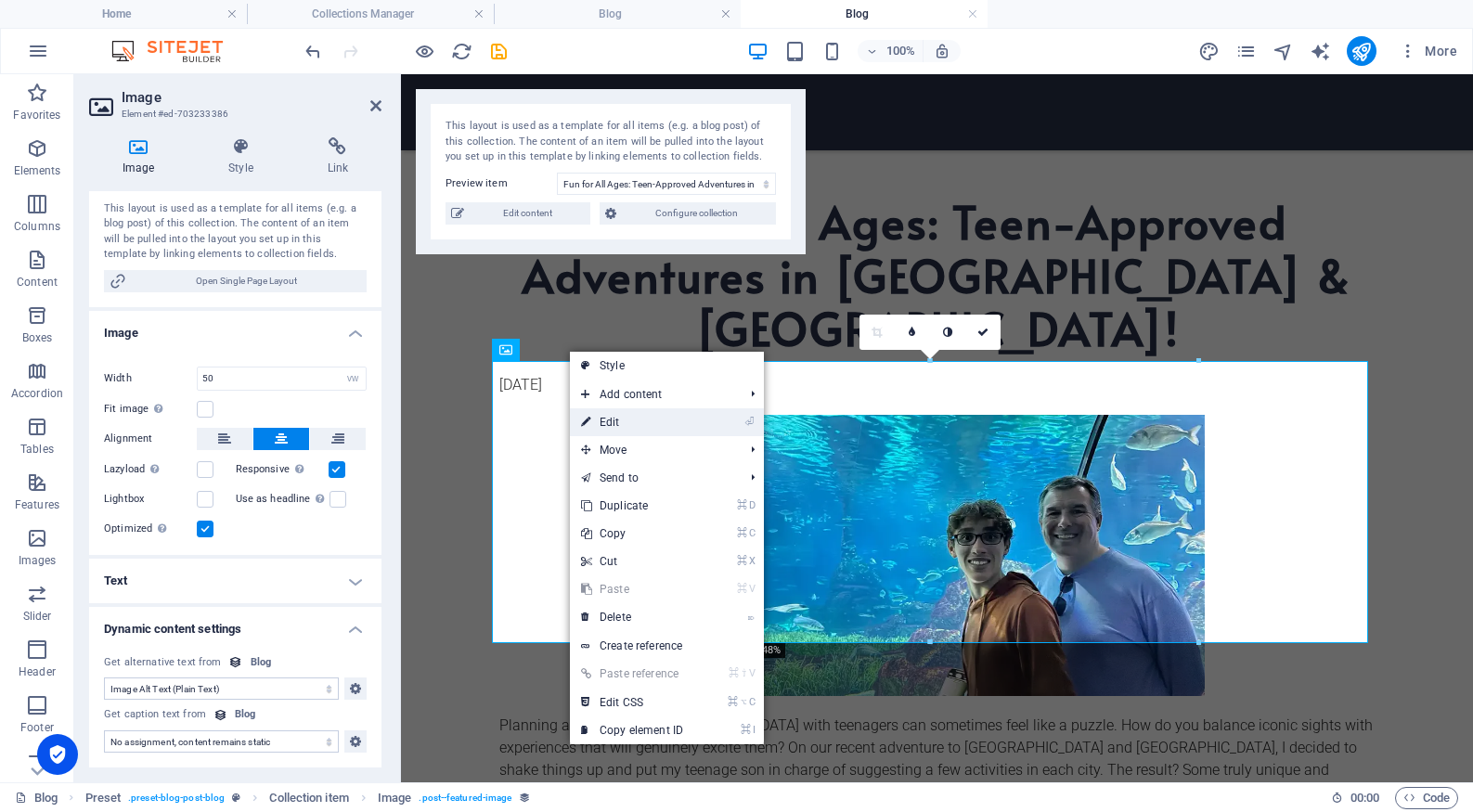 click on "⏎  Edit" at bounding box center (632, 422) 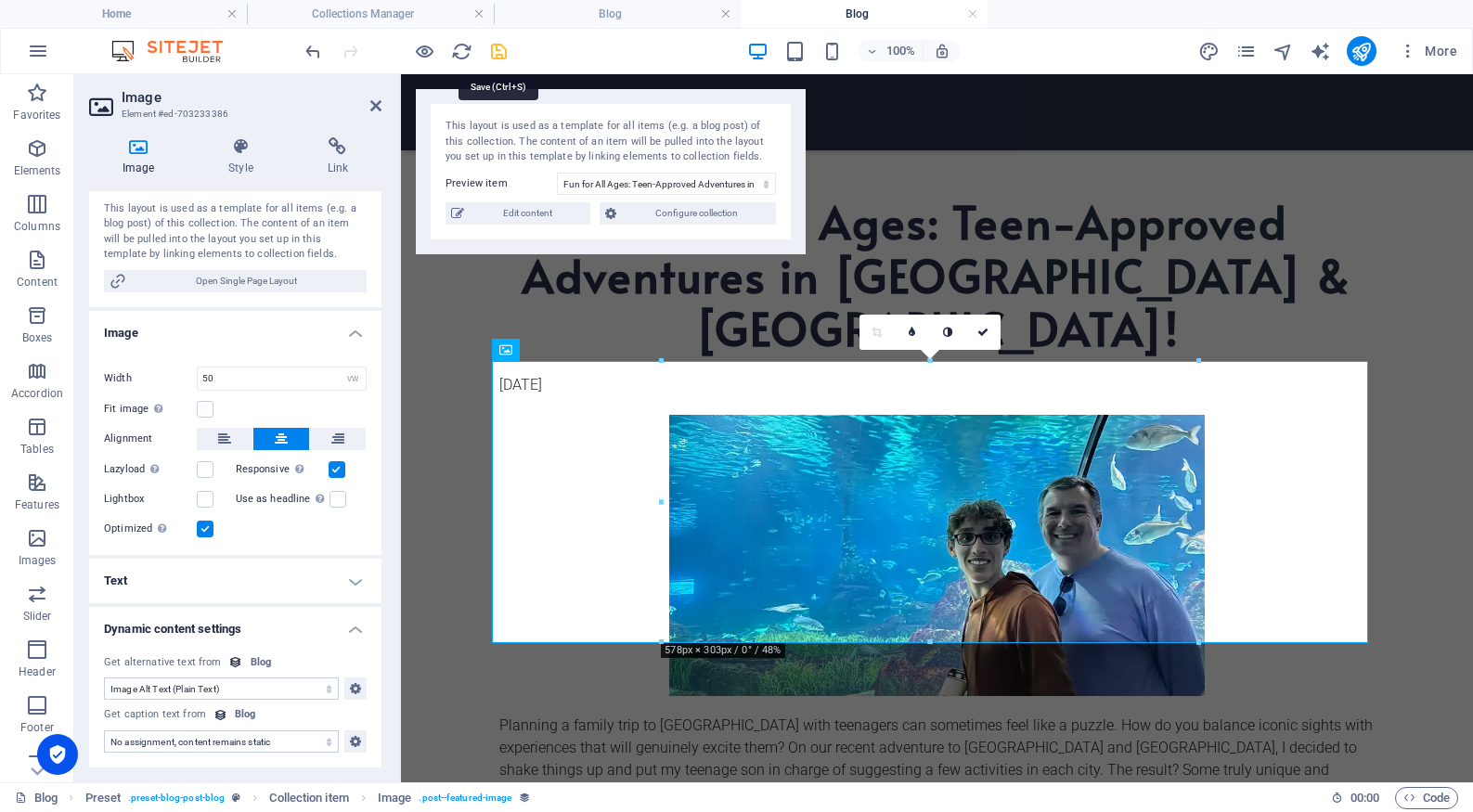 drag, startPoint x: 497, startPoint y: 56, endPoint x: 553, endPoint y: 21, distance: 66.03787 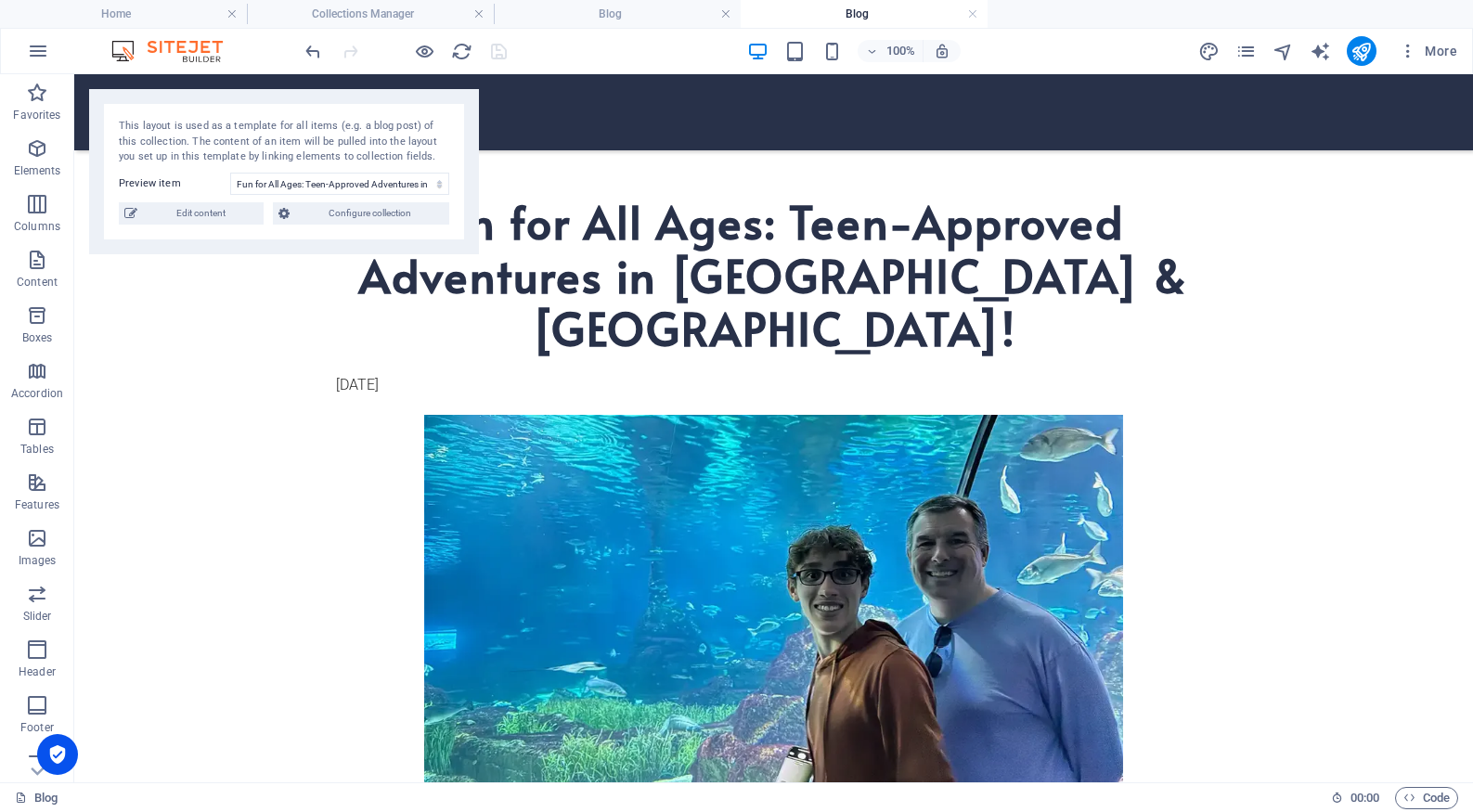 click on "Blog" at bounding box center (864, 14) 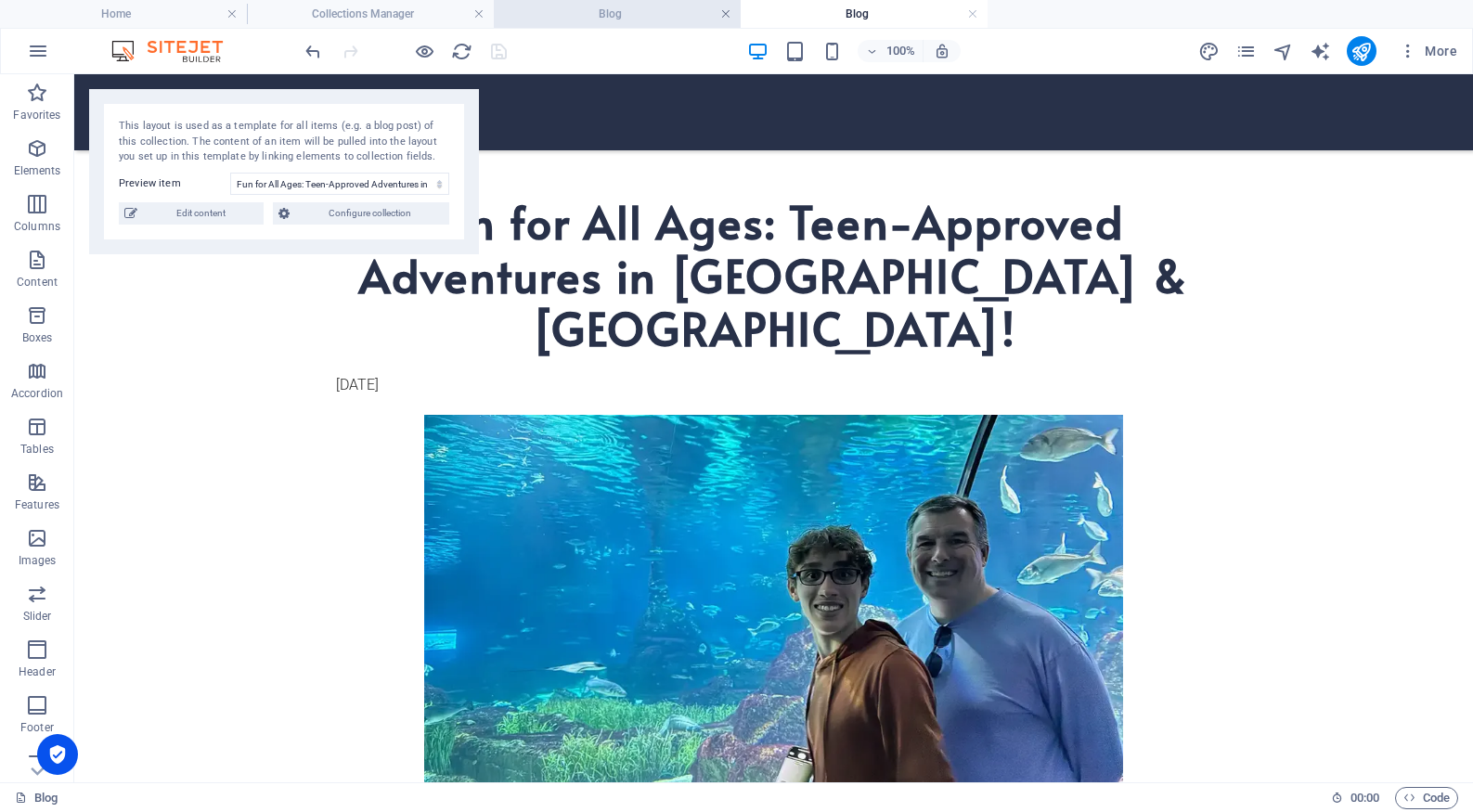 click at bounding box center (726, 14) 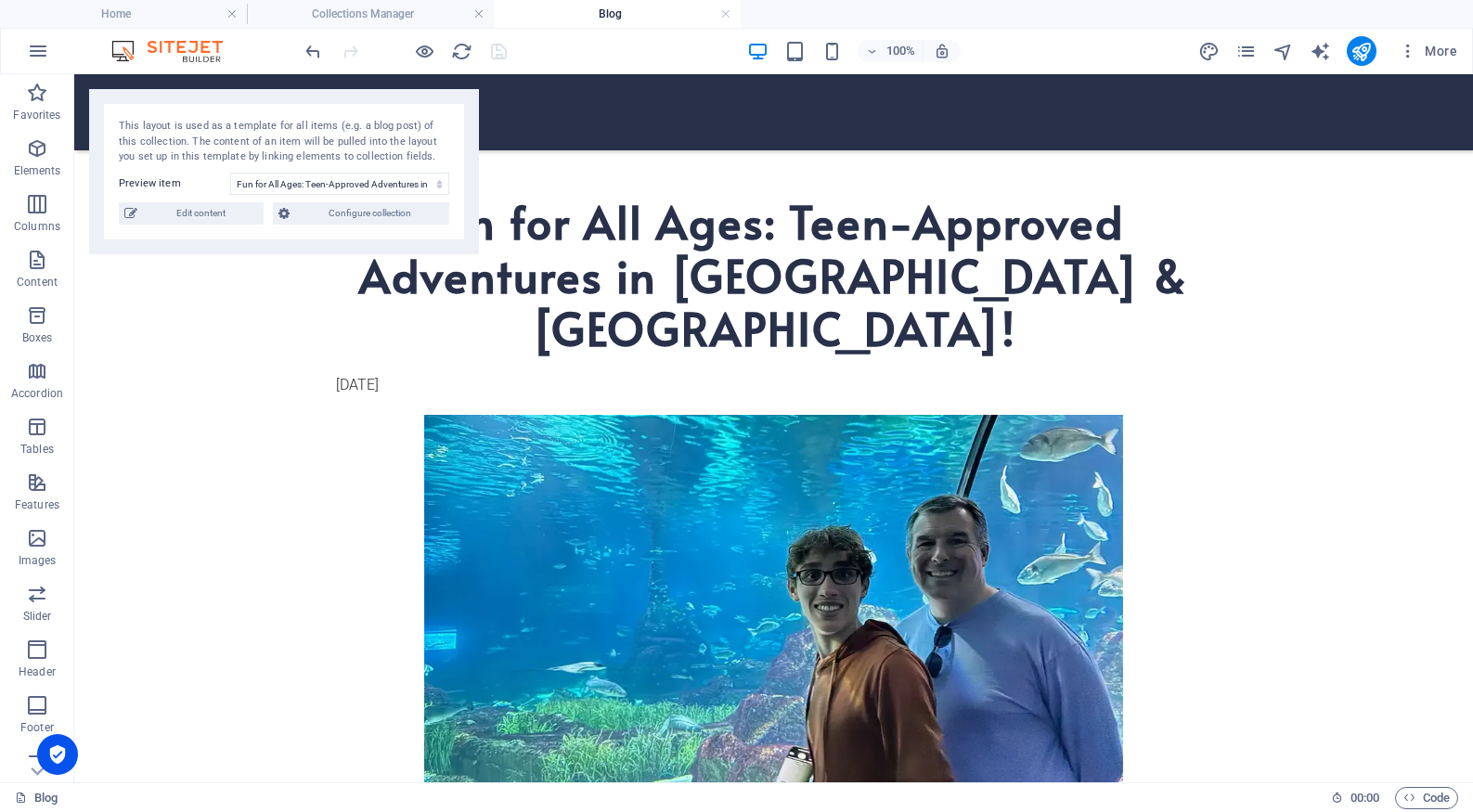 click at bounding box center (726, 14) 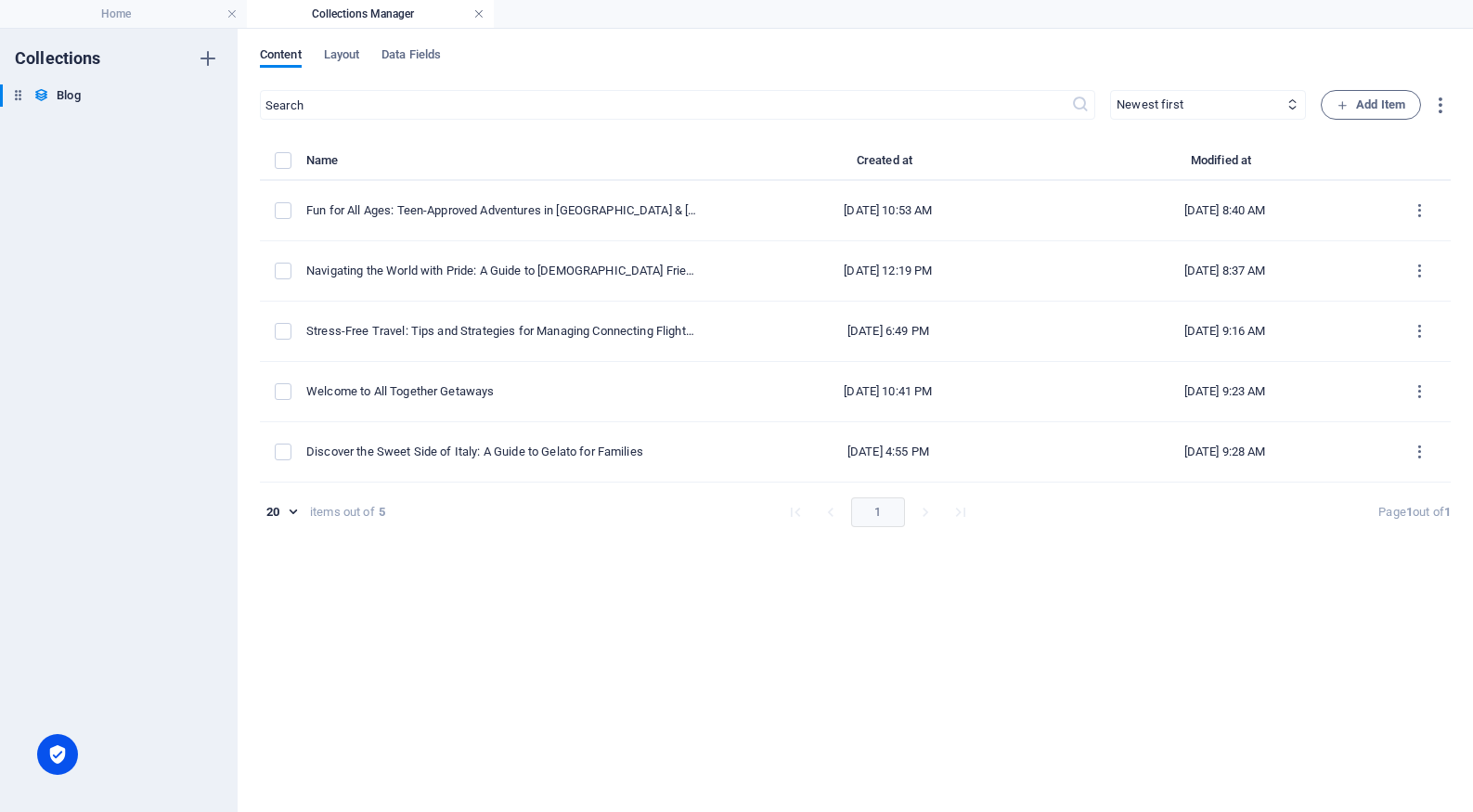 click at bounding box center (479, 14) 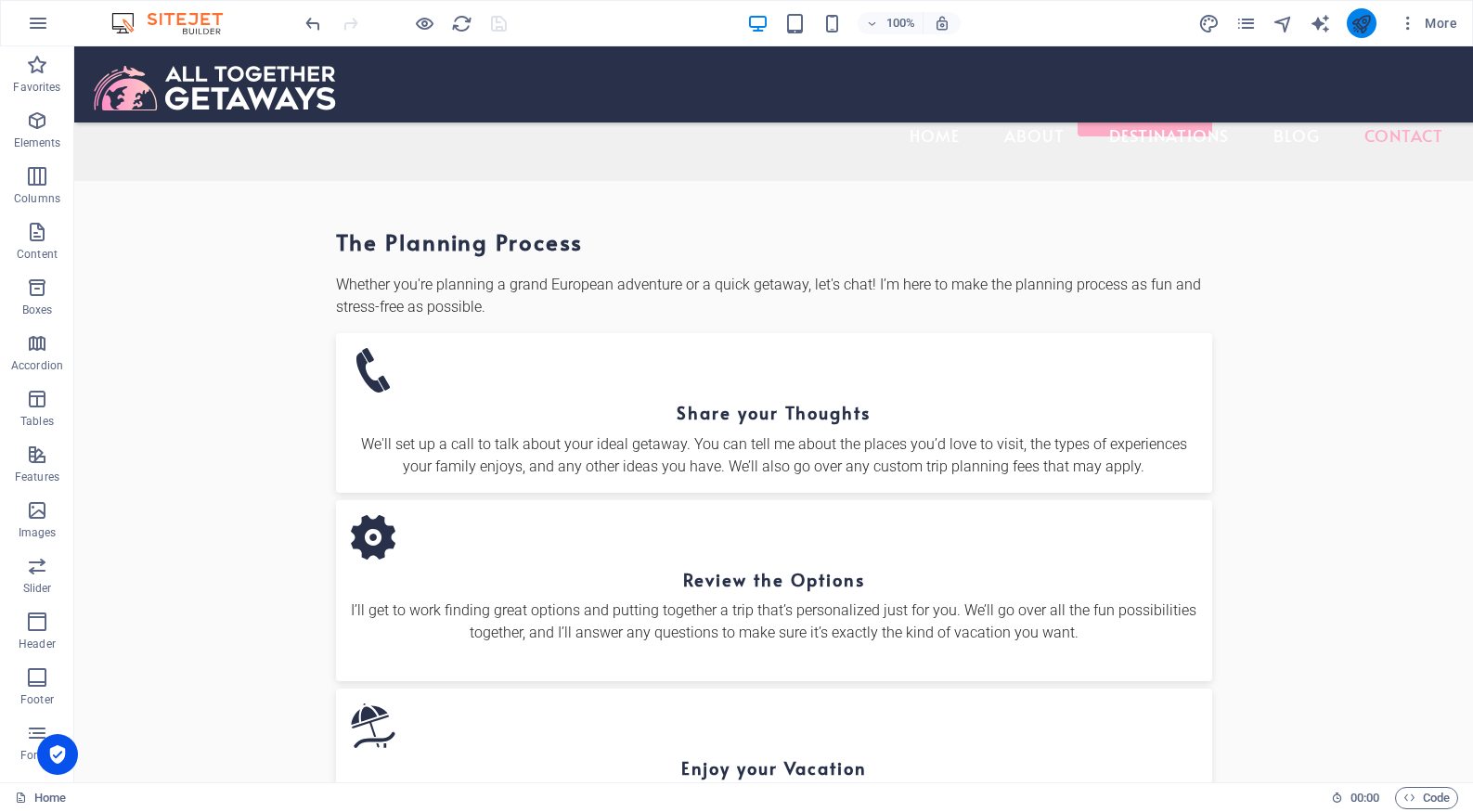 click at bounding box center [1361, 23] 